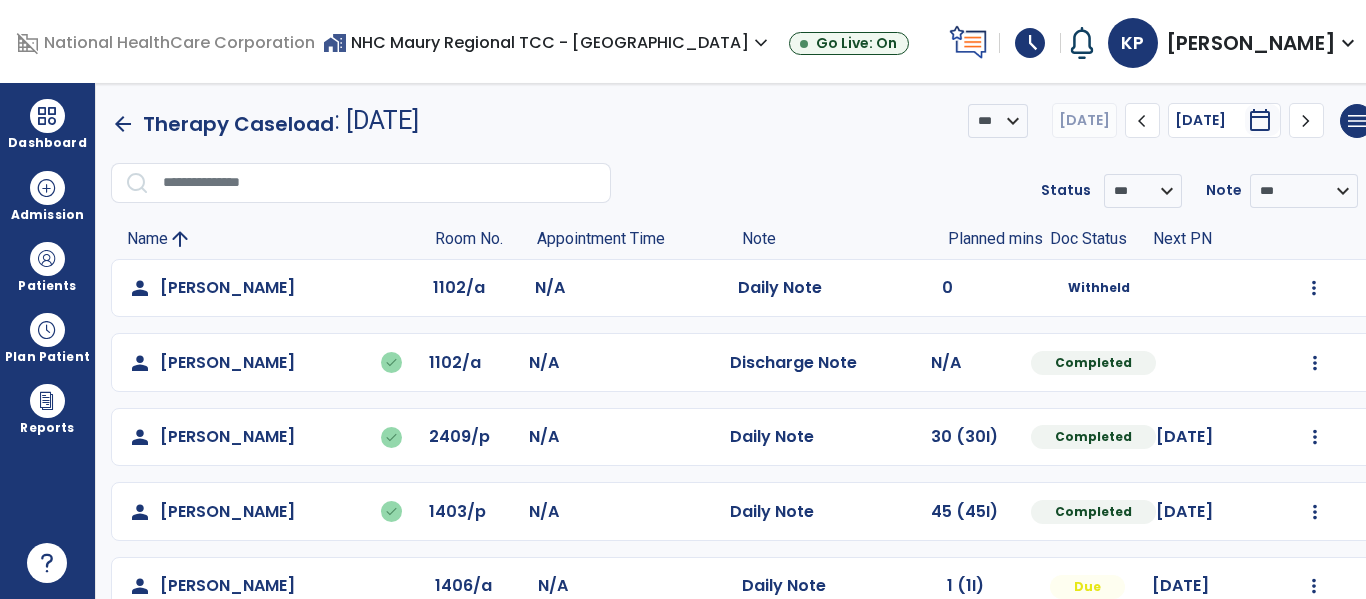 scroll, scrollTop: 0, scrollLeft: 0, axis: both 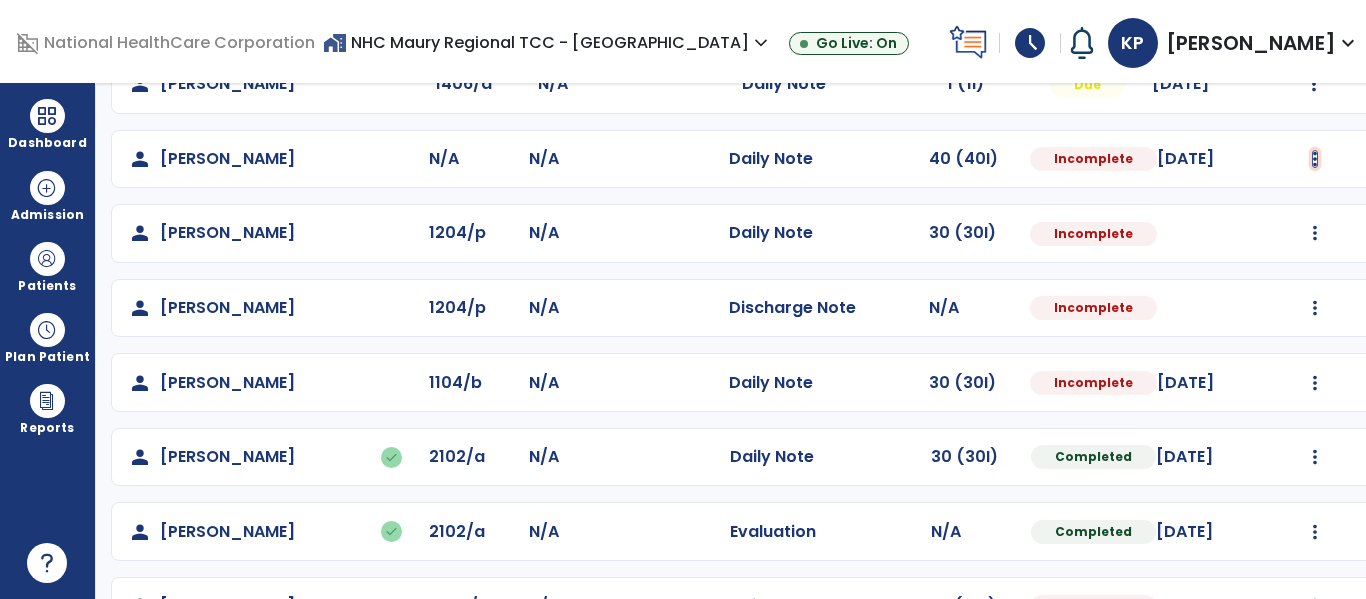 click at bounding box center [1314, -214] 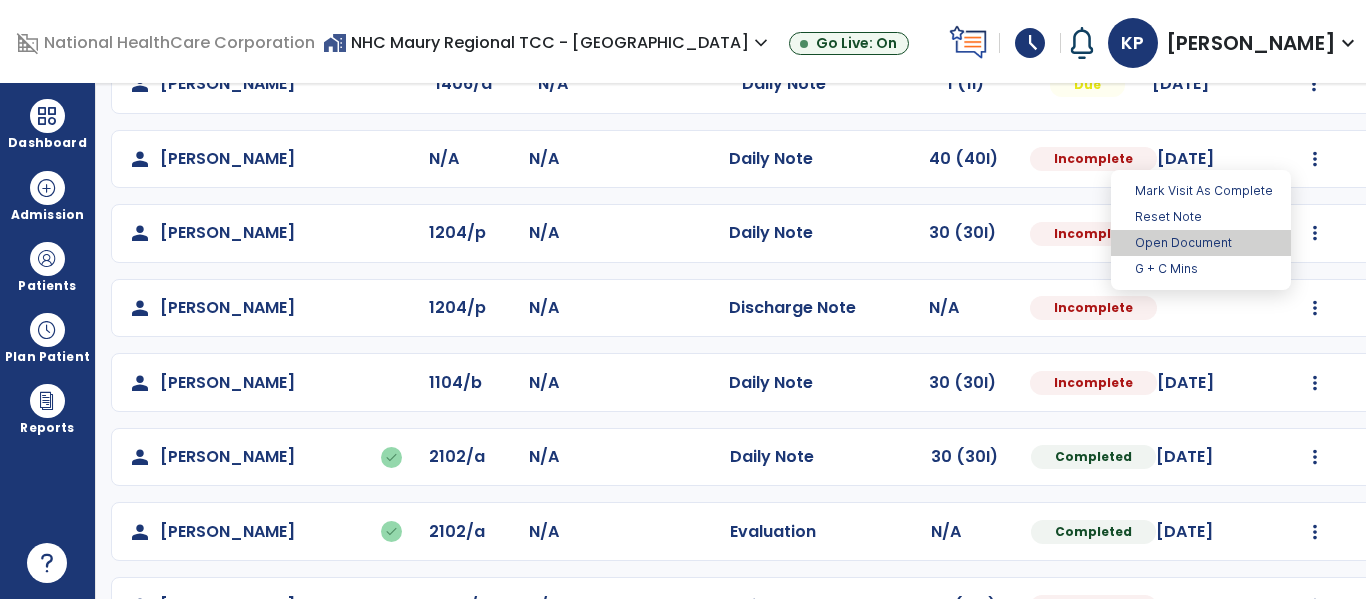 click on "Open Document" at bounding box center (1201, 243) 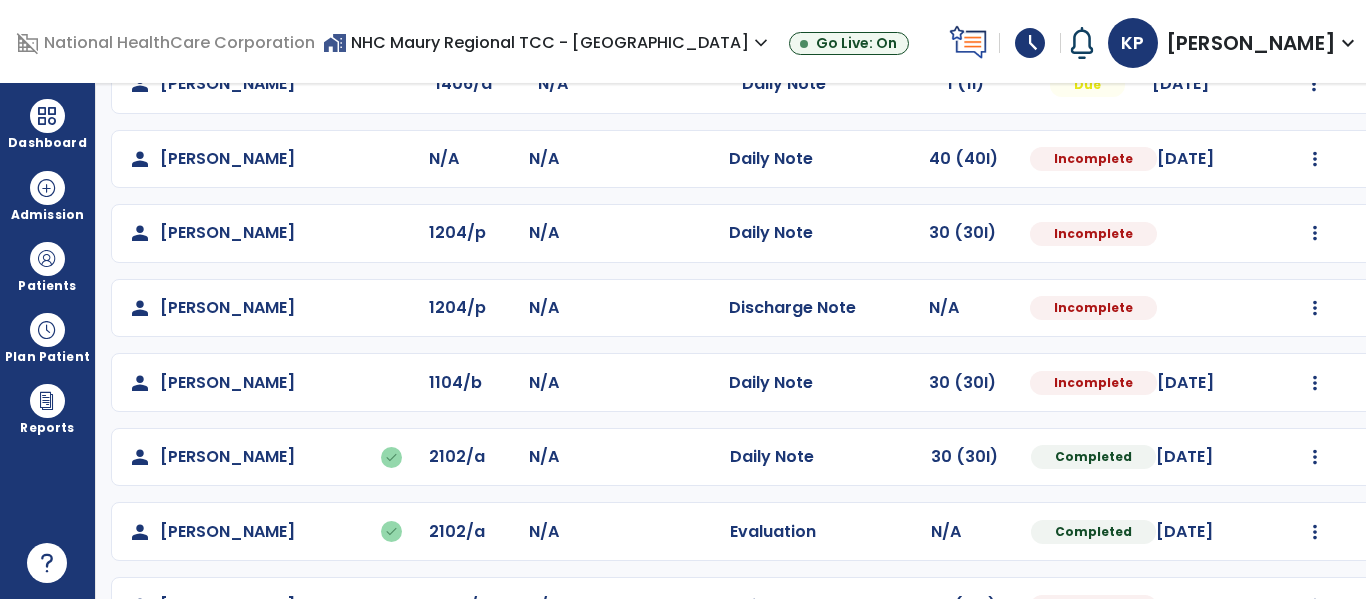 select on "*" 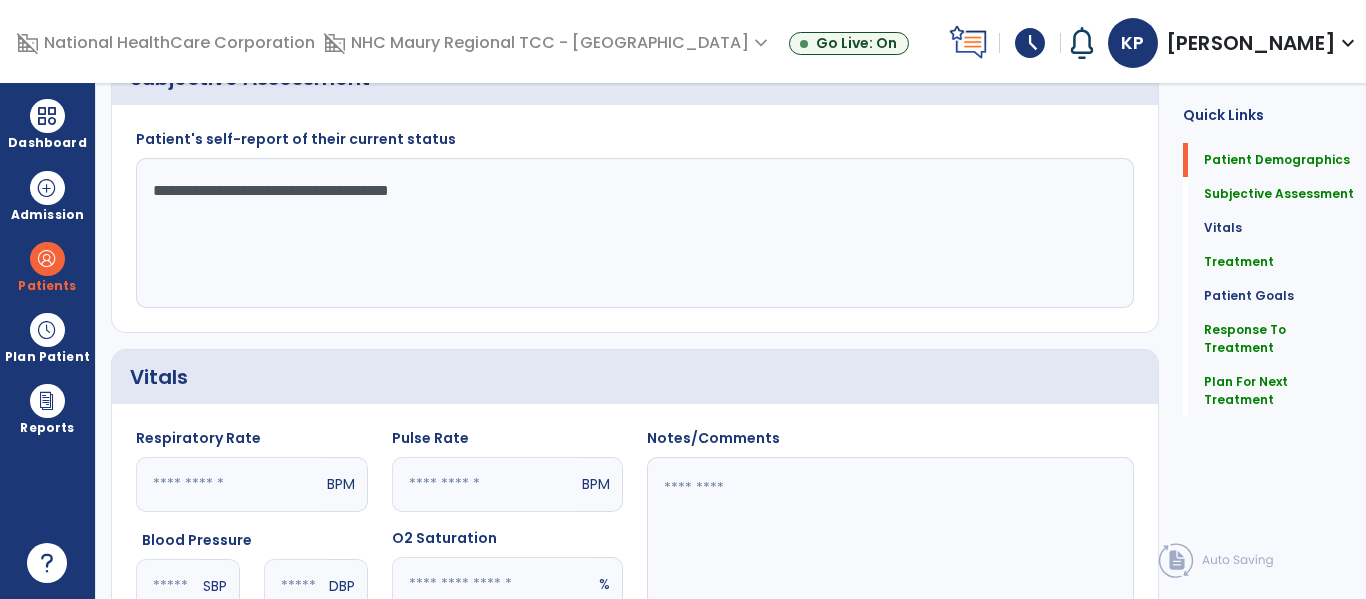 scroll, scrollTop: 497, scrollLeft: 0, axis: vertical 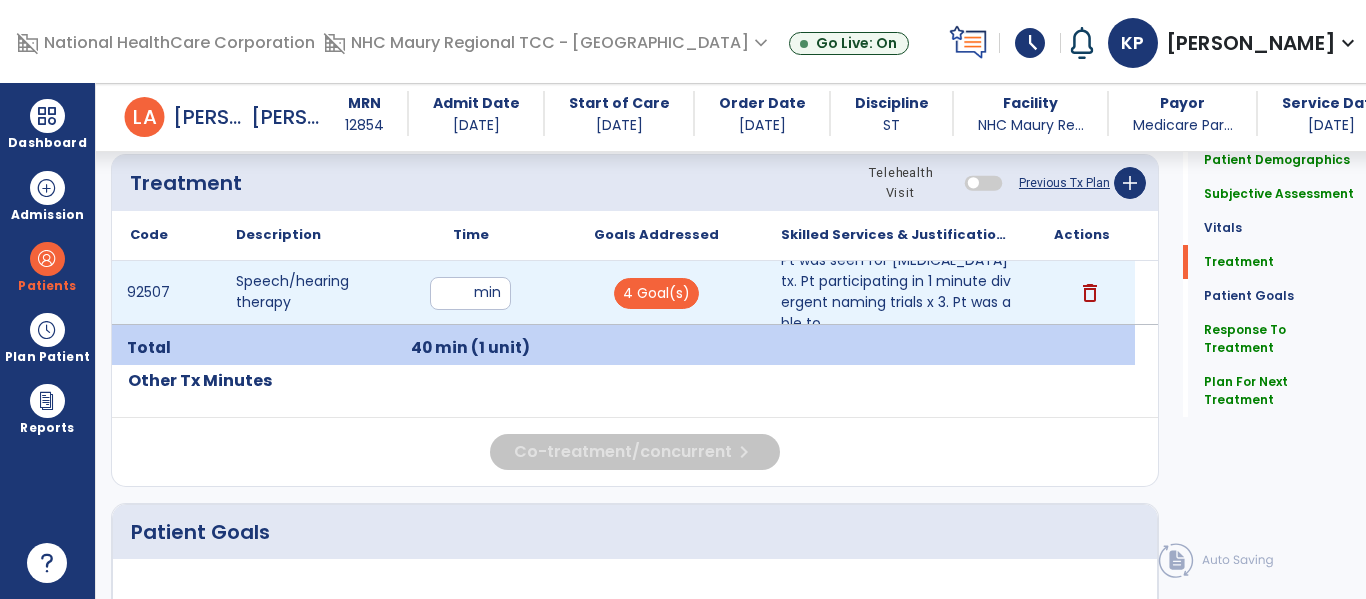 click on "**" at bounding box center [470, 293] 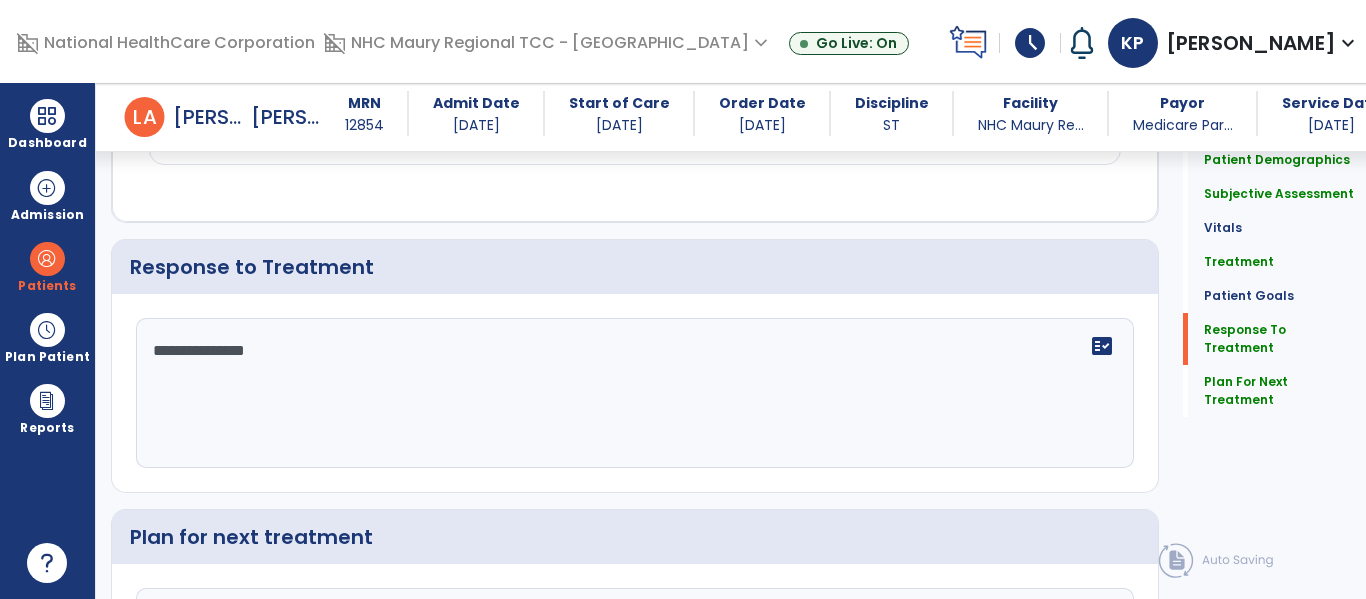 scroll, scrollTop: 2538, scrollLeft: 0, axis: vertical 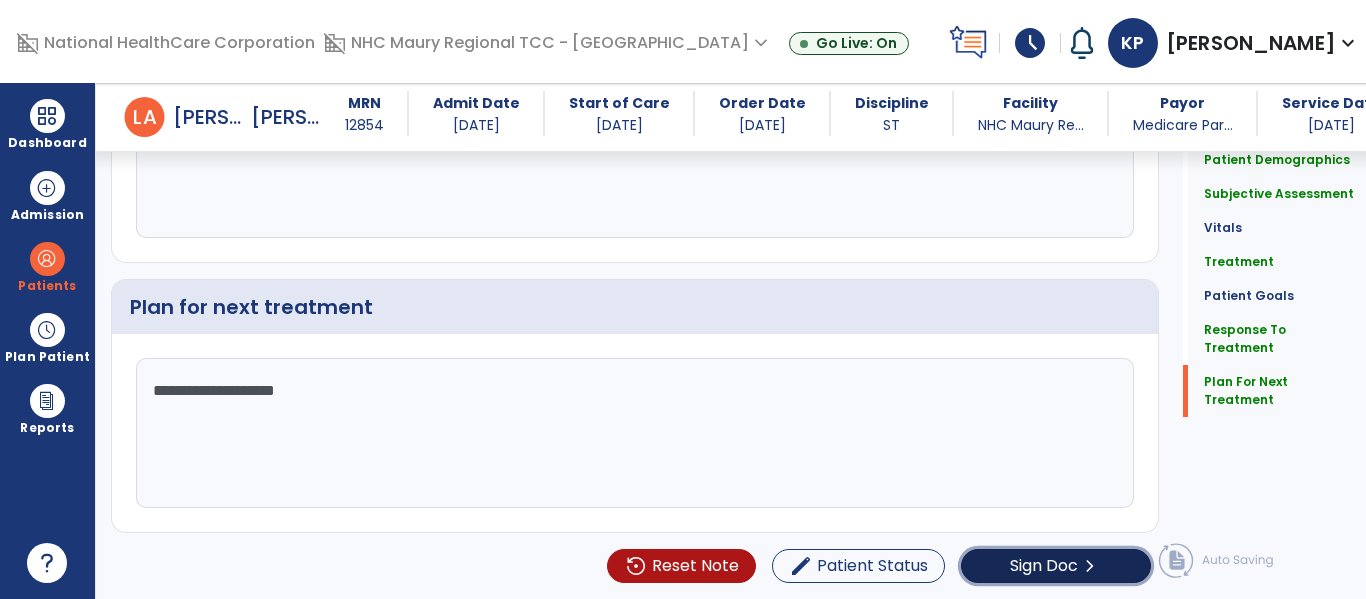 click on "Sign Doc  chevron_right" 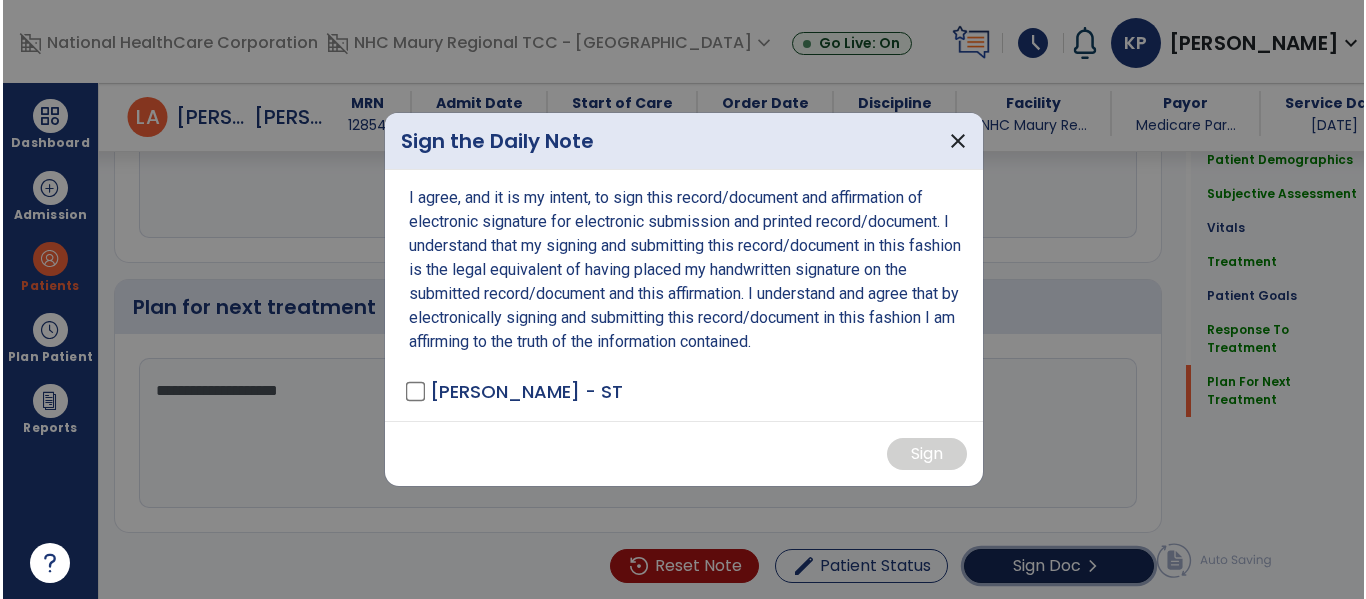 scroll, scrollTop: 2538, scrollLeft: 0, axis: vertical 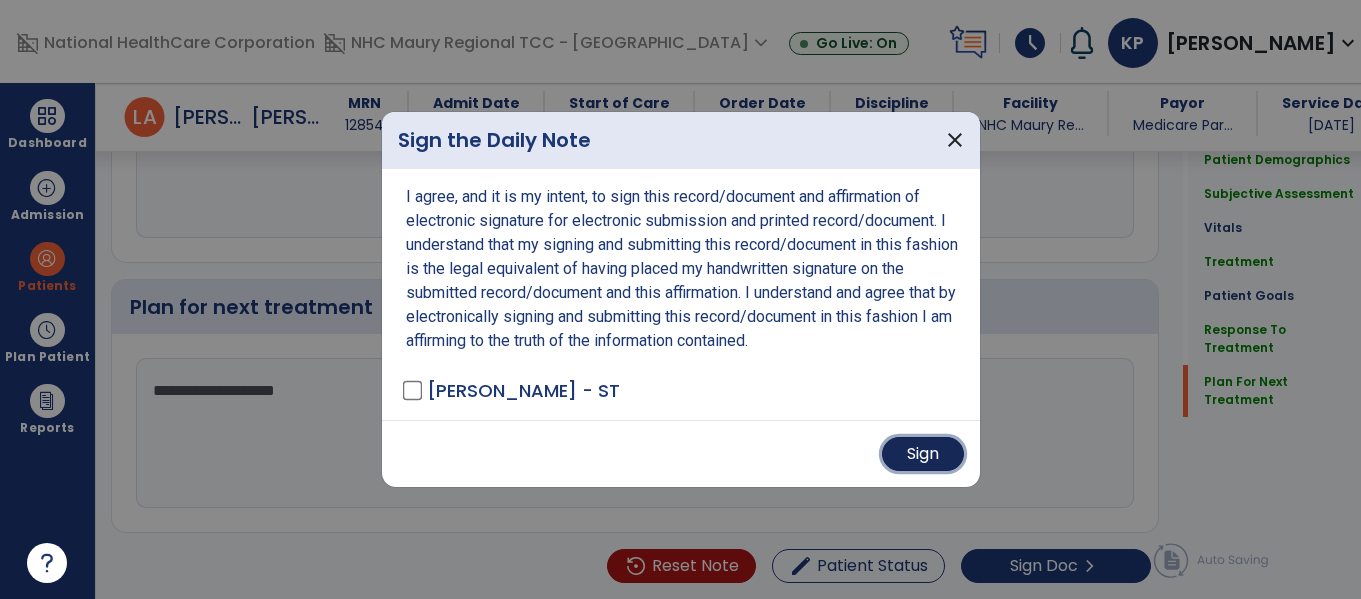click on "Sign" at bounding box center [923, 454] 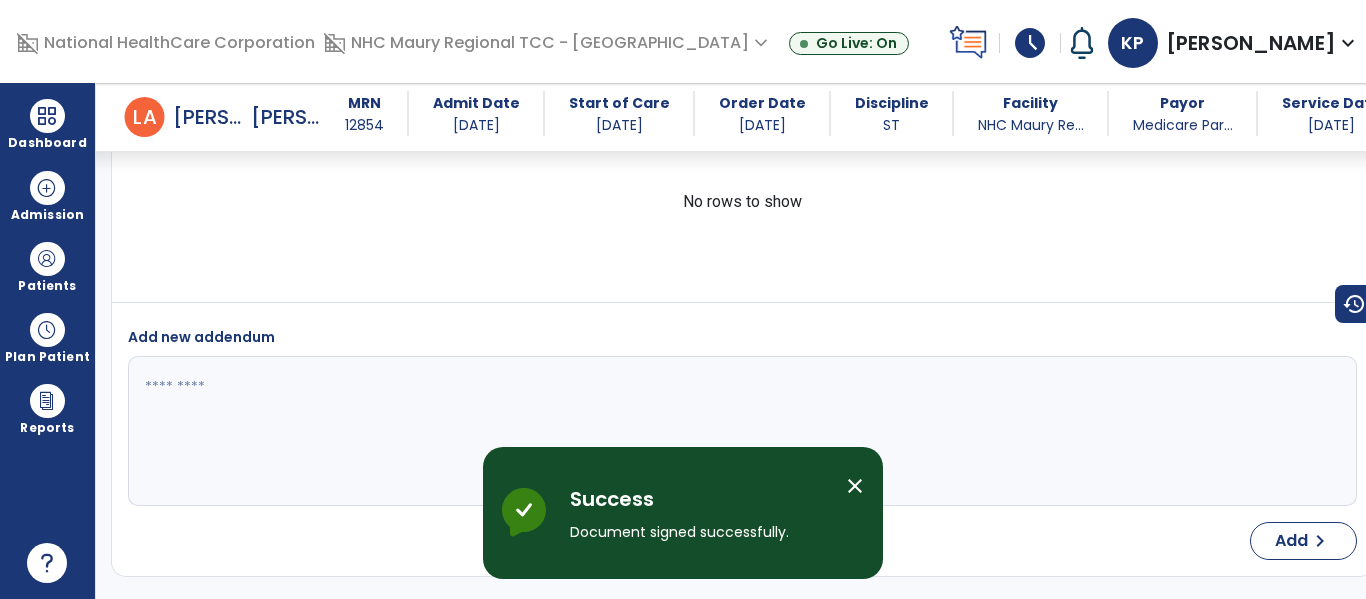 scroll, scrollTop: 3909, scrollLeft: 0, axis: vertical 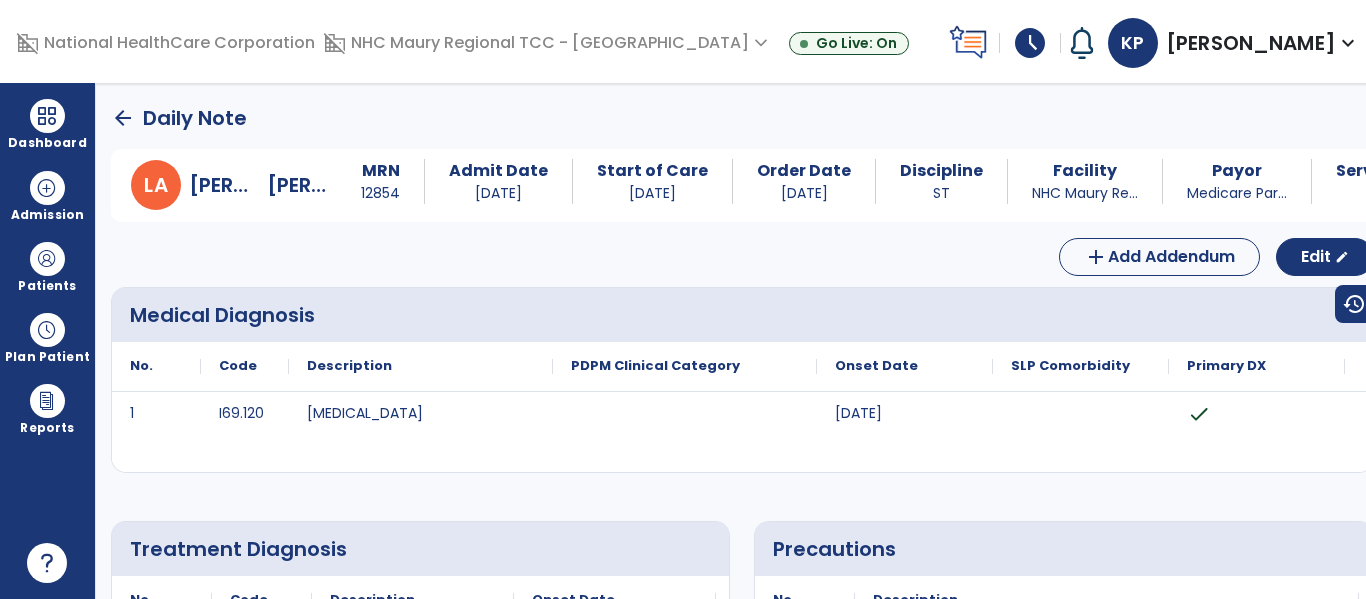 click on "arrow_back" 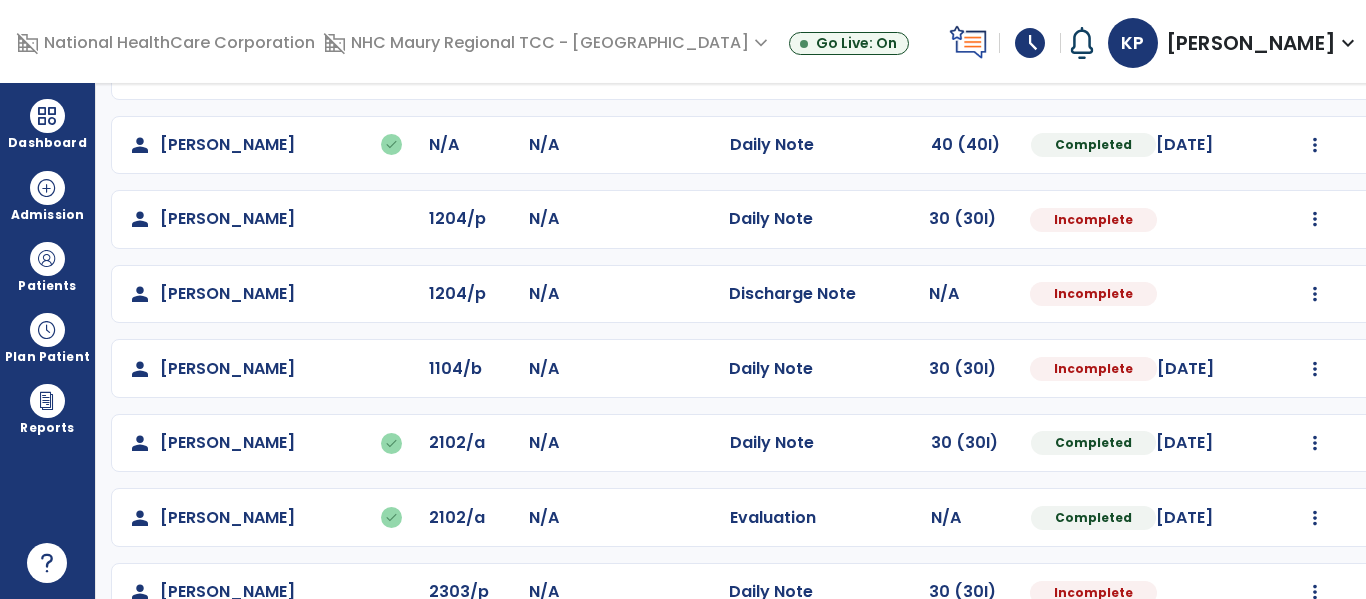 scroll, scrollTop: 506, scrollLeft: 0, axis: vertical 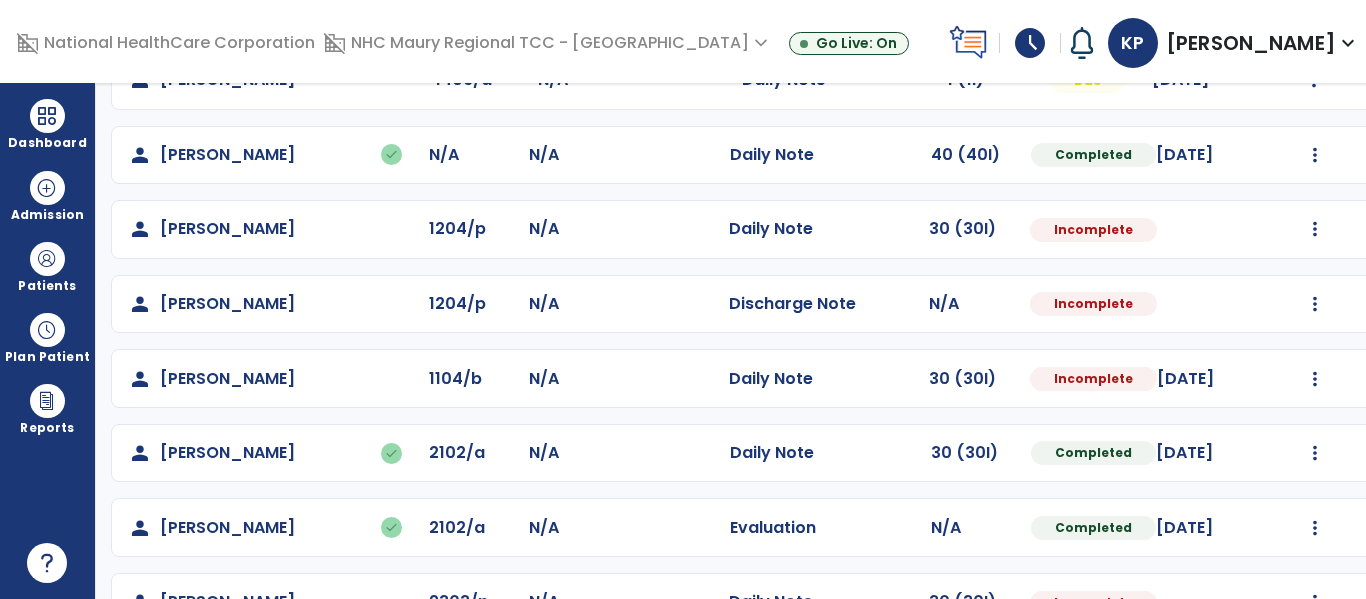 click on "Mark Visit As Complete   Reset Note   Open Document   G + C Mins" 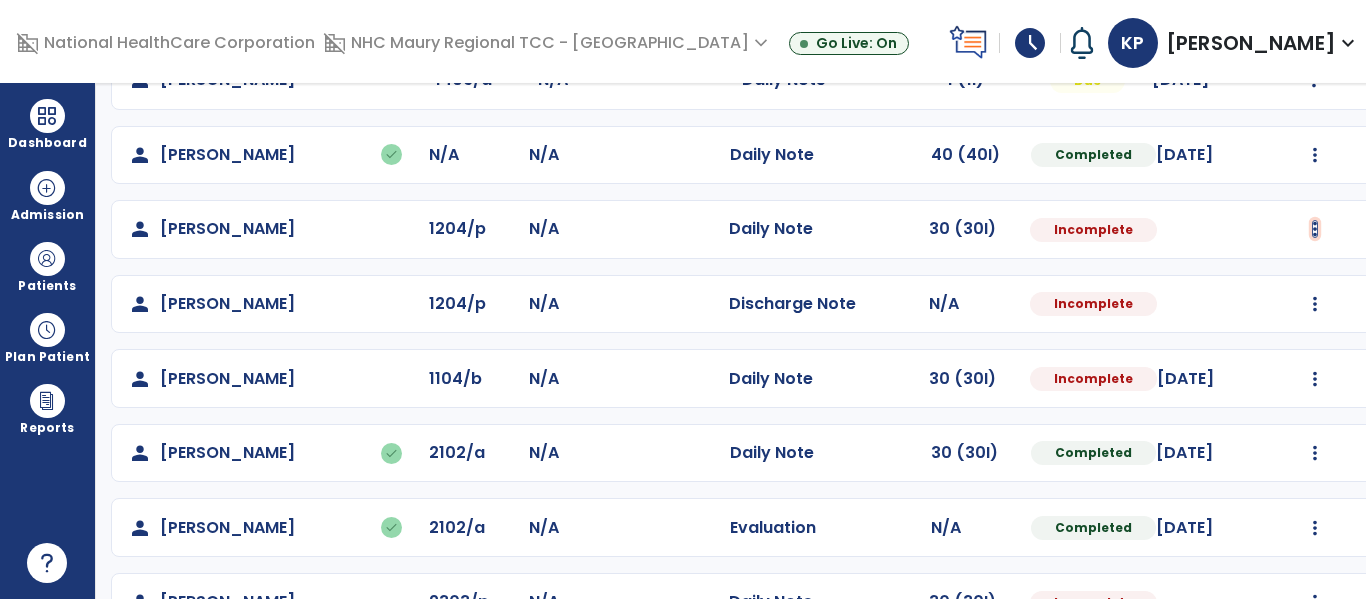 click at bounding box center [1314, -218] 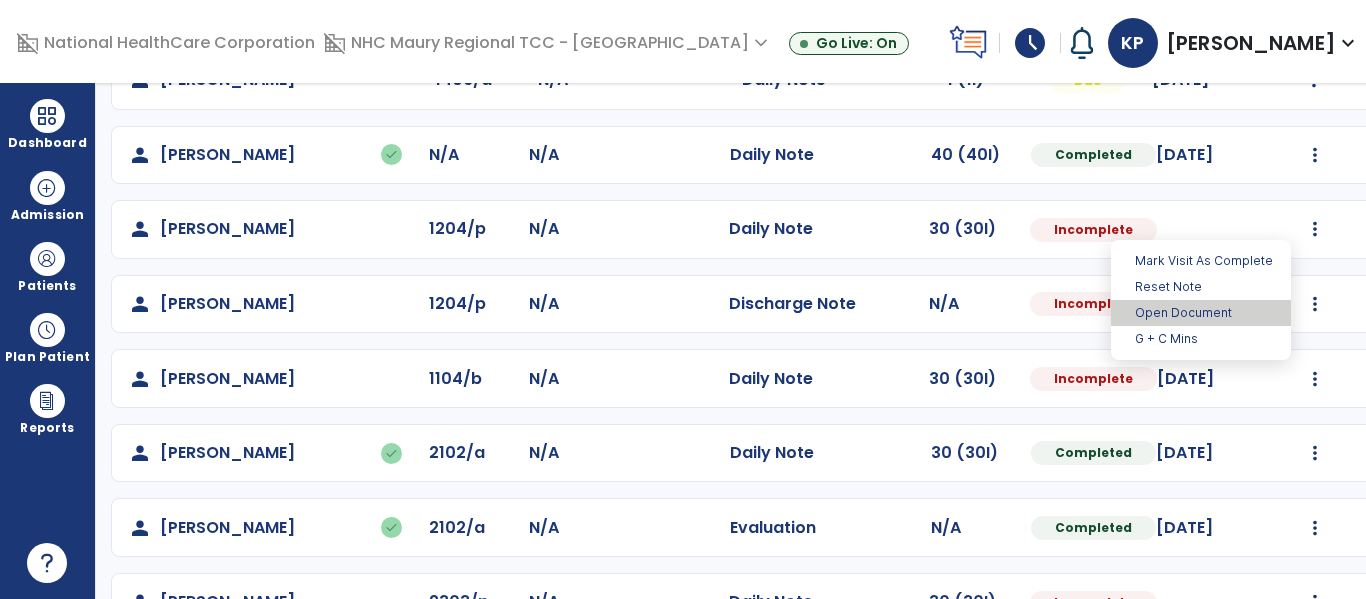 click on "Open Document" at bounding box center [1201, 313] 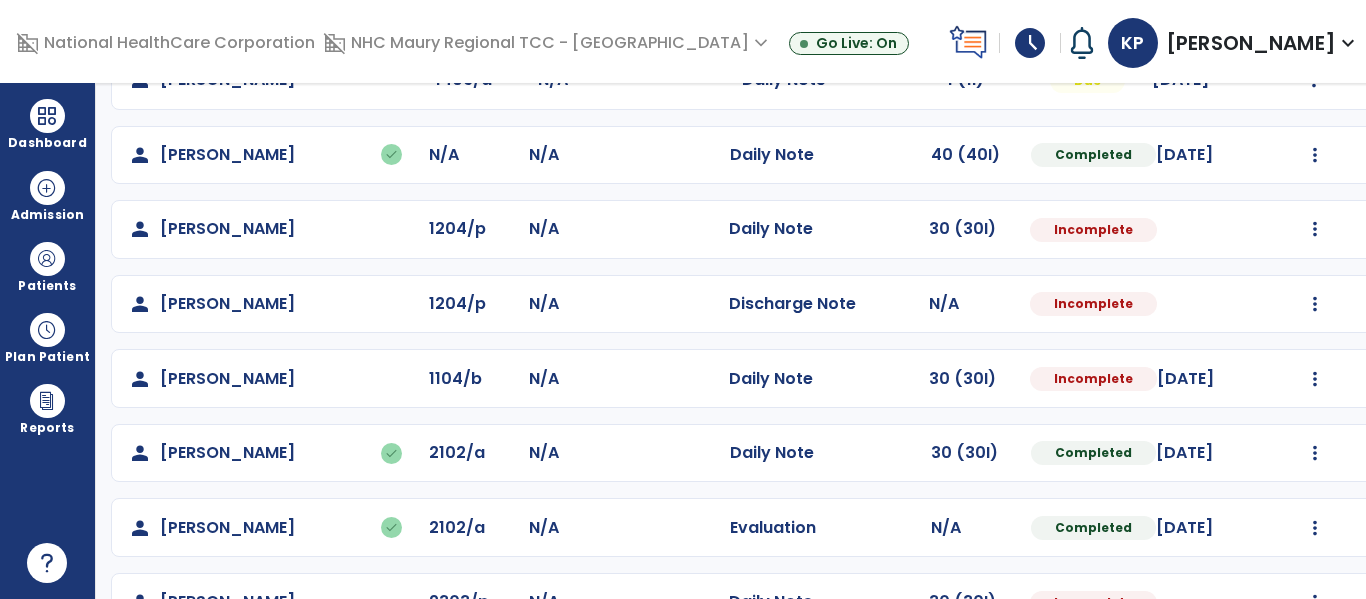 select on "*" 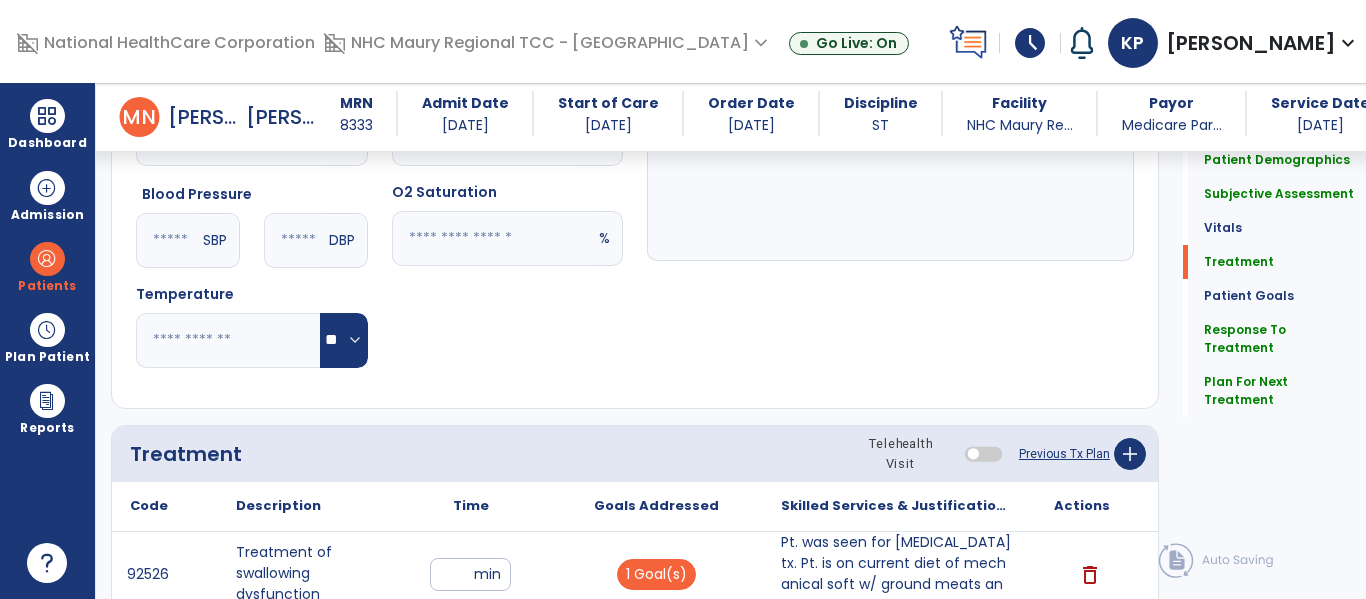 scroll, scrollTop: 1161, scrollLeft: 0, axis: vertical 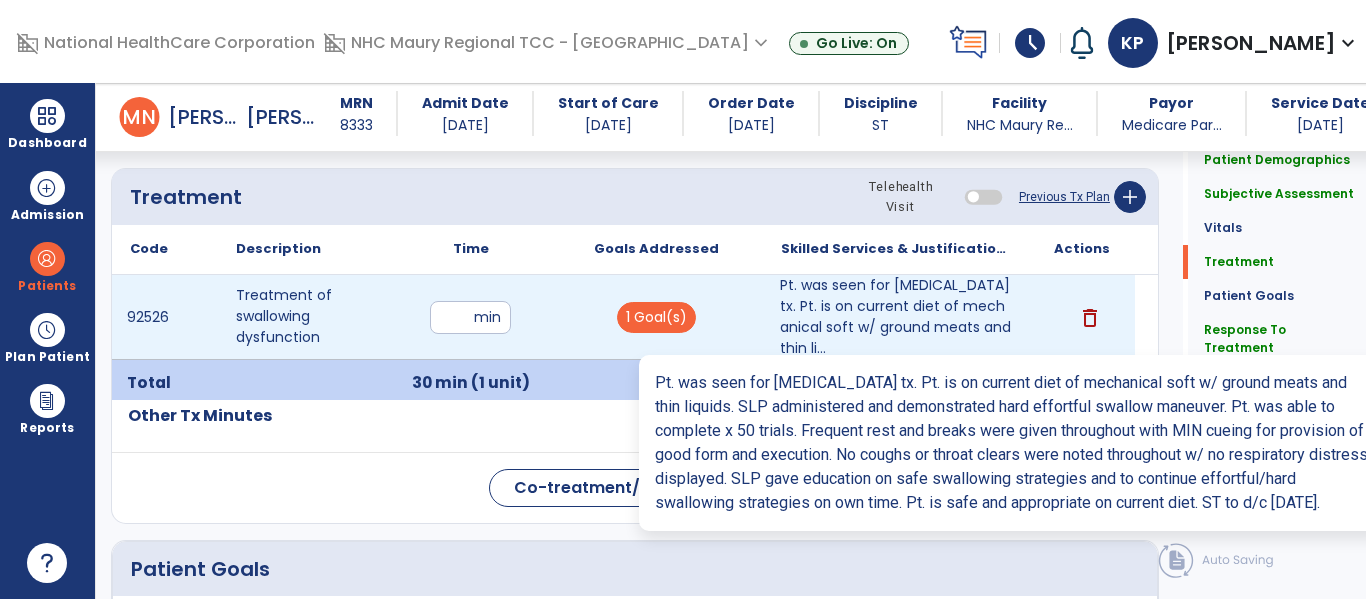 click on "Pt. was seen for [MEDICAL_DATA] tx. Pt. is on current diet of mechanical soft w/ ground meats and thin li..." at bounding box center (896, 317) 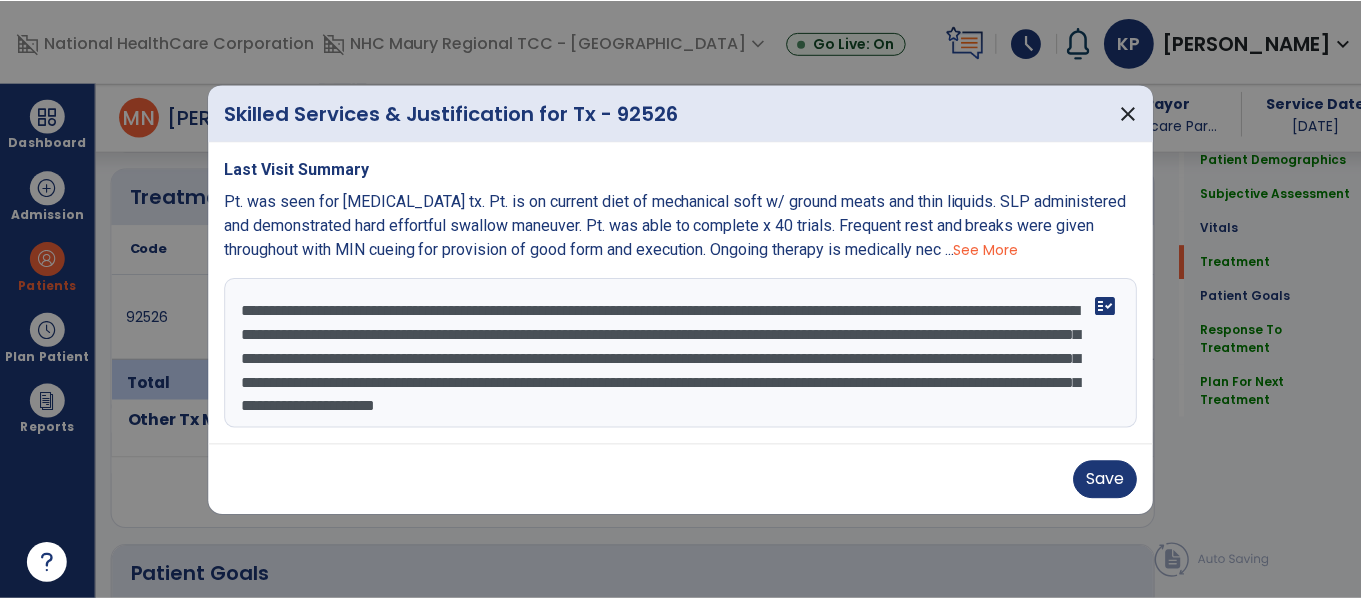 scroll, scrollTop: 1161, scrollLeft: 0, axis: vertical 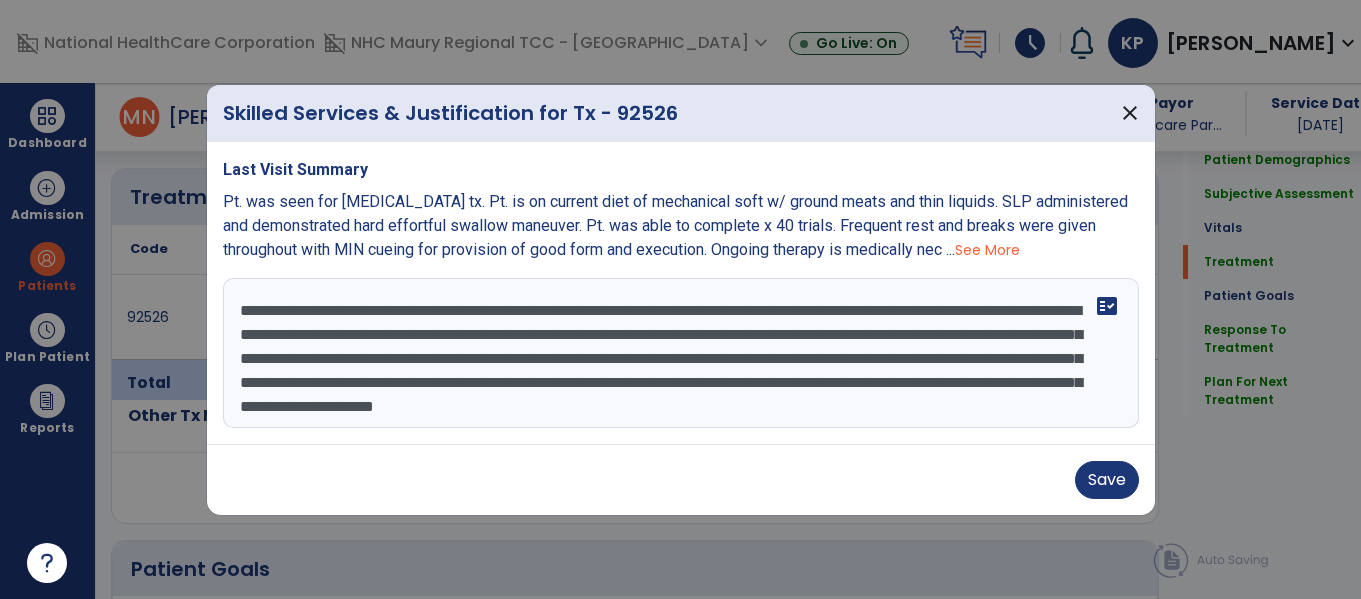 drag, startPoint x: 237, startPoint y: 303, endPoint x: 865, endPoint y: 423, distance: 639.3622 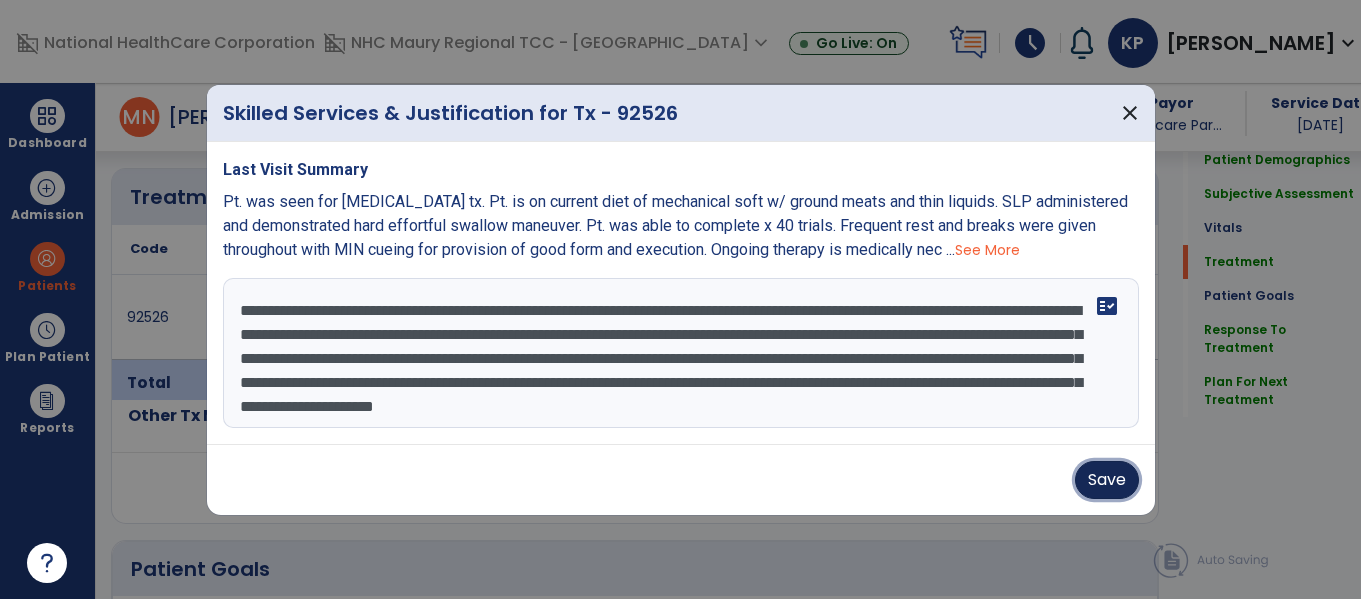 click on "Save" at bounding box center (1107, 480) 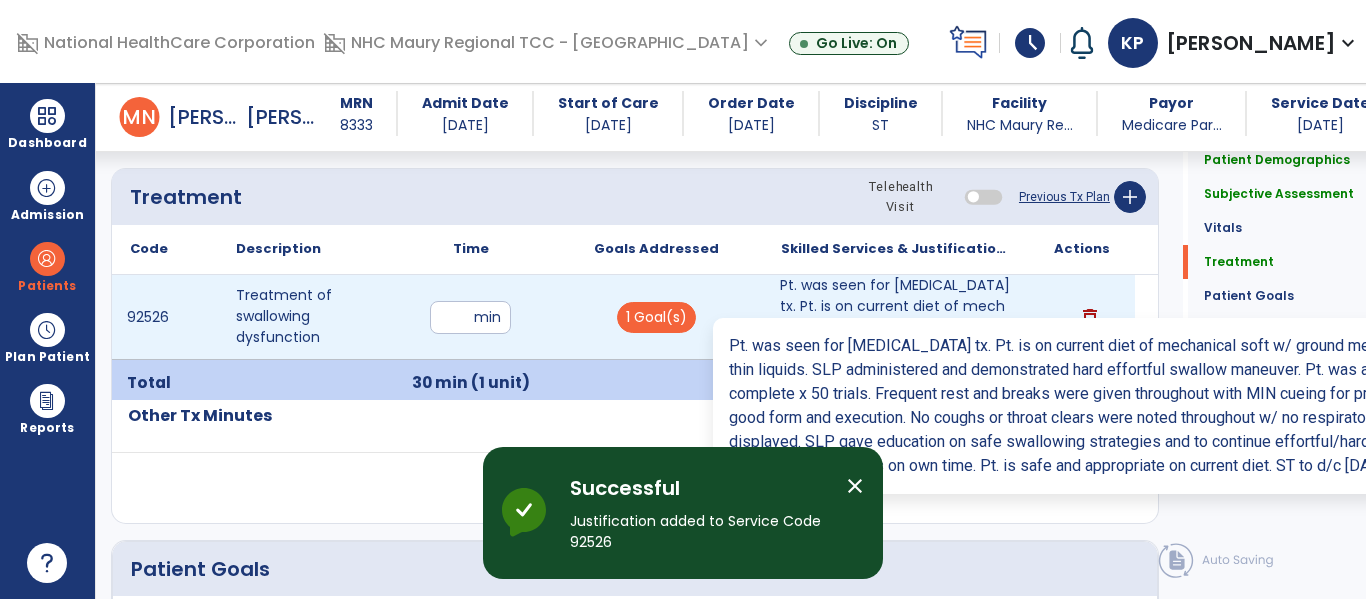 click on "Pt. was seen for [MEDICAL_DATA] tx. Pt. is on current diet of mechanical soft w/ ground meats and thin li..." at bounding box center [896, 317] 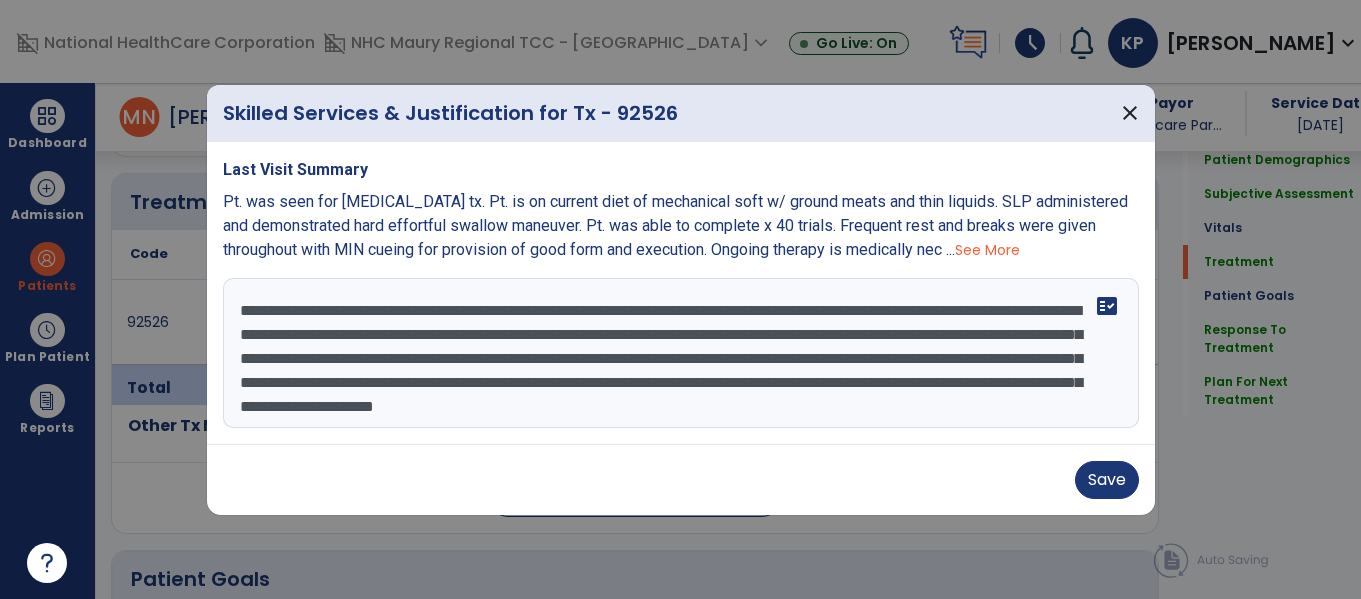 scroll, scrollTop: 1161, scrollLeft: 0, axis: vertical 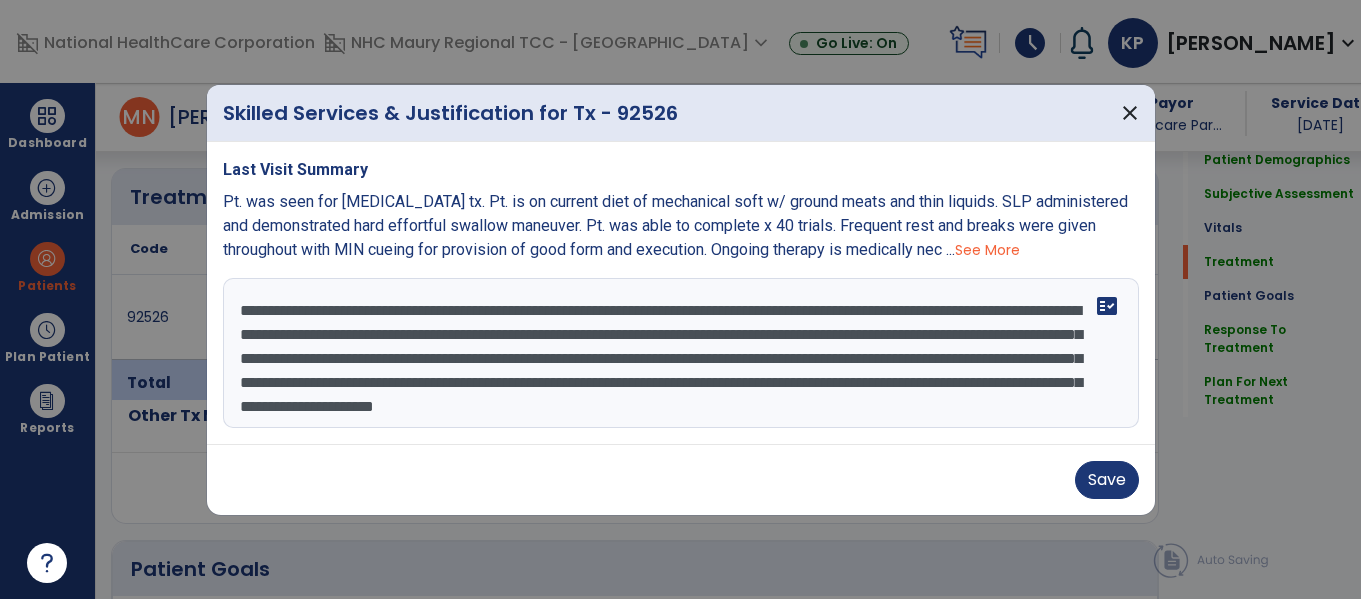 drag, startPoint x: 903, startPoint y: 458, endPoint x: 879, endPoint y: 446, distance: 26.832815 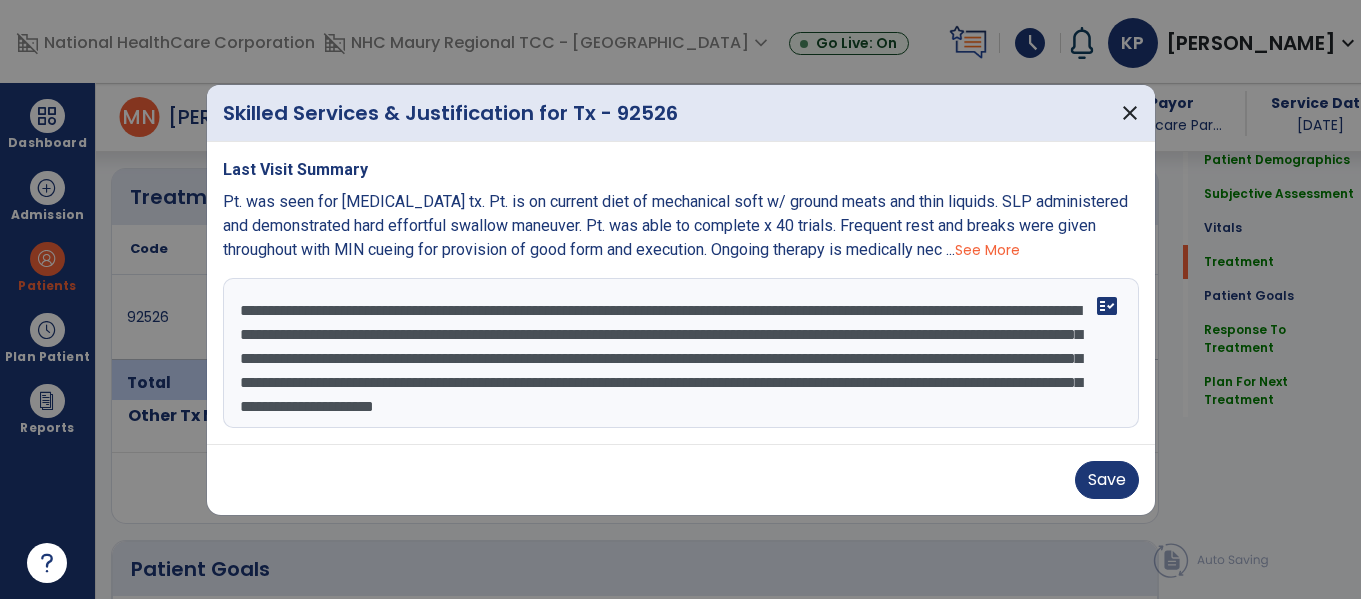 drag, startPoint x: 754, startPoint y: 368, endPoint x: 800, endPoint y: 488, distance: 128.51459 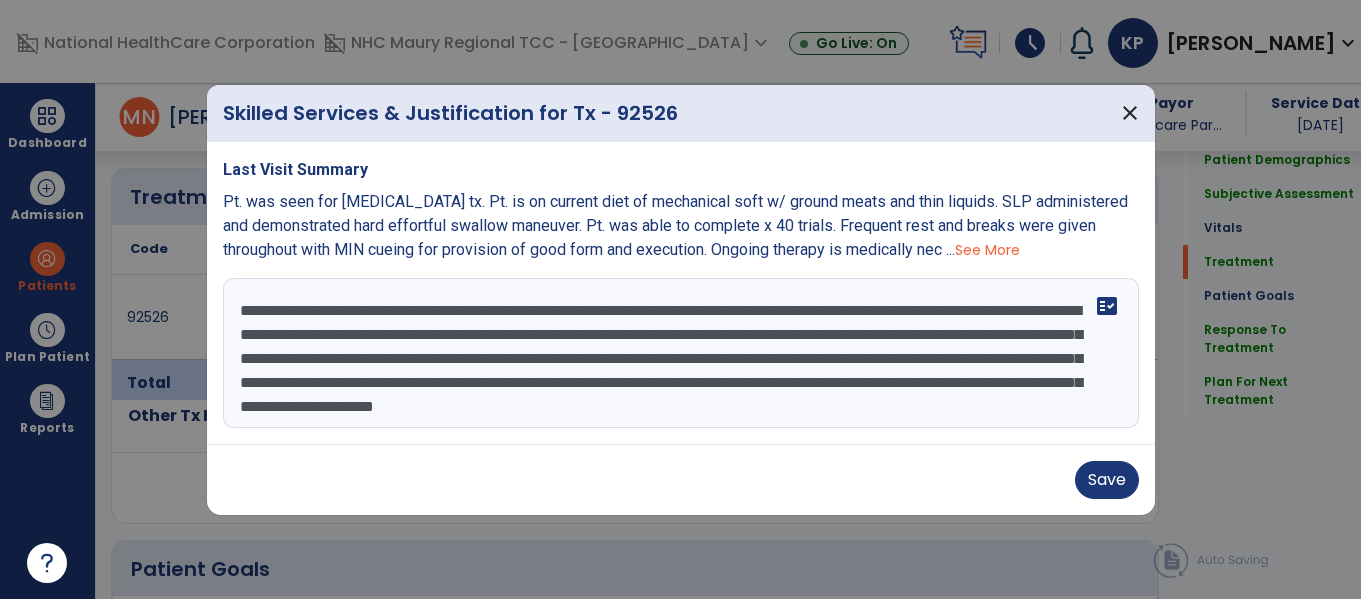 click on "**********" at bounding box center (681, 353) 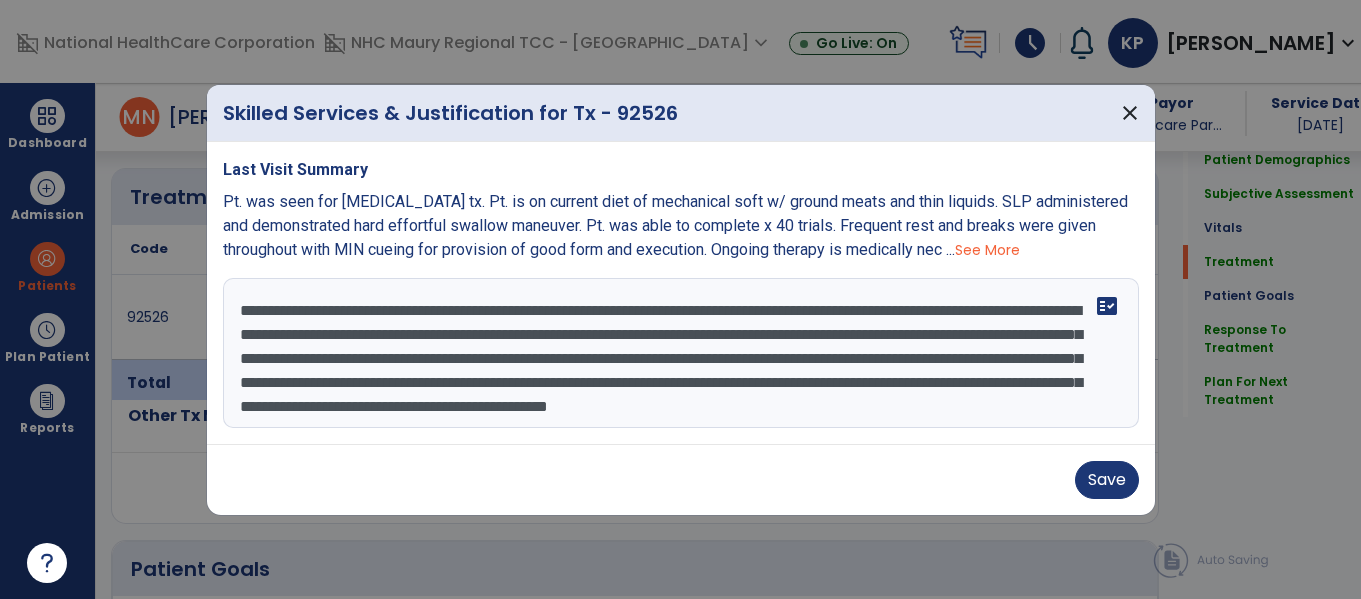 scroll, scrollTop: 3, scrollLeft: 0, axis: vertical 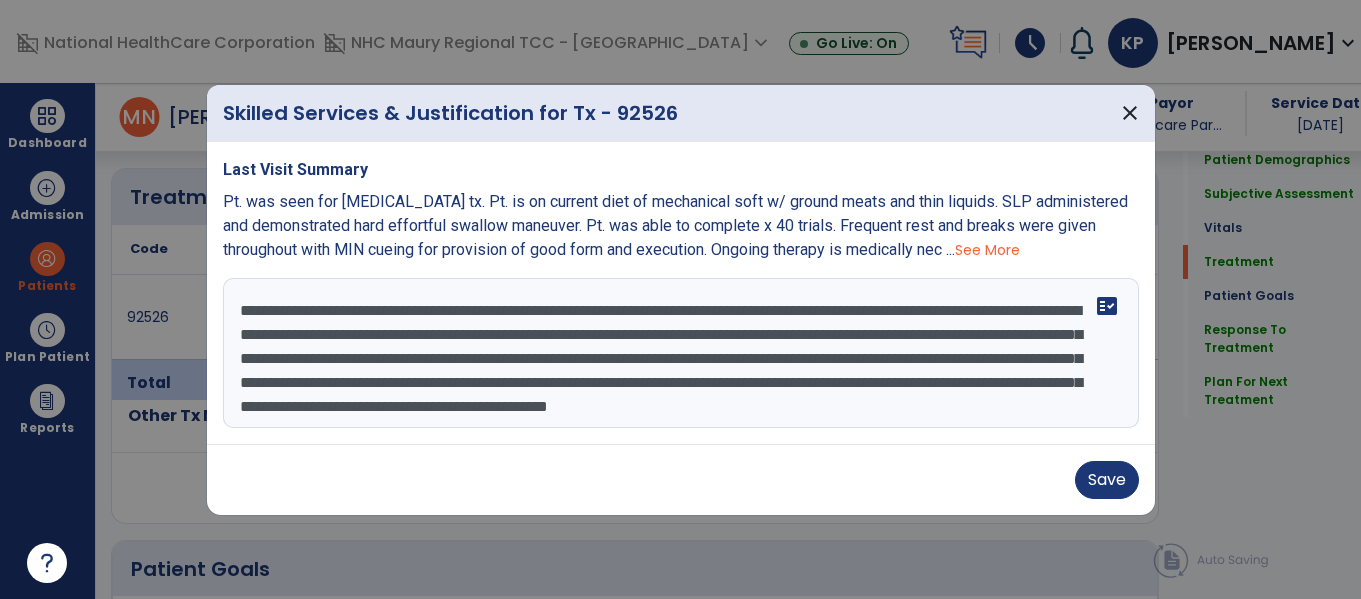 drag, startPoint x: 240, startPoint y: 283, endPoint x: 1126, endPoint y: 452, distance: 901.97394 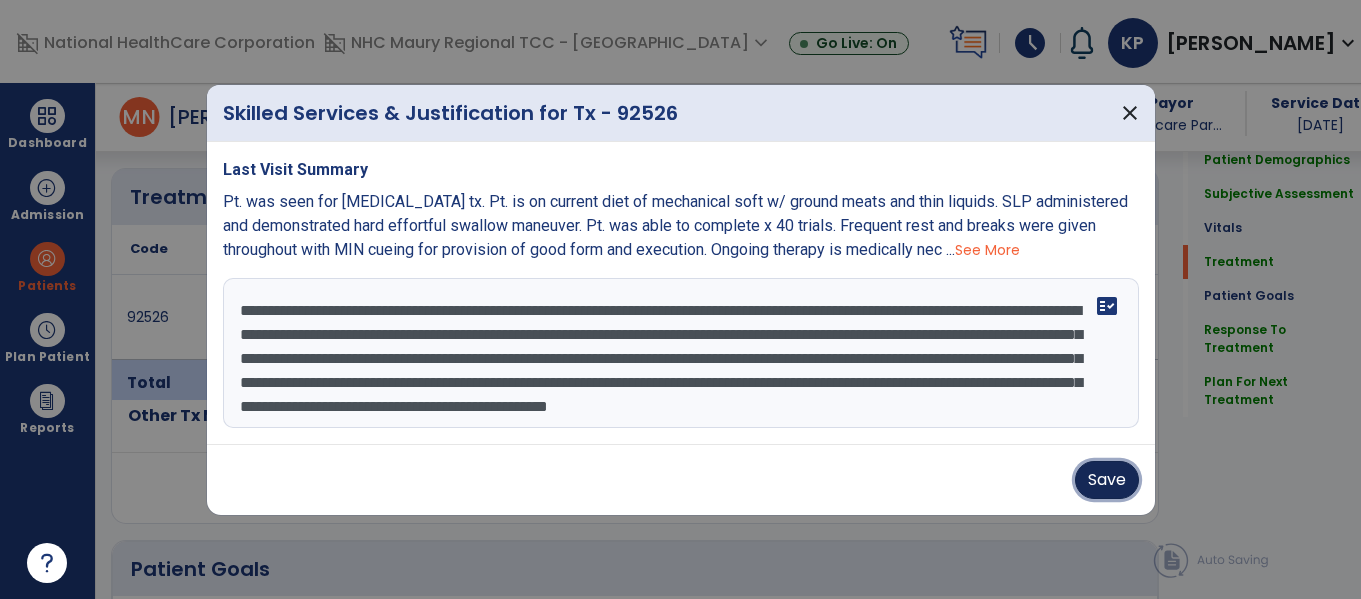 click on "Save" at bounding box center (1107, 480) 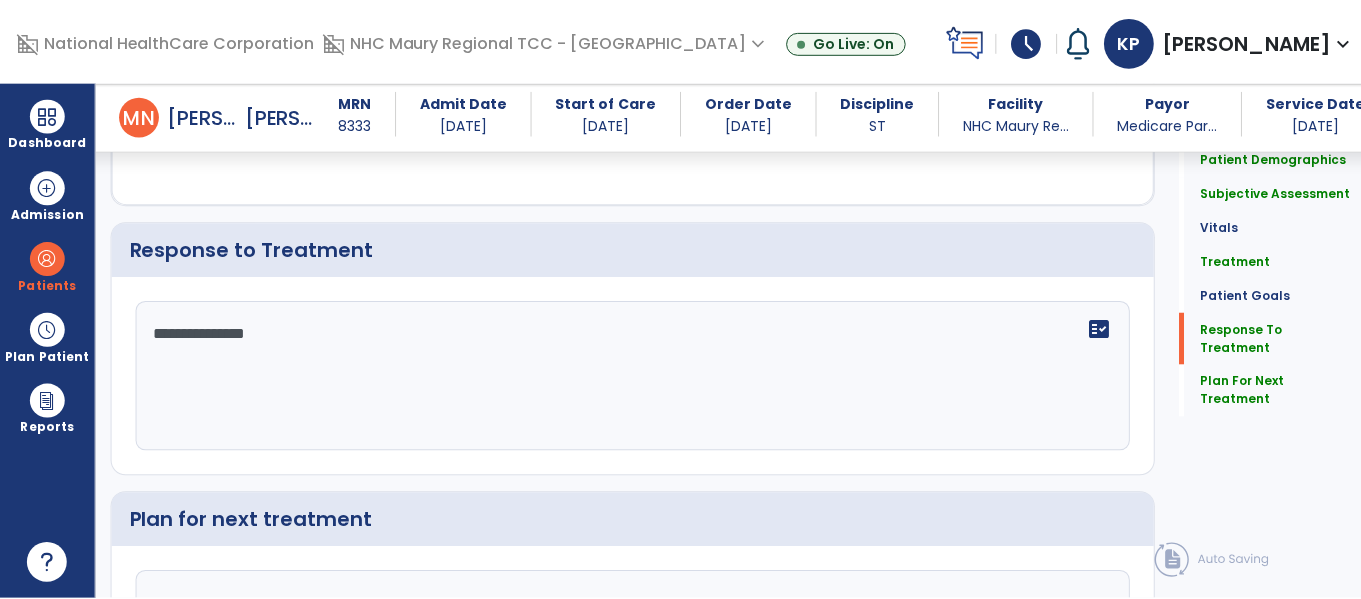 scroll, scrollTop: 2242, scrollLeft: 0, axis: vertical 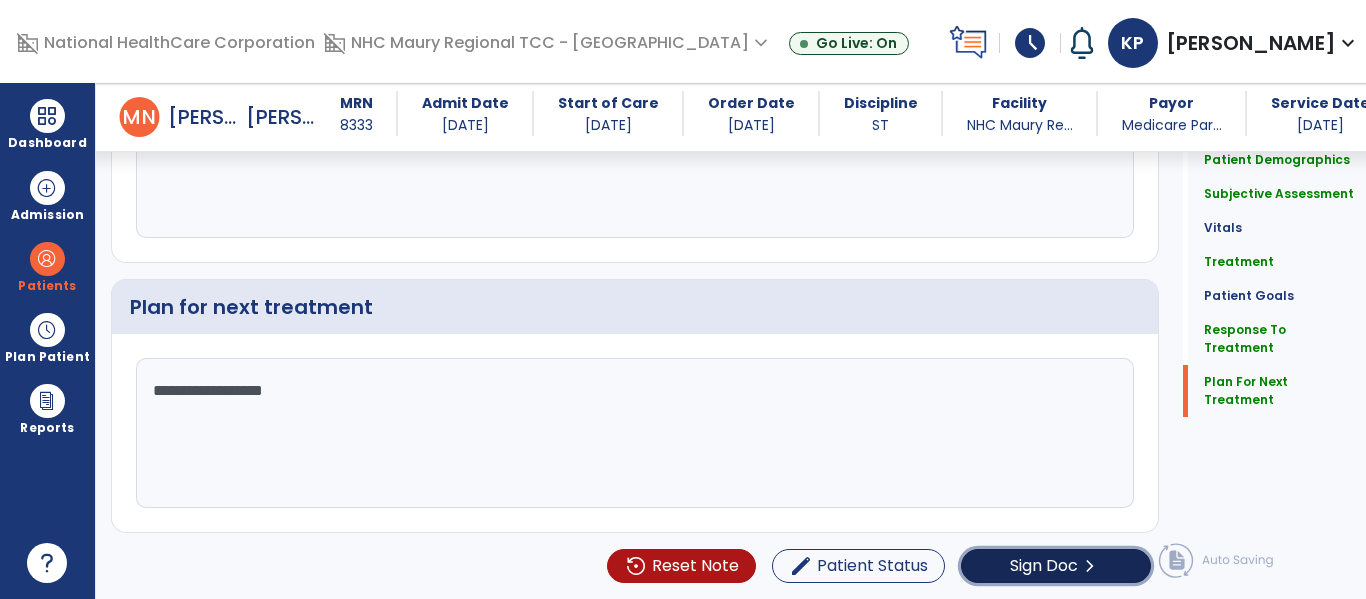 click on "Sign Doc" 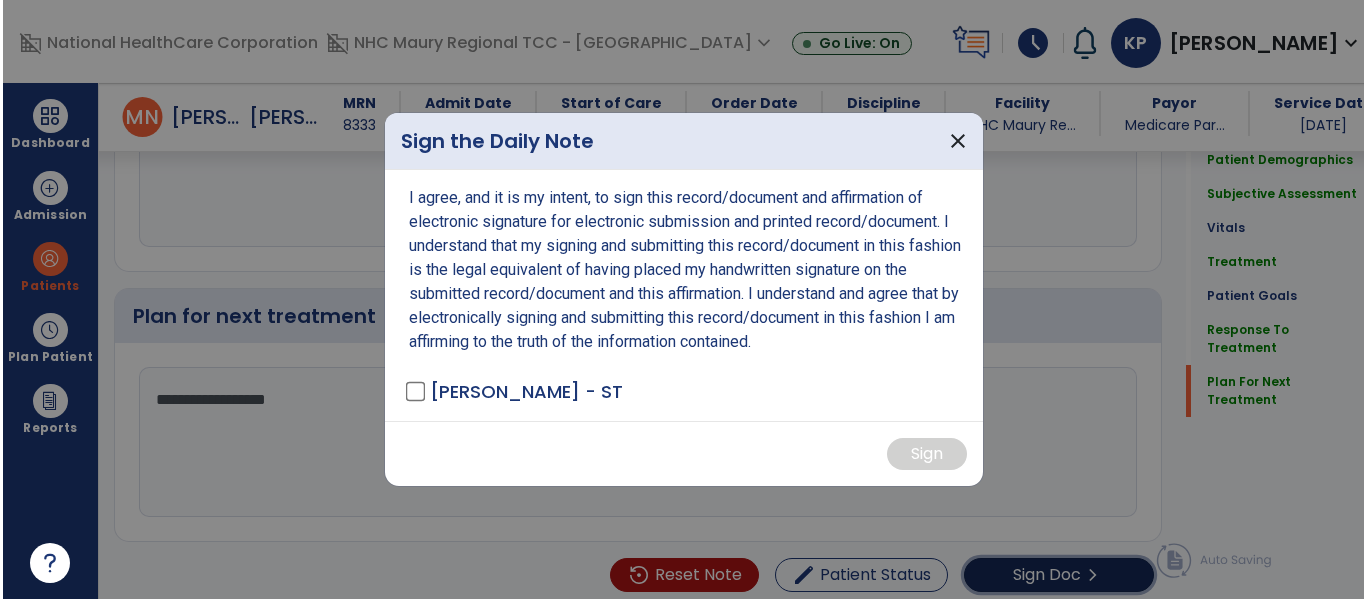 scroll, scrollTop: 2242, scrollLeft: 0, axis: vertical 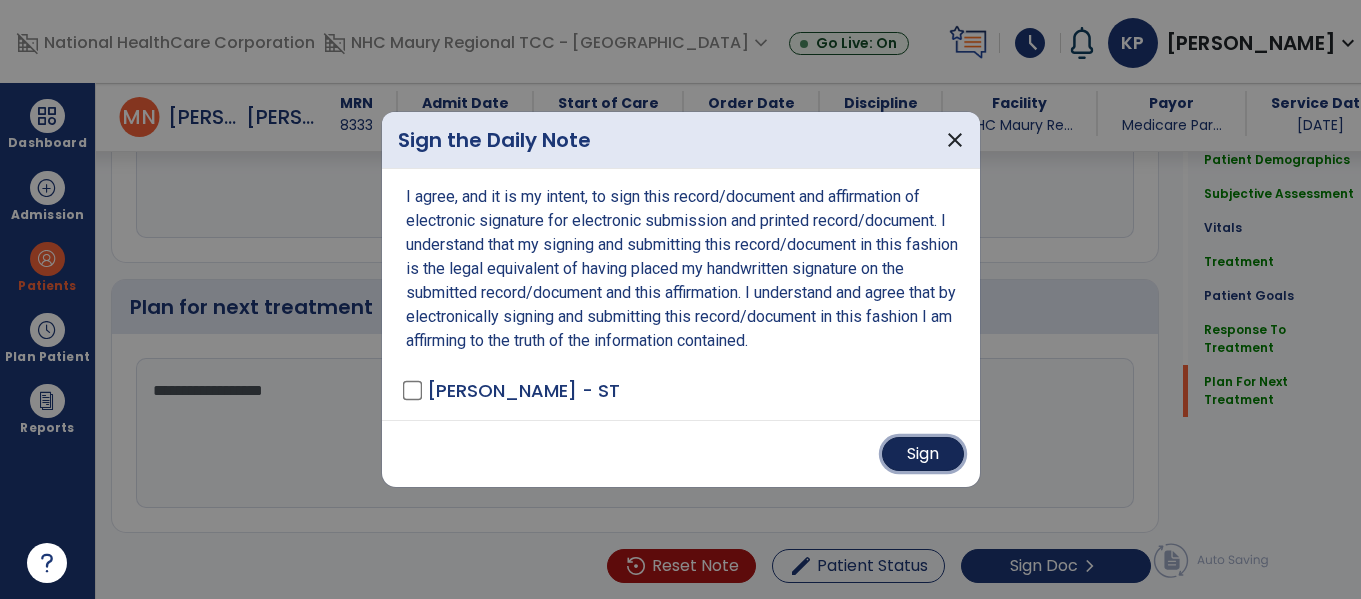 click on "Sign" at bounding box center [923, 454] 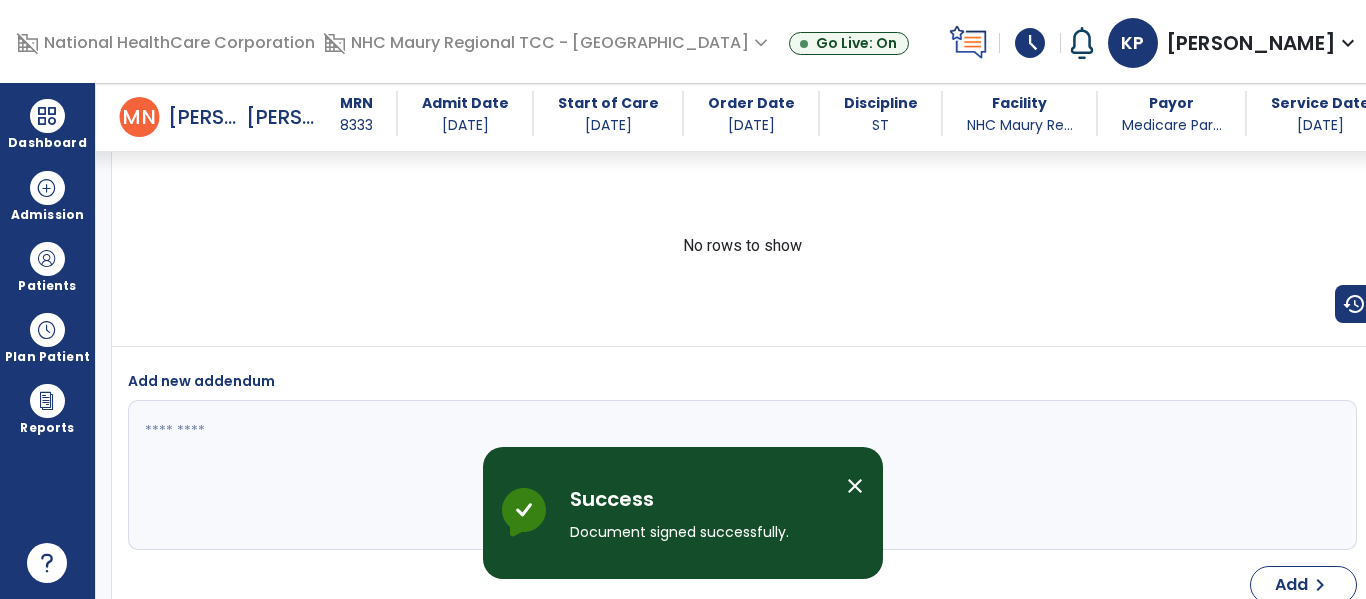 scroll, scrollTop: 3160, scrollLeft: 0, axis: vertical 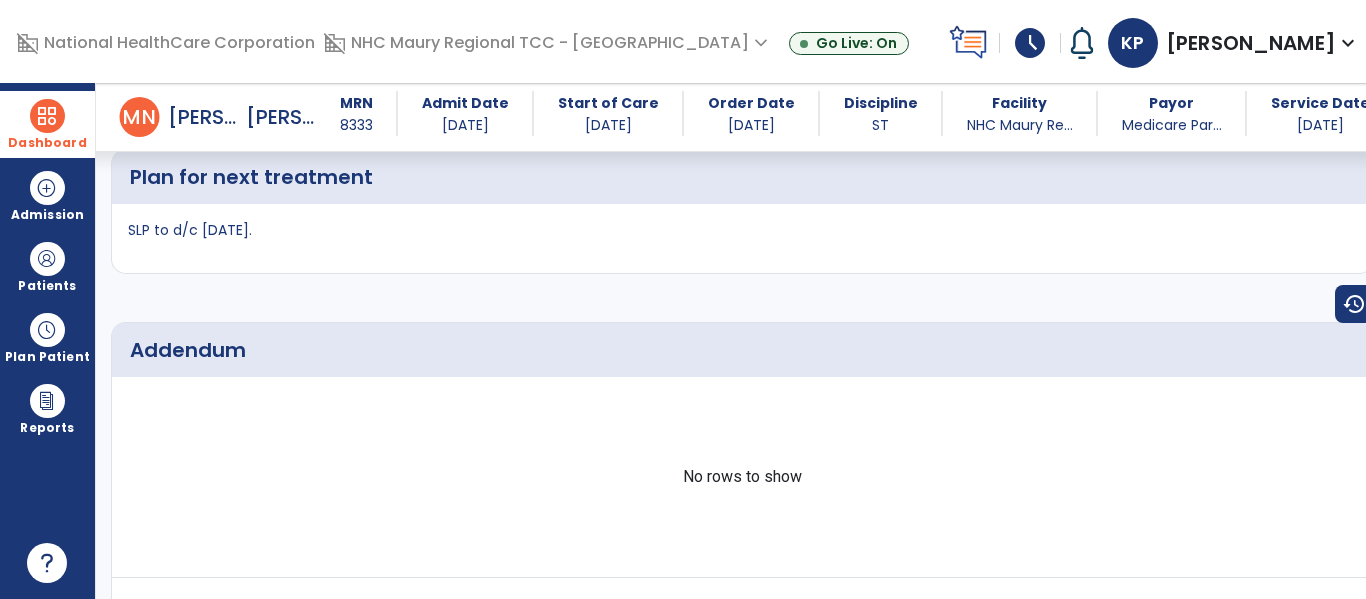 click on "Dashboard" at bounding box center [47, 124] 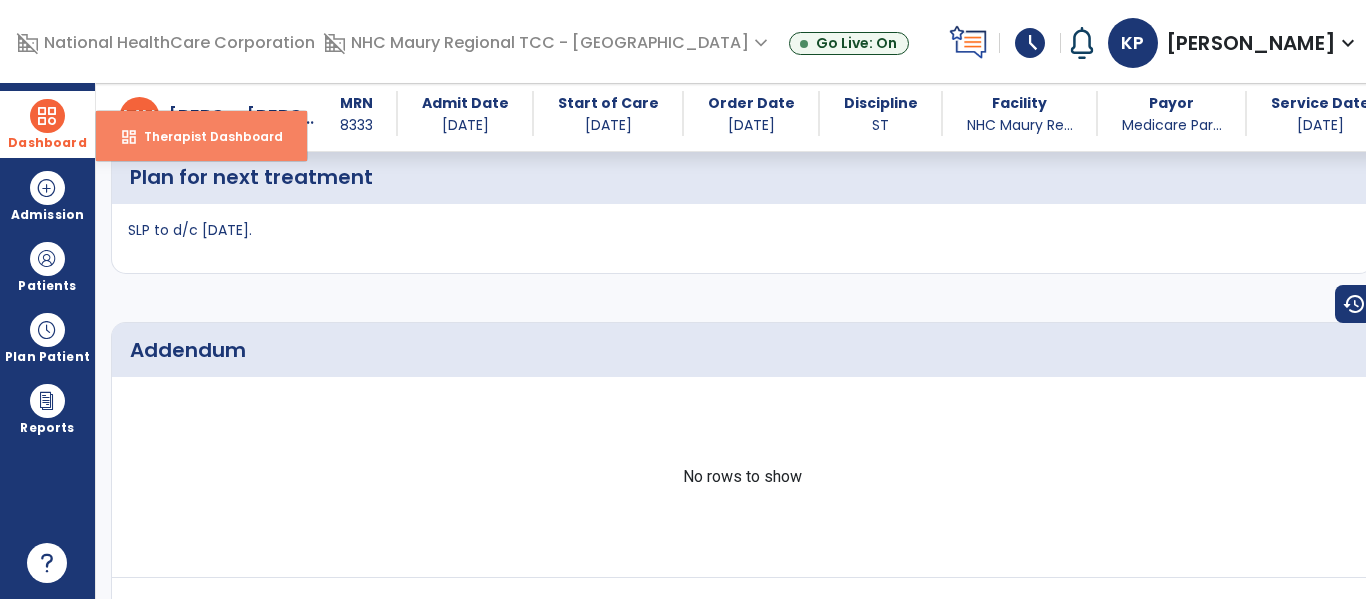 click on "dashboard  Therapist Dashboard" at bounding box center [201, 136] 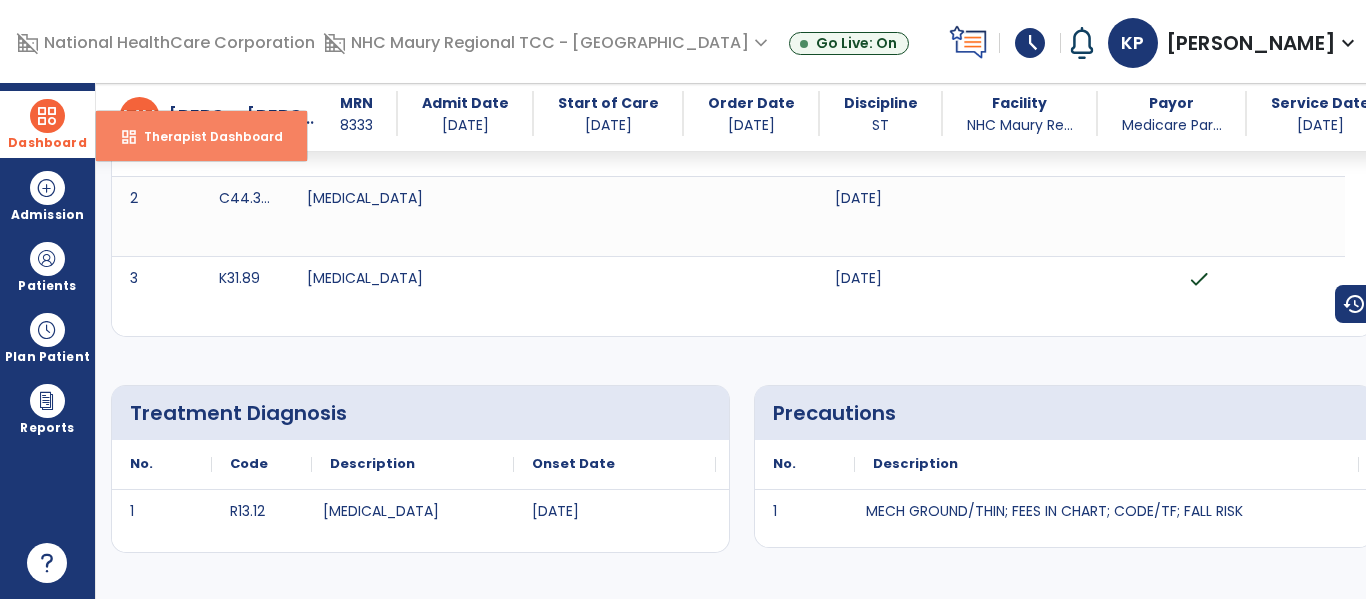 select on "****" 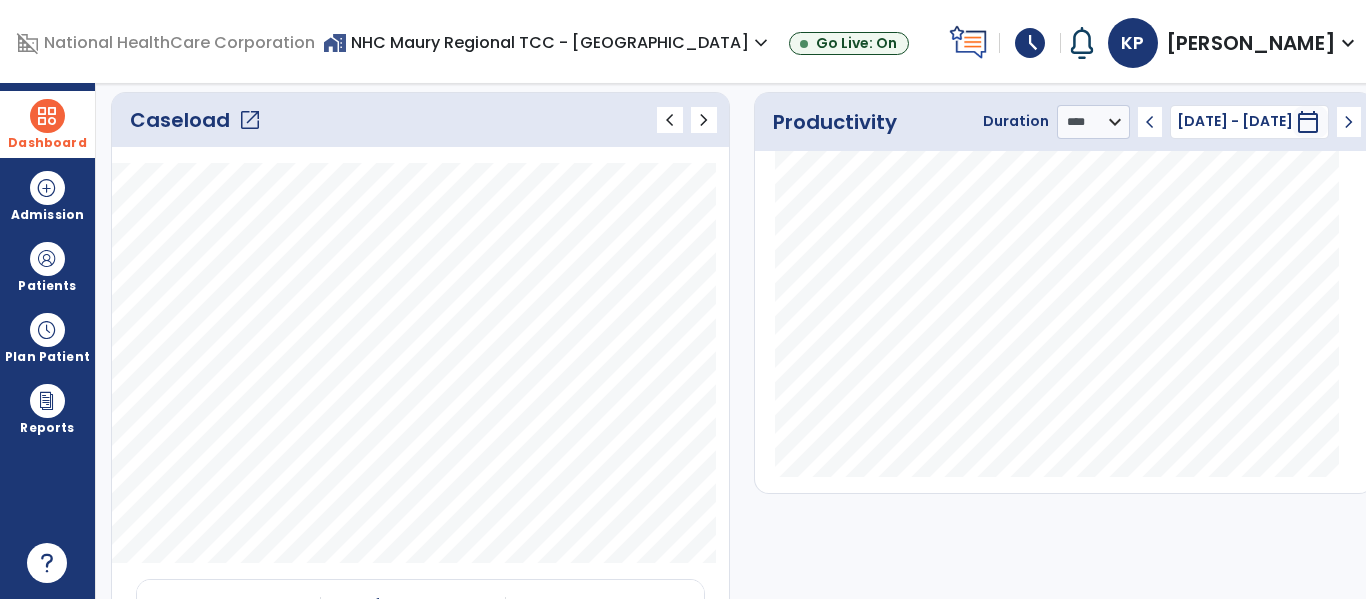 click on "open_in_new" 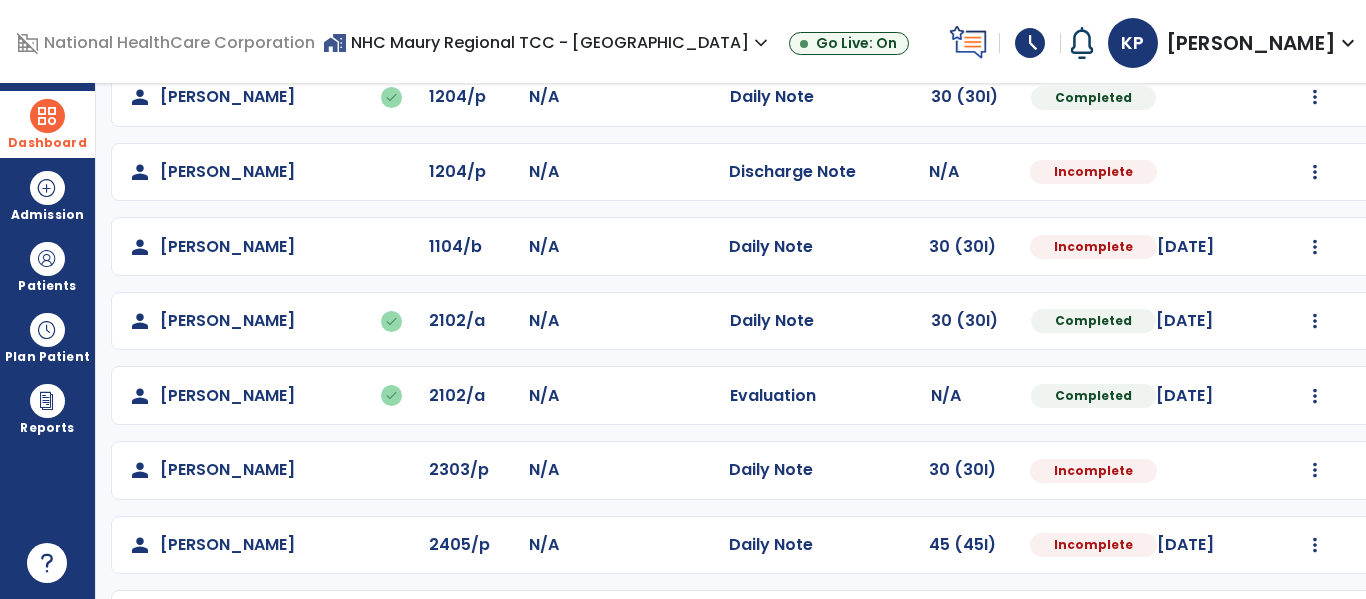 scroll, scrollTop: 645, scrollLeft: 0, axis: vertical 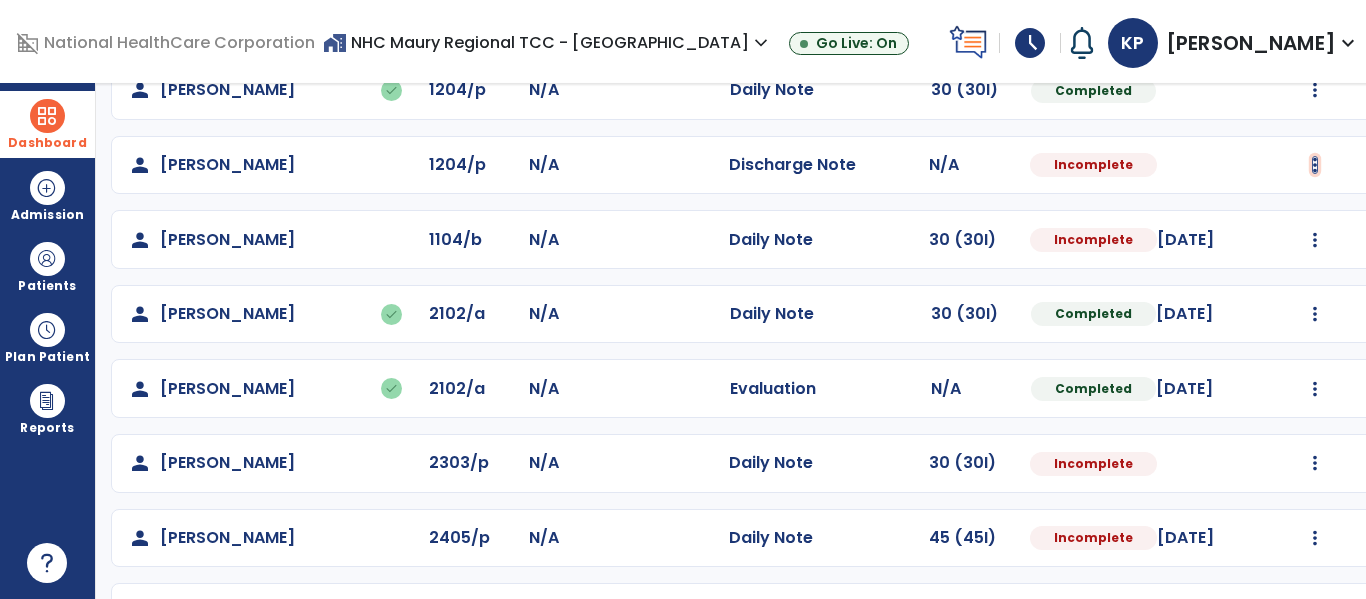 click at bounding box center (1314, -357) 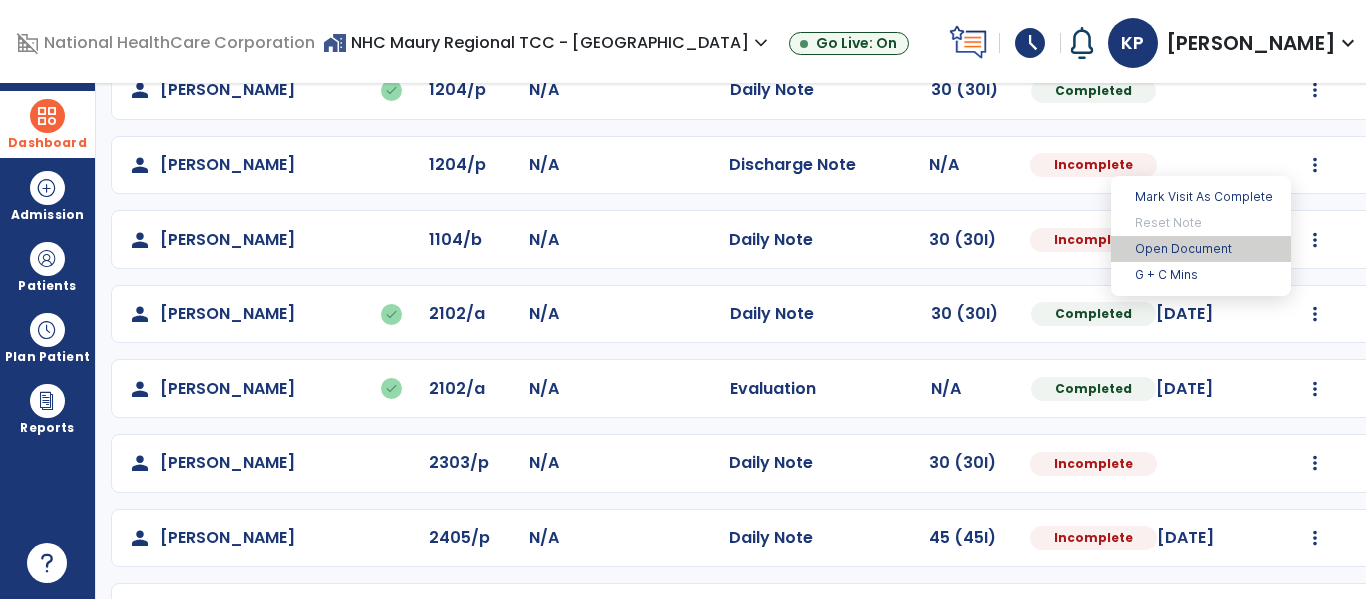 click on "Open Document" at bounding box center (1201, 249) 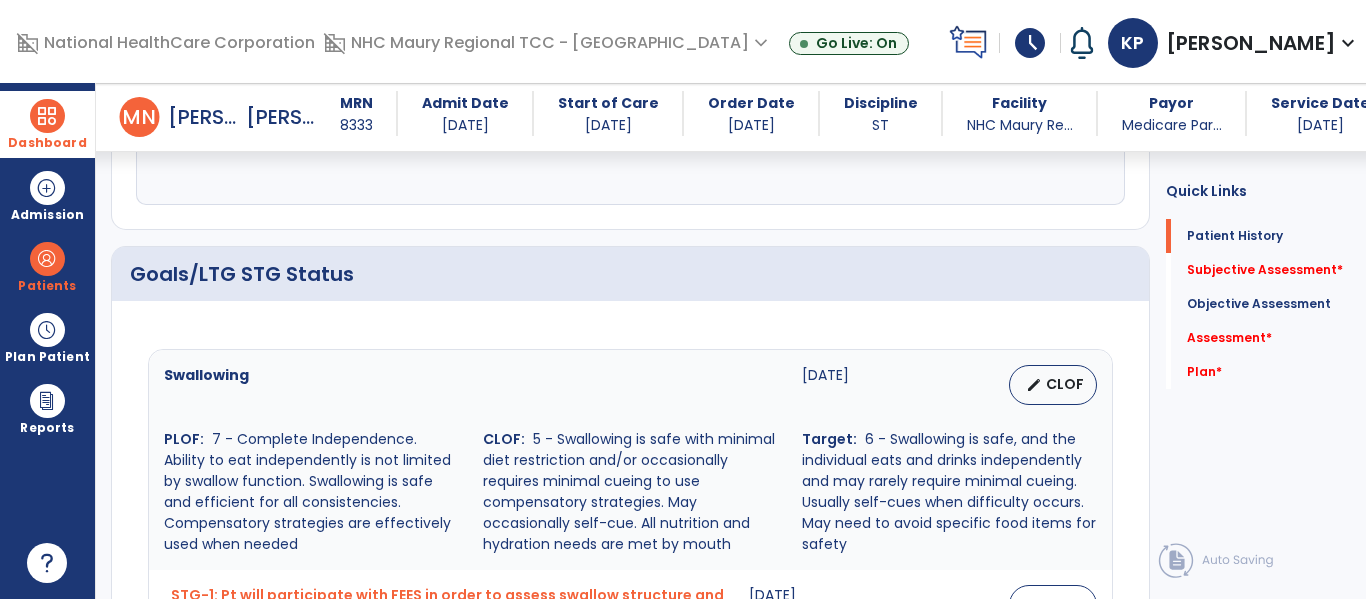 scroll, scrollTop: 640, scrollLeft: 0, axis: vertical 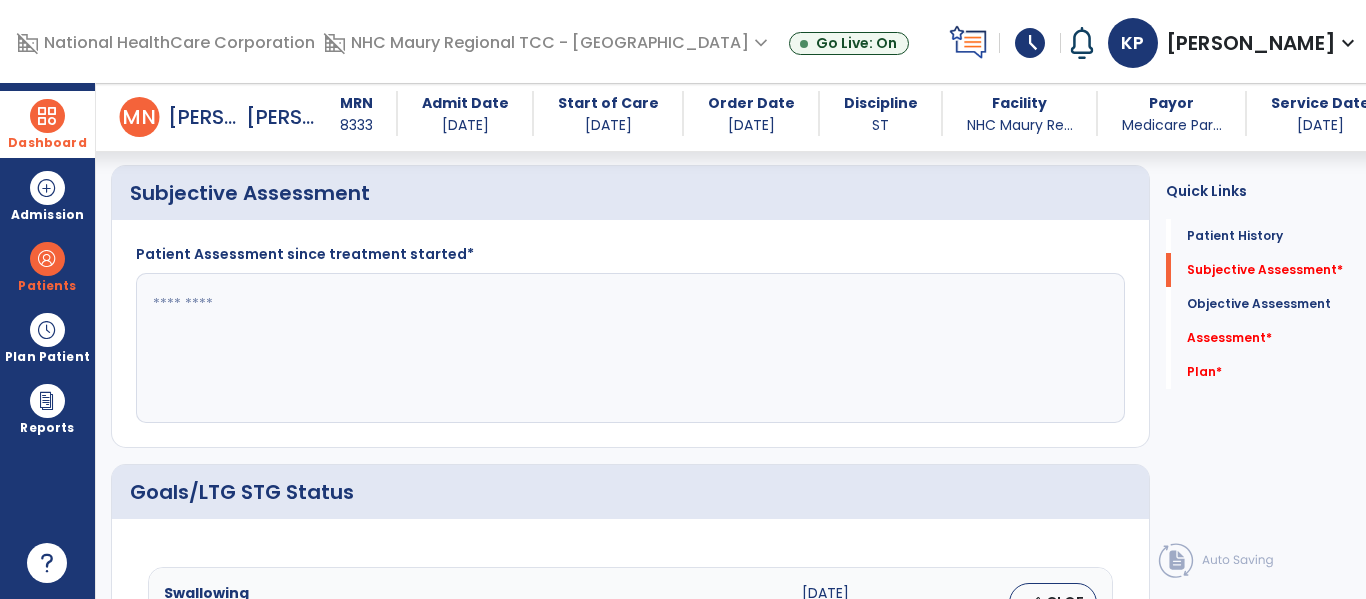 drag, startPoint x: 720, startPoint y: 269, endPoint x: 743, endPoint y: 344, distance: 78.44743 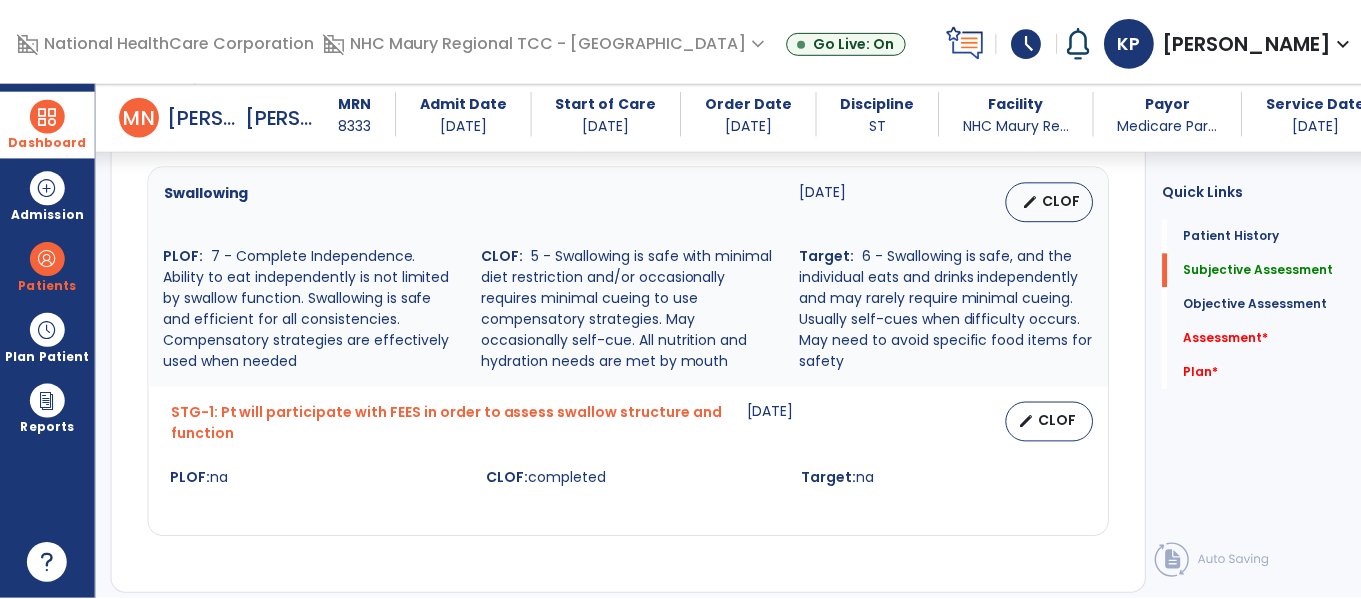 scroll, scrollTop: 817, scrollLeft: 0, axis: vertical 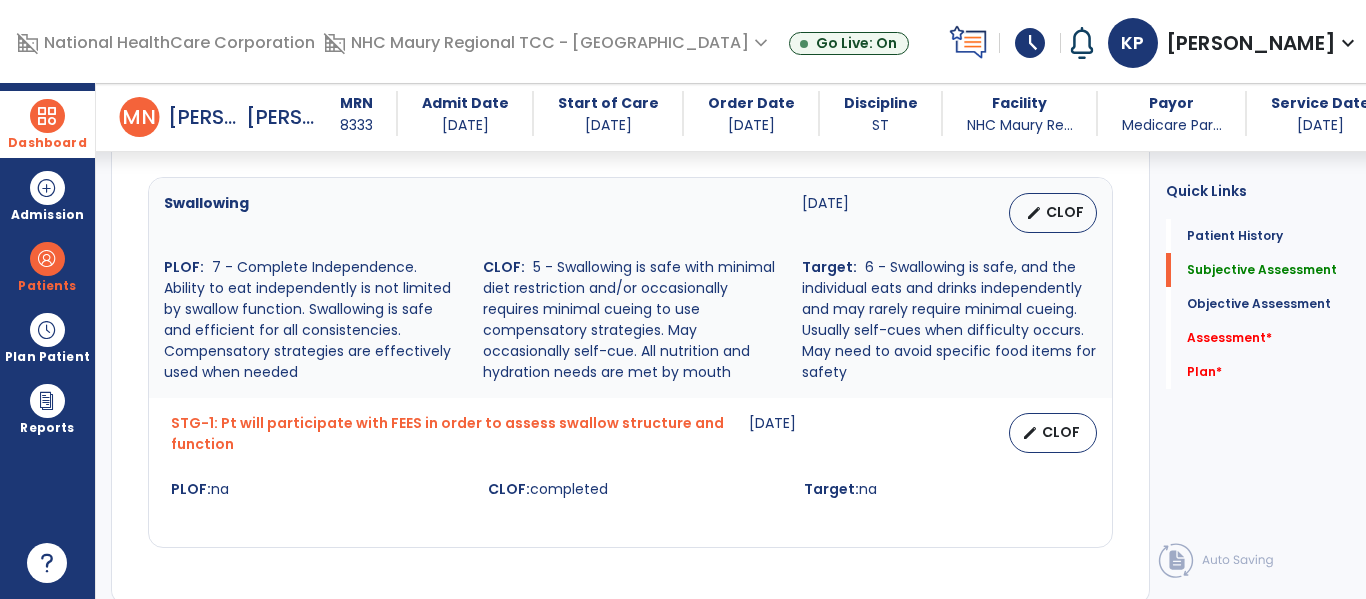 type on "**********" 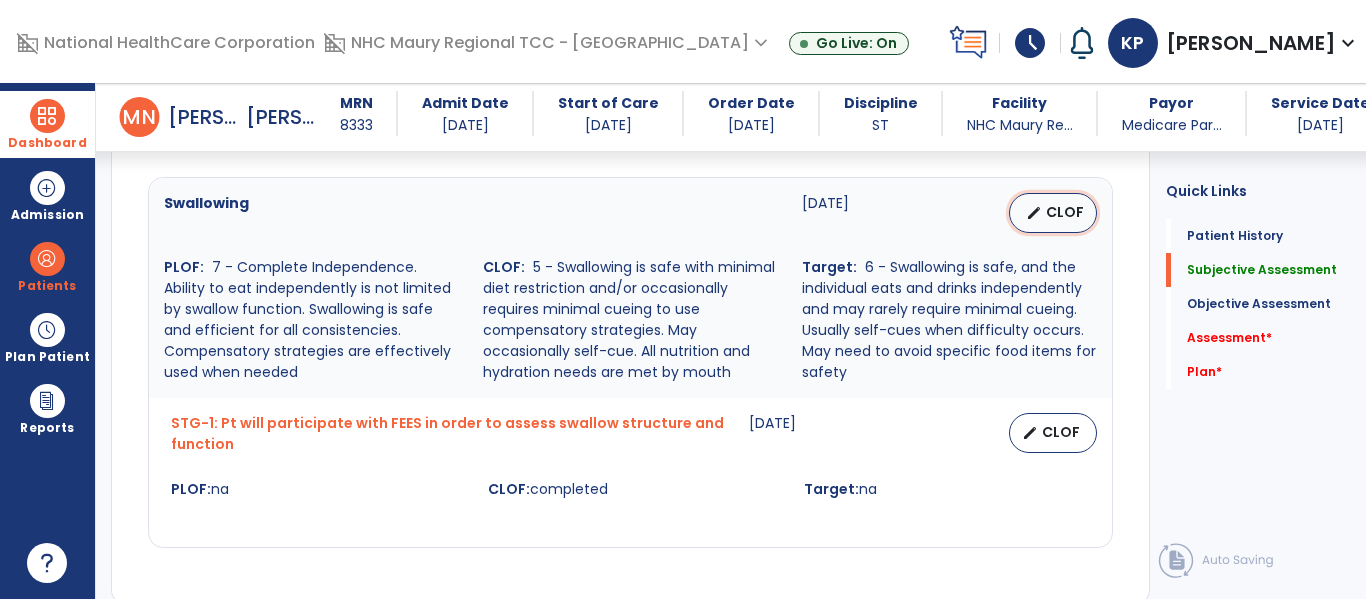 click on "edit   CLOF" at bounding box center [1053, 213] 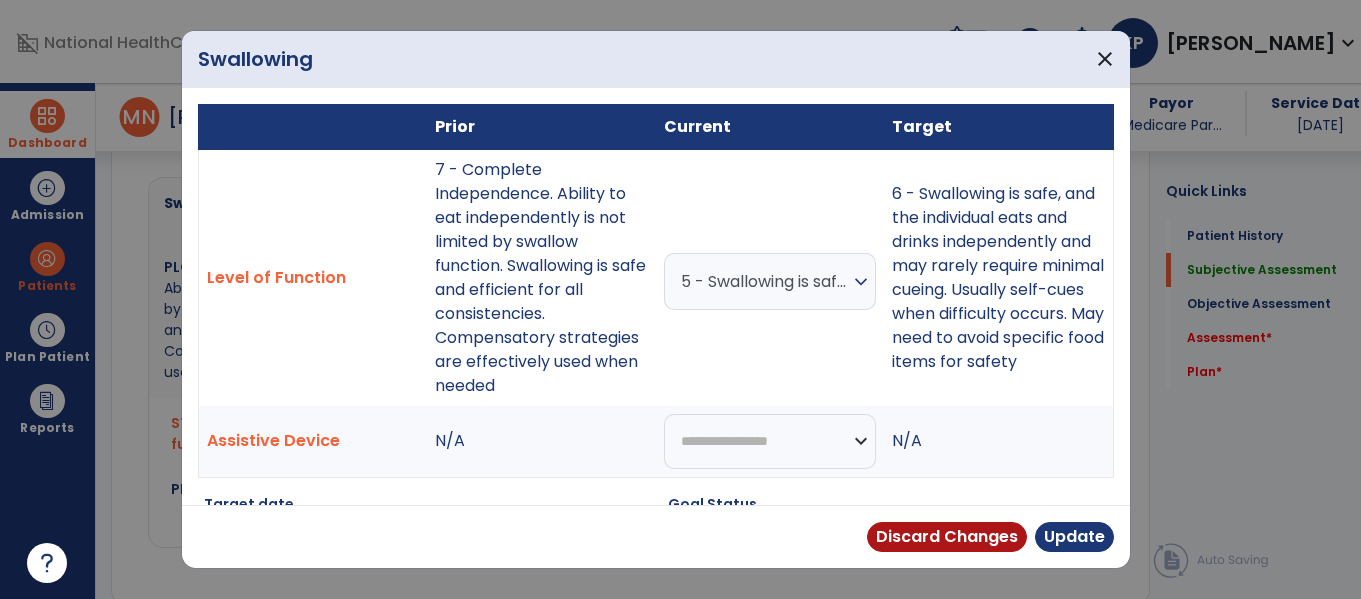scroll, scrollTop: 817, scrollLeft: 0, axis: vertical 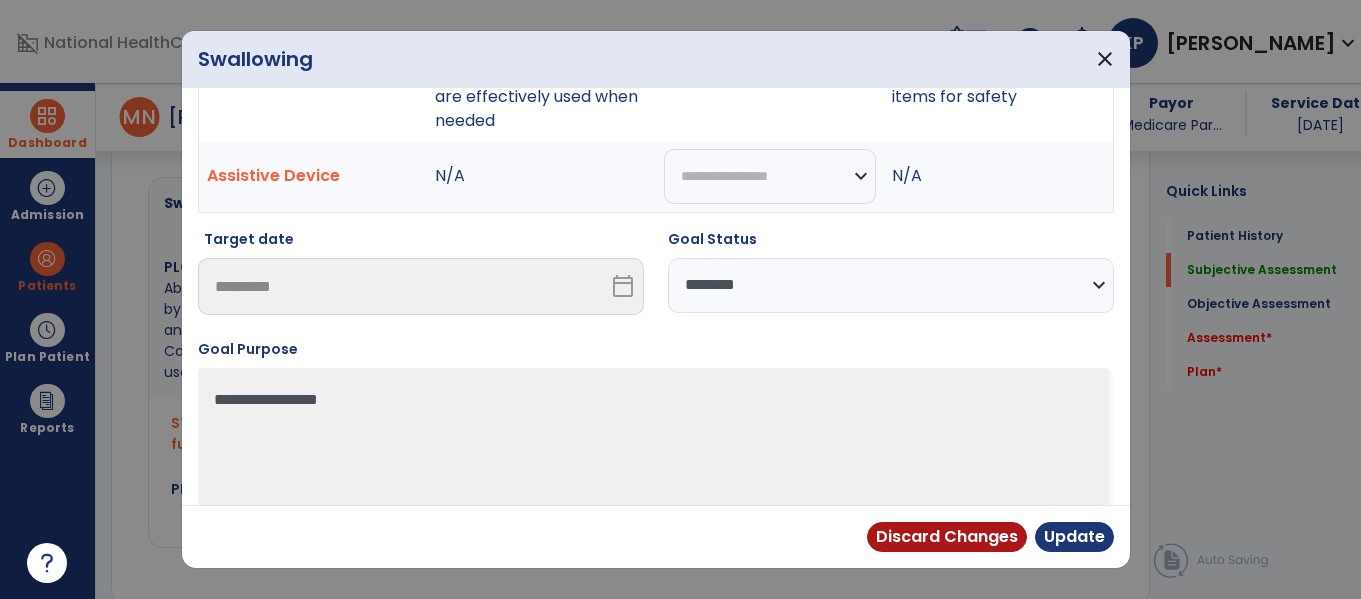 click on "**********" at bounding box center [891, 285] 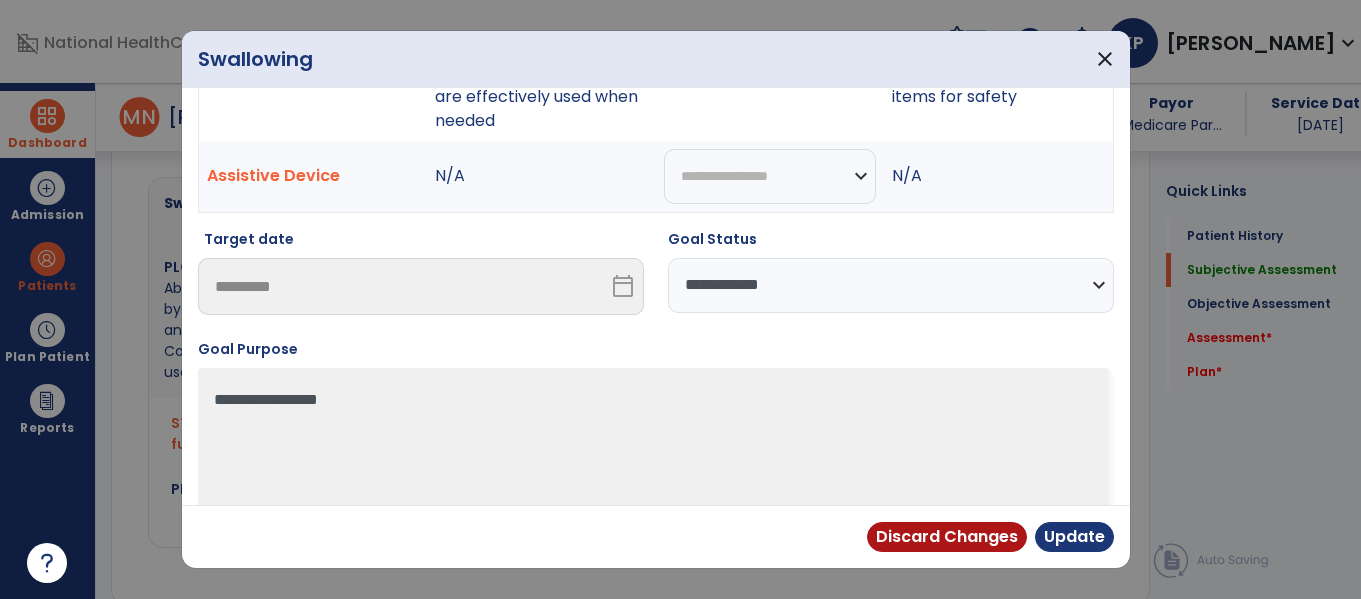 click on "**********" at bounding box center [891, 285] 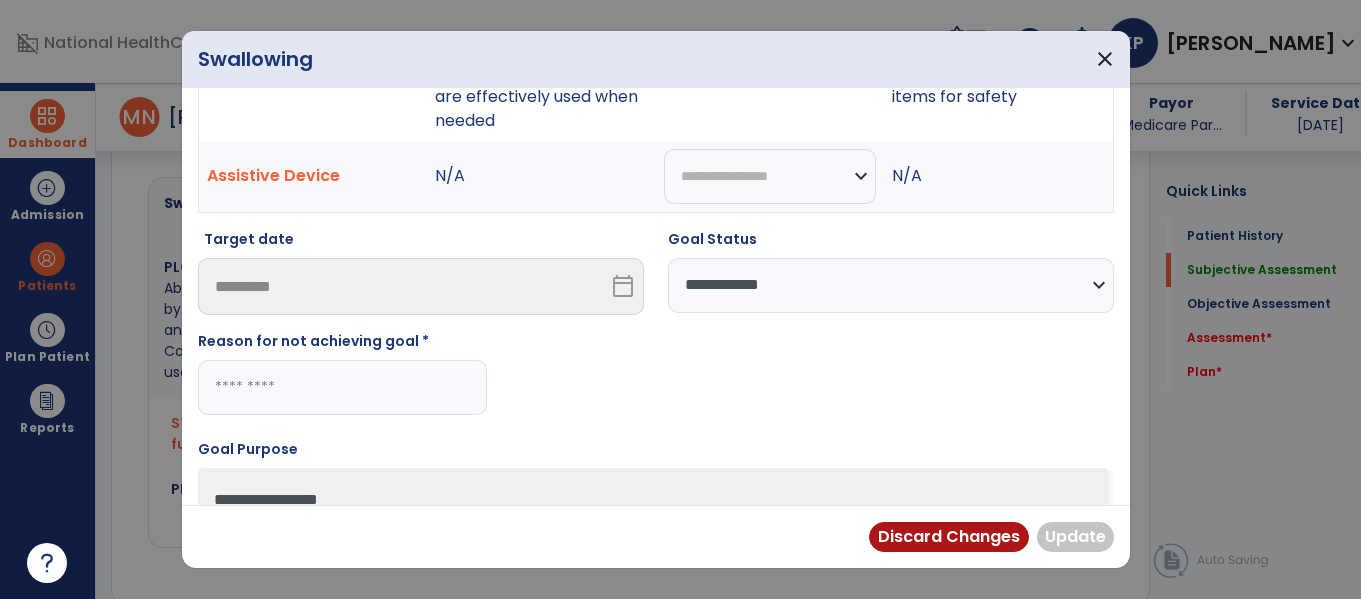 click at bounding box center (342, 387) 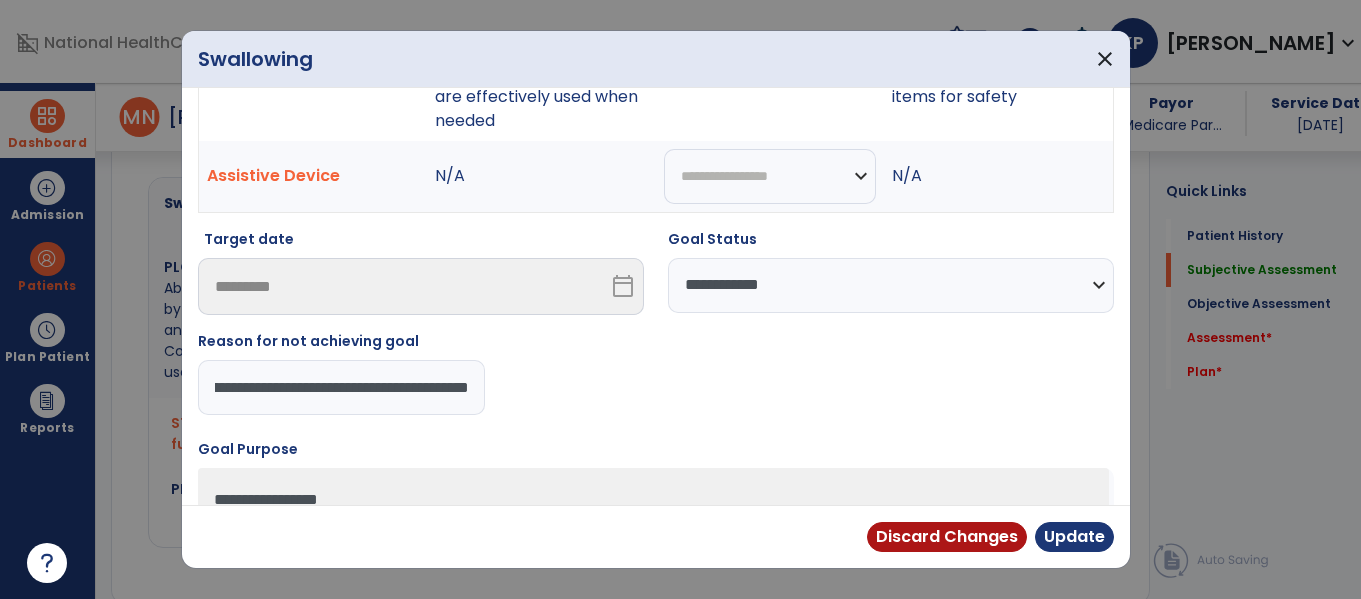 scroll, scrollTop: 0, scrollLeft: 342, axis: horizontal 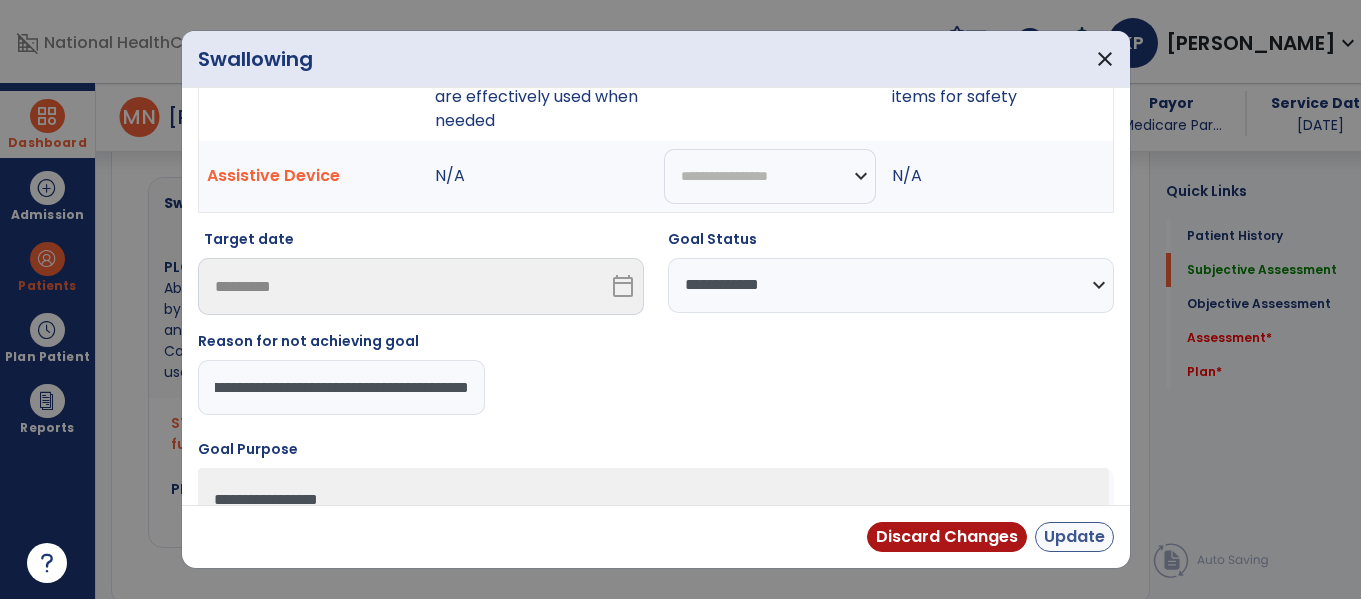 type on "**********" 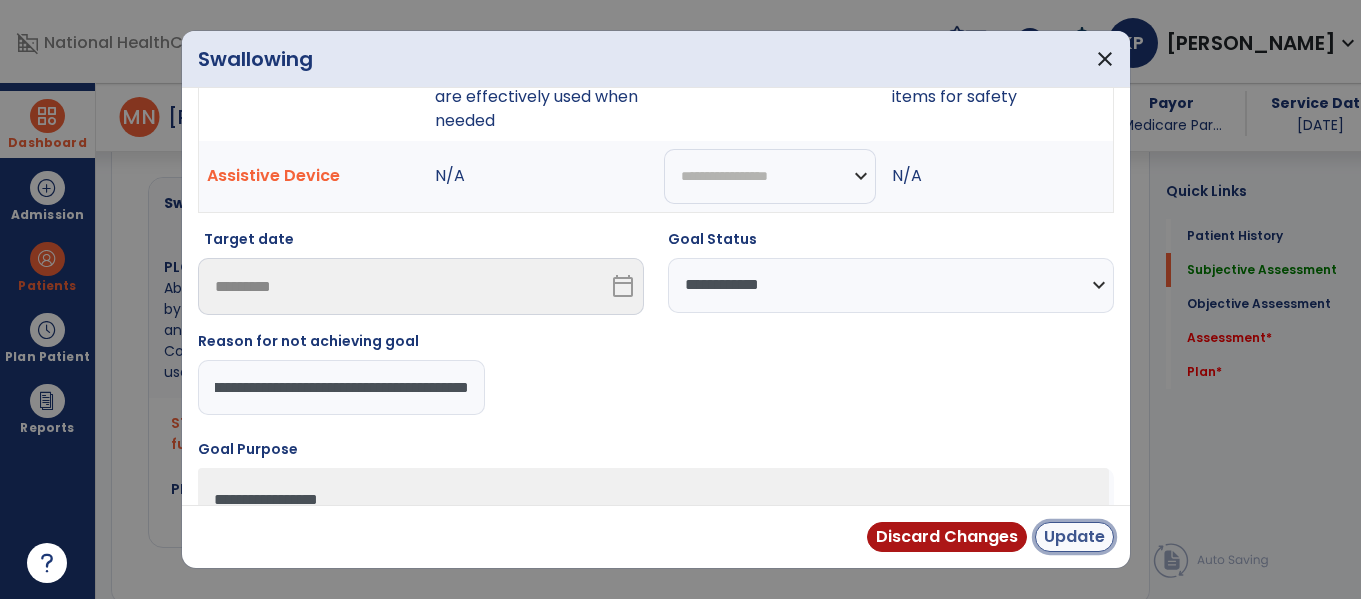 scroll, scrollTop: 0, scrollLeft: 0, axis: both 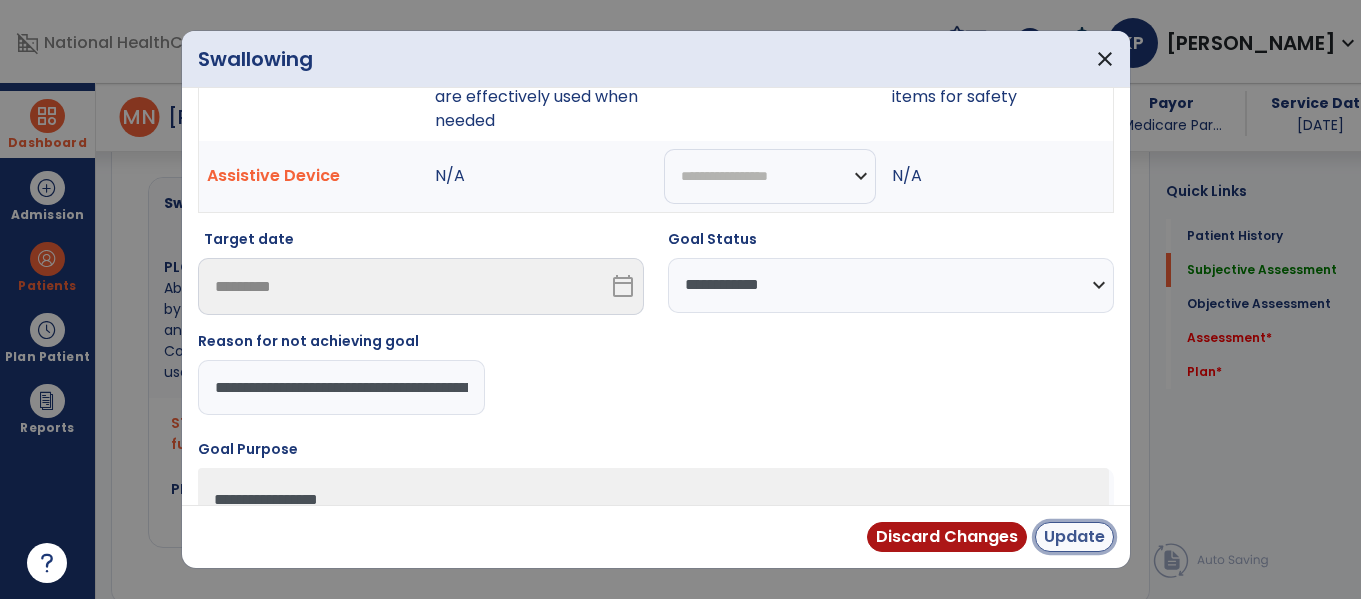 click on "Update" at bounding box center [1074, 537] 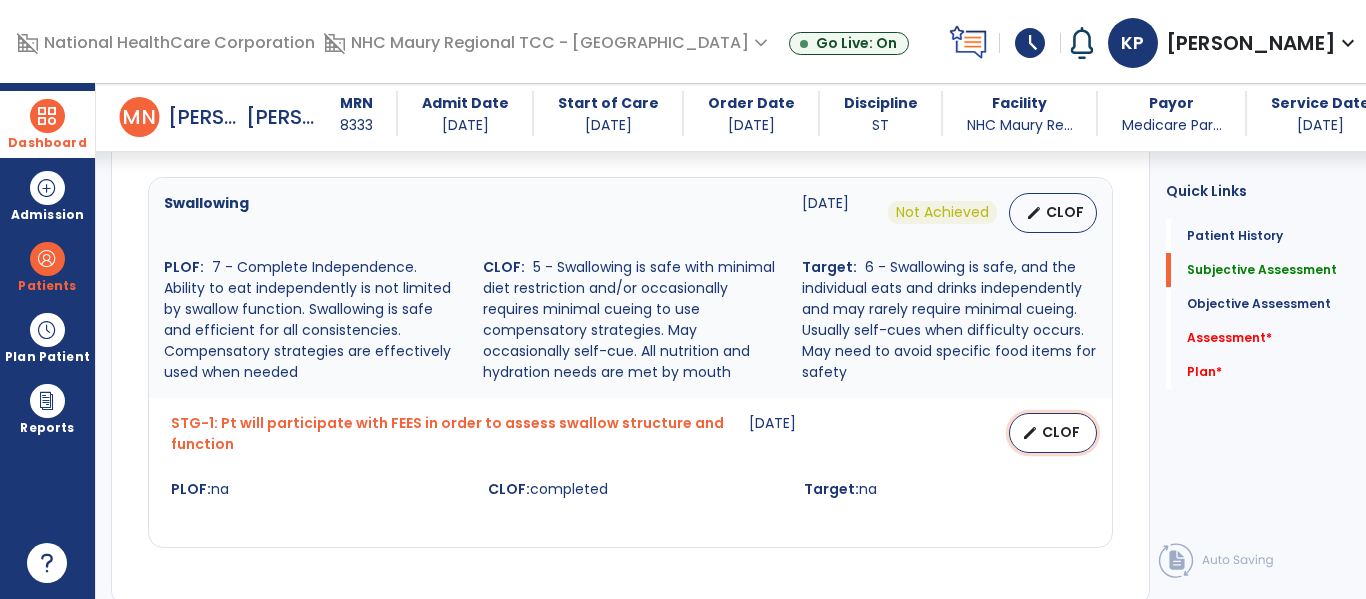 click on "CLOF" at bounding box center (1061, 432) 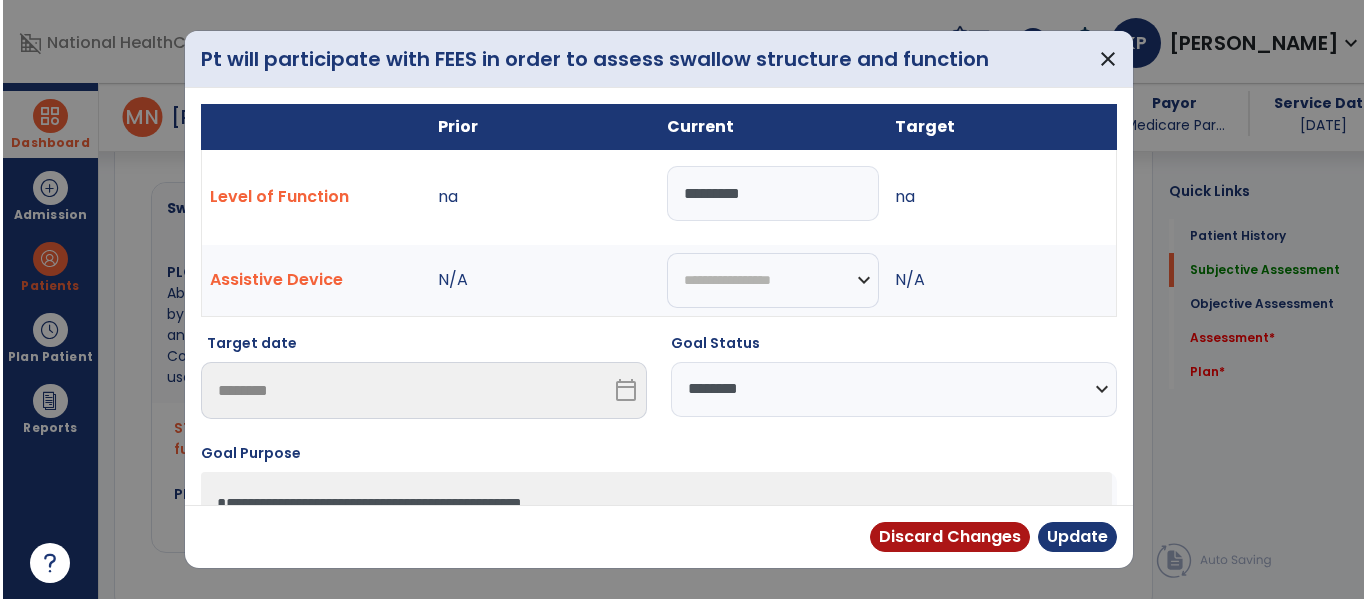 scroll, scrollTop: 817, scrollLeft: 0, axis: vertical 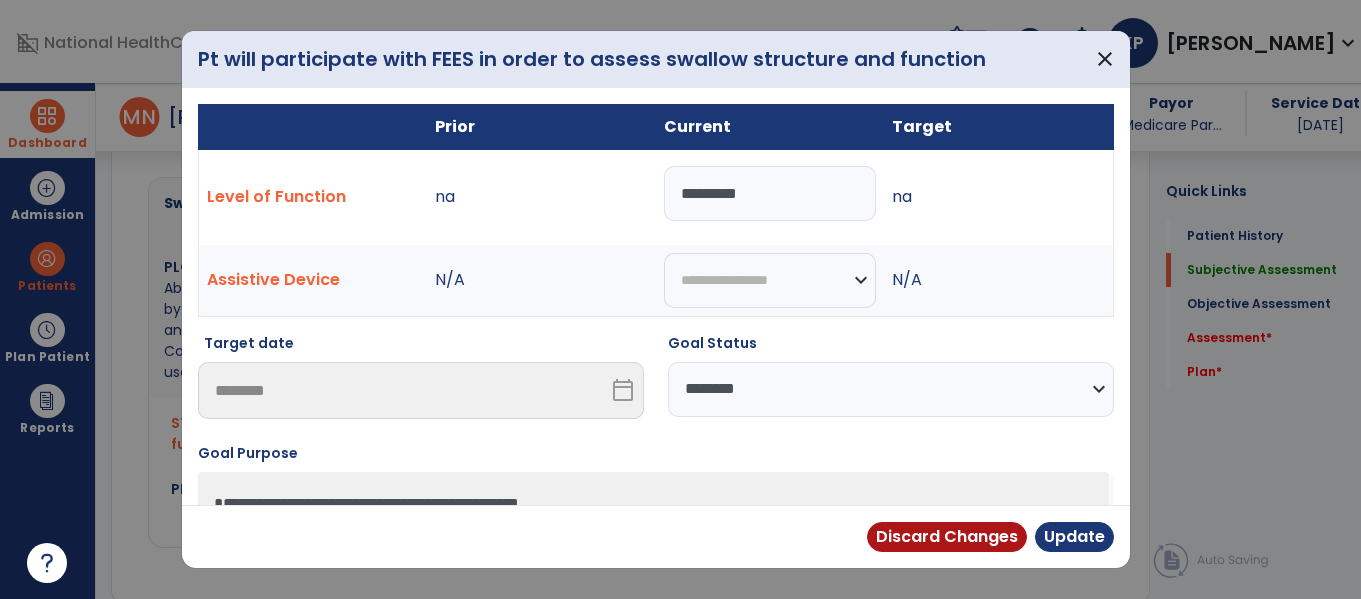 click on "**********" at bounding box center [891, 389] 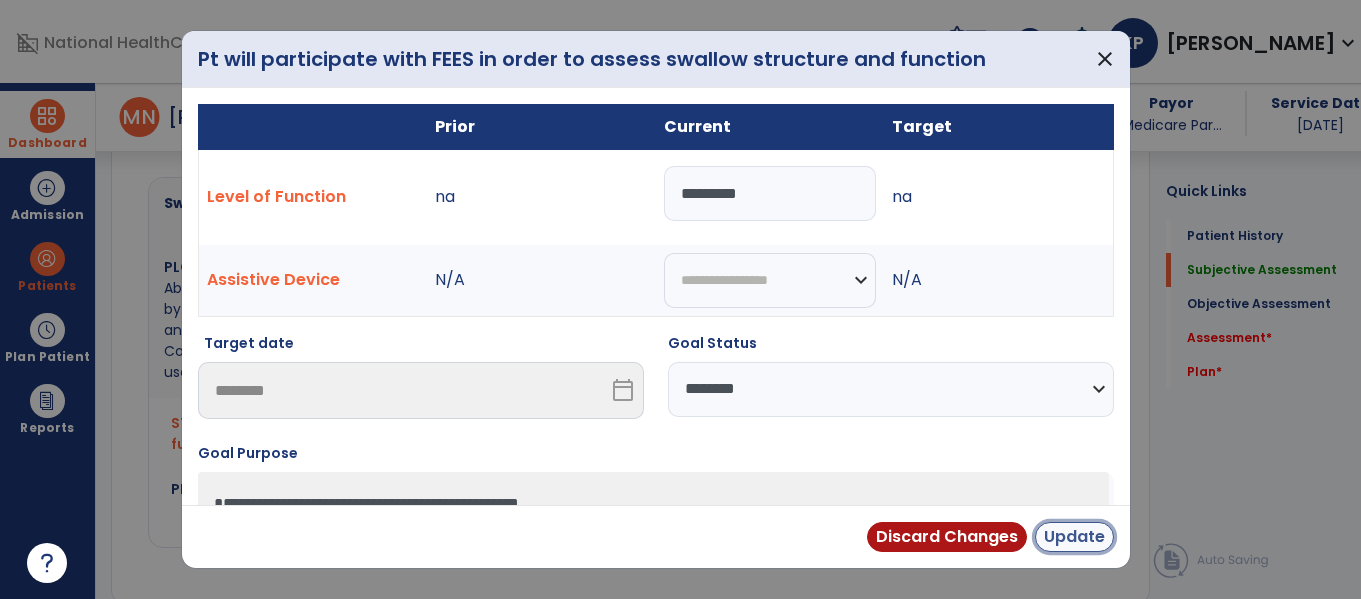 click on "Update" at bounding box center [1074, 537] 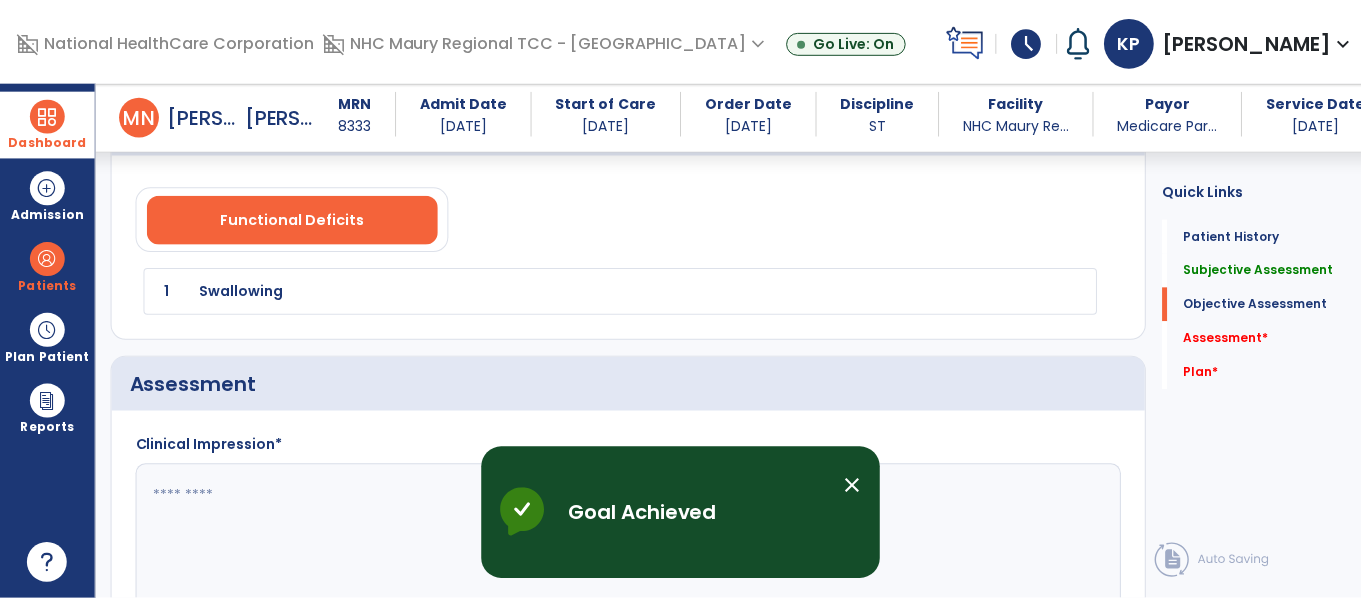 scroll, scrollTop: 1375, scrollLeft: 0, axis: vertical 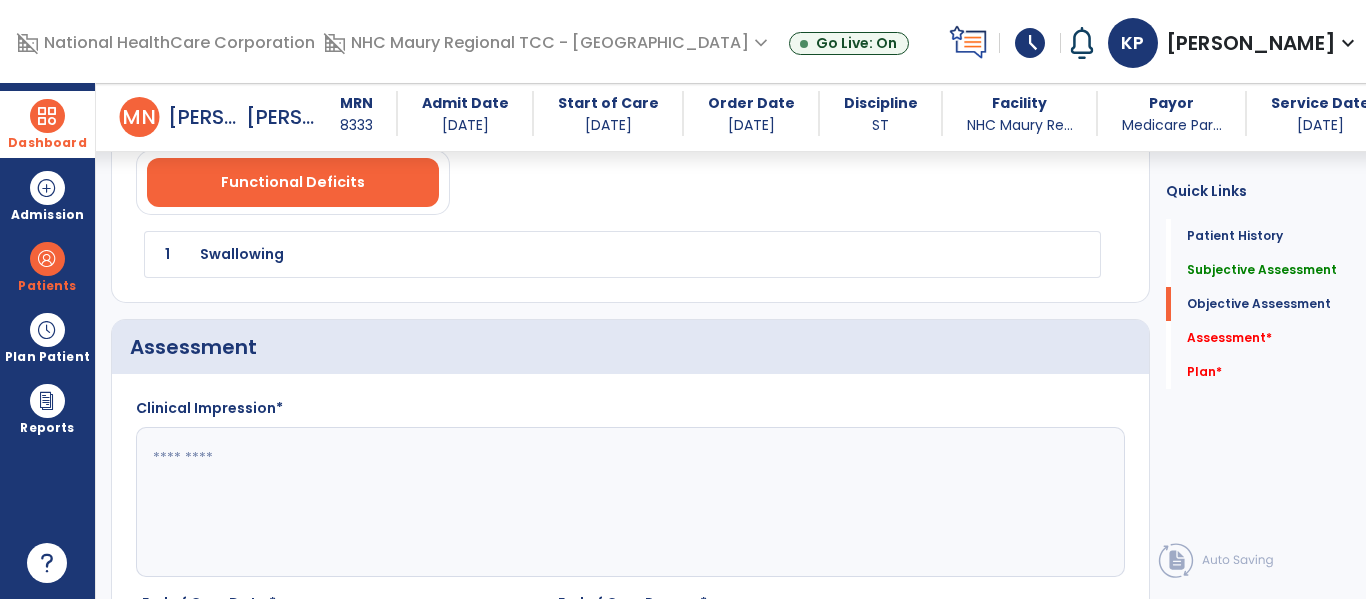 click on "Swallowing" at bounding box center [578, 254] 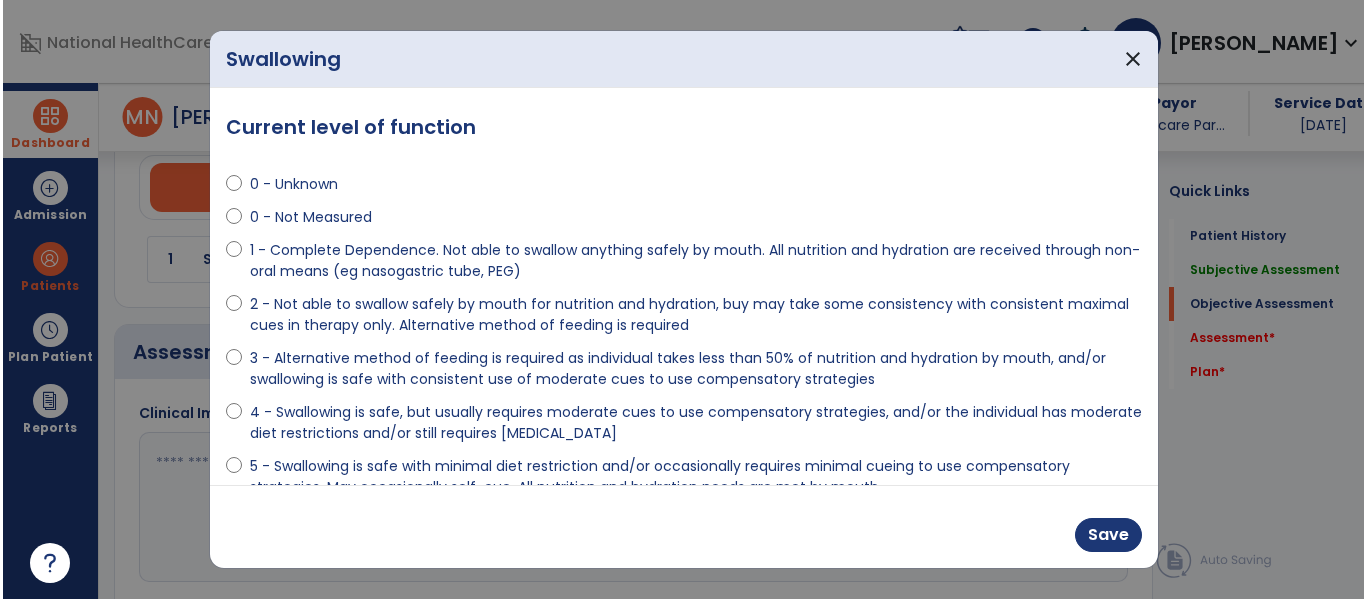scroll, scrollTop: 1375, scrollLeft: 0, axis: vertical 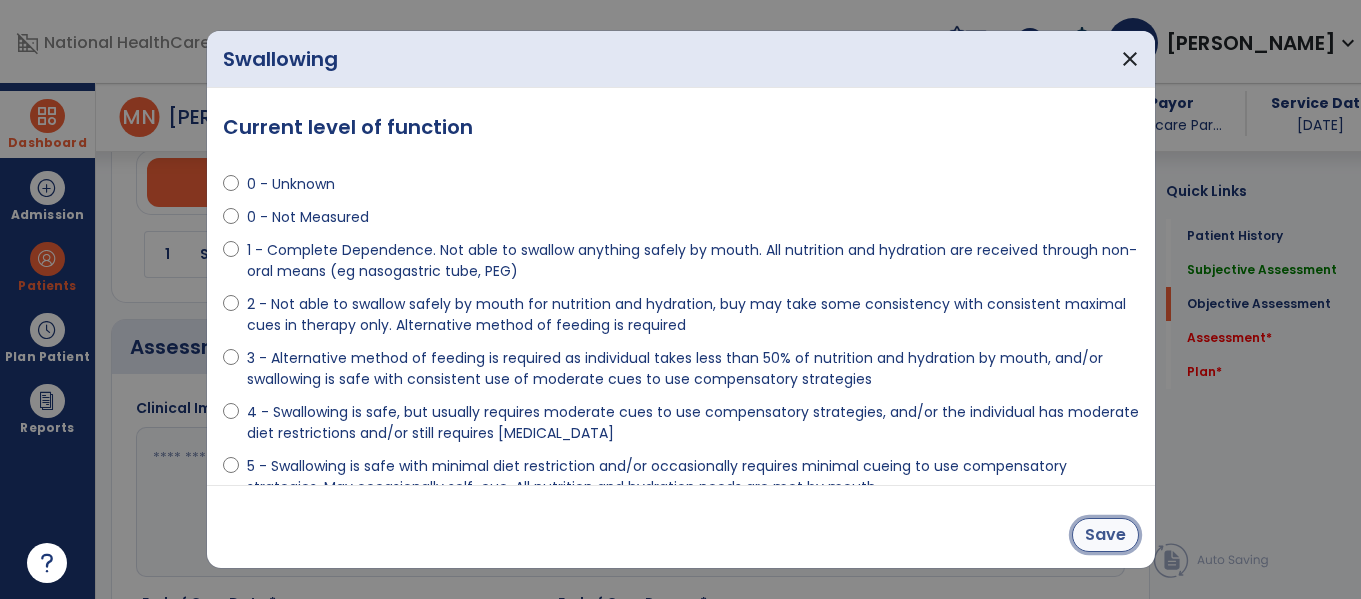 click on "Save" at bounding box center (1105, 535) 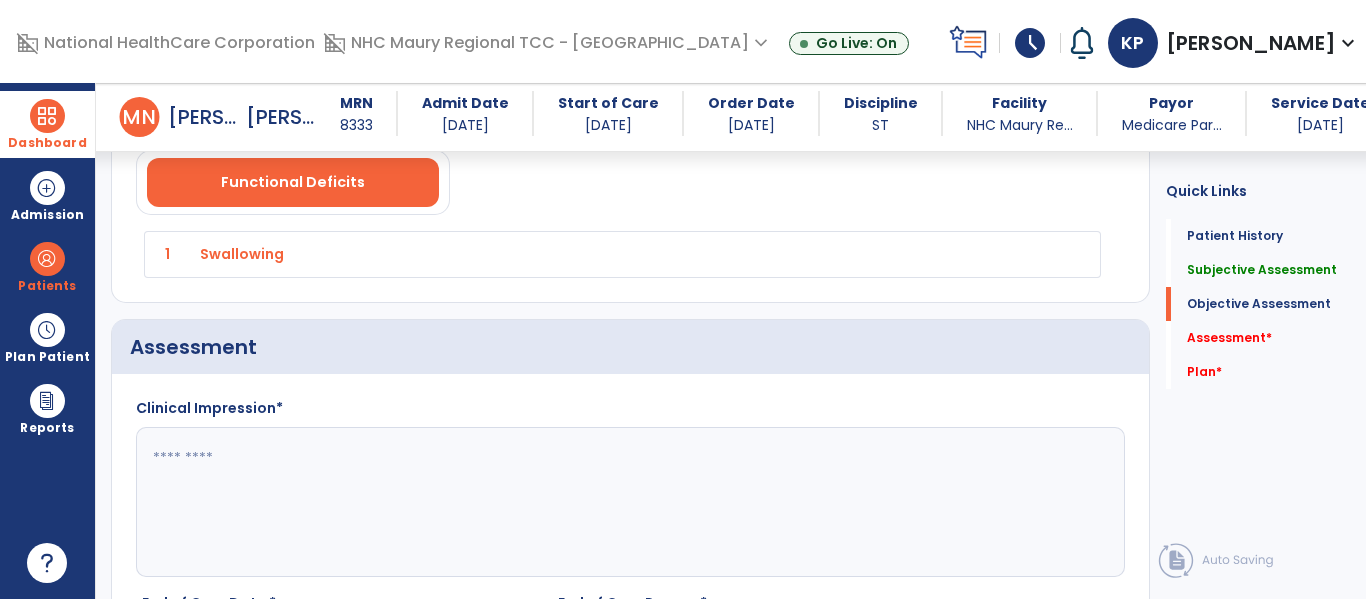 click 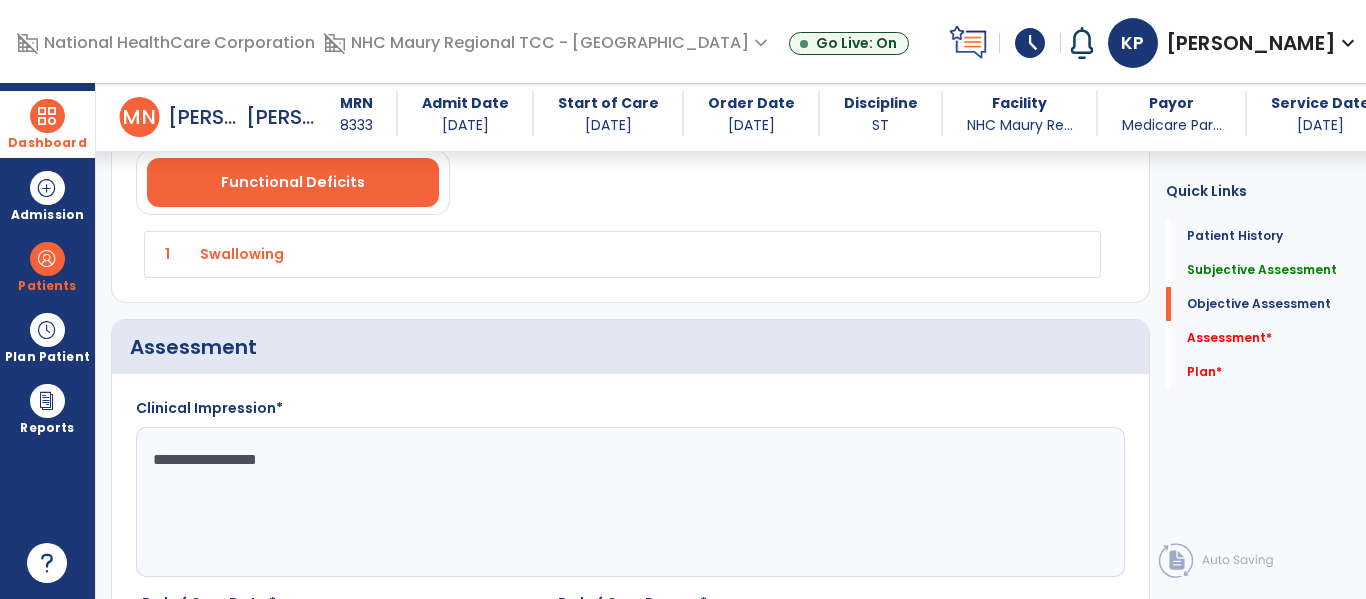 paste on "**********" 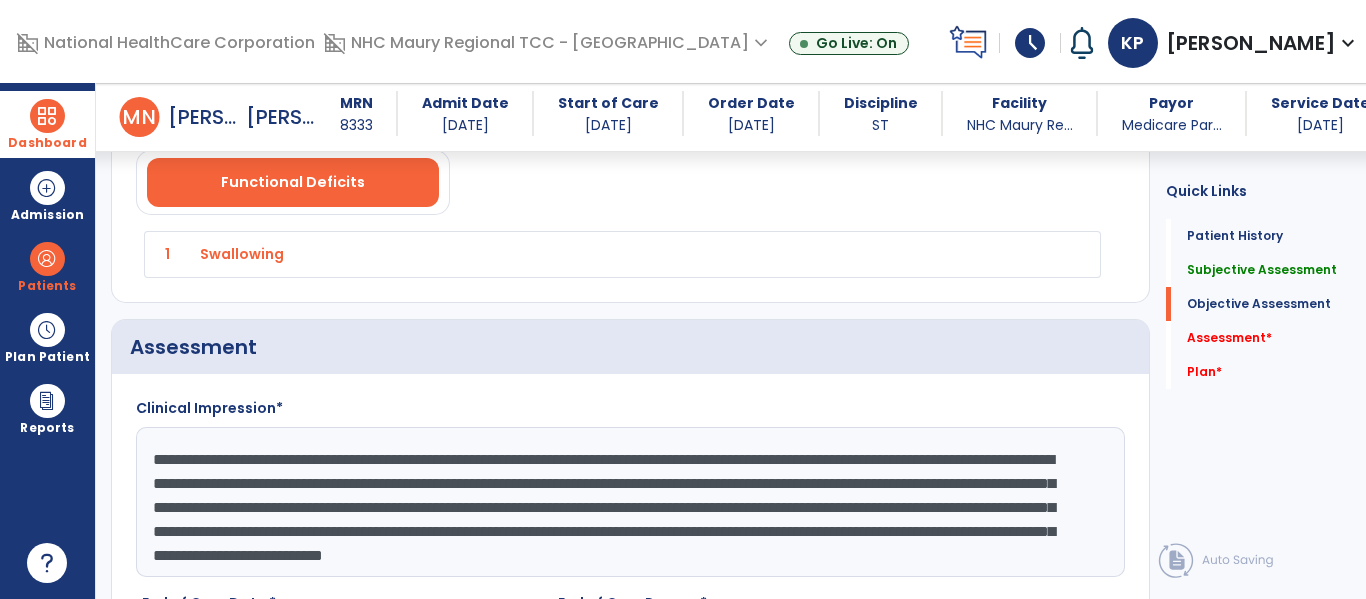 scroll, scrollTop: 15, scrollLeft: 0, axis: vertical 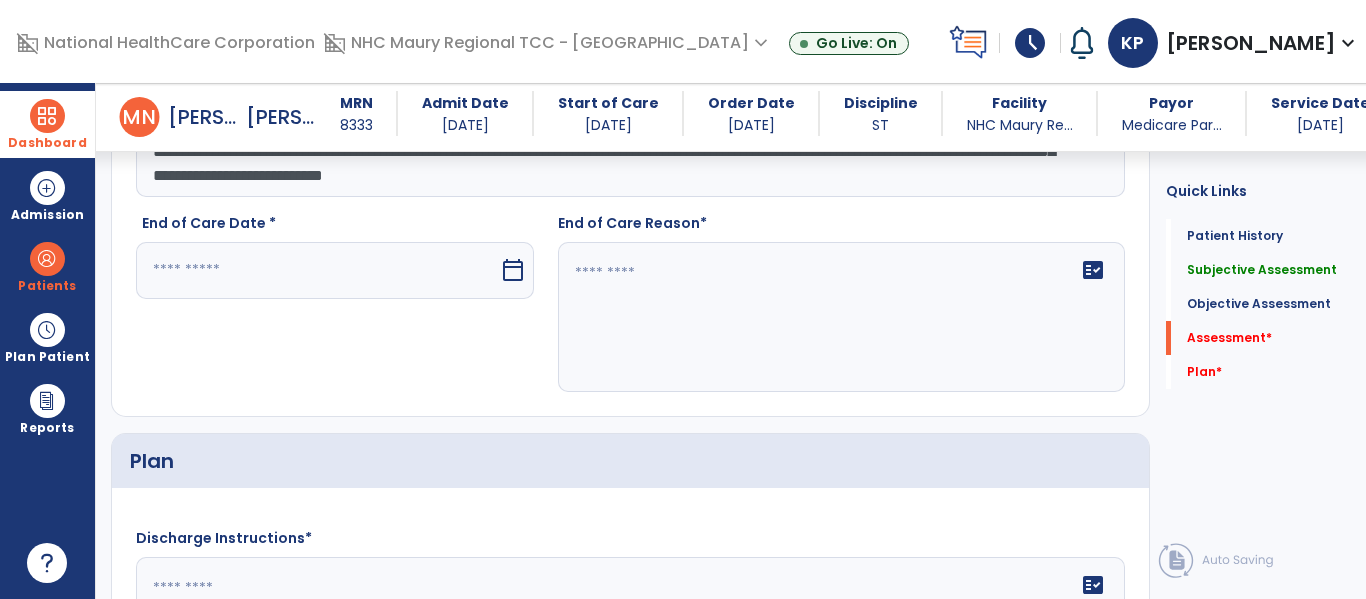 type on "**********" 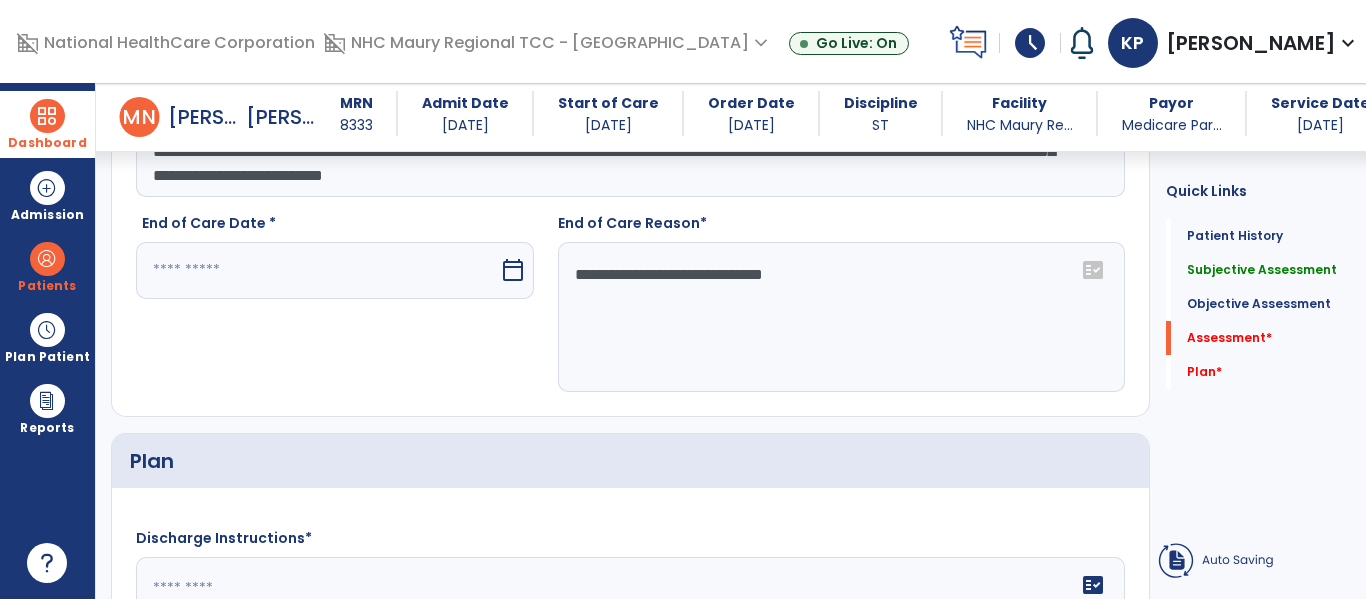 type on "**********" 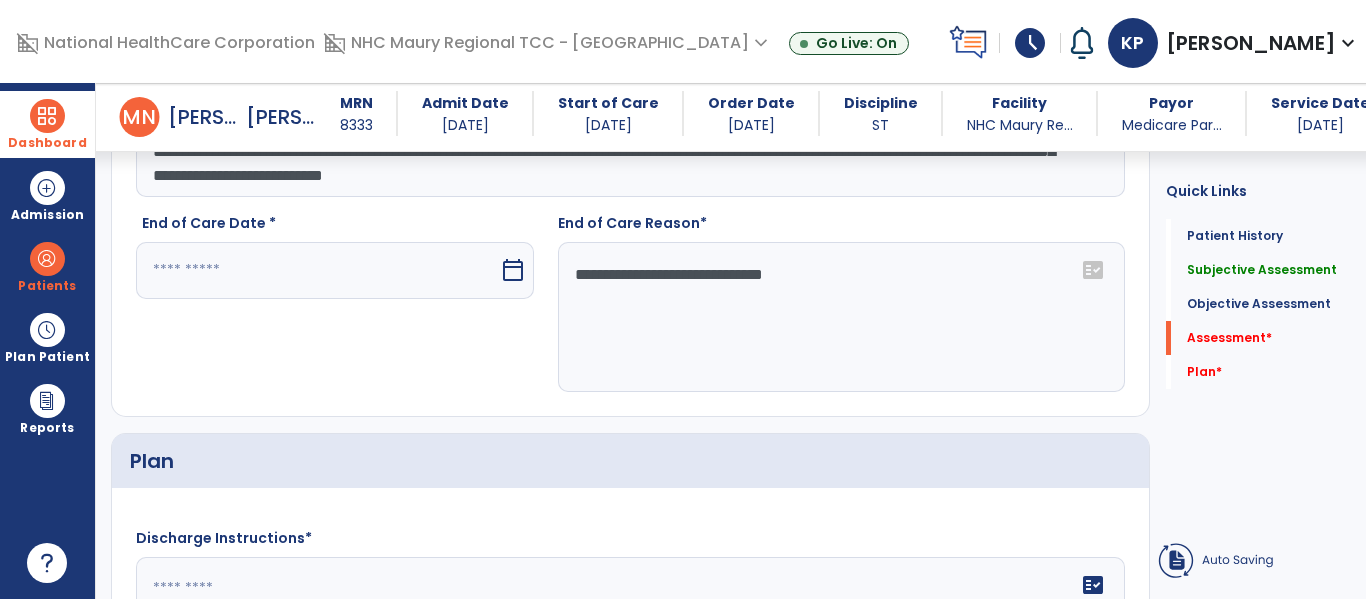 click at bounding box center [317, 270] 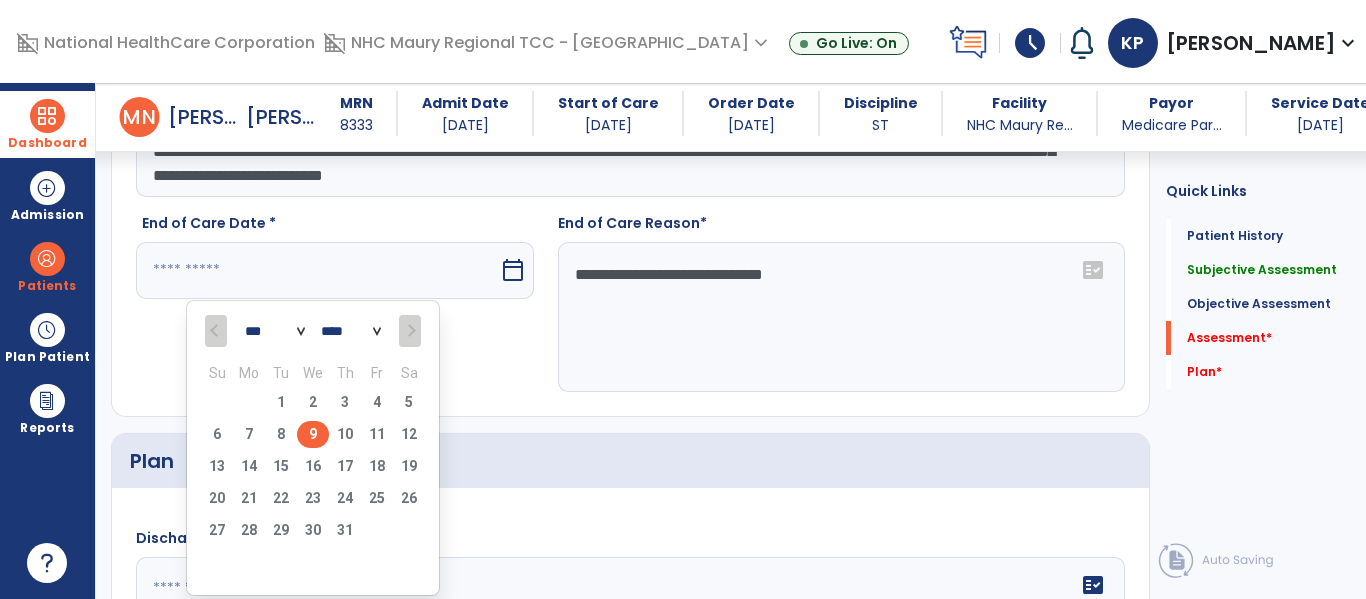 click on "9" at bounding box center [313, 434] 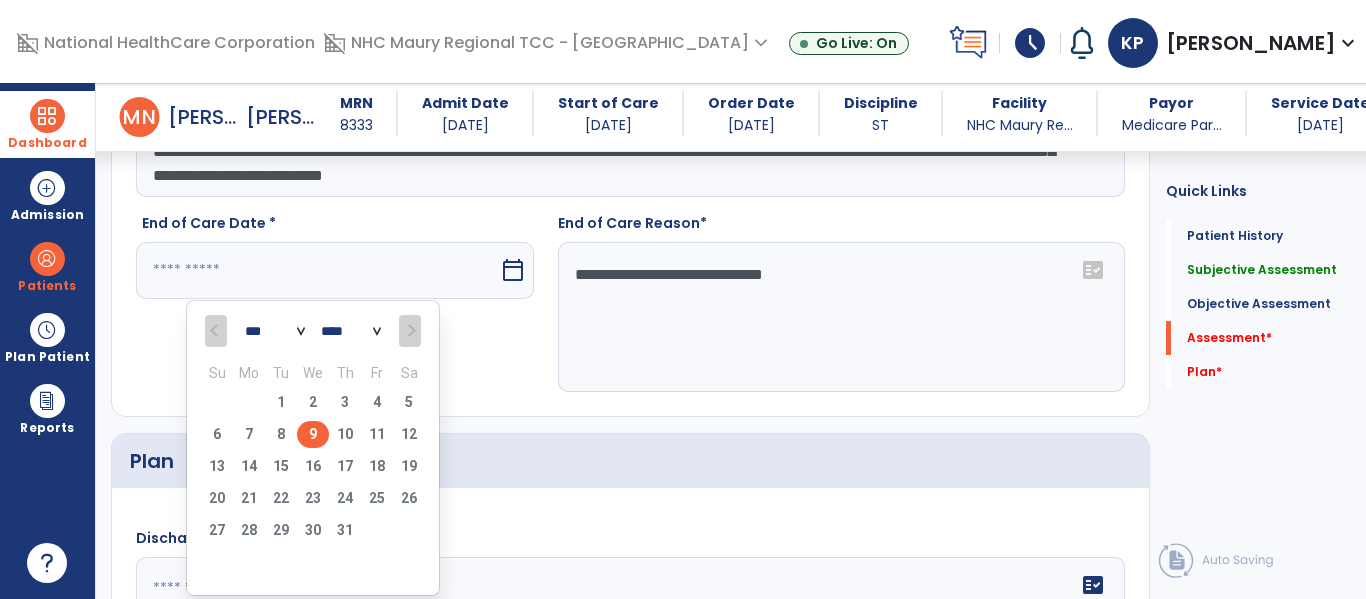 type on "********" 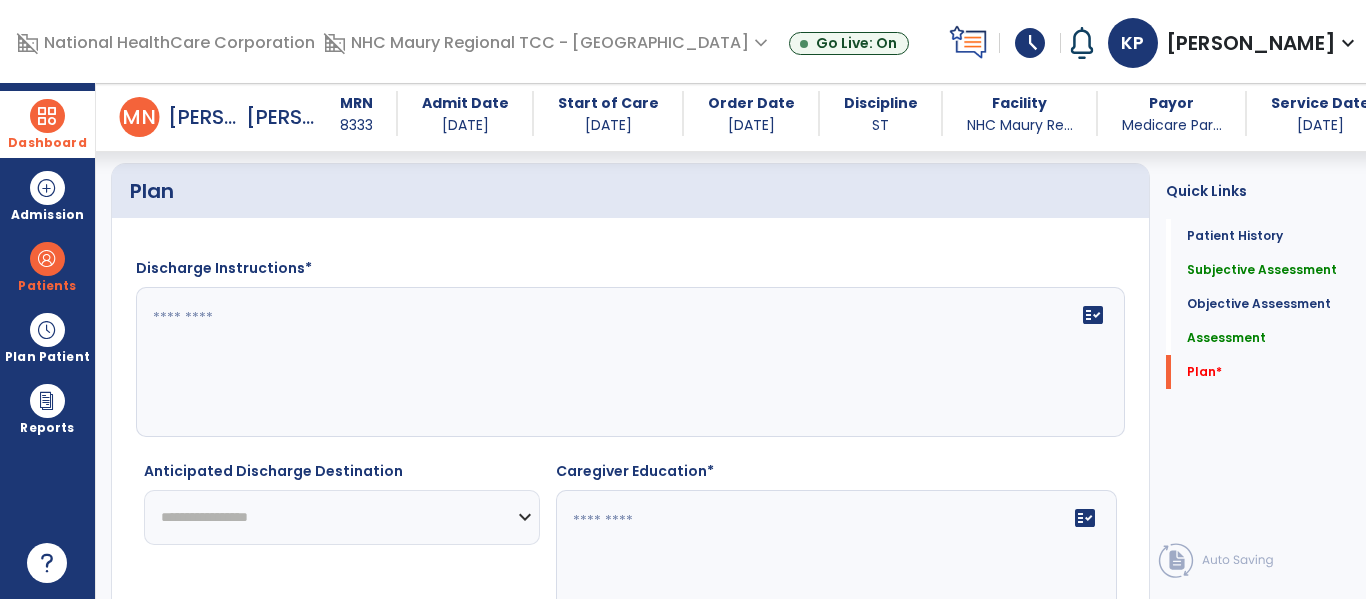 scroll, scrollTop: 2051, scrollLeft: 0, axis: vertical 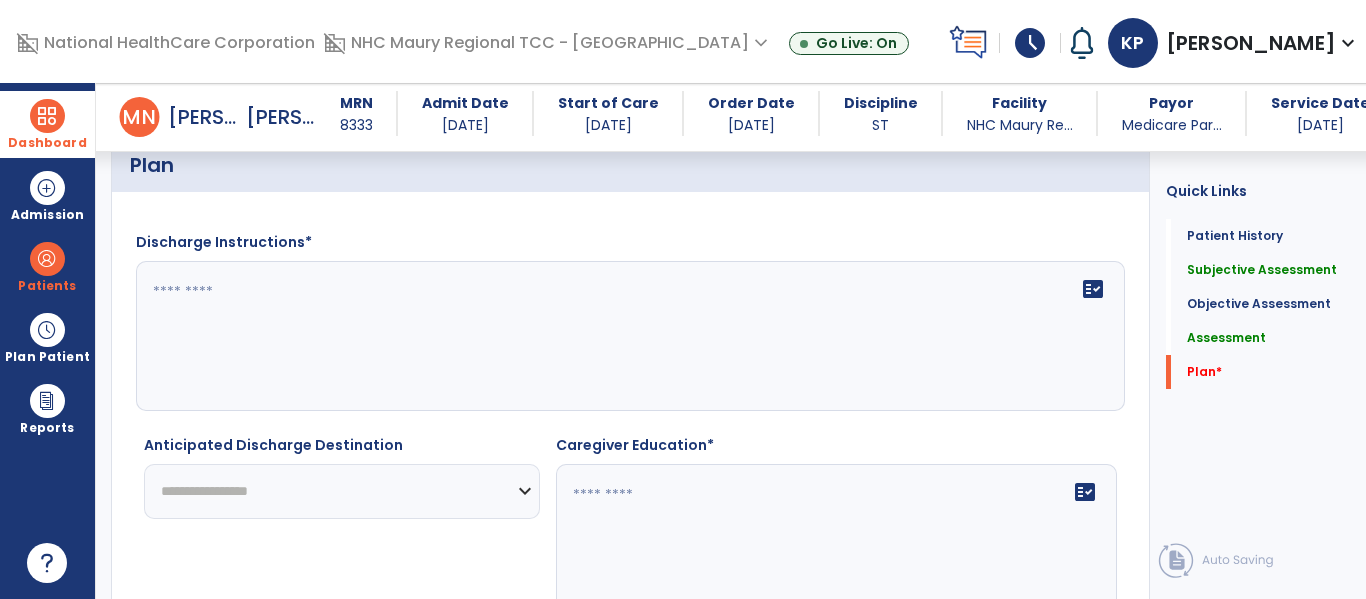 click on "fact_check" 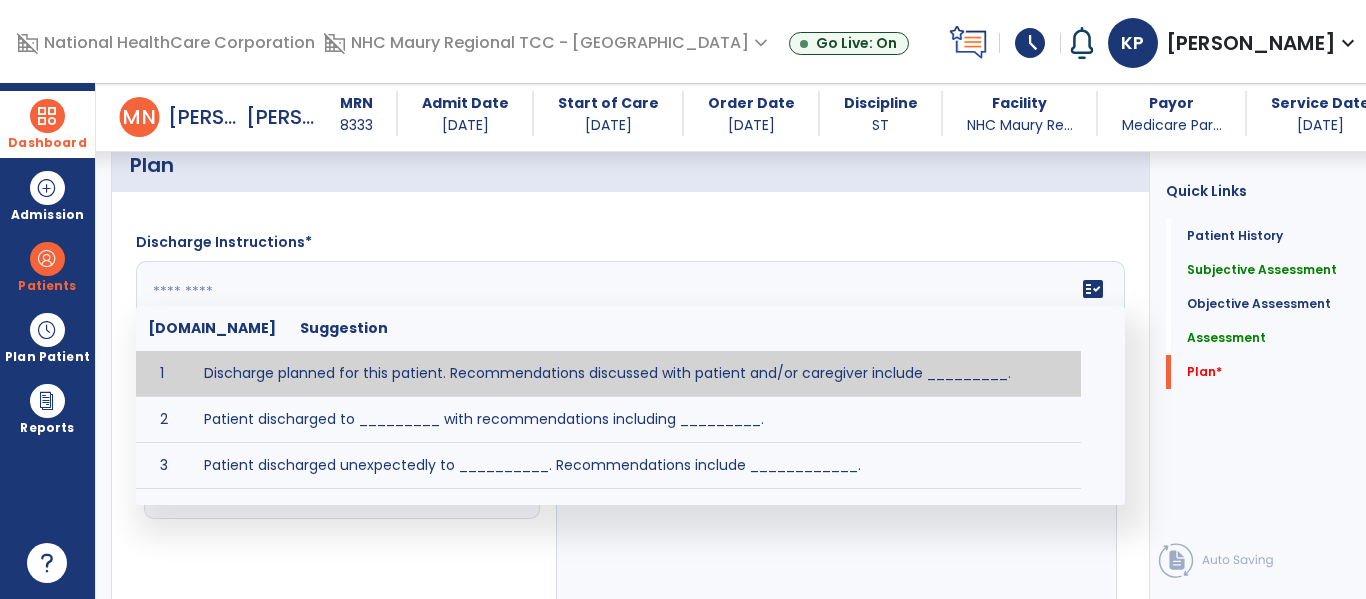 click 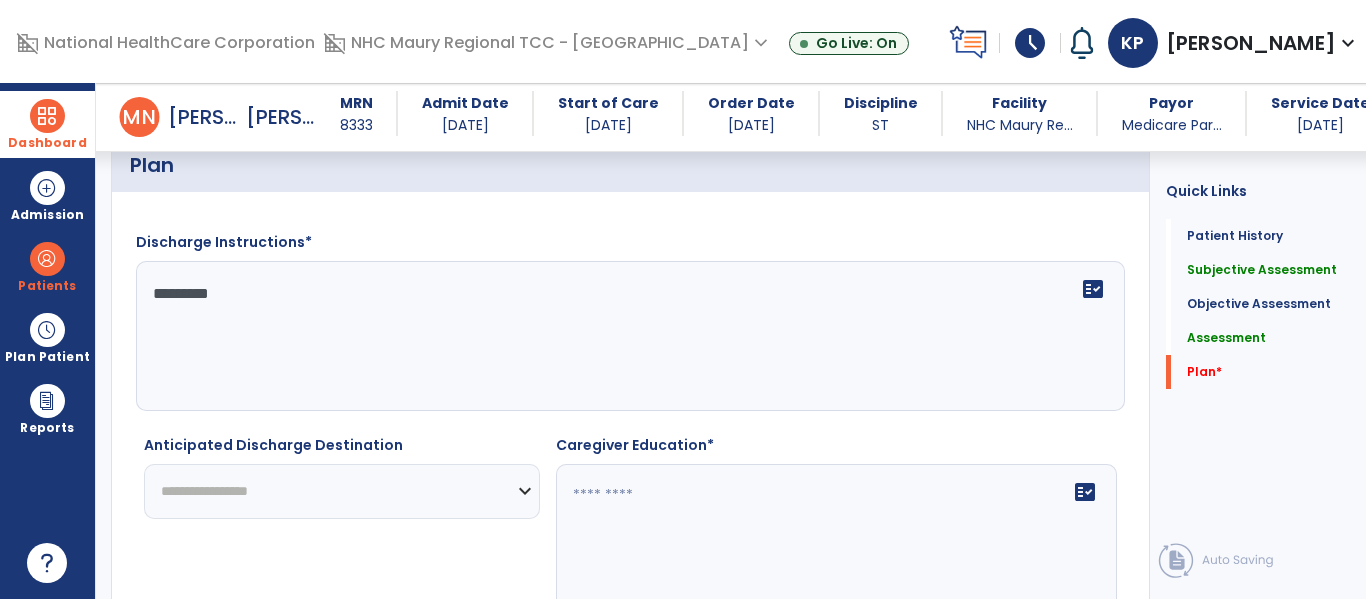 type on "*********" 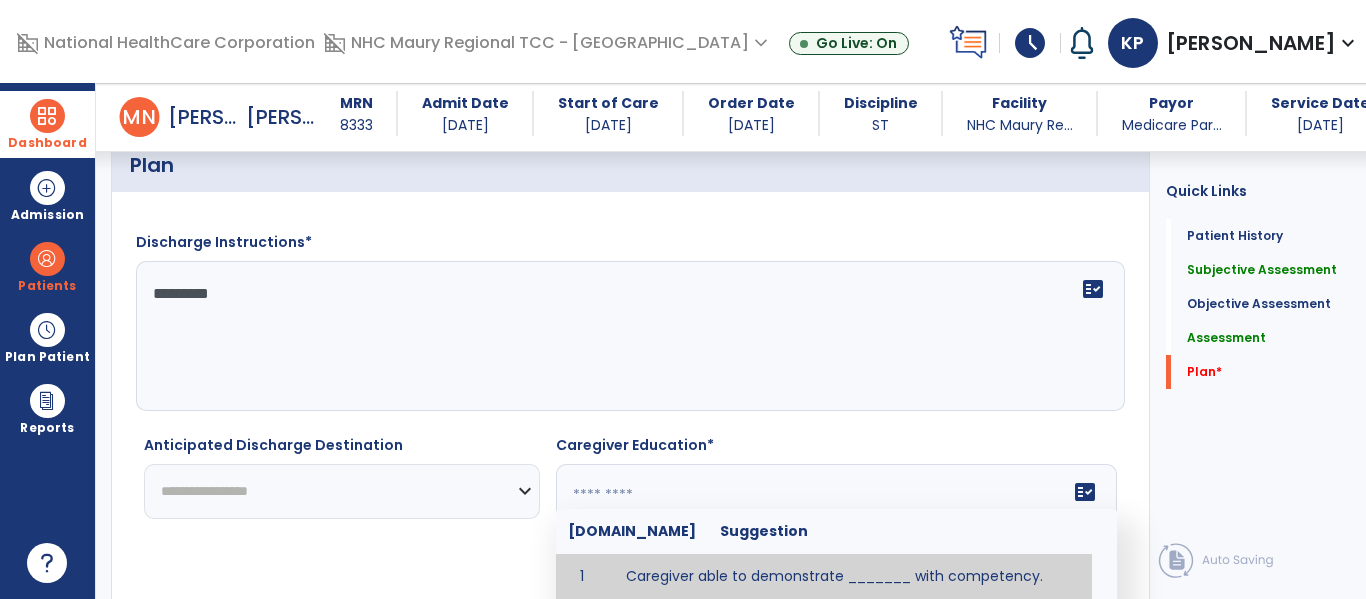 click 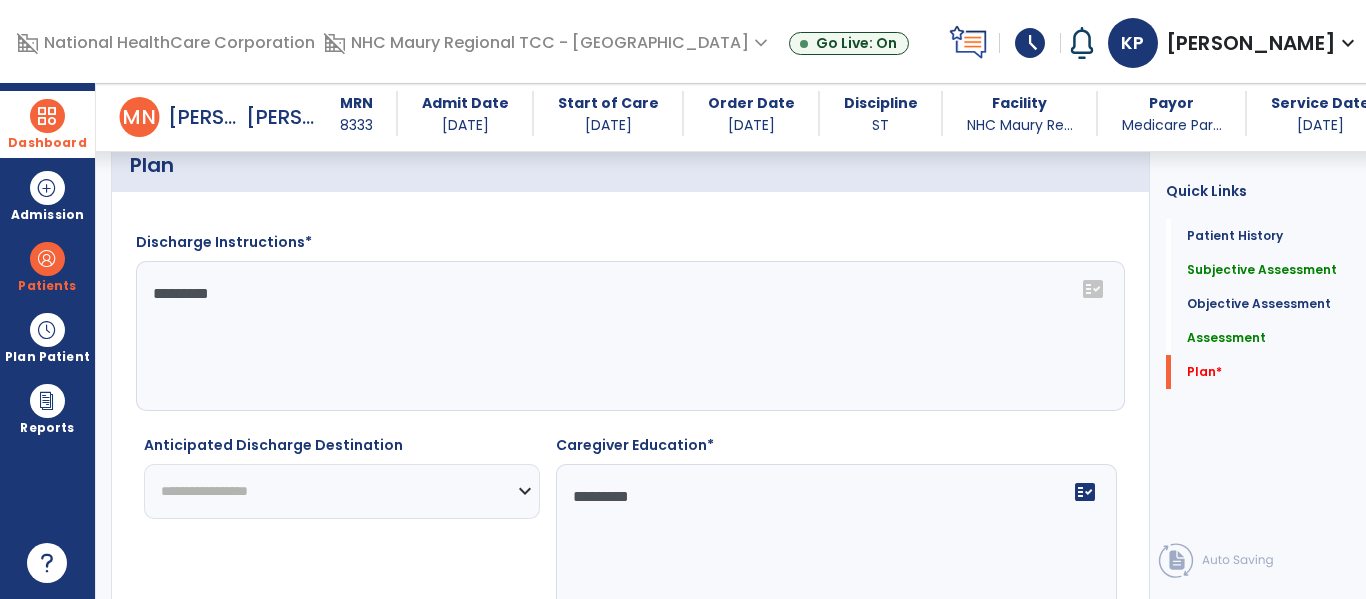 type on "*********" 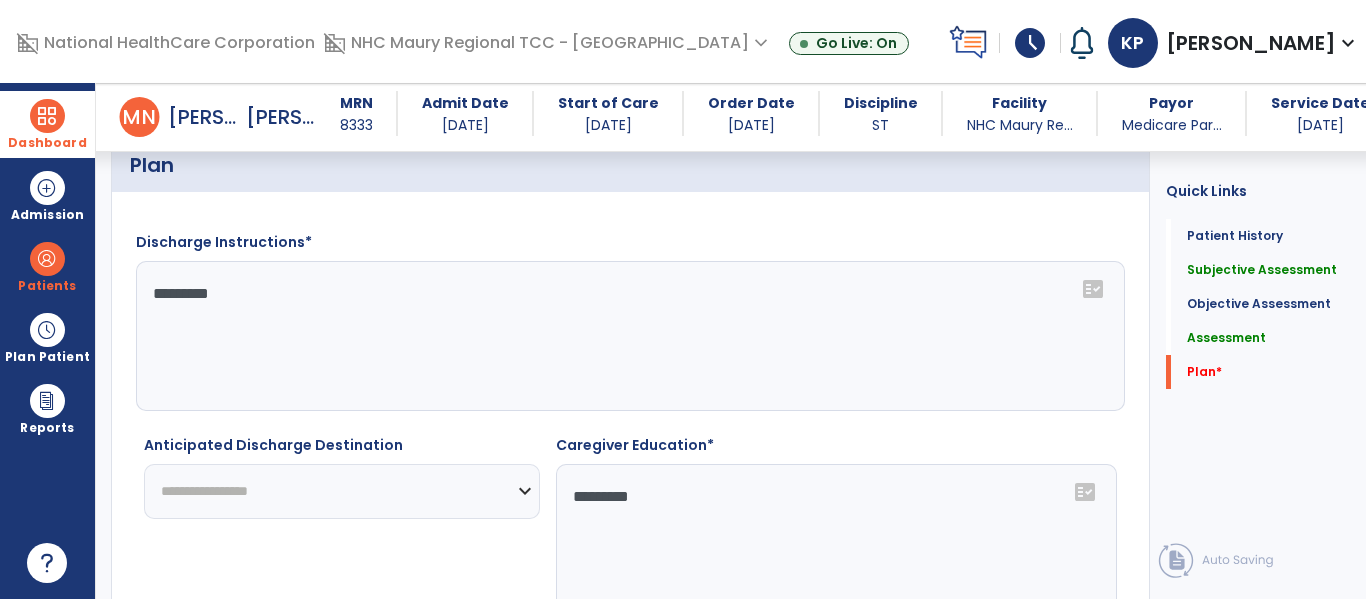 select on "****" 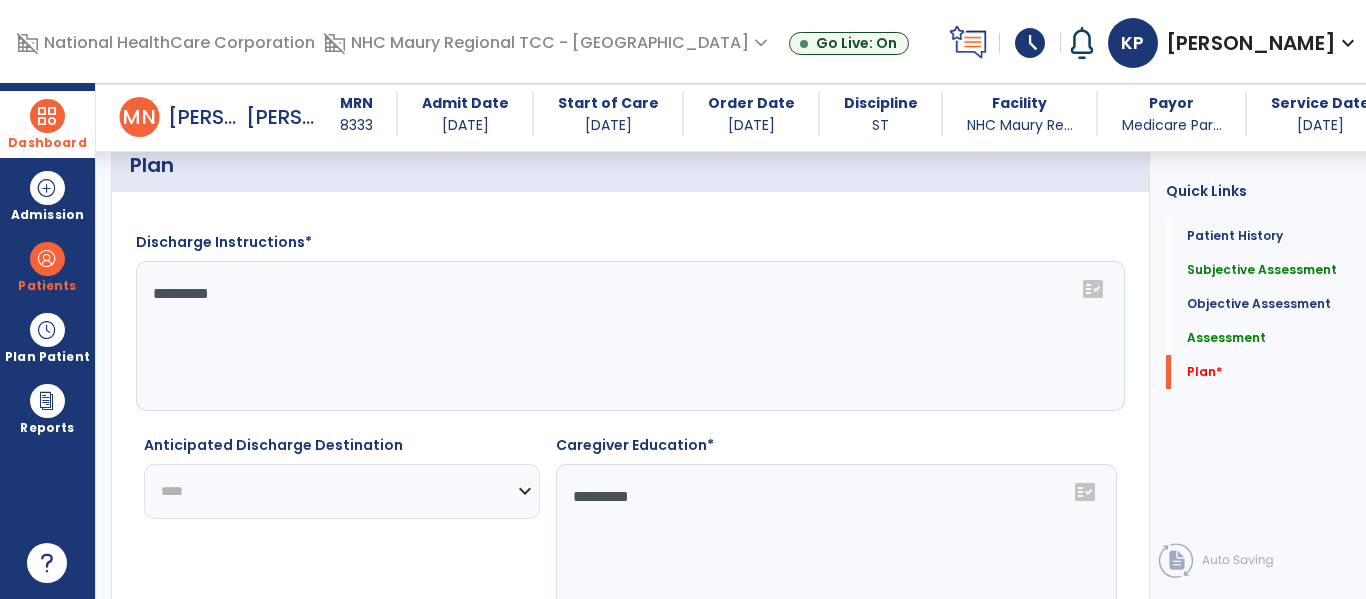 click on "**********" 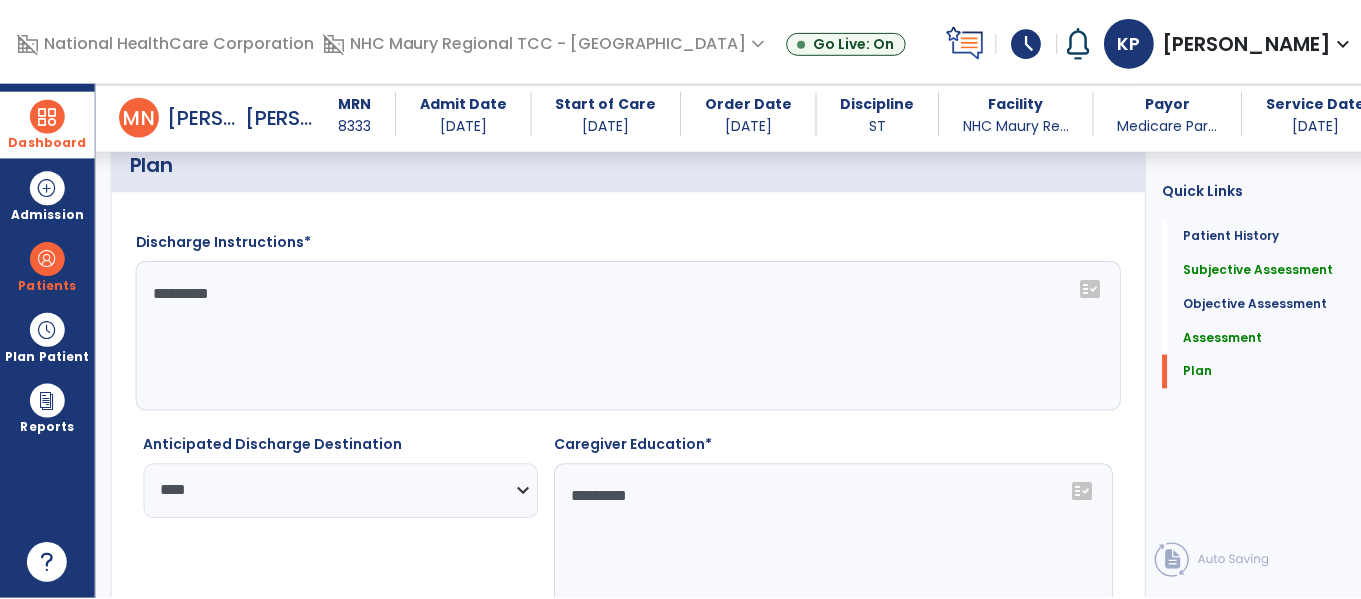 scroll, scrollTop: 2173, scrollLeft: 0, axis: vertical 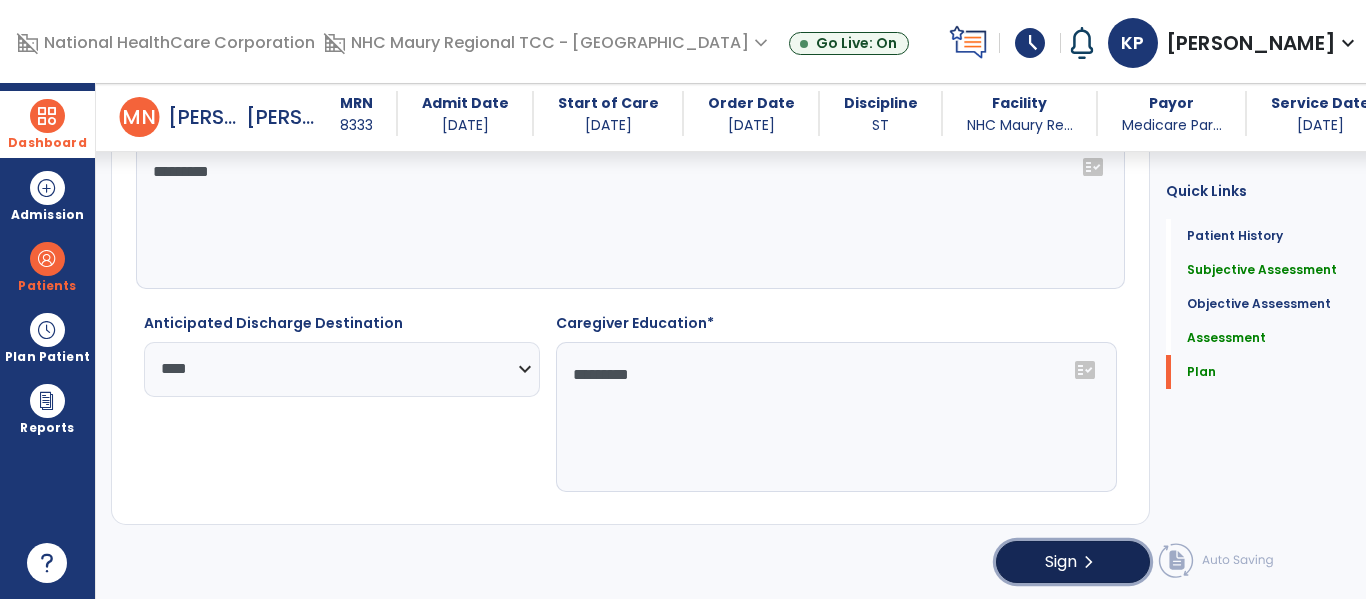 click on "Sign" 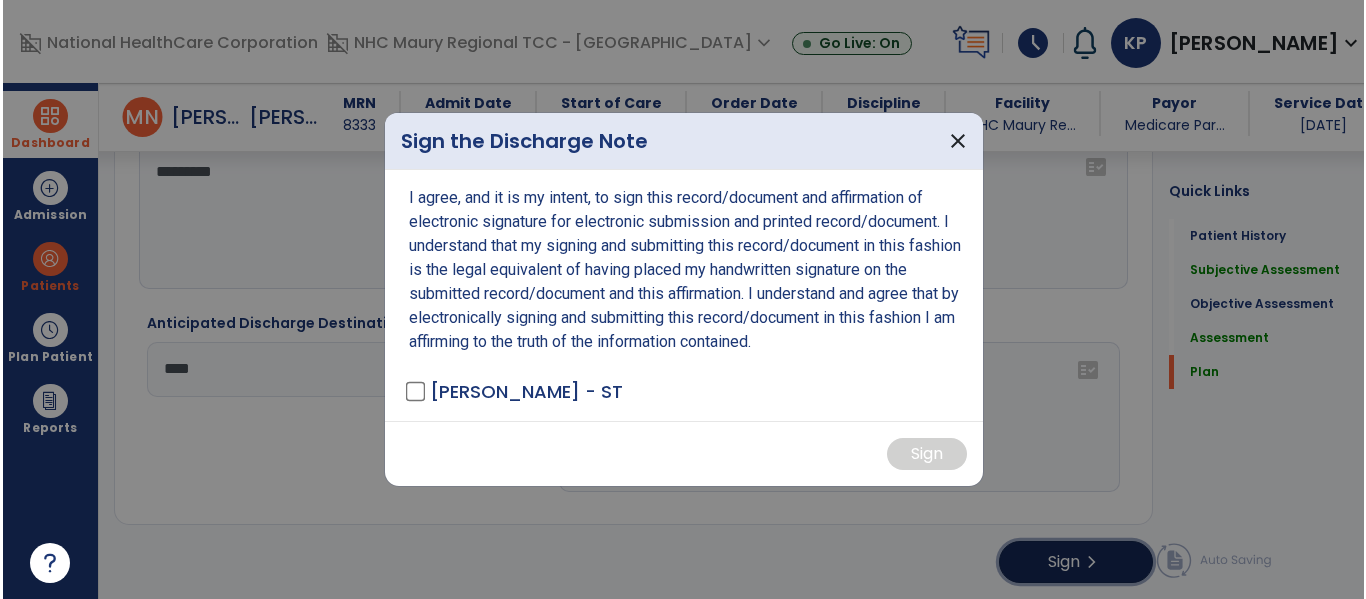scroll, scrollTop: 2173, scrollLeft: 0, axis: vertical 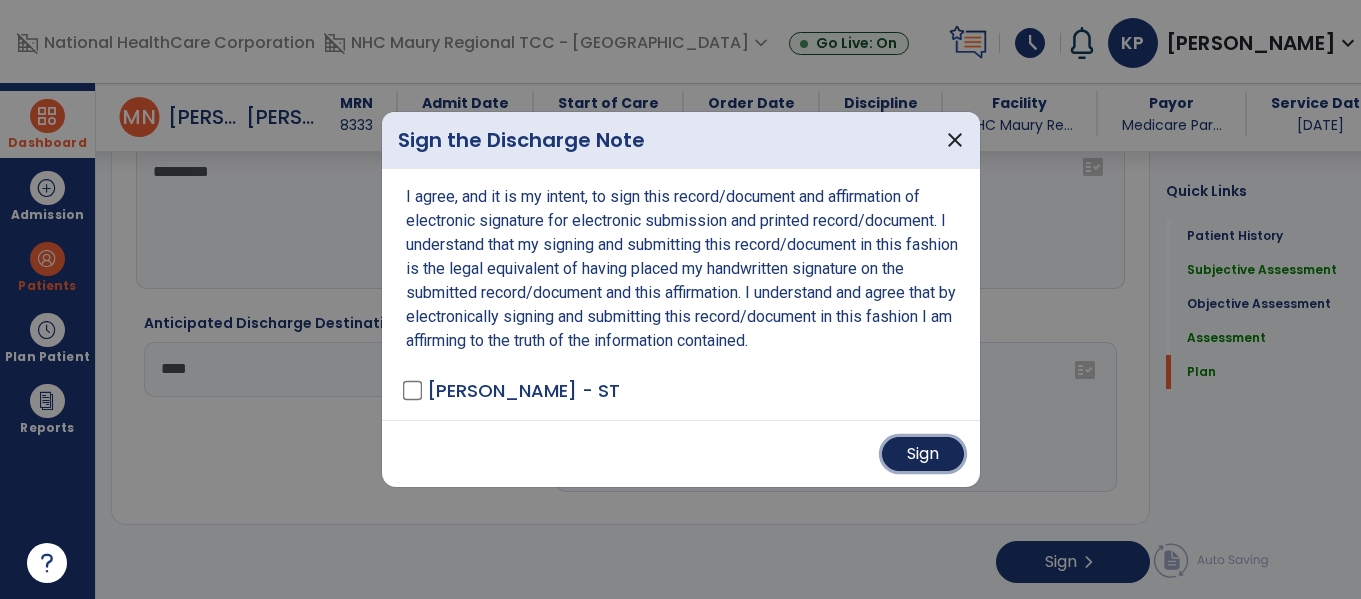 click on "Sign" at bounding box center [923, 454] 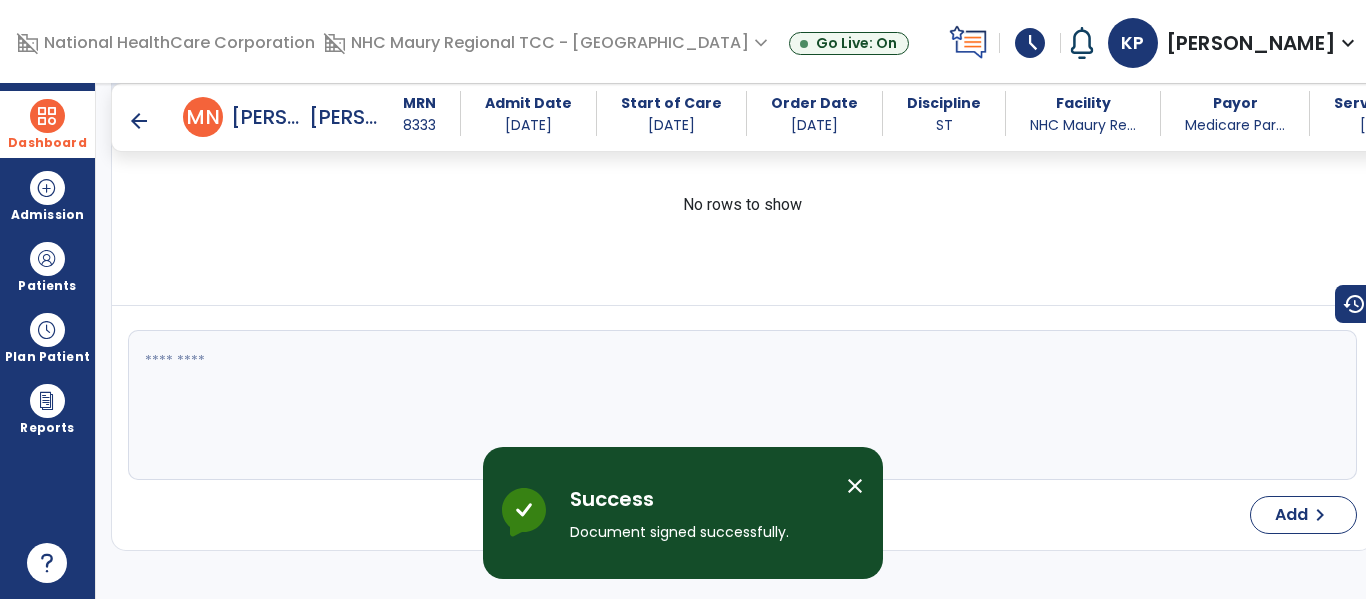 scroll, scrollTop: 68, scrollLeft: 0, axis: vertical 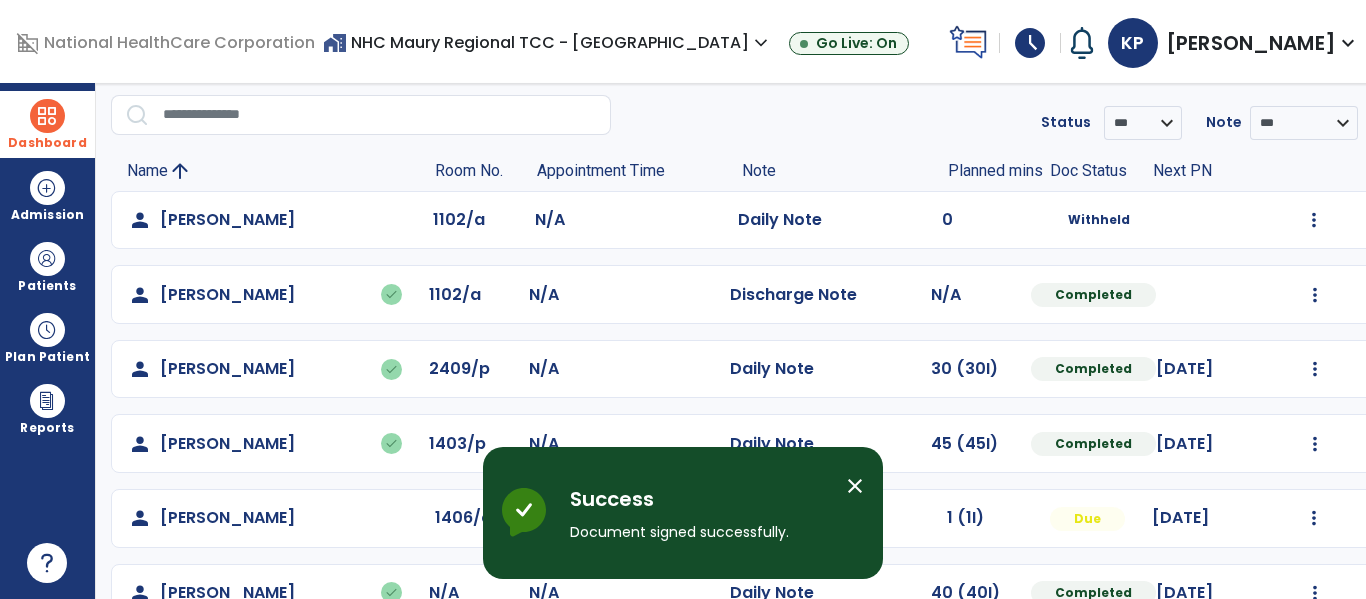 click on "Dashboard" at bounding box center [47, 124] 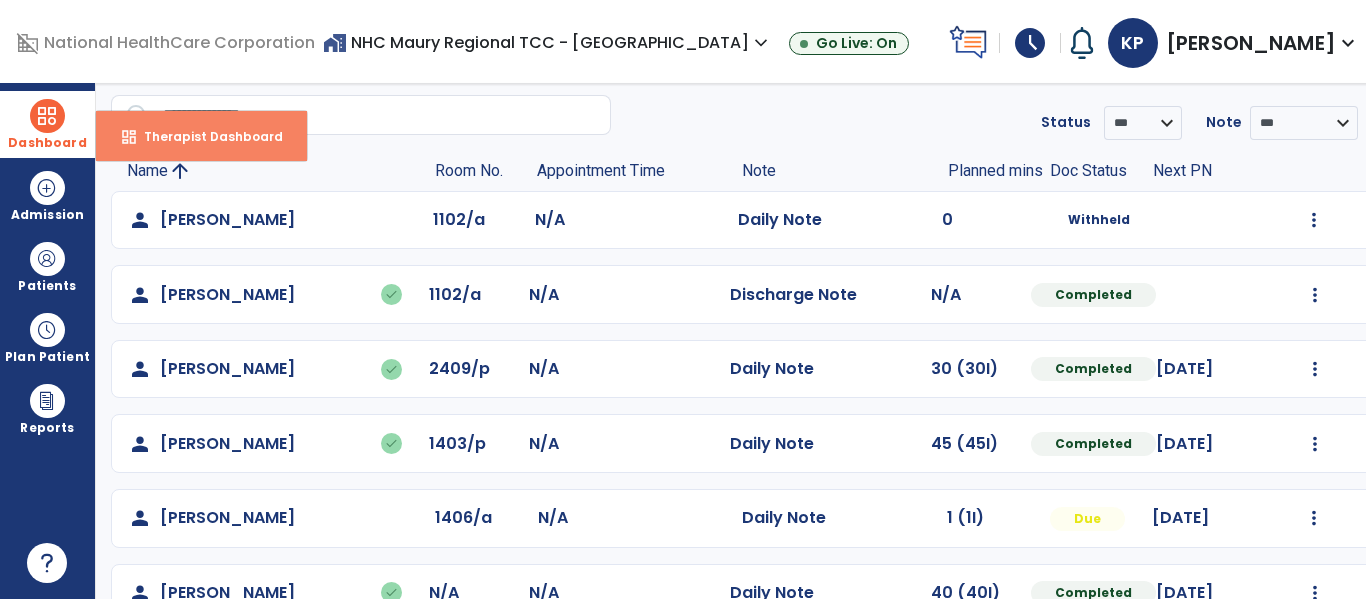 click on "dashboard  Therapist Dashboard" at bounding box center [201, 136] 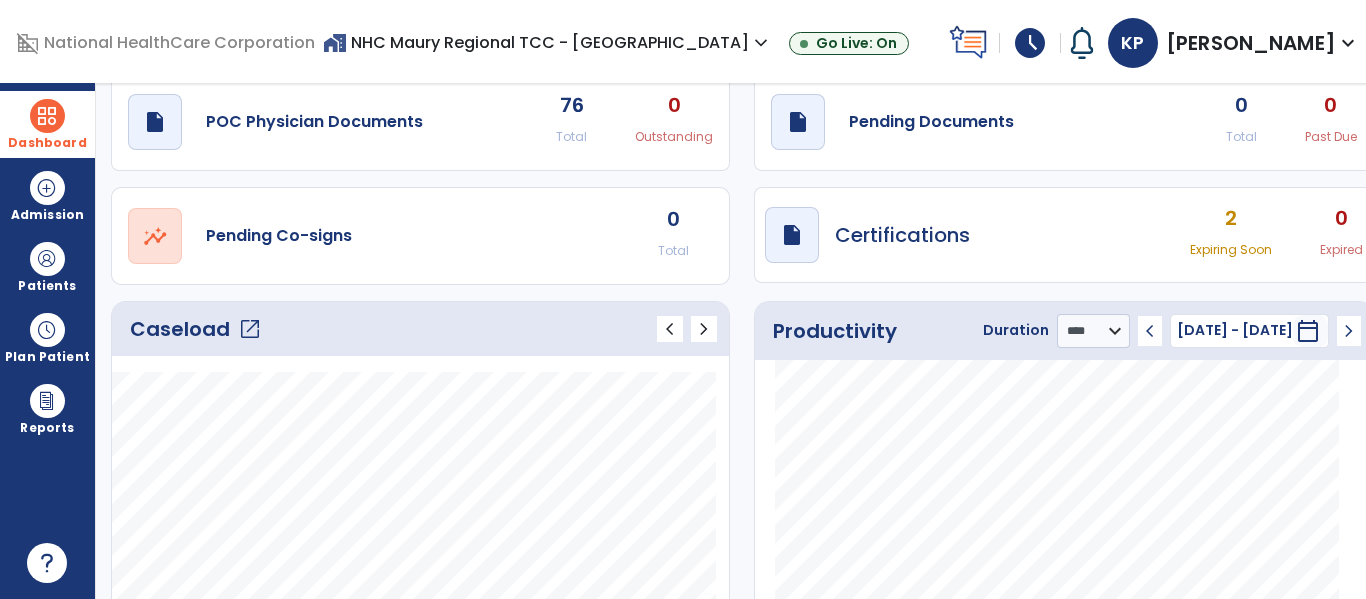 click on "open_in_new" 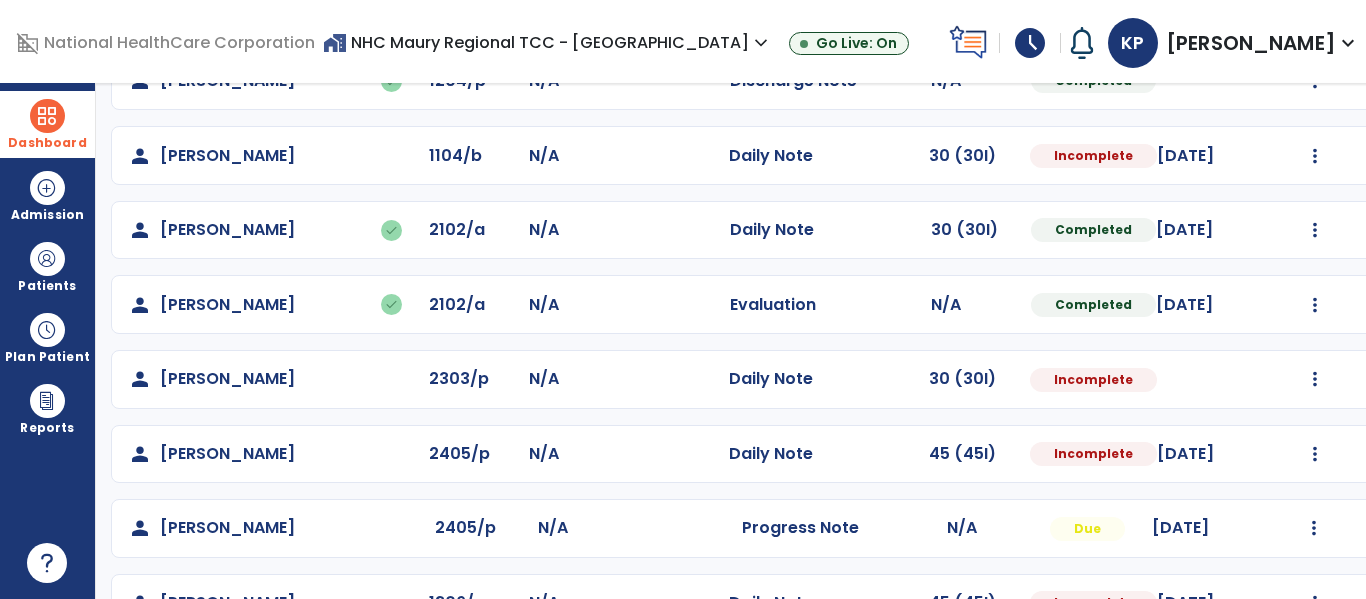 scroll, scrollTop: 786, scrollLeft: 0, axis: vertical 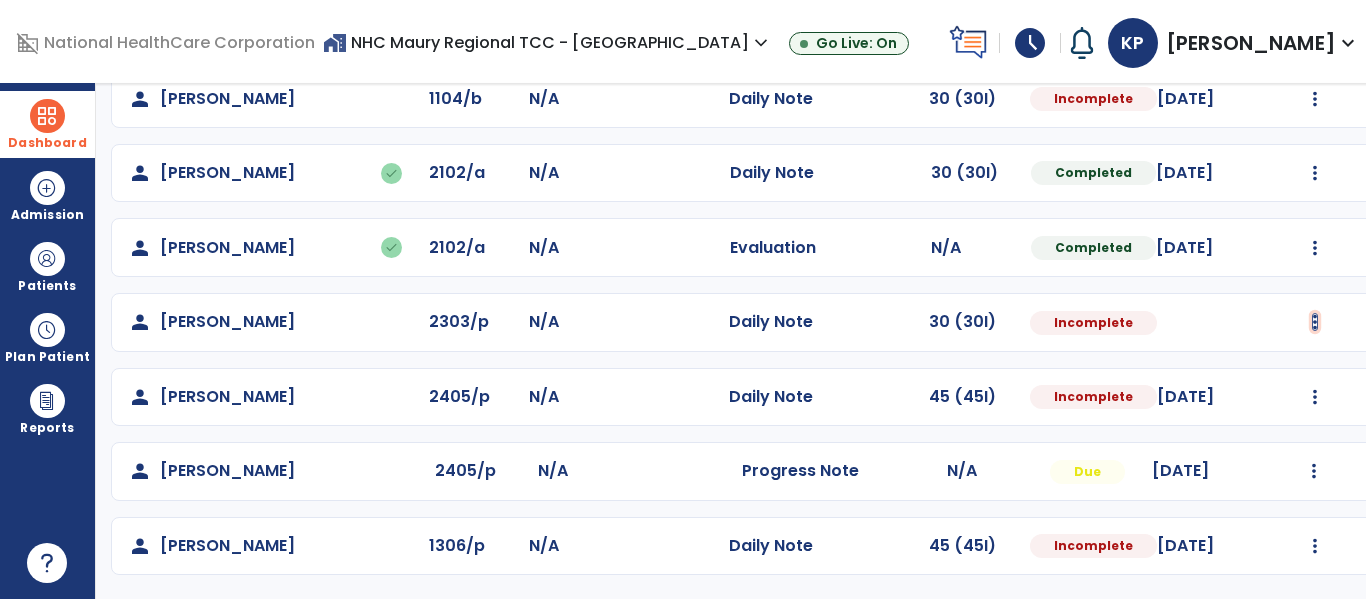click at bounding box center [1314, -498] 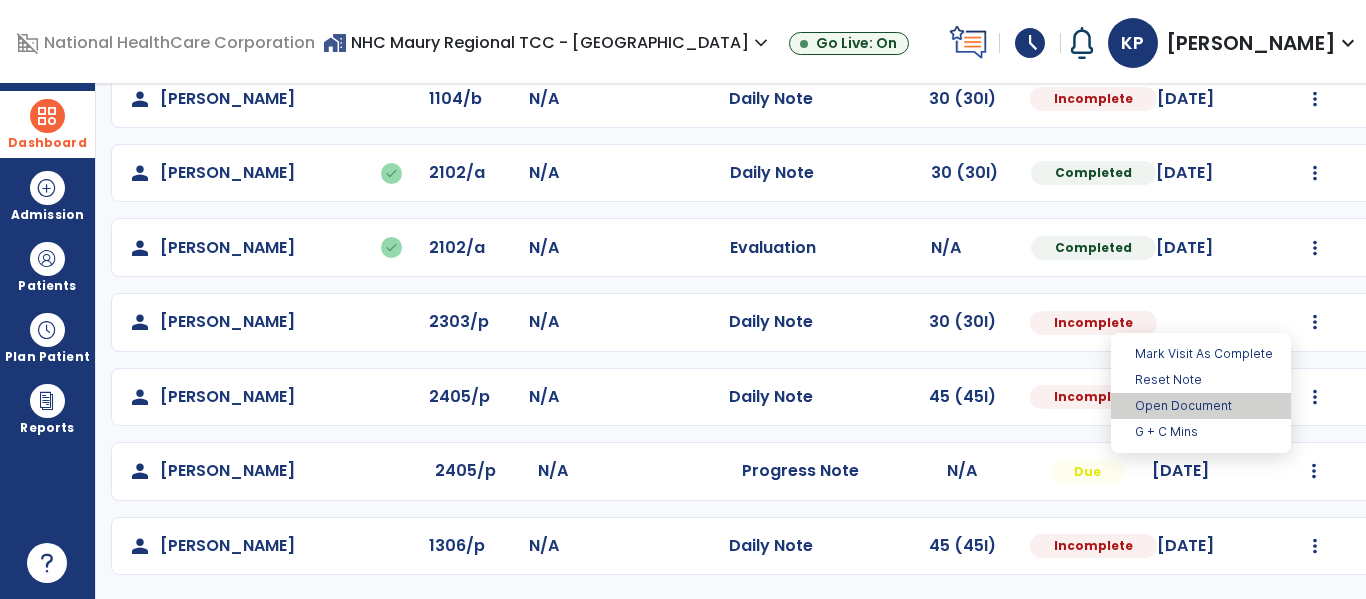click on "Open Document" at bounding box center (1201, 406) 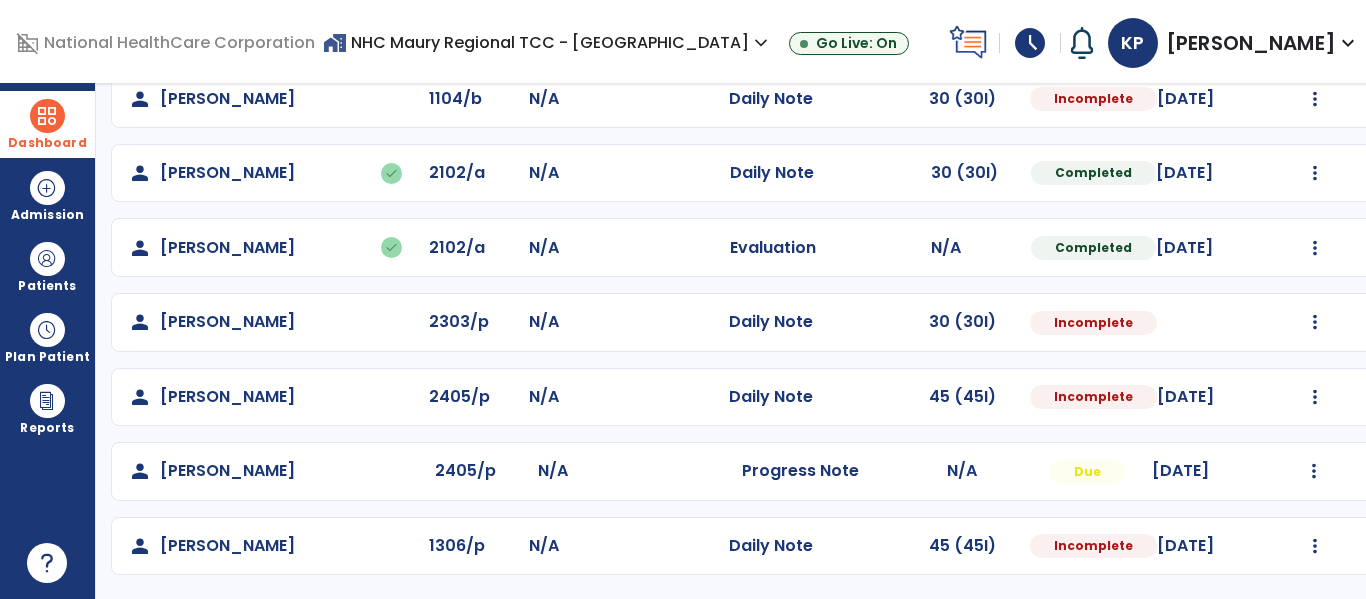 select on "*" 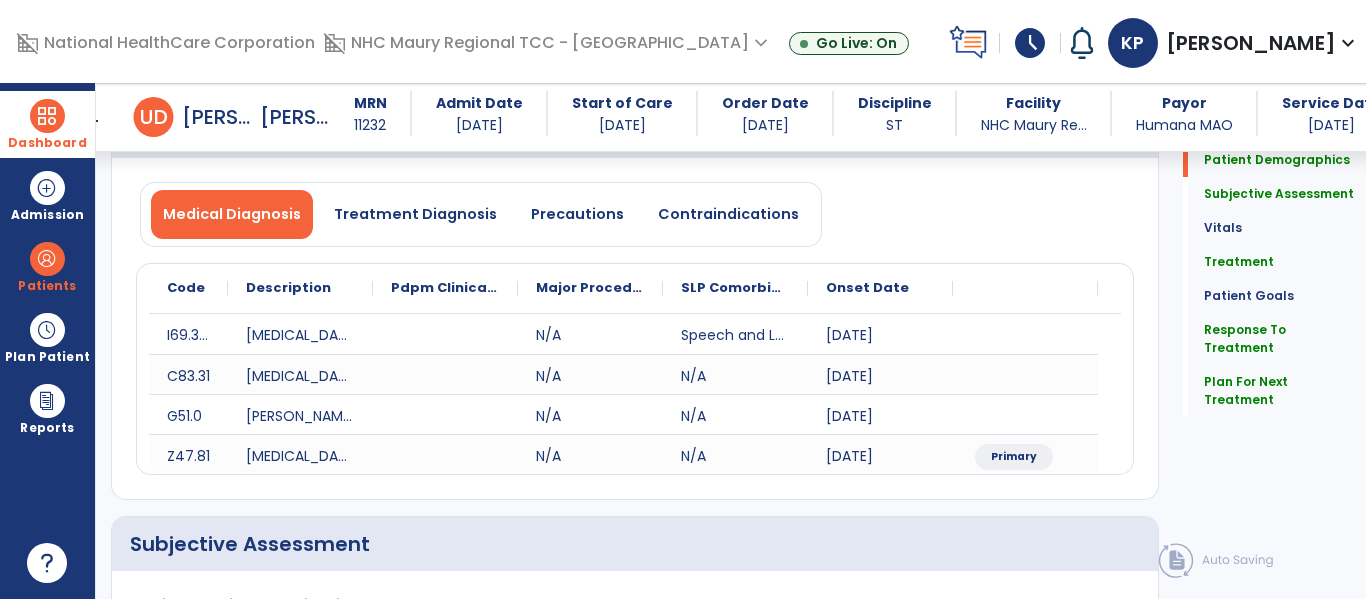 scroll, scrollTop: 138, scrollLeft: 0, axis: vertical 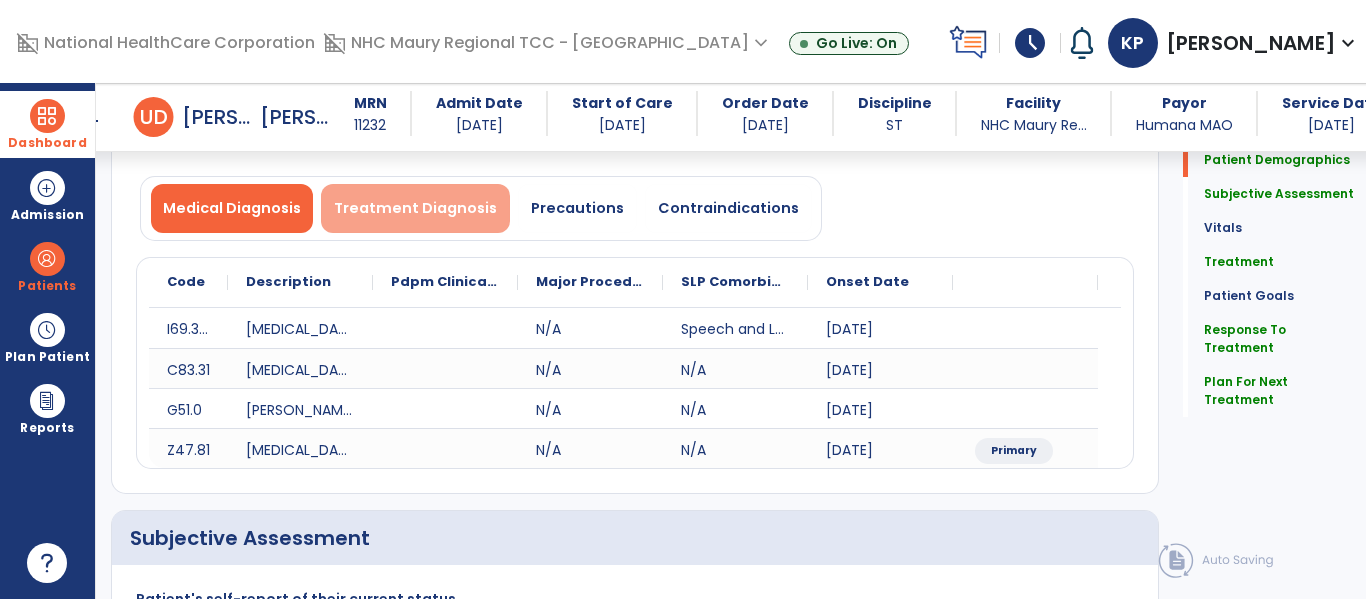 click on "Treatment Diagnosis" at bounding box center (415, 208) 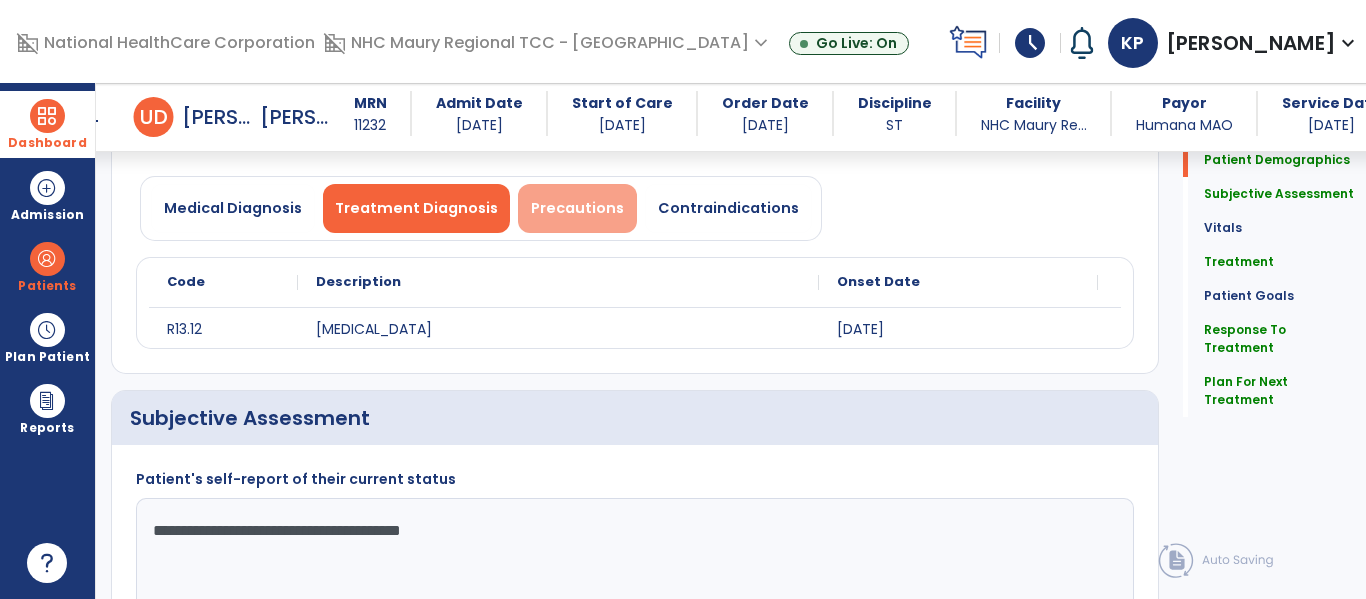 click on "Precautions" at bounding box center (577, 208) 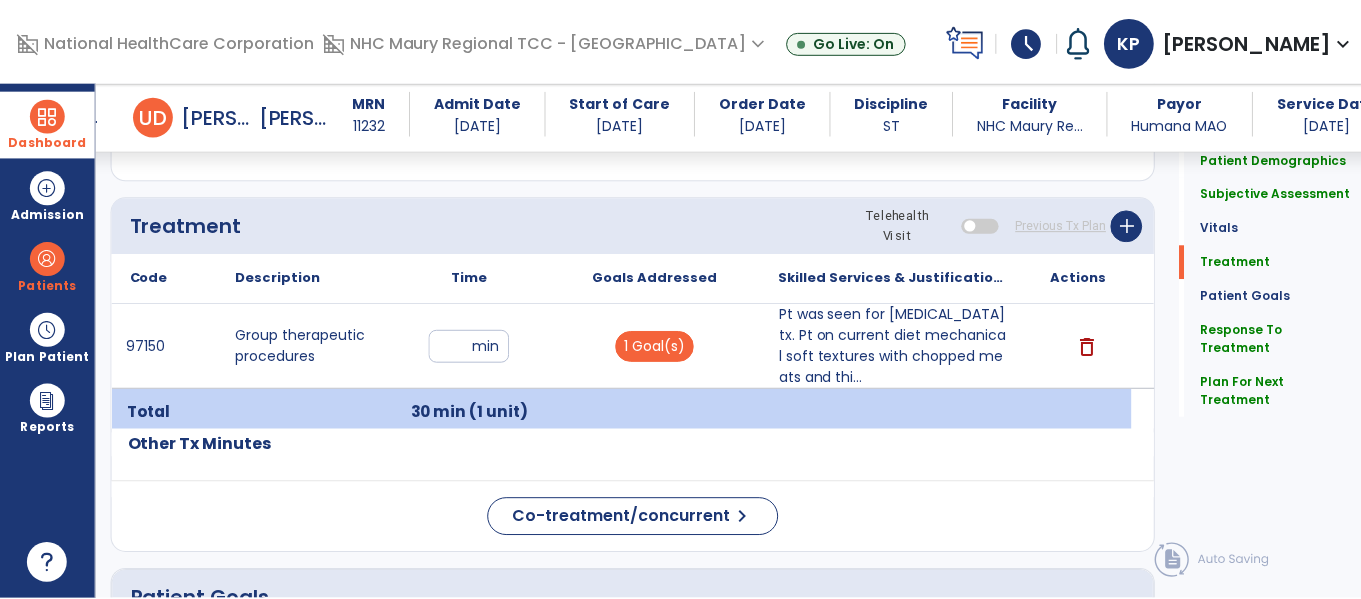scroll, scrollTop: 1159, scrollLeft: 0, axis: vertical 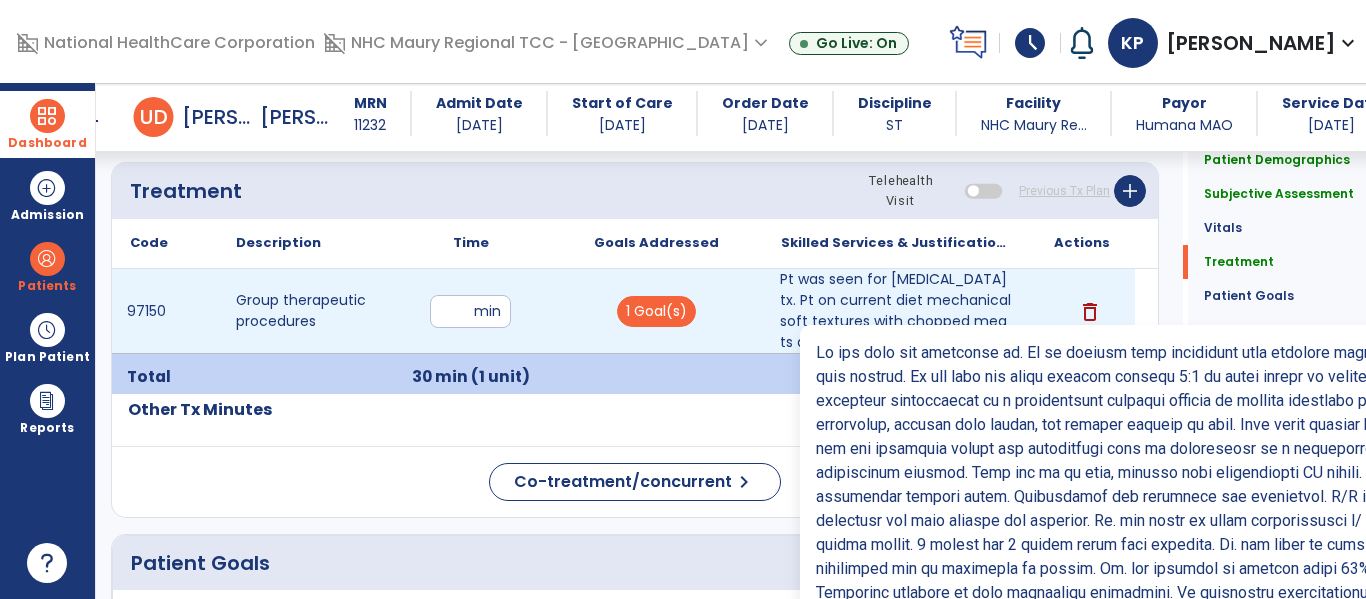 click on "Pt was seen for [MEDICAL_DATA] tx. Pt on current diet mechanical soft textures with chopped meats and thi..." at bounding box center (896, 311) 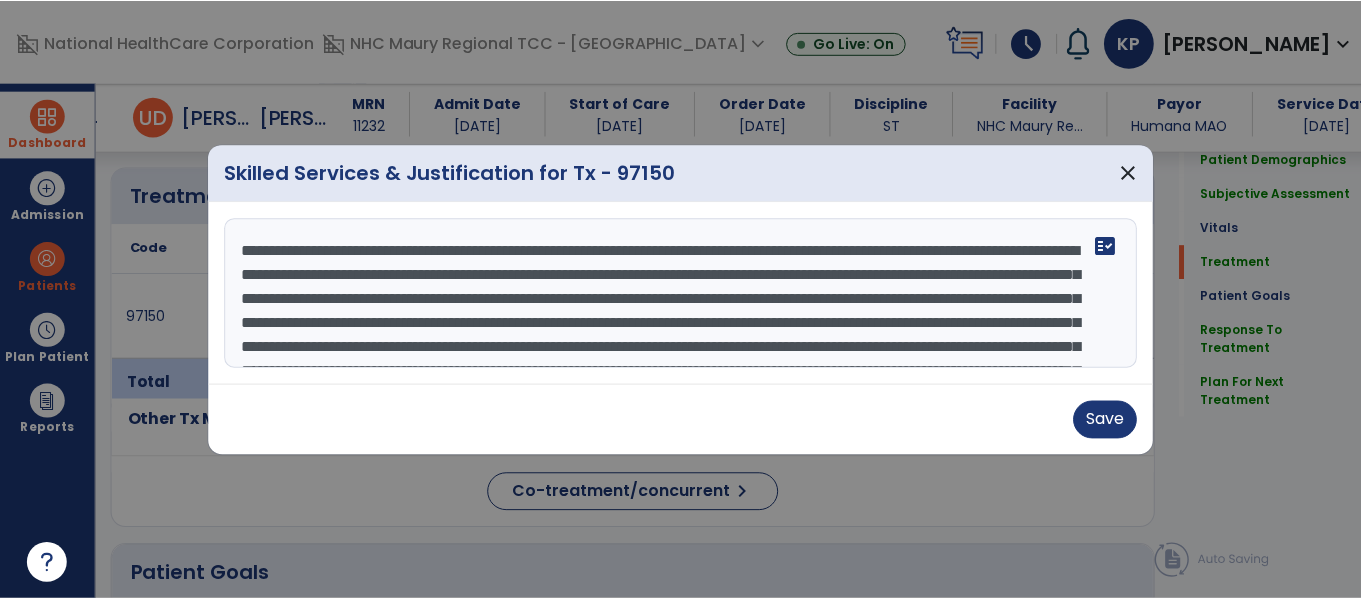 scroll, scrollTop: 1159, scrollLeft: 0, axis: vertical 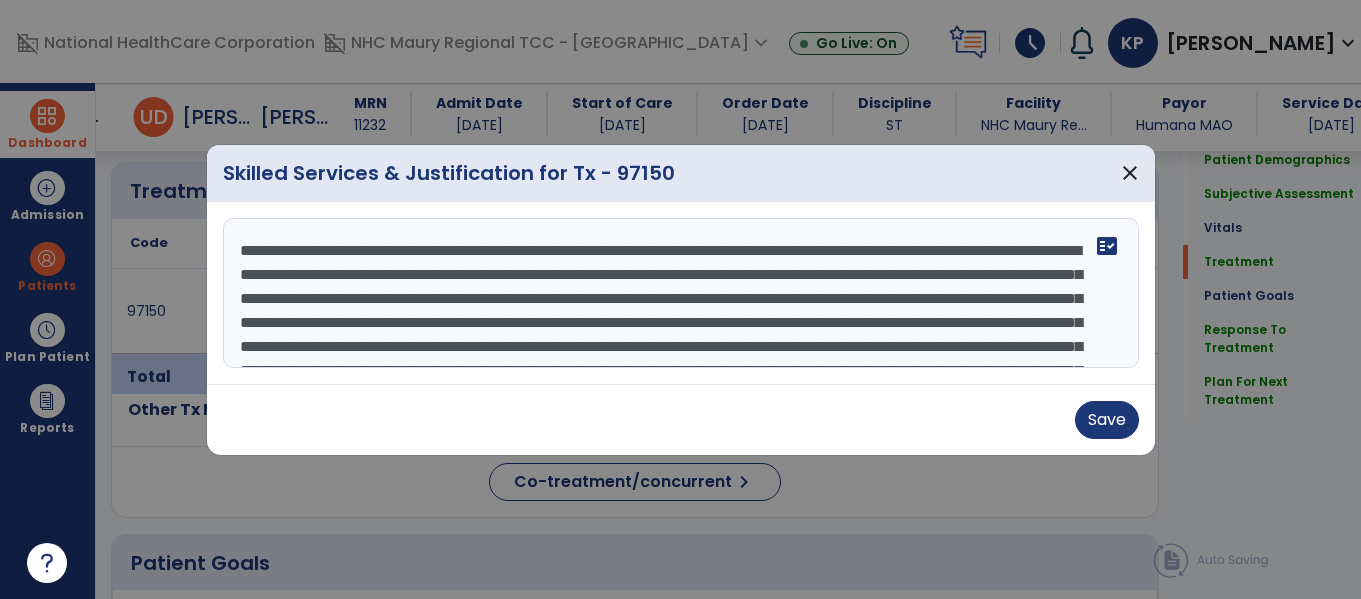 click at bounding box center [681, 293] 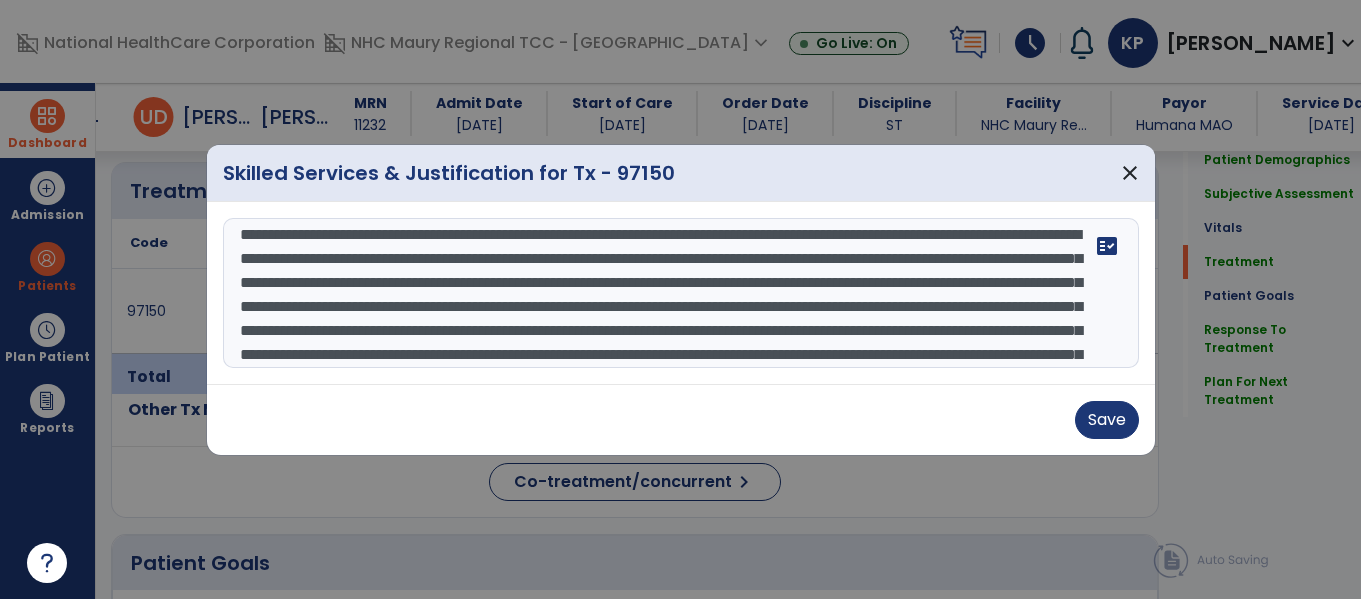 scroll, scrollTop: 40, scrollLeft: 0, axis: vertical 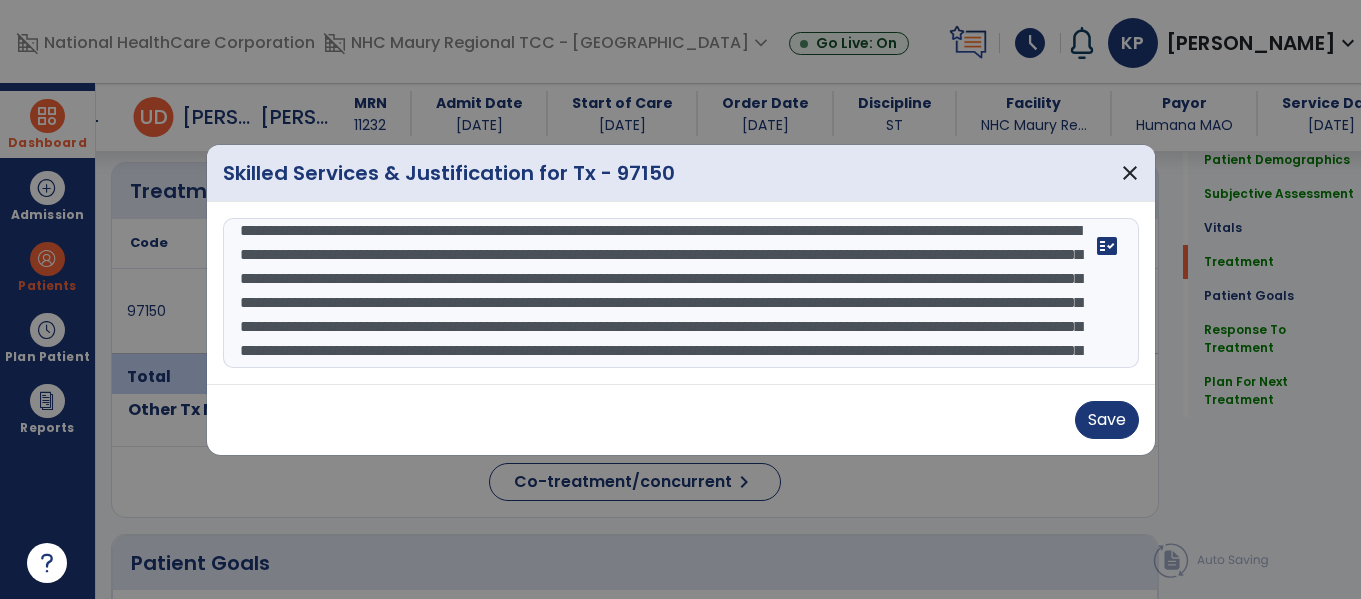 click at bounding box center [681, 293] 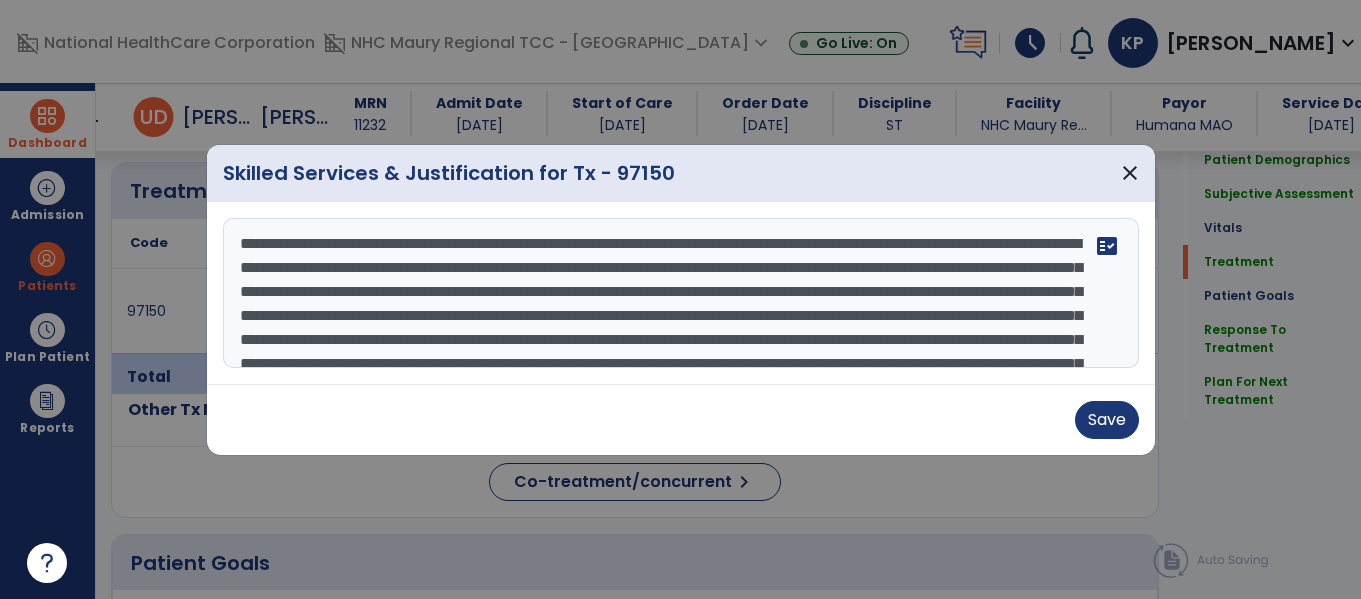 click at bounding box center (681, 293) 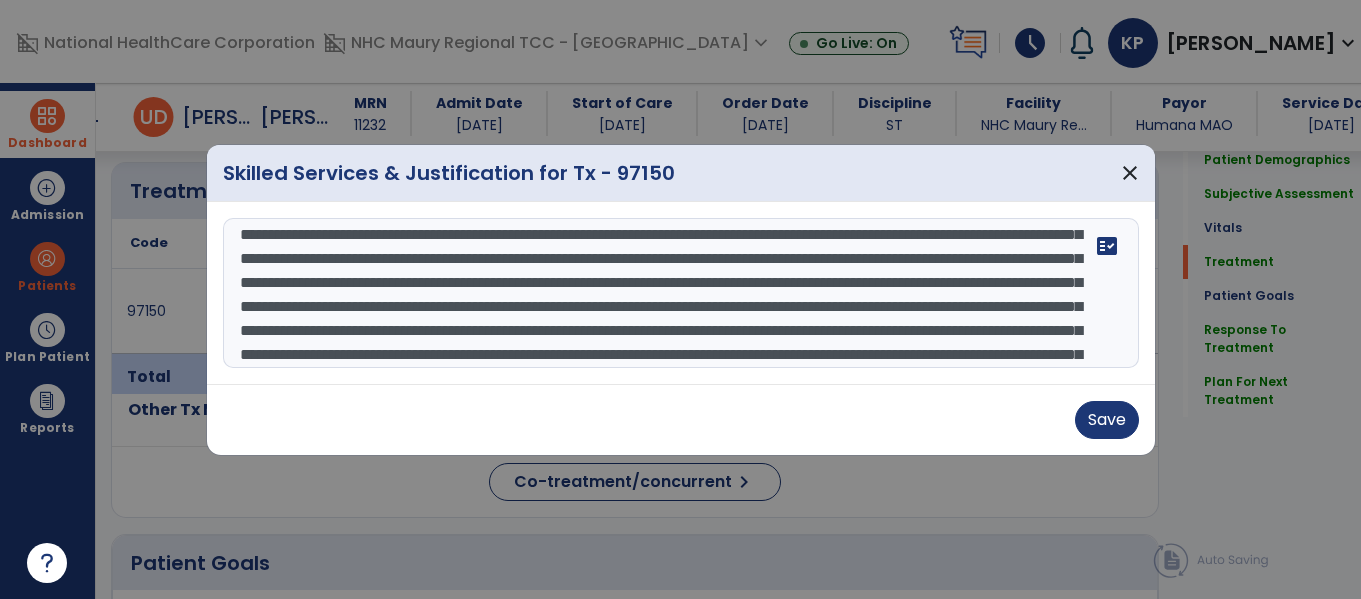 drag, startPoint x: 817, startPoint y: 303, endPoint x: 573, endPoint y: 319, distance: 244.52403 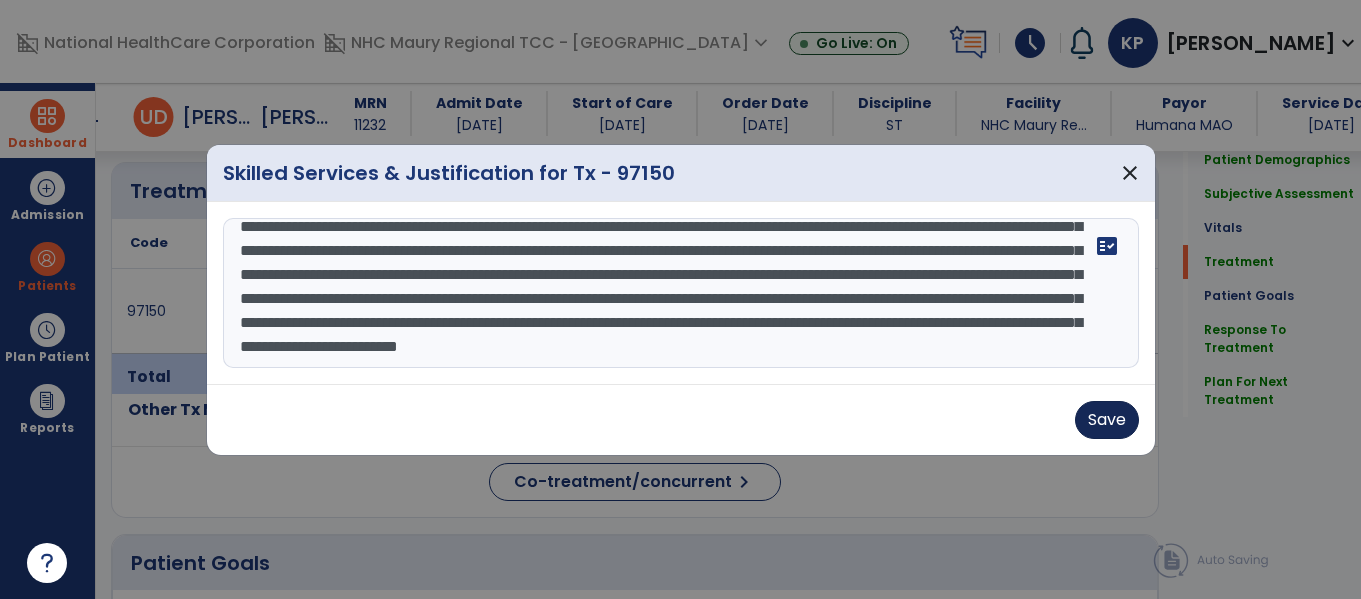 type on "**********" 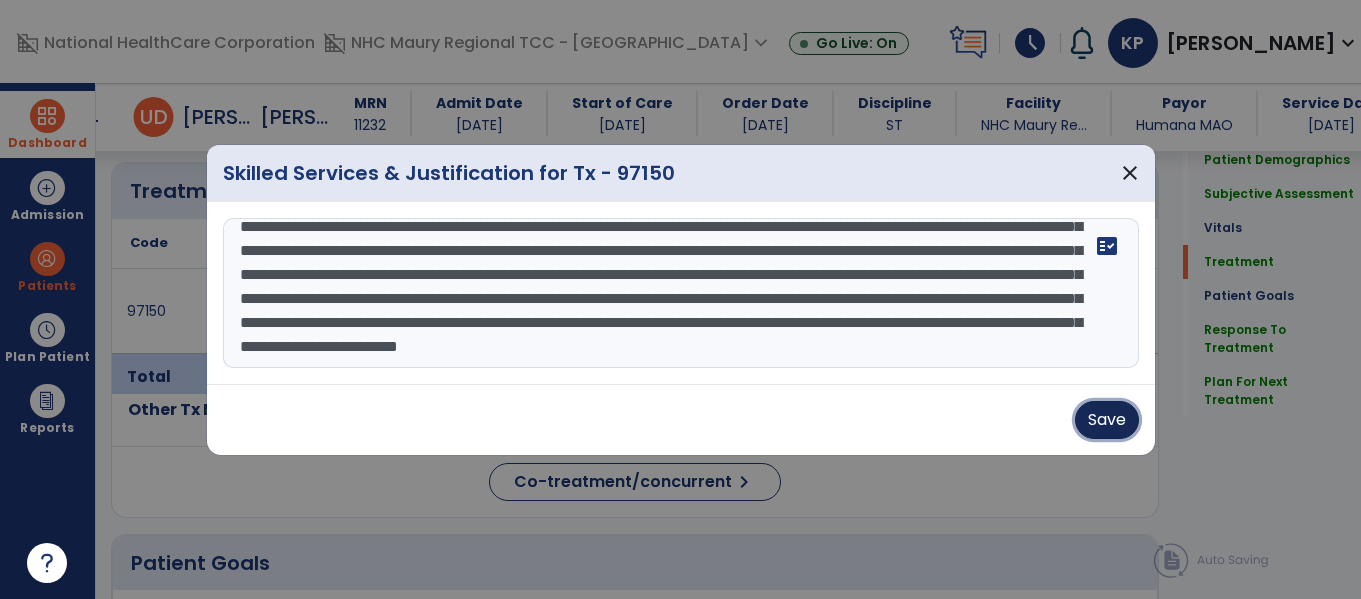 click on "Save" at bounding box center [1107, 420] 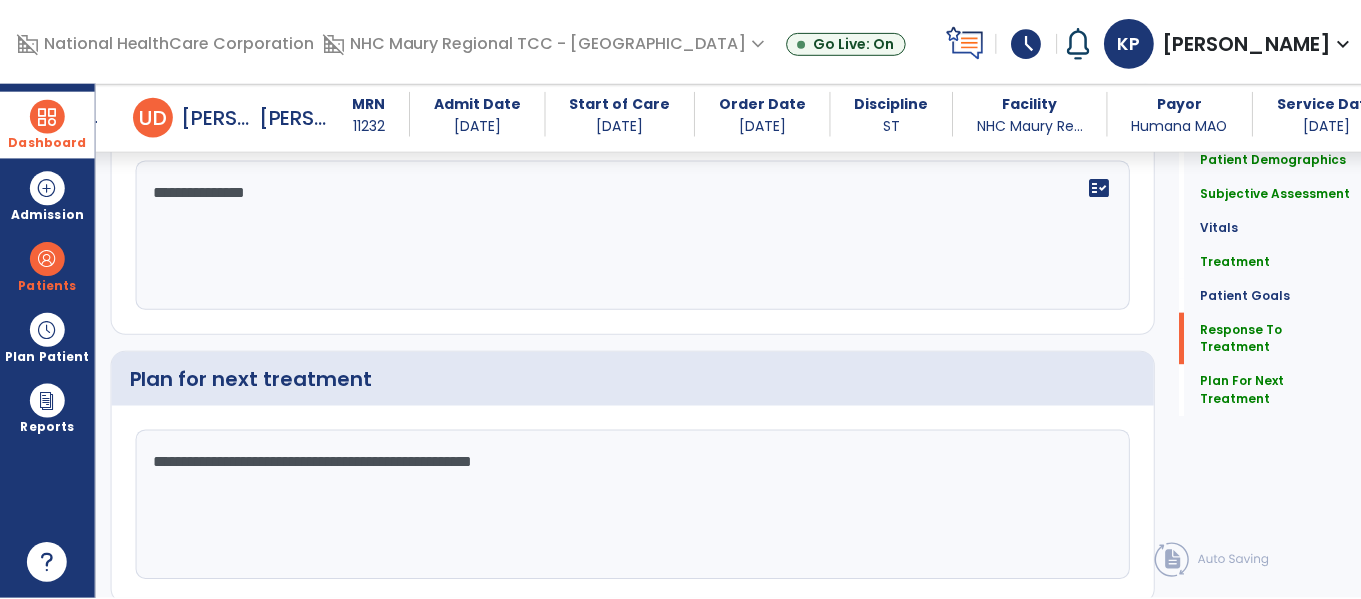 scroll, scrollTop: 2402, scrollLeft: 0, axis: vertical 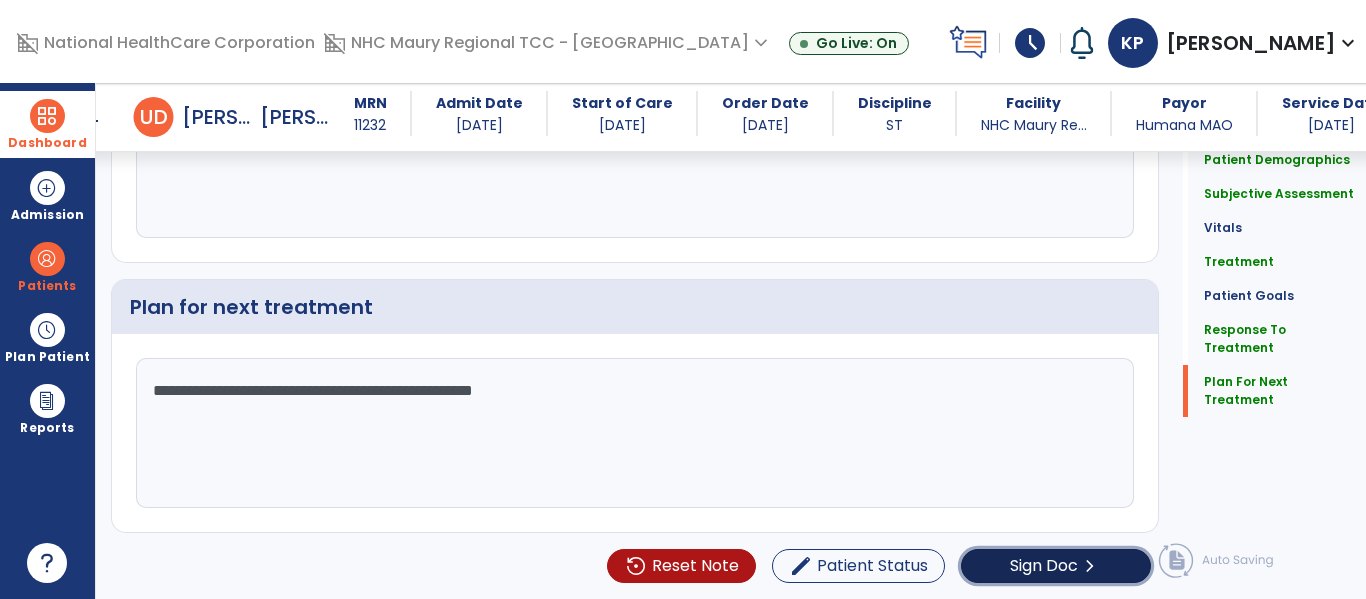 click on "Sign Doc  chevron_right" 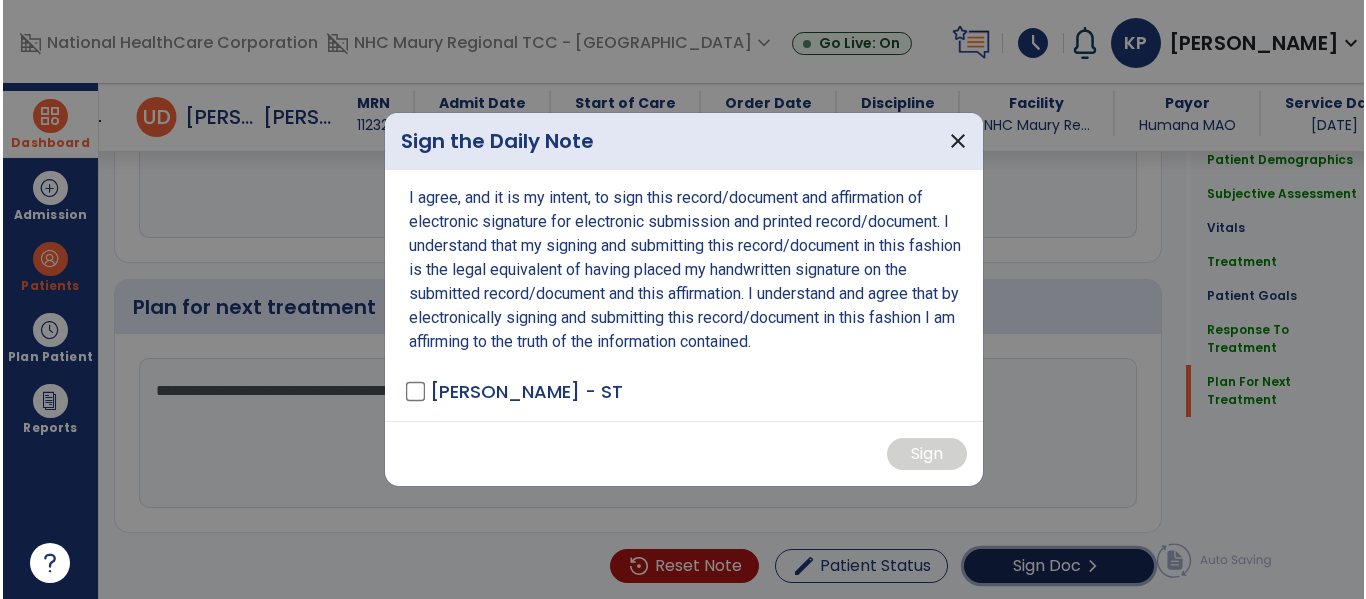 scroll, scrollTop: 2402, scrollLeft: 0, axis: vertical 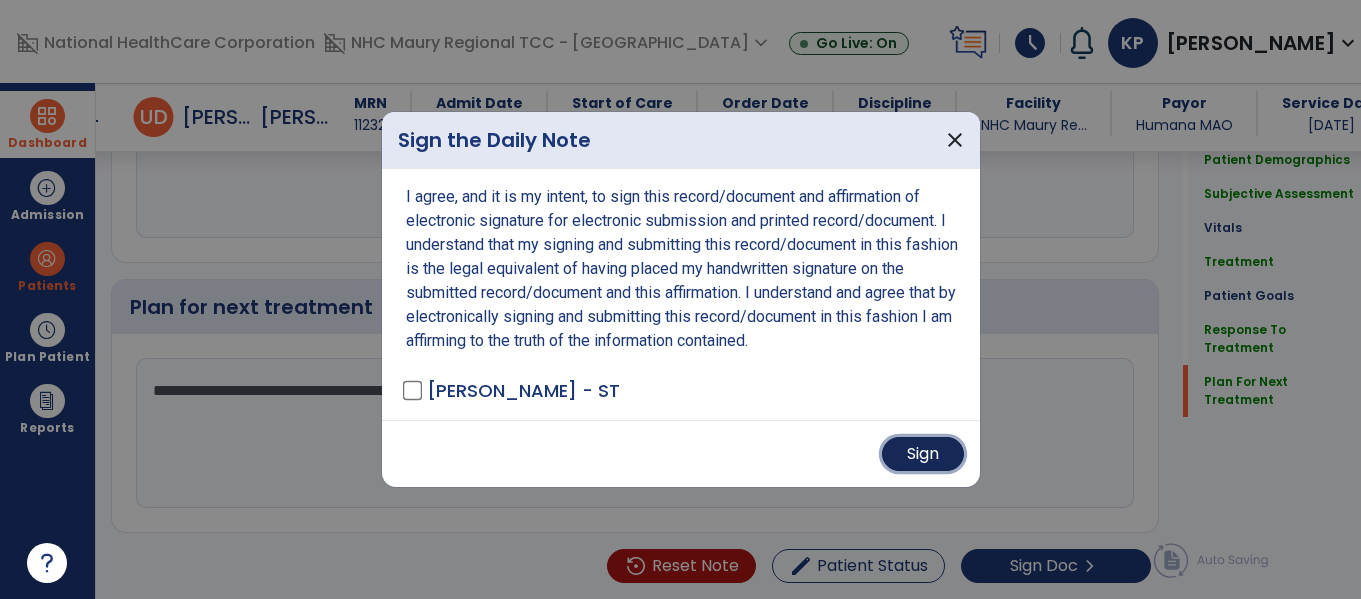 click on "Sign" at bounding box center (923, 454) 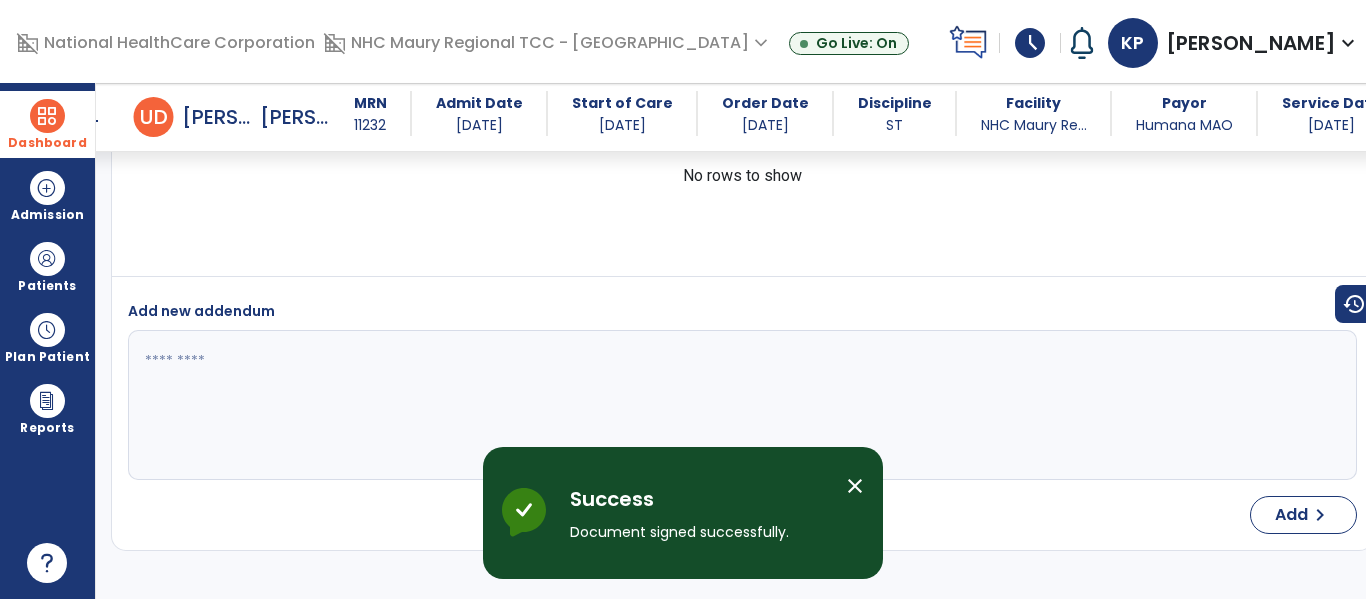 scroll, scrollTop: 4193, scrollLeft: 0, axis: vertical 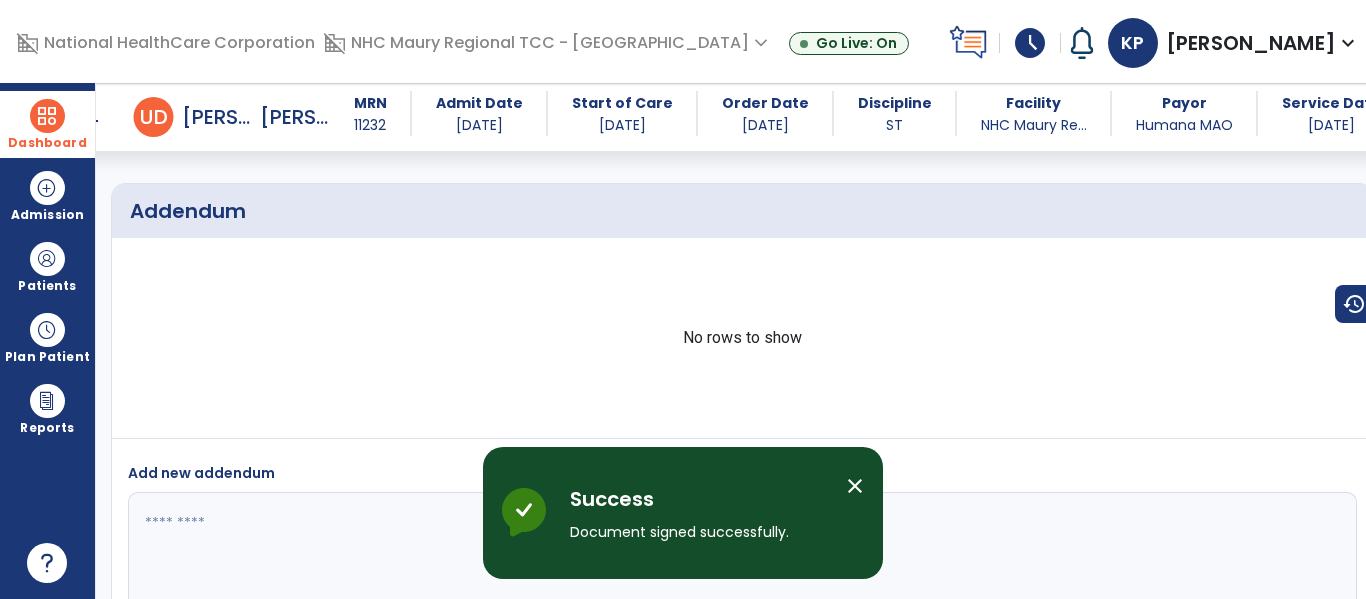 click on "Dashboard" at bounding box center [47, 124] 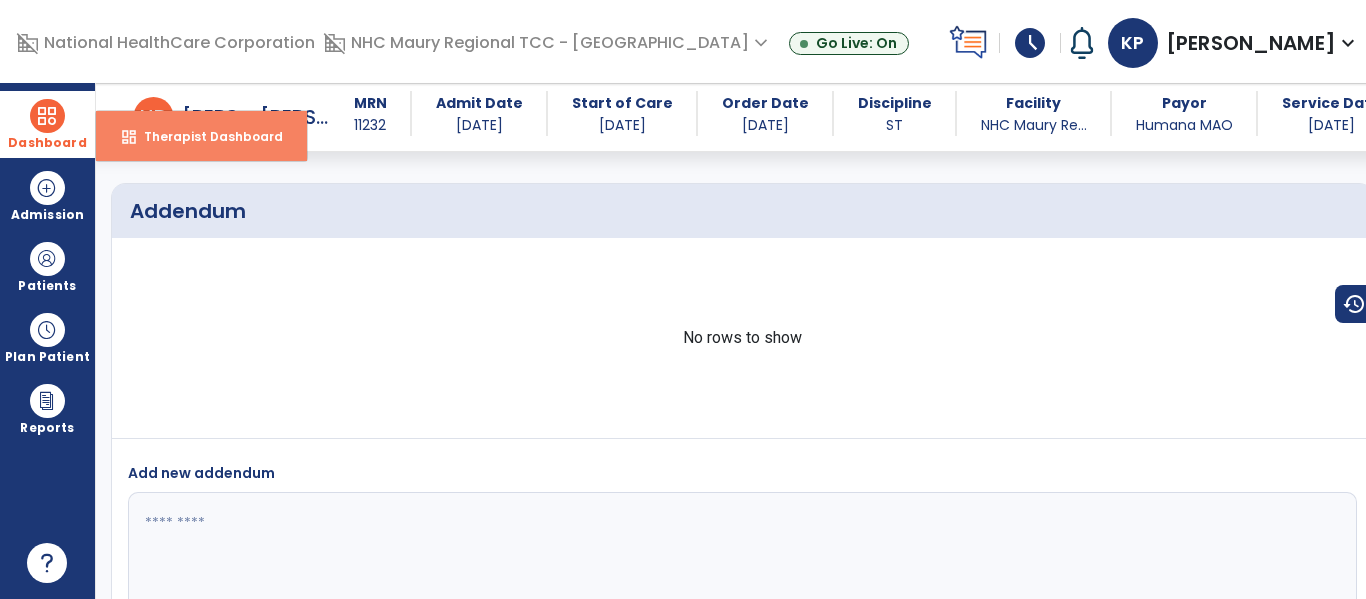 click on "Therapist Dashboard" at bounding box center [205, 136] 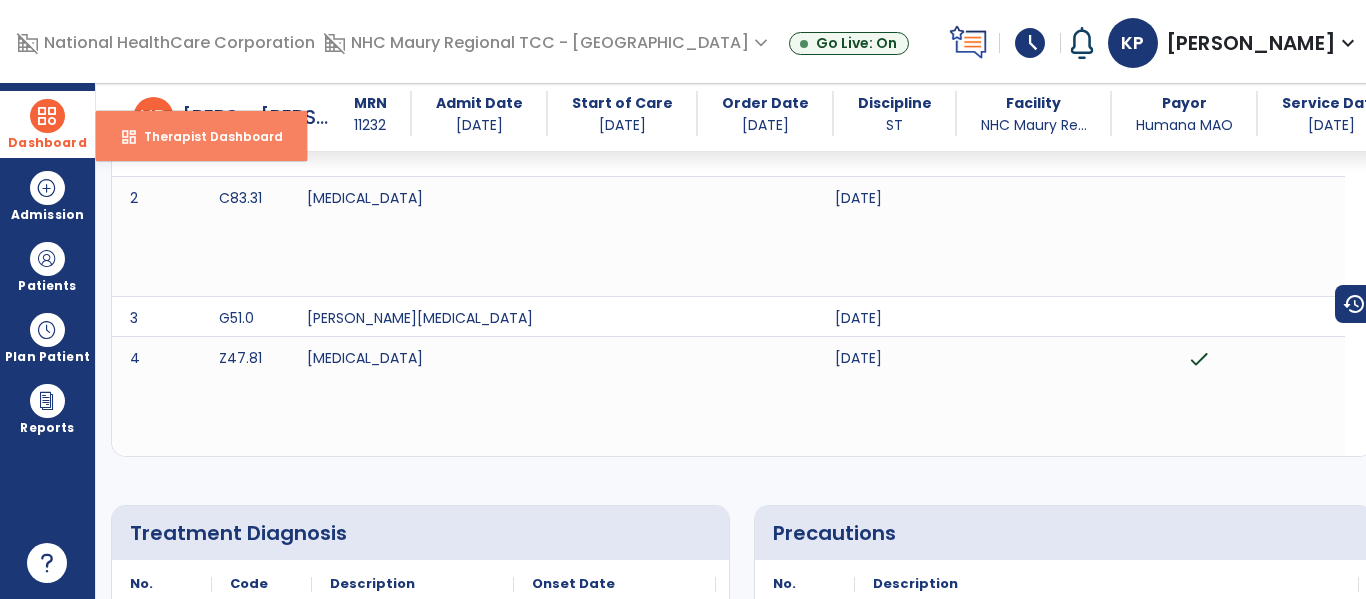 select on "****" 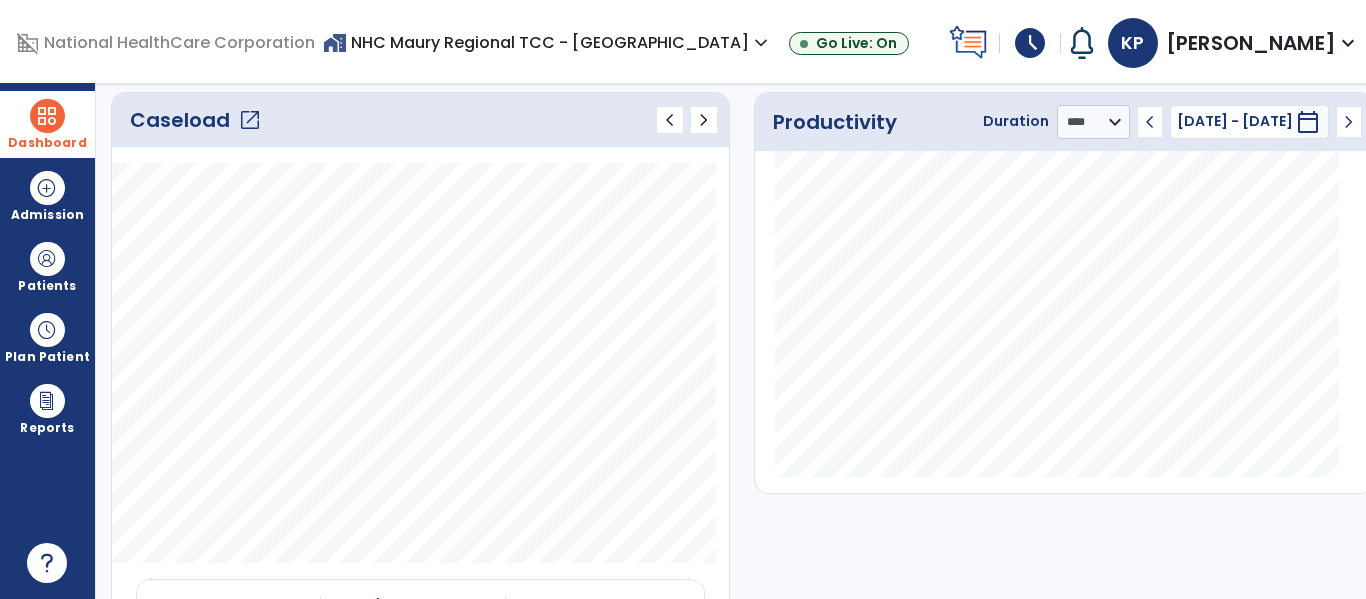 click on "open_in_new" 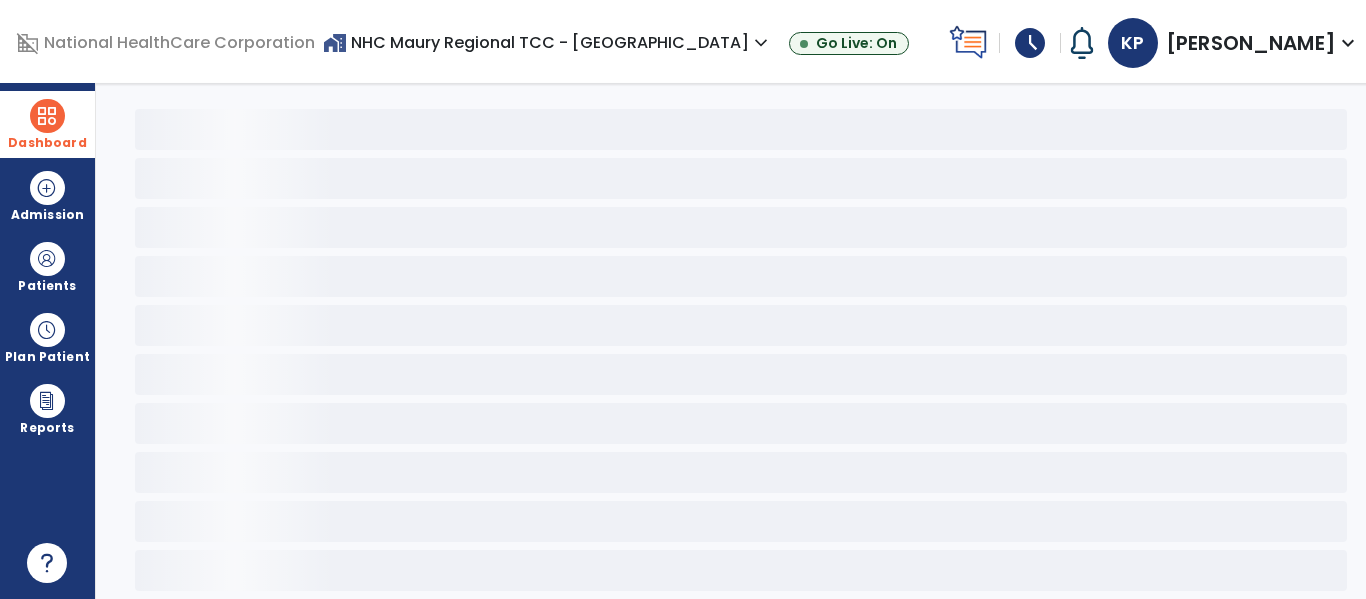 scroll, scrollTop: 68, scrollLeft: 0, axis: vertical 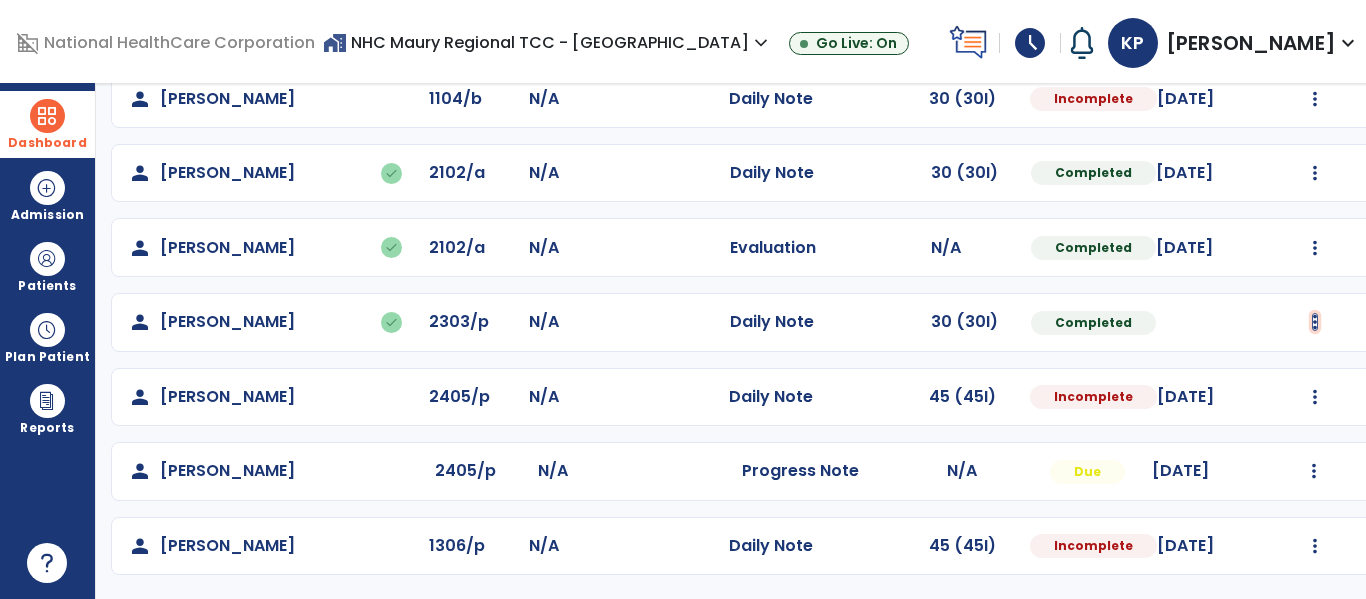 click at bounding box center [1314, -498] 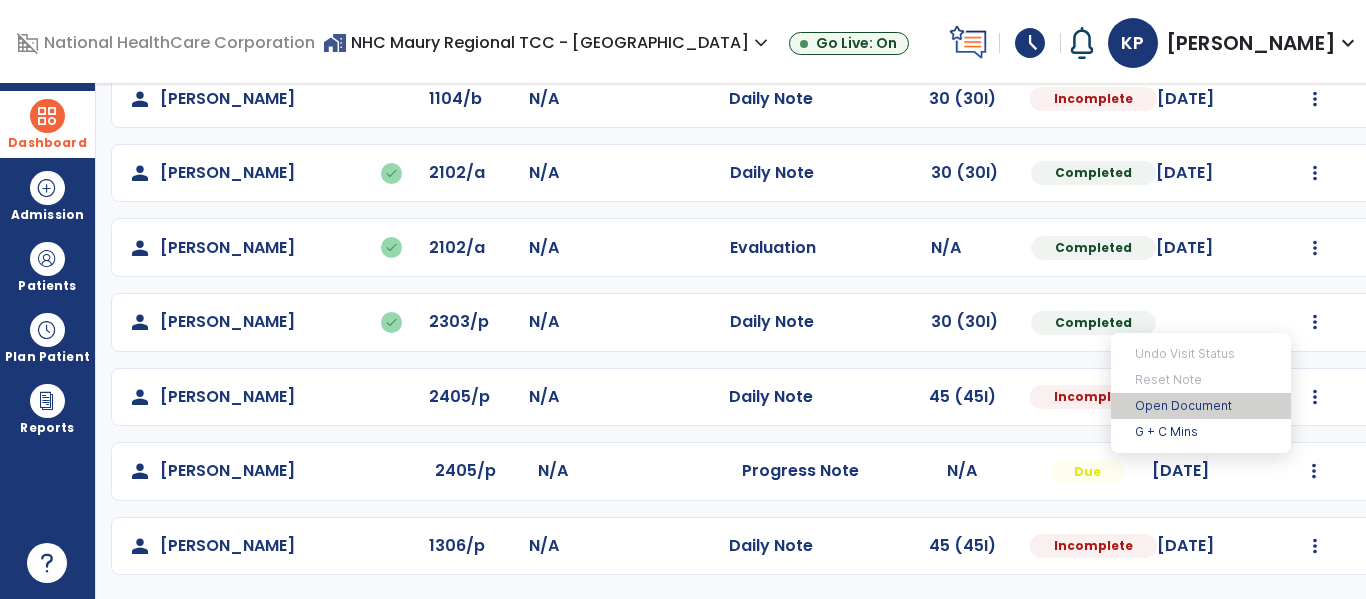 click on "Open Document" at bounding box center (1201, 406) 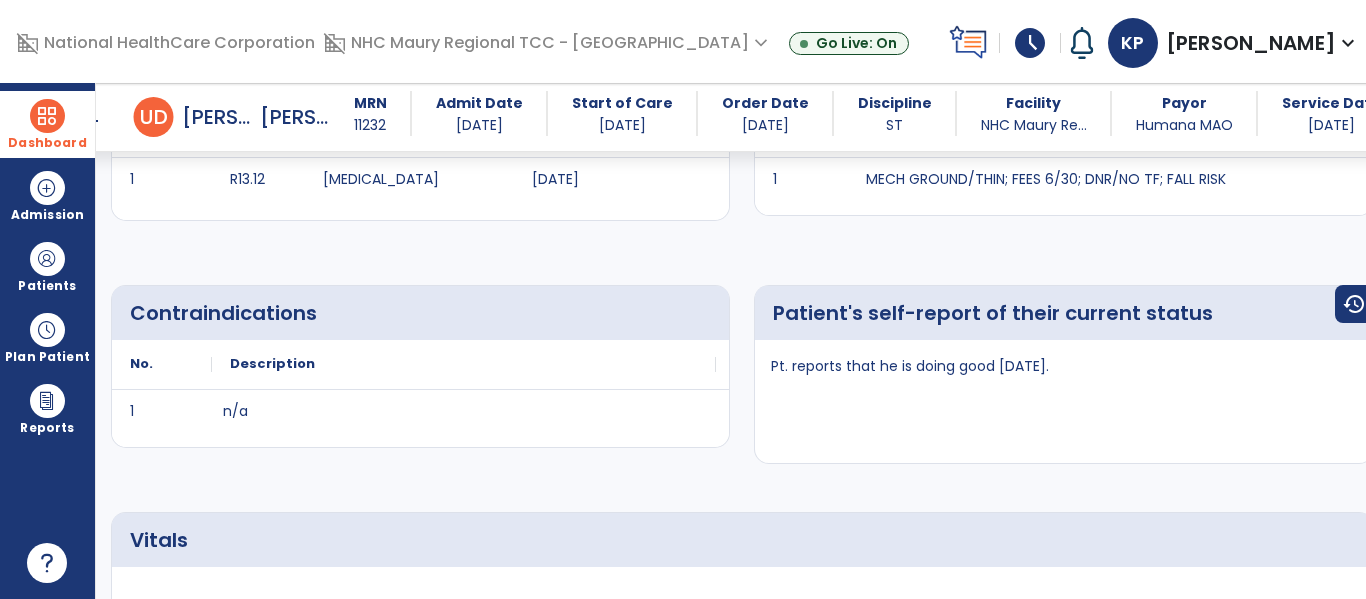 scroll, scrollTop: 908, scrollLeft: 0, axis: vertical 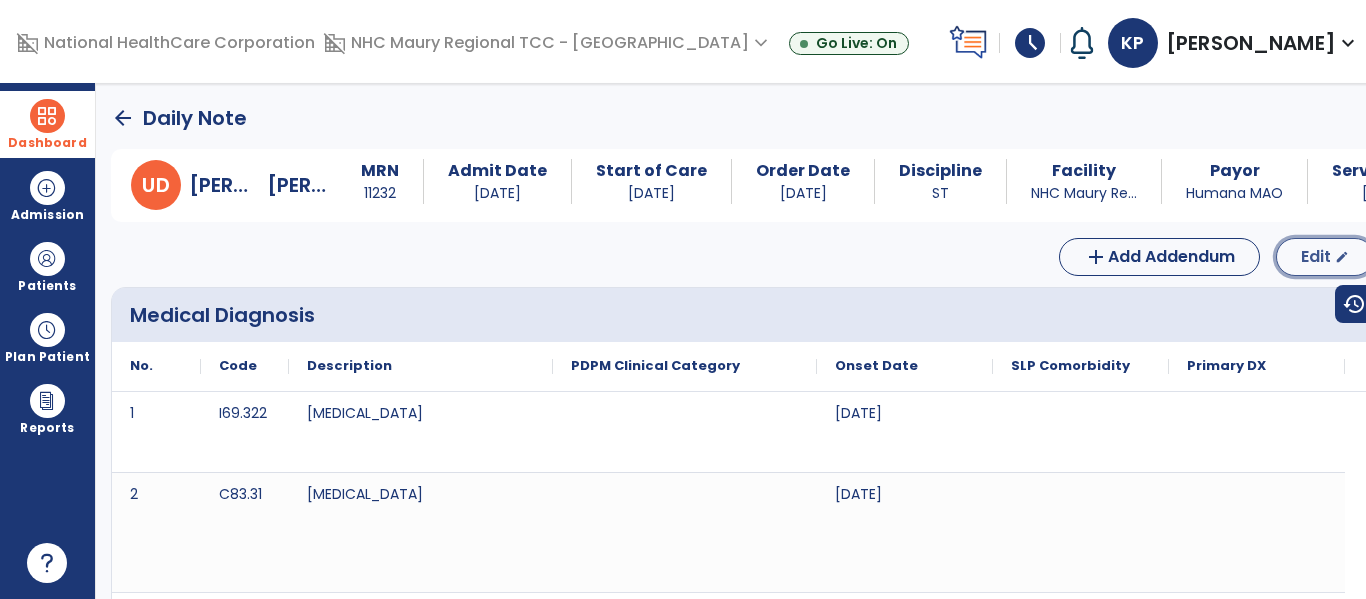 click on "Edit" 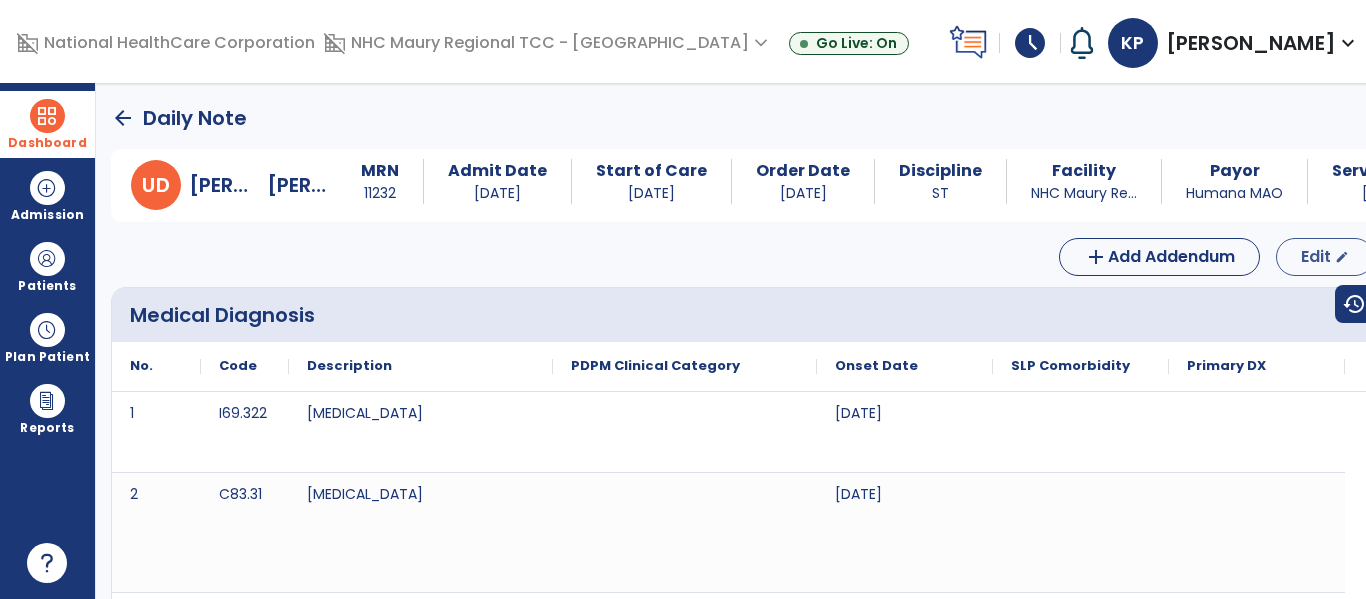 select on "*" 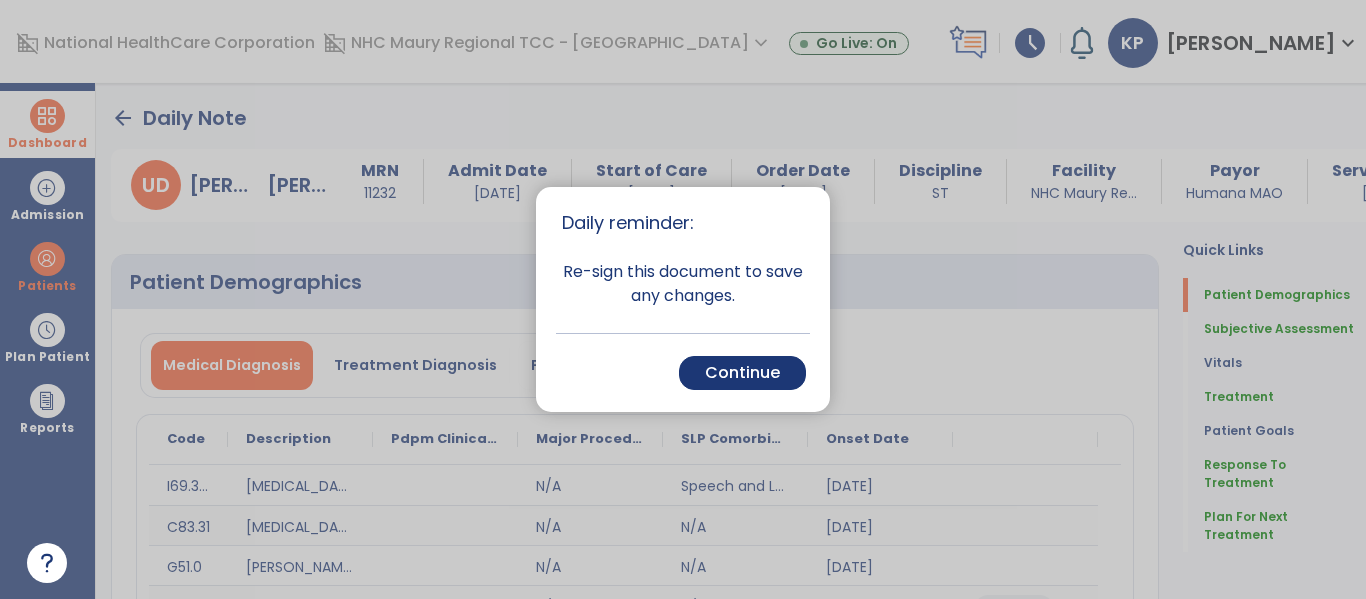 drag, startPoint x: 1365, startPoint y: 143, endPoint x: 1365, endPoint y: 293, distance: 150 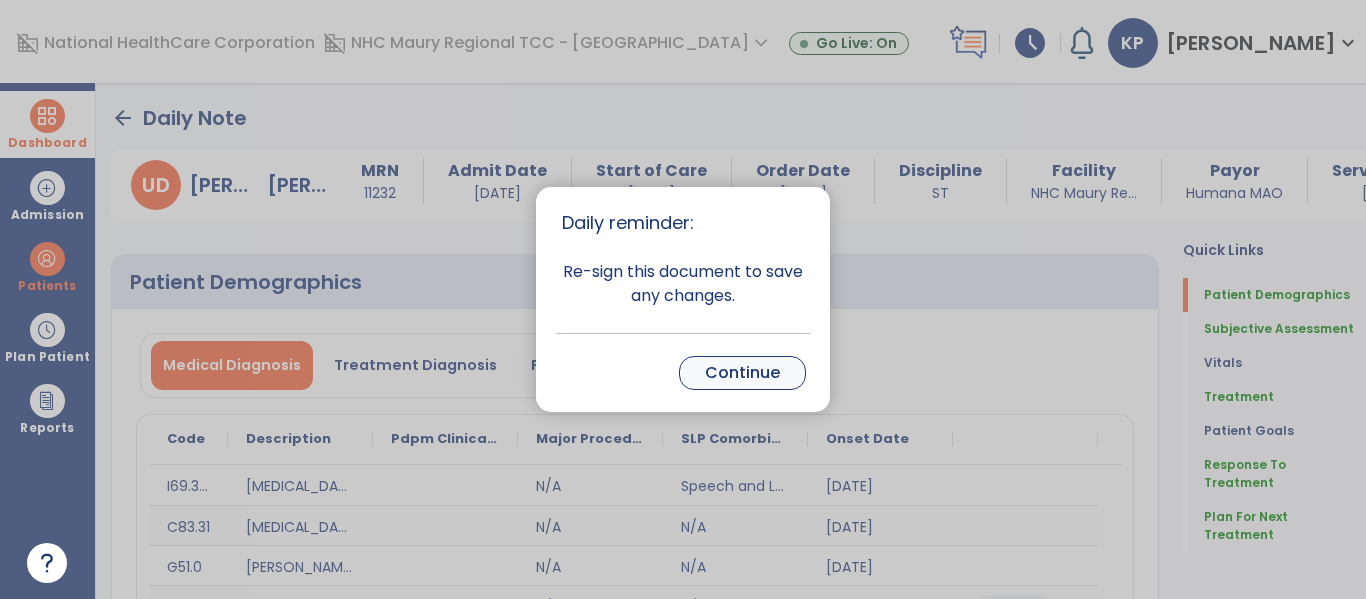 click on "Continue" at bounding box center [742, 373] 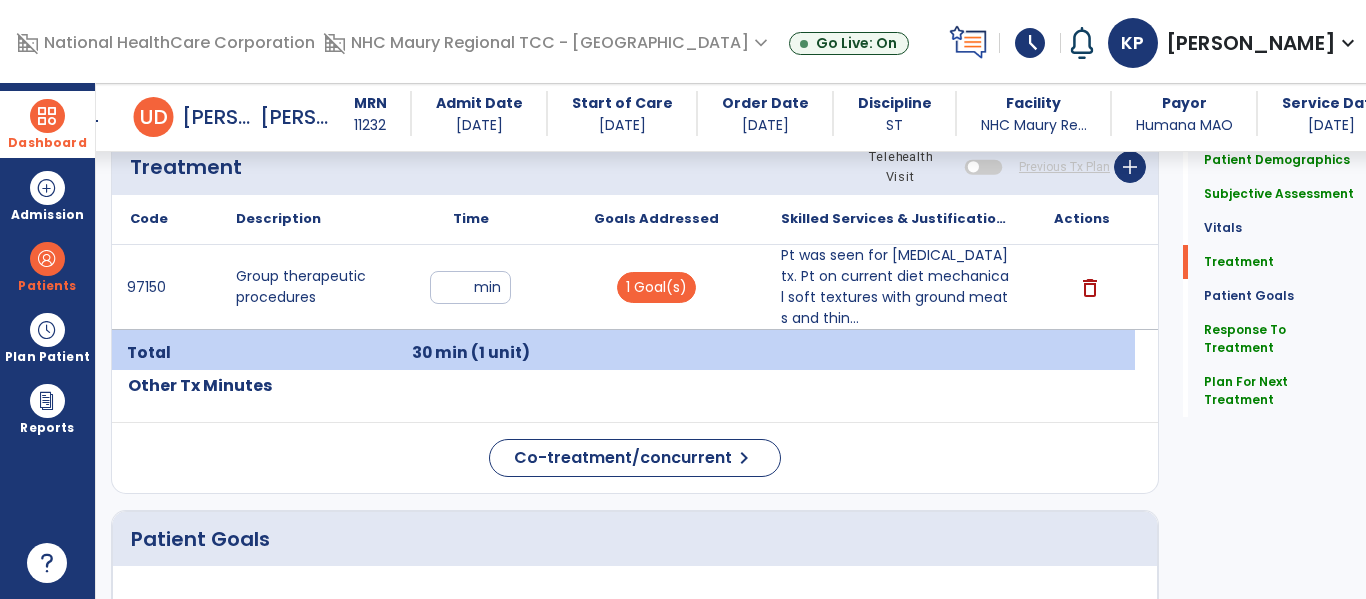 scroll, scrollTop: 1225, scrollLeft: 0, axis: vertical 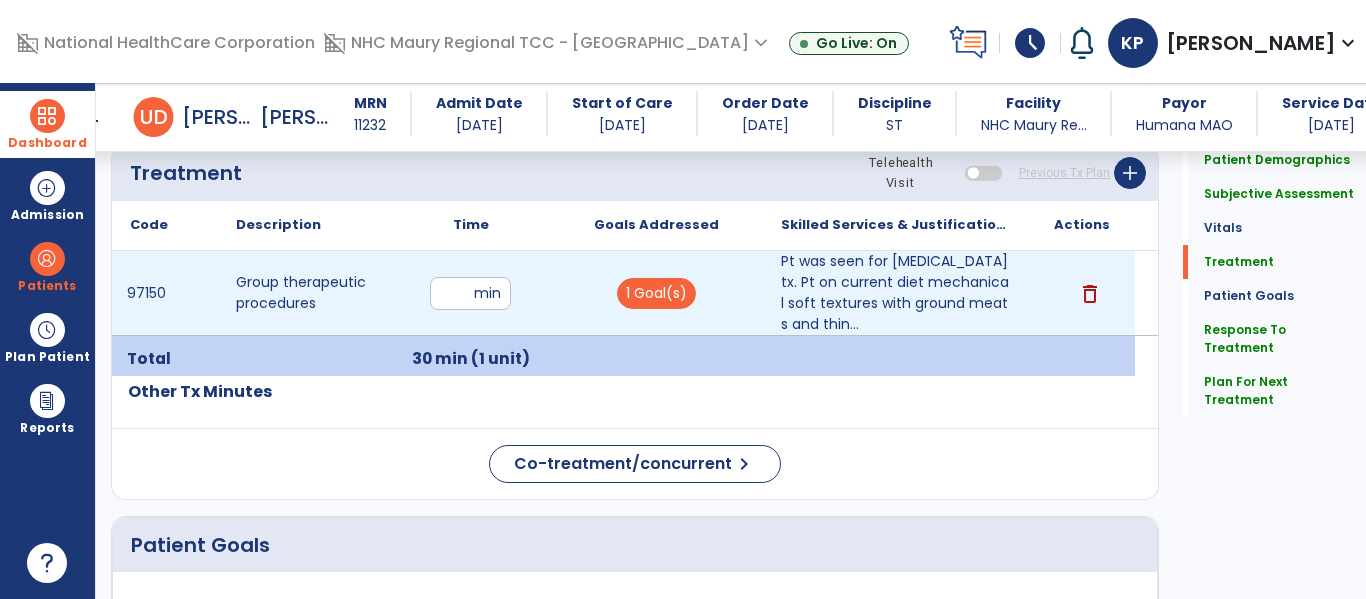 drag, startPoint x: 470, startPoint y: 295, endPoint x: 313, endPoint y: 309, distance: 157.62297 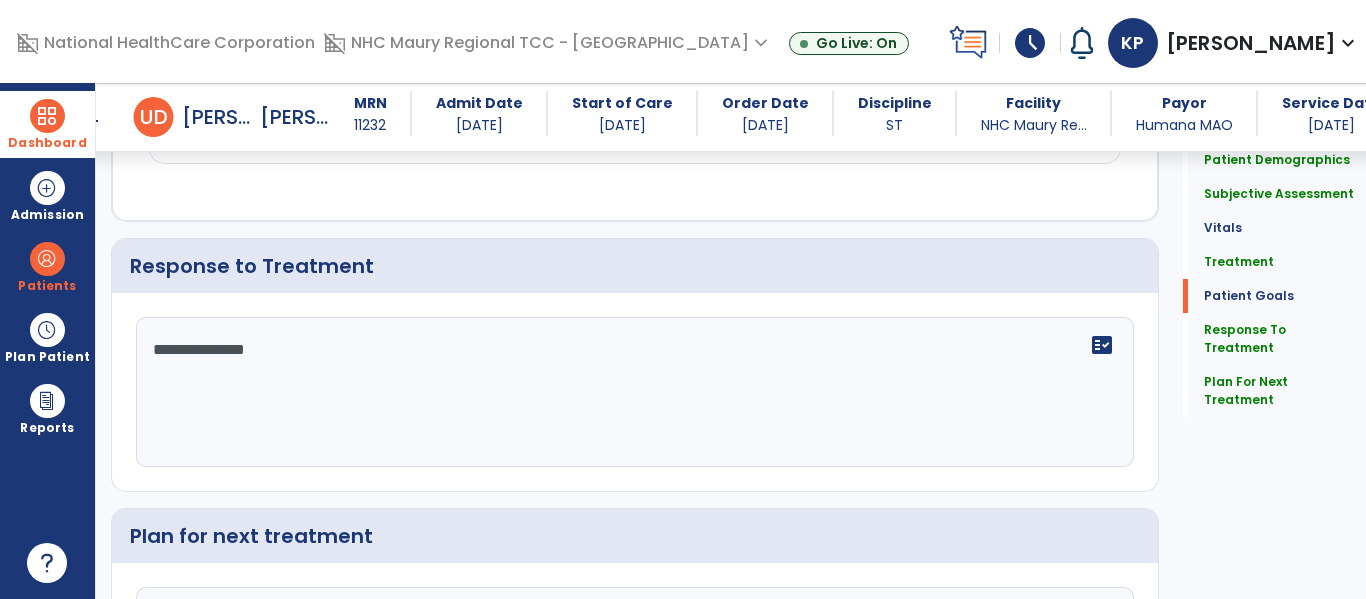 scroll, scrollTop: 2450, scrollLeft: 0, axis: vertical 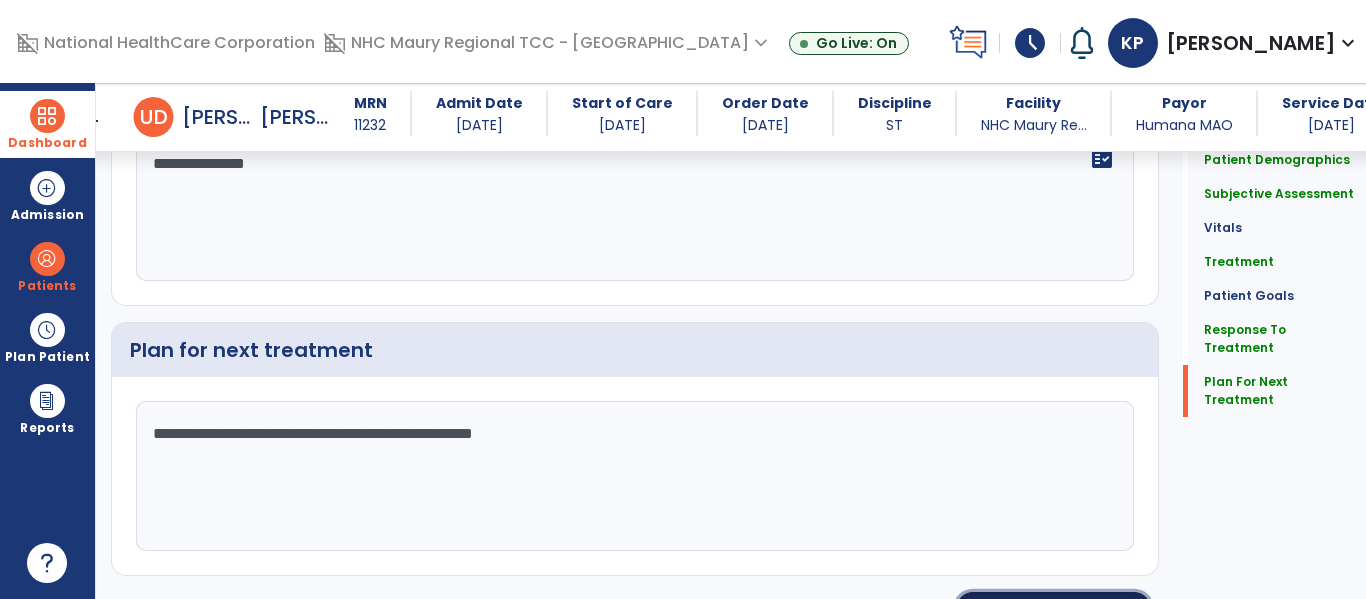 click on "Re-Sign Doc" 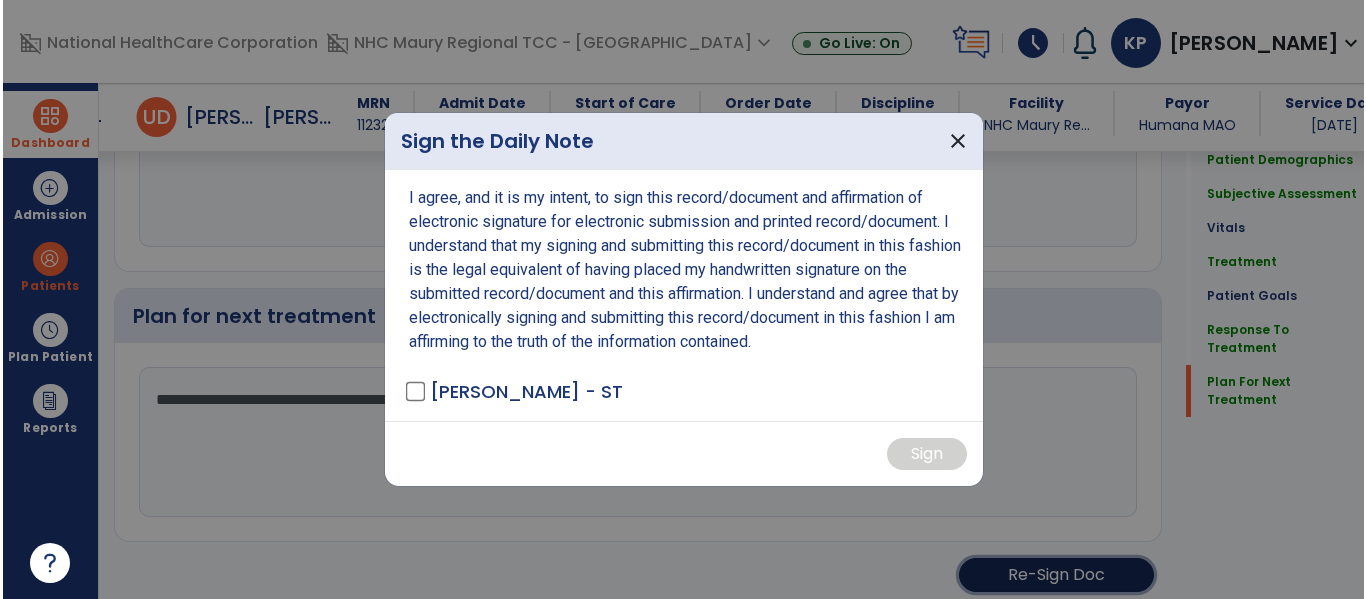 scroll, scrollTop: 2450, scrollLeft: 0, axis: vertical 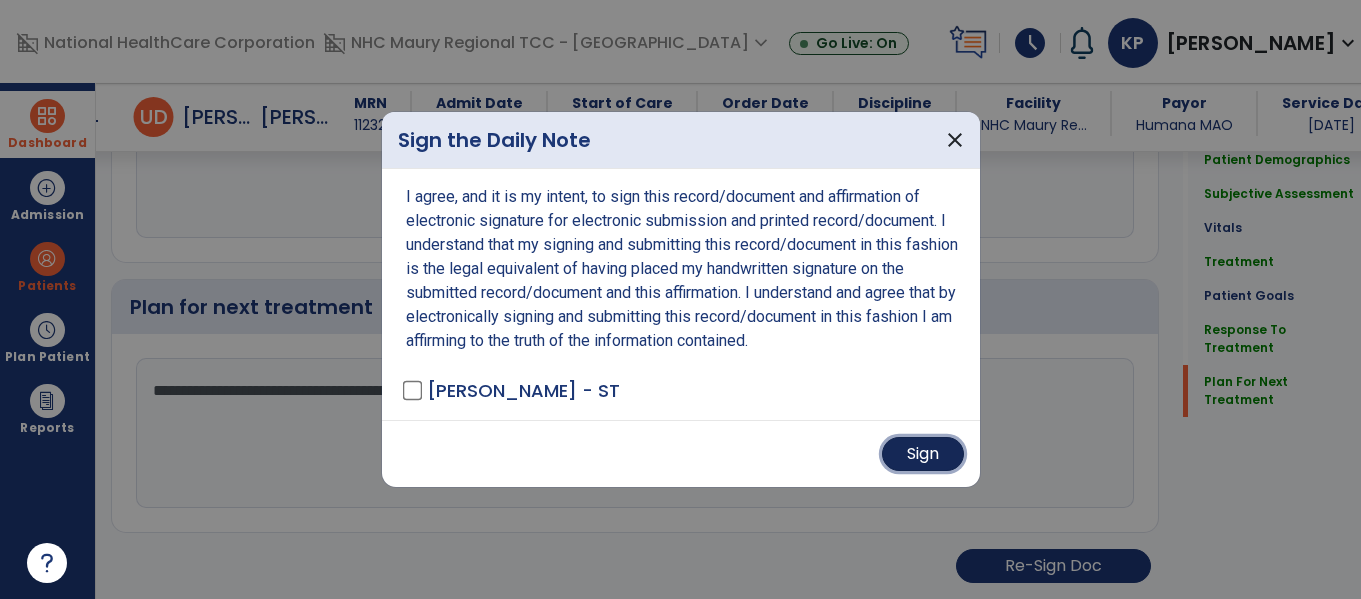 click on "Sign" at bounding box center [923, 454] 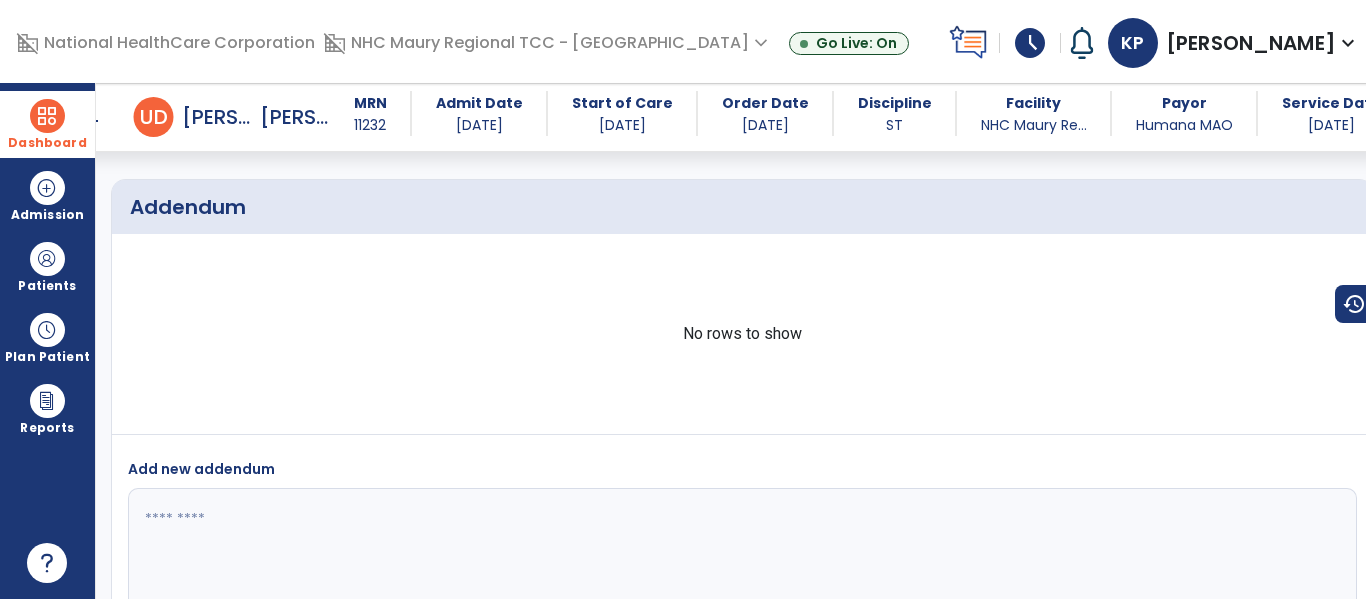 scroll, scrollTop: 4197, scrollLeft: 0, axis: vertical 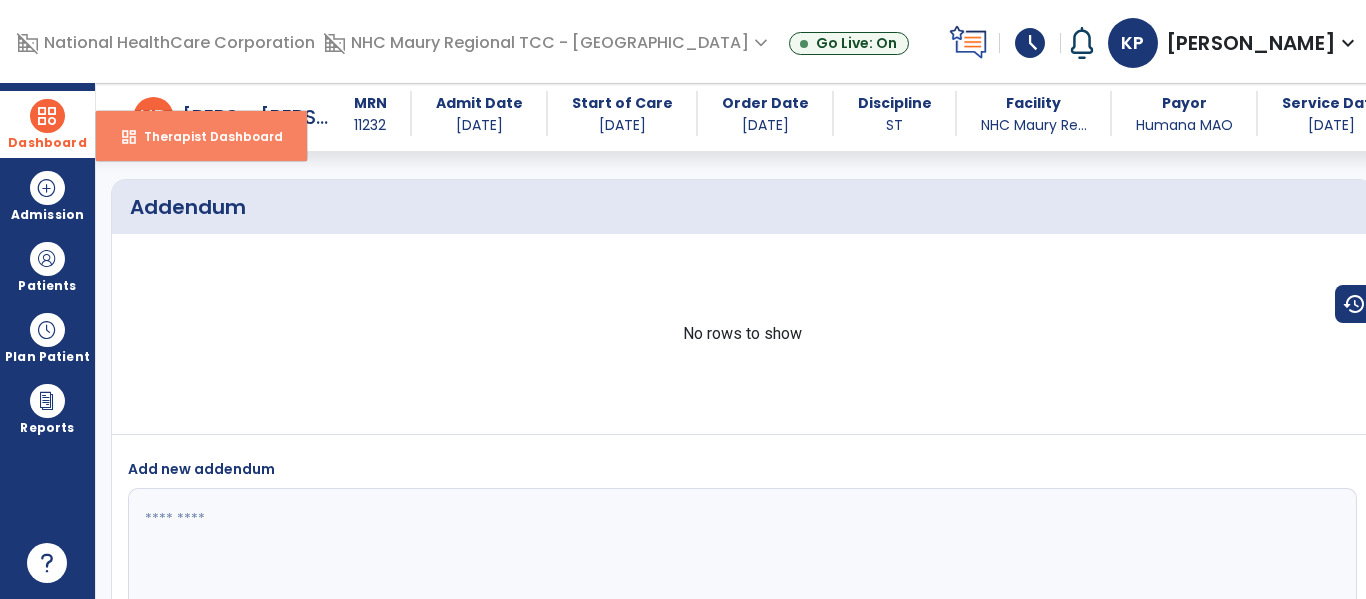 click on "Therapist Dashboard" at bounding box center [205, 136] 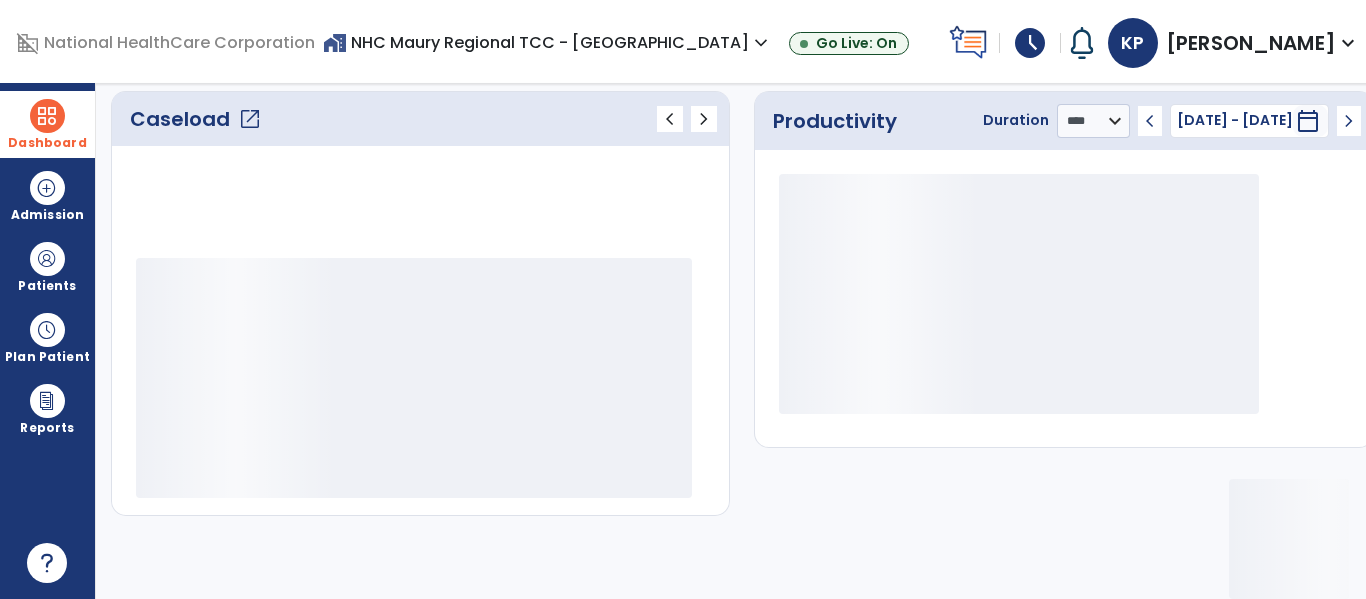 scroll, scrollTop: 277, scrollLeft: 0, axis: vertical 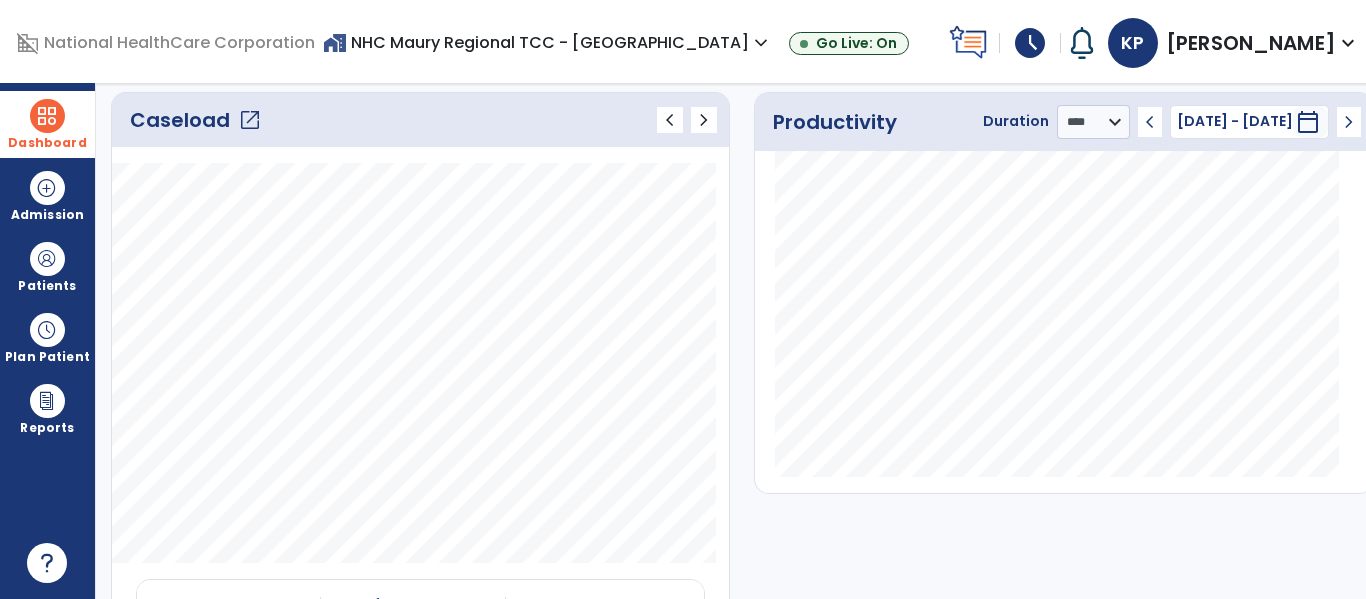 click on "open_in_new" 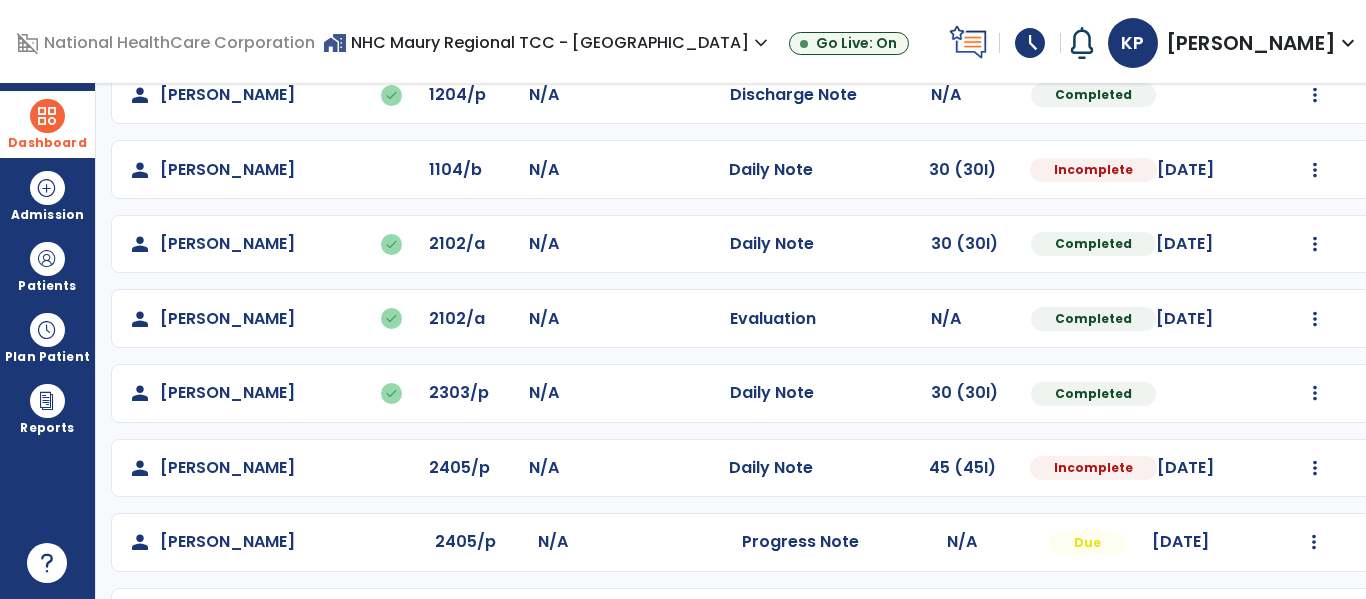 scroll, scrollTop: 786, scrollLeft: 0, axis: vertical 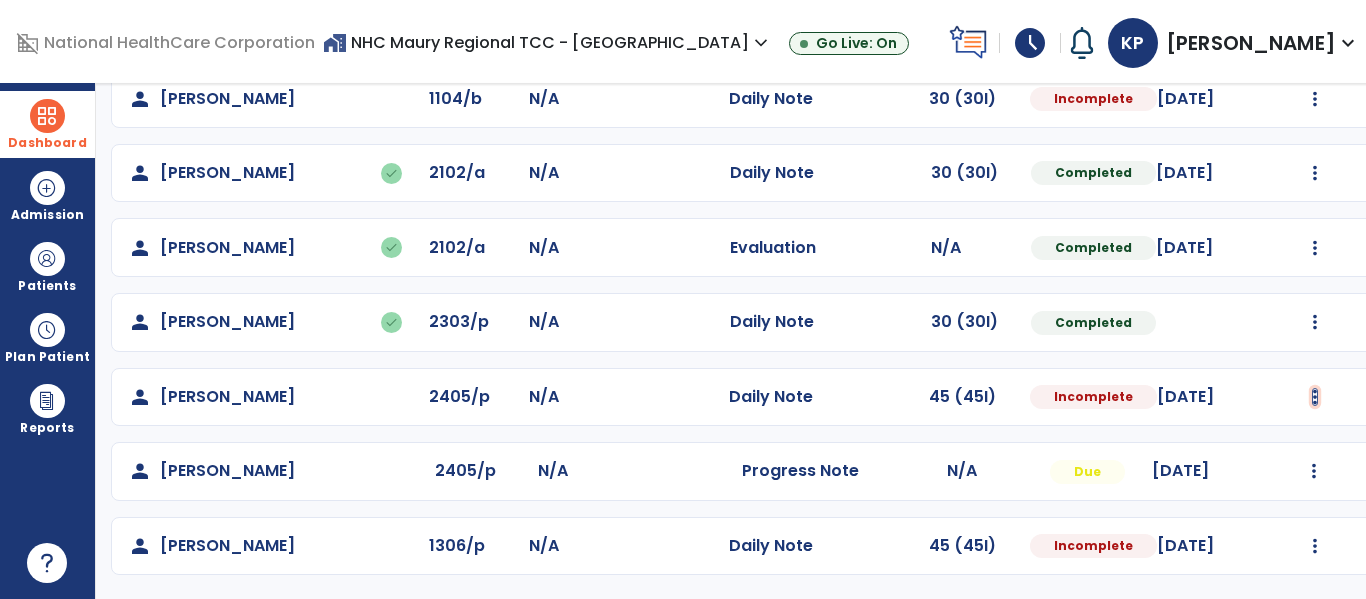 click at bounding box center (1314, -498) 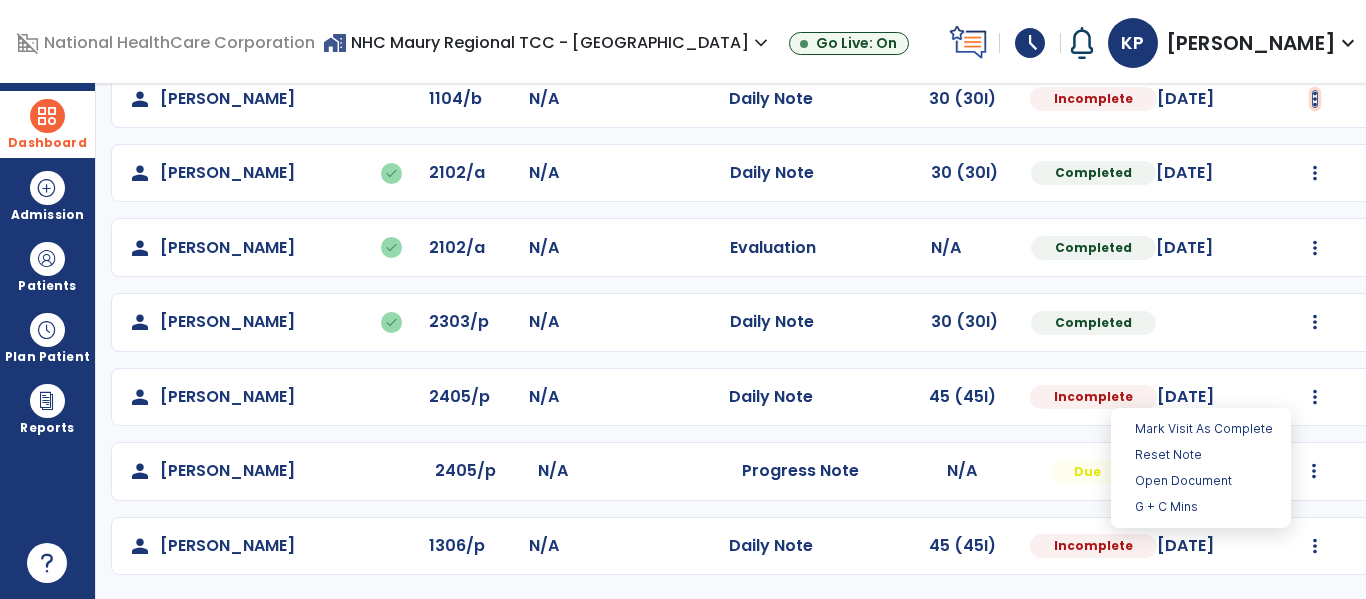 click at bounding box center (1314, -498) 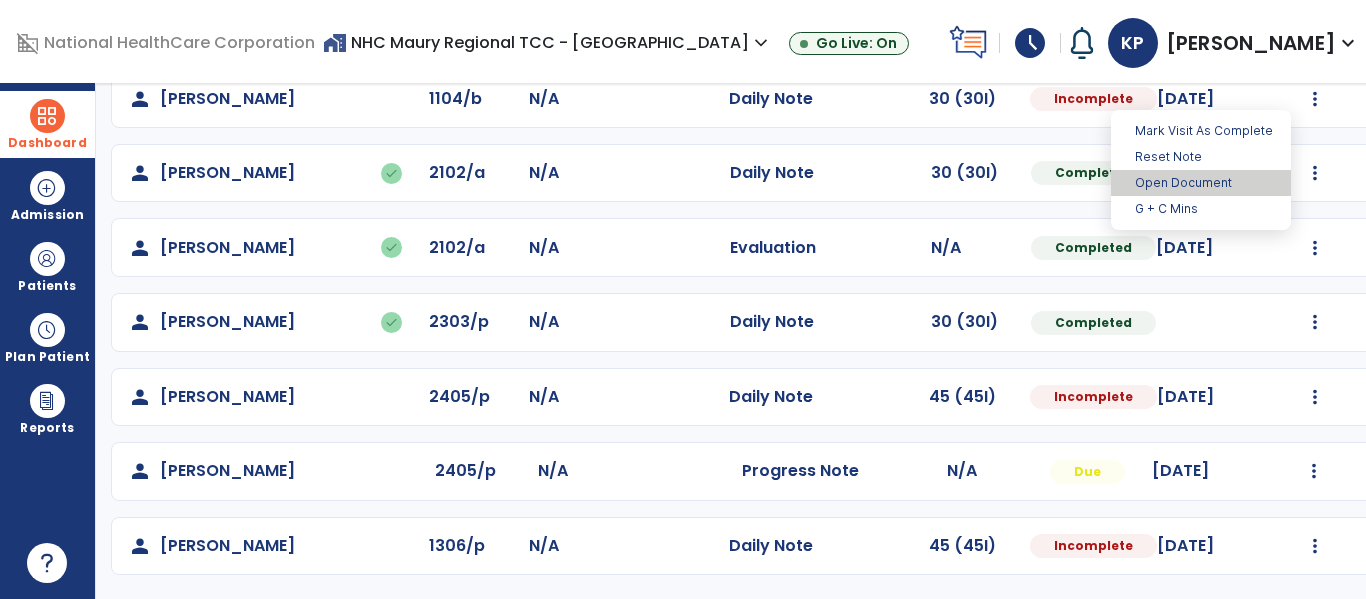 click on "Open Document" at bounding box center (1201, 183) 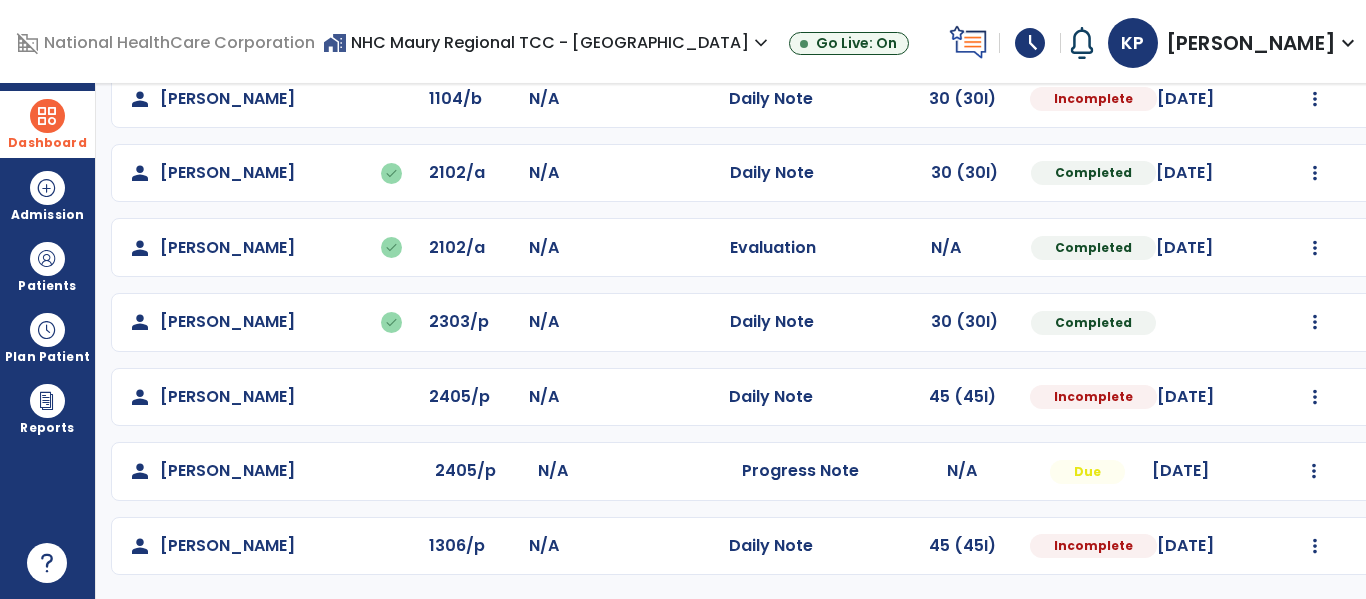 select on "*" 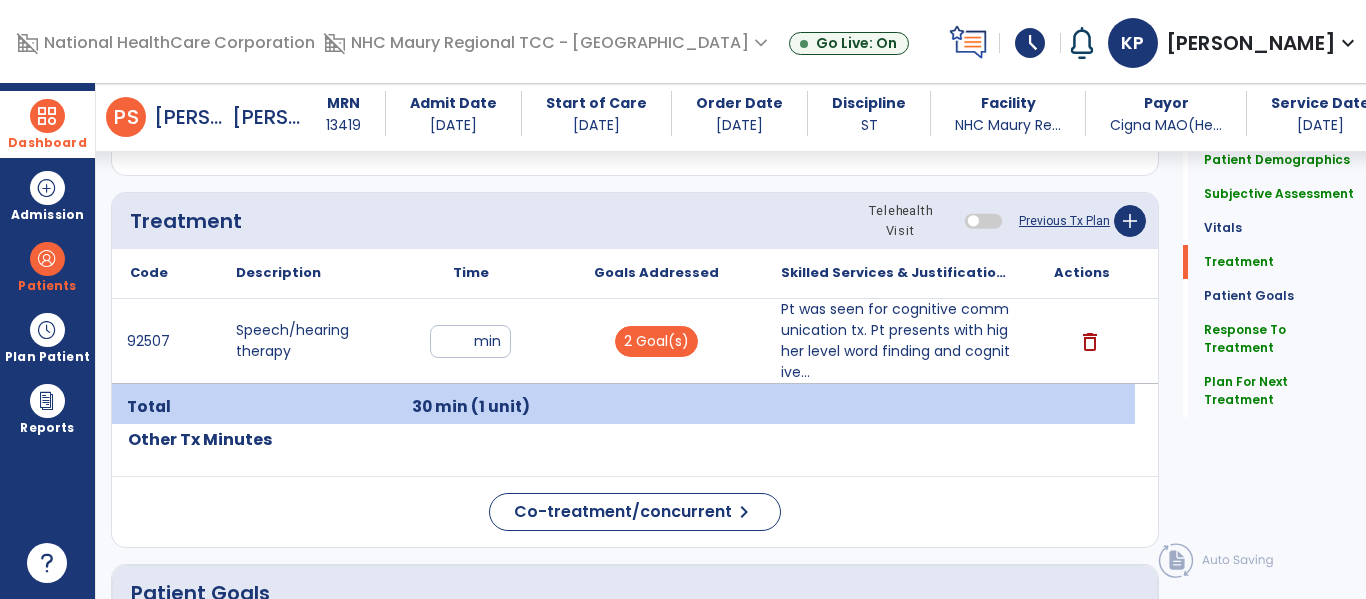 scroll, scrollTop: 1077, scrollLeft: 0, axis: vertical 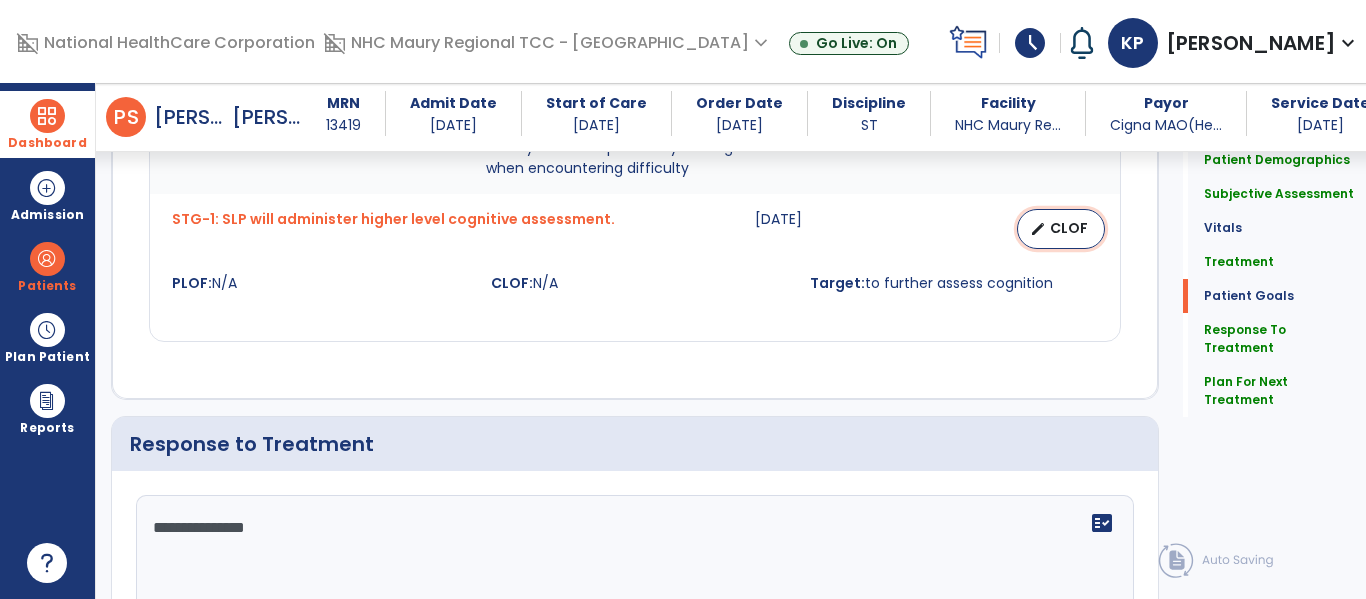 click on "edit" at bounding box center (1038, 229) 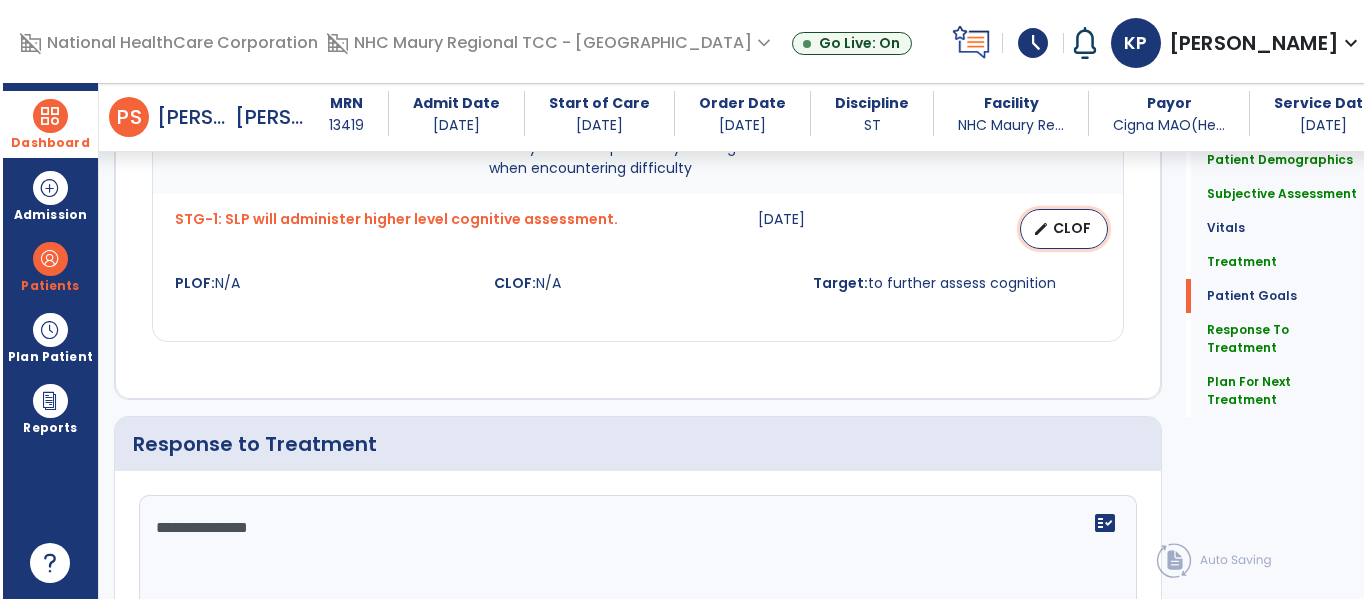 scroll, scrollTop: 1710, scrollLeft: 0, axis: vertical 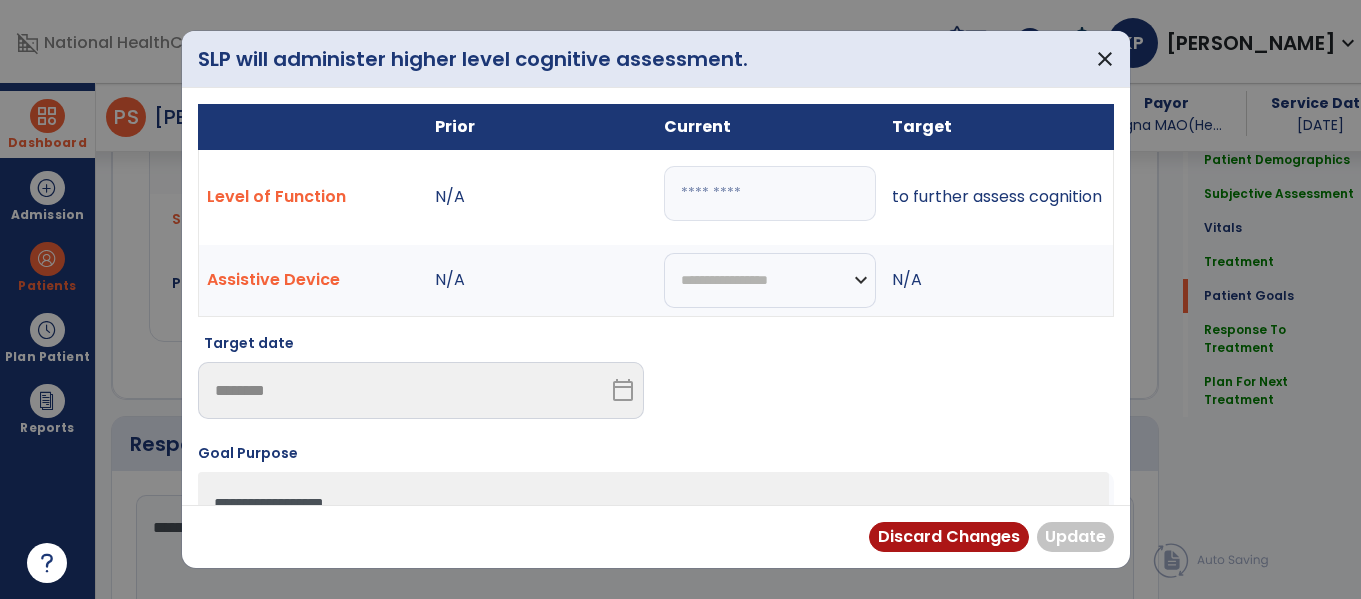 click at bounding box center [770, 193] 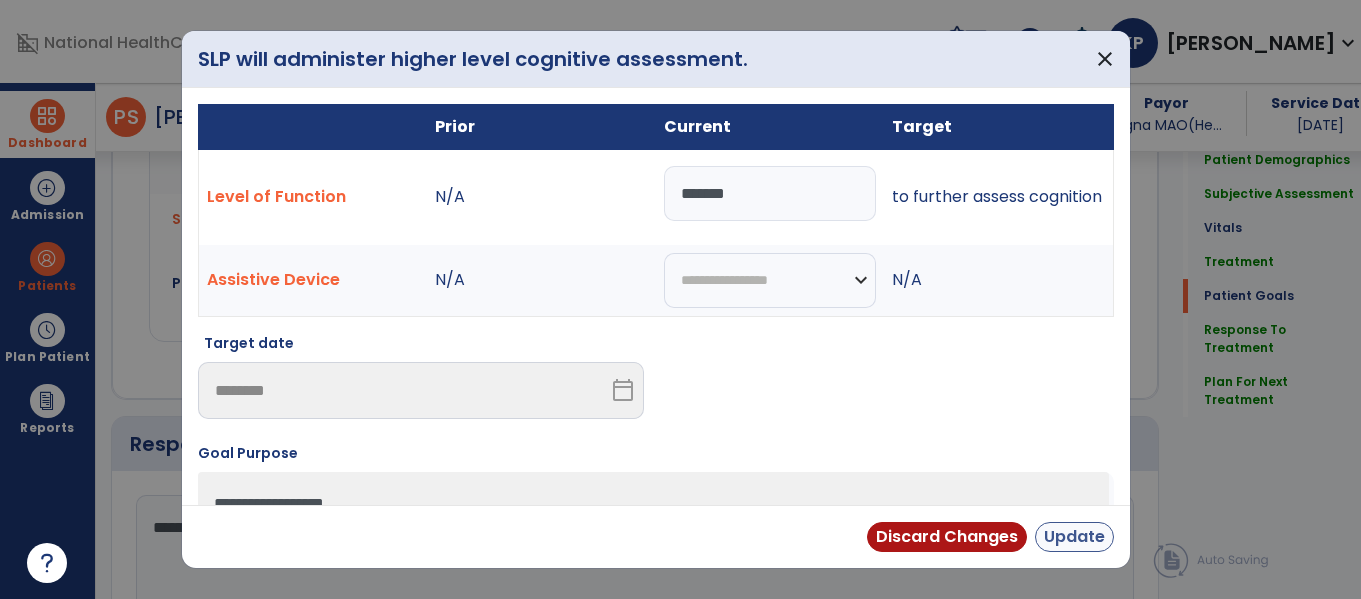 type on "*******" 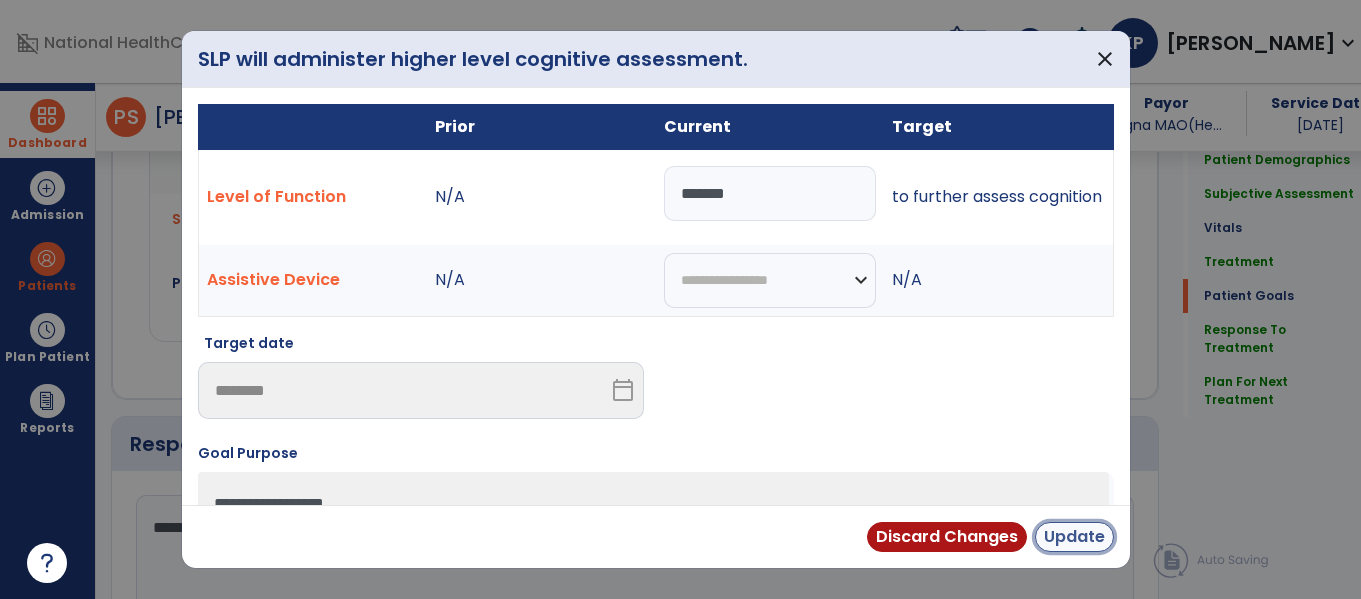 click on "Update" at bounding box center (1074, 537) 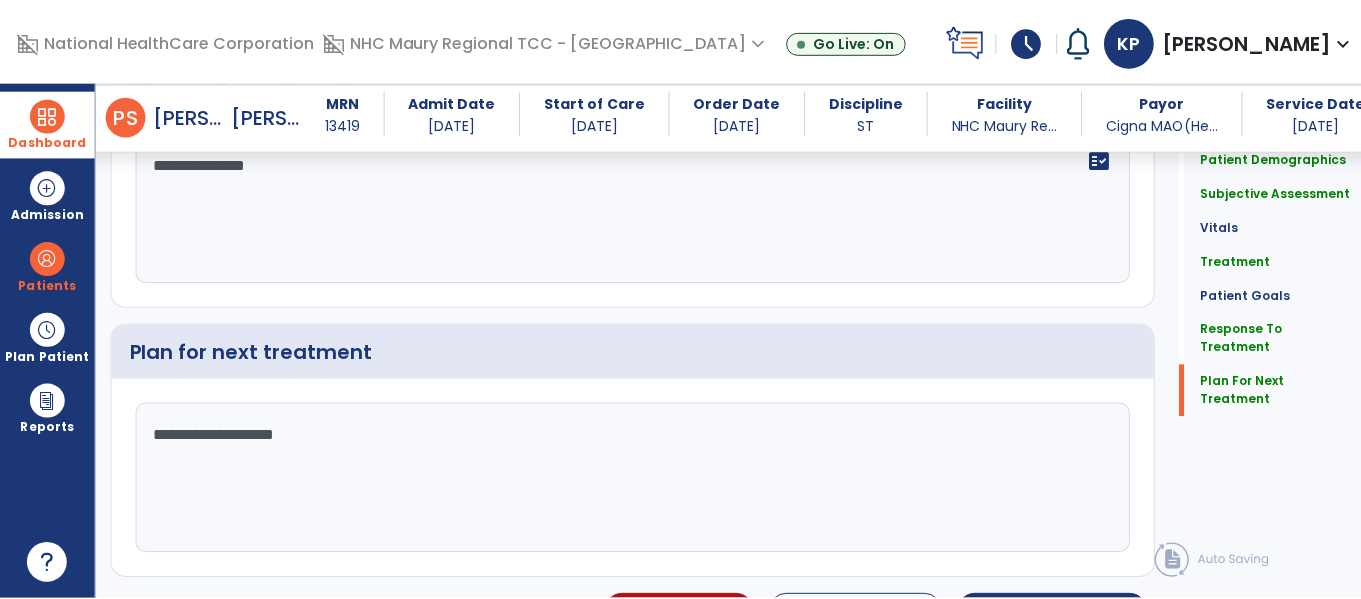 scroll, scrollTop: 2118, scrollLeft: 0, axis: vertical 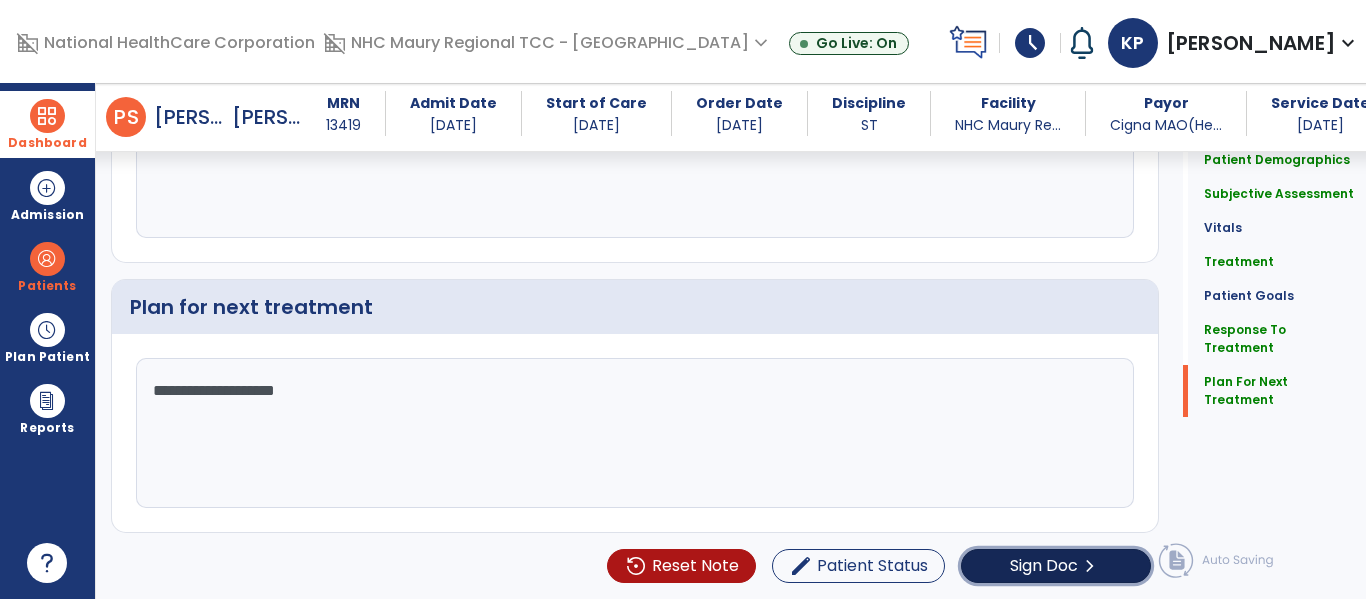 click on "Sign Doc" 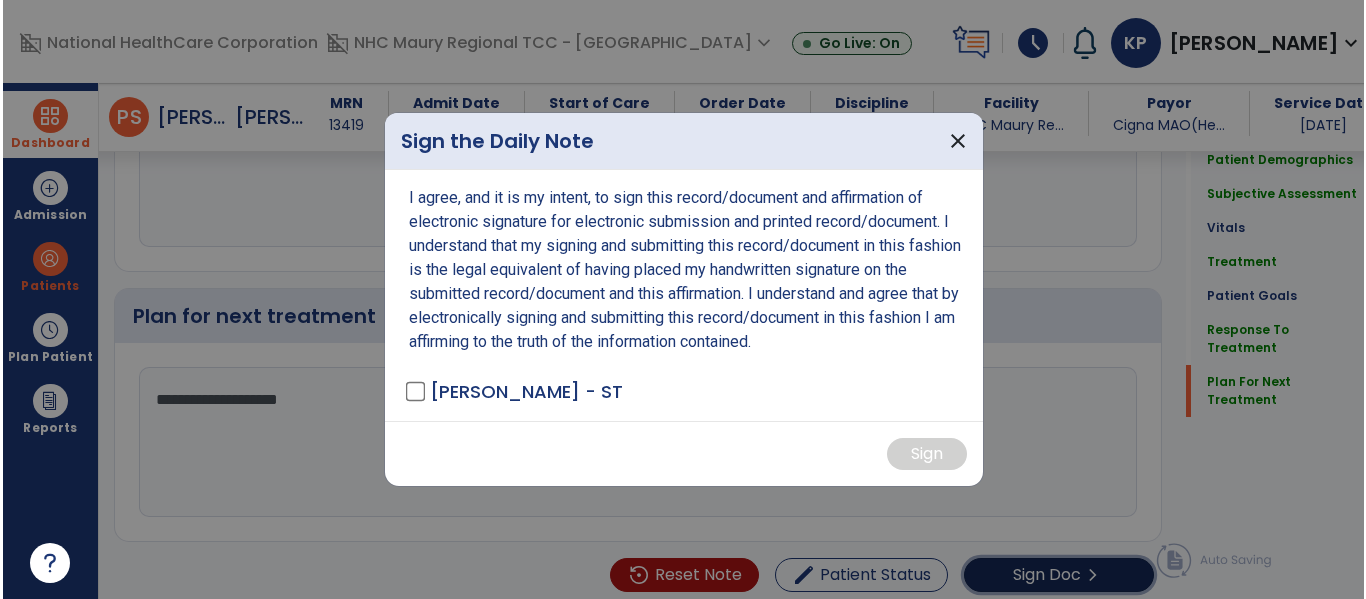 scroll, scrollTop: 2118, scrollLeft: 0, axis: vertical 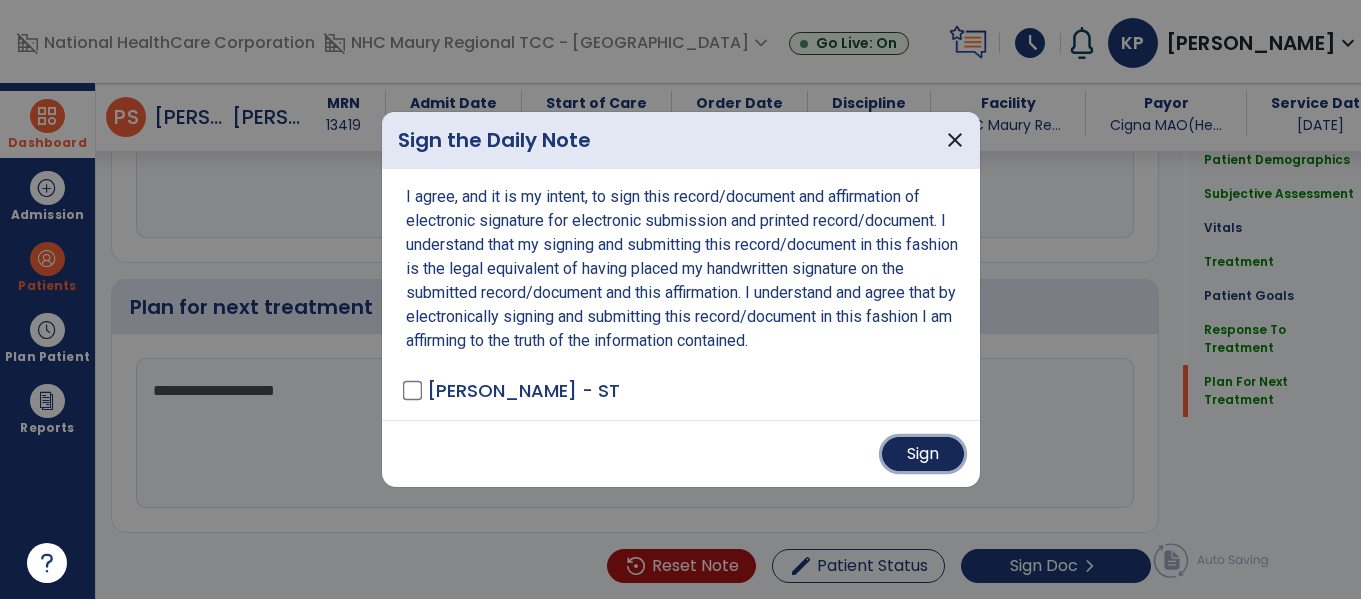 click on "Sign" at bounding box center [923, 454] 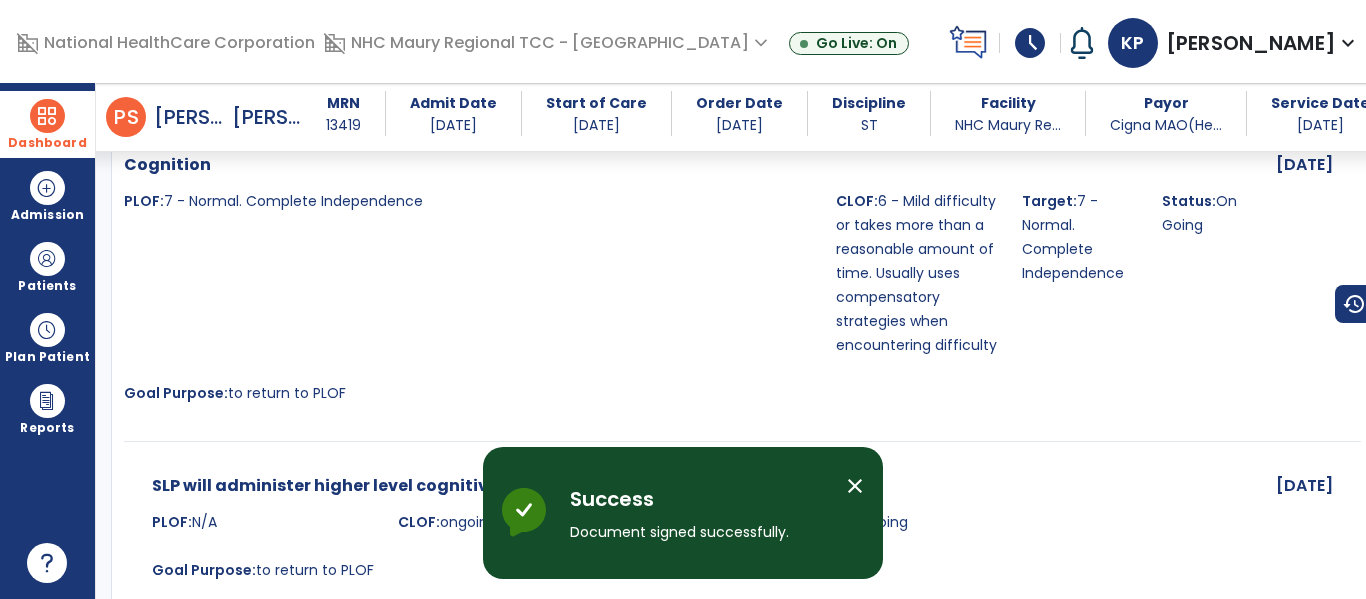 scroll, scrollTop: 2374, scrollLeft: 0, axis: vertical 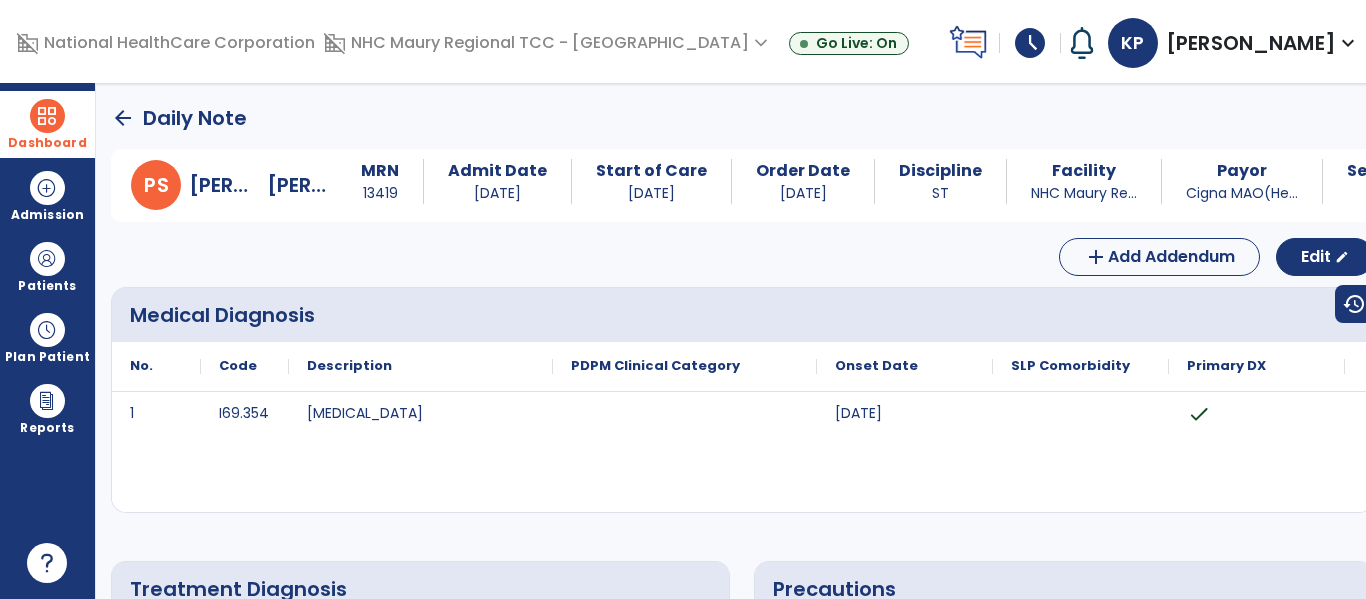 click on "arrow_back" 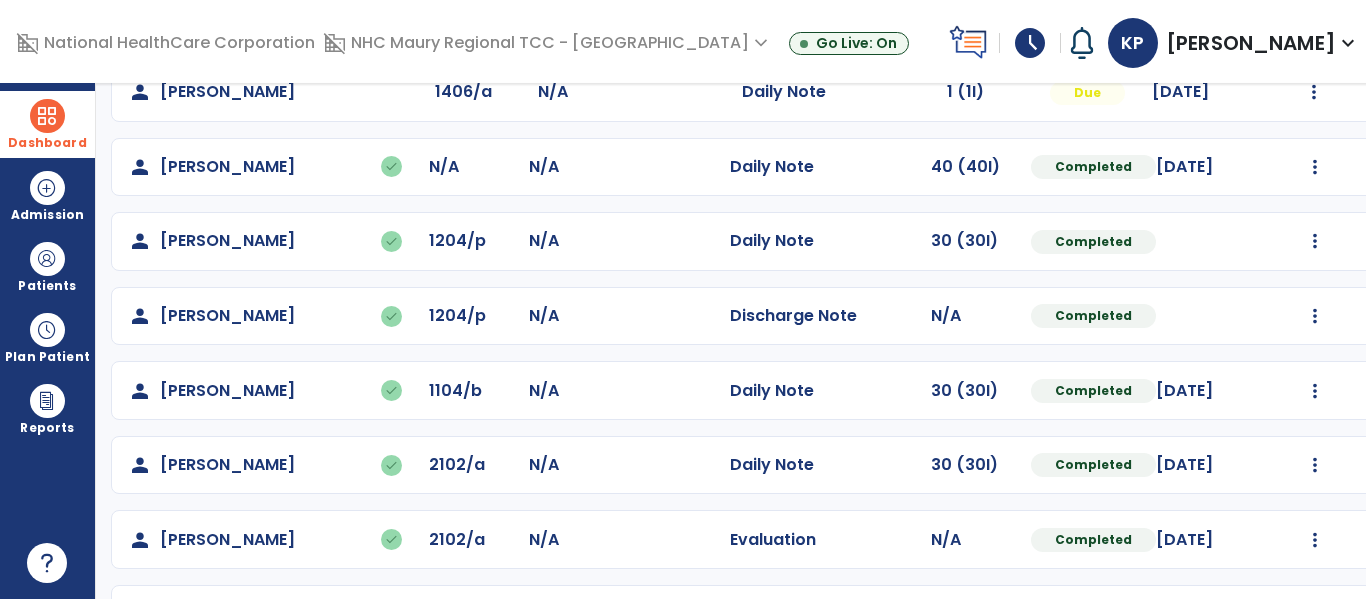 scroll, scrollTop: 786, scrollLeft: 0, axis: vertical 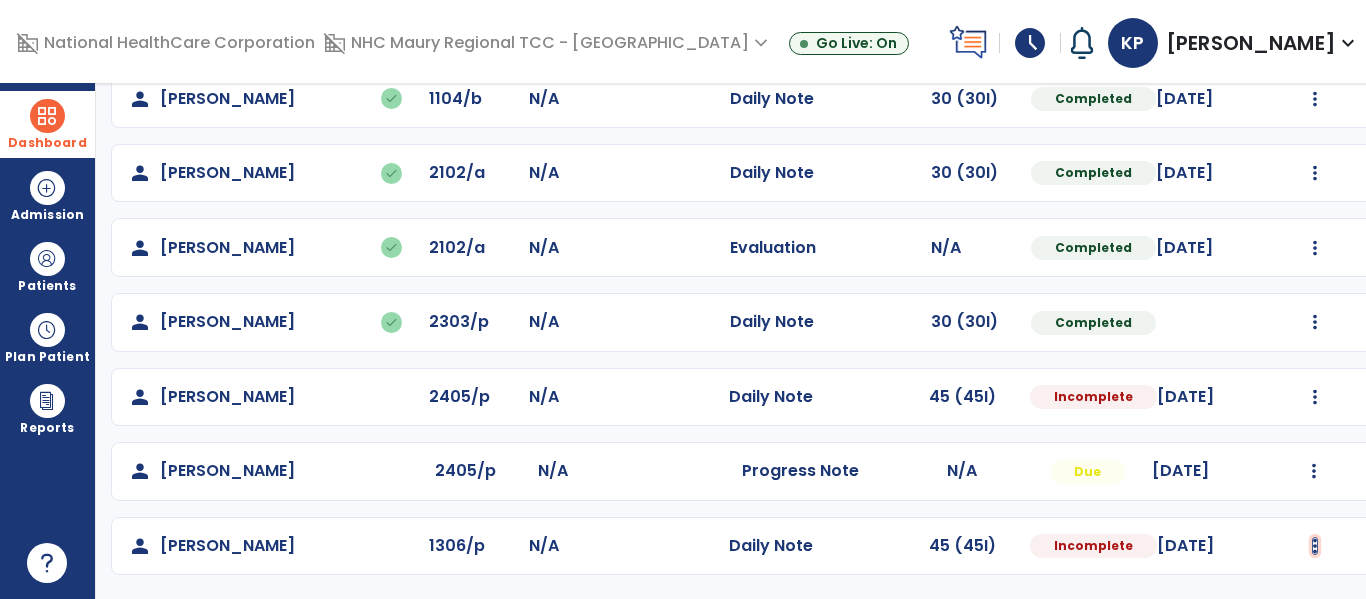 click at bounding box center (1314, -498) 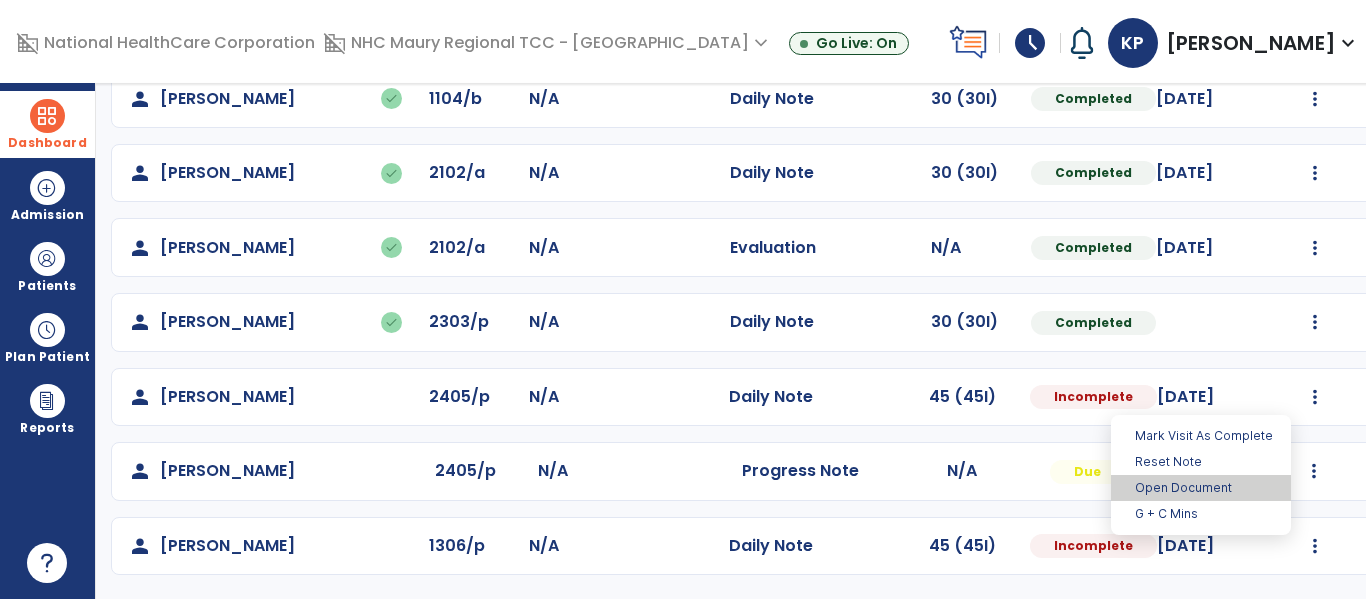 click on "Open Document" at bounding box center (1201, 488) 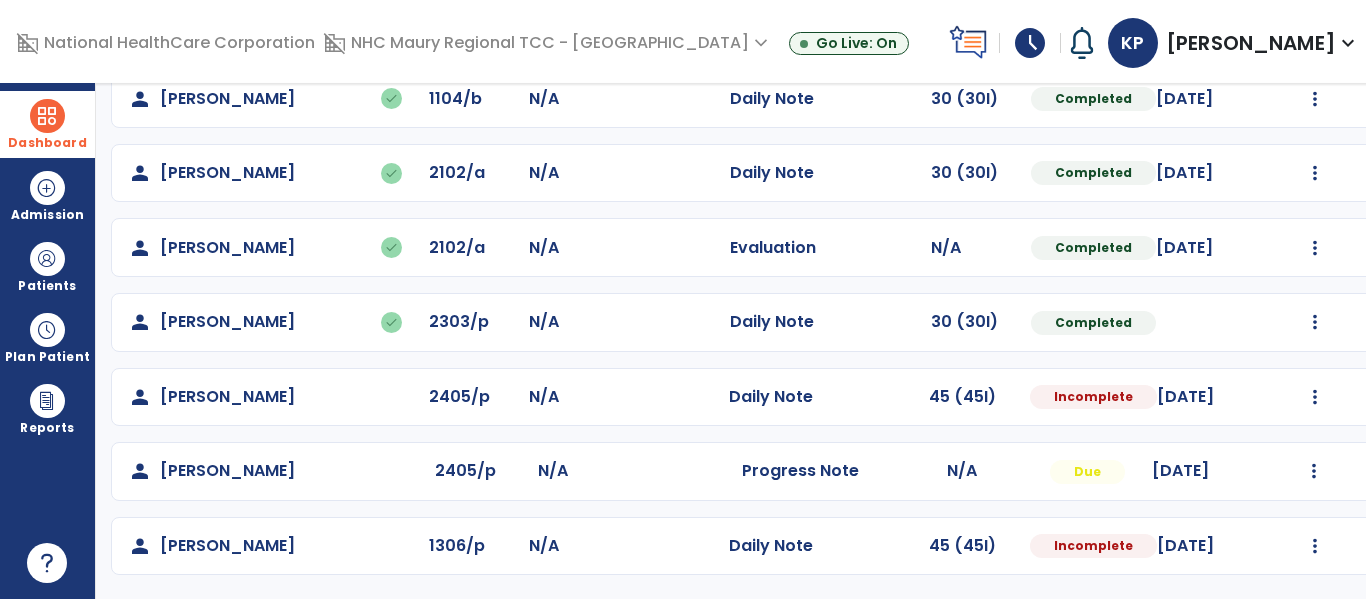 select on "*" 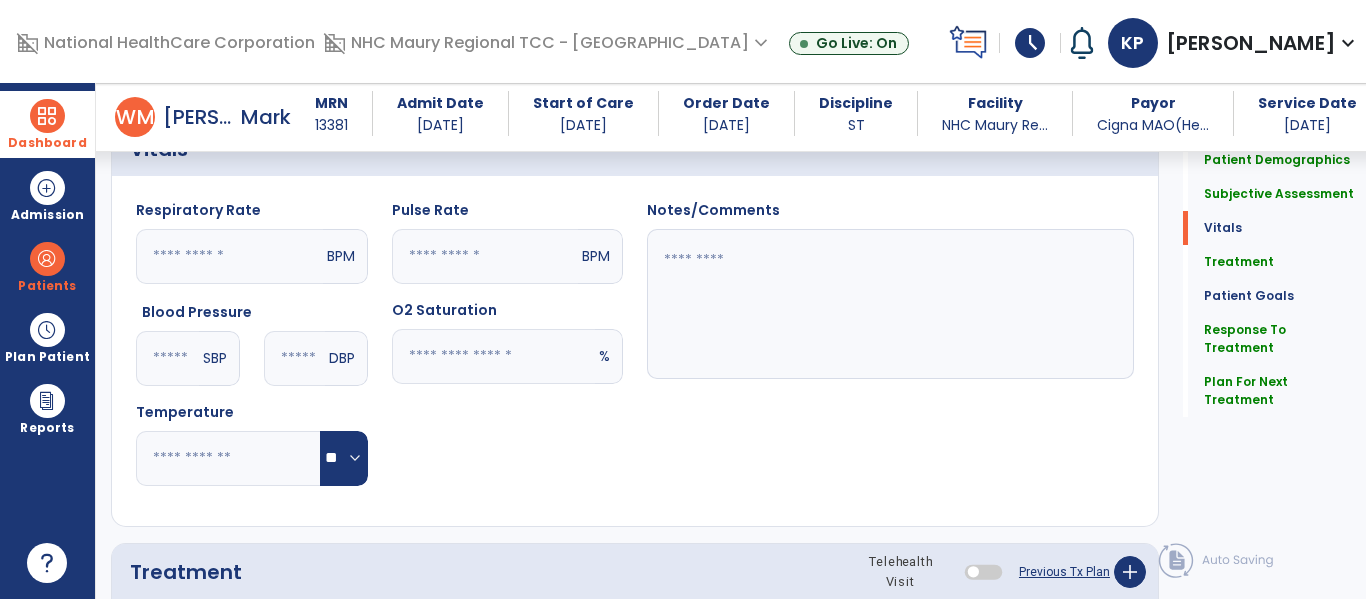 scroll, scrollTop: 781, scrollLeft: 0, axis: vertical 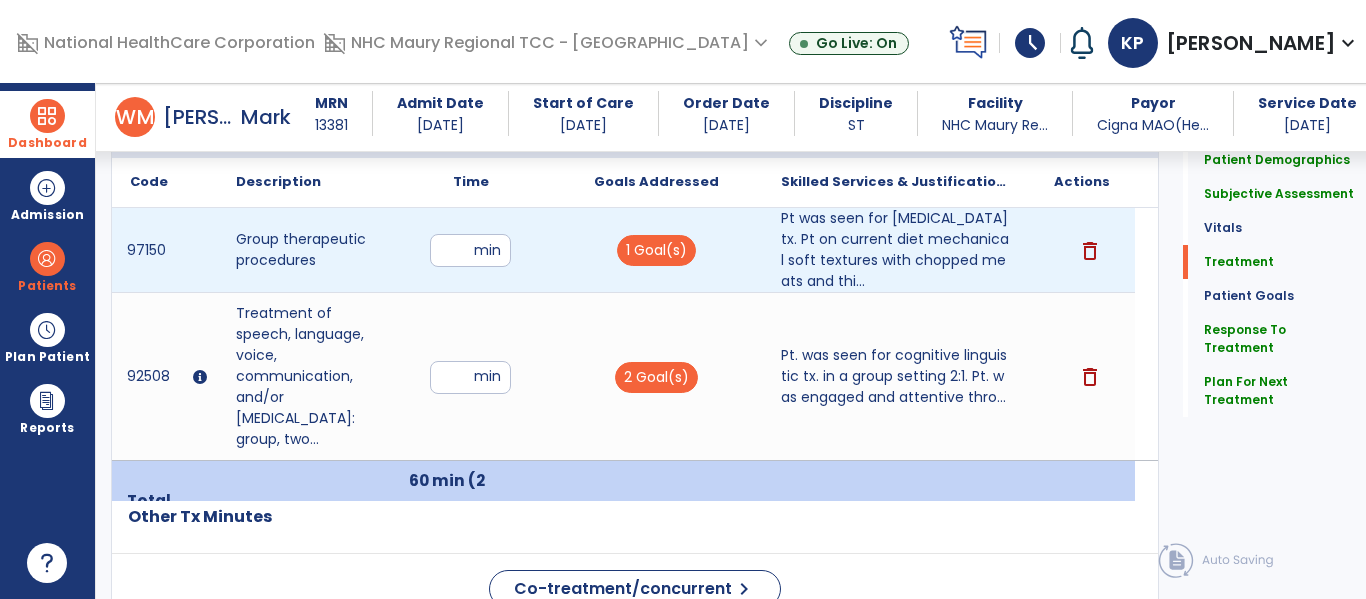 drag, startPoint x: 466, startPoint y: 255, endPoint x: 421, endPoint y: 254, distance: 45.01111 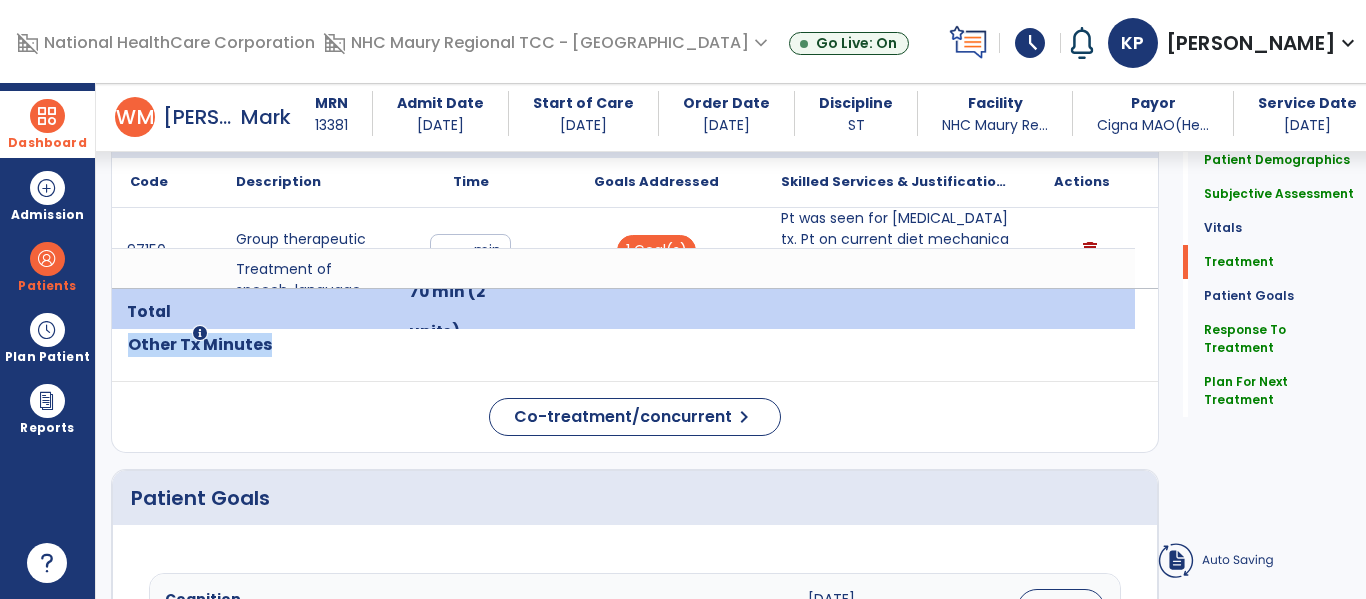 click on "Code
Description
Time" 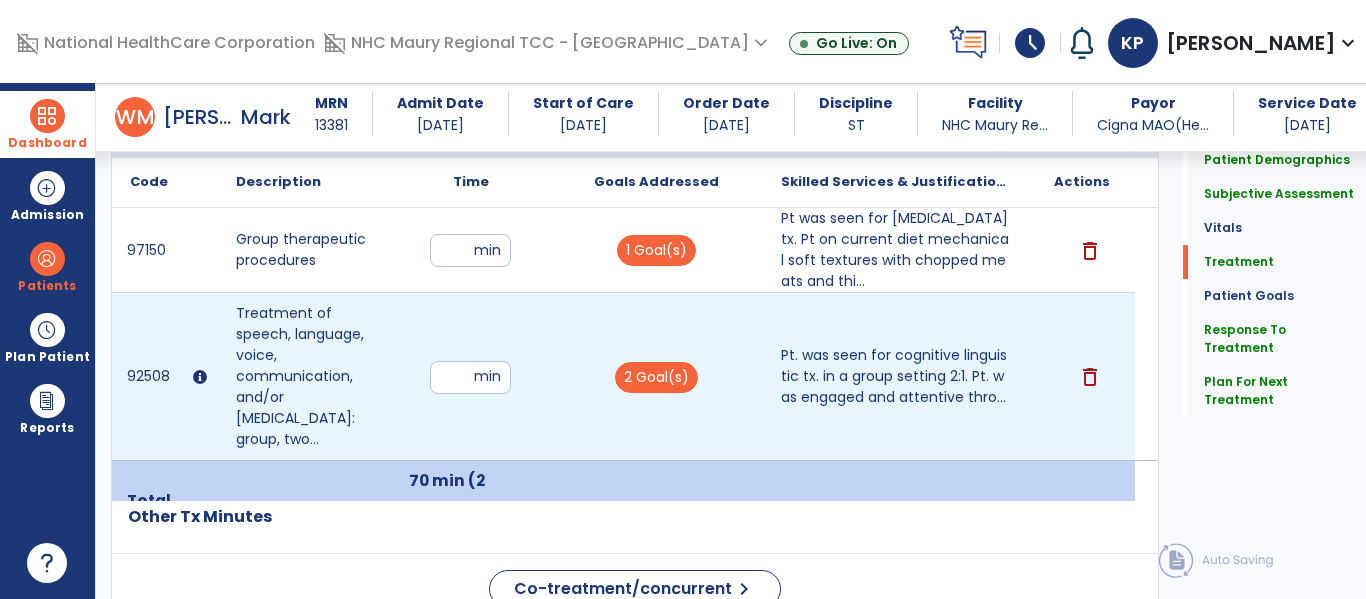 click on "**" at bounding box center [470, 377] 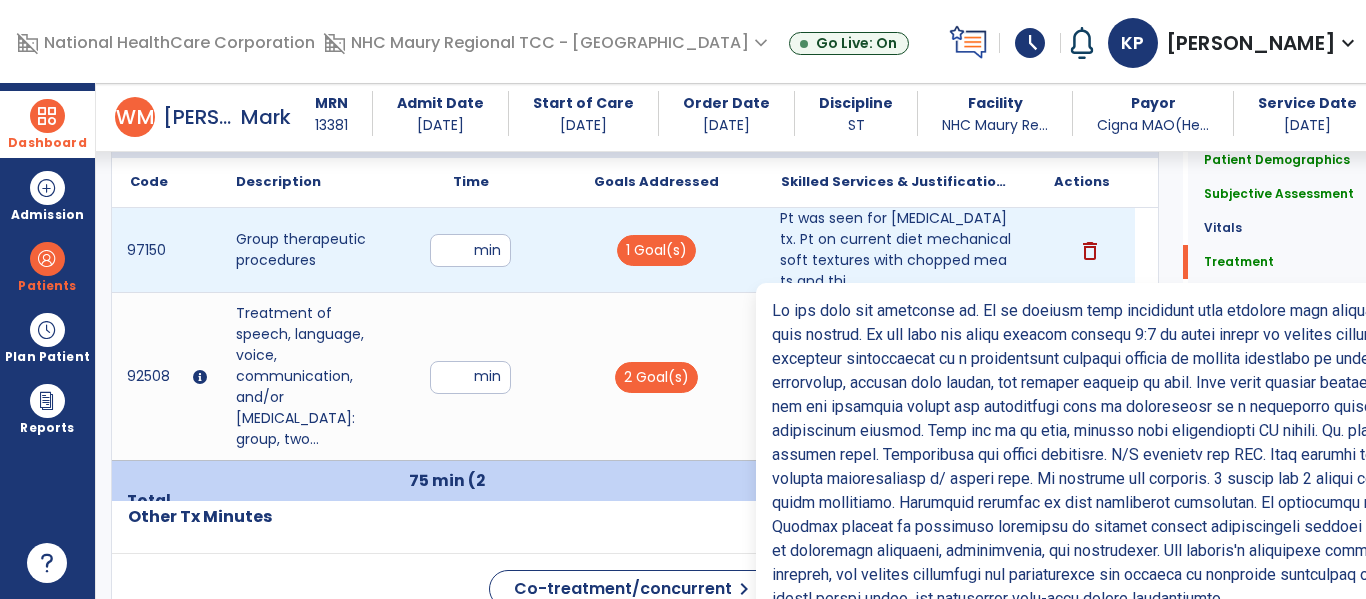 click on "Pt was seen for [MEDICAL_DATA] tx. Pt on current diet mechanical soft textures with chopped meats and thi..." at bounding box center [896, 250] 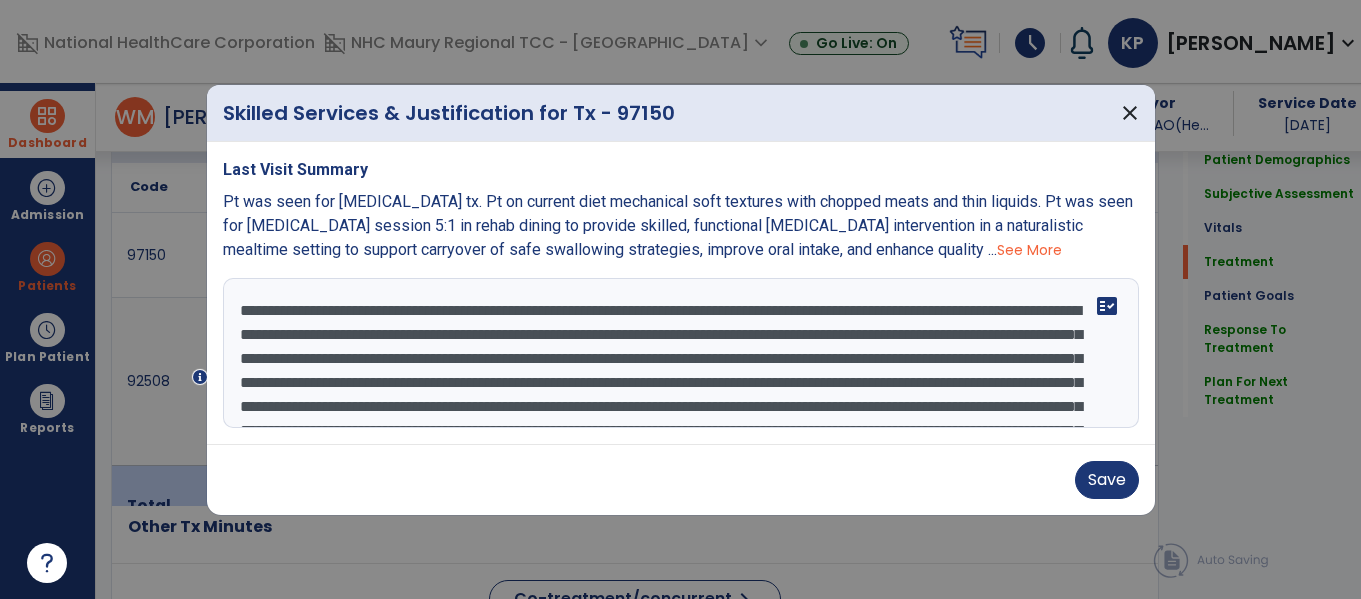 scroll, scrollTop: 1228, scrollLeft: 0, axis: vertical 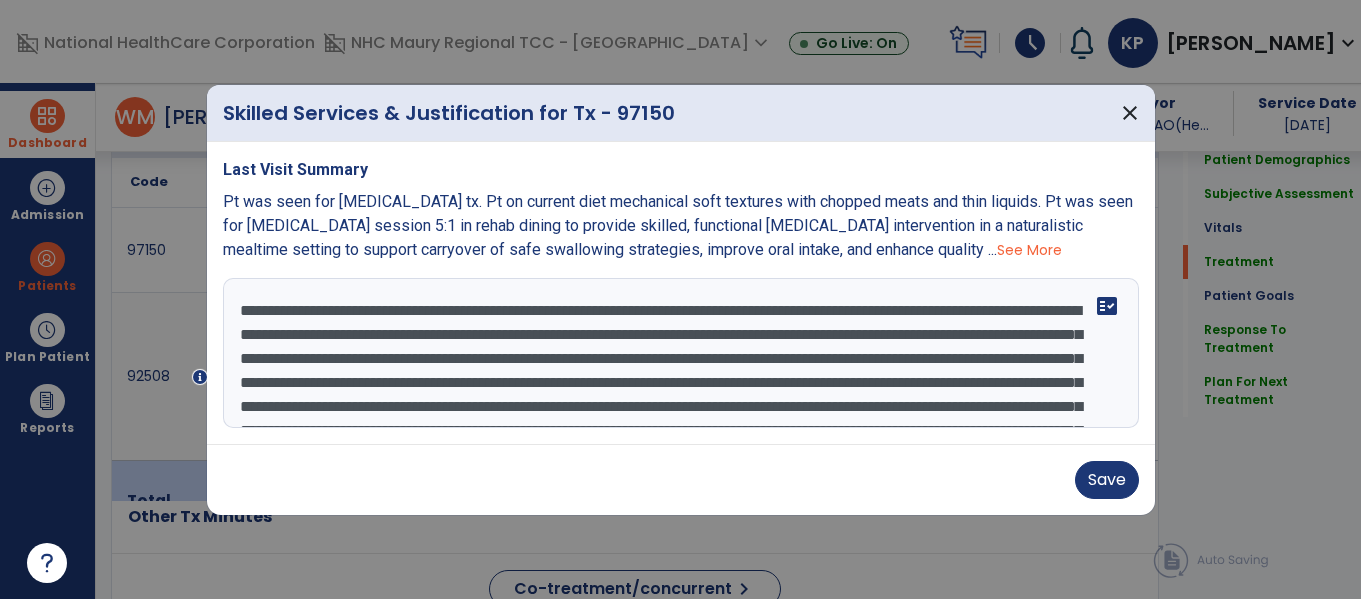 click at bounding box center [681, 353] 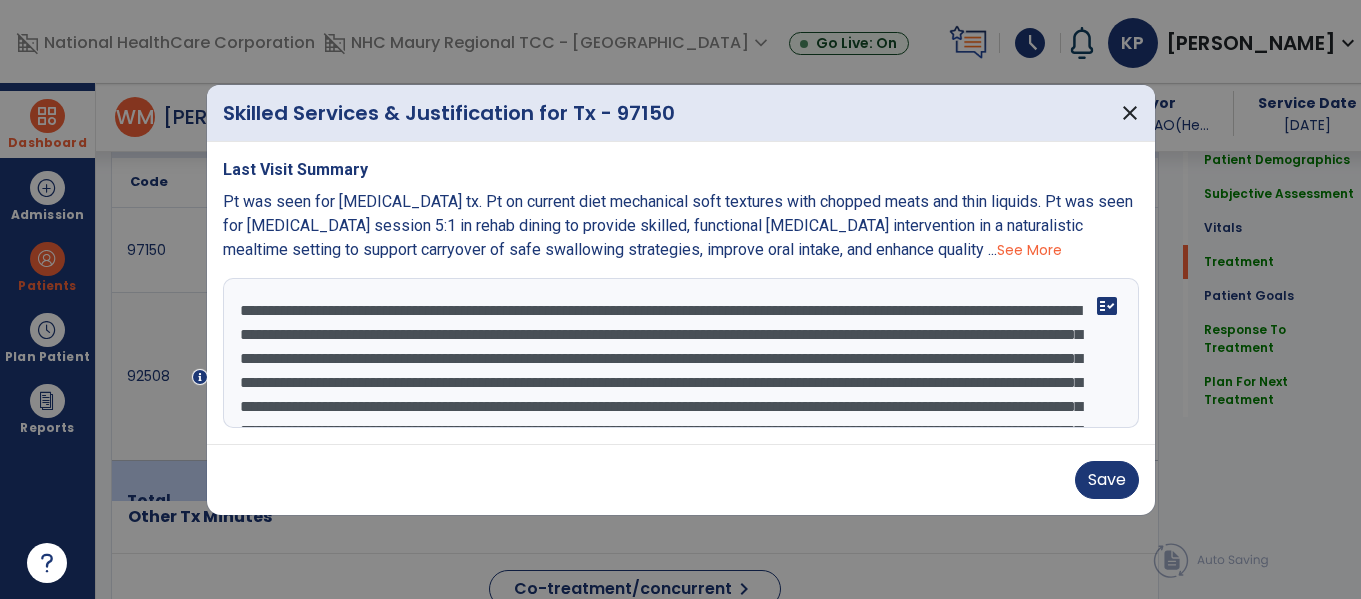 click at bounding box center (681, 353) 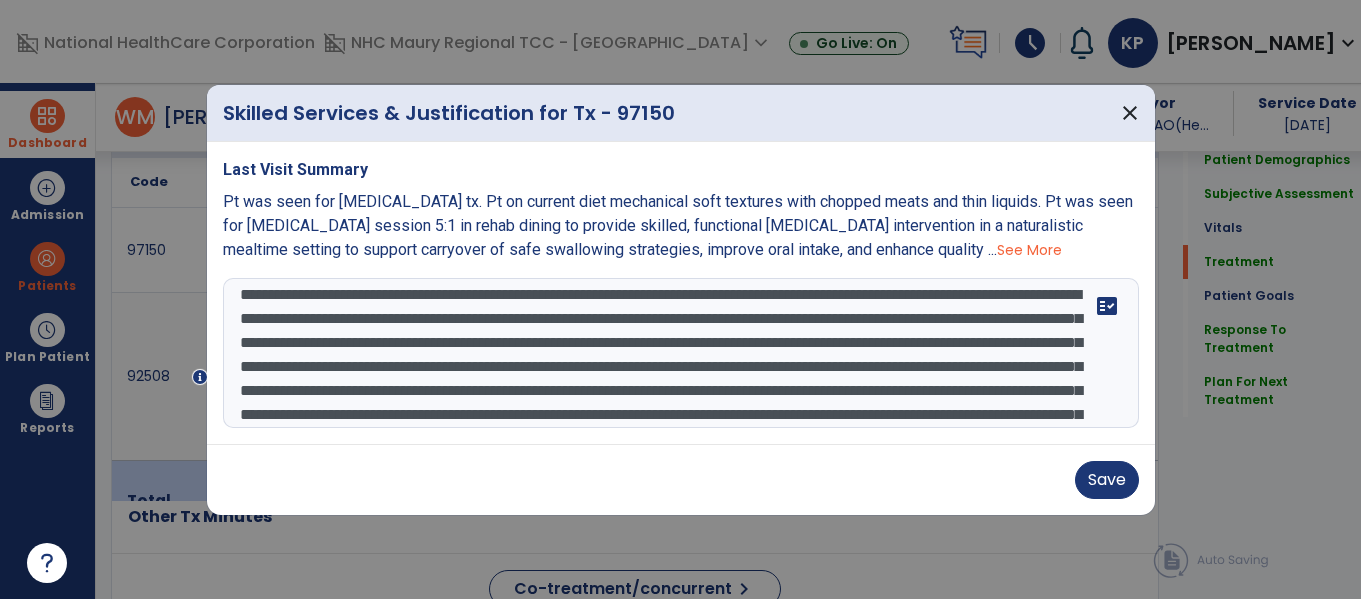 scroll, scrollTop: 16, scrollLeft: 0, axis: vertical 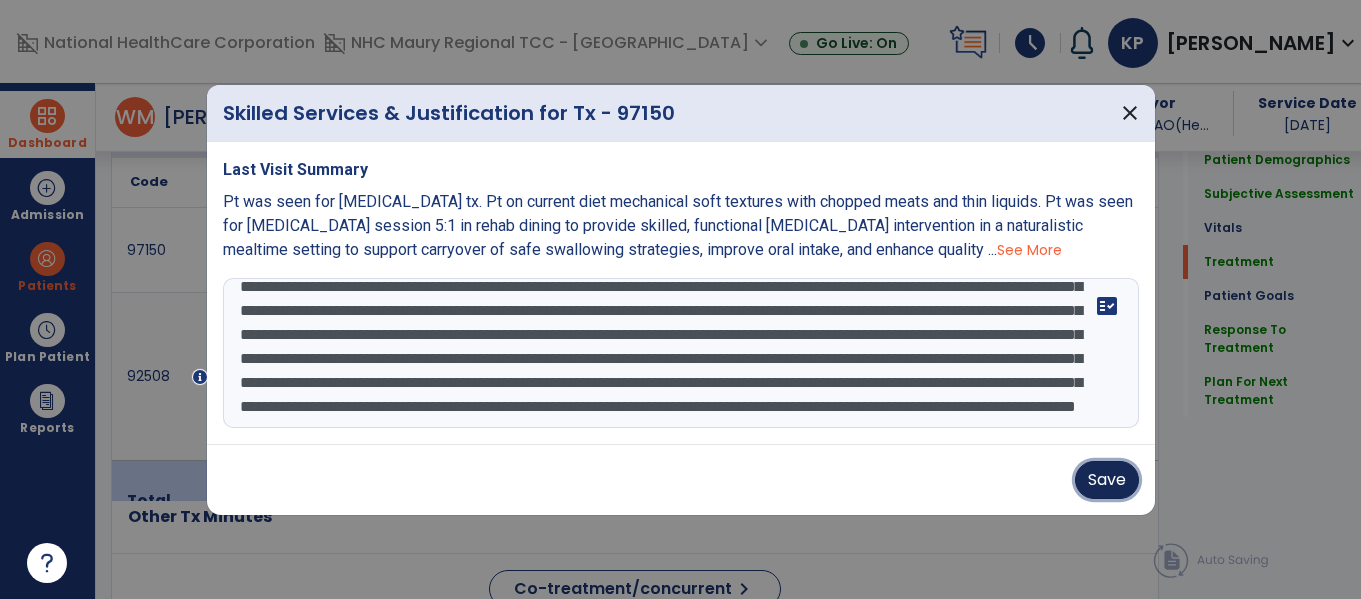 click on "Save" at bounding box center (1107, 480) 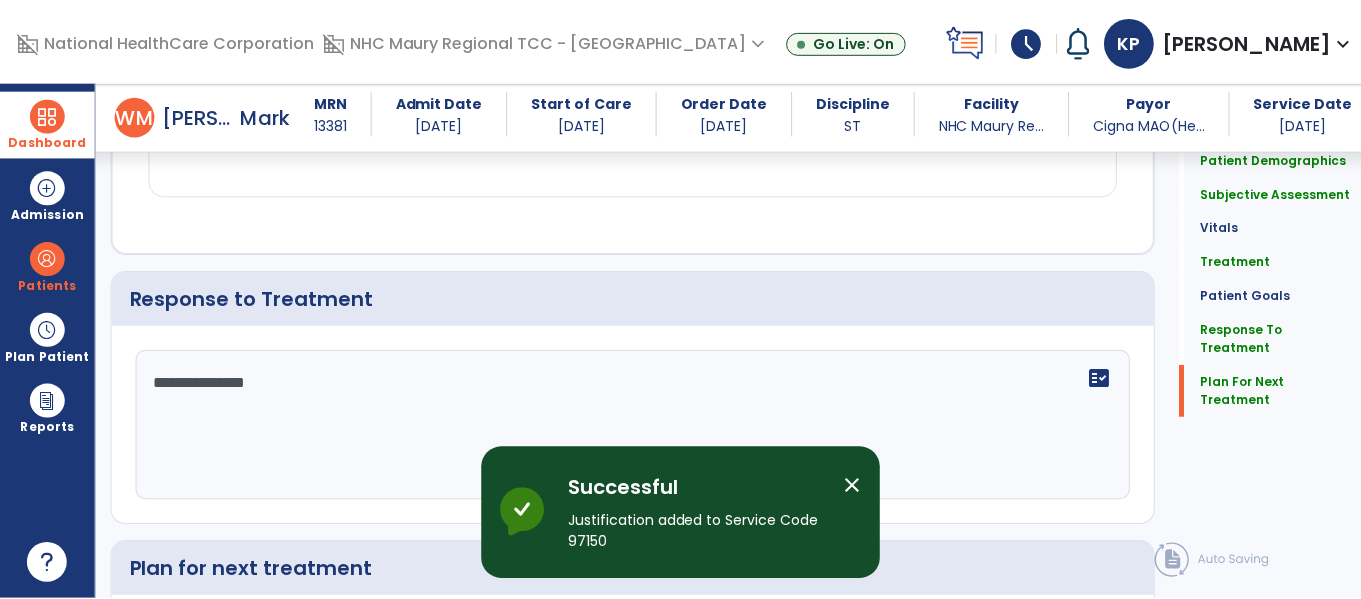scroll, scrollTop: 3327, scrollLeft: 0, axis: vertical 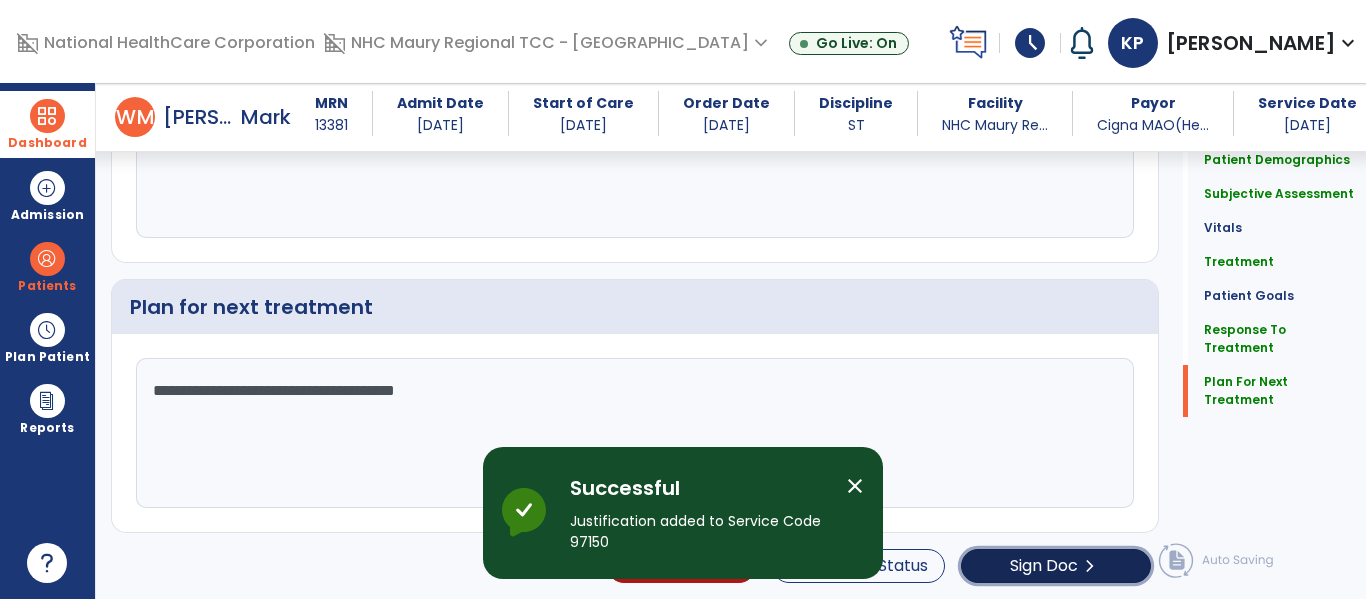 click on "Sign Doc" 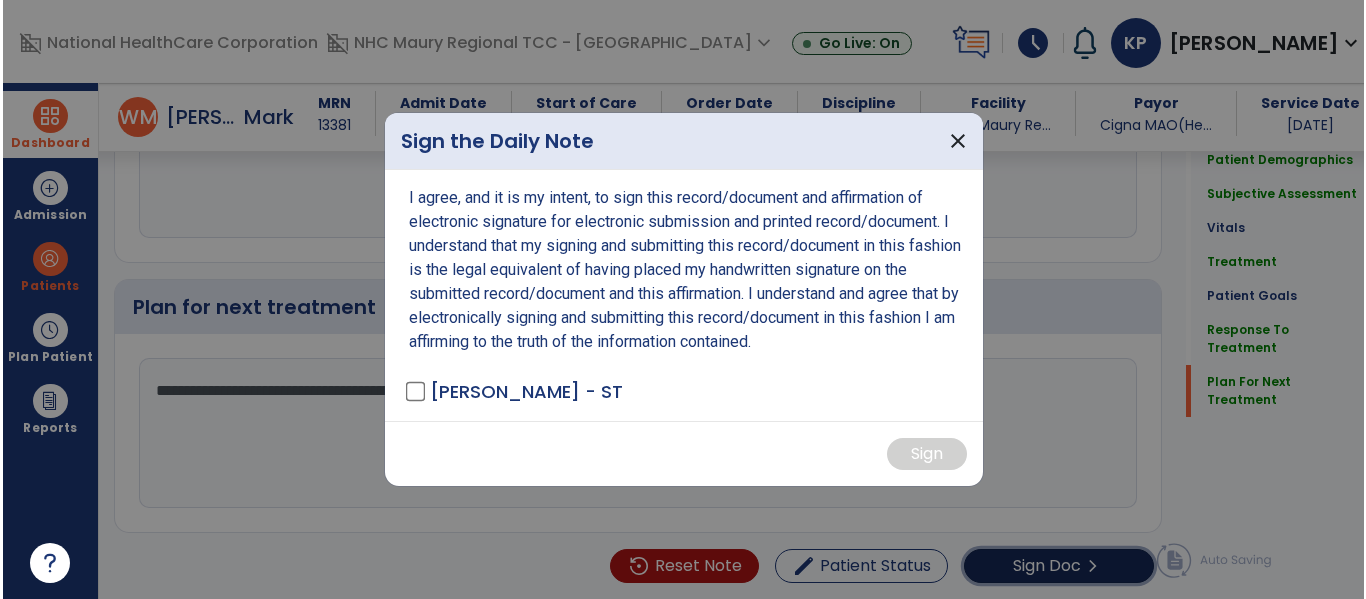 scroll, scrollTop: 3327, scrollLeft: 0, axis: vertical 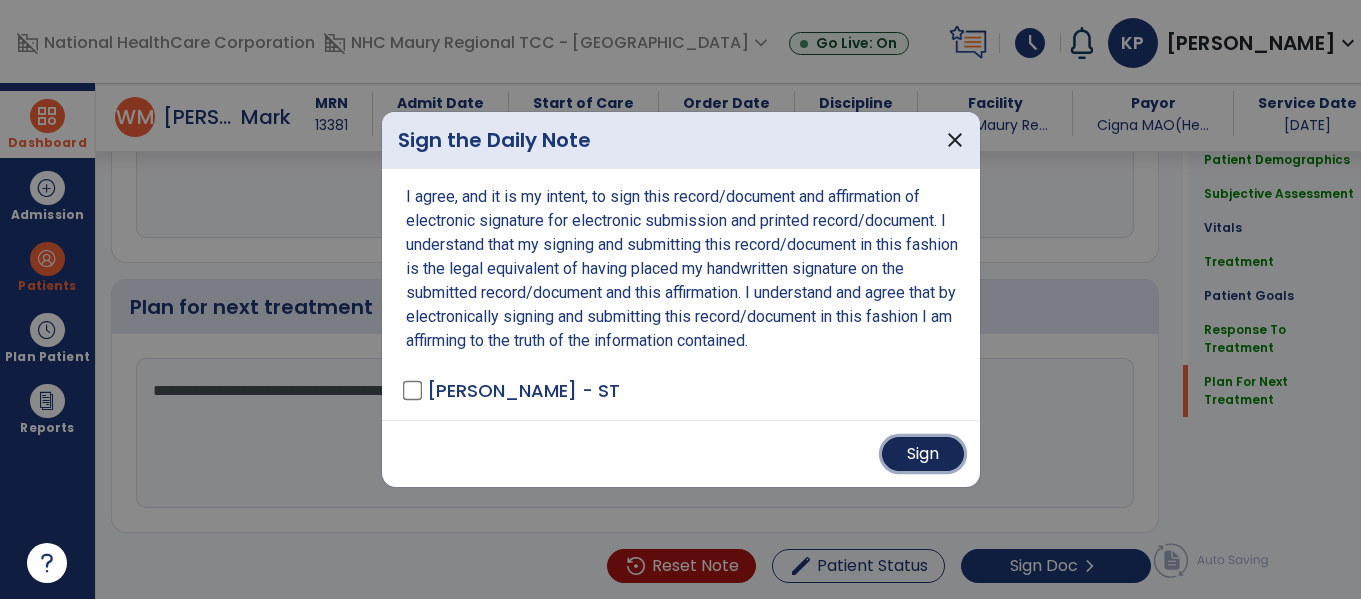 click on "Sign" at bounding box center [923, 454] 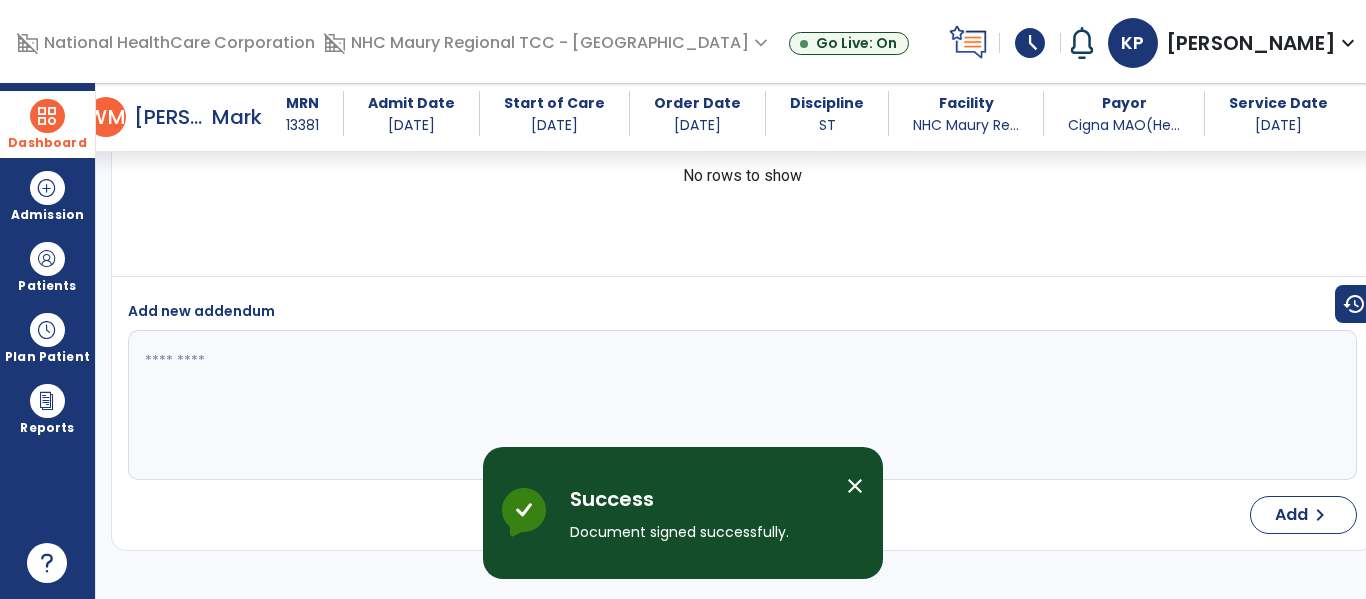 scroll, scrollTop: 5826, scrollLeft: 0, axis: vertical 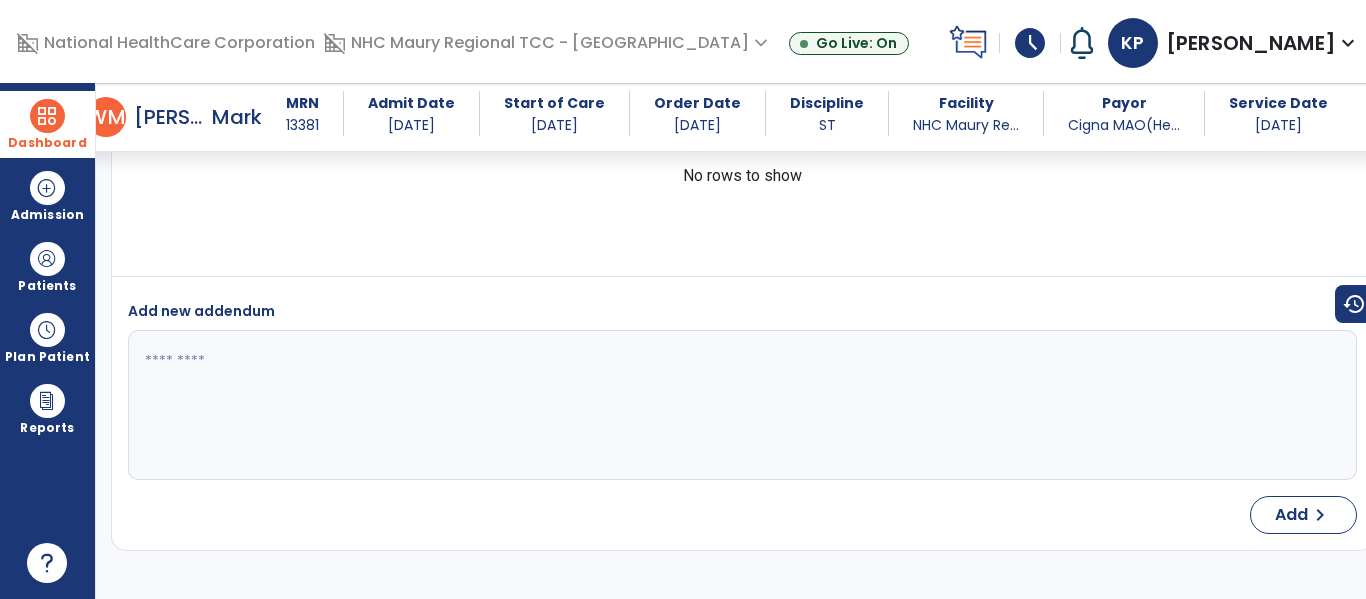 click on "Dashboard" at bounding box center (47, 124) 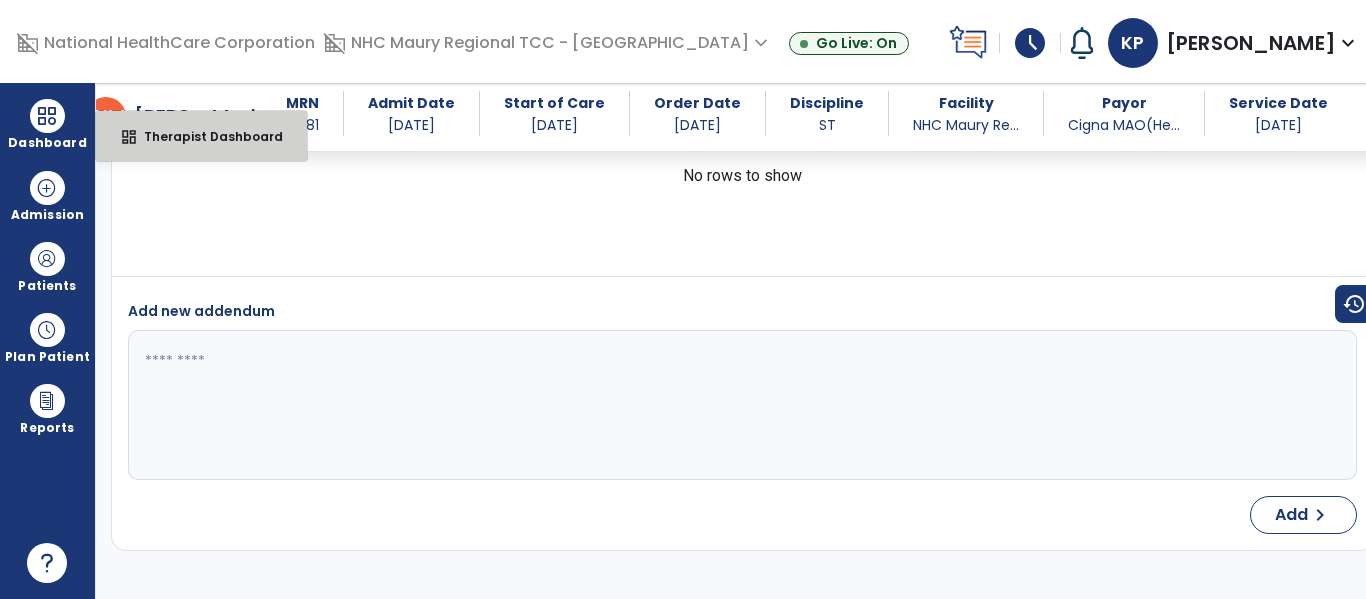 click on "dashboard  Therapist Dashboard" at bounding box center [201, 136] 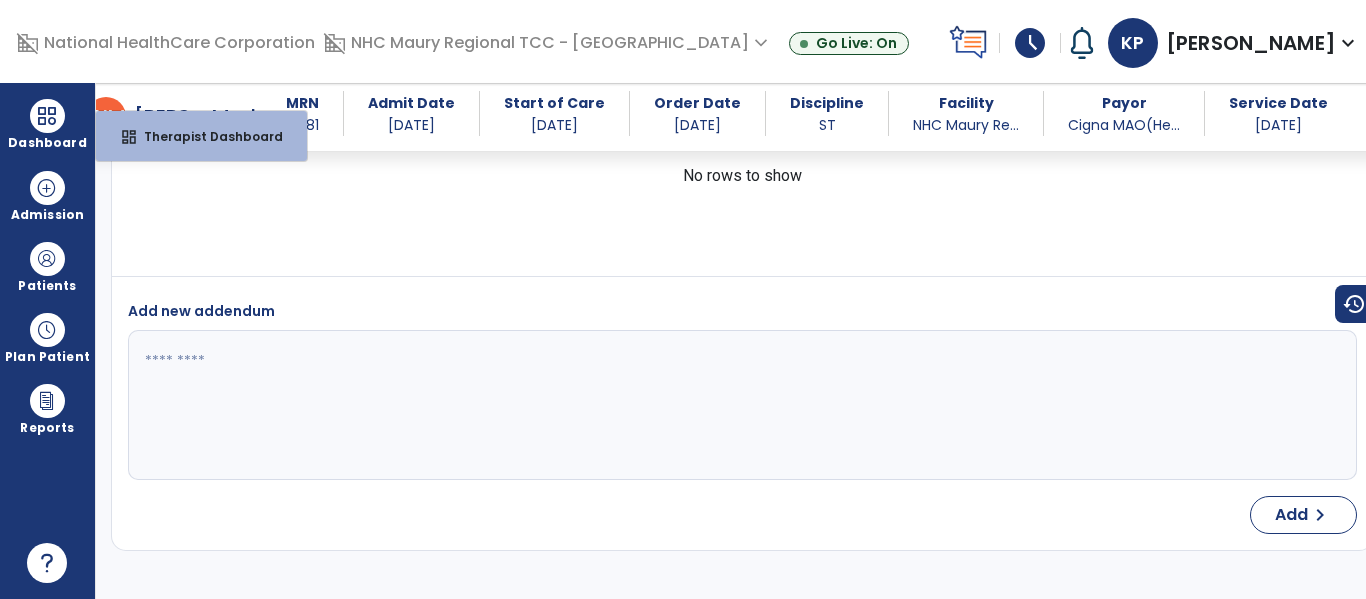 scroll, scrollTop: 277, scrollLeft: 0, axis: vertical 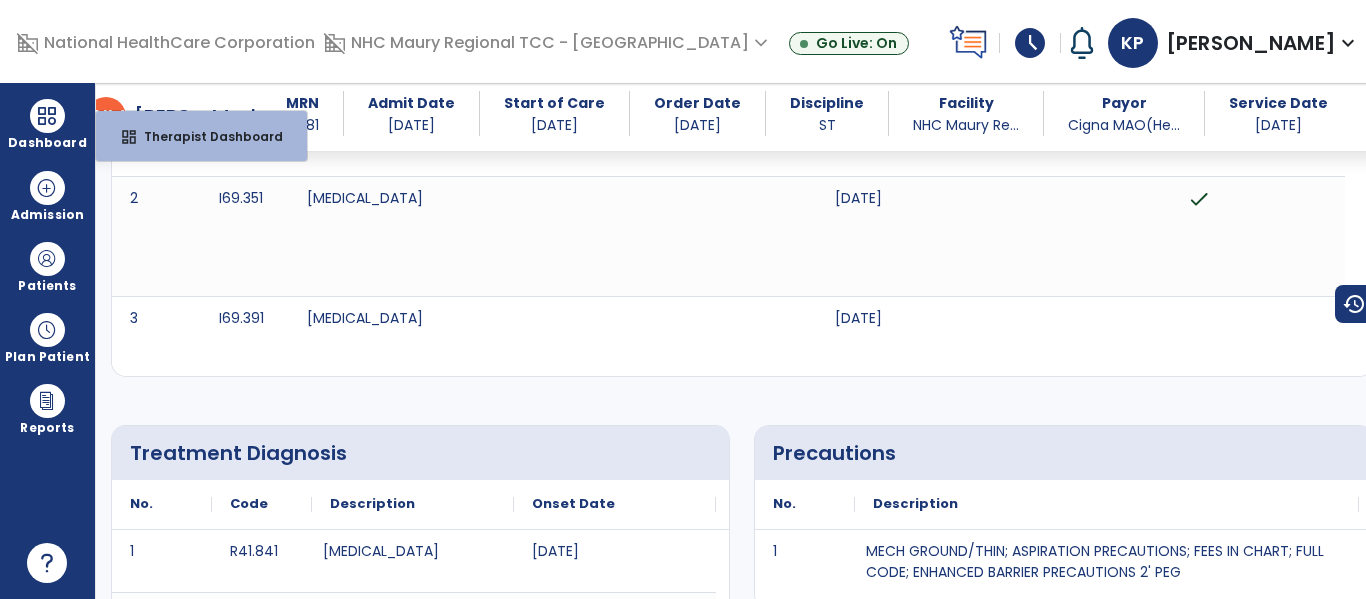 select on "****" 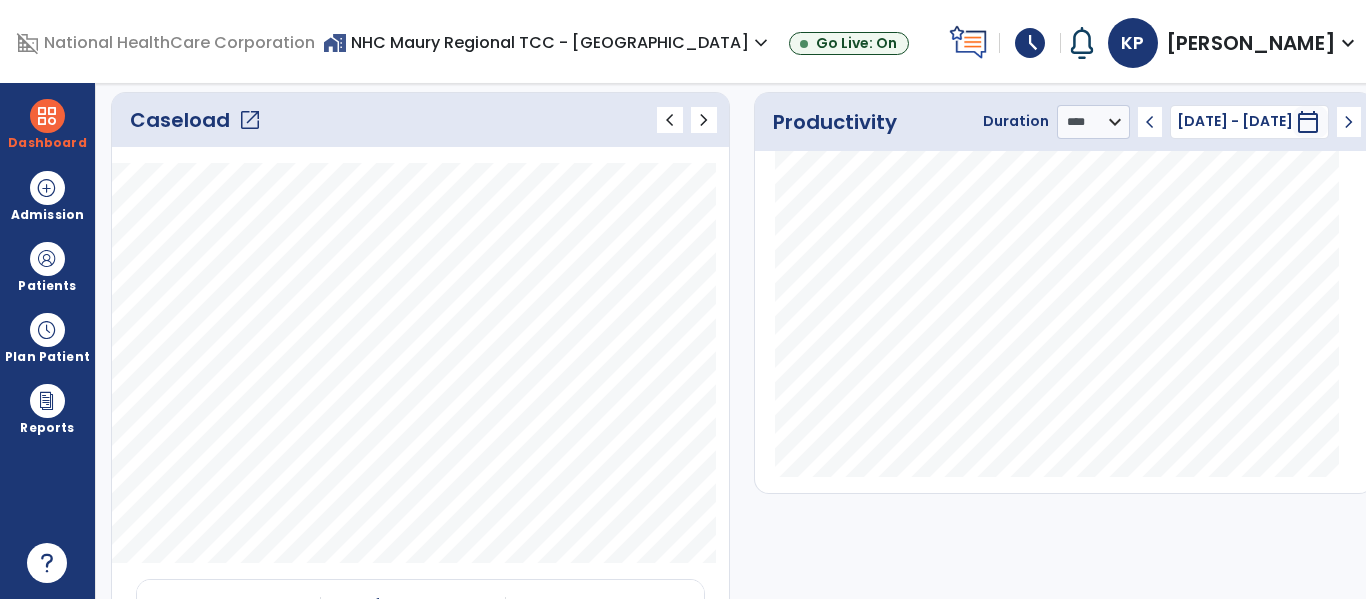 click on "open_in_new" 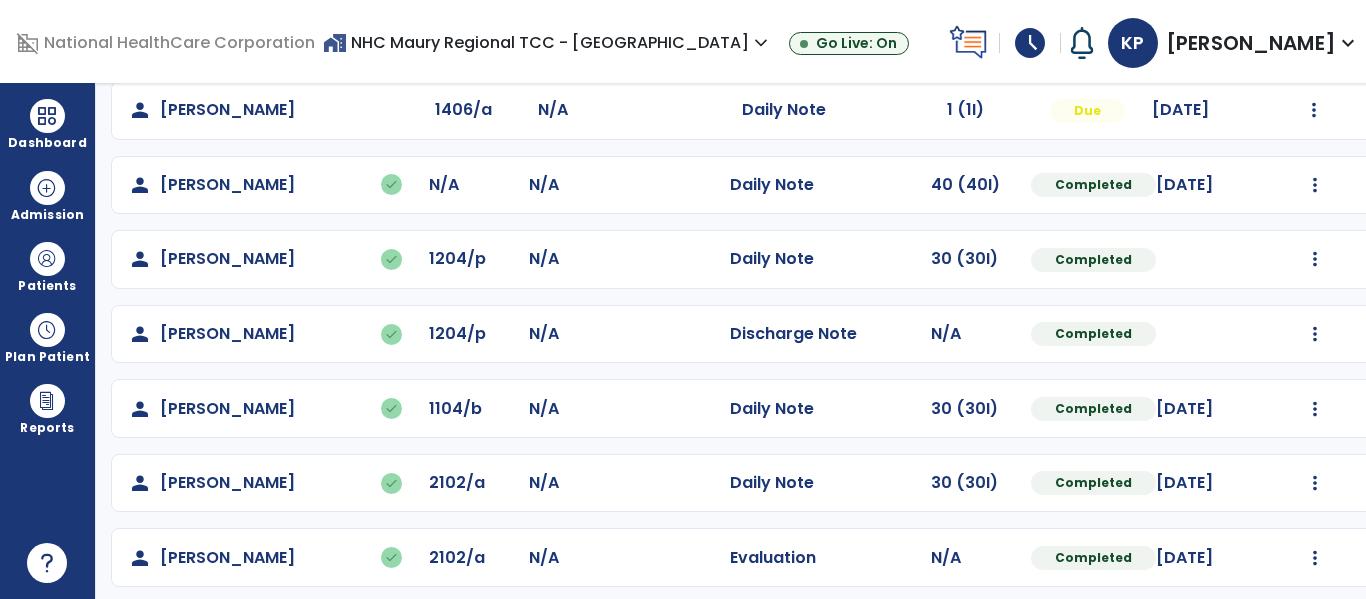 scroll, scrollTop: 786, scrollLeft: 0, axis: vertical 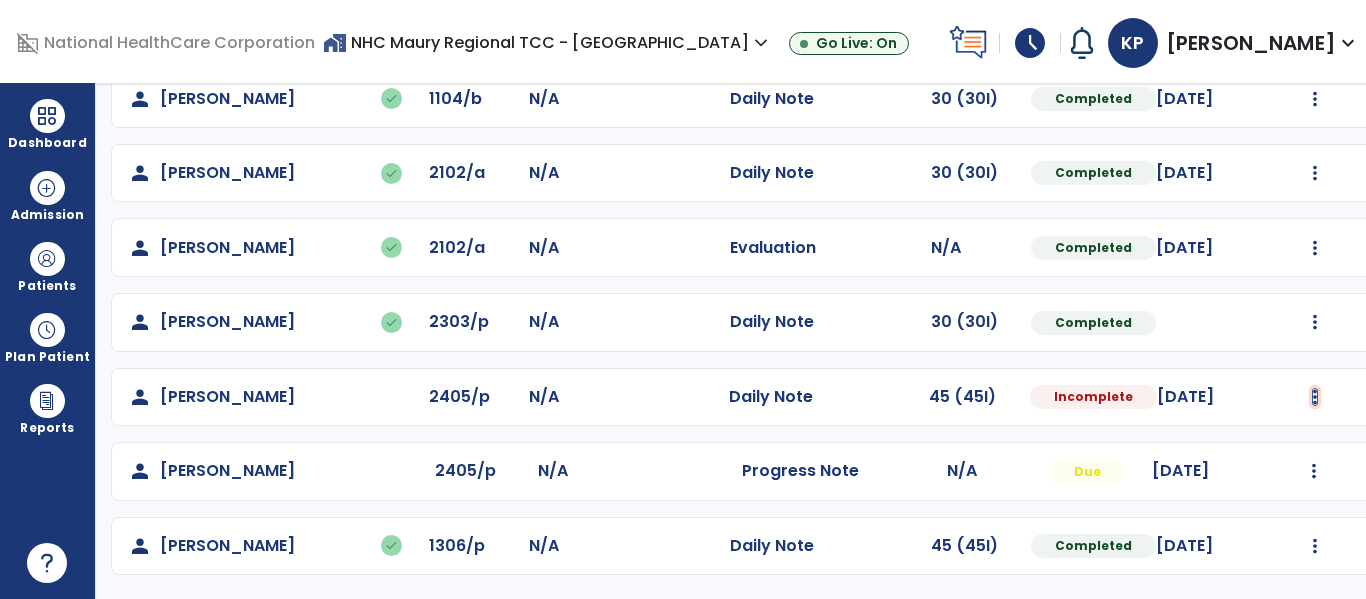 click at bounding box center [1314, -498] 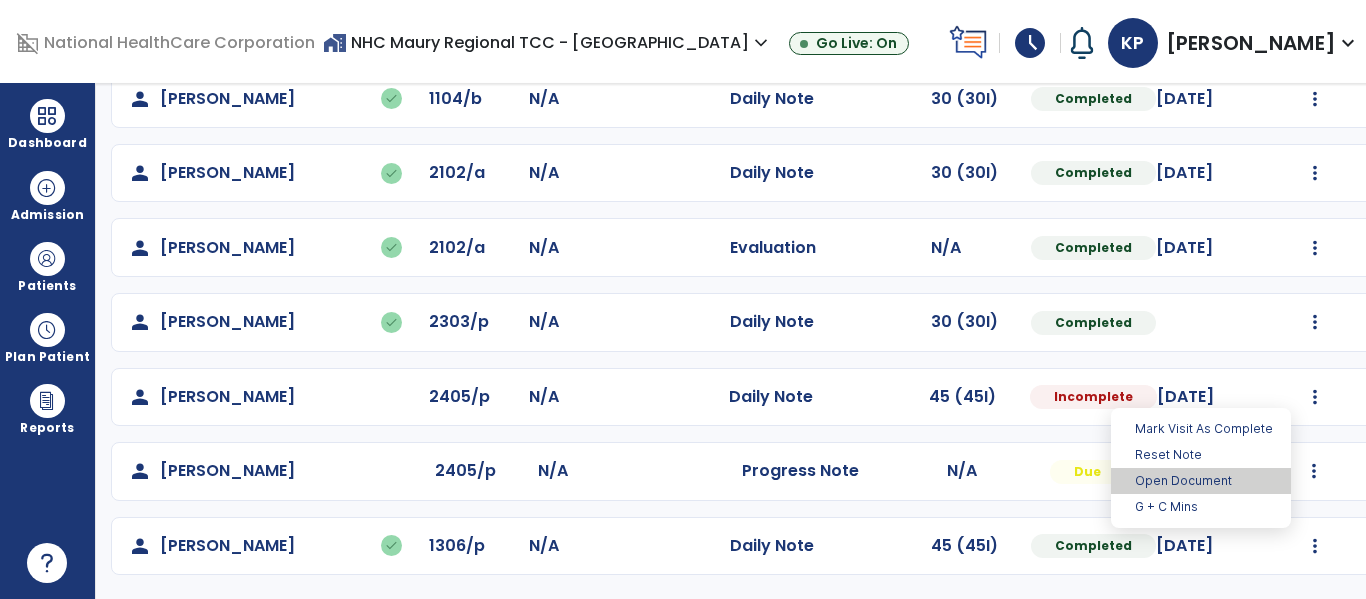 click on "Open Document" at bounding box center (1201, 481) 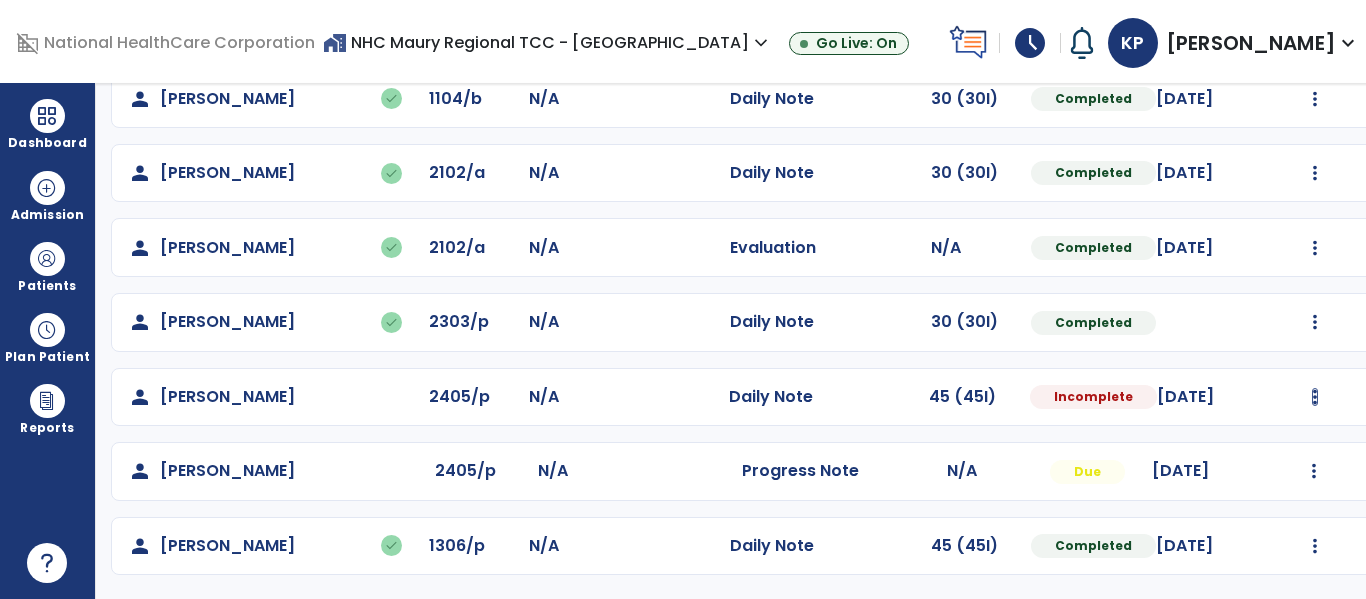 select on "*" 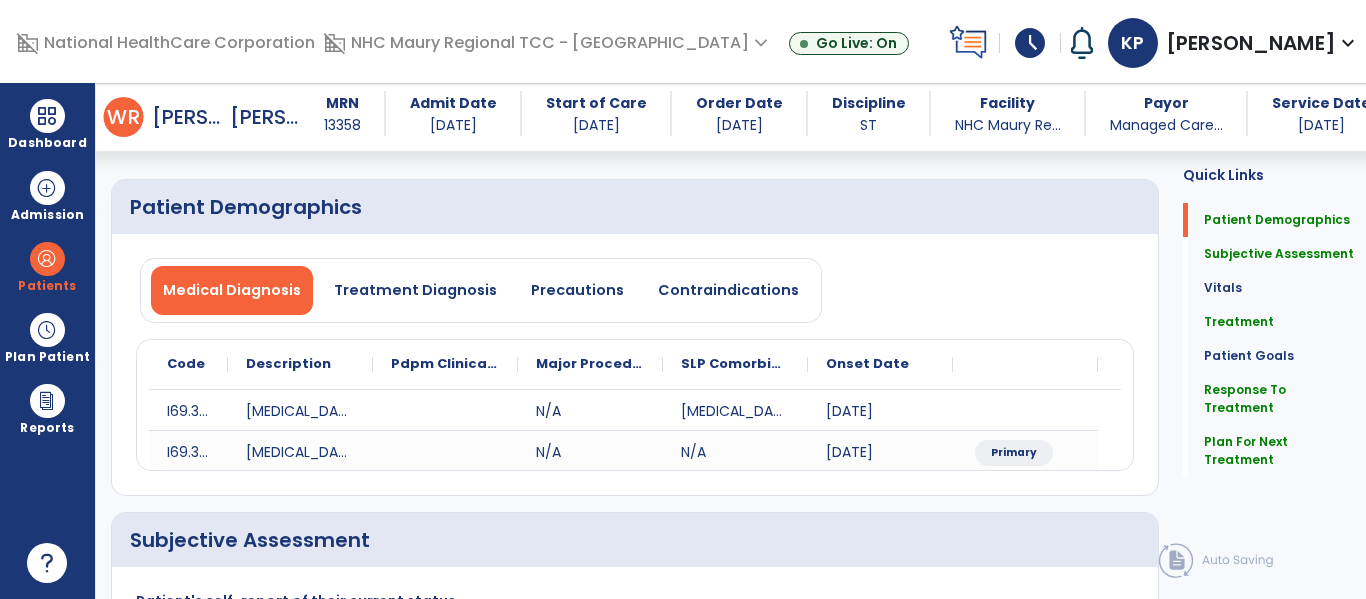 scroll, scrollTop: 29, scrollLeft: 0, axis: vertical 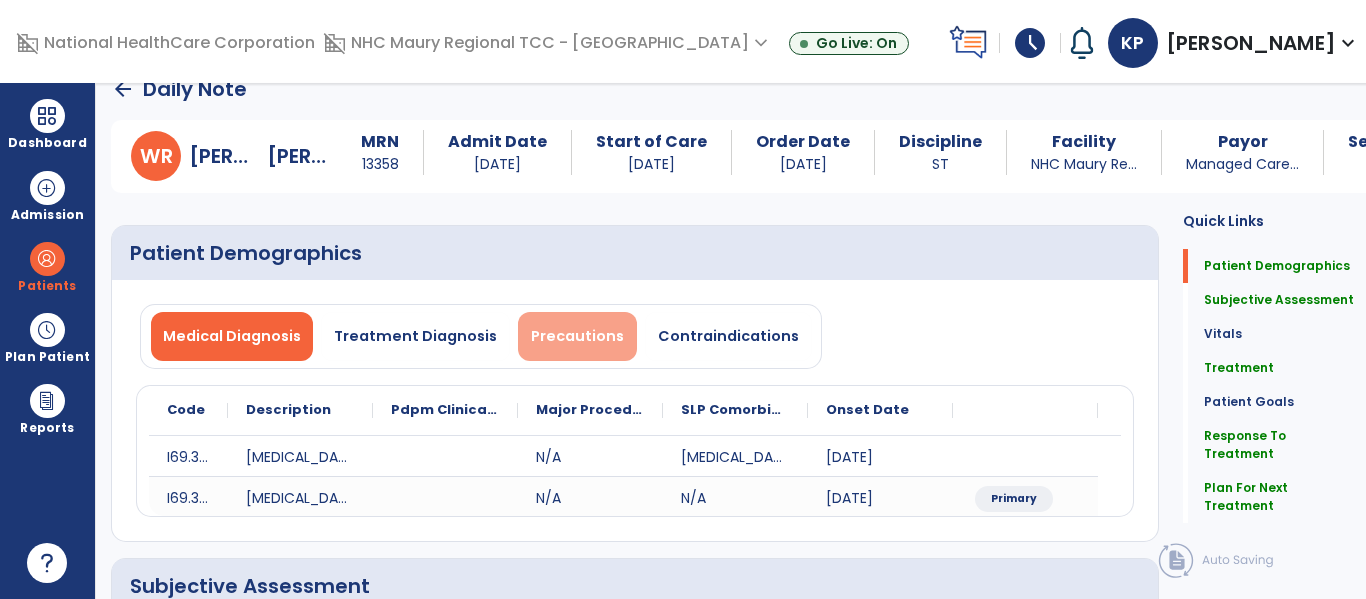 click on "Precautions" at bounding box center [577, 336] 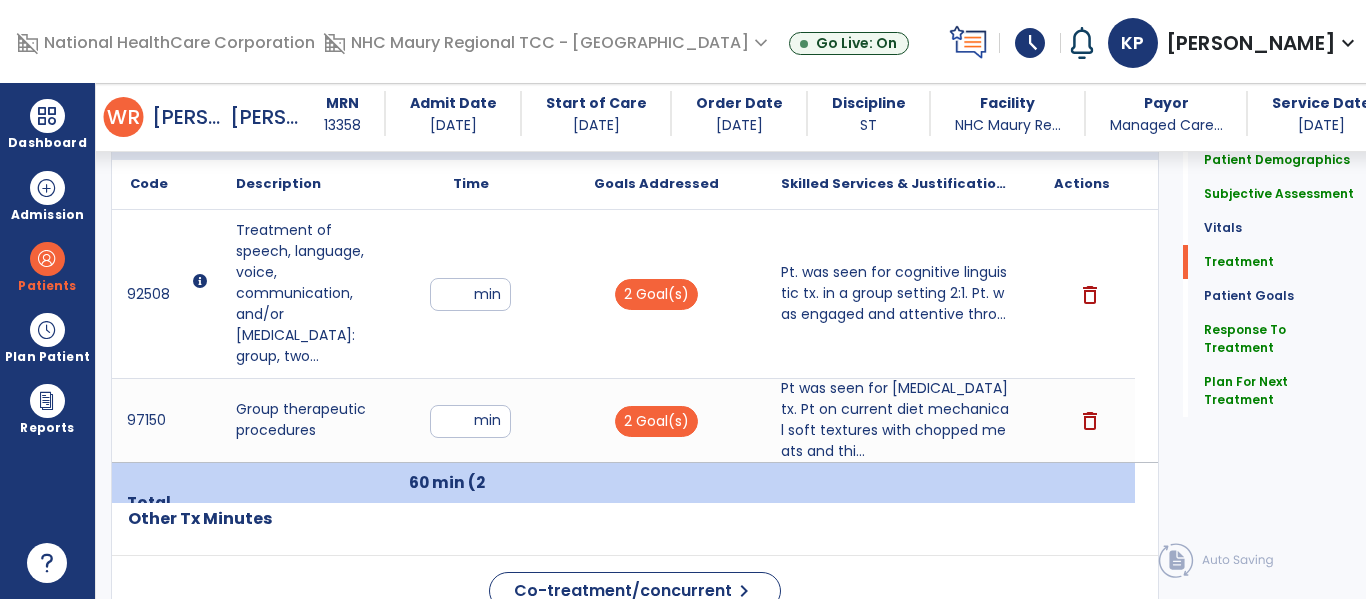 scroll, scrollTop: 1232, scrollLeft: 0, axis: vertical 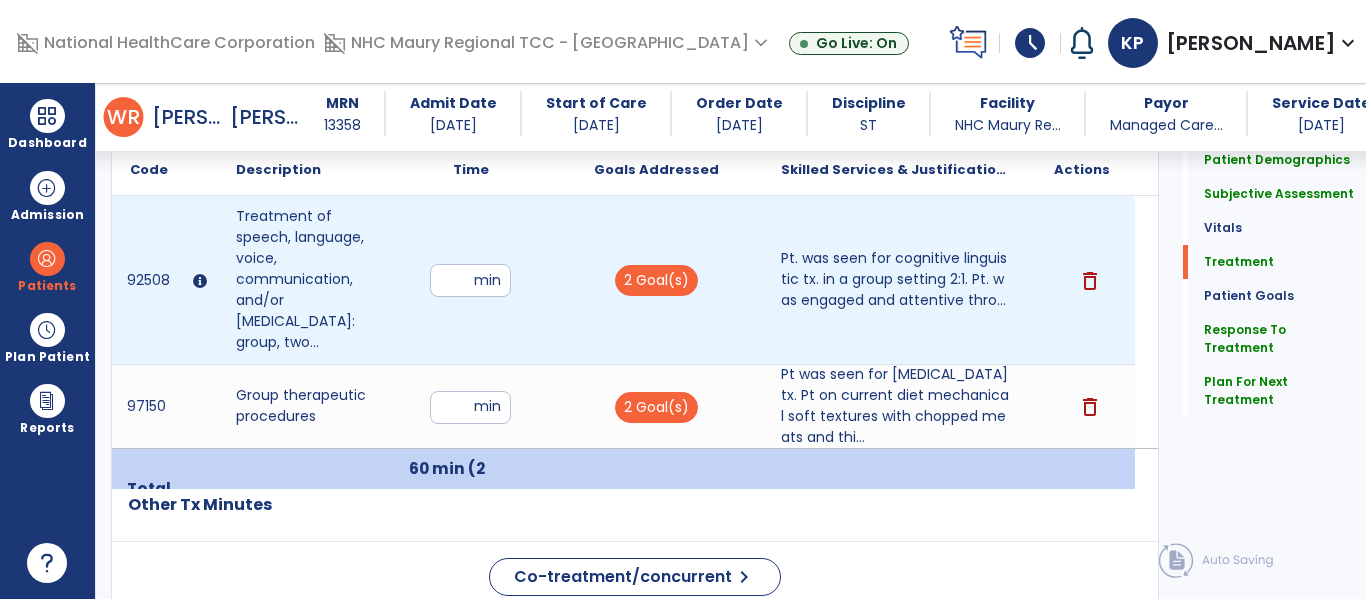 click on "**" at bounding box center (470, 280) 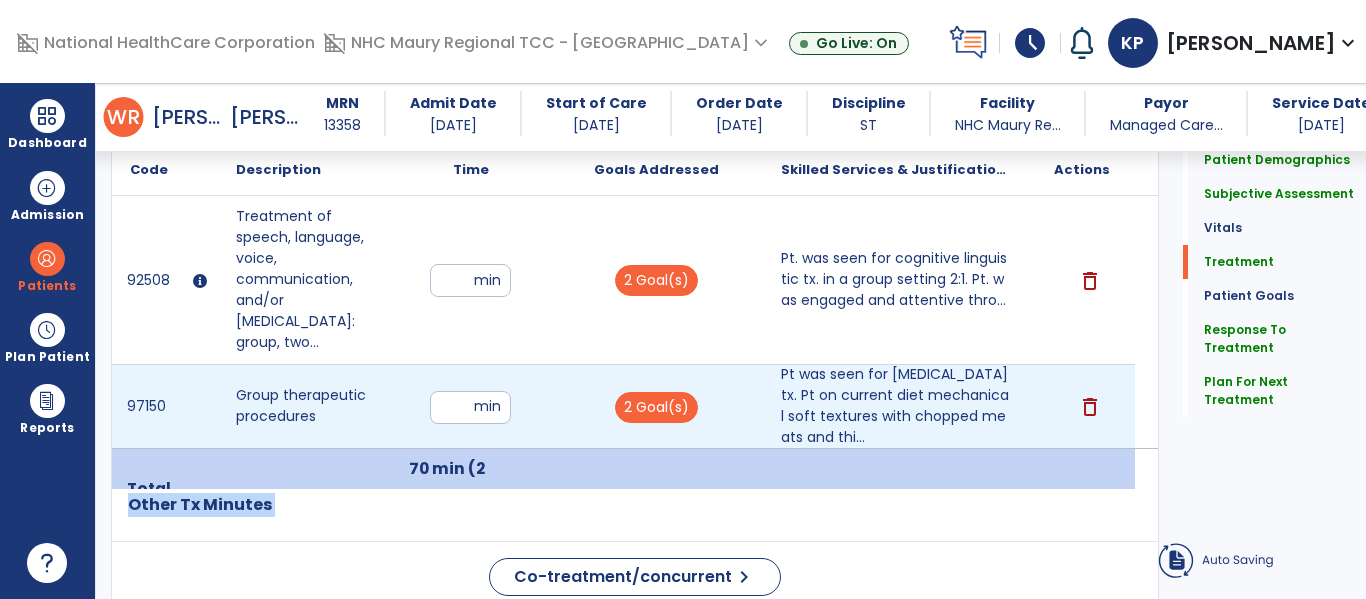 click on "Code
Description
Time" 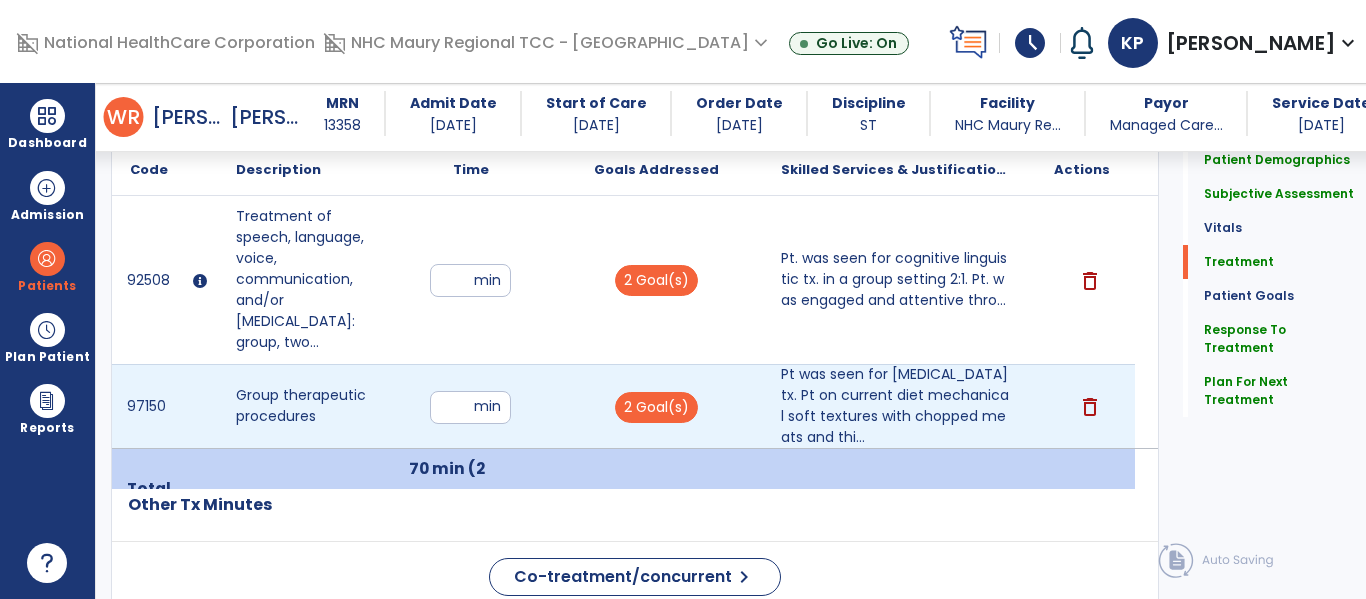 click on "**" at bounding box center (470, 407) 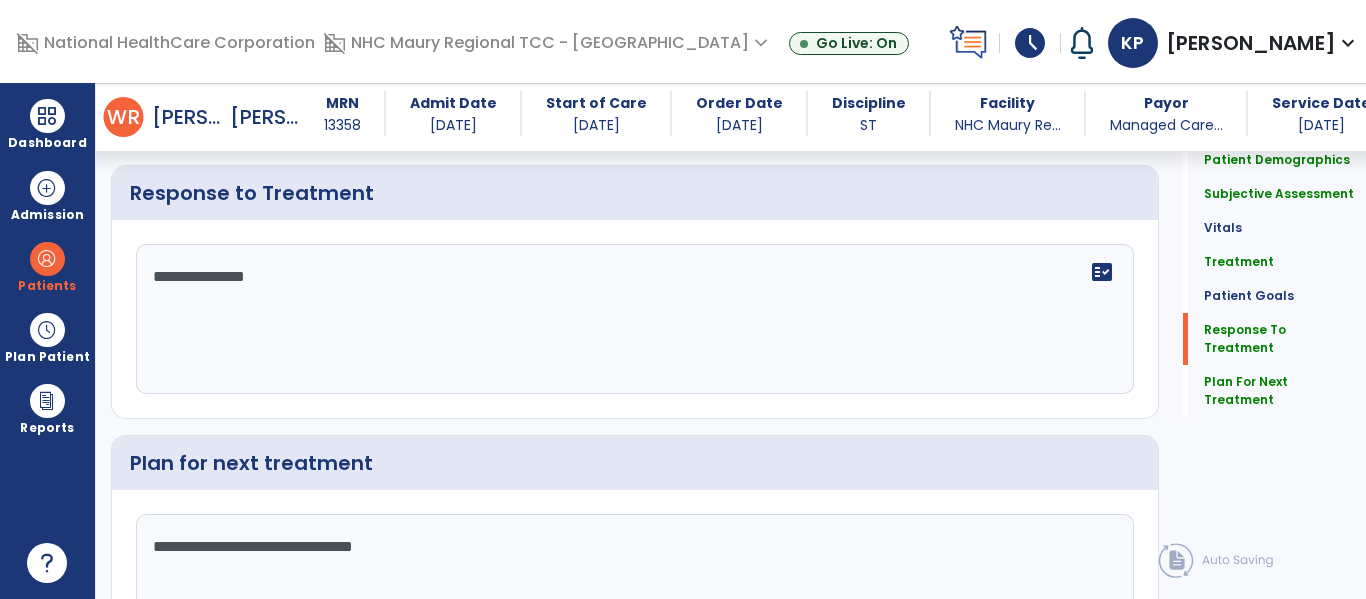 scroll, scrollTop: 3155, scrollLeft: 0, axis: vertical 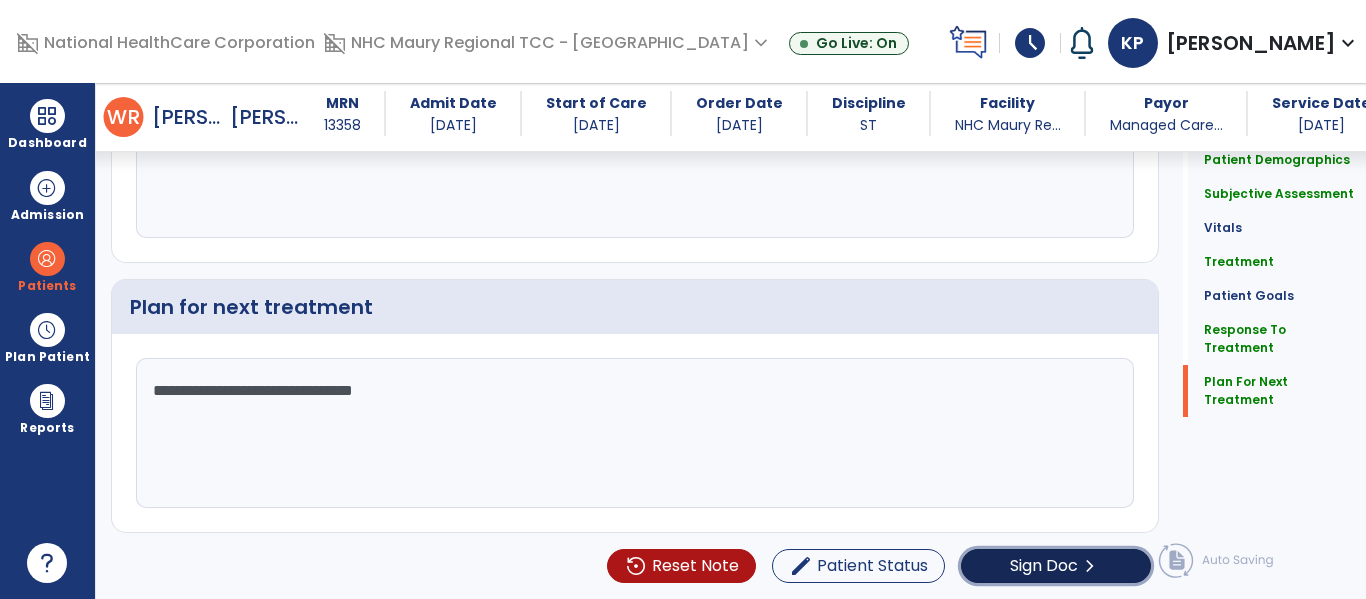 click on "Sign Doc" 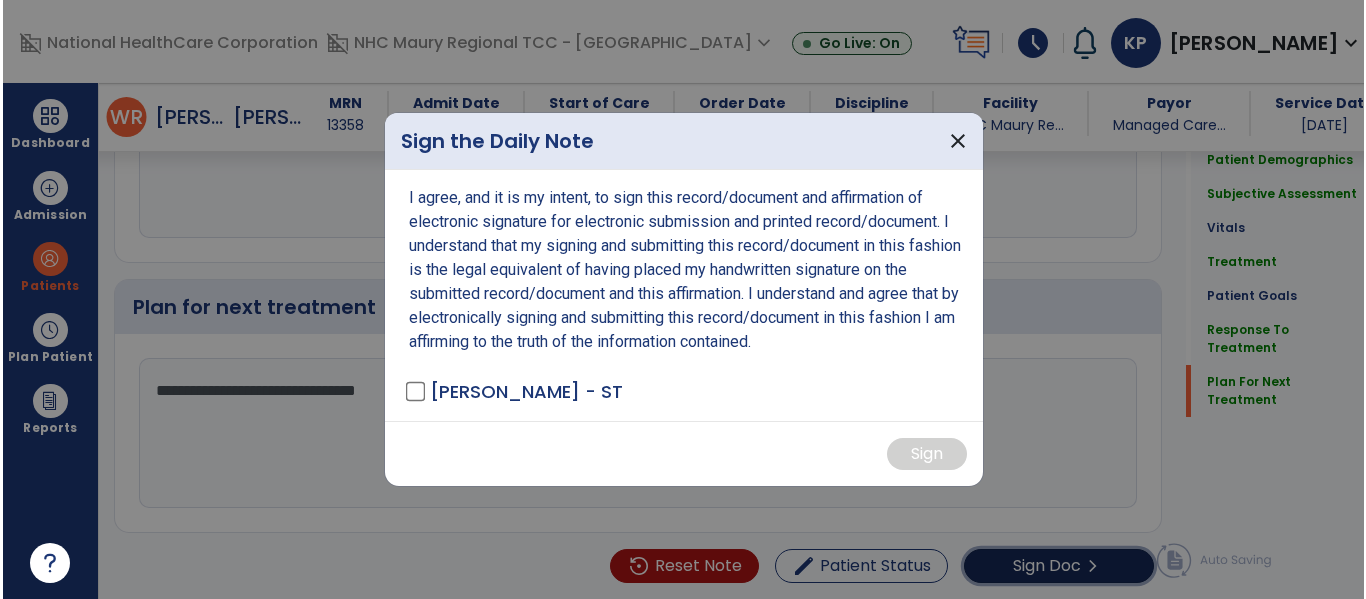 scroll, scrollTop: 3155, scrollLeft: 0, axis: vertical 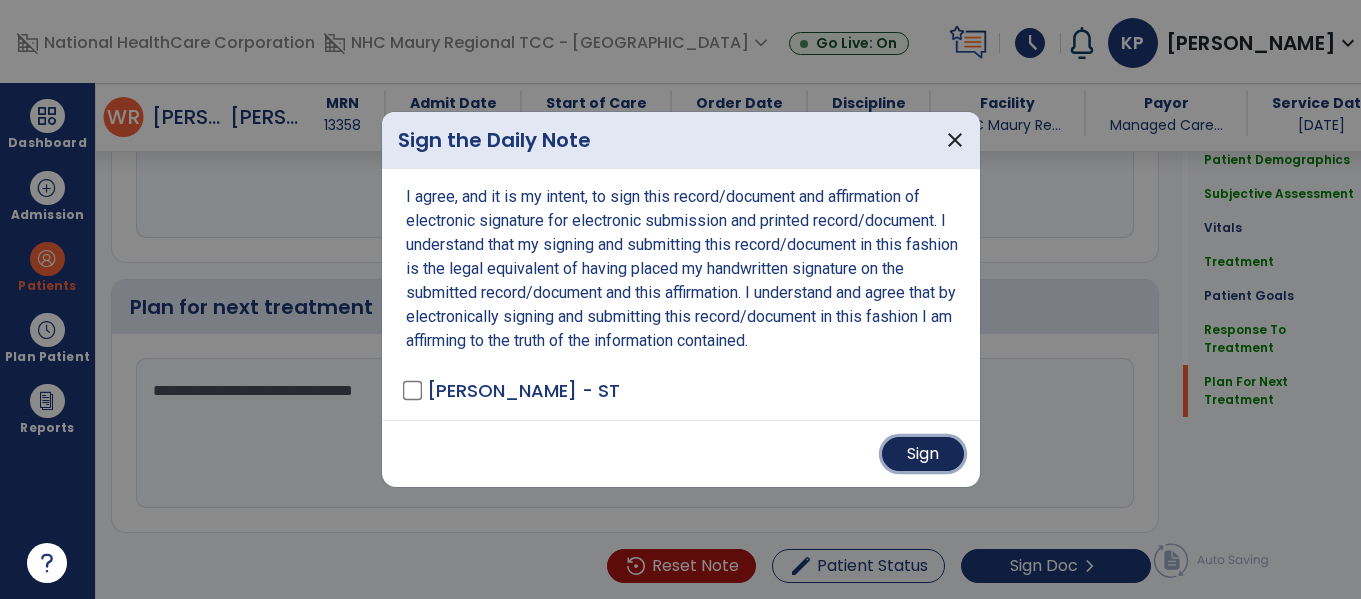 click on "Sign" at bounding box center [923, 454] 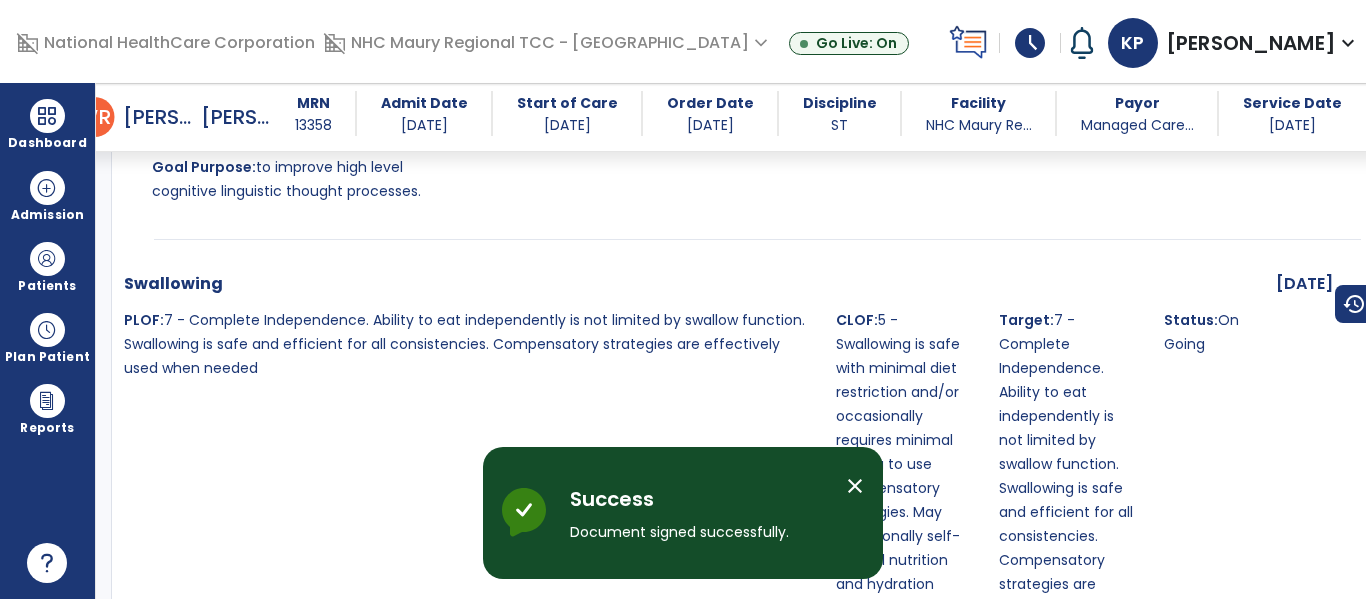 scroll, scrollTop: 5539, scrollLeft: 0, axis: vertical 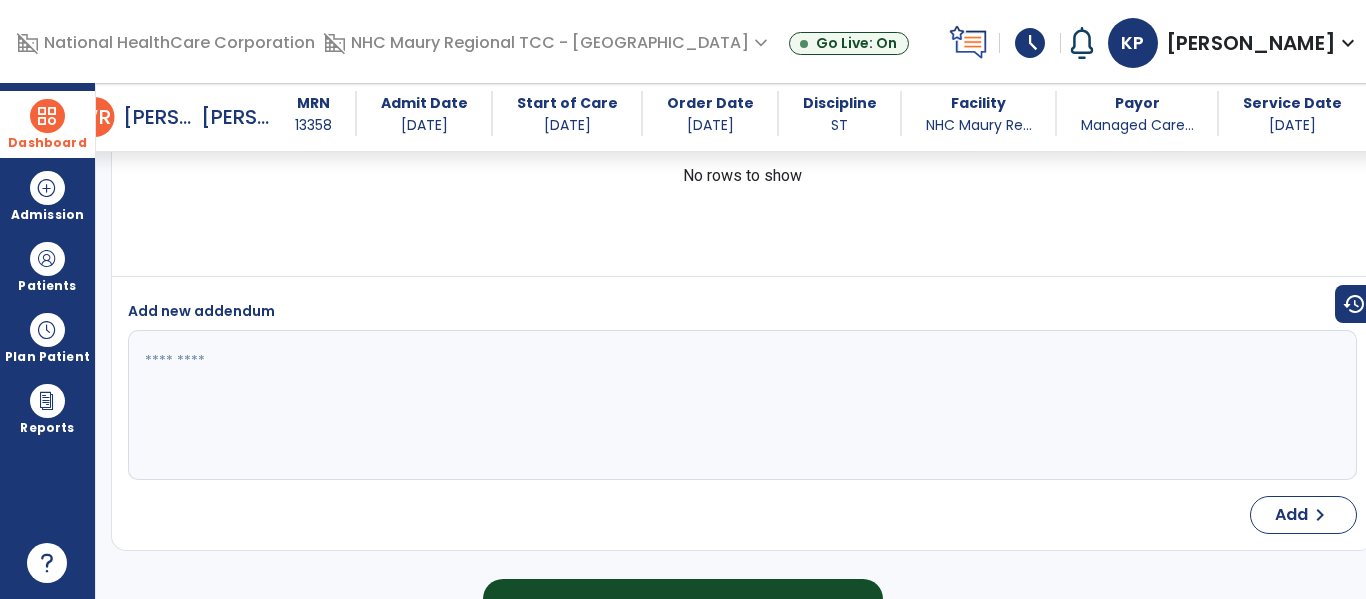 click at bounding box center [47, 116] 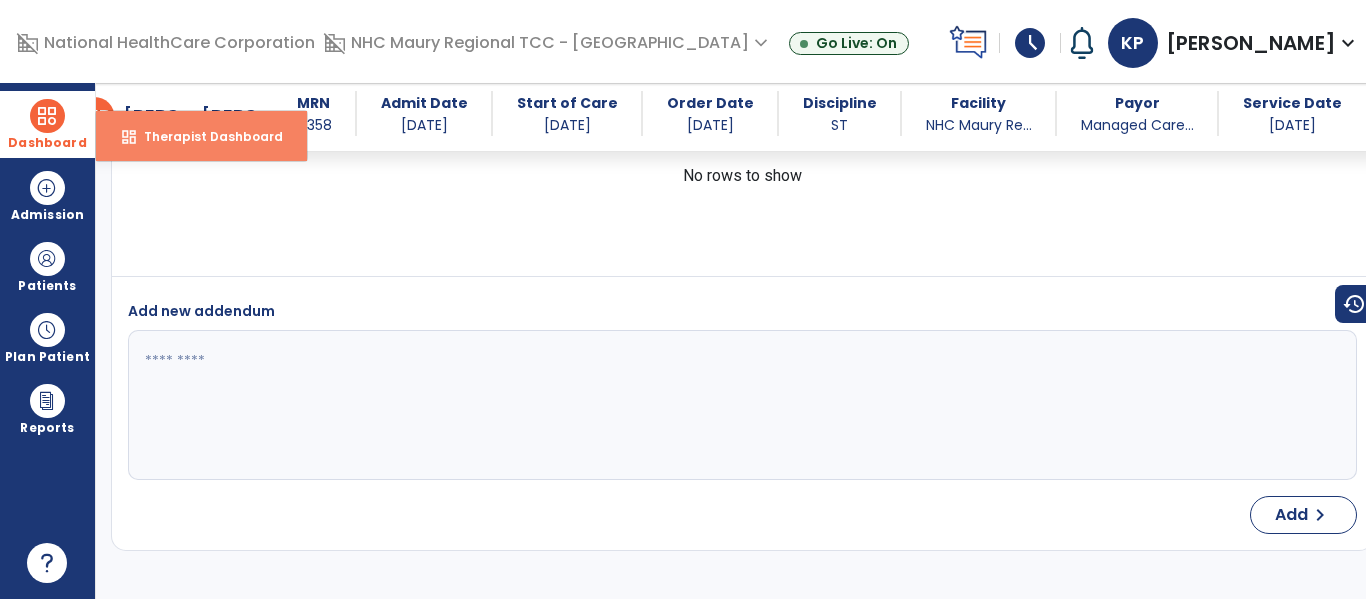 click on "Therapist Dashboard" at bounding box center [205, 136] 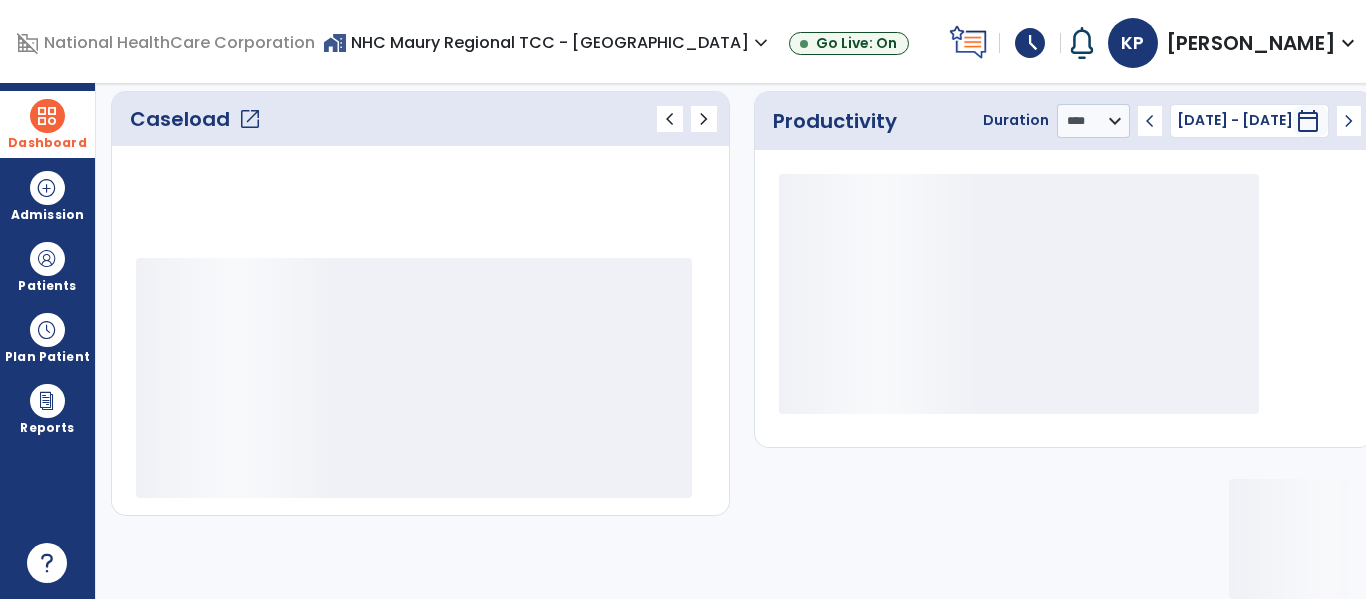 scroll, scrollTop: 277, scrollLeft: 0, axis: vertical 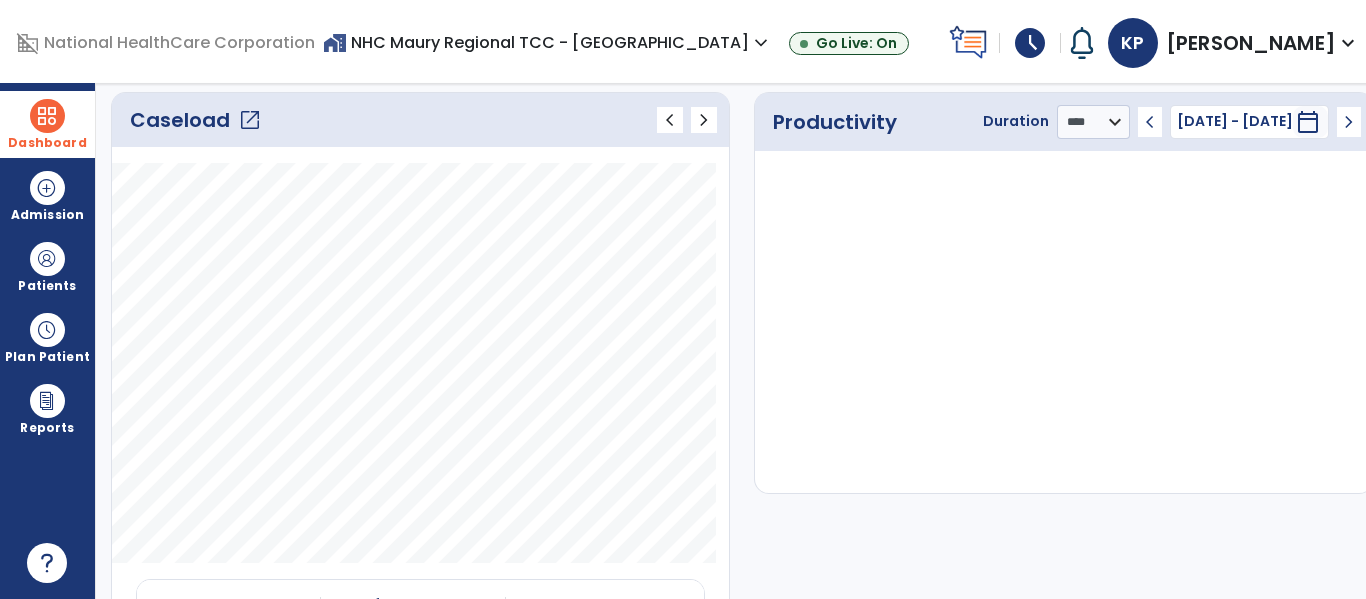 click on "open_in_new" 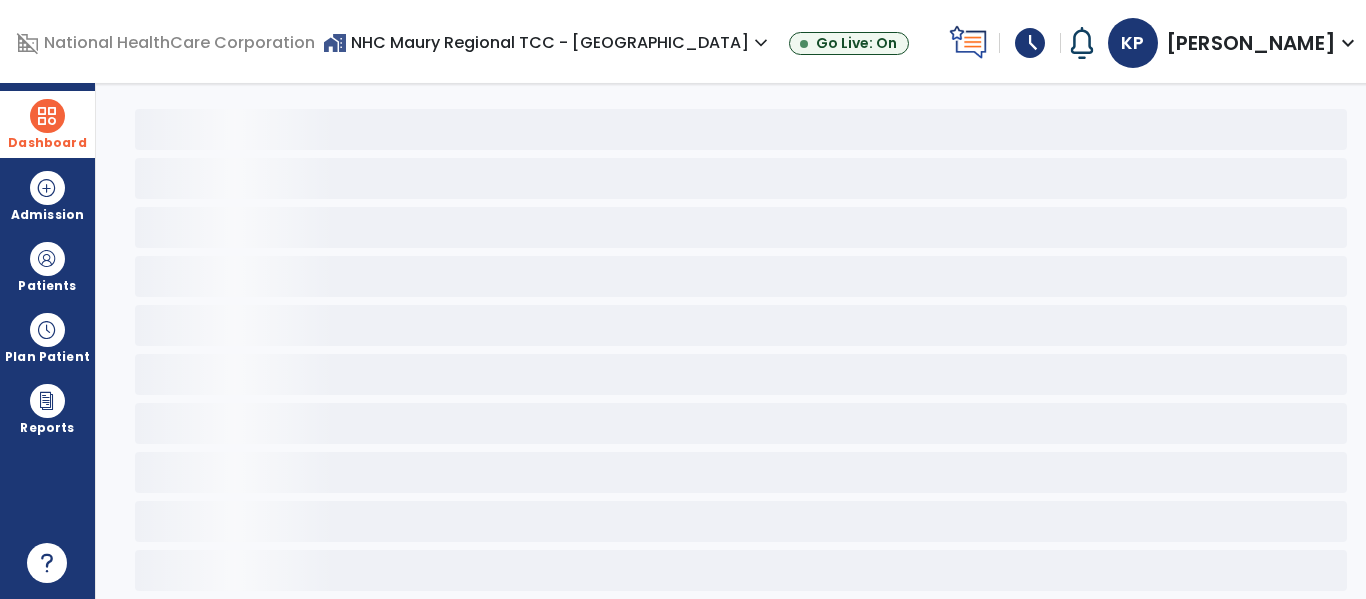 scroll, scrollTop: 68, scrollLeft: 0, axis: vertical 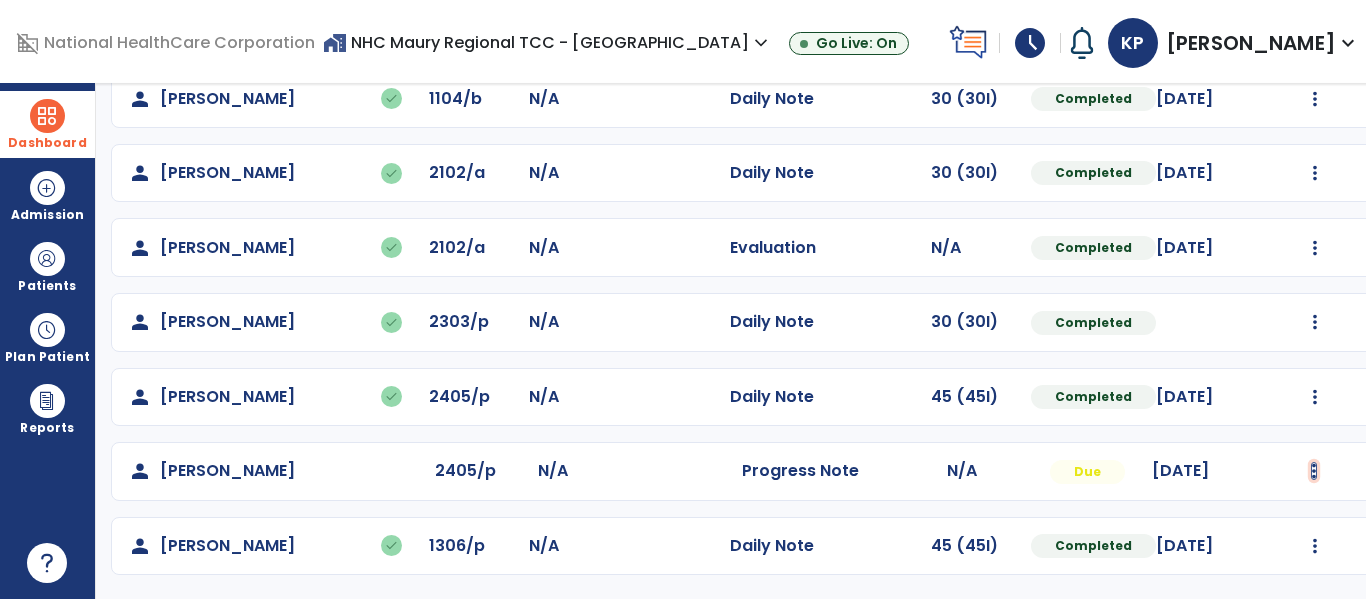 click at bounding box center (1314, -498) 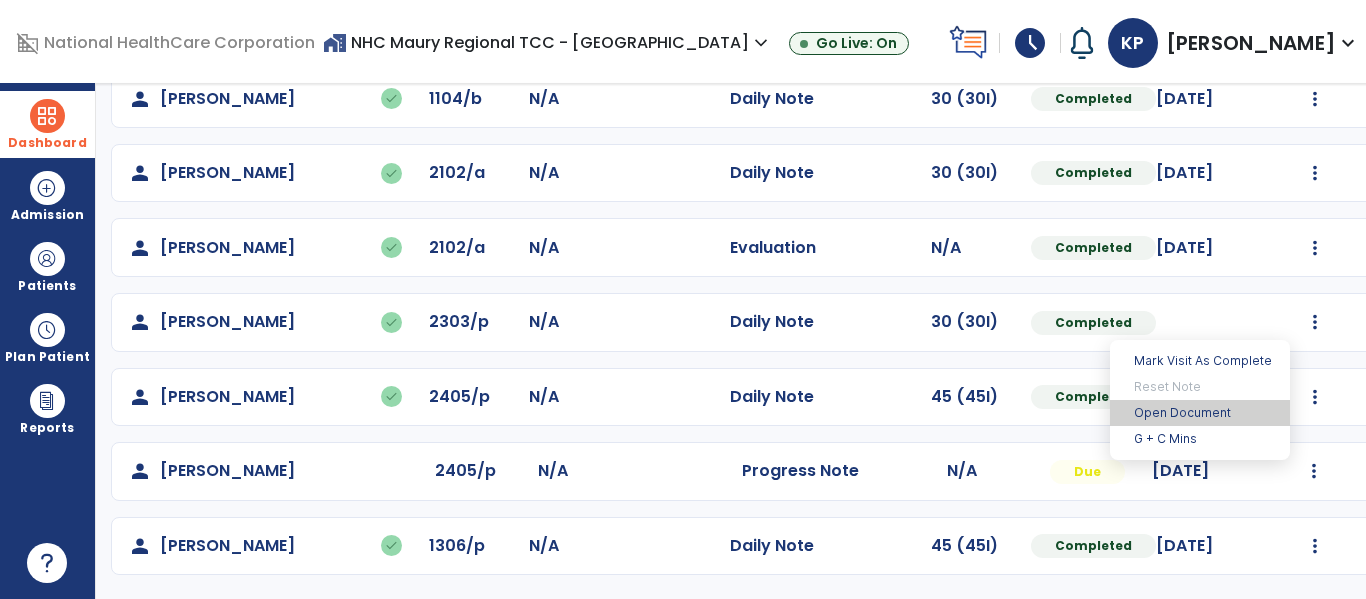 click on "Open Document" at bounding box center [1200, 413] 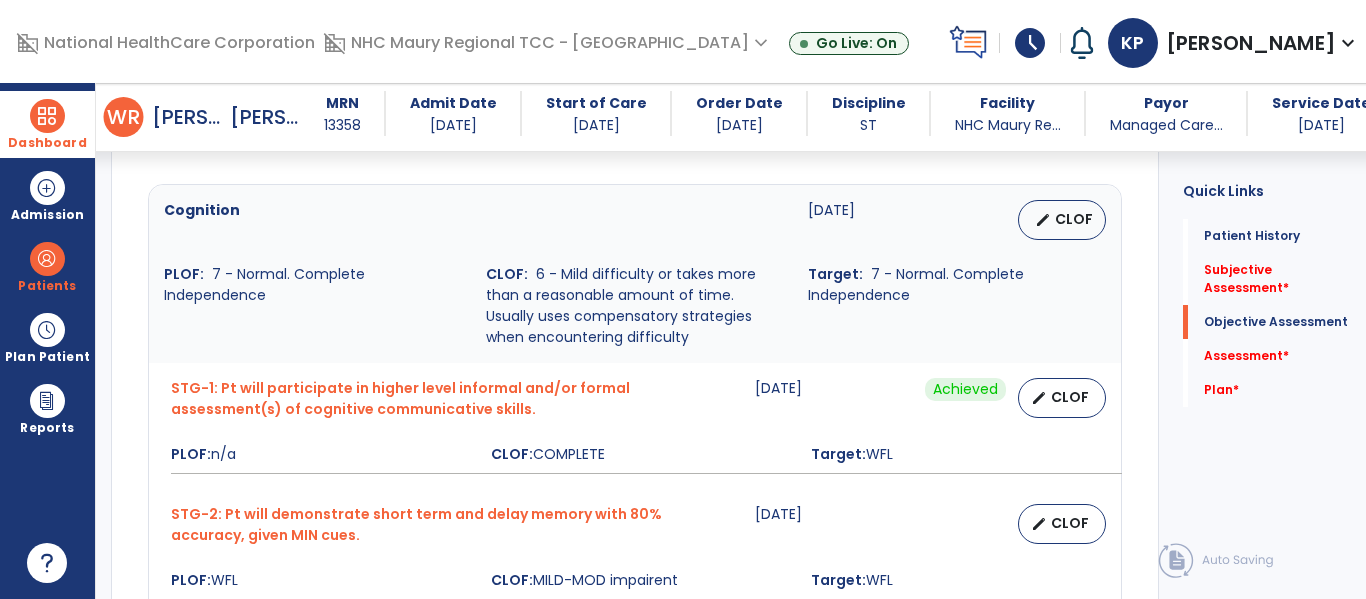 scroll, scrollTop: 781, scrollLeft: 0, axis: vertical 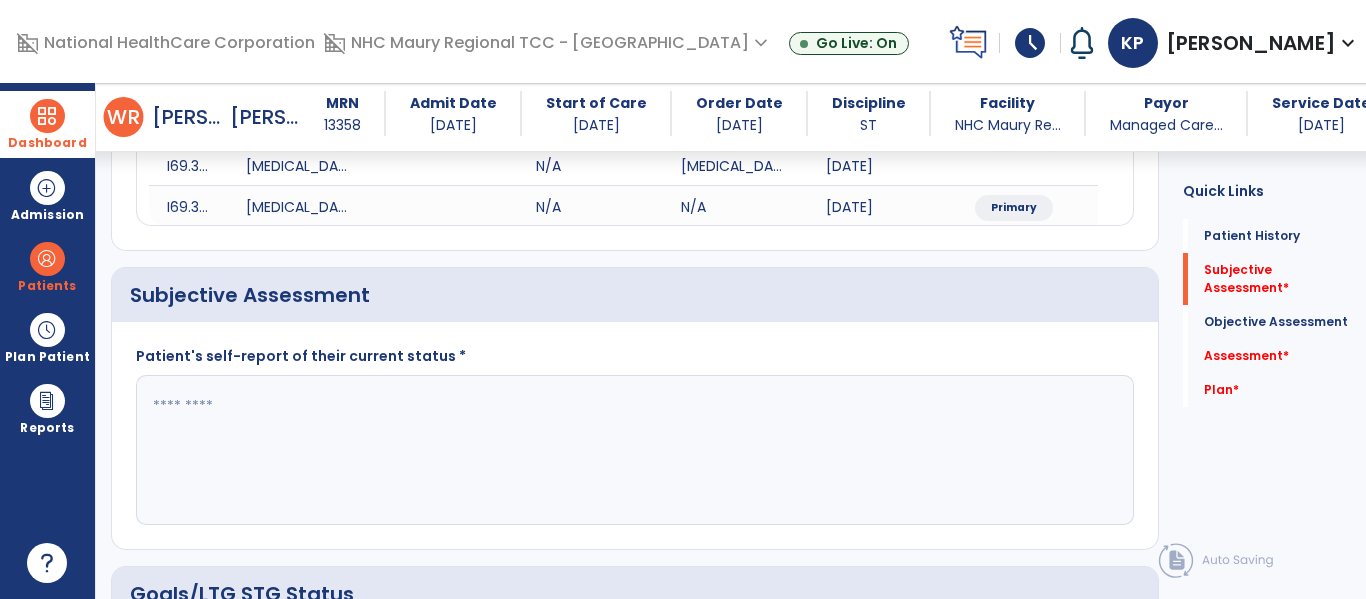 click 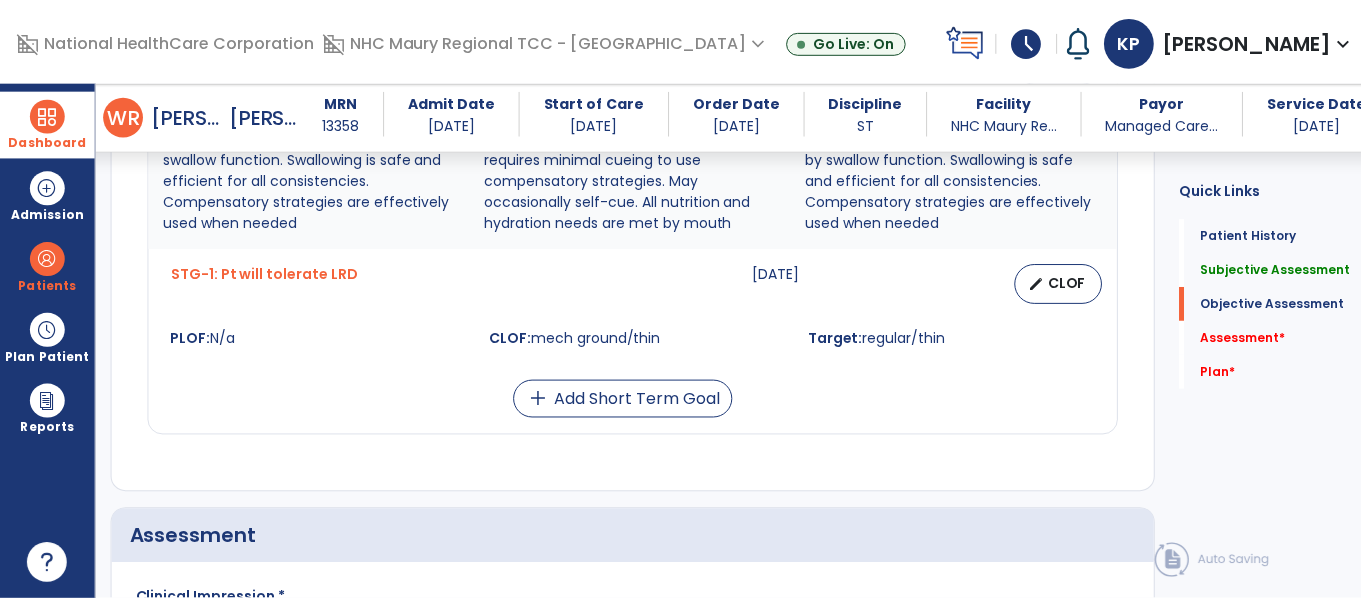 scroll, scrollTop: 1681, scrollLeft: 0, axis: vertical 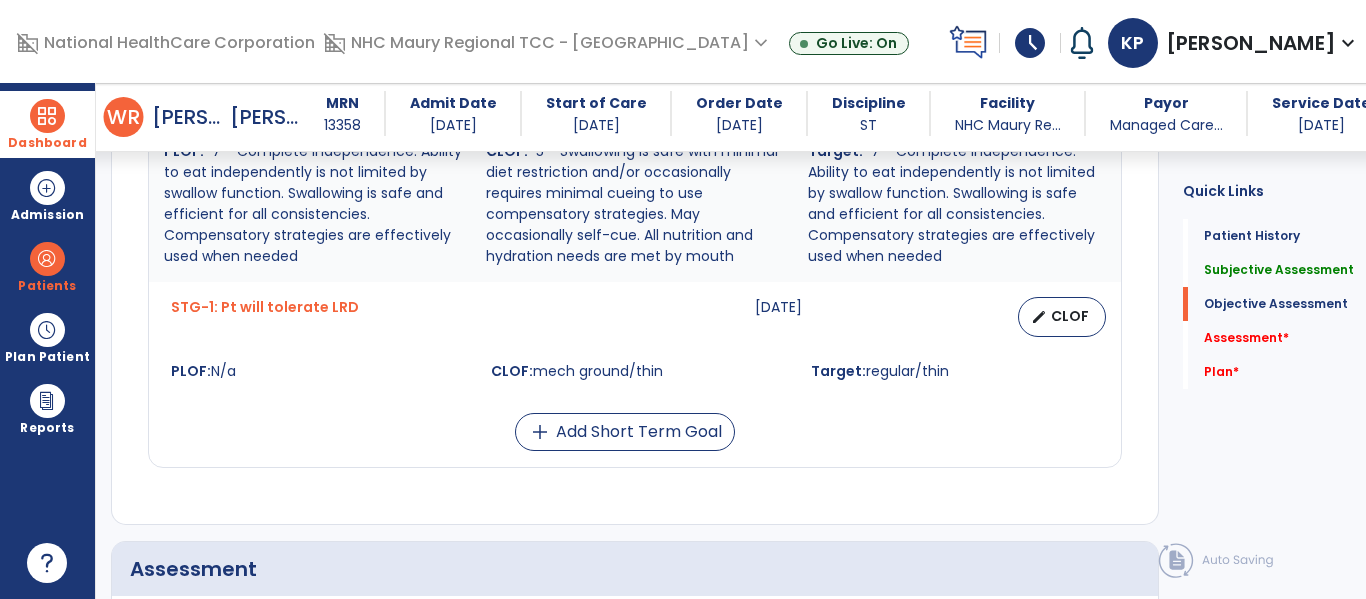 type on "**********" 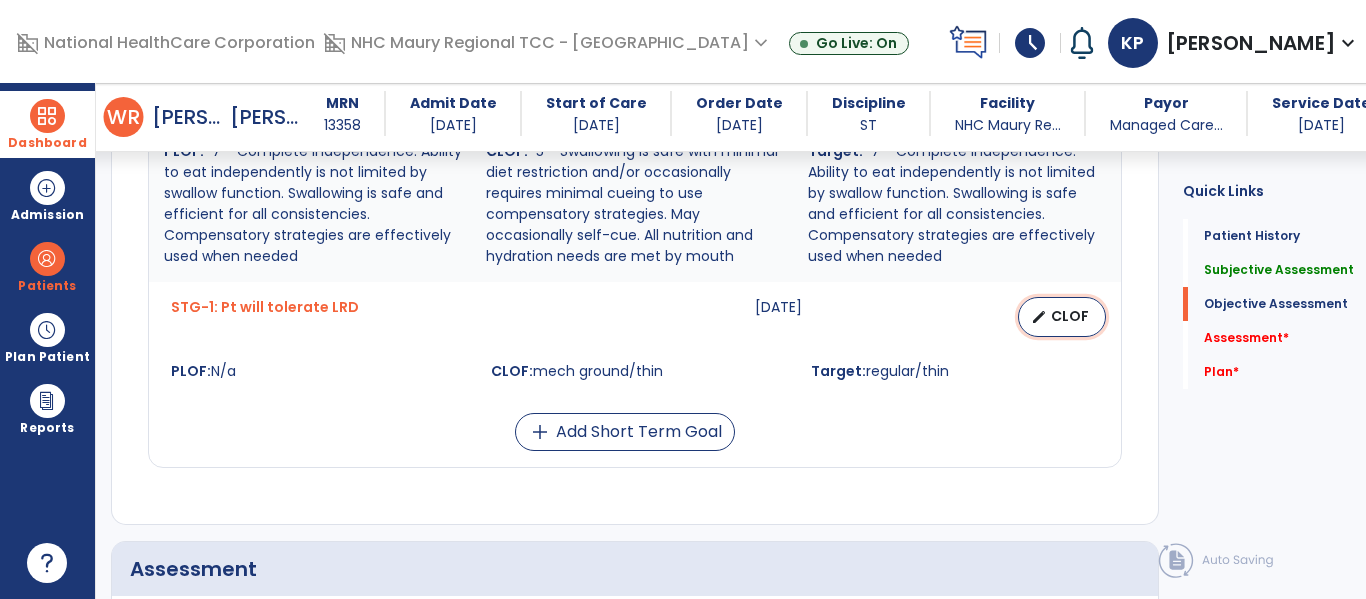 click on "edit   CLOF" at bounding box center (1062, 317) 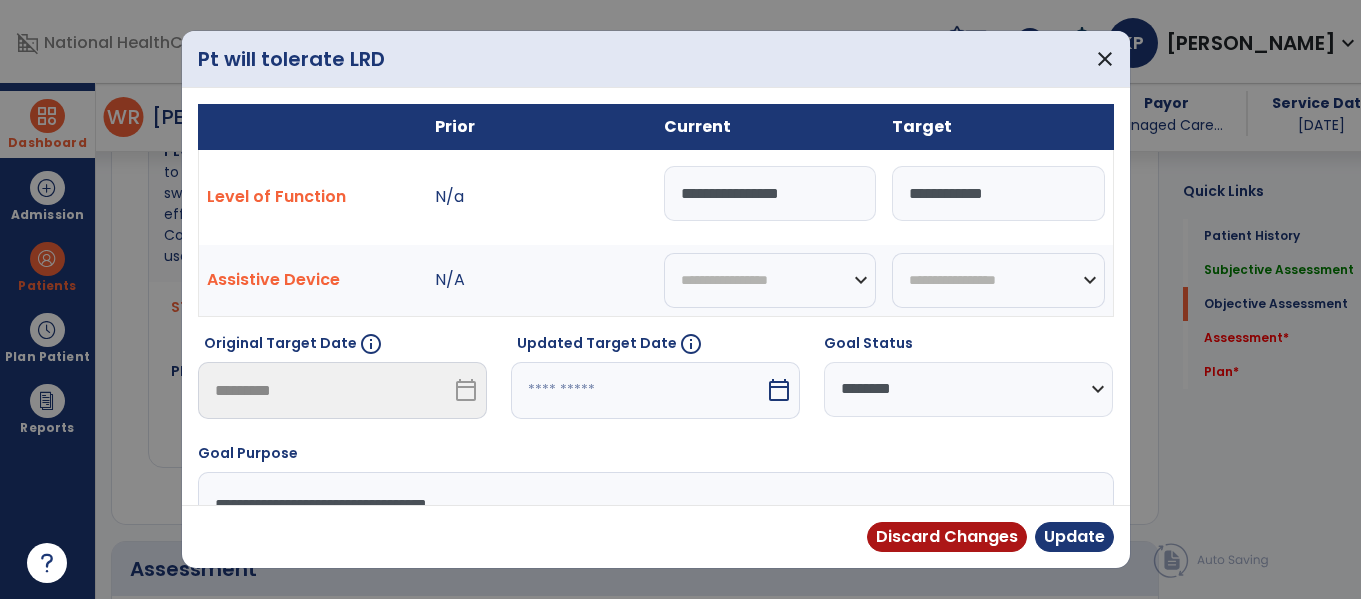scroll, scrollTop: 1681, scrollLeft: 0, axis: vertical 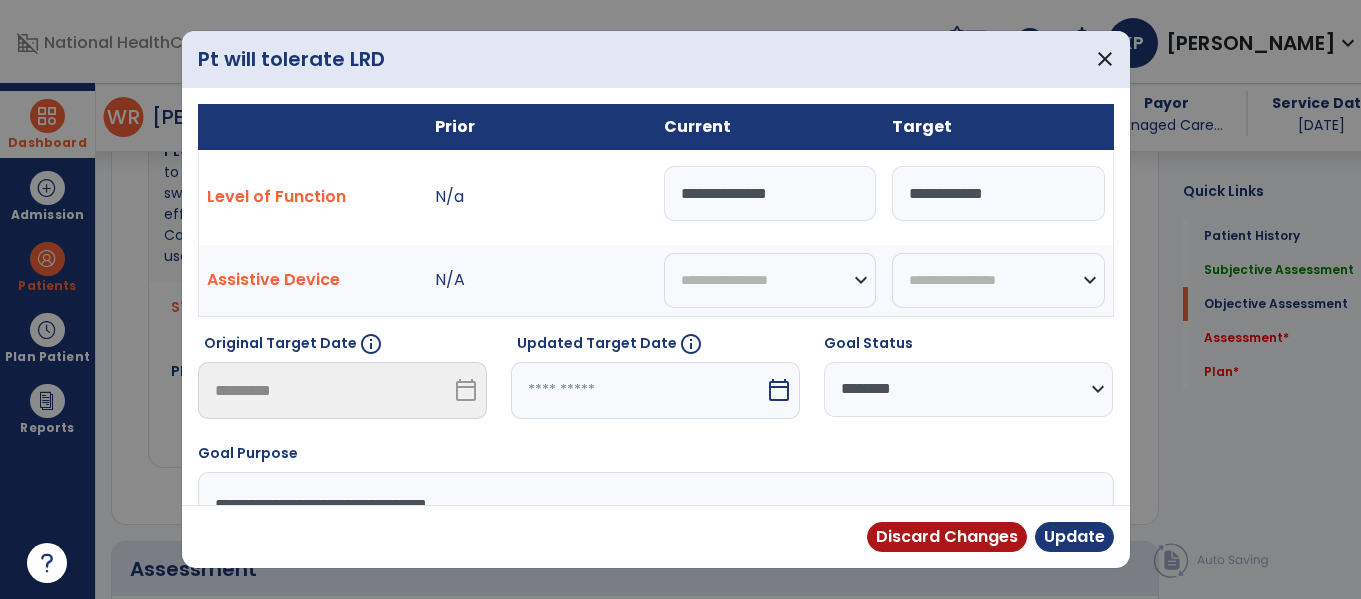 type on "**********" 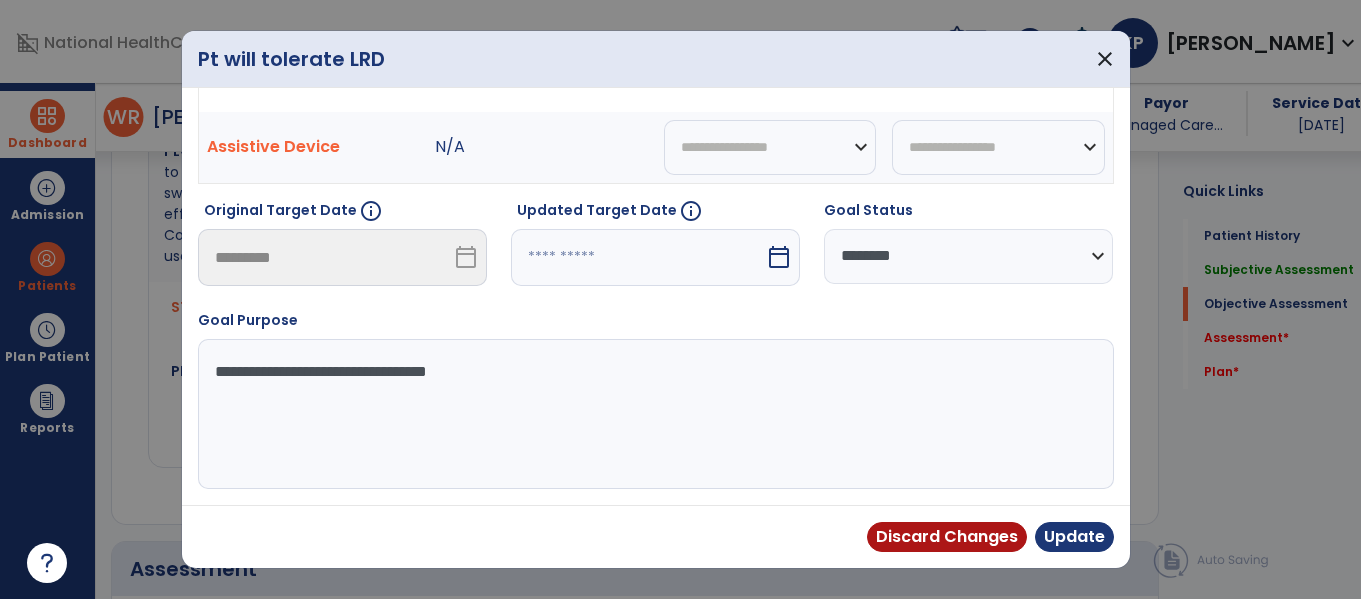 select on "*" 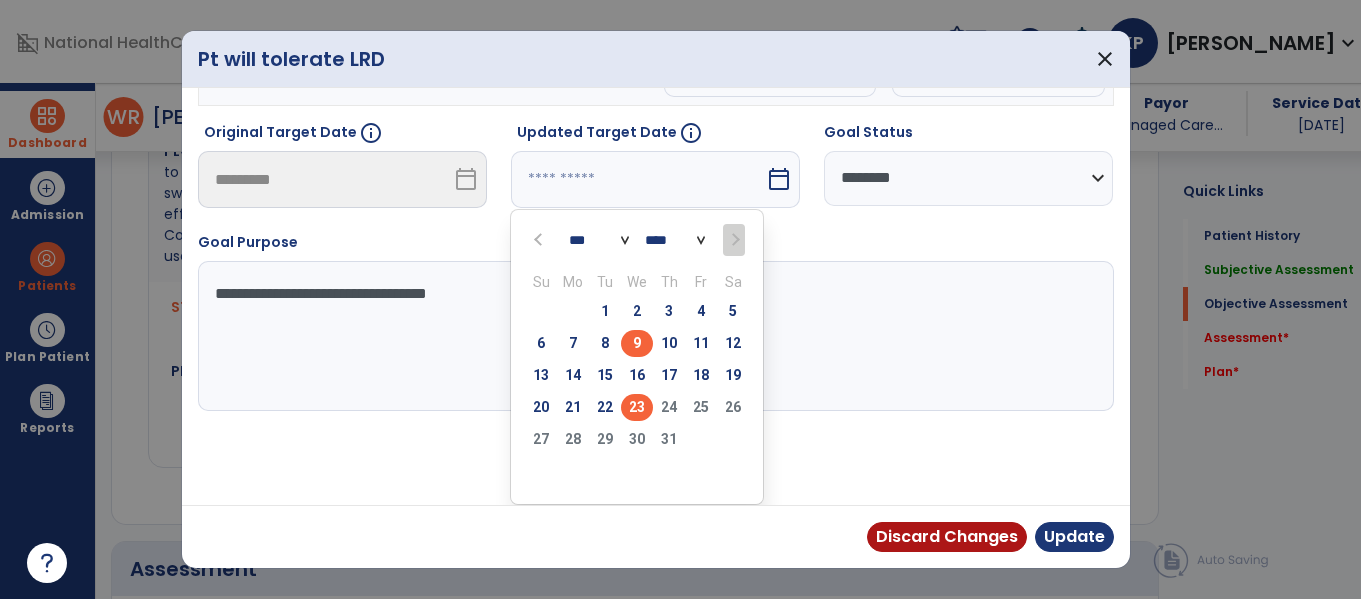click on "23" at bounding box center [637, 407] 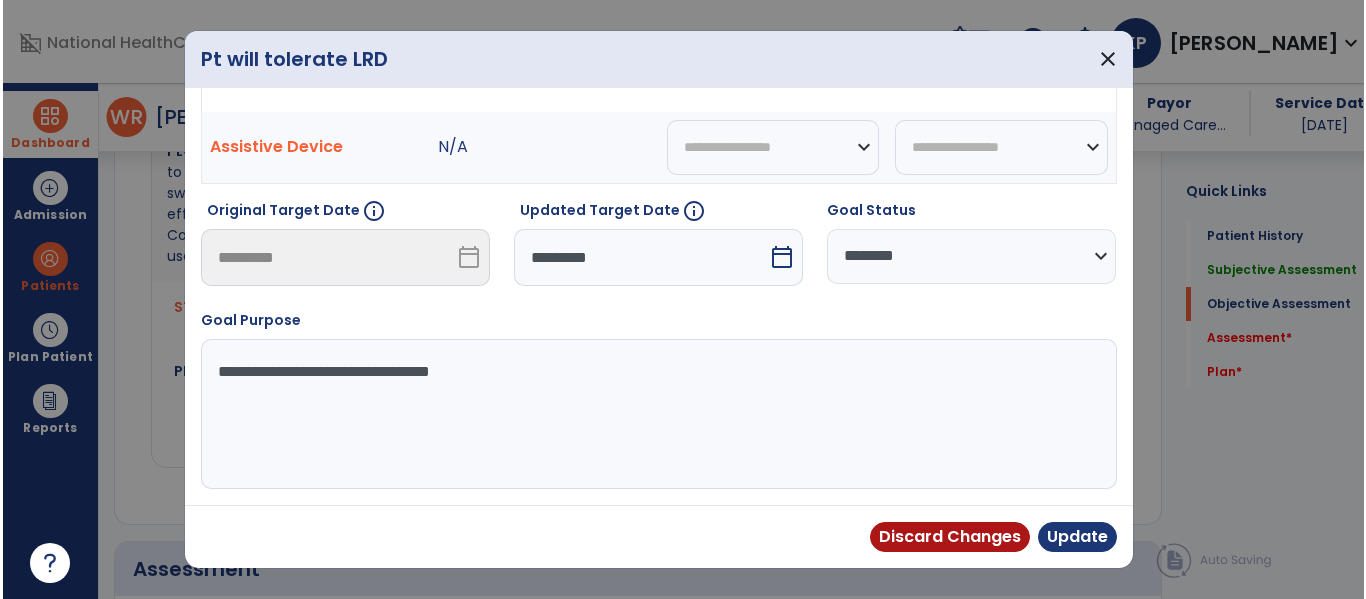 scroll, scrollTop: 133, scrollLeft: 0, axis: vertical 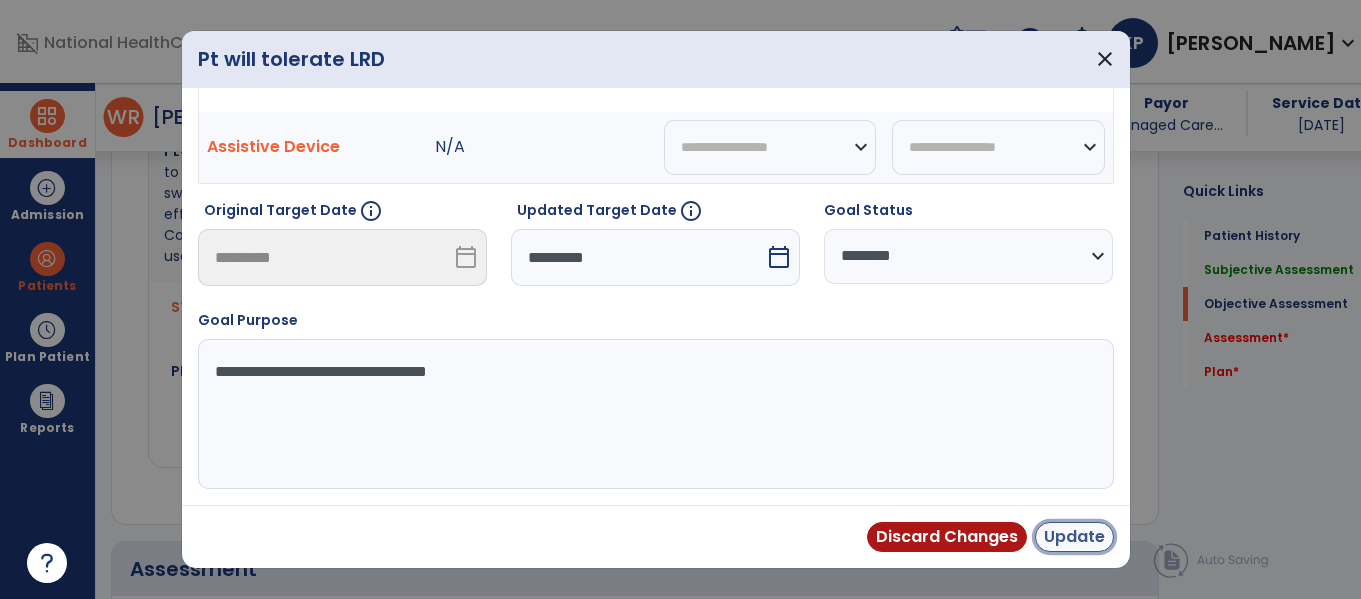 click on "Update" at bounding box center (1074, 537) 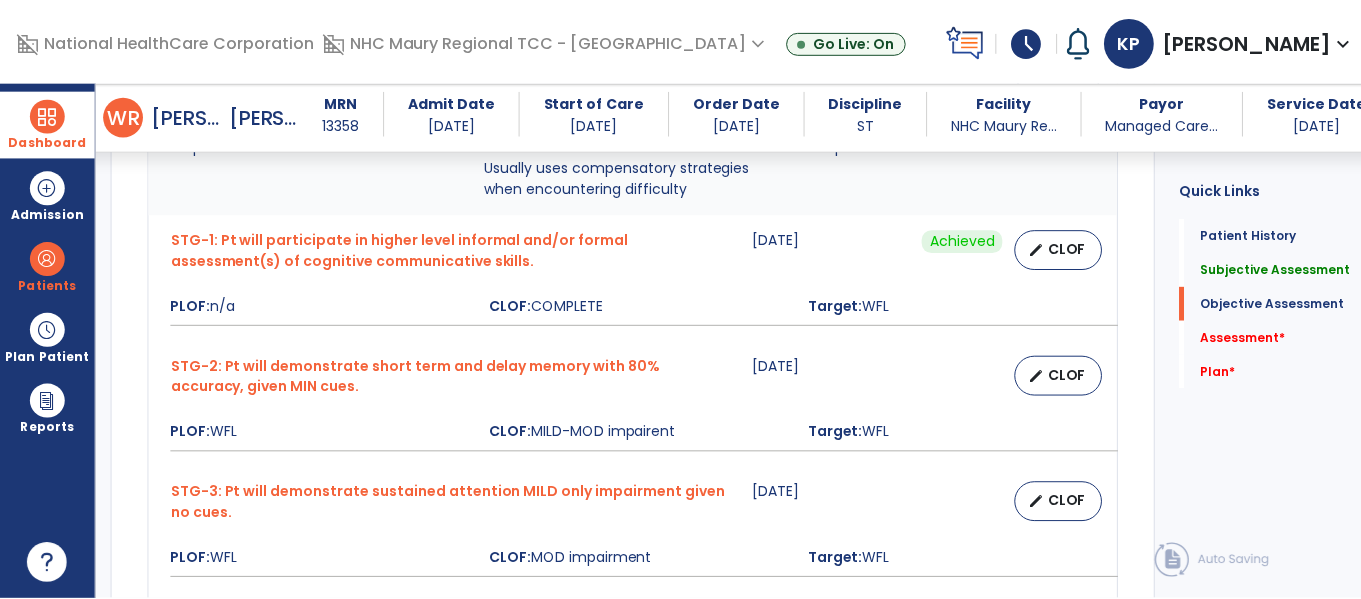scroll, scrollTop: 999, scrollLeft: 0, axis: vertical 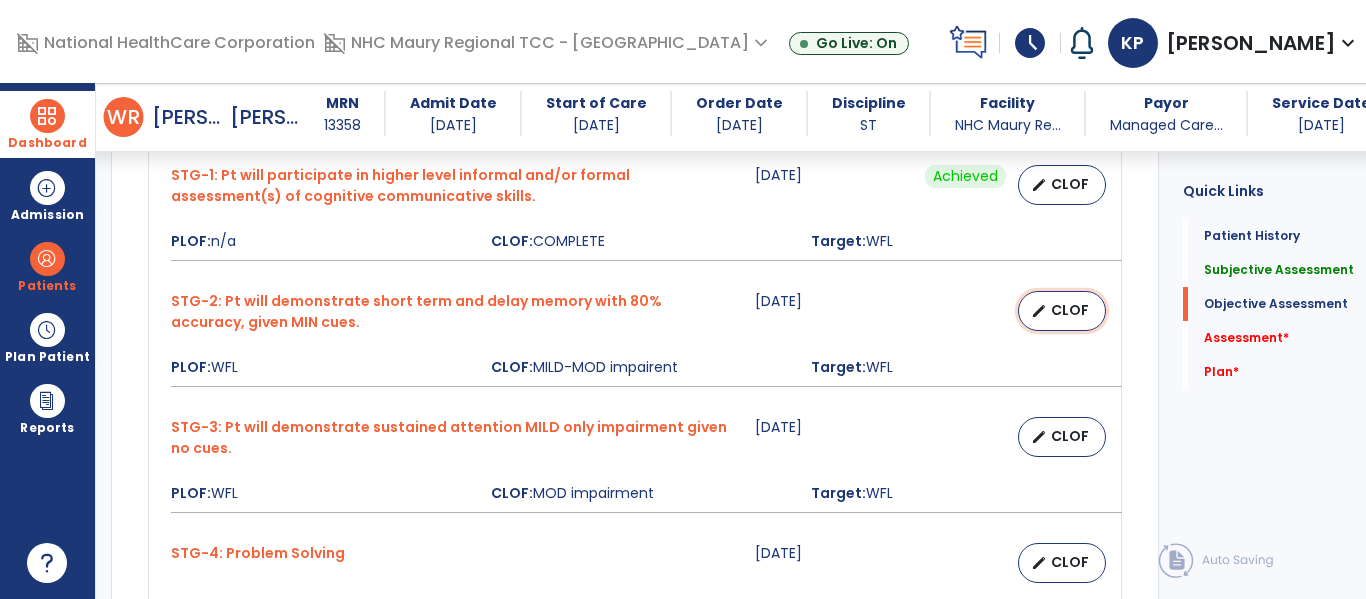 click on "CLOF" at bounding box center (1070, 310) 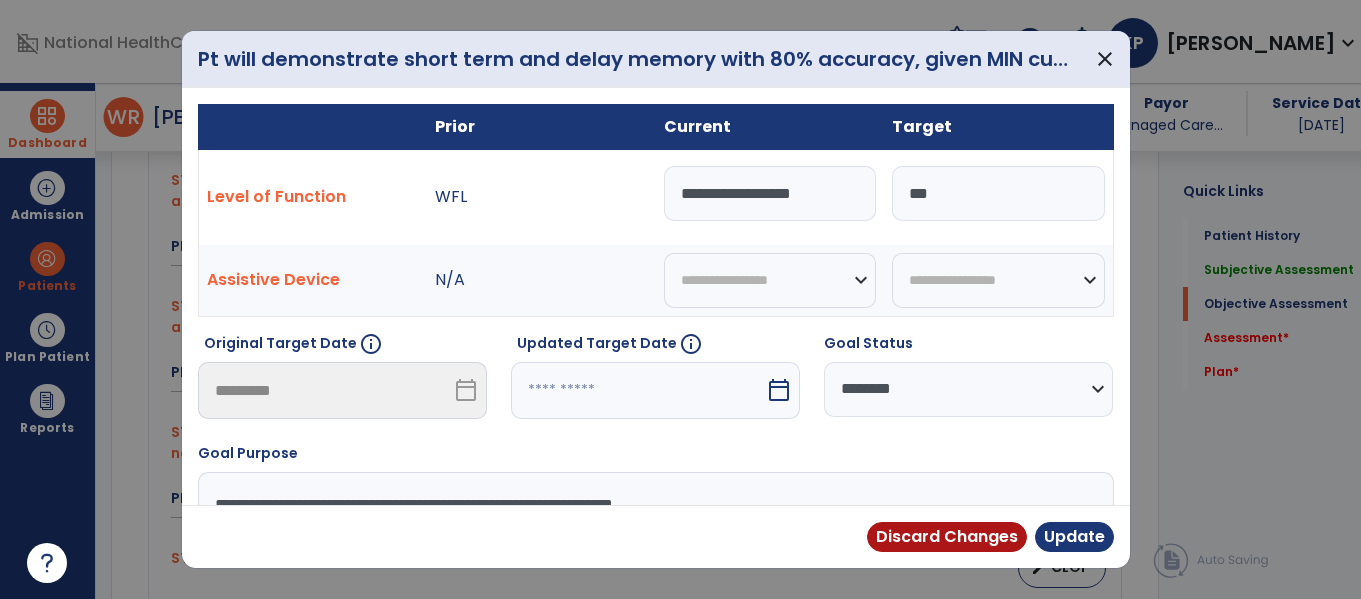 scroll, scrollTop: 999, scrollLeft: 0, axis: vertical 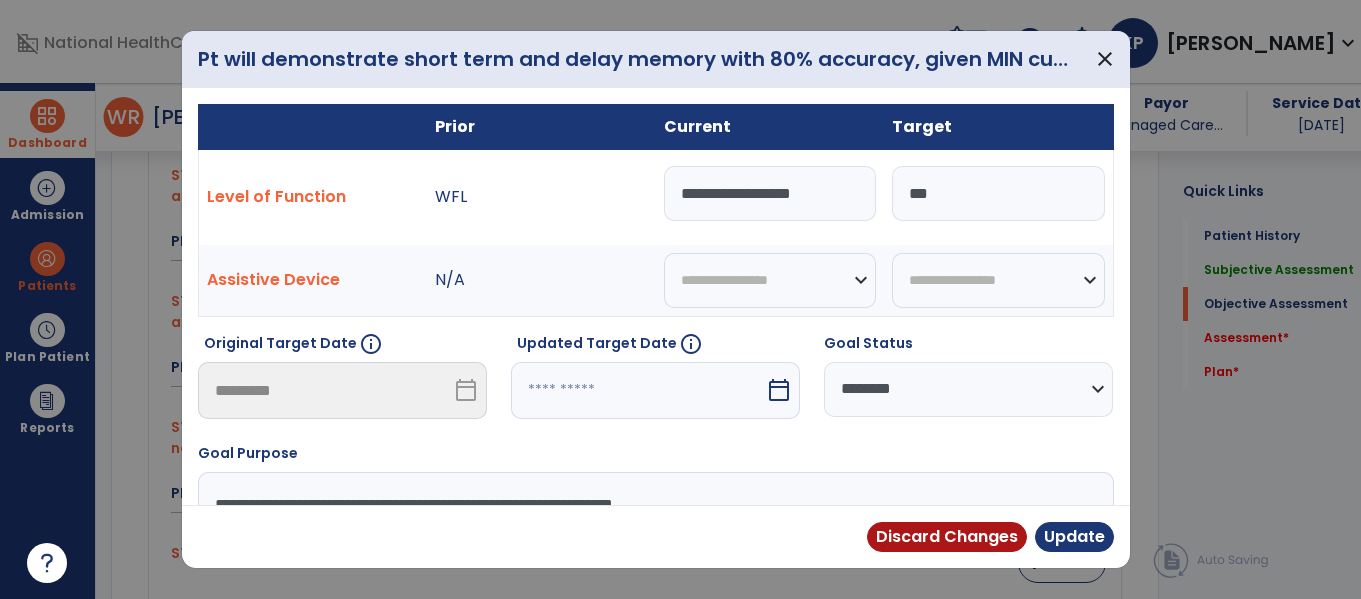 click at bounding box center (638, 390) 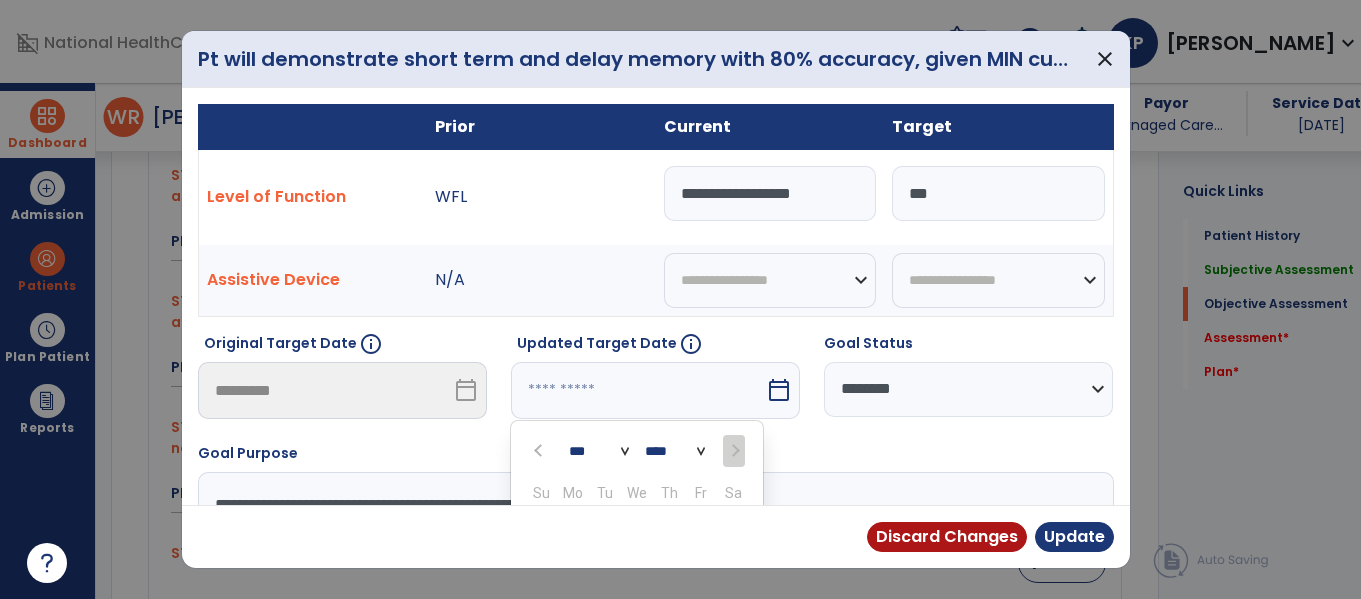 scroll, scrollTop: 211, scrollLeft: 0, axis: vertical 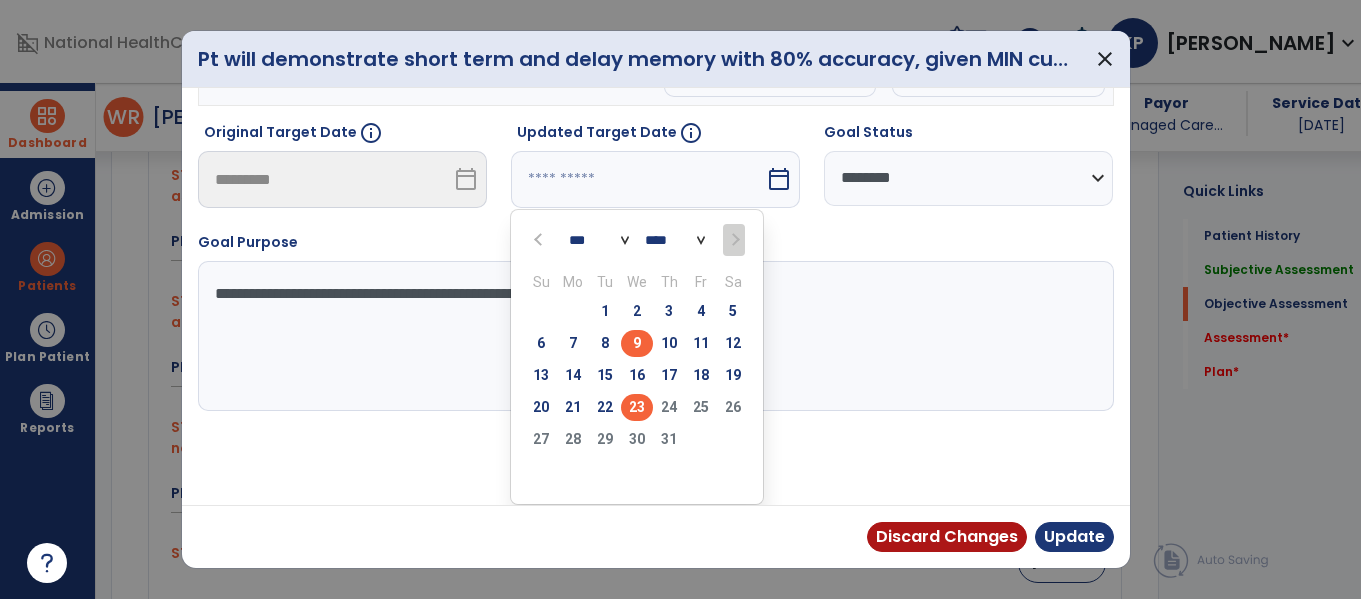click on "23" at bounding box center [637, 407] 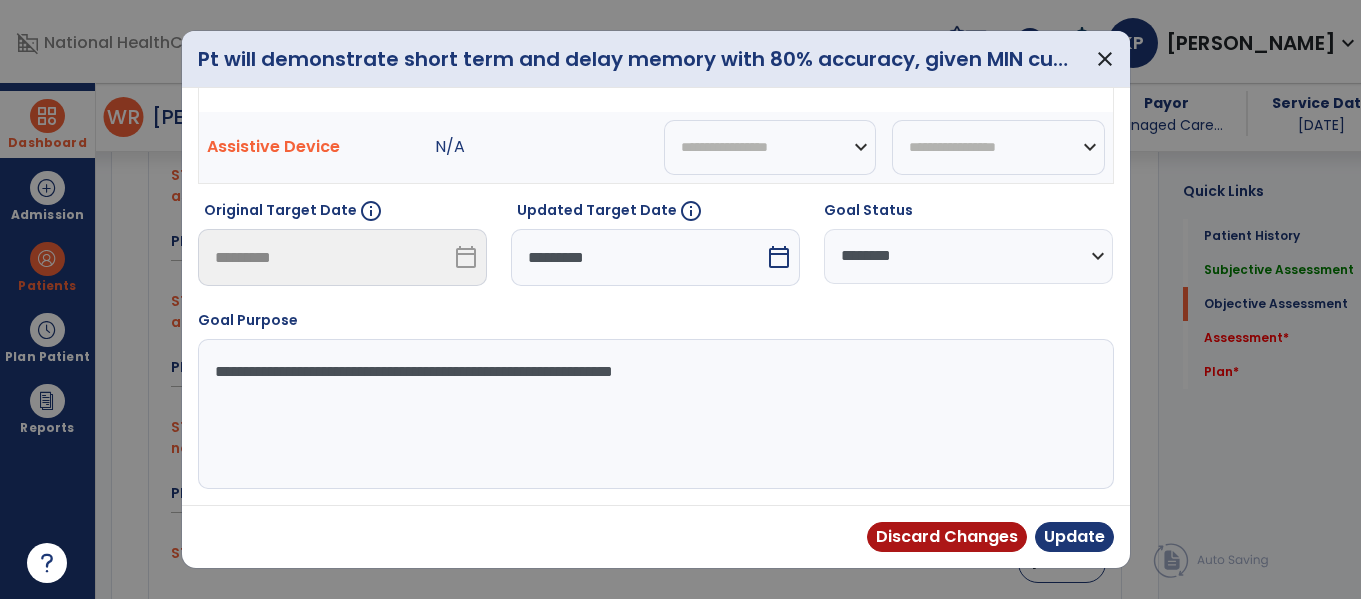 scroll, scrollTop: 133, scrollLeft: 0, axis: vertical 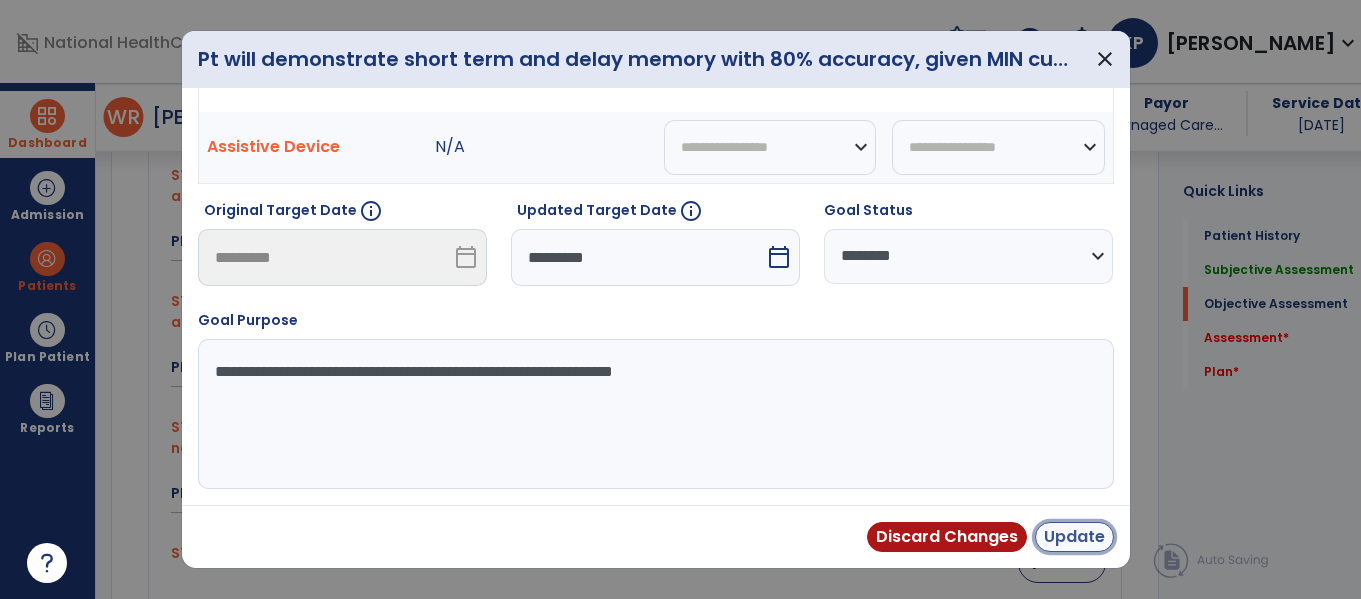 click on "Update" at bounding box center (1074, 537) 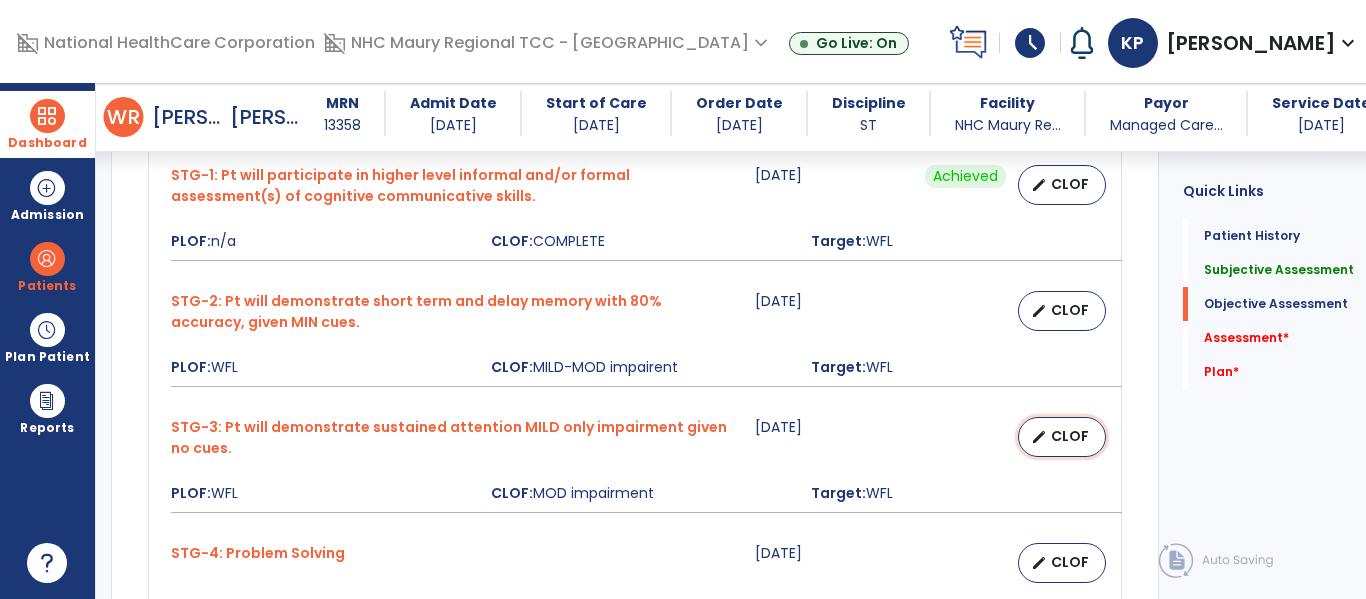 click on "CLOF" at bounding box center (1070, 436) 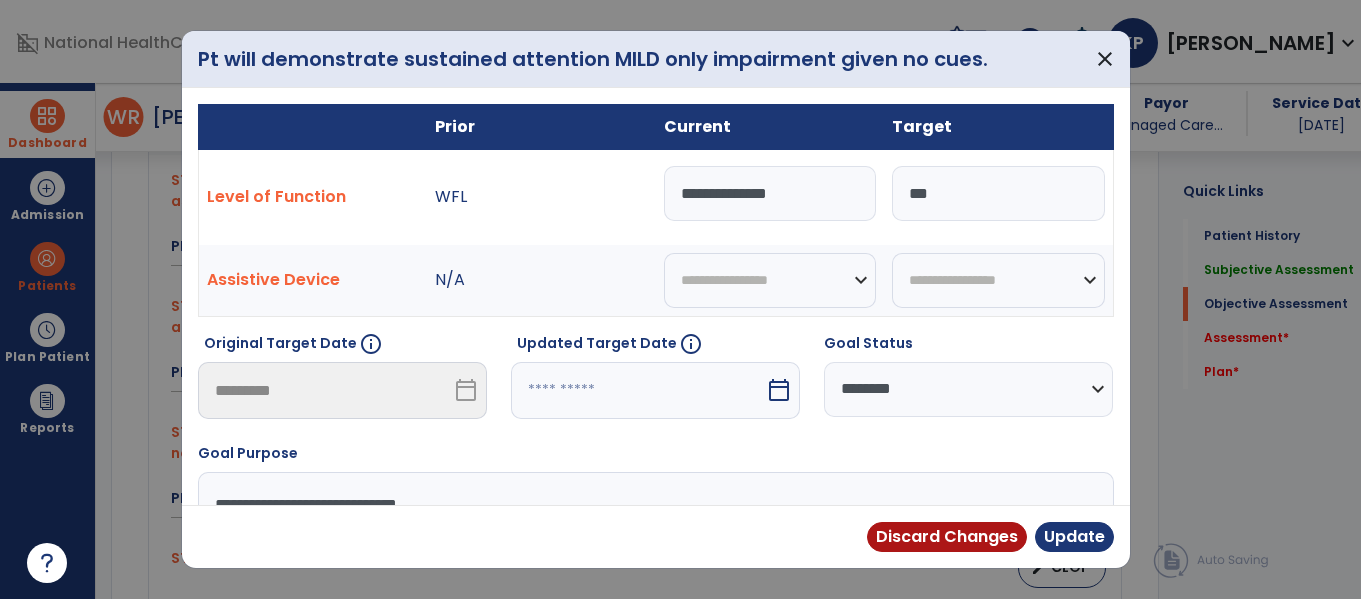 scroll, scrollTop: 999, scrollLeft: 0, axis: vertical 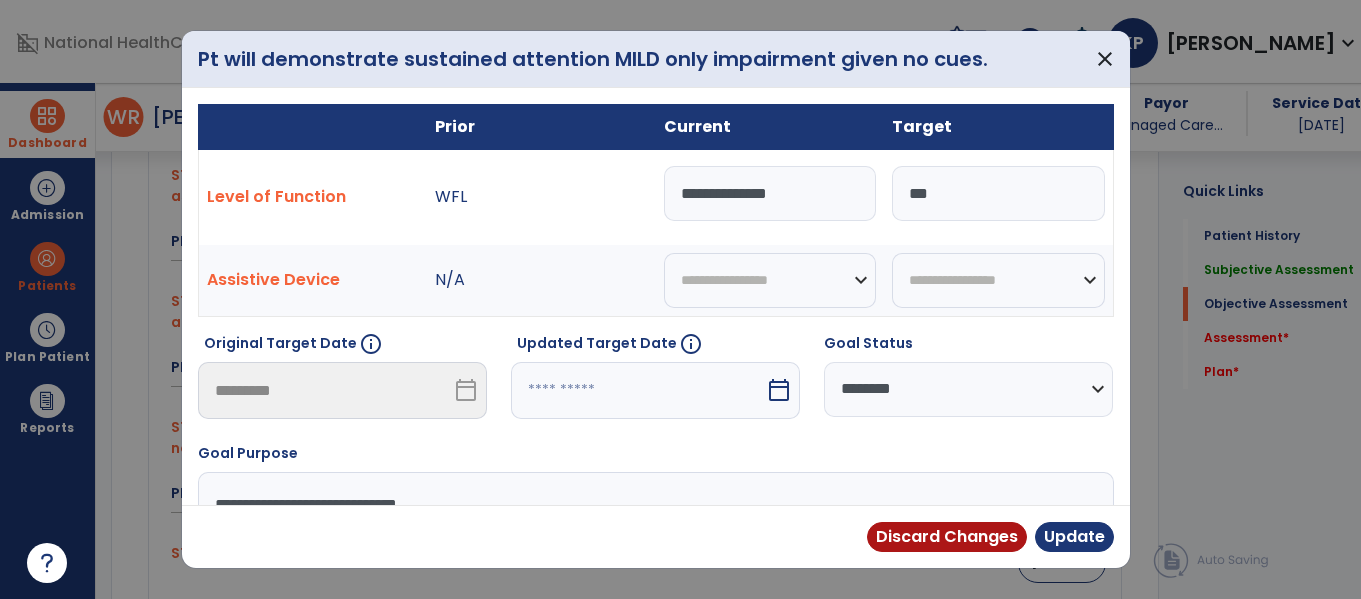 click at bounding box center [638, 390] 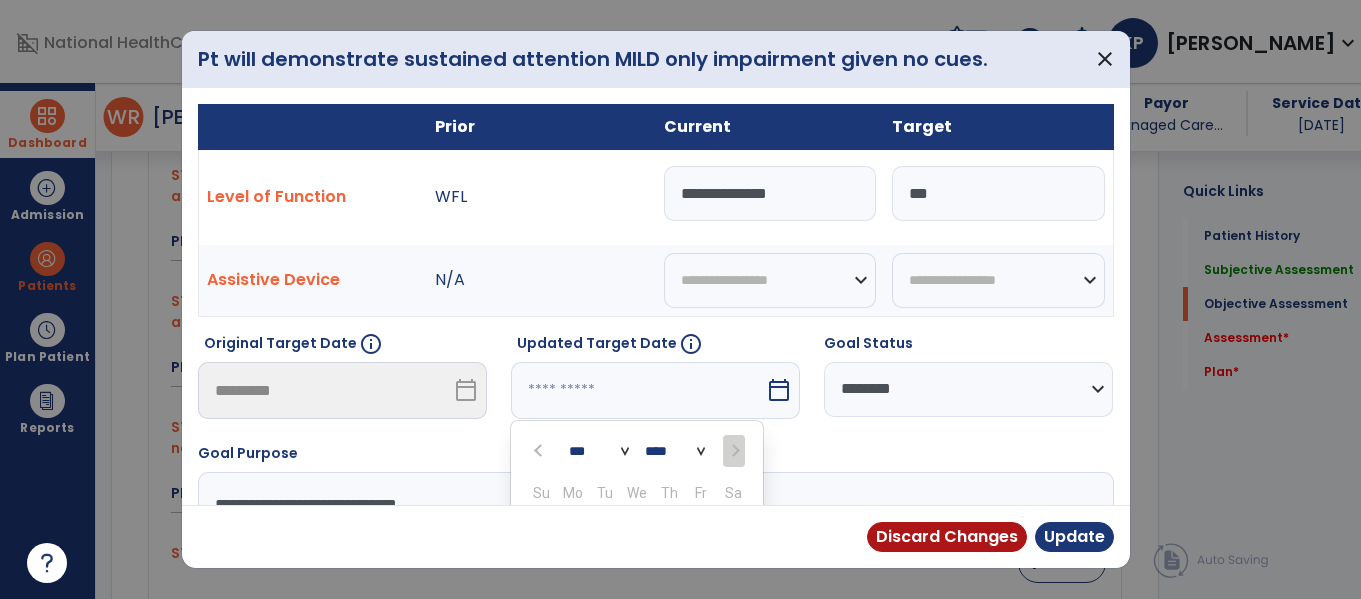 scroll, scrollTop: 211, scrollLeft: 0, axis: vertical 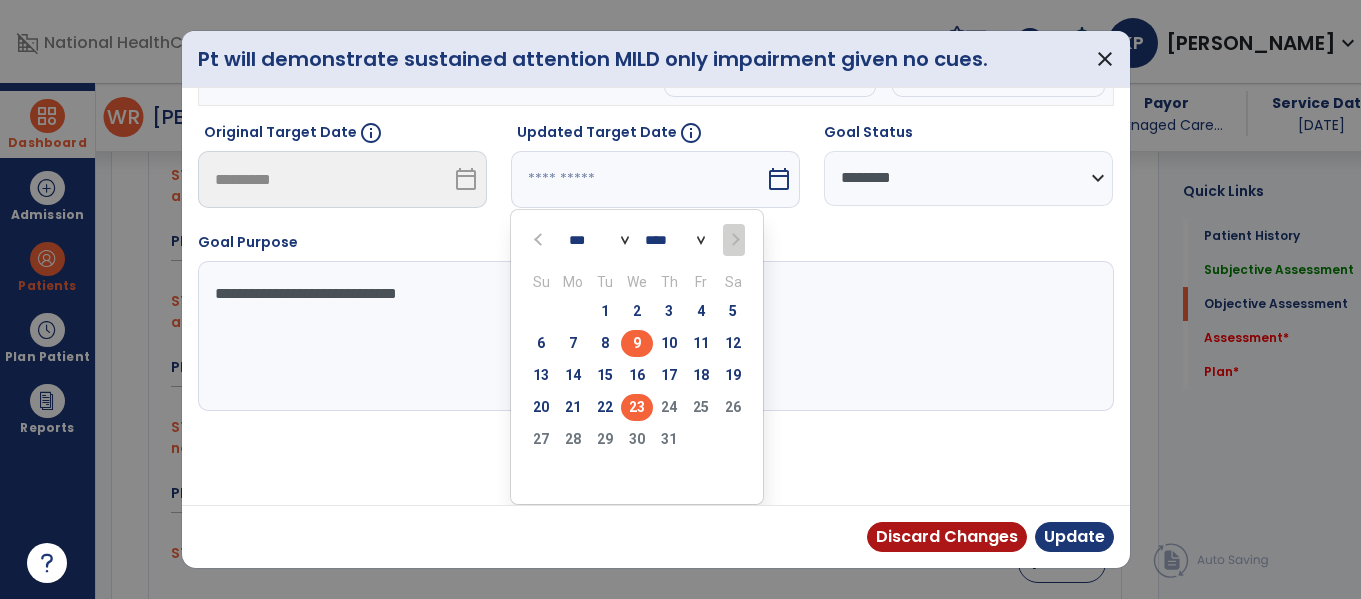 click on "23" at bounding box center (637, 407) 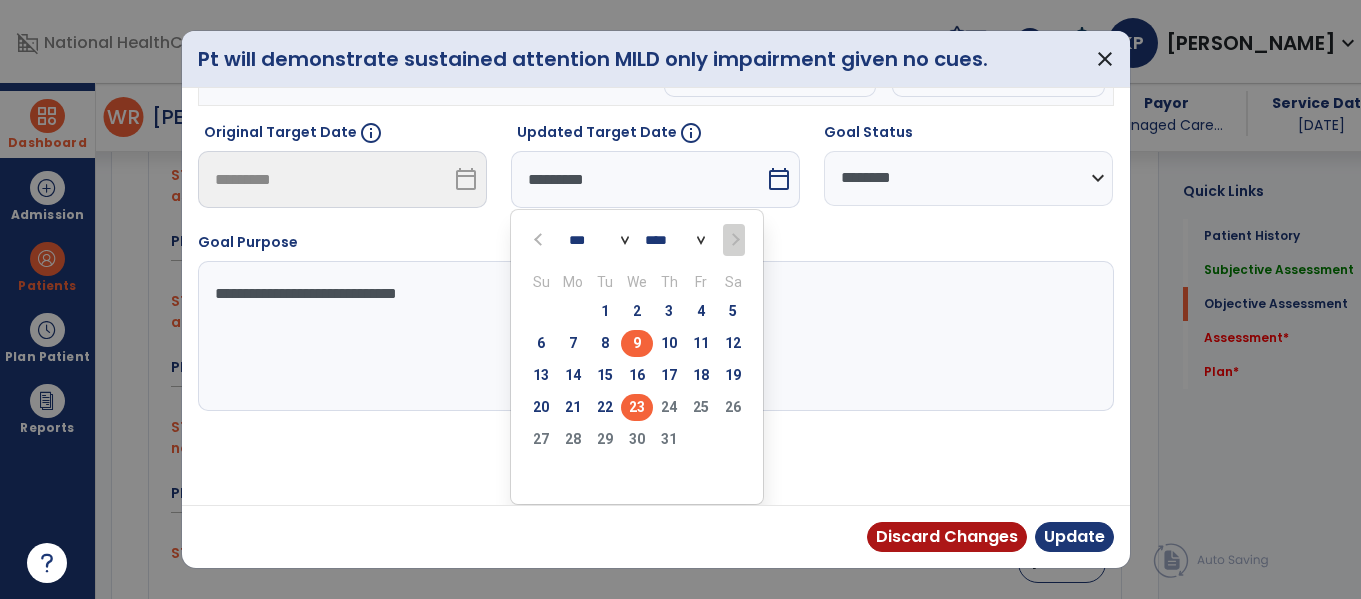 scroll, scrollTop: 133, scrollLeft: 0, axis: vertical 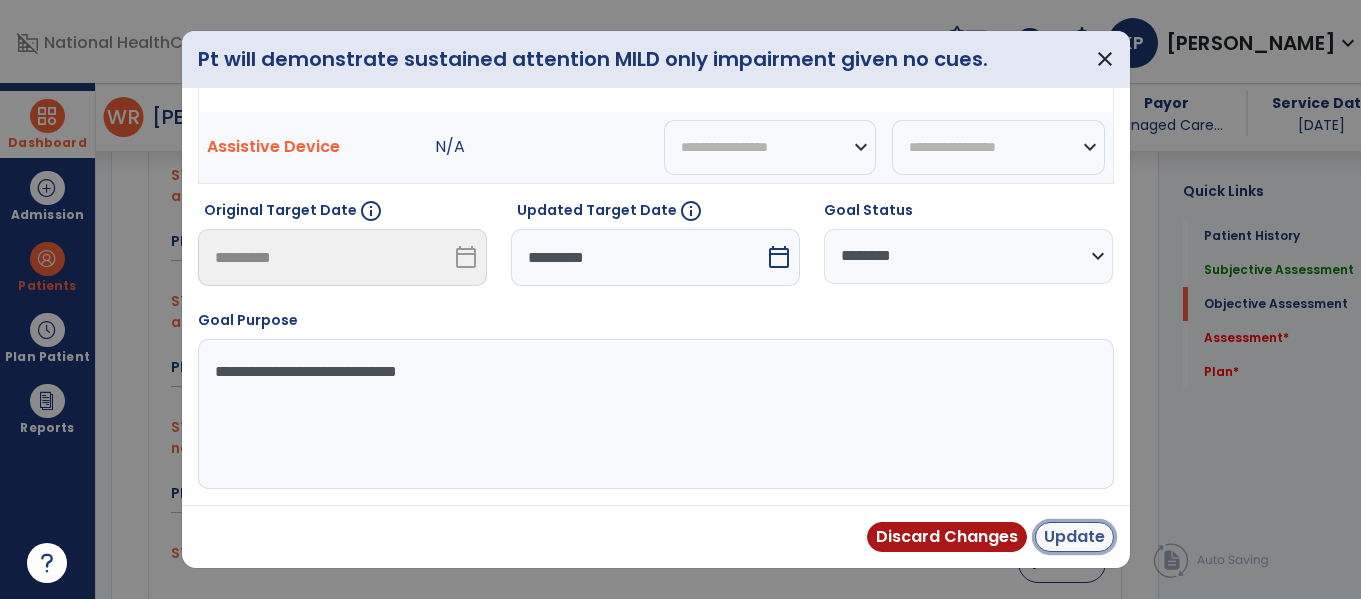 click on "Update" at bounding box center [1074, 537] 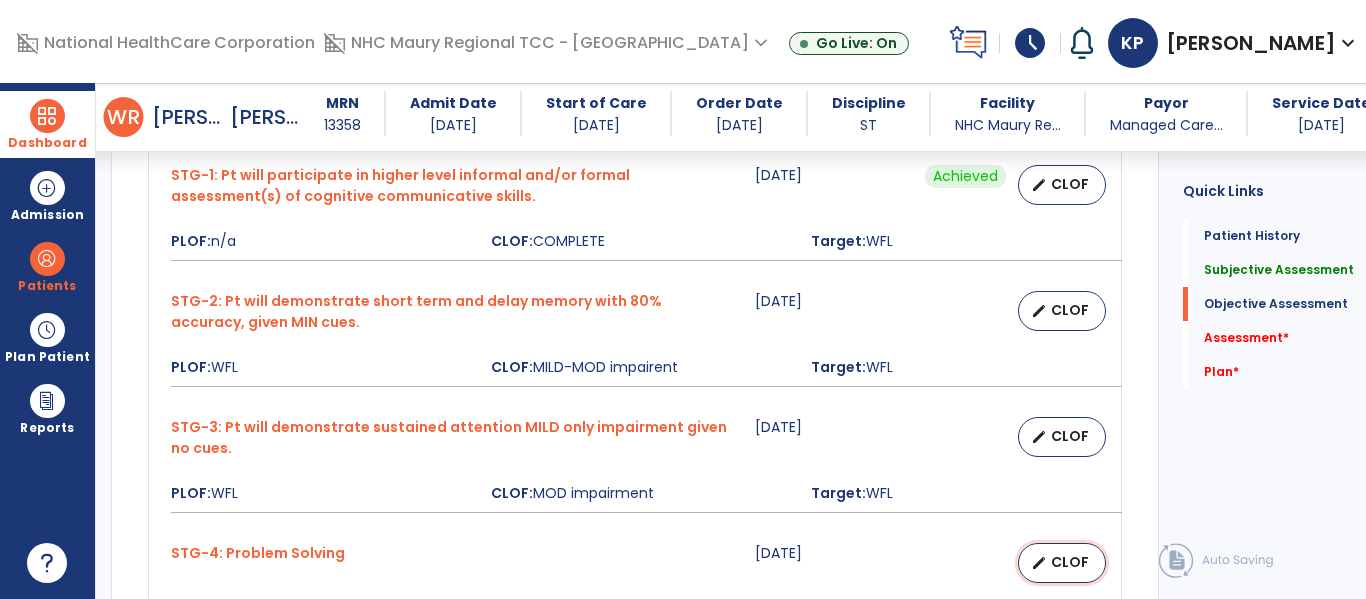 click on "edit   CLOF" at bounding box center [1062, 563] 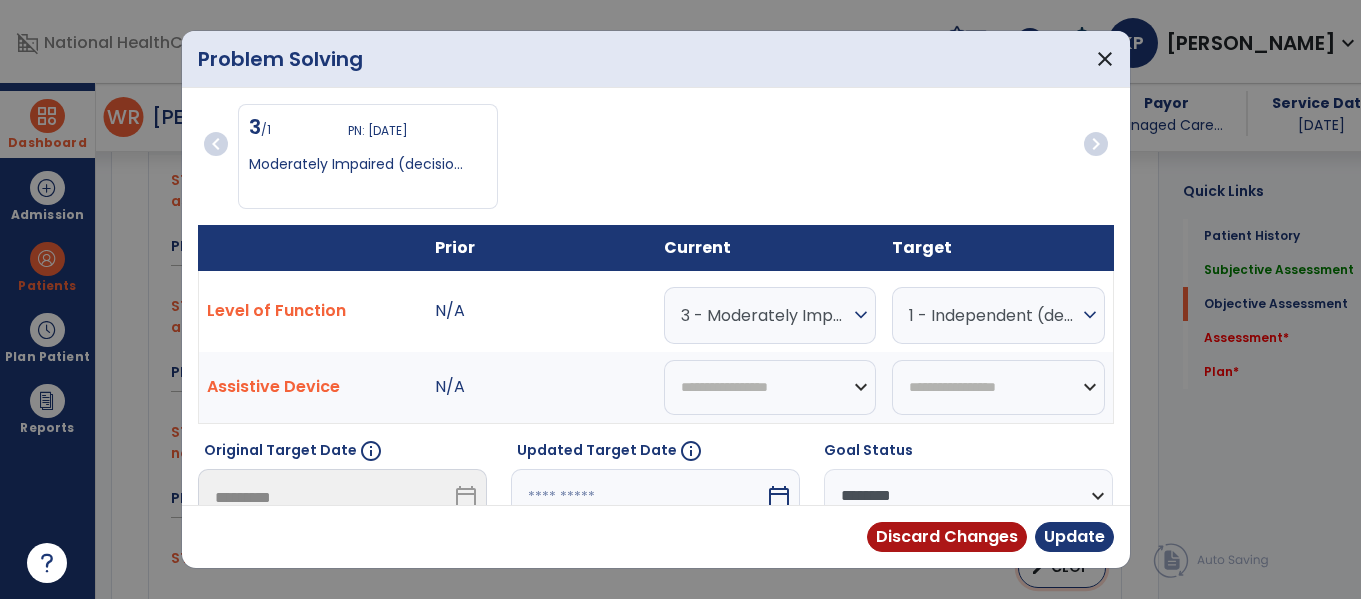scroll, scrollTop: 999, scrollLeft: 0, axis: vertical 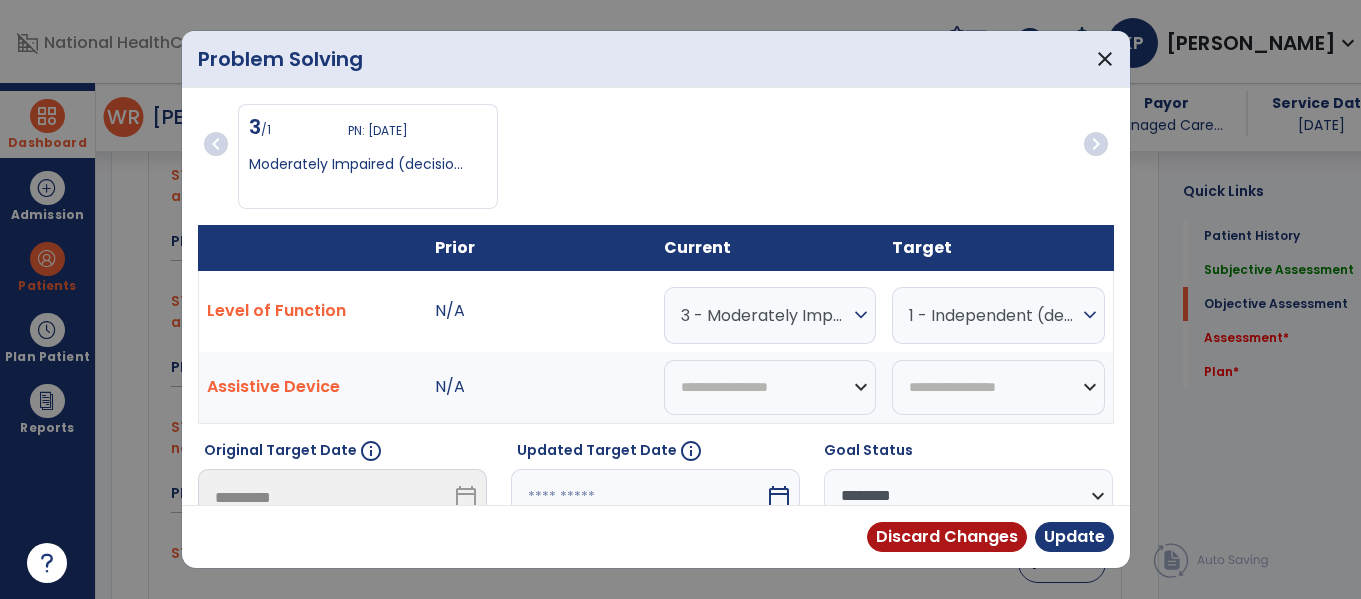 click at bounding box center [638, 497] 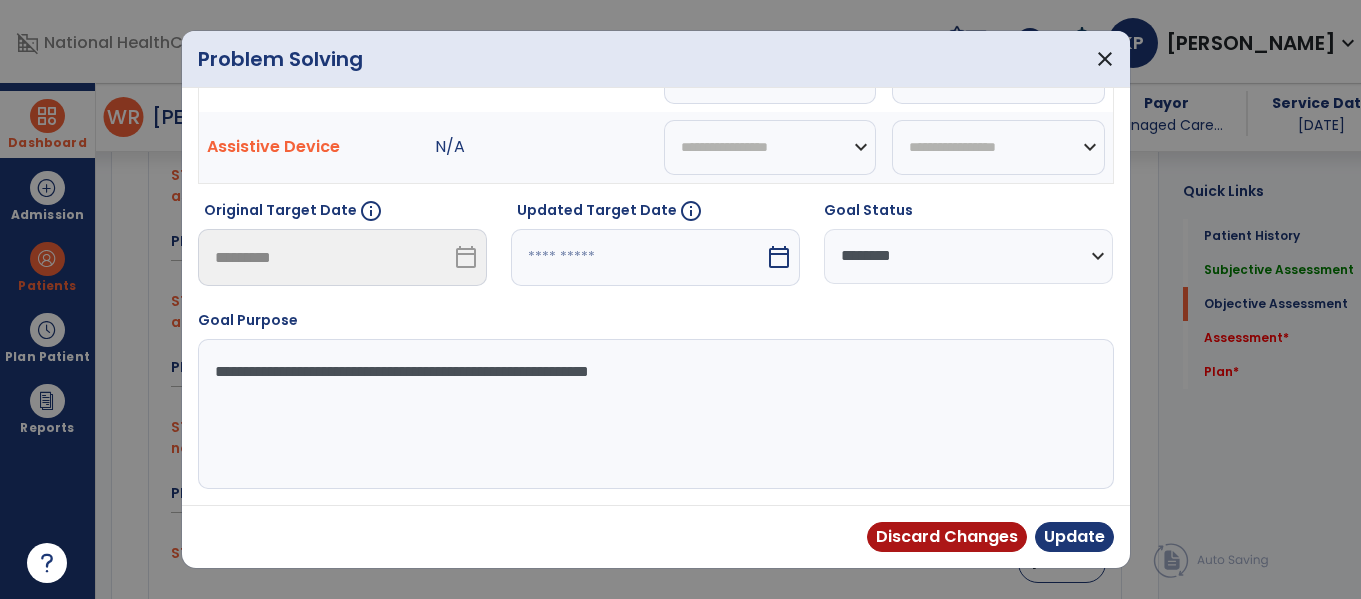 select on "*" 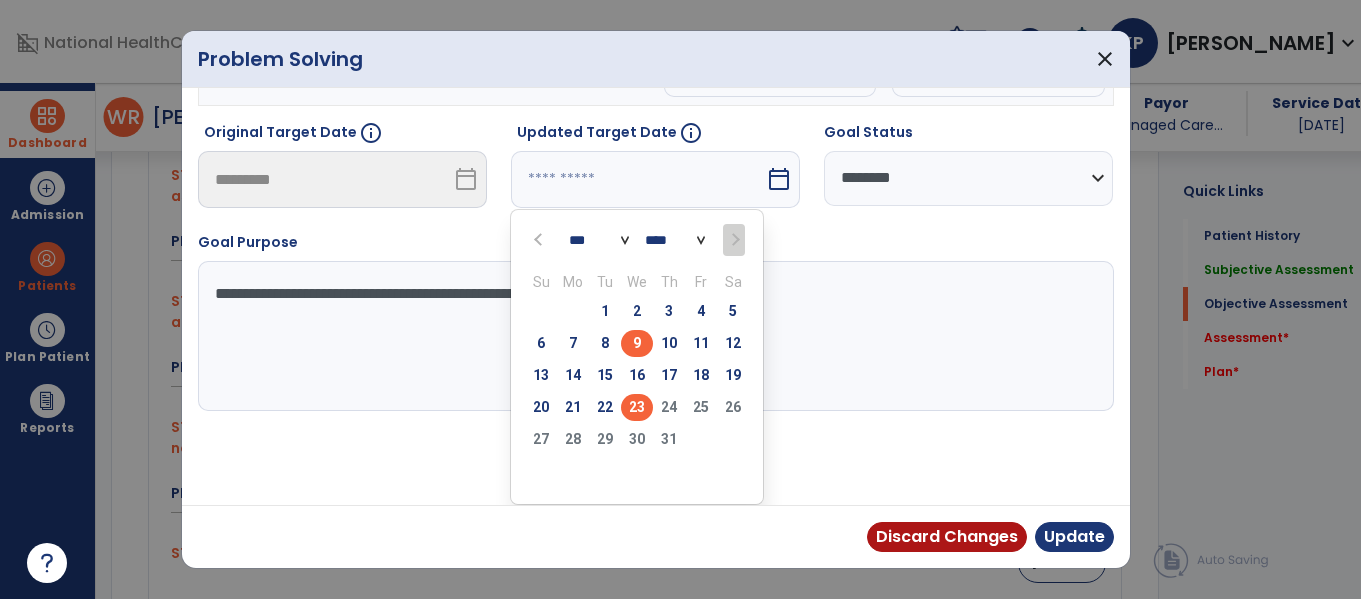 click on "23" at bounding box center (637, 407) 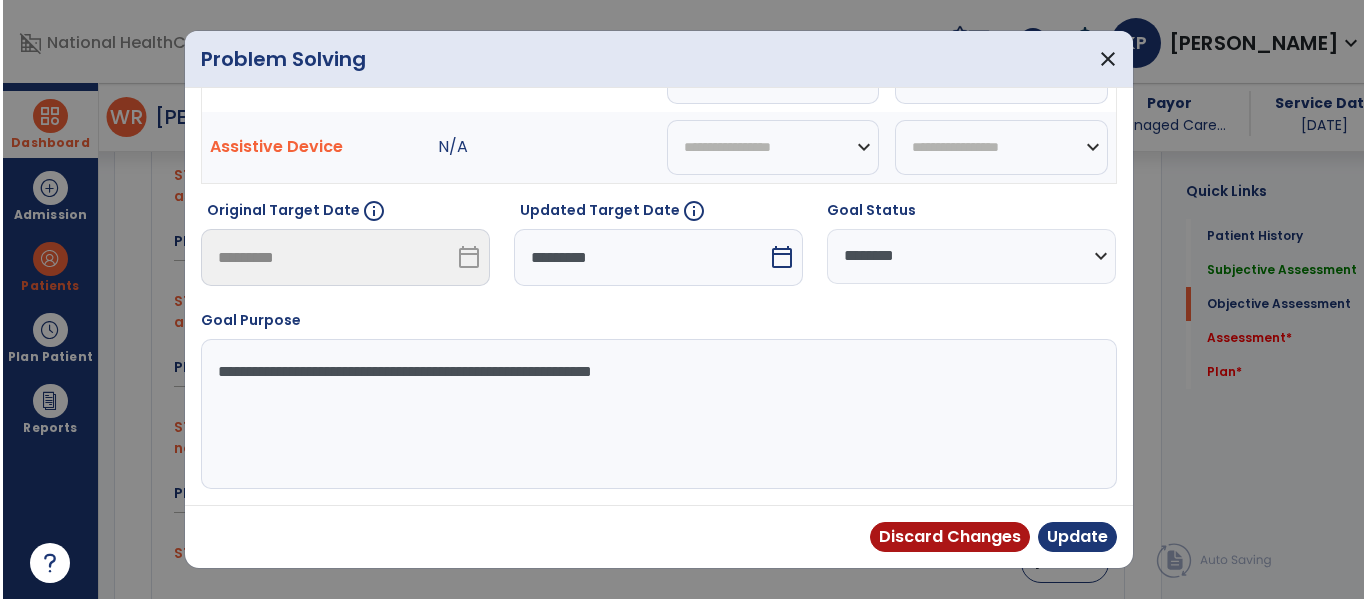 scroll, scrollTop: 240, scrollLeft: 0, axis: vertical 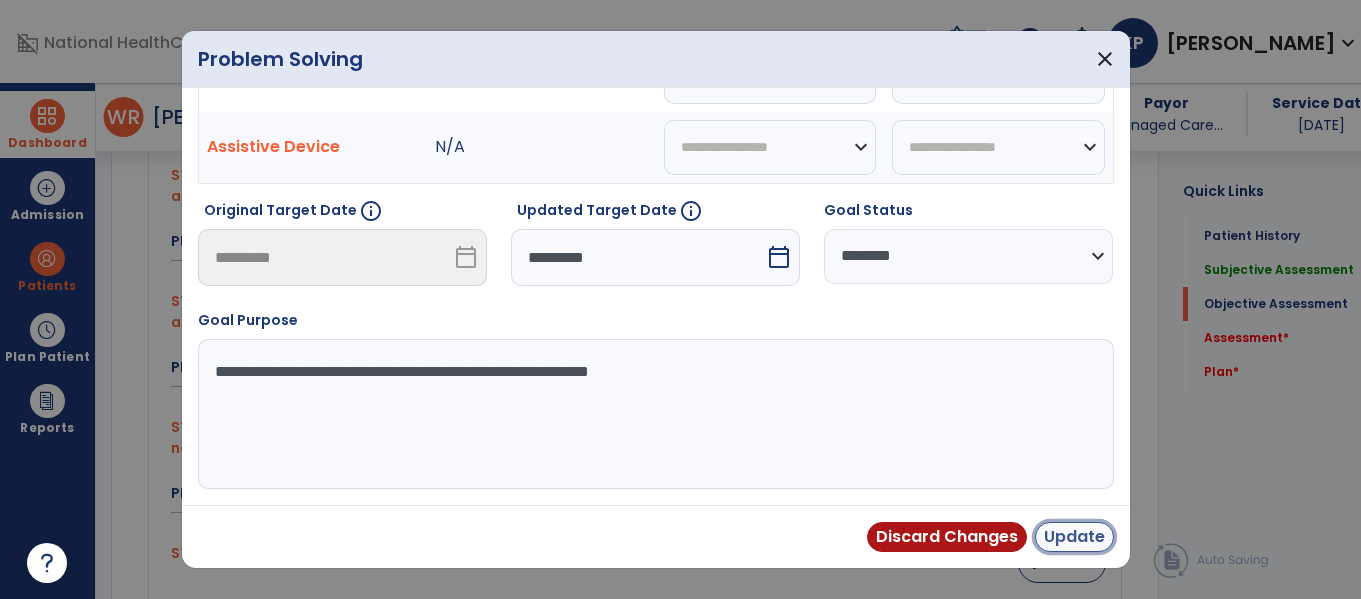 click on "Update" at bounding box center (1074, 537) 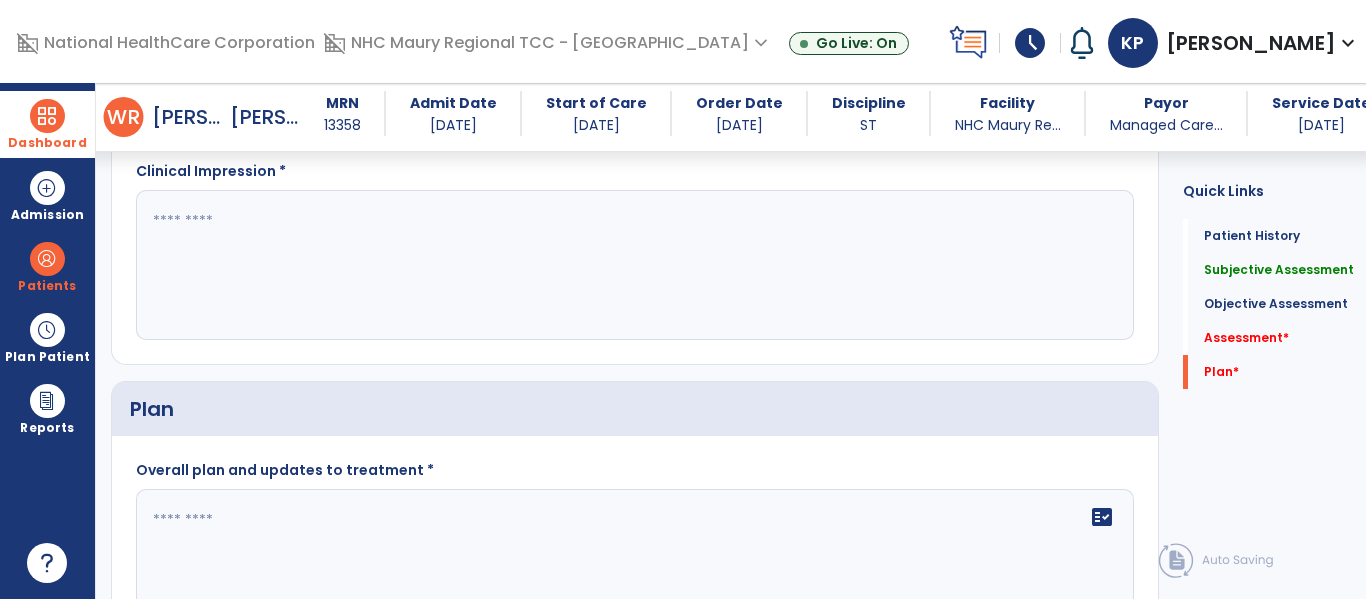 scroll, scrollTop: 2107, scrollLeft: 0, axis: vertical 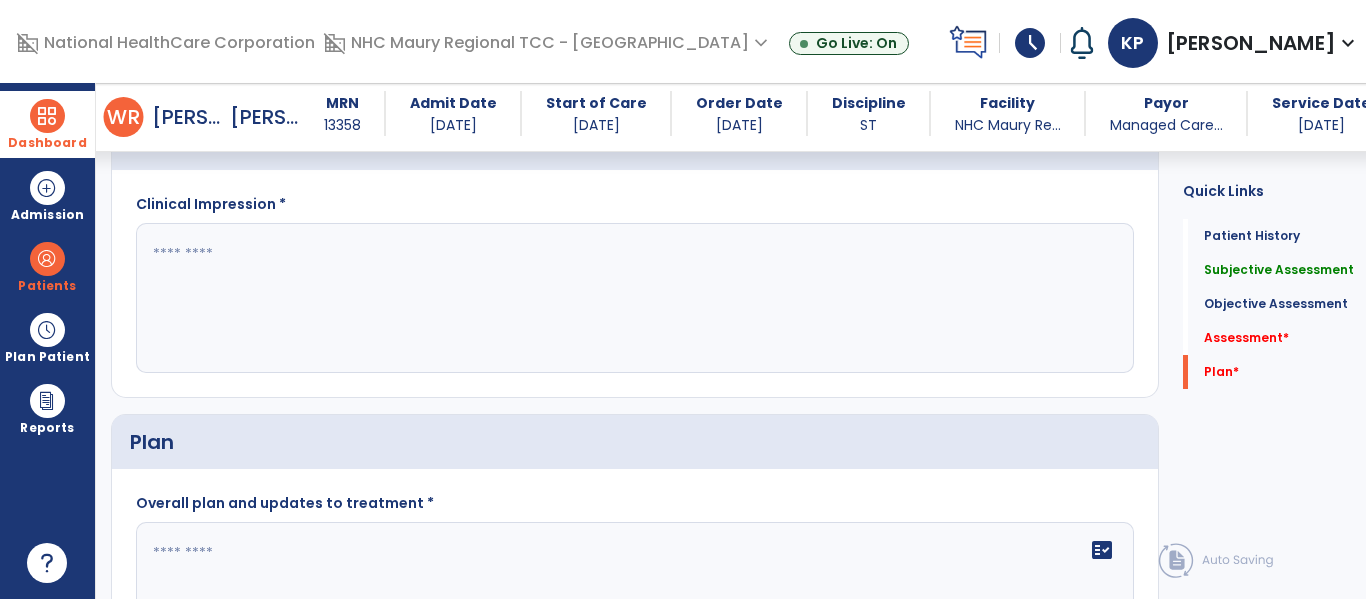 click 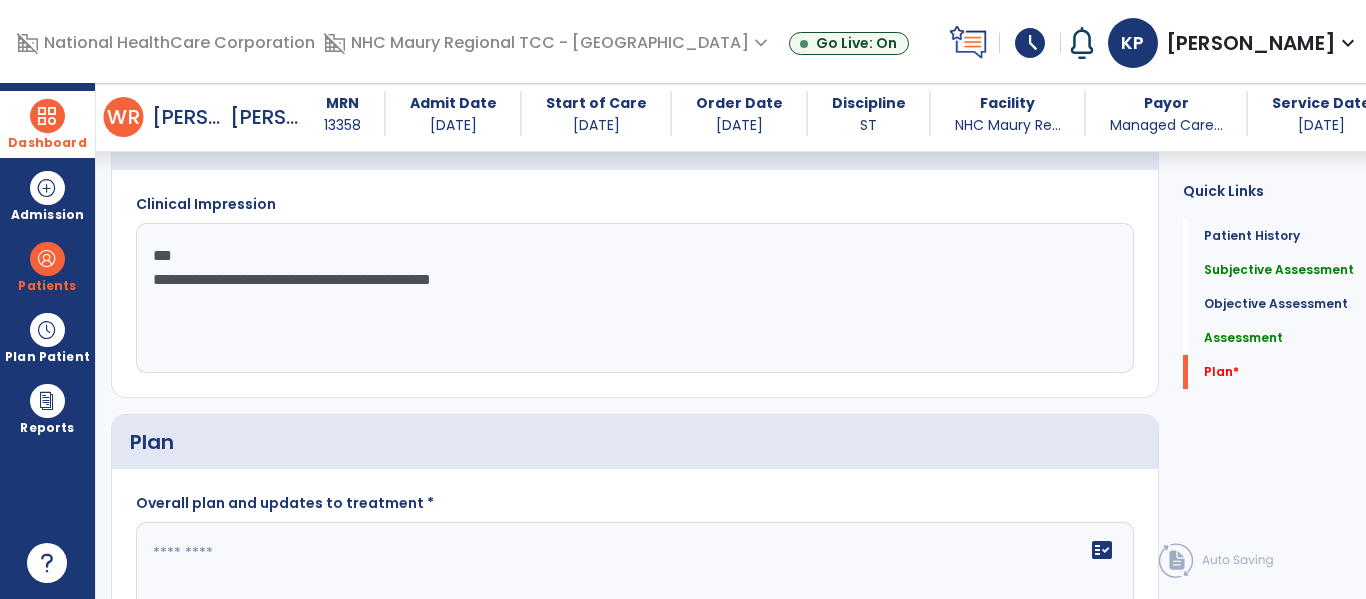 type on "**********" 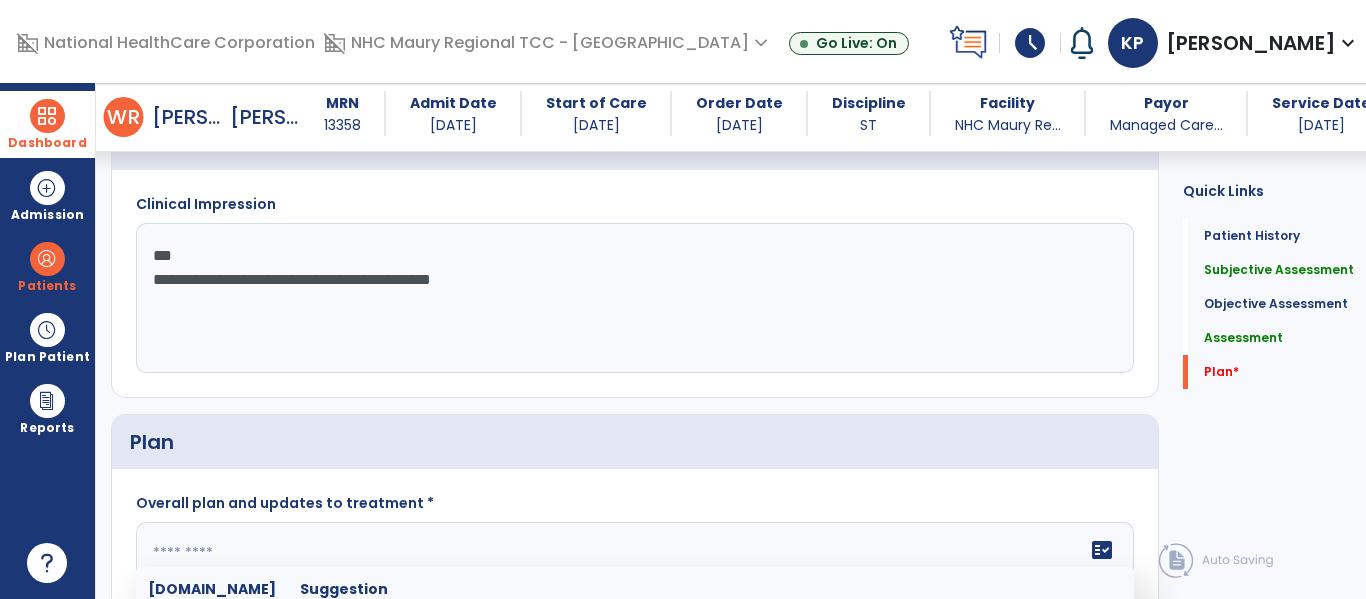 click 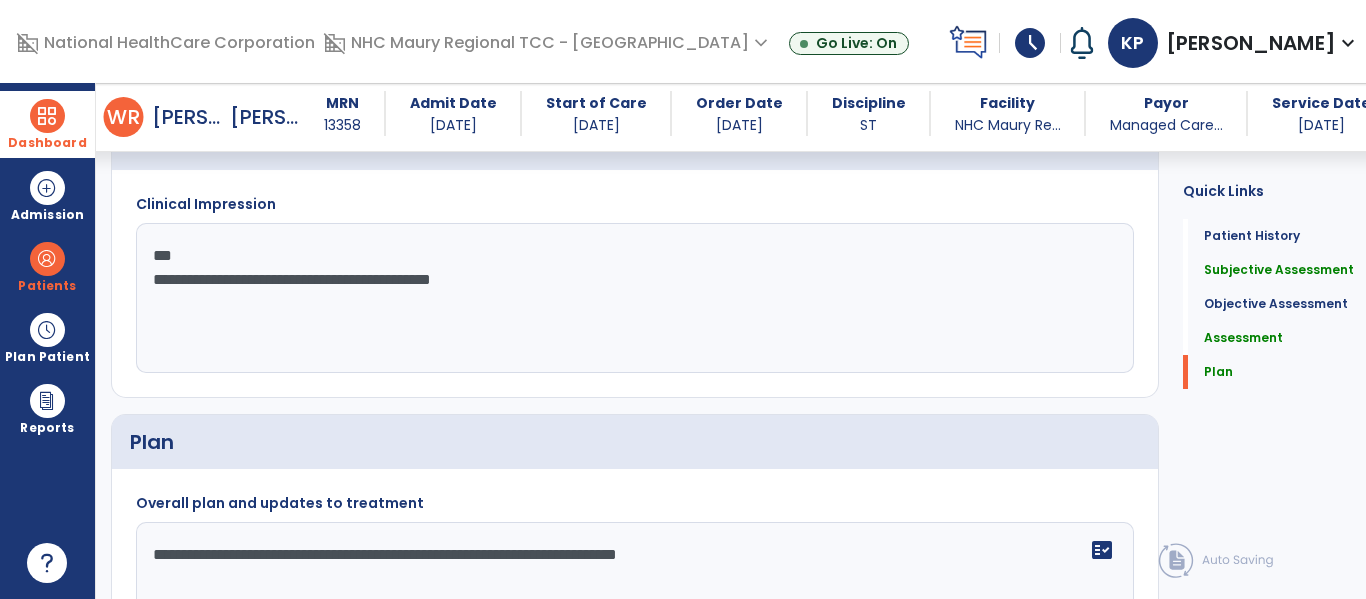 type on "**********" 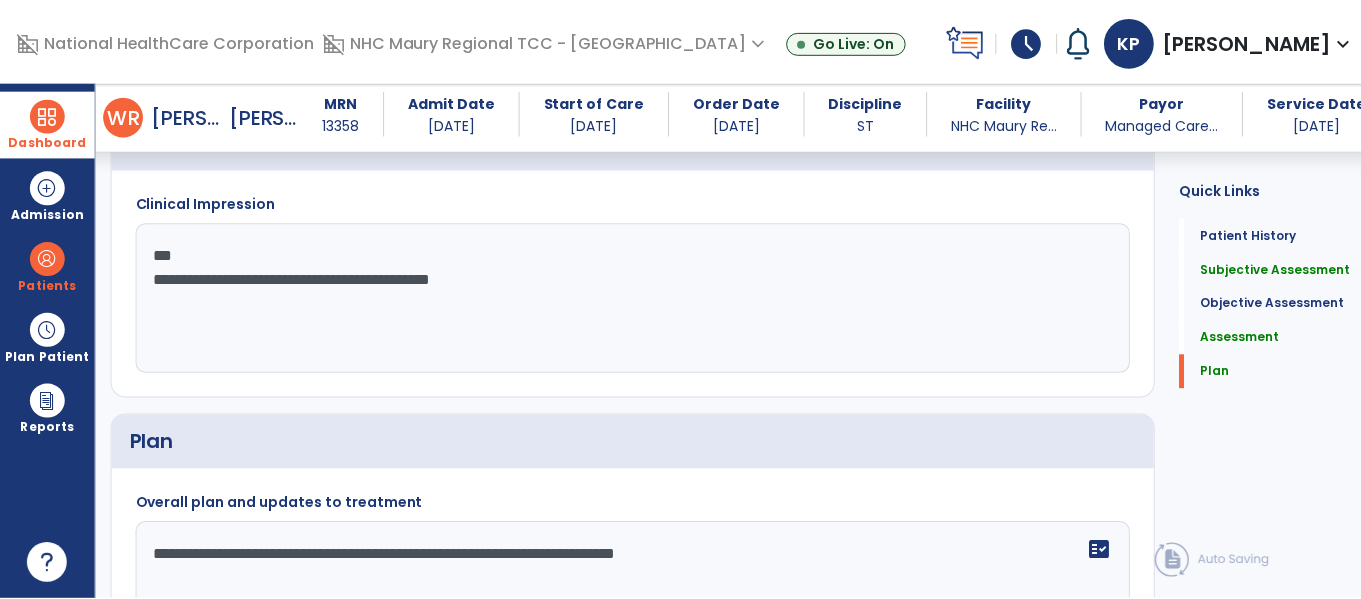 scroll, scrollTop: 2300, scrollLeft: 0, axis: vertical 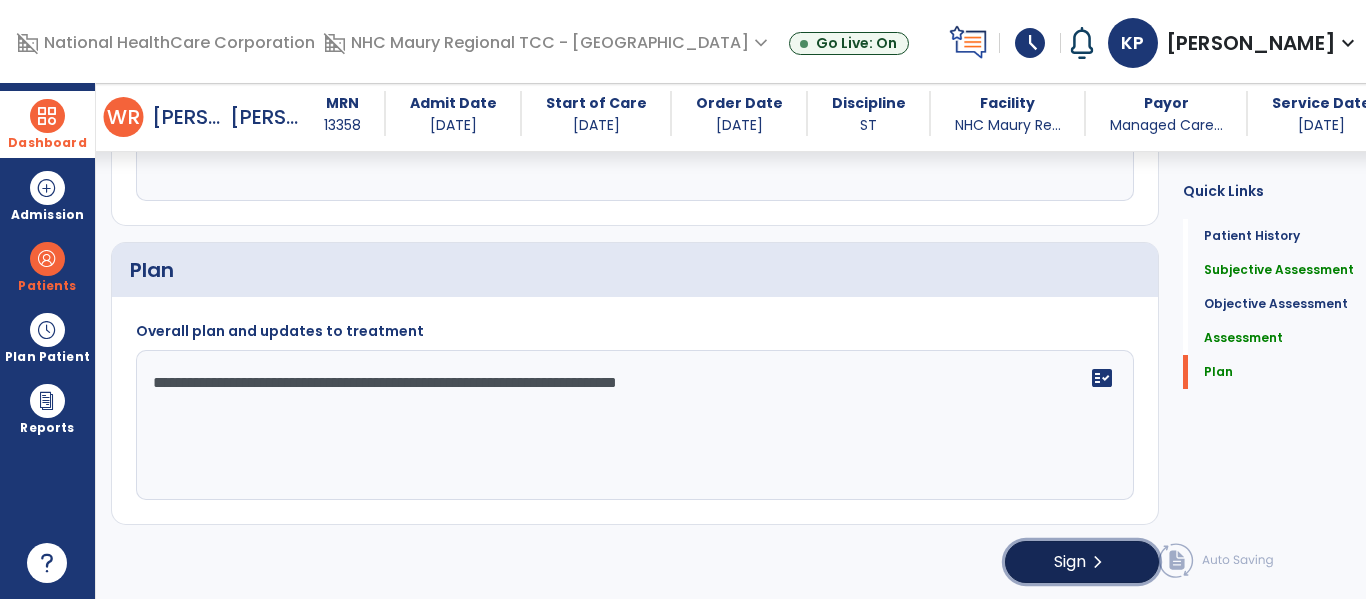 type 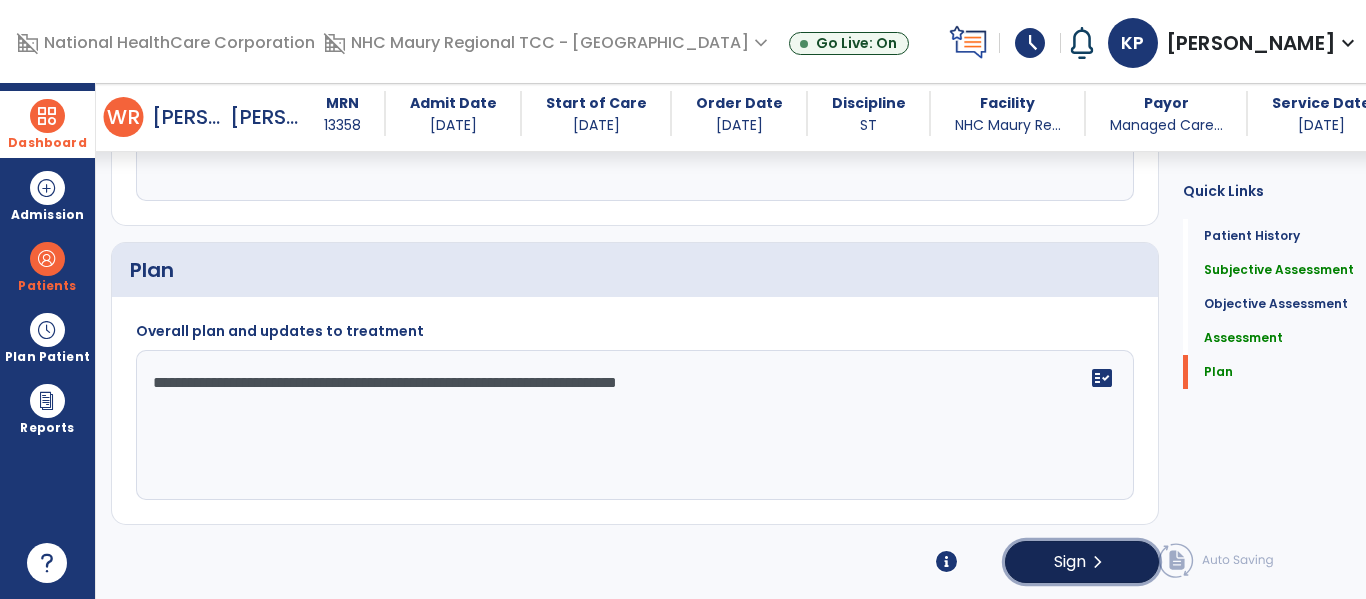click on "Sign" 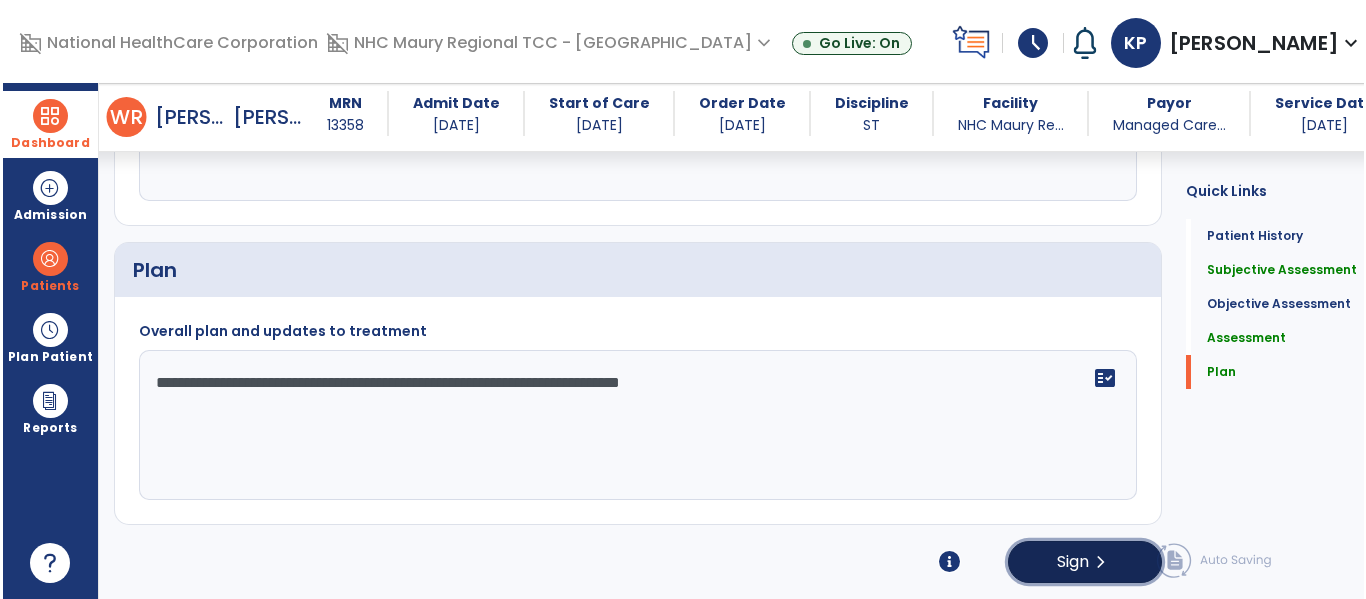 scroll, scrollTop: 2300, scrollLeft: 0, axis: vertical 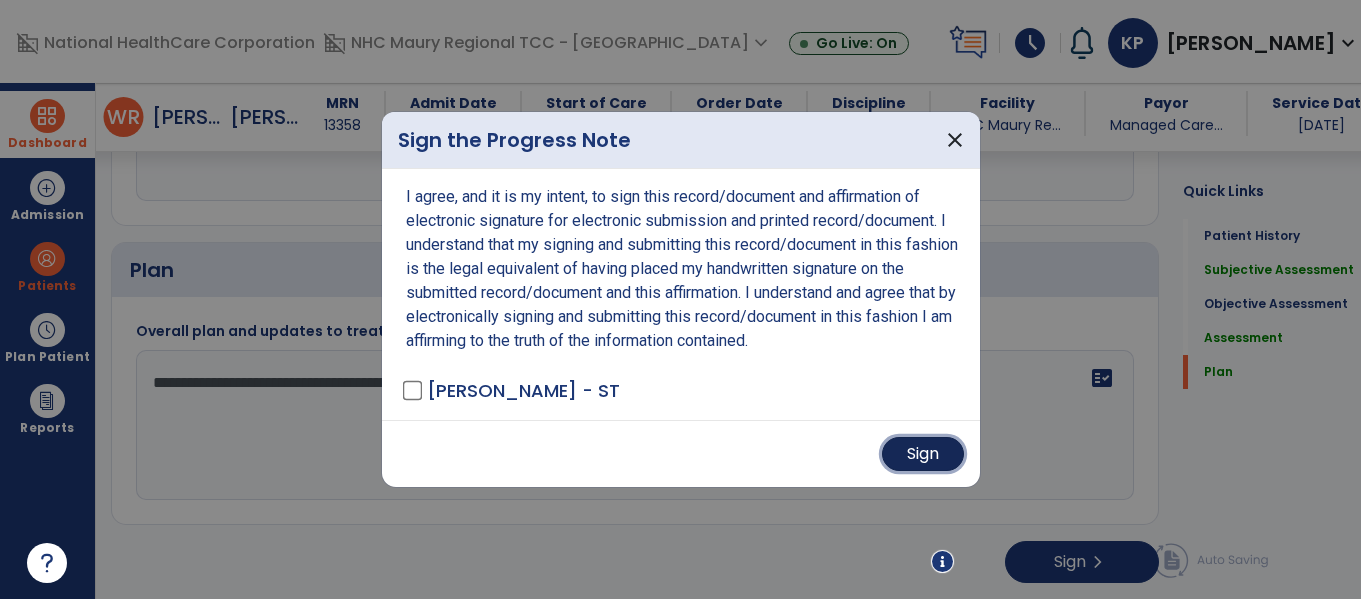 click on "Sign" at bounding box center (923, 454) 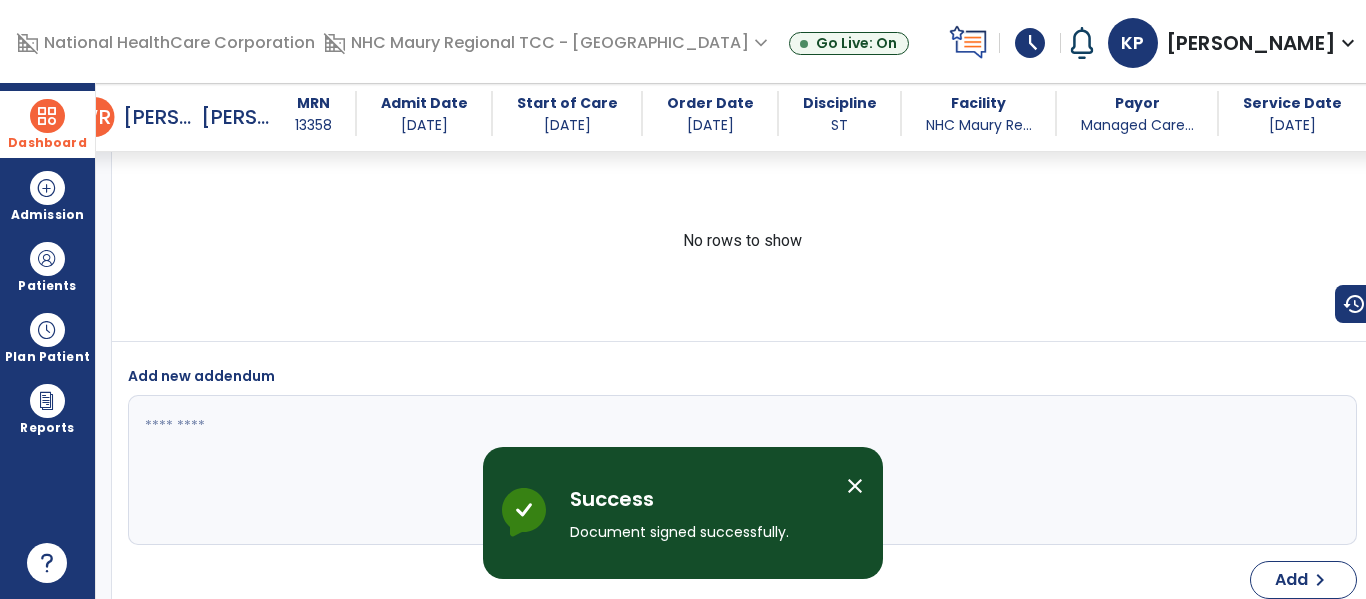 scroll, scrollTop: 3378, scrollLeft: 0, axis: vertical 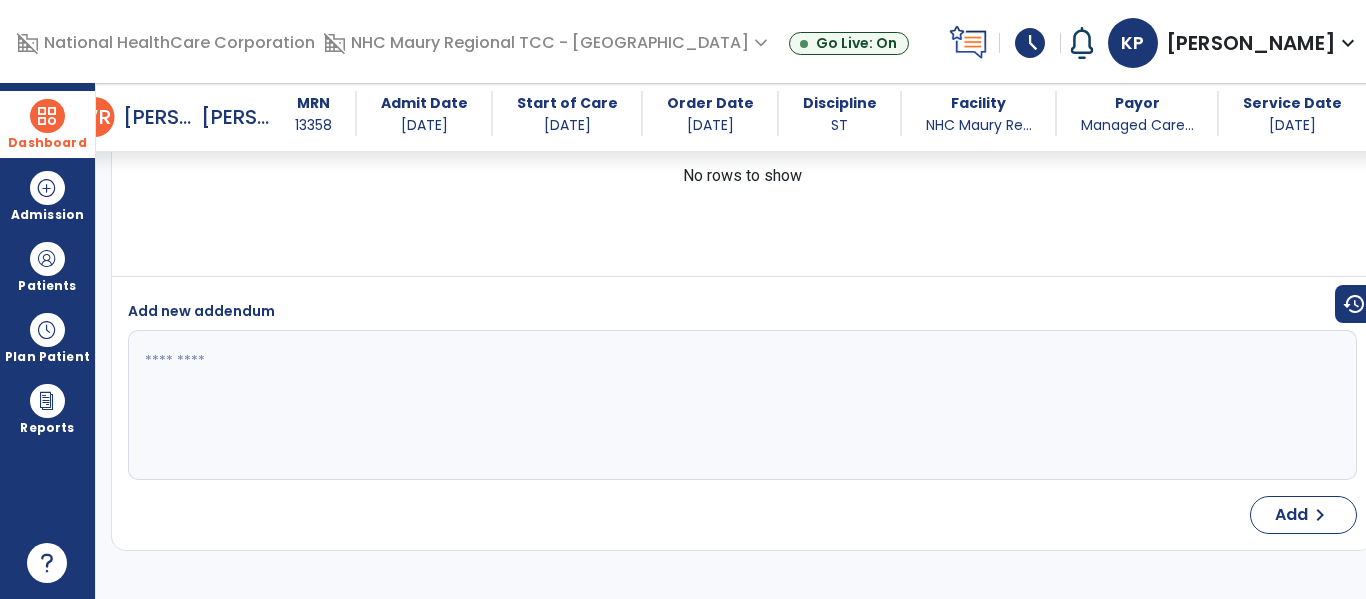 click at bounding box center (47, 116) 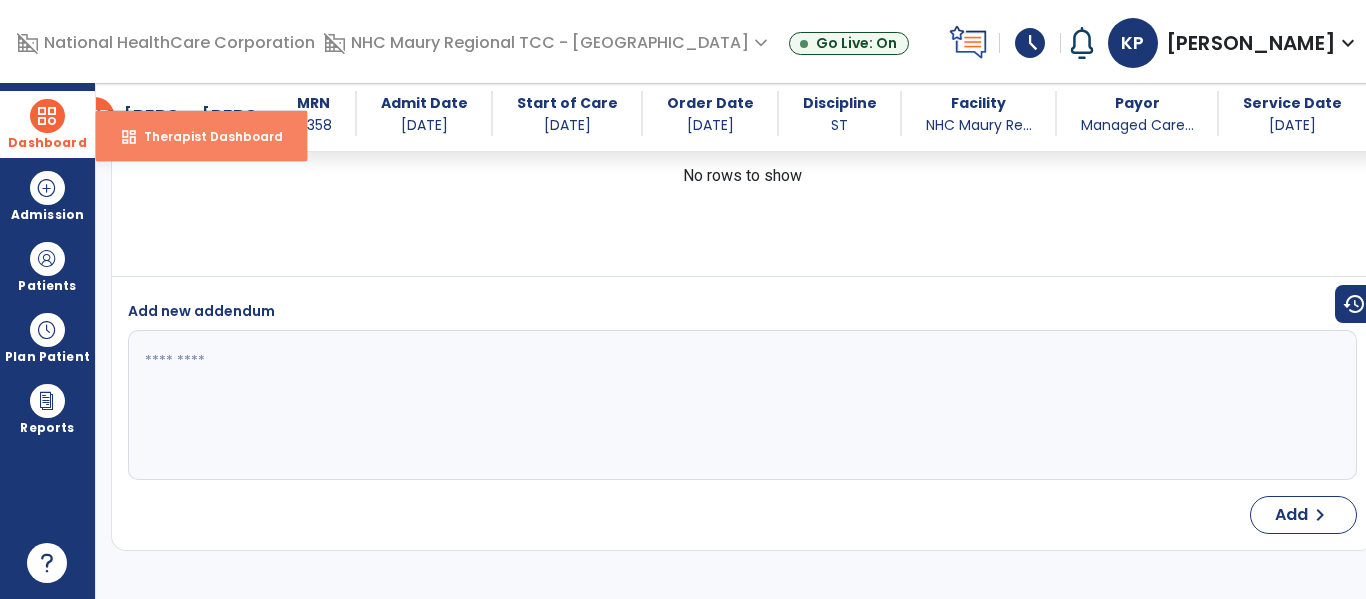 click on "dashboard  Therapist Dashboard" at bounding box center [201, 136] 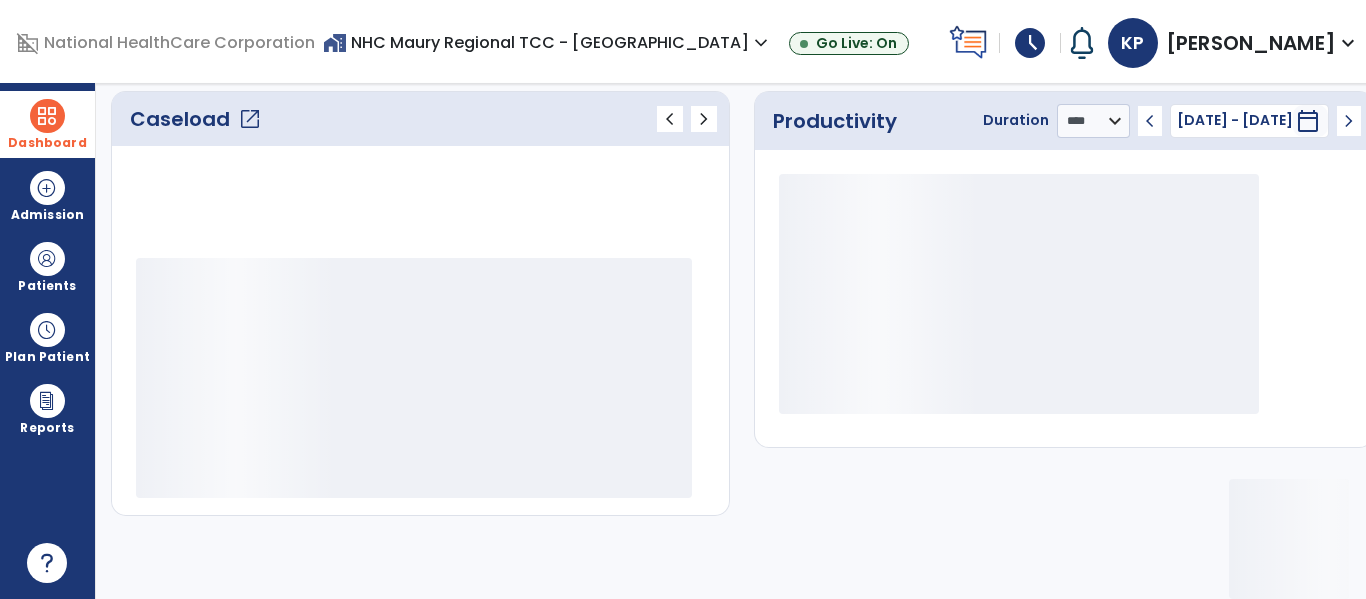 scroll, scrollTop: 277, scrollLeft: 0, axis: vertical 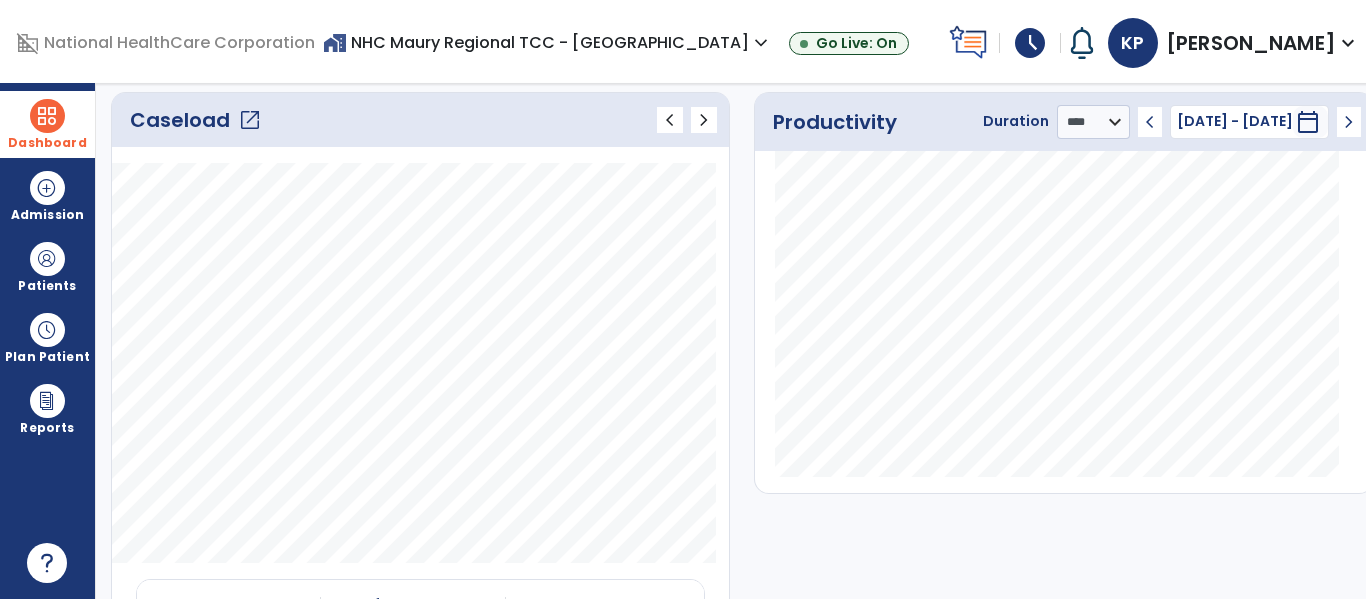 click on "open_in_new" 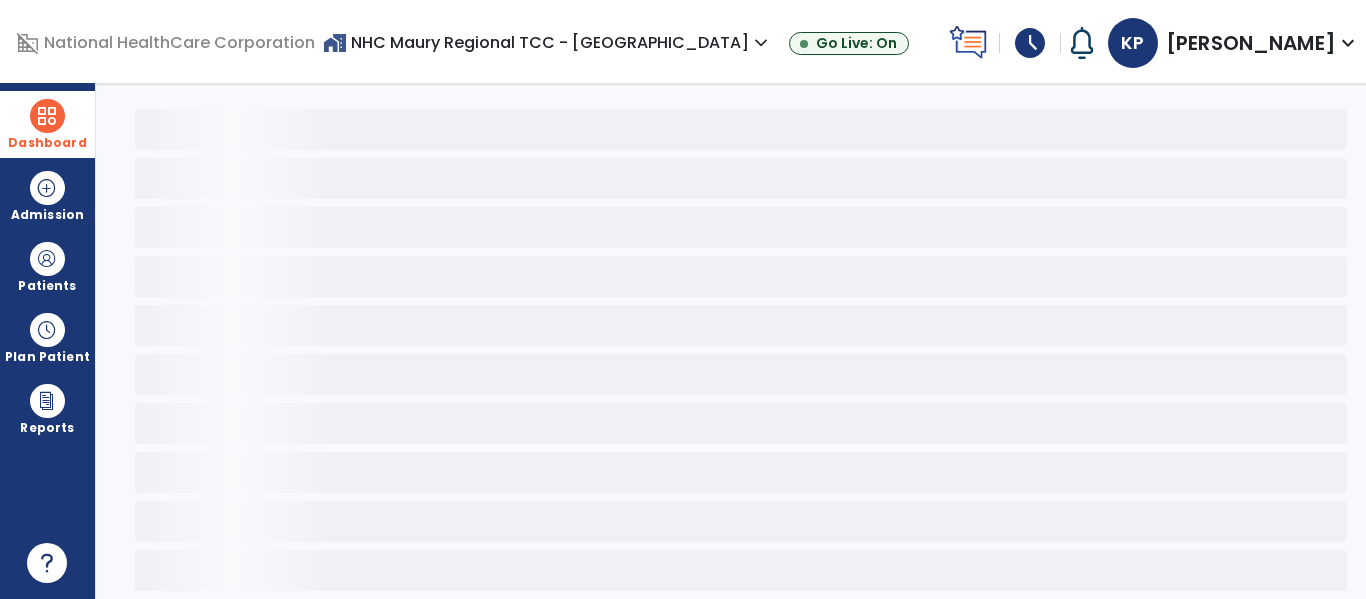 scroll, scrollTop: 68, scrollLeft: 0, axis: vertical 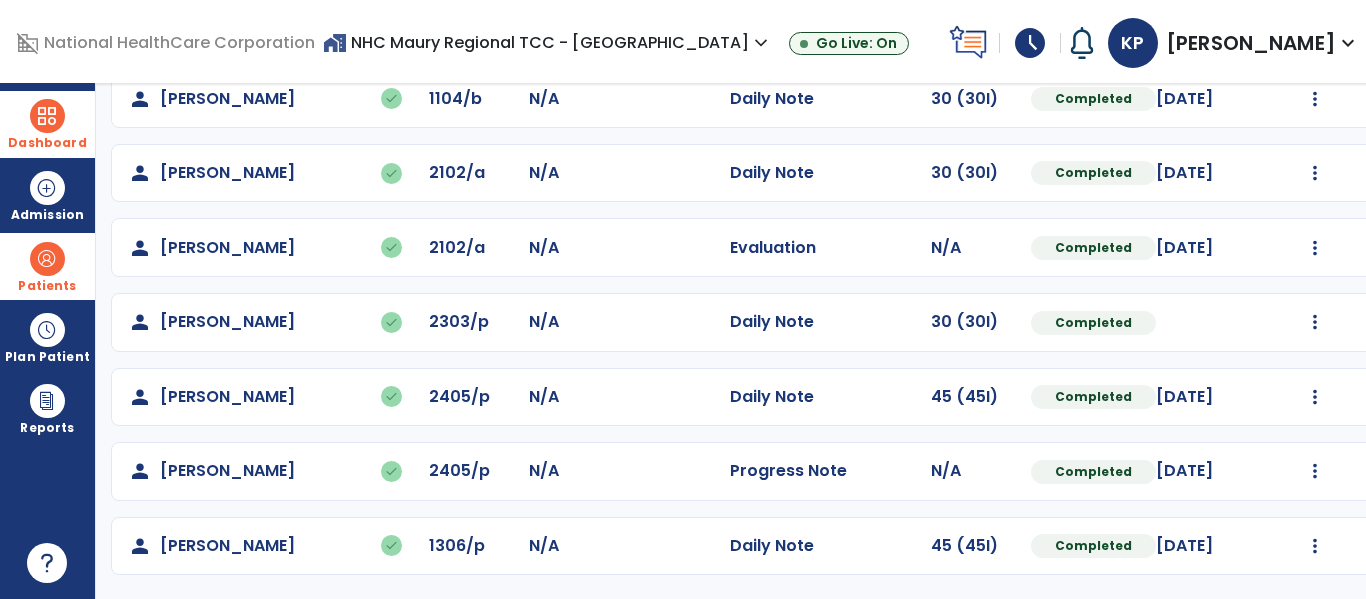 click at bounding box center (47, 259) 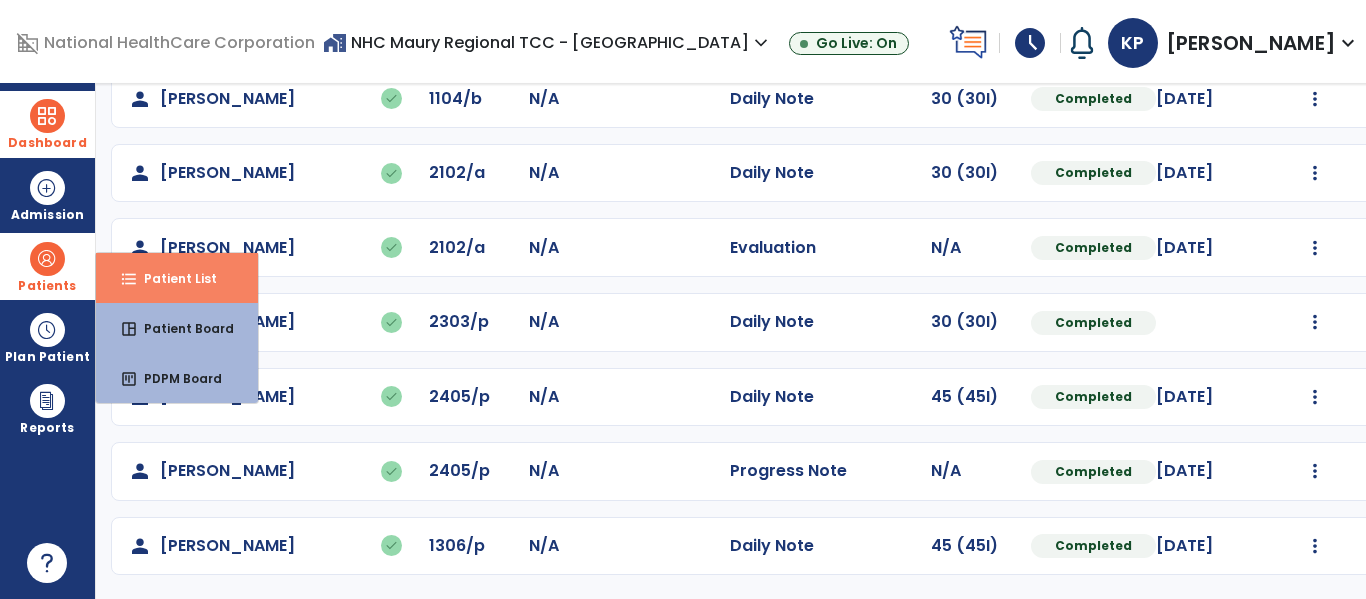 click on "format_list_bulleted  Patient List" at bounding box center (177, 278) 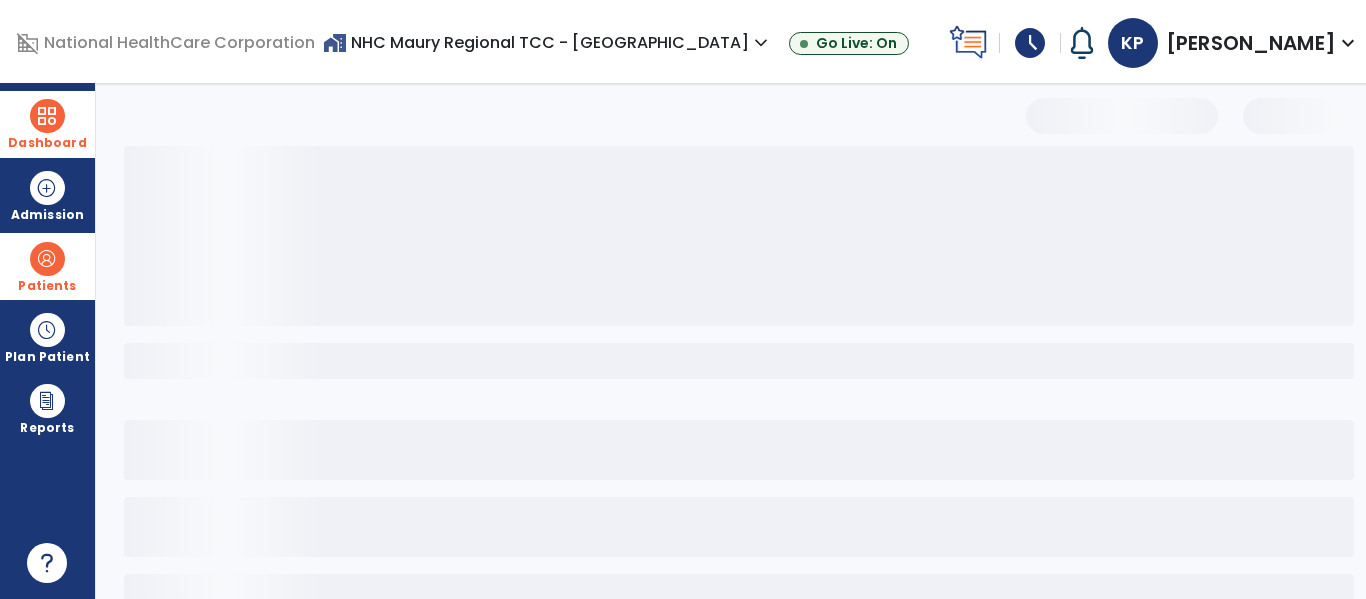 scroll, scrollTop: 144, scrollLeft: 0, axis: vertical 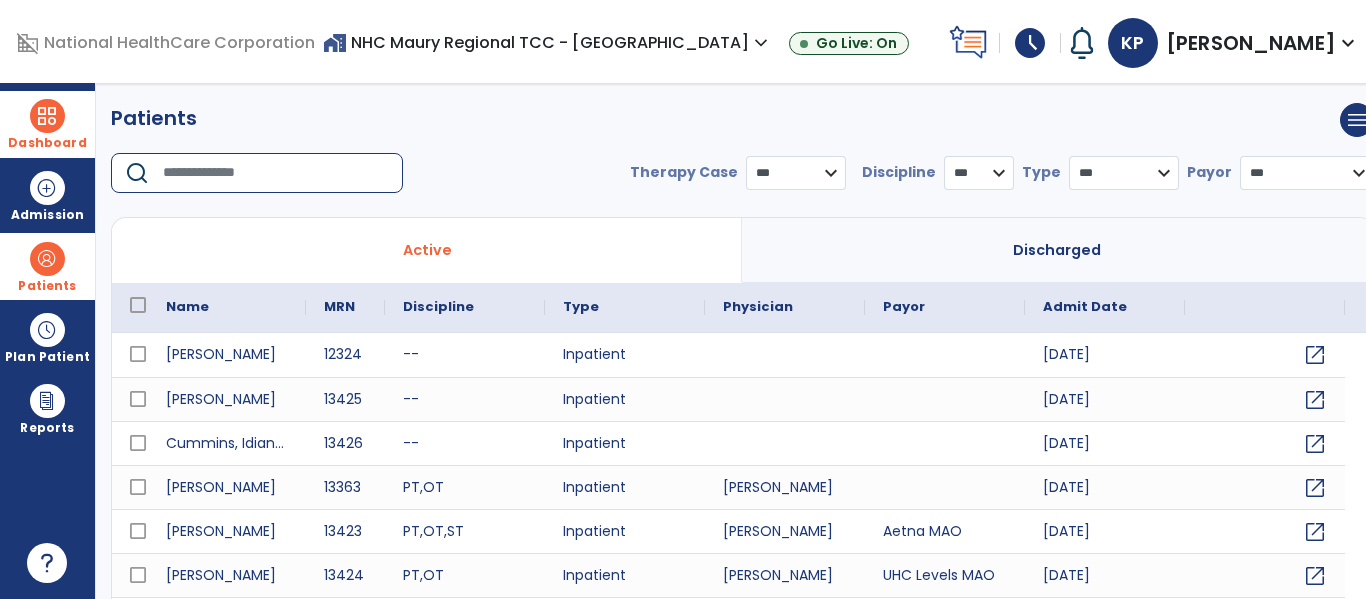 click at bounding box center (276, 173) 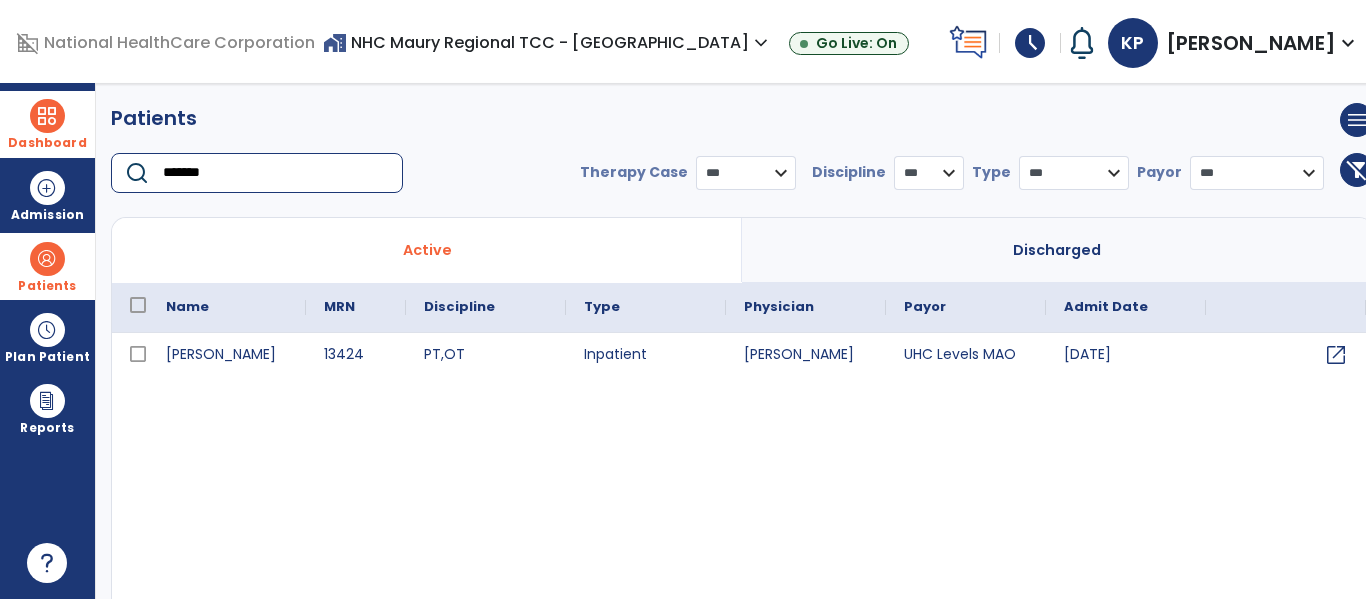 type on "*******" 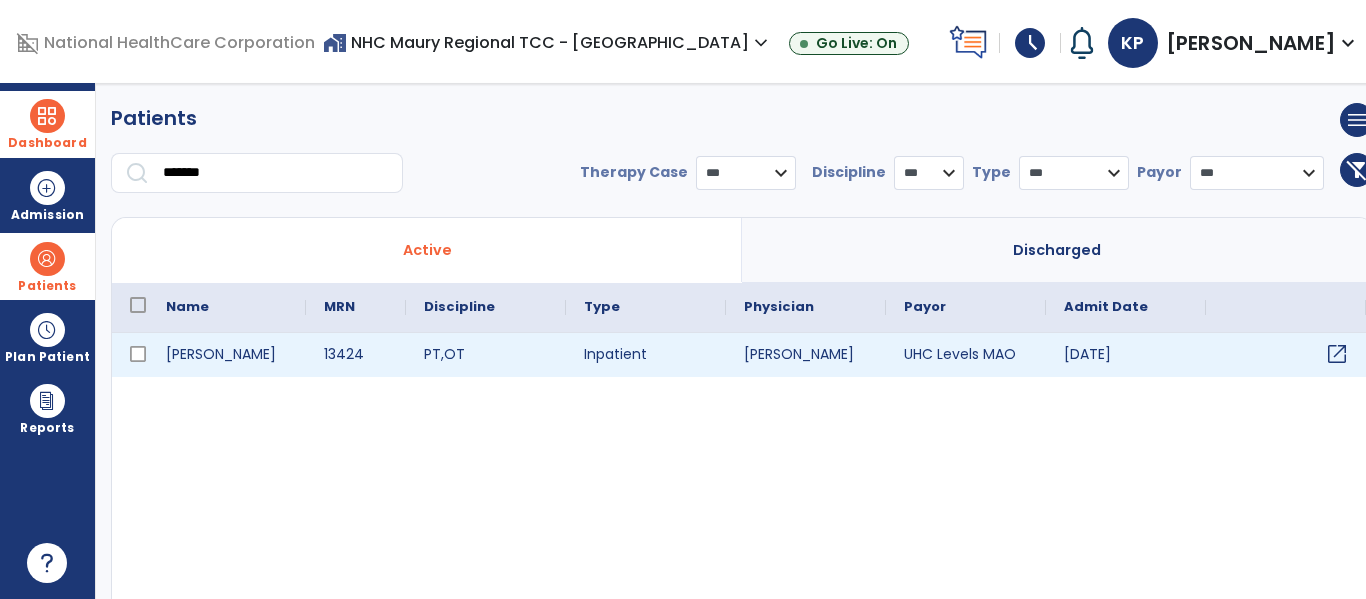 click on "open_in_new" at bounding box center [1337, 354] 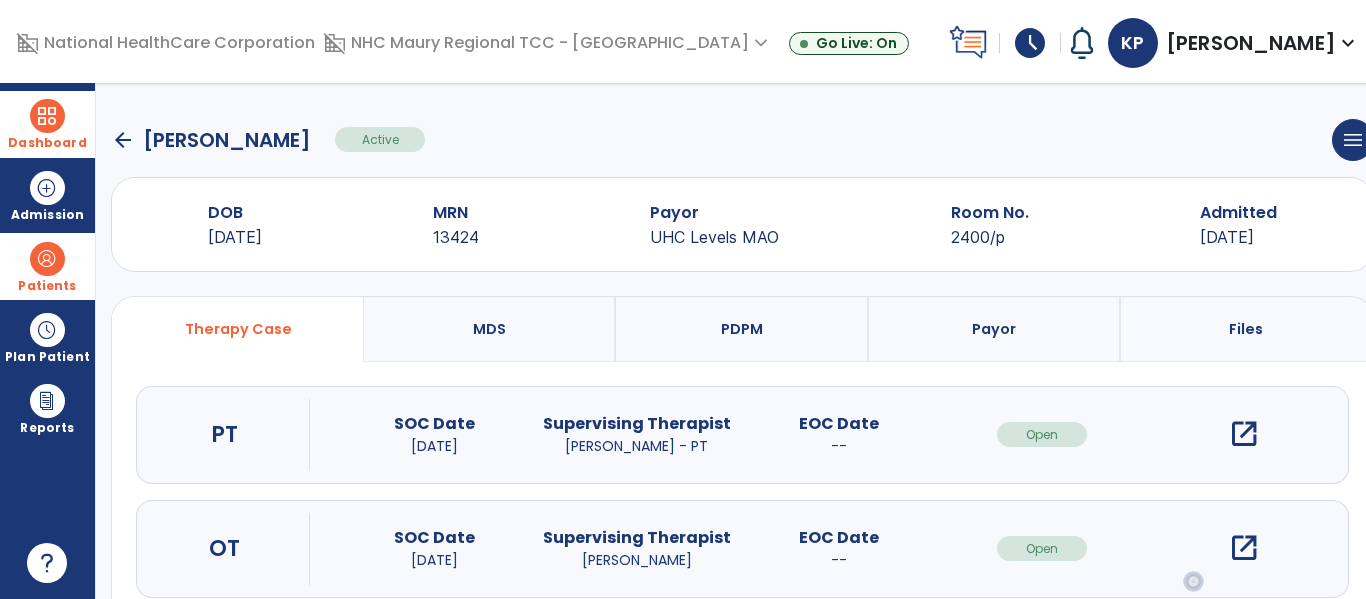 scroll, scrollTop: 162, scrollLeft: 0, axis: vertical 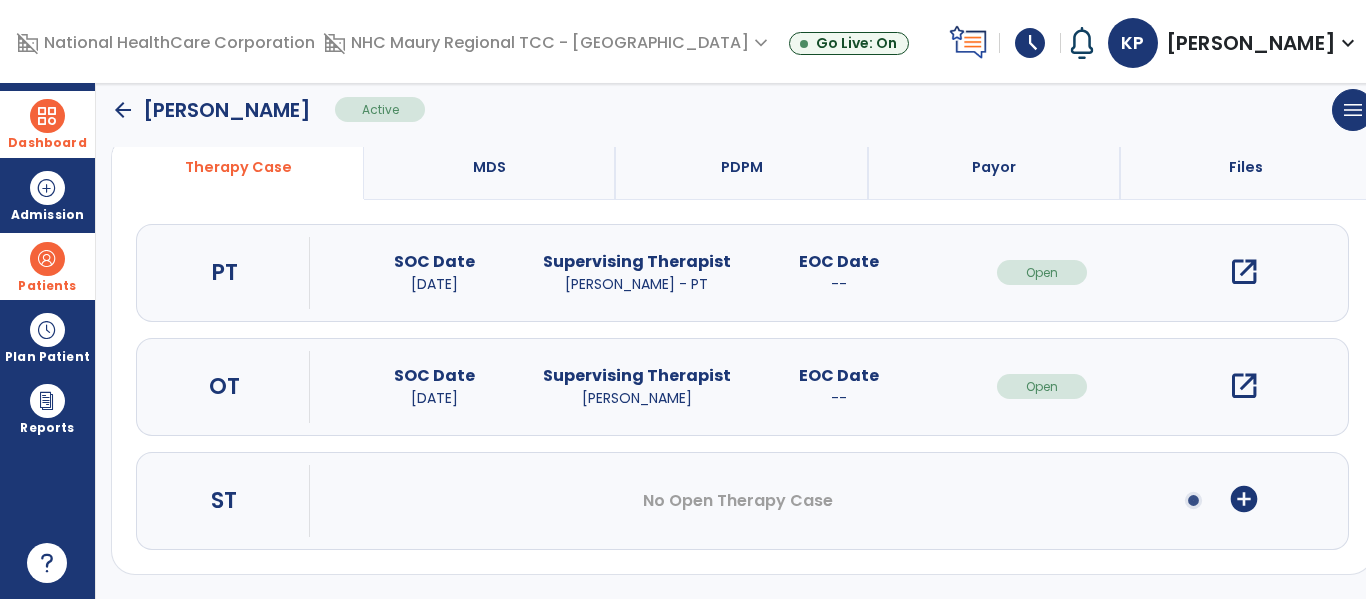 click on "add_circle" at bounding box center [1244, 501] 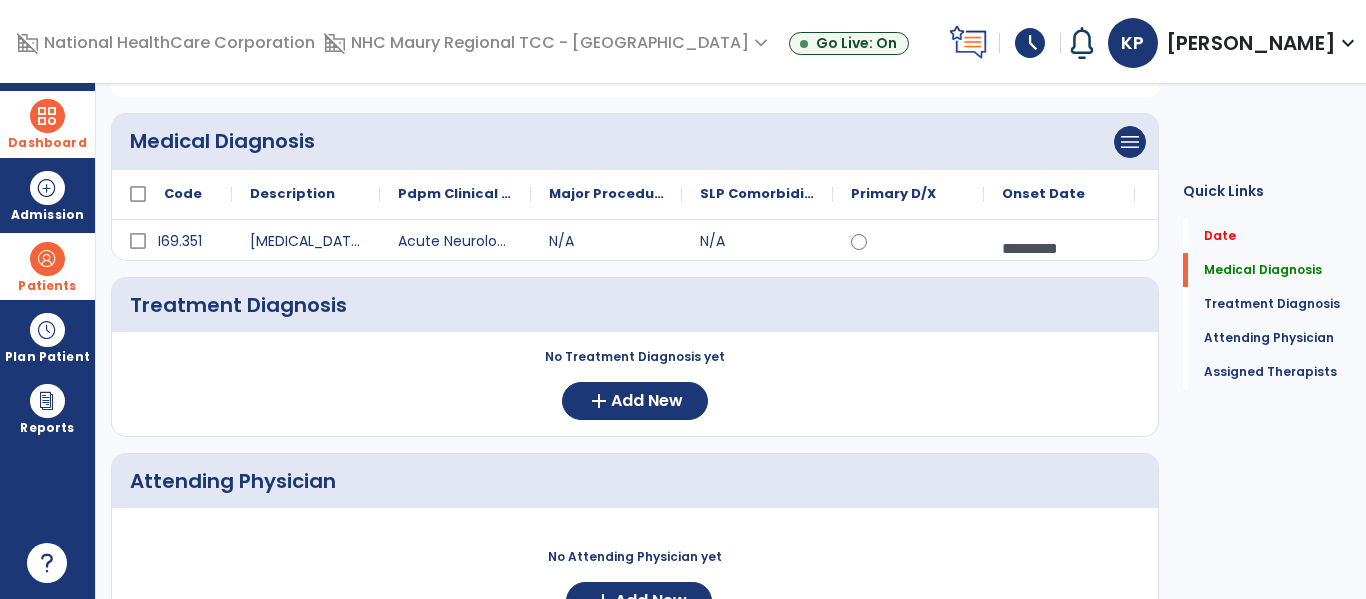scroll, scrollTop: 0, scrollLeft: 0, axis: both 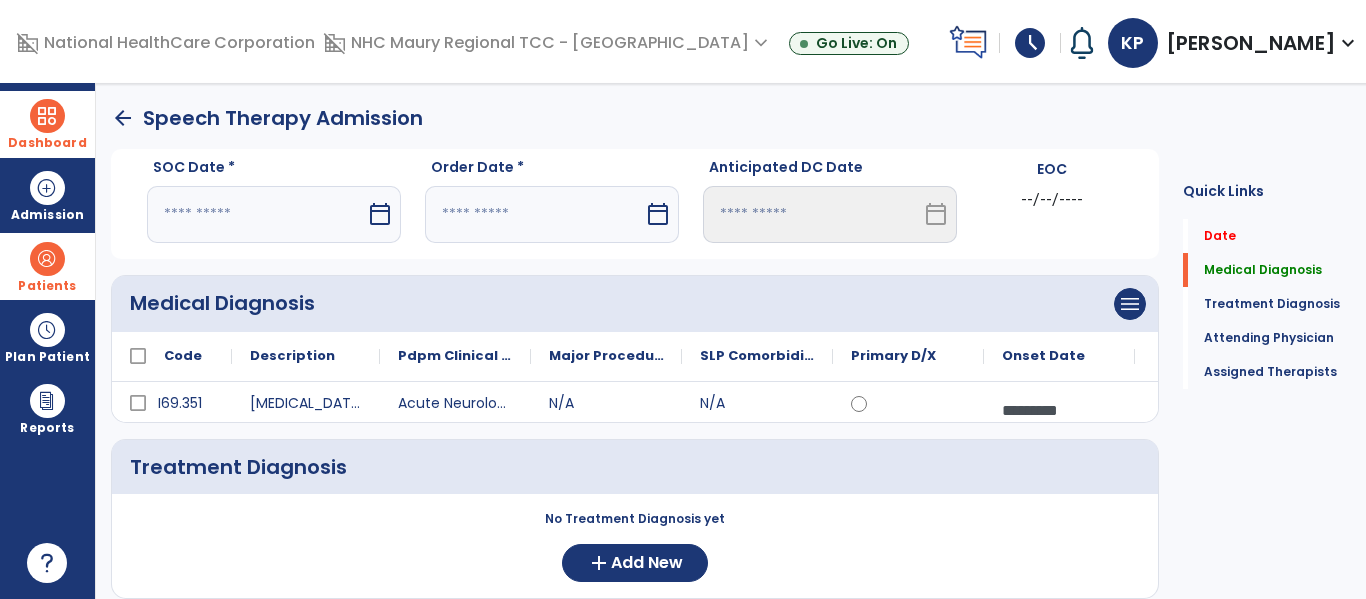 click at bounding box center [256, 214] 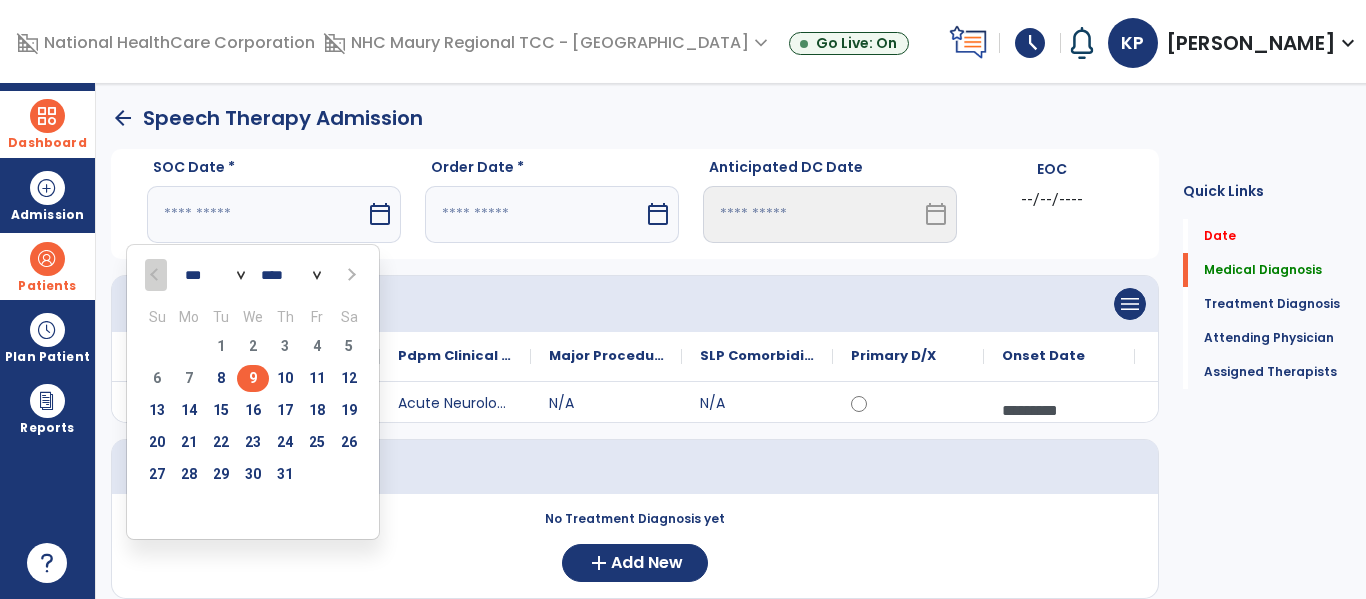 click on "9" at bounding box center (253, 378) 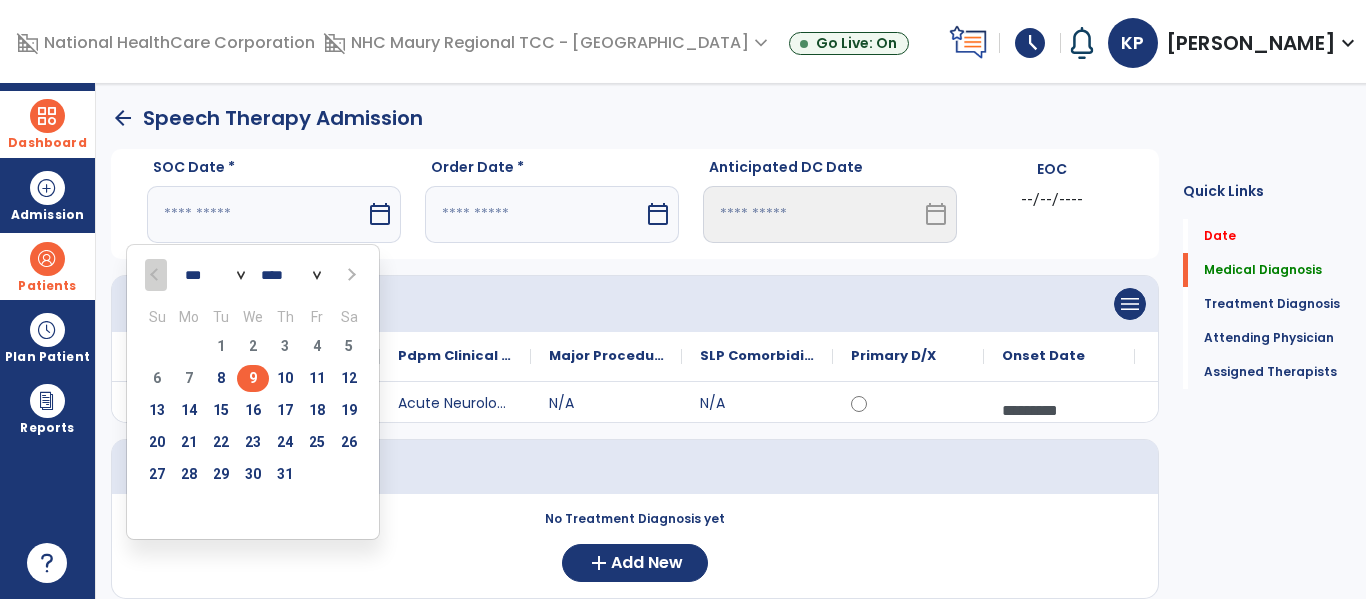 type on "********" 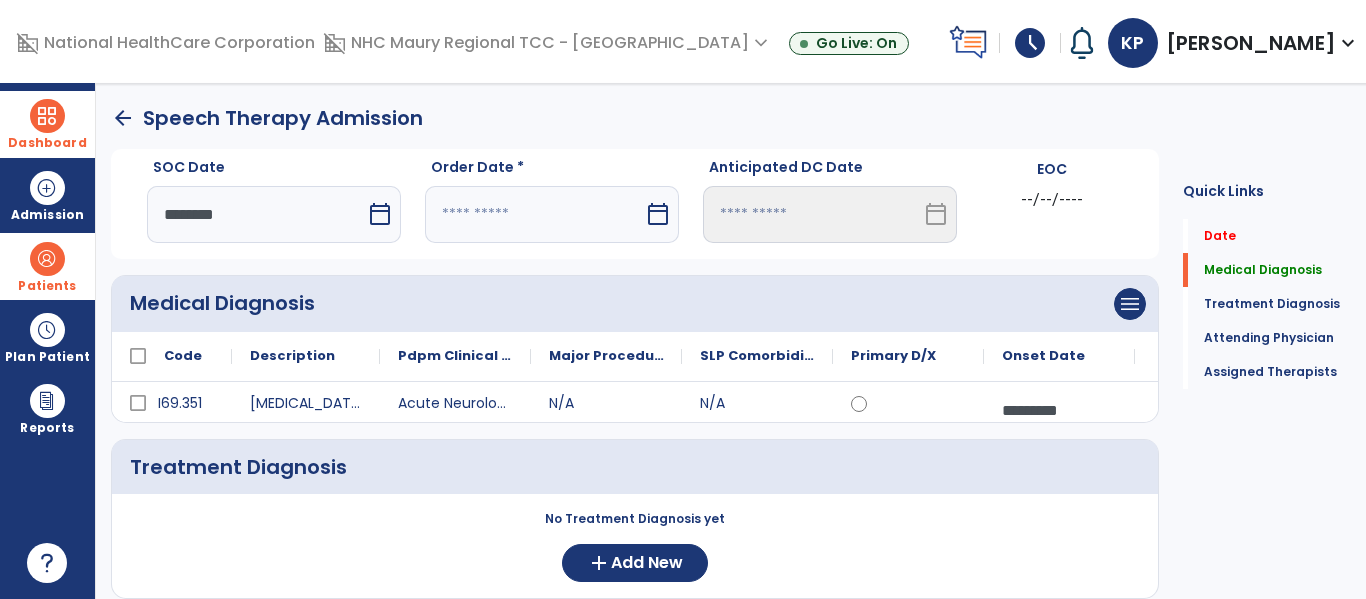 click on "Order Date *  calendar_today" at bounding box center [552, 208] 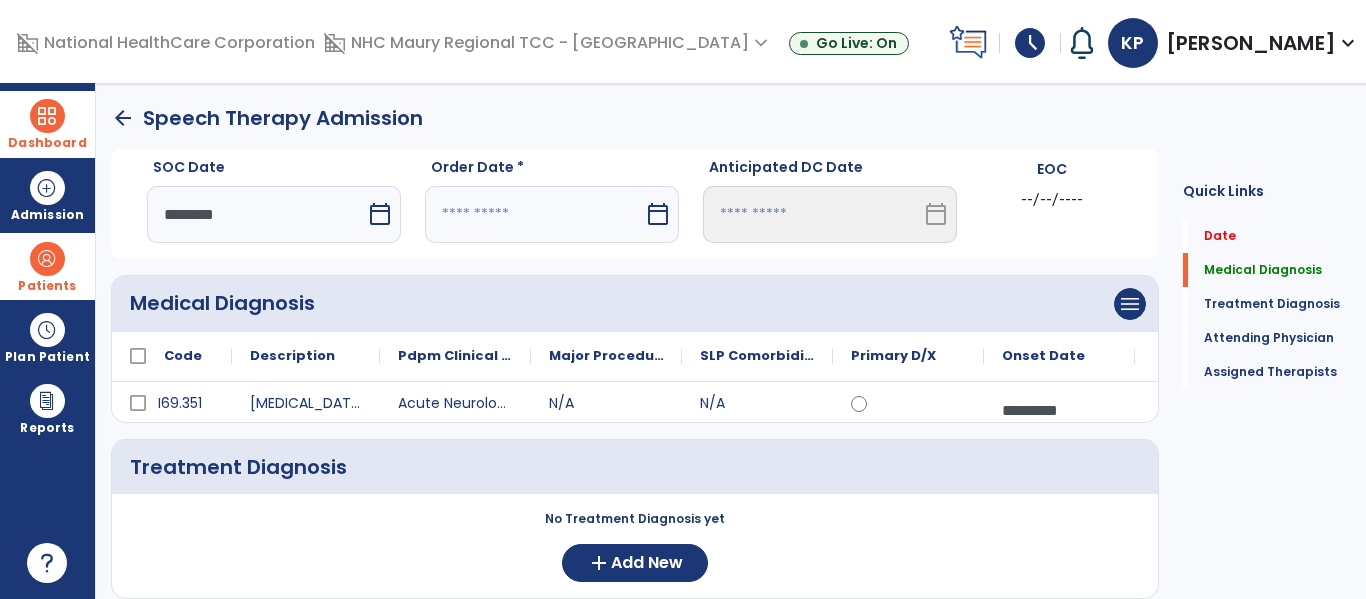 click at bounding box center (534, 214) 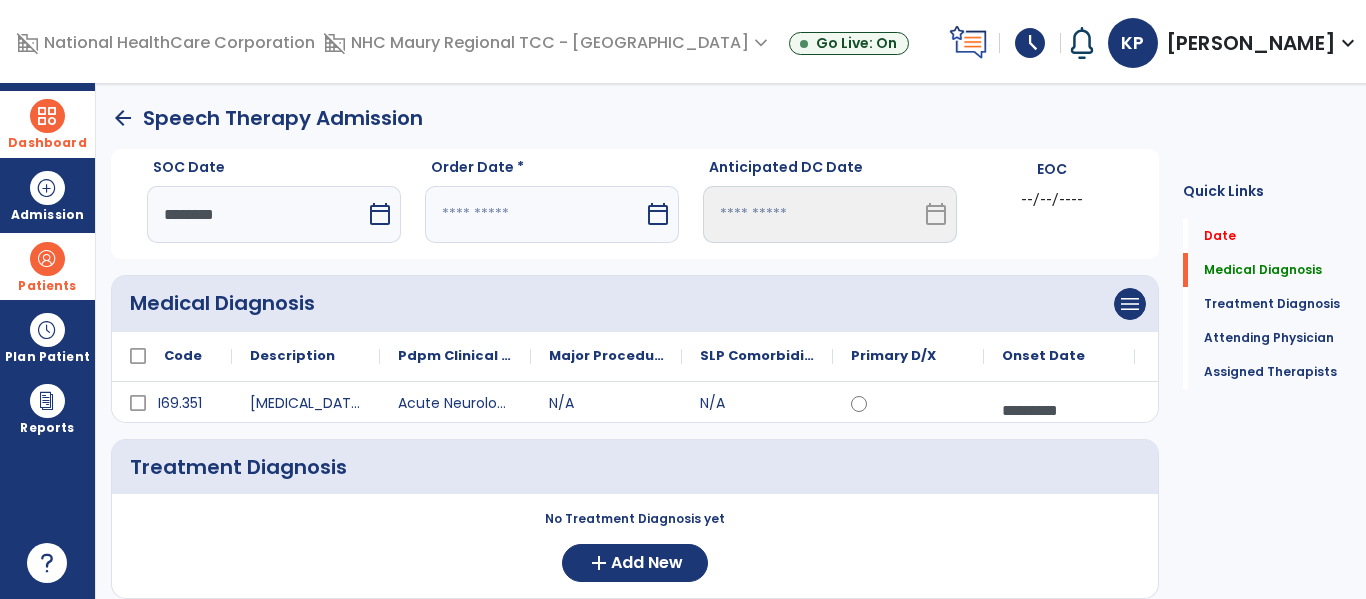 select on "*" 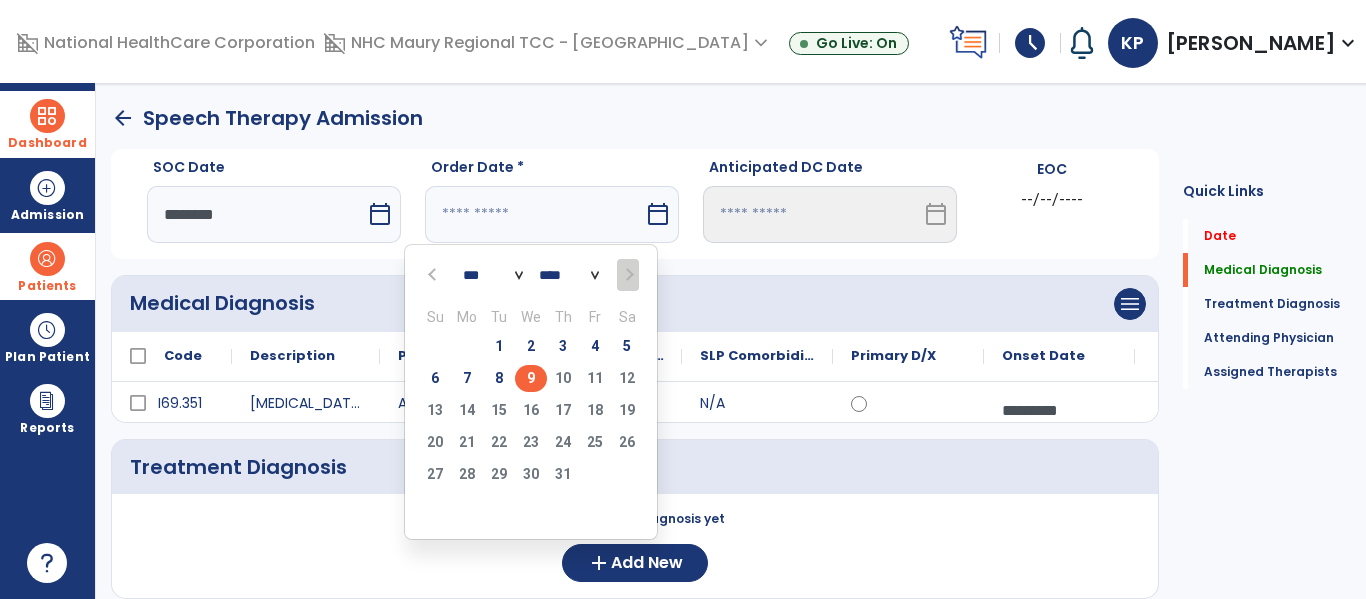 click on "9" at bounding box center (531, 378) 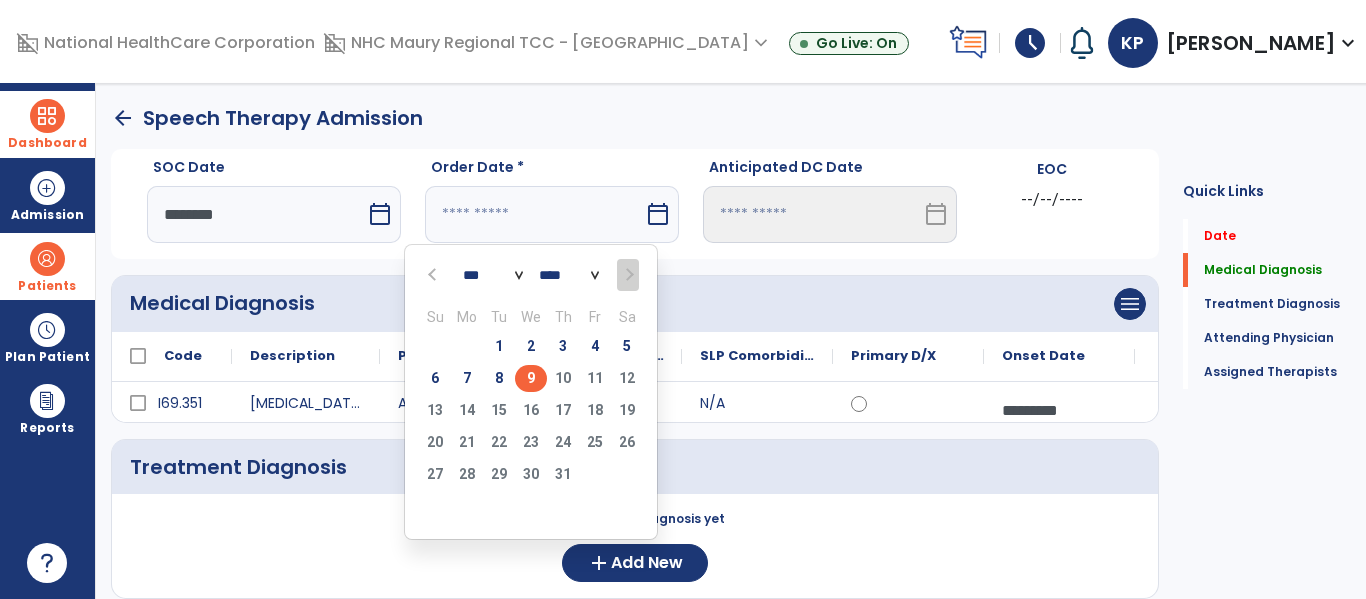 type on "********" 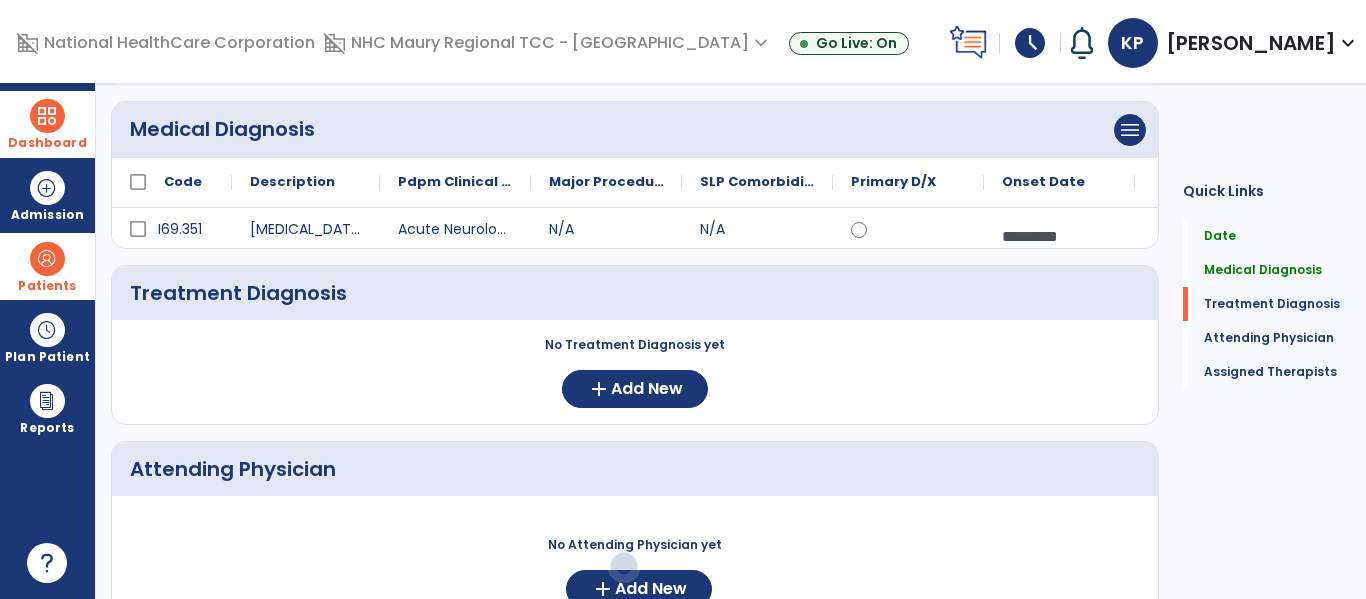 scroll, scrollTop: 175, scrollLeft: 0, axis: vertical 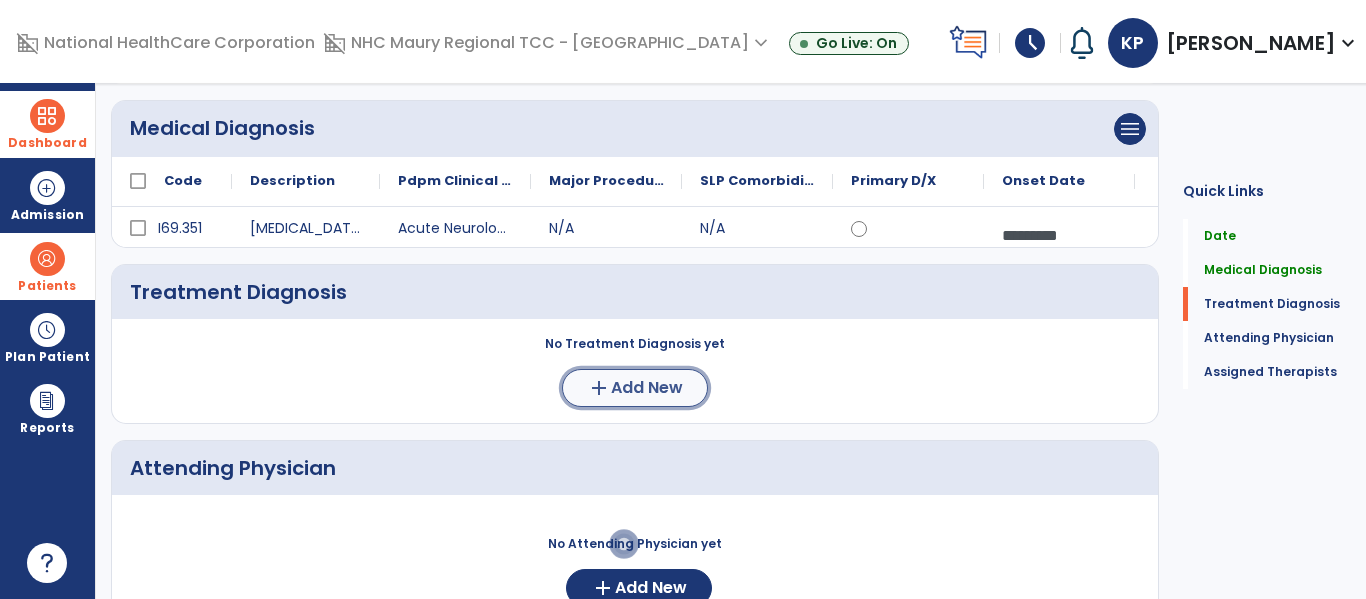 click on "add" 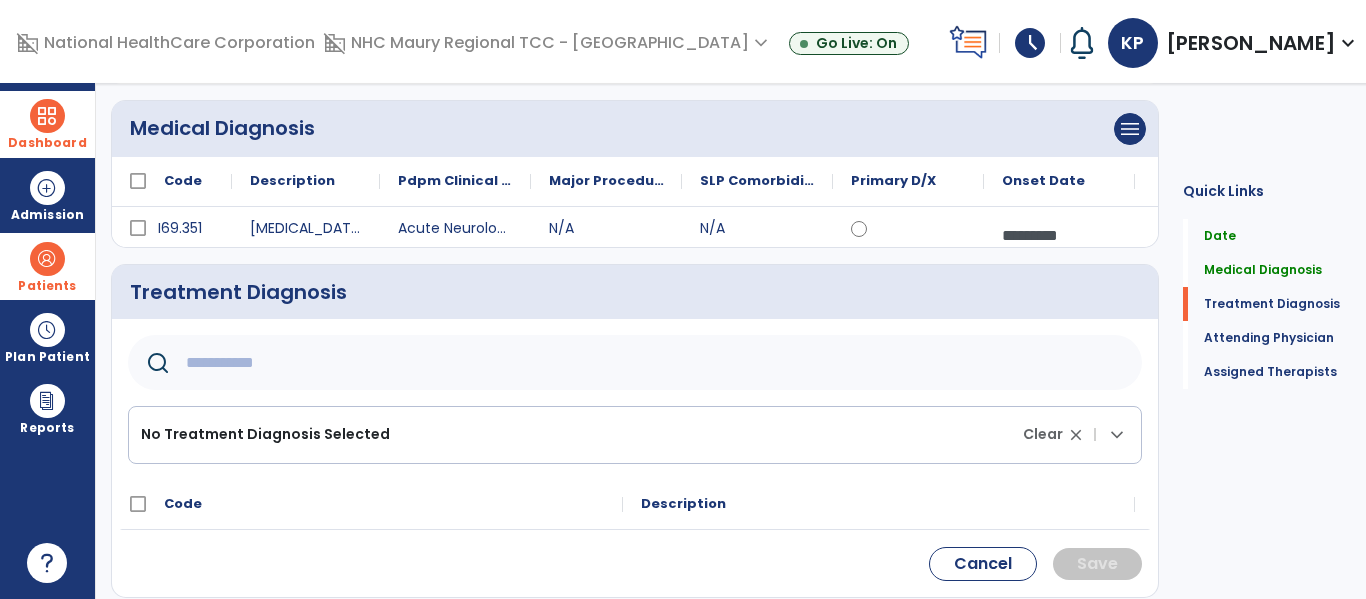 click 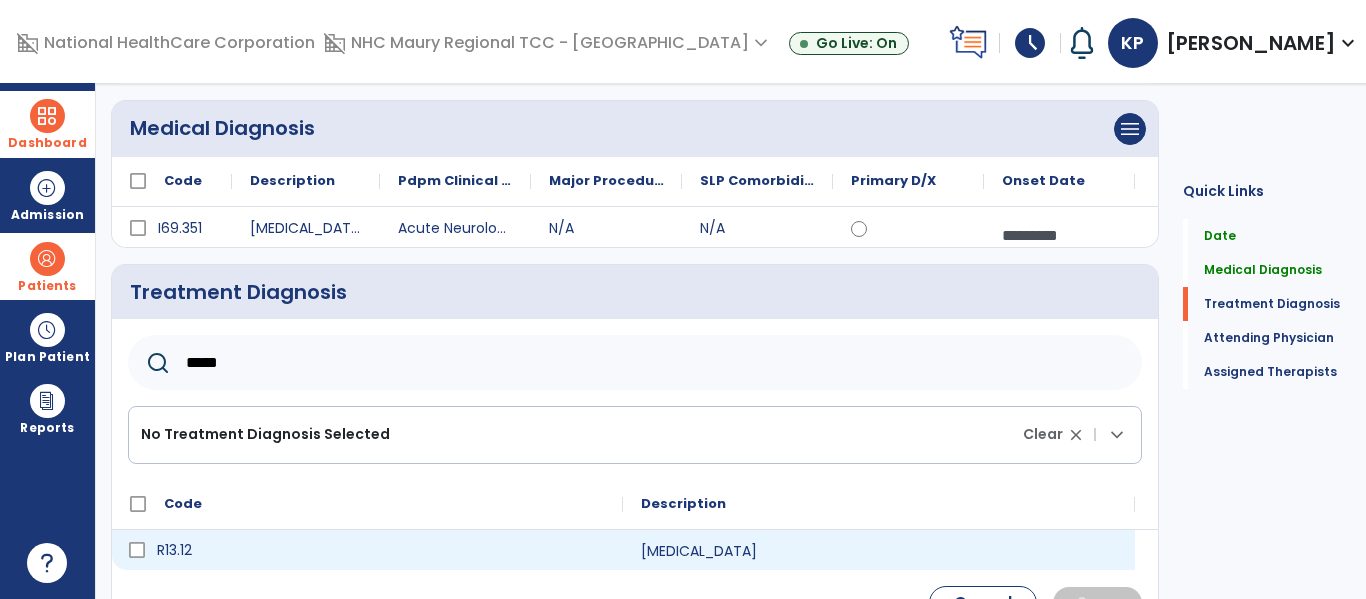 drag, startPoint x: 136, startPoint y: 534, endPoint x: 145, endPoint y: 555, distance: 22.847319 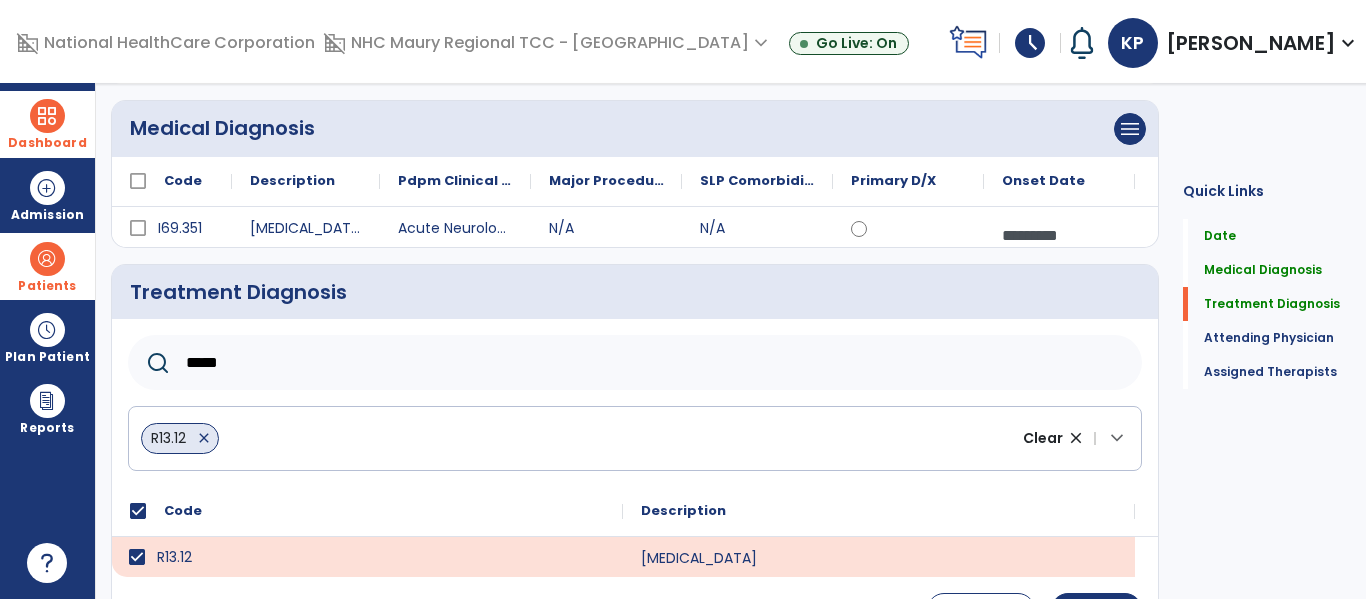 click on "*****" 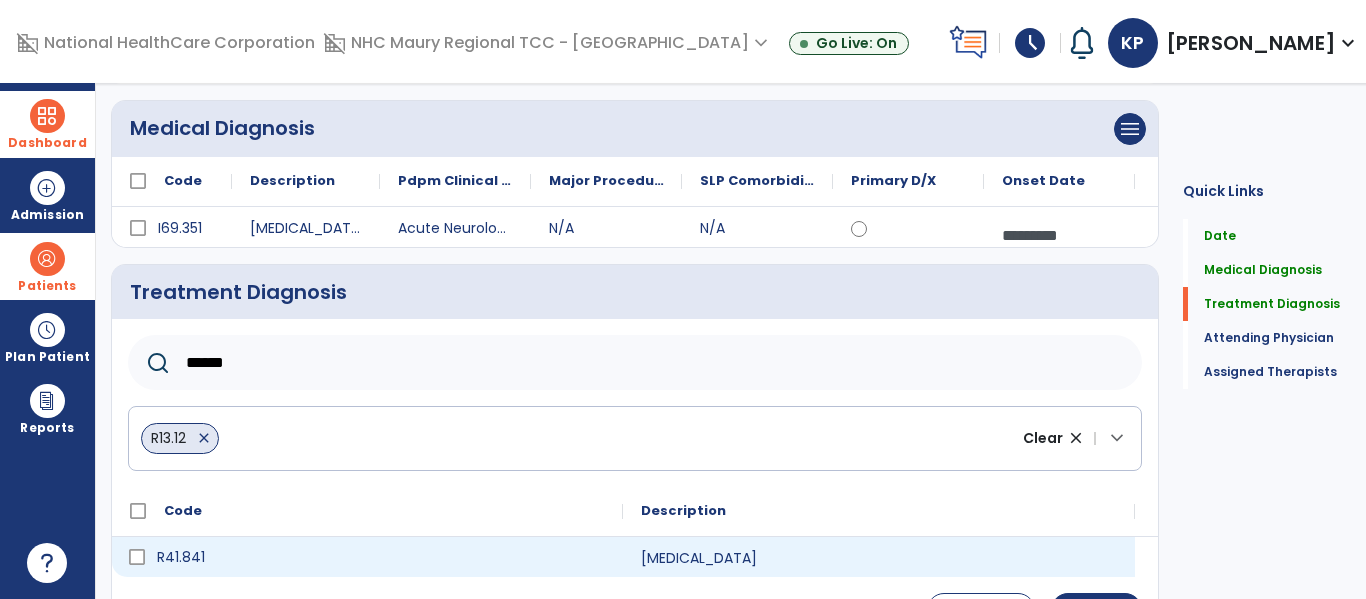 type on "******" 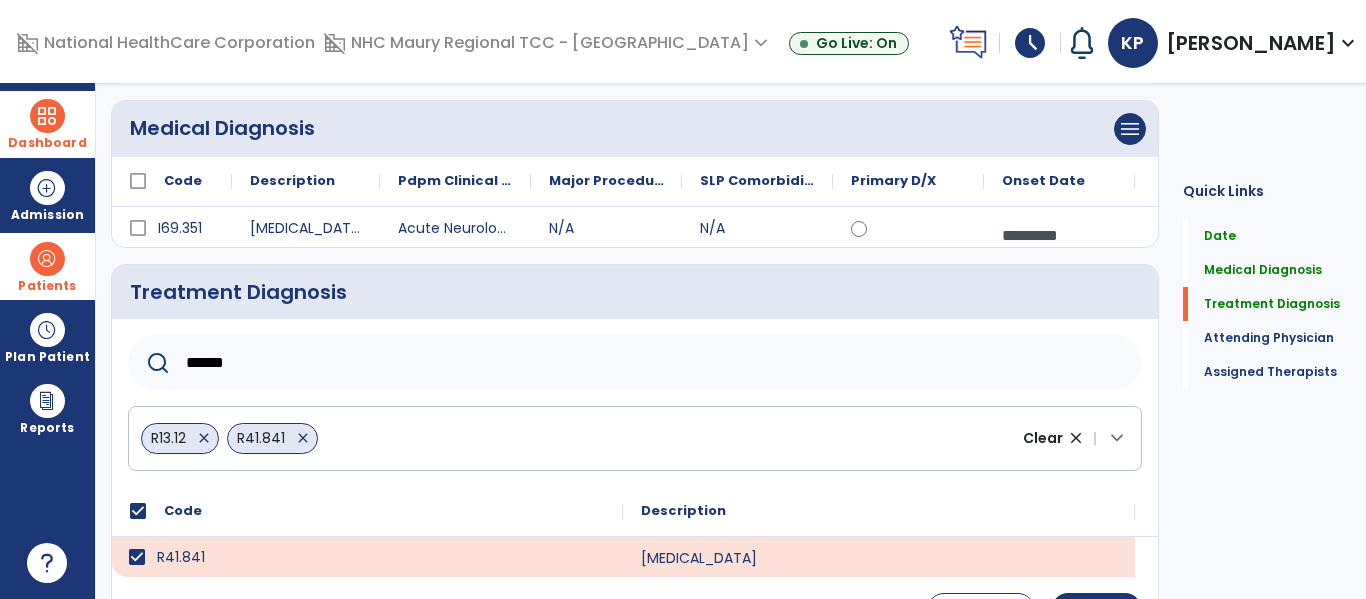 scroll, scrollTop: 342, scrollLeft: 0, axis: vertical 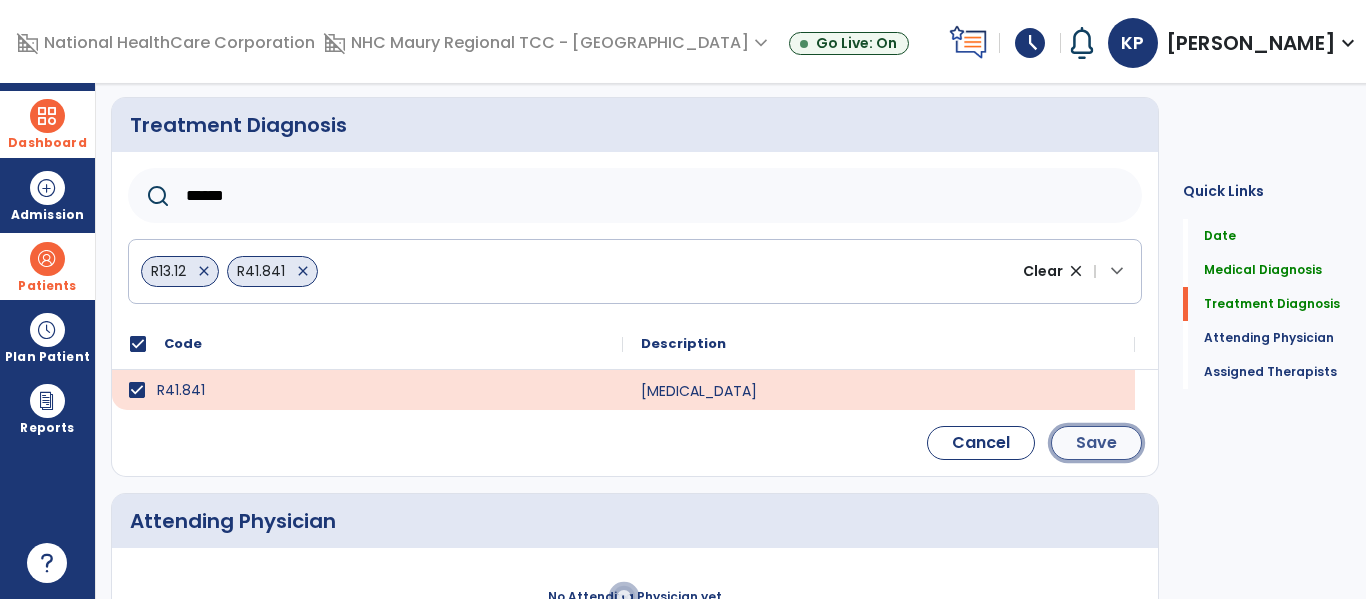 click on "Save" 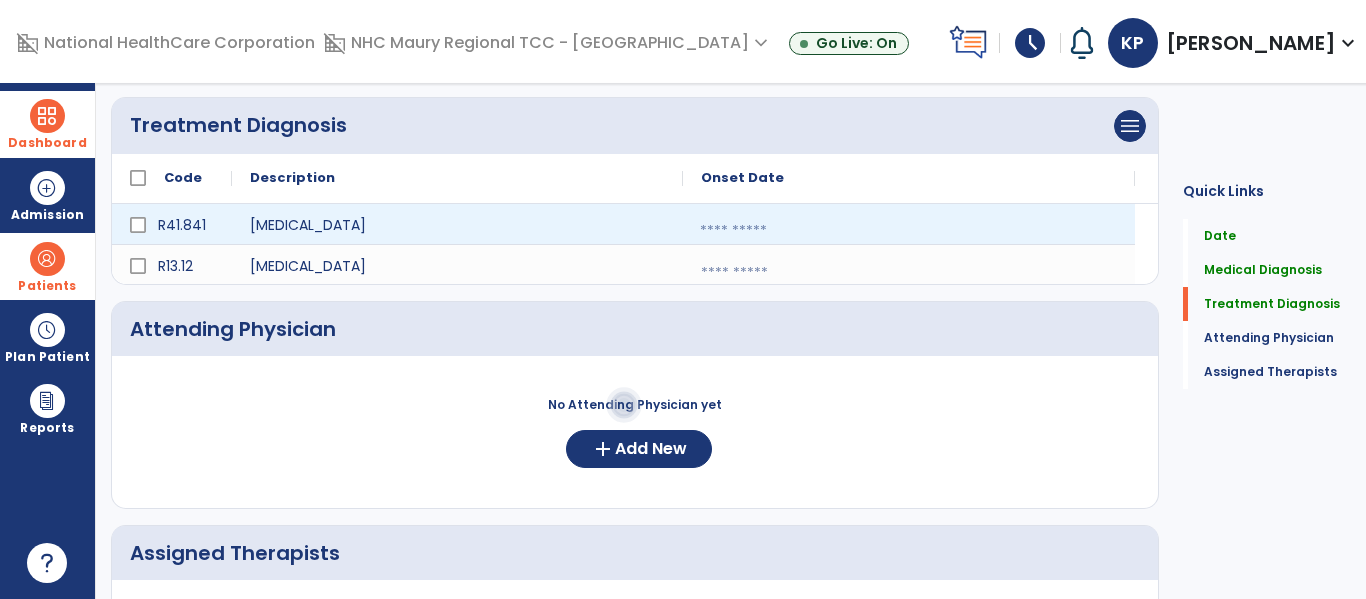 click at bounding box center (909, 231) 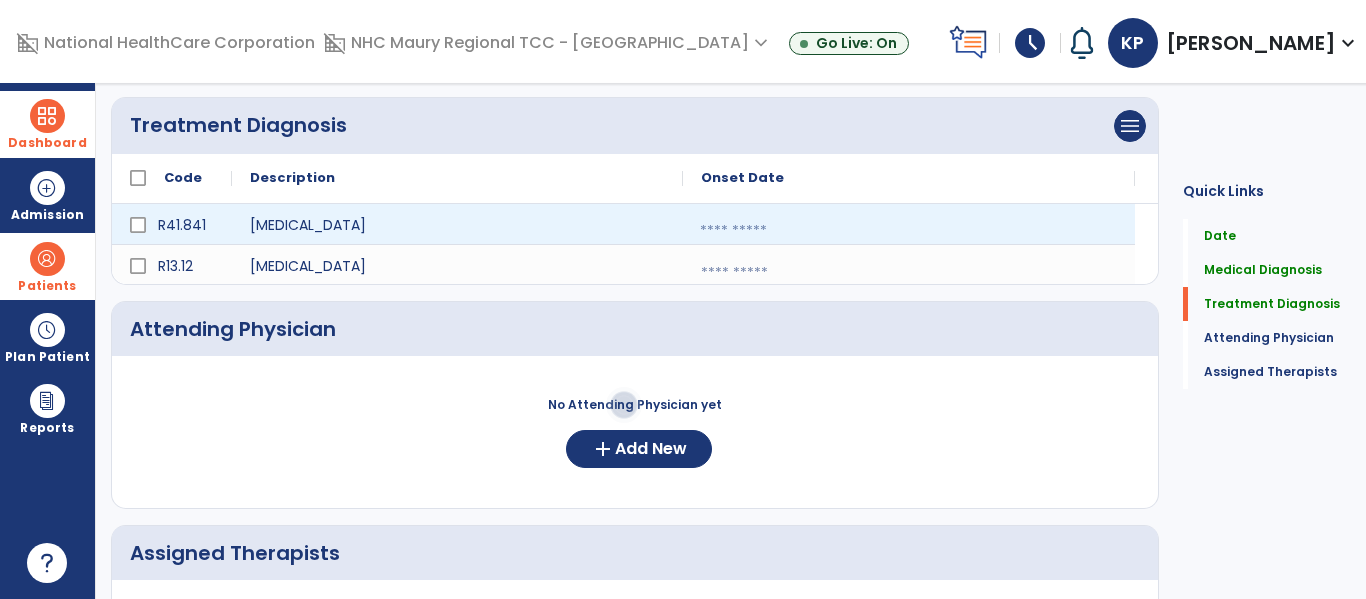 select on "*" 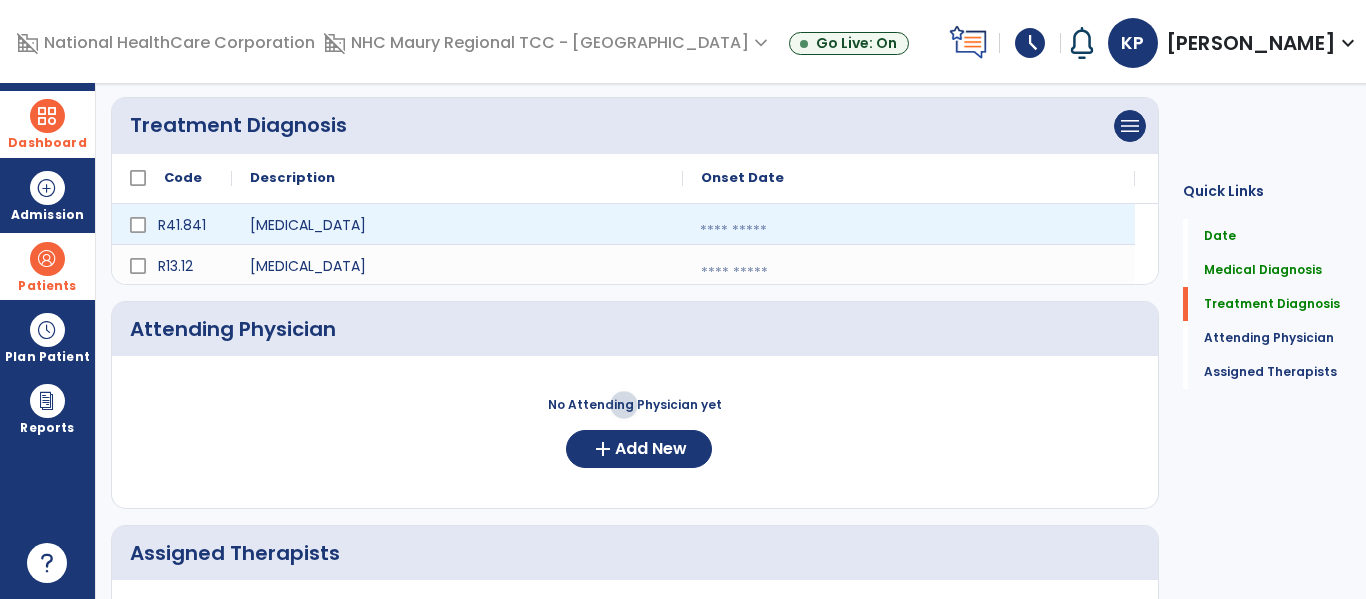 select on "****" 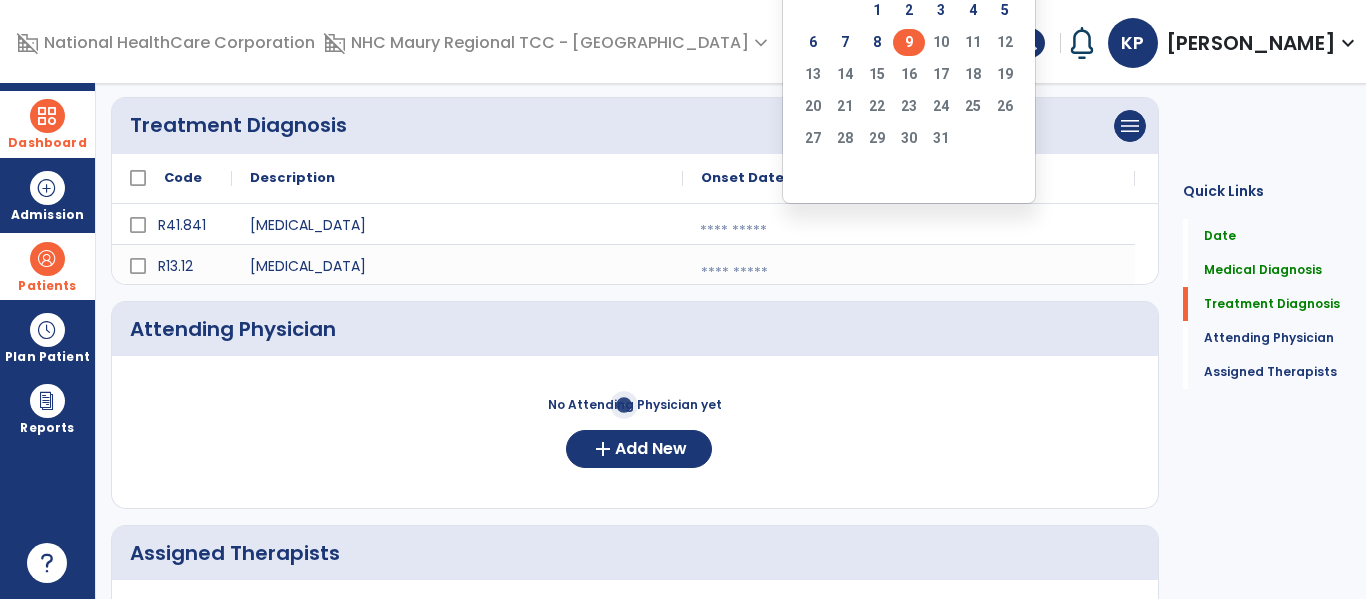 click on "9" 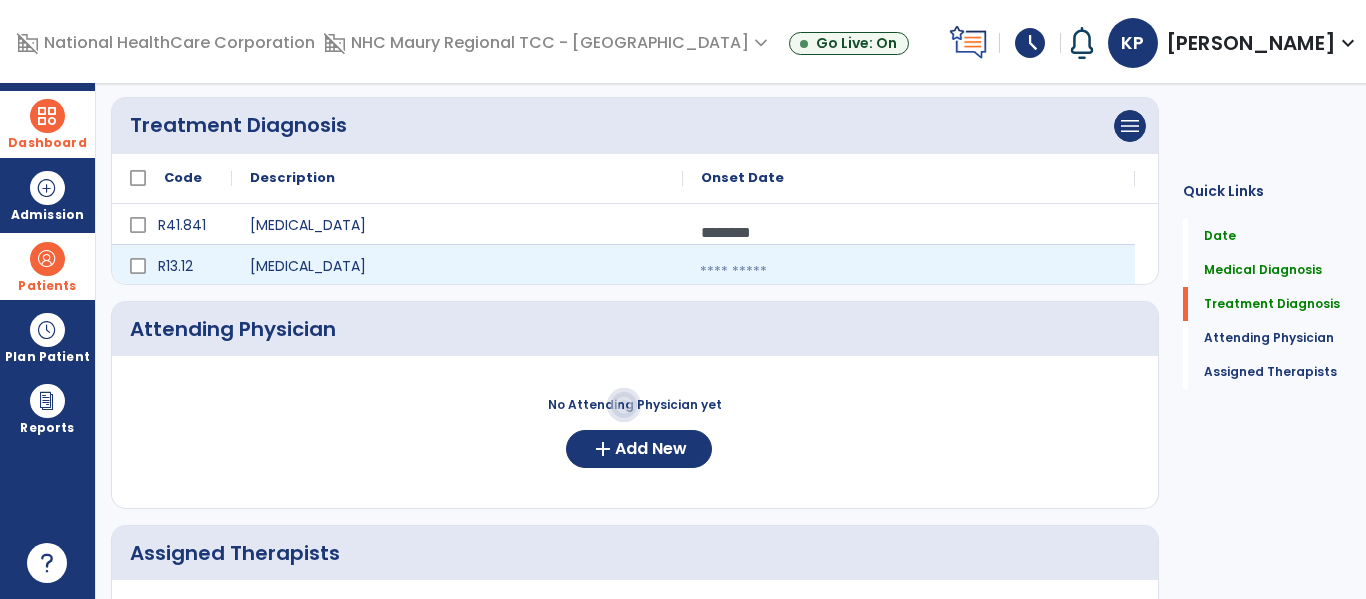 click at bounding box center [909, 272] 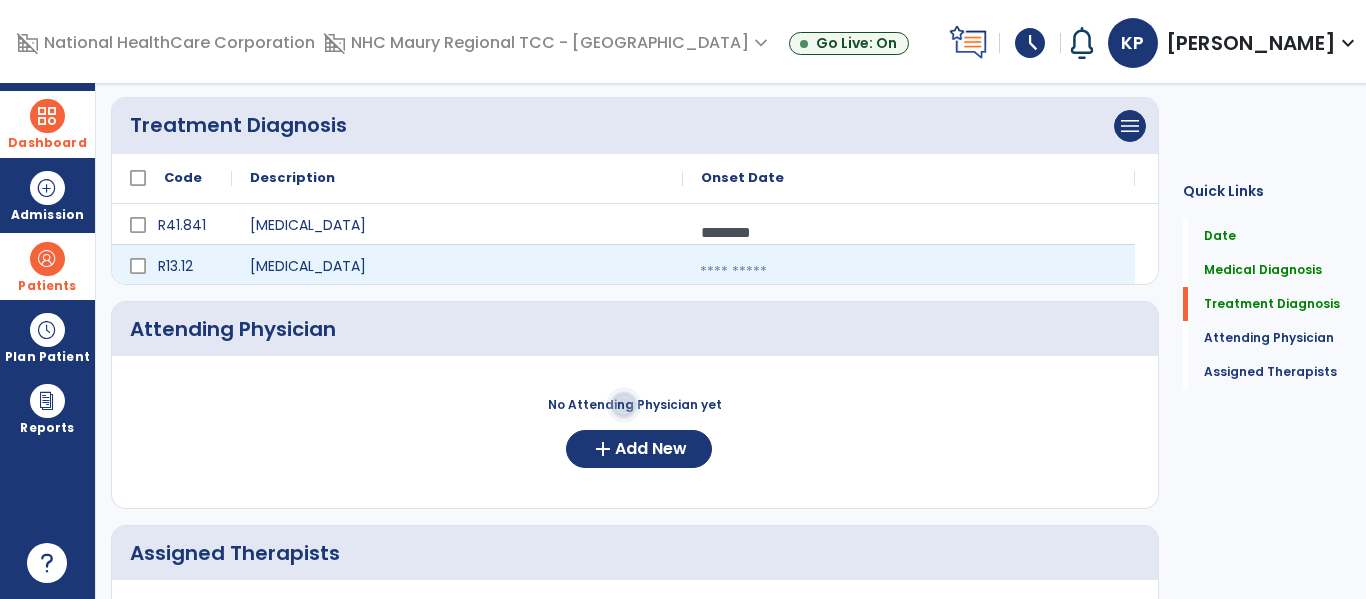 select on "*" 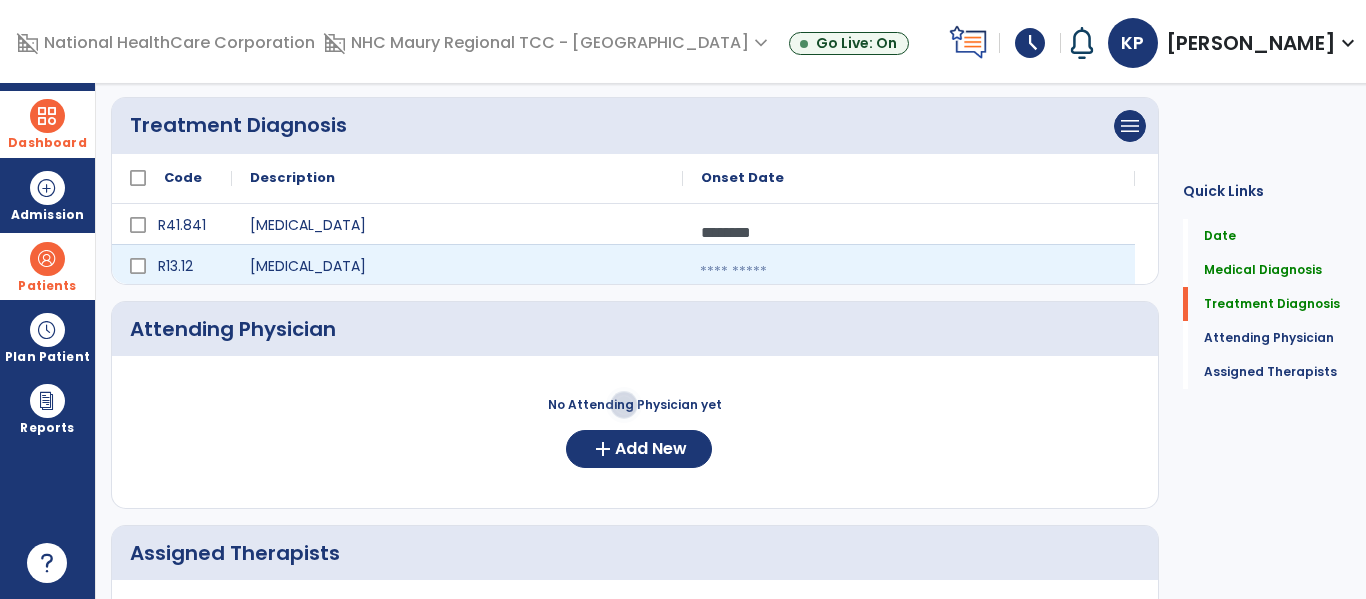select on "****" 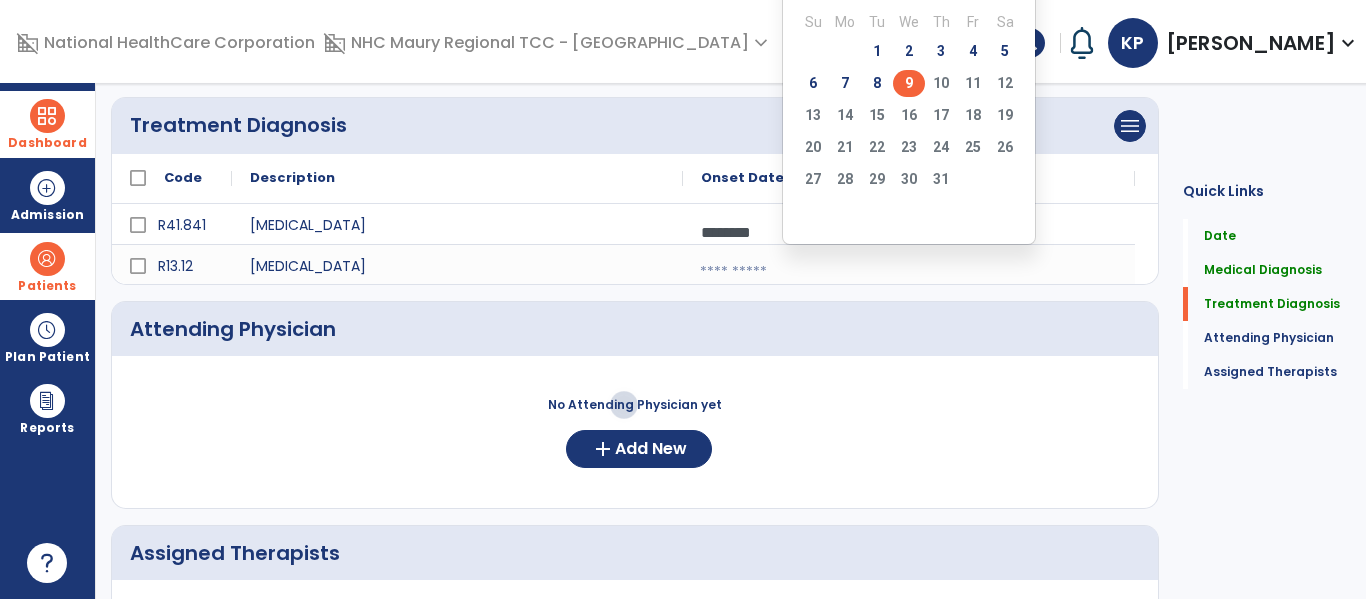 click on "9" 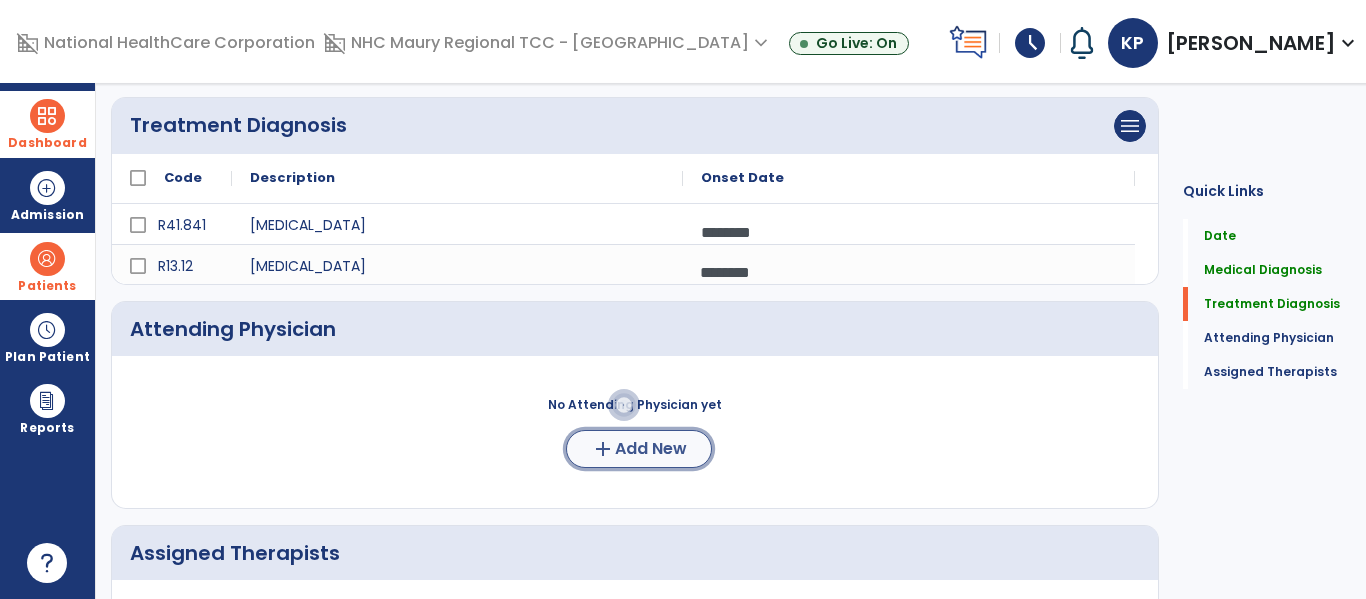 click on "Add New" 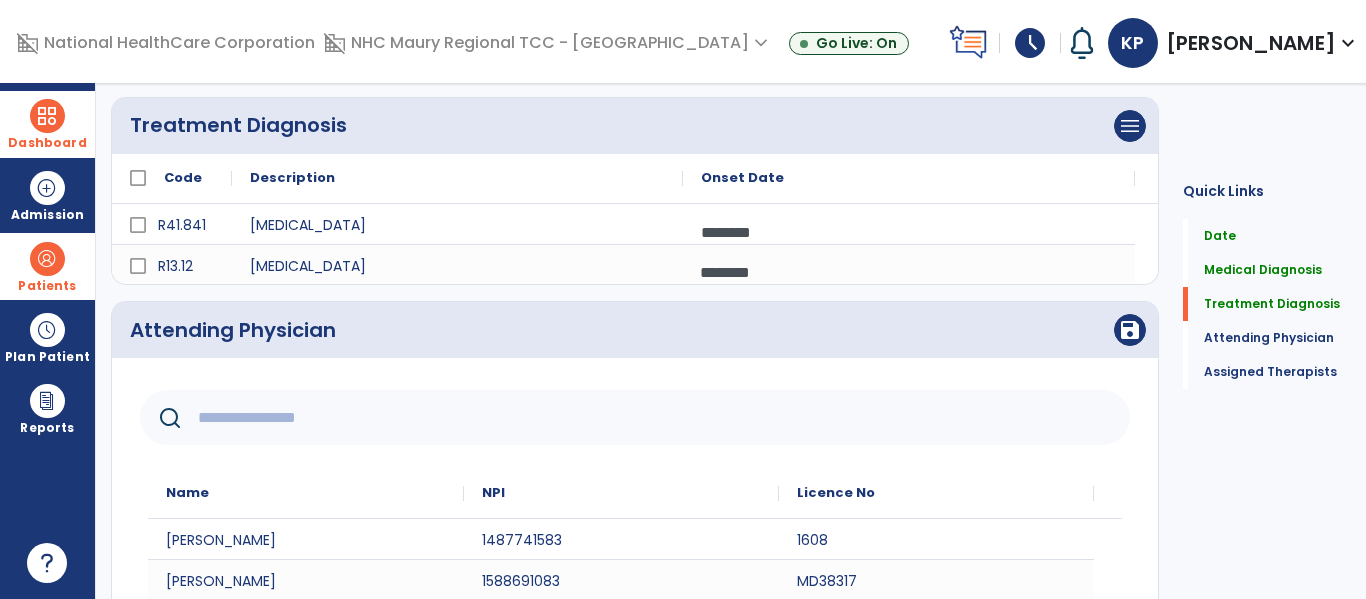 click 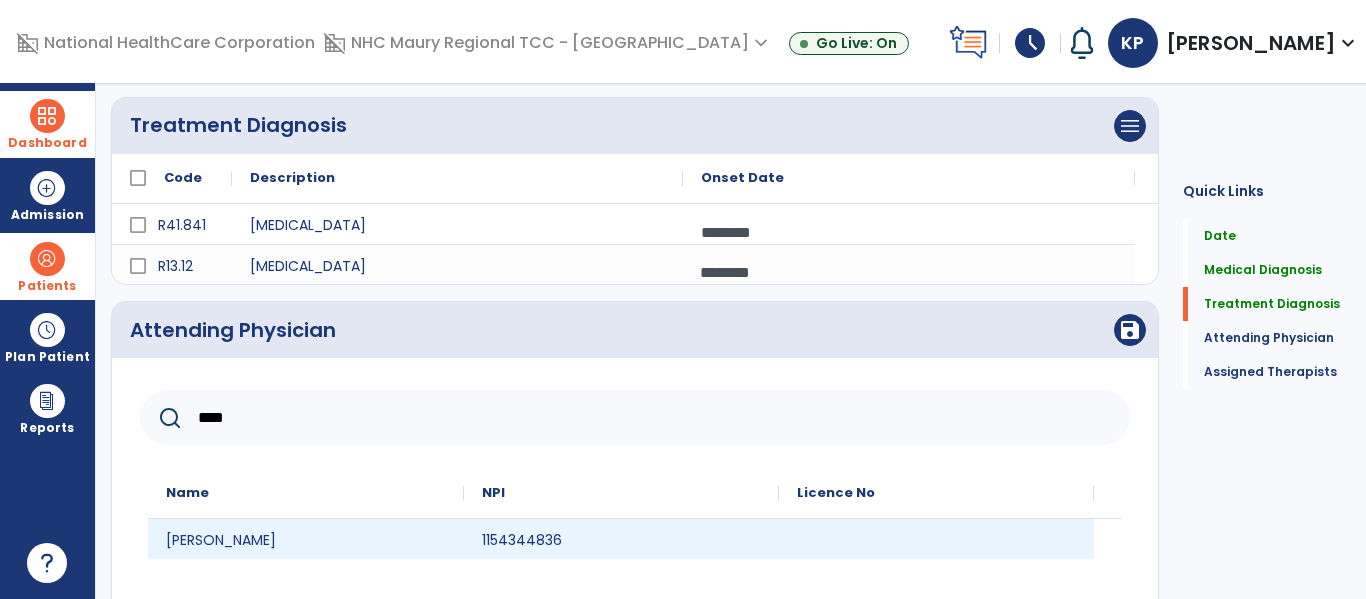 type on "****" 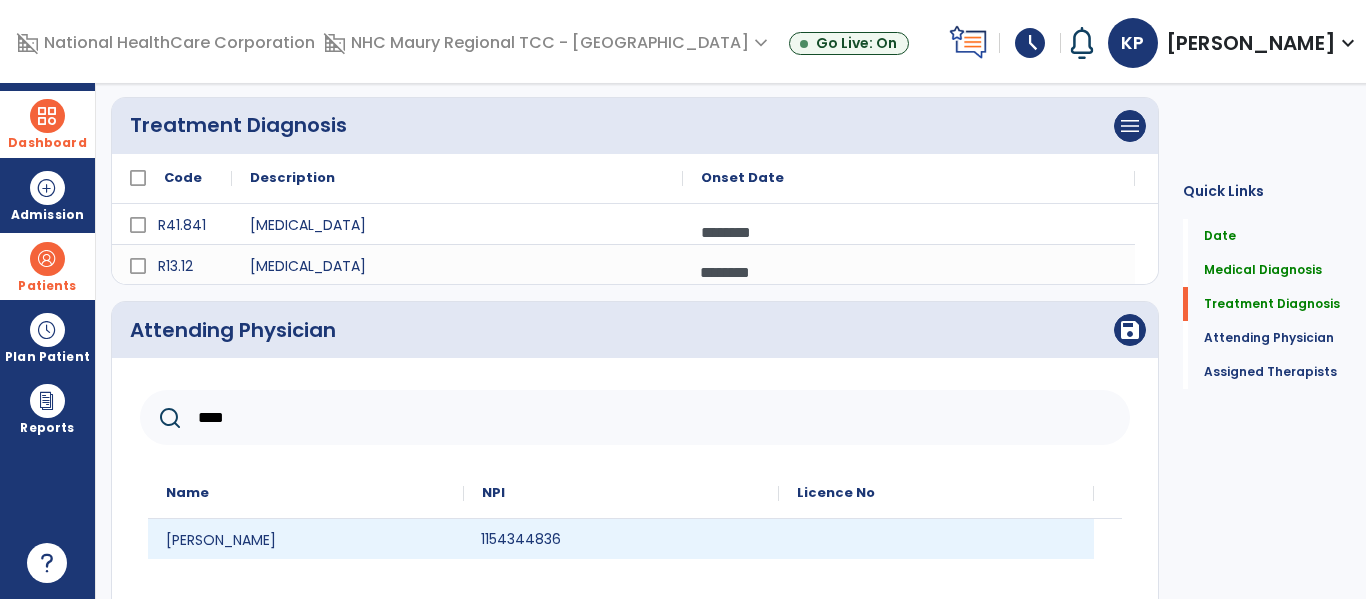 click on "1154344836" 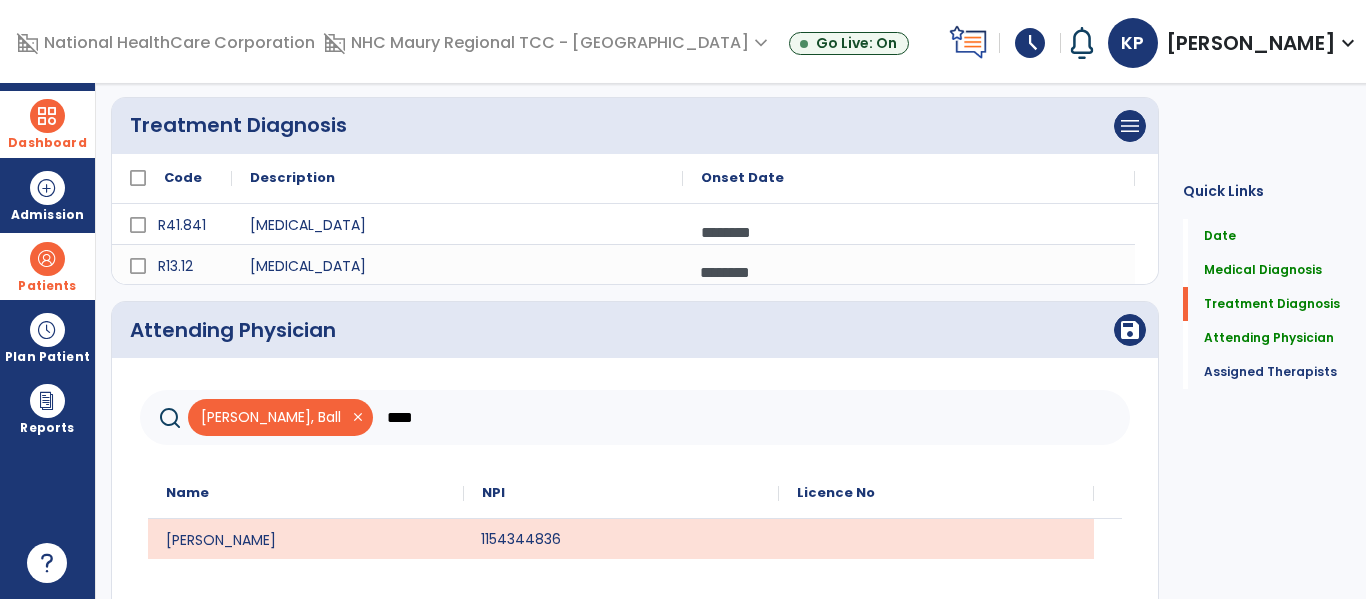 click on "Attending Physician  save" 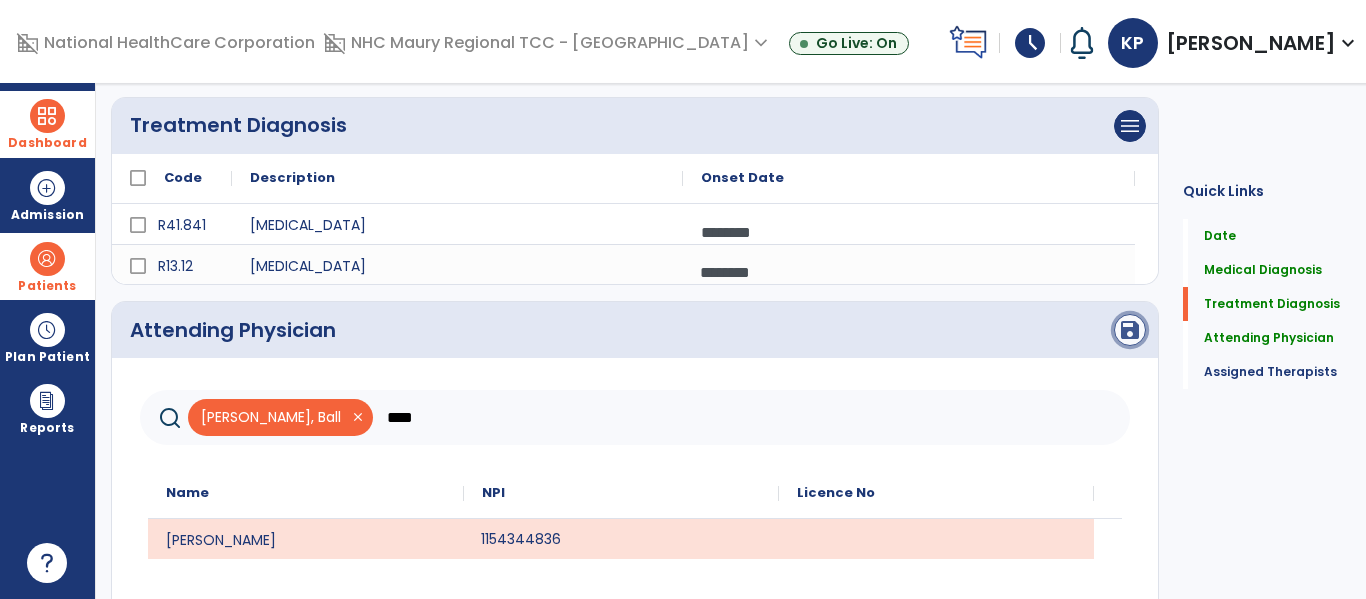 click on "save" 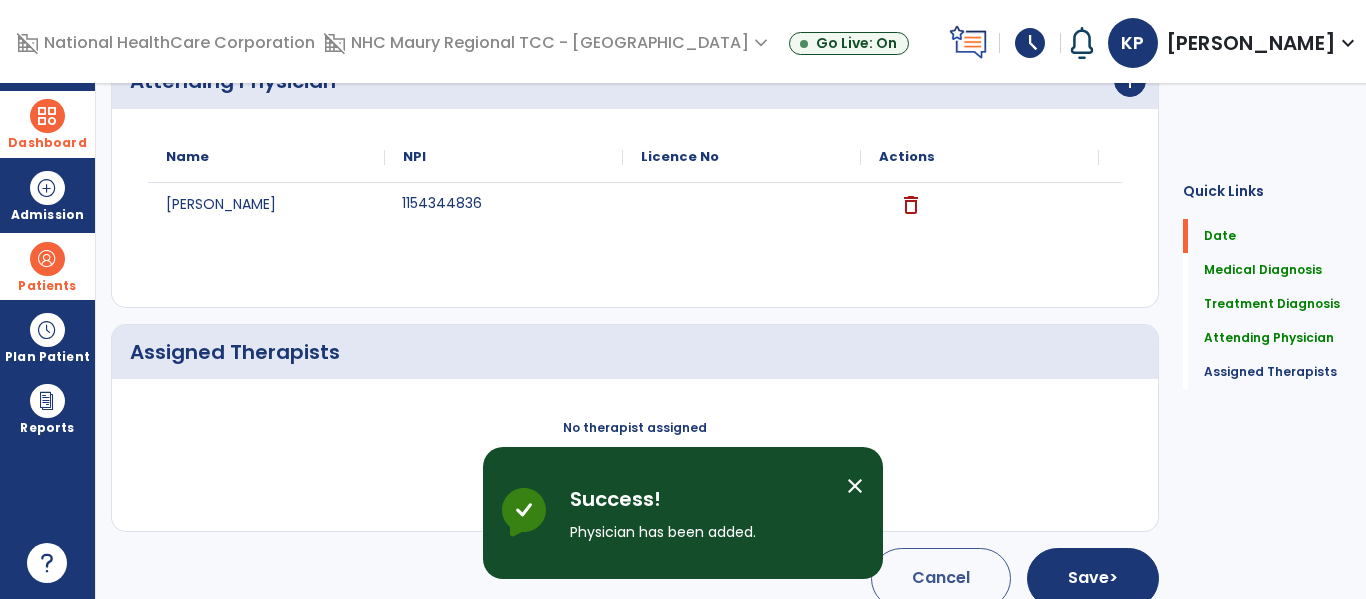 scroll, scrollTop: 617, scrollLeft: 0, axis: vertical 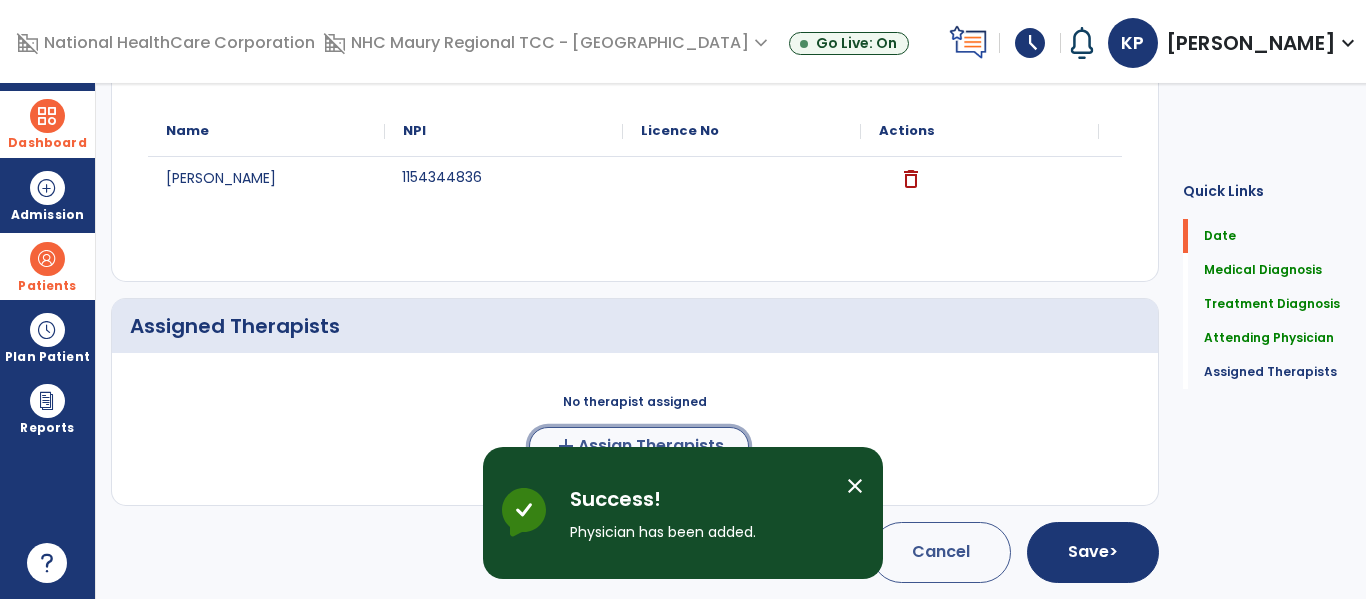click on "Assign Therapists" 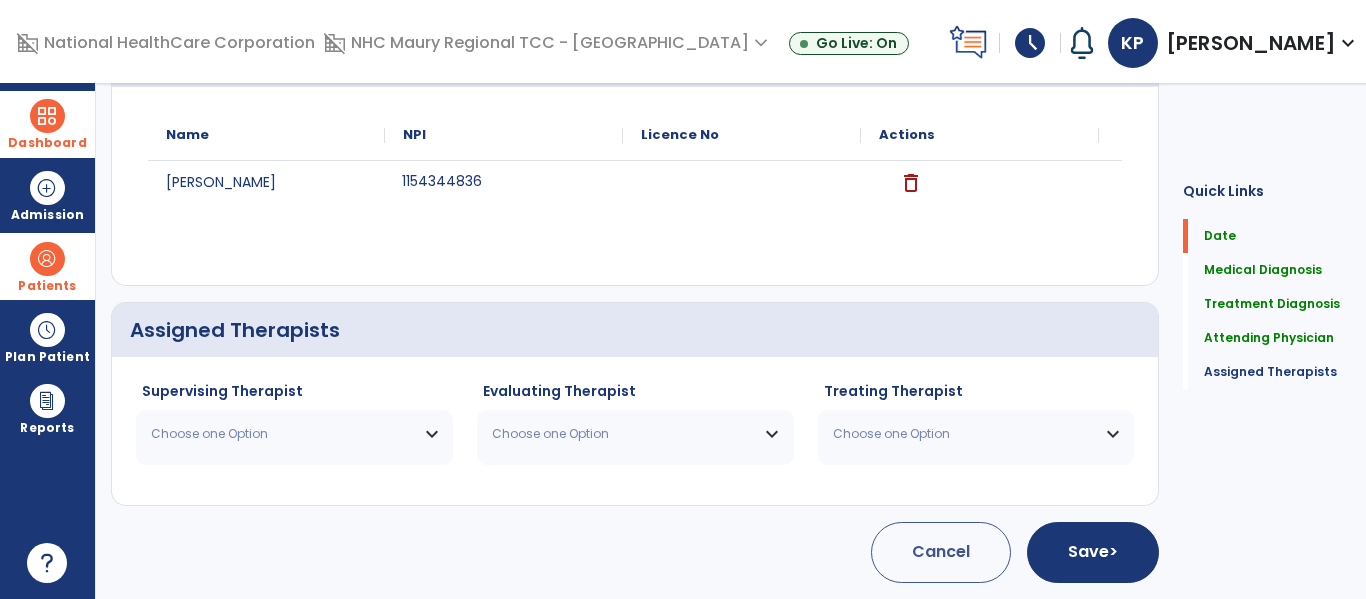 scroll, scrollTop: 613, scrollLeft: 0, axis: vertical 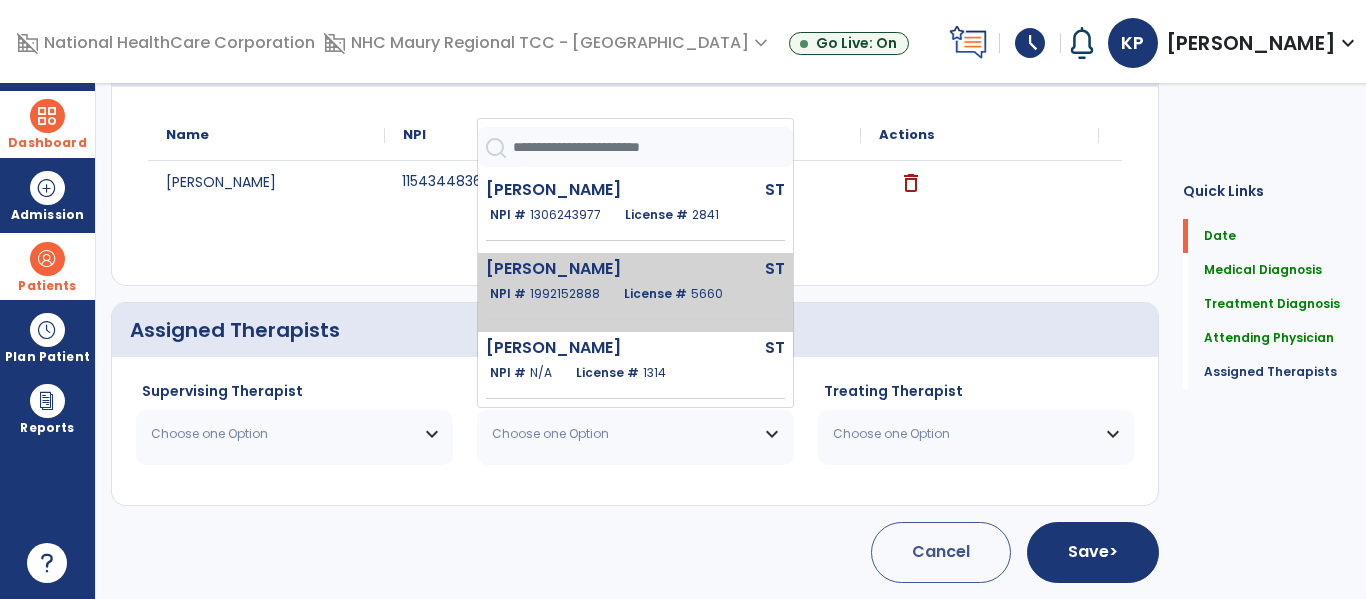 click on "License #  5660" 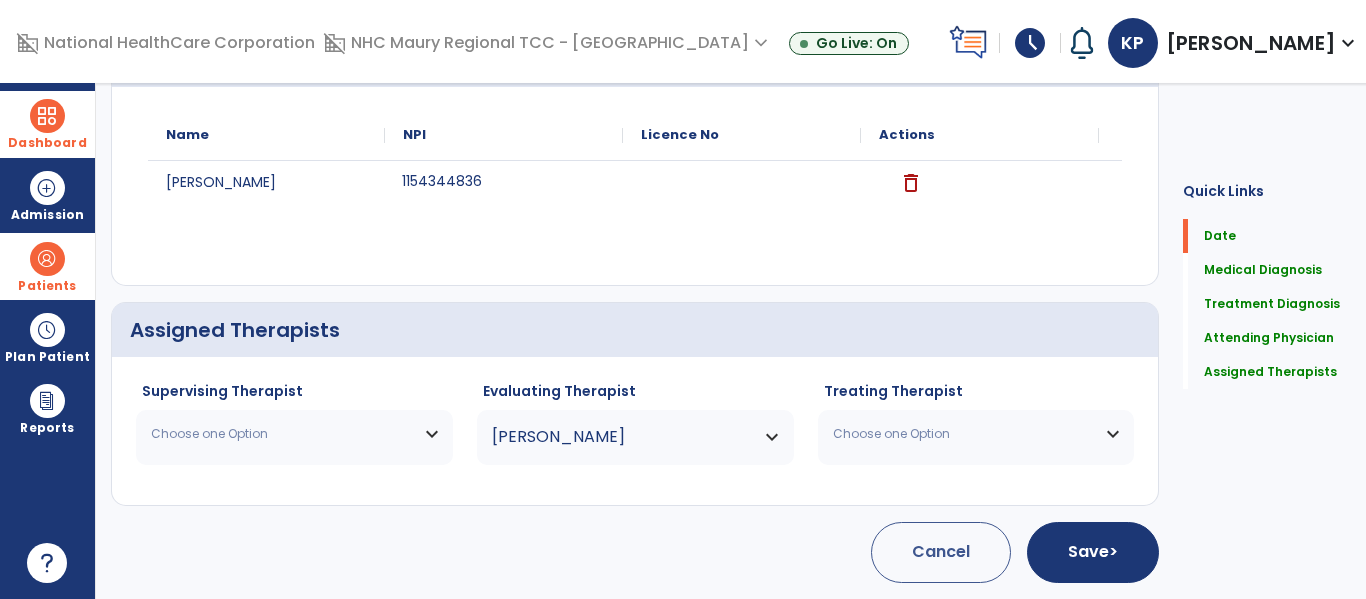 click on "Choose one Option [PERSON_NAME]  ST   NPI #  [US_HEALTHCARE_NPI]  License #  SLP010831 [PERSON_NAME]  ST   NPI #  N/A   License #  5758 [PERSON_NAME]  ST   NPI #  N/A   License #  6469 [PERSON_NAME]  ST   NPI #  N/A   License #  5287 [PERSON_NAME][GEOGRAPHIC_DATA] #  [US_HEALTHCARE_NPI]  License #  1991 [GEOGRAPHIC_DATA][PERSON_NAME] #  [US_HEALTHCARE_NPI]  License #  7514 [PERSON_NAME]  SST   NPI #  N/A   License #  Student SLP [PERSON_NAME]  ST   NPI #  [US_HEALTHCARE_NPI]  License #  8224 [PERSON_NAME] [GEOGRAPHIC_DATA][PERSON_NAME] #  [US_HEALTHCARE_NPI]  License #  7404 [GEOGRAPHIC_DATA][PERSON_NAME] #  [US_HEALTHCARE_NPI]  License #  [GEOGRAPHIC_DATA][PERSON_NAME] #  [US_HEALTHCARE_NPI]  License #  5660 [PERSON_NAME]  ST   NPI #  N/A   License #  1314 [PERSON_NAME]  ST   NPI #  [US_HEALTHCARE_NPI]  License #  4872 [PERSON_NAME]  ST   NPI #  [US_HEALTHCARE_NPI]  License #  3457" 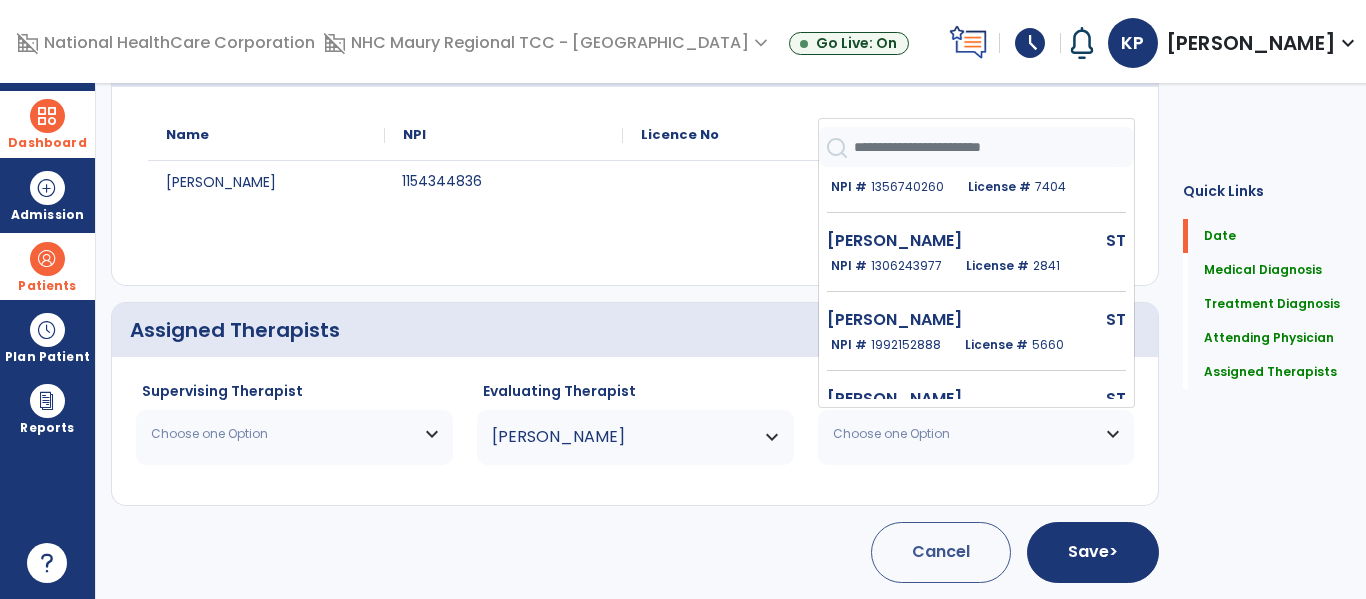 scroll, scrollTop: 719, scrollLeft: 0, axis: vertical 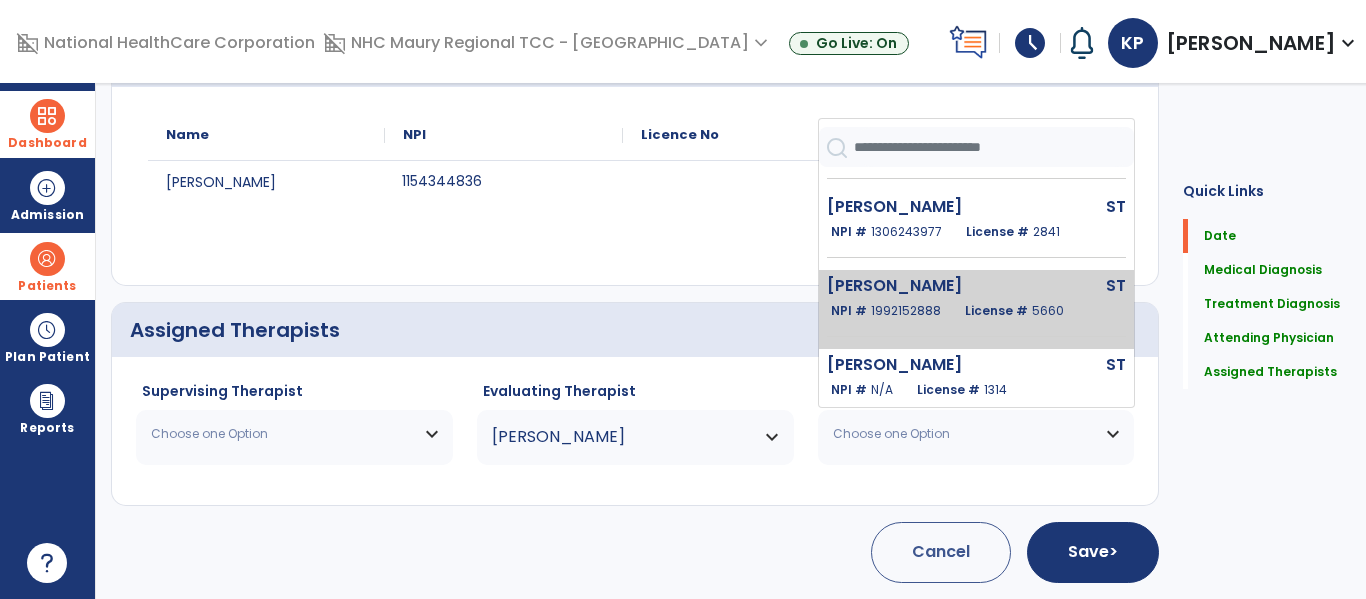 click on "License #  5660" 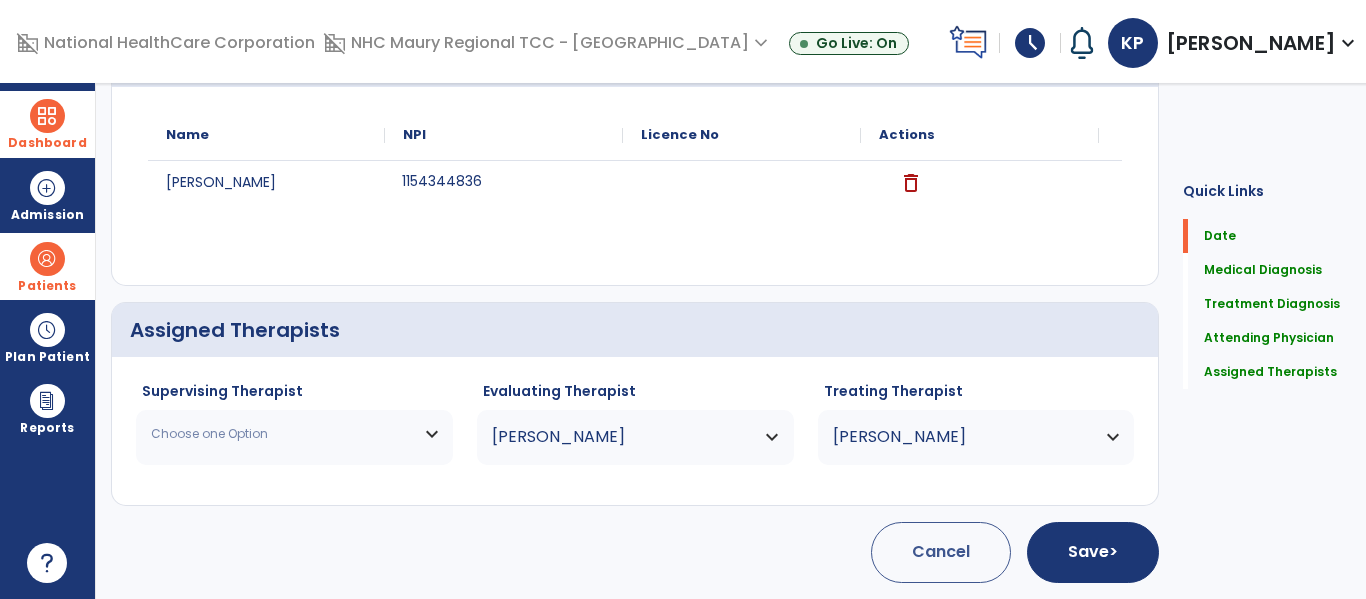 click on "Choose one Option" at bounding box center (294, 434) 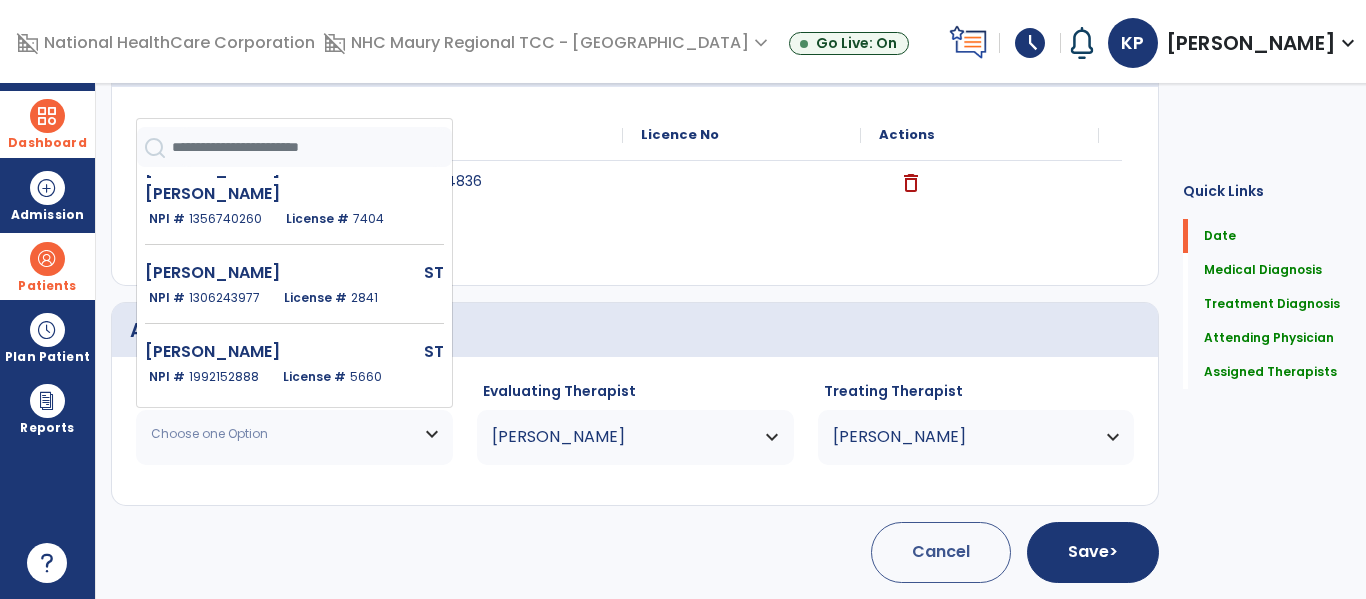 scroll, scrollTop: 592, scrollLeft: 0, axis: vertical 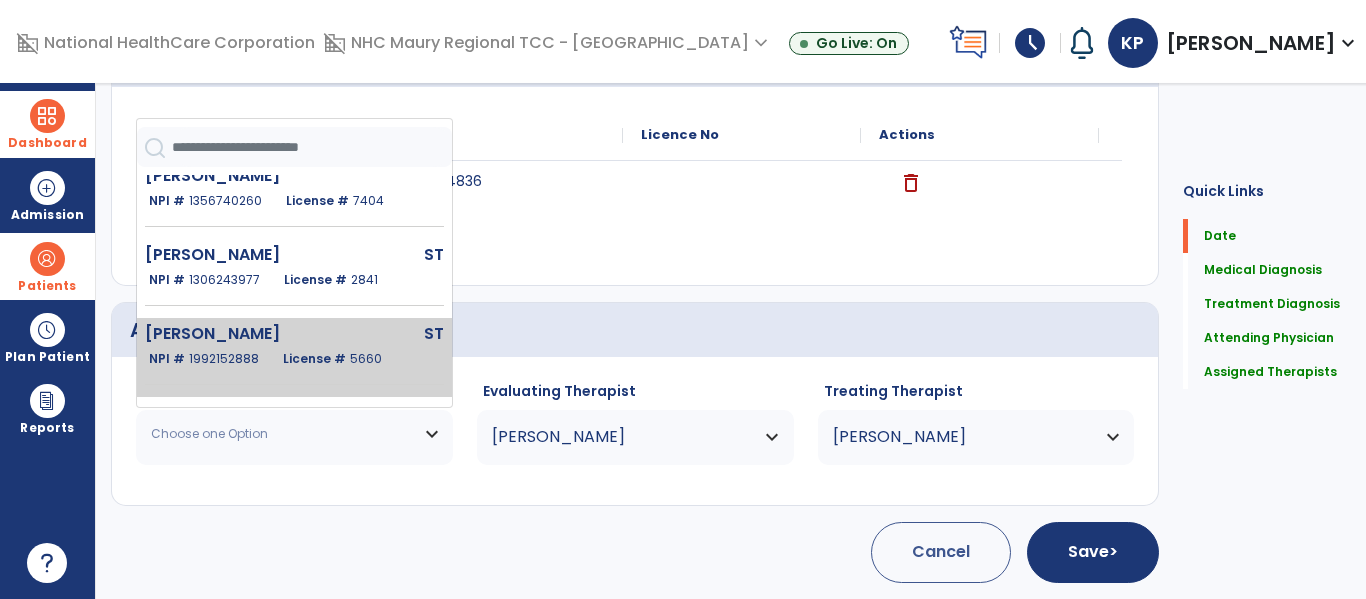 click on "[PERSON_NAME]" 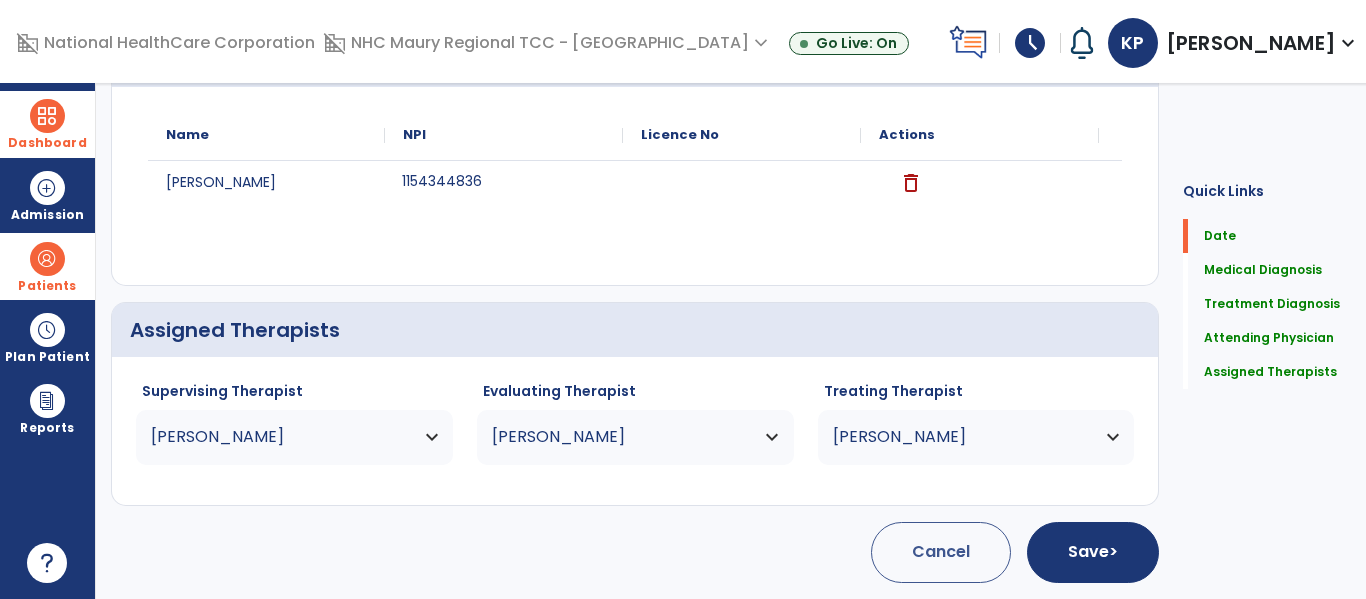 click on "Assigned Therapists" 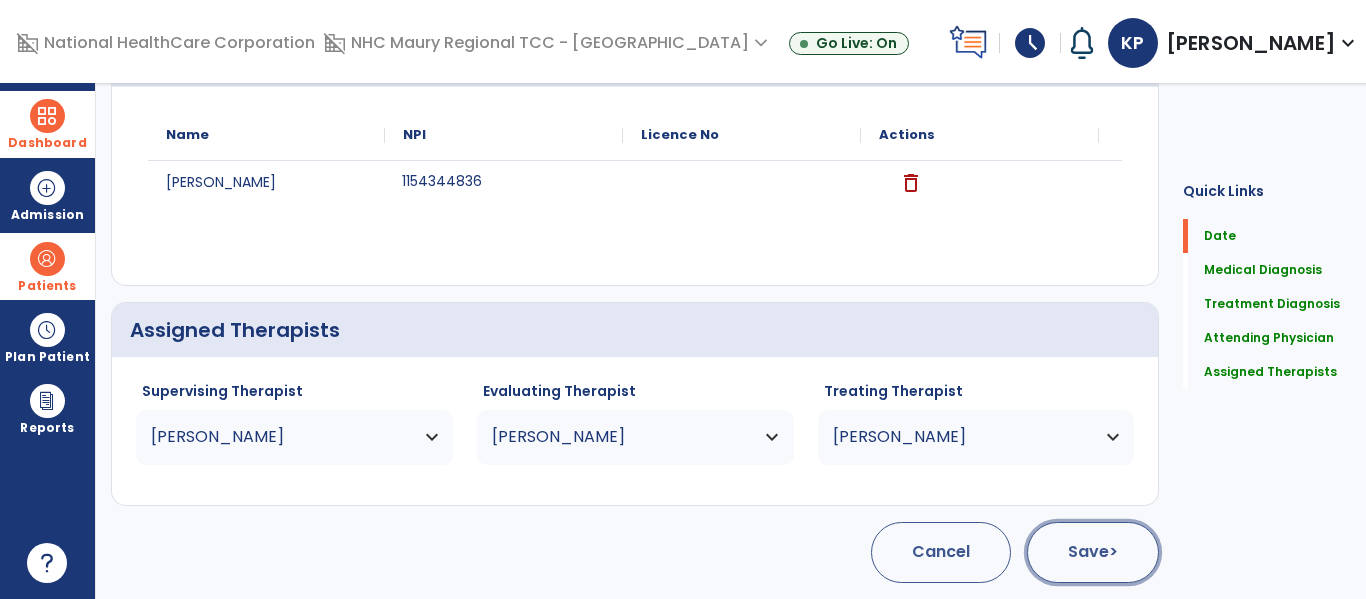 click on "Save  >" 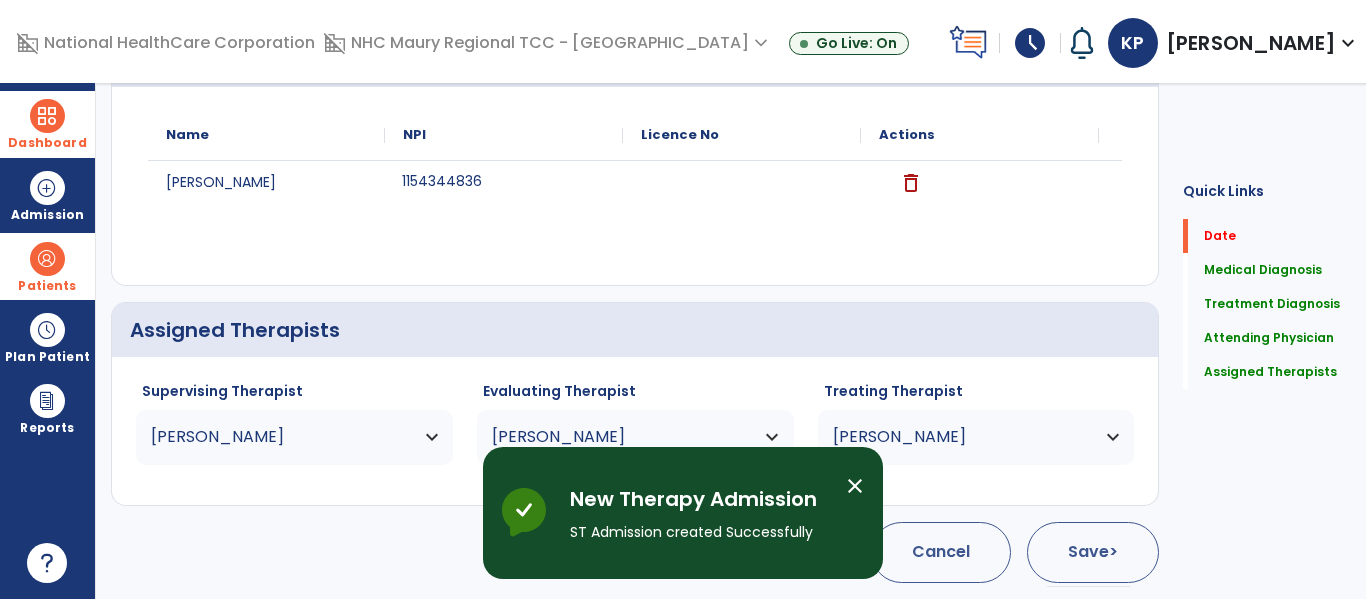 type 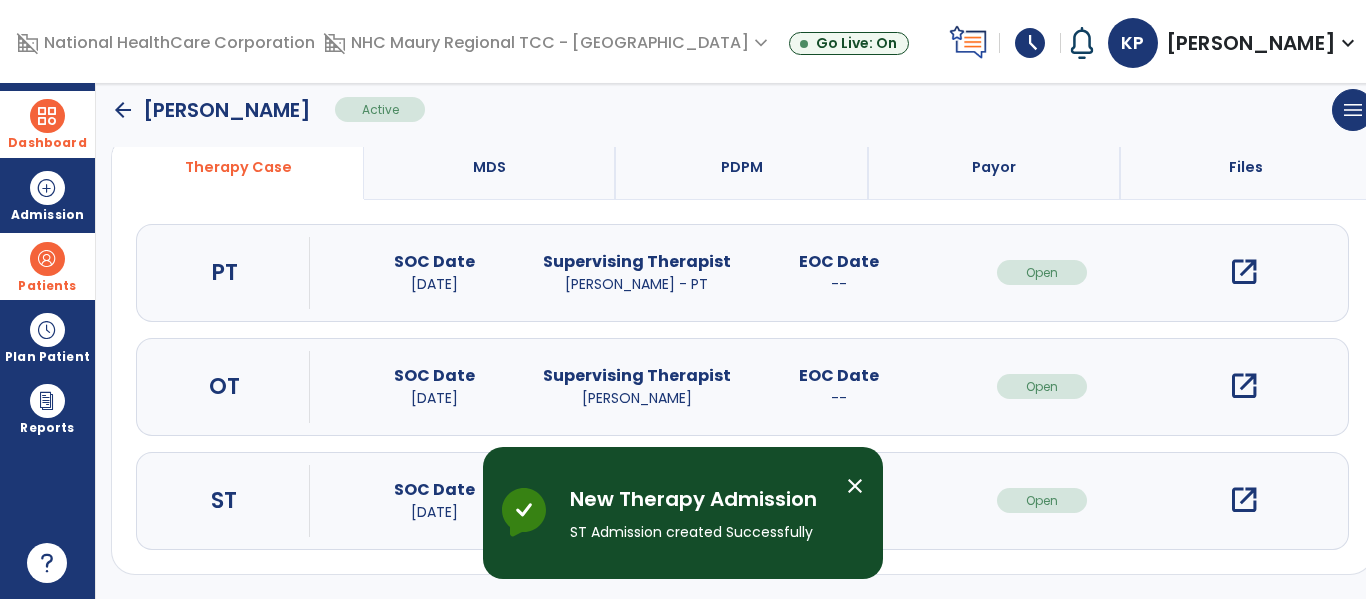 scroll, scrollTop: 162, scrollLeft: 0, axis: vertical 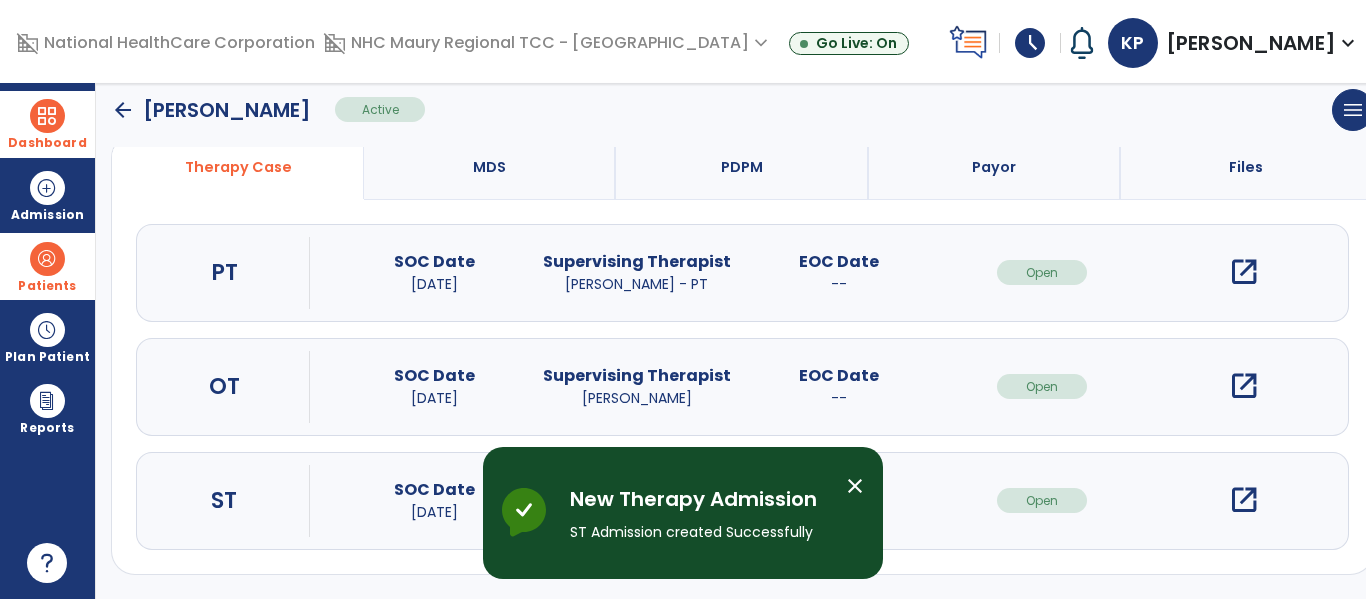click on "open_in_new" at bounding box center (1244, 500) 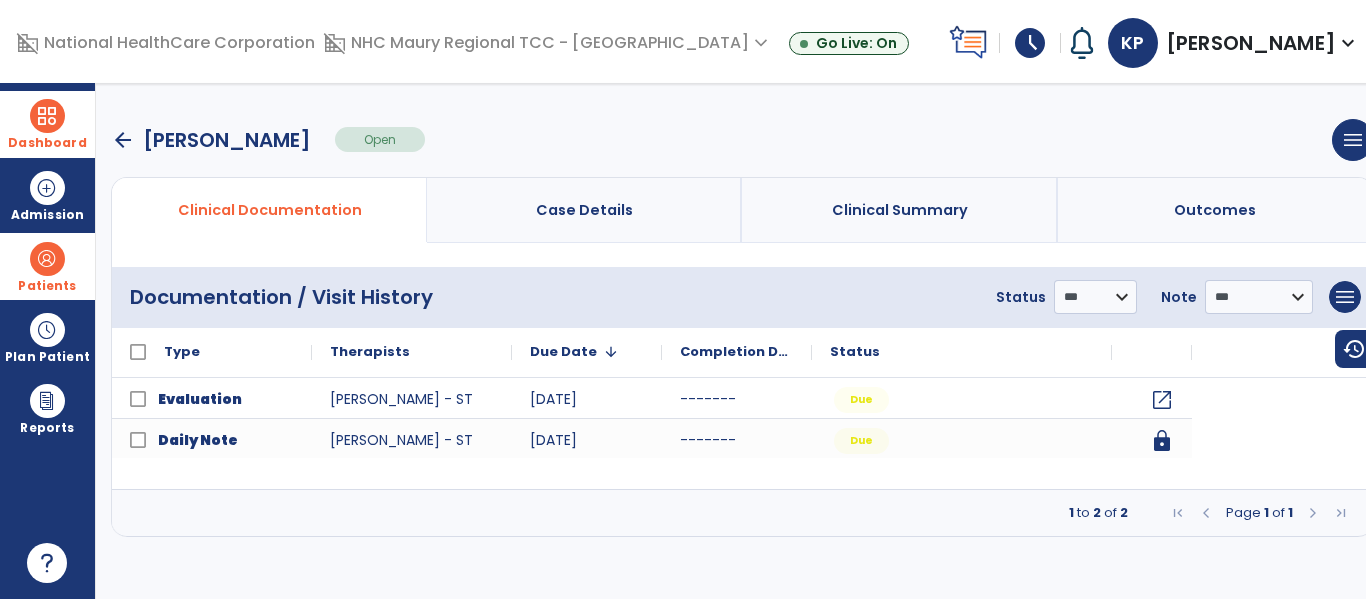 scroll, scrollTop: 0, scrollLeft: 0, axis: both 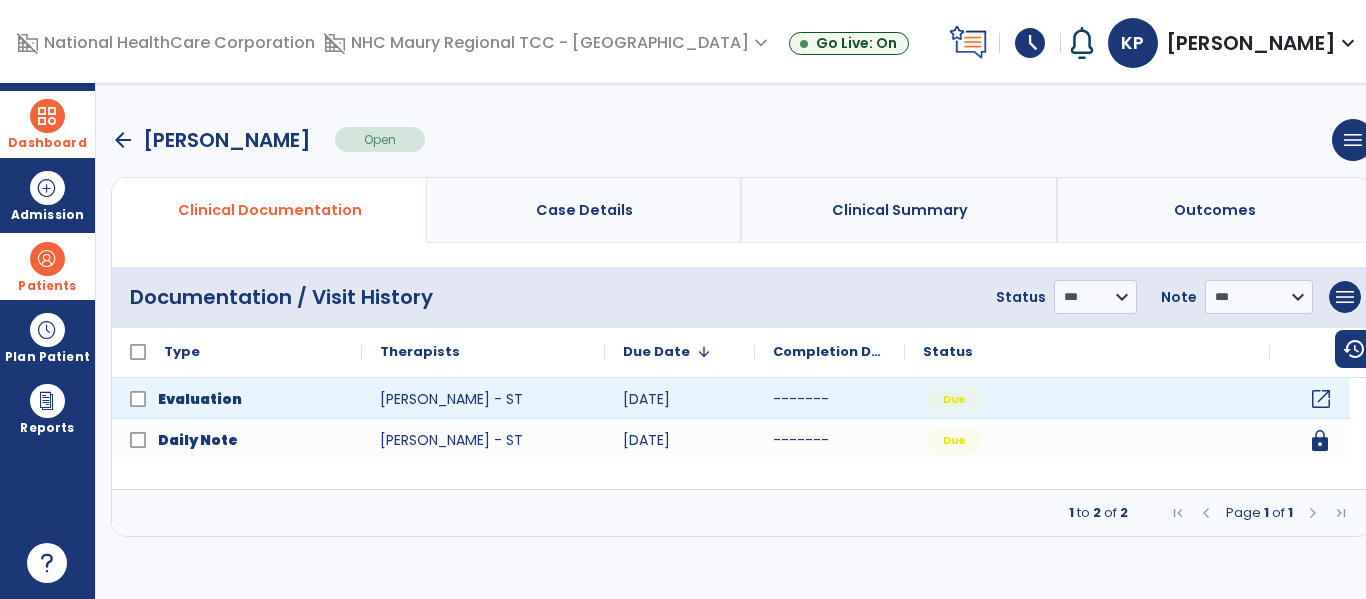 click on "open_in_new" 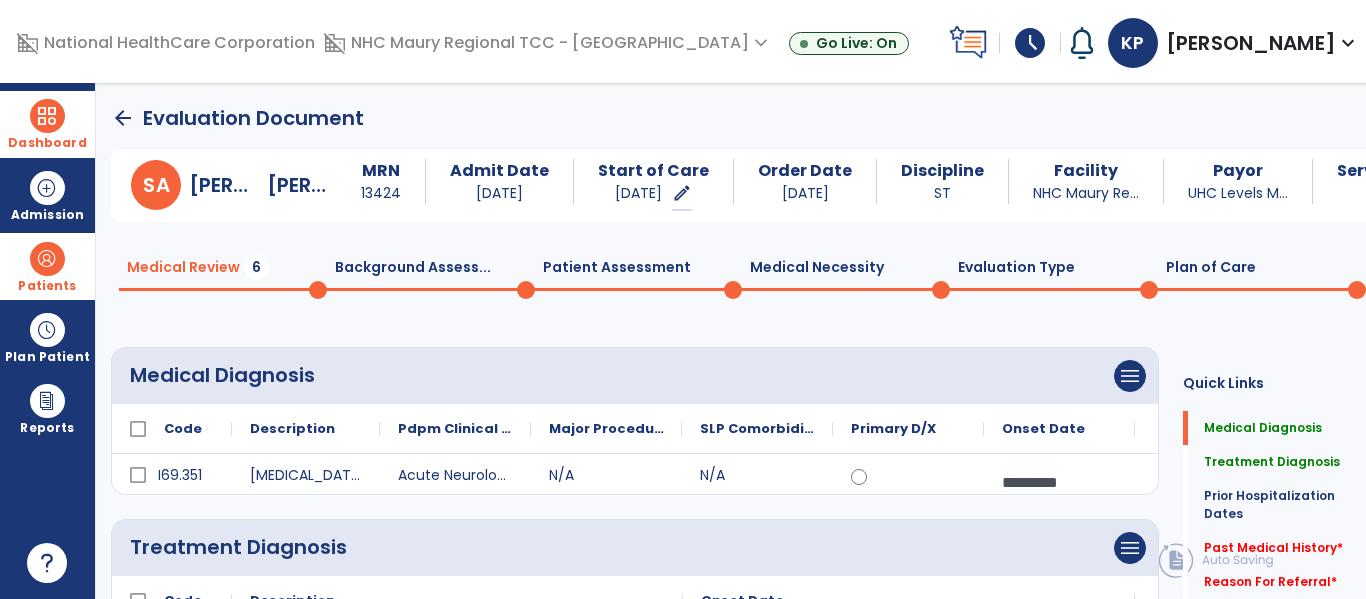 drag, startPoint x: 806, startPoint y: 249, endPoint x: 815, endPoint y: 272, distance: 24.698177 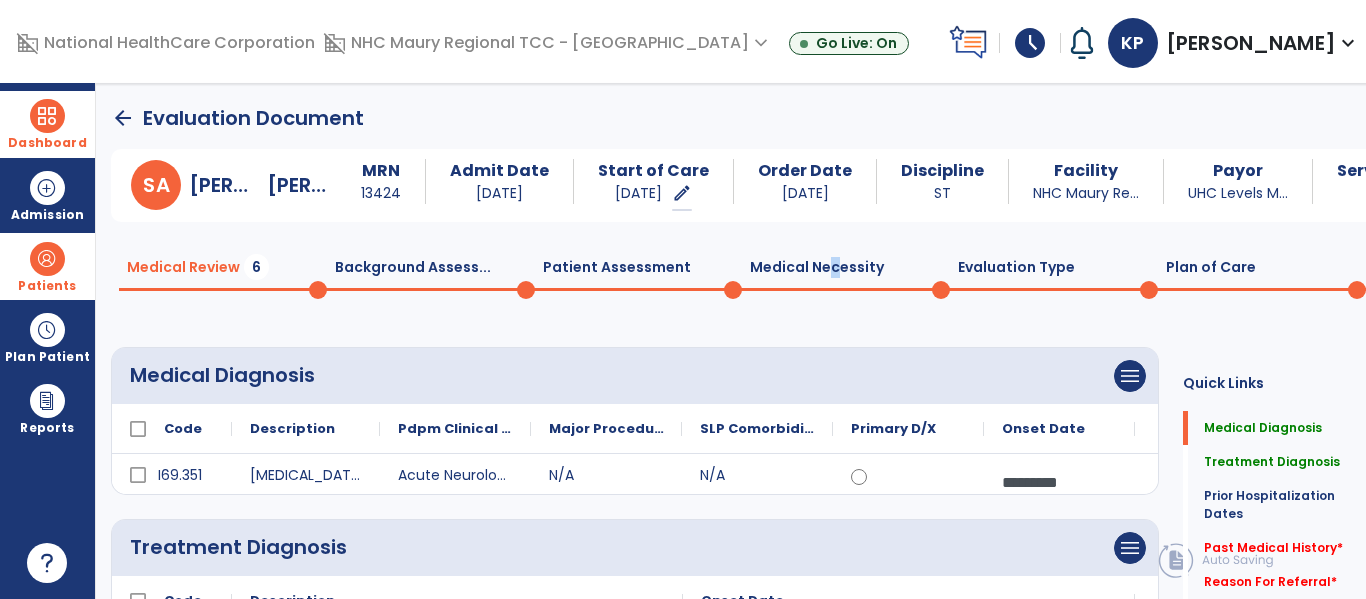 click on "Medical Necessity  0" 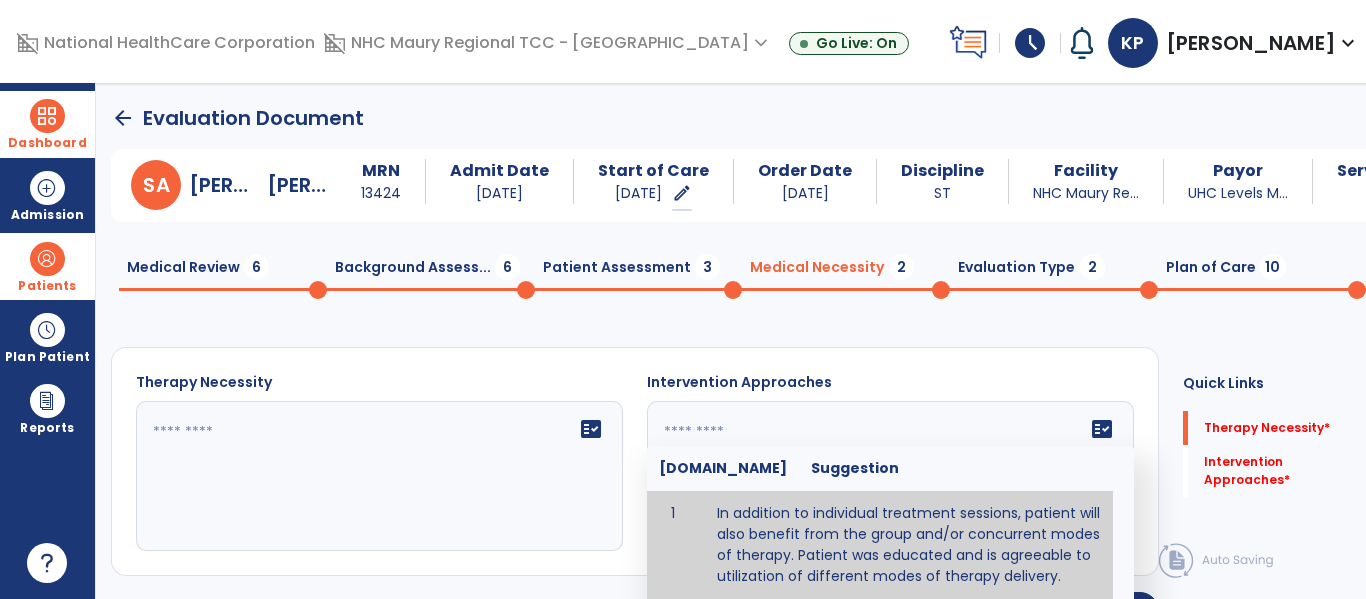 click 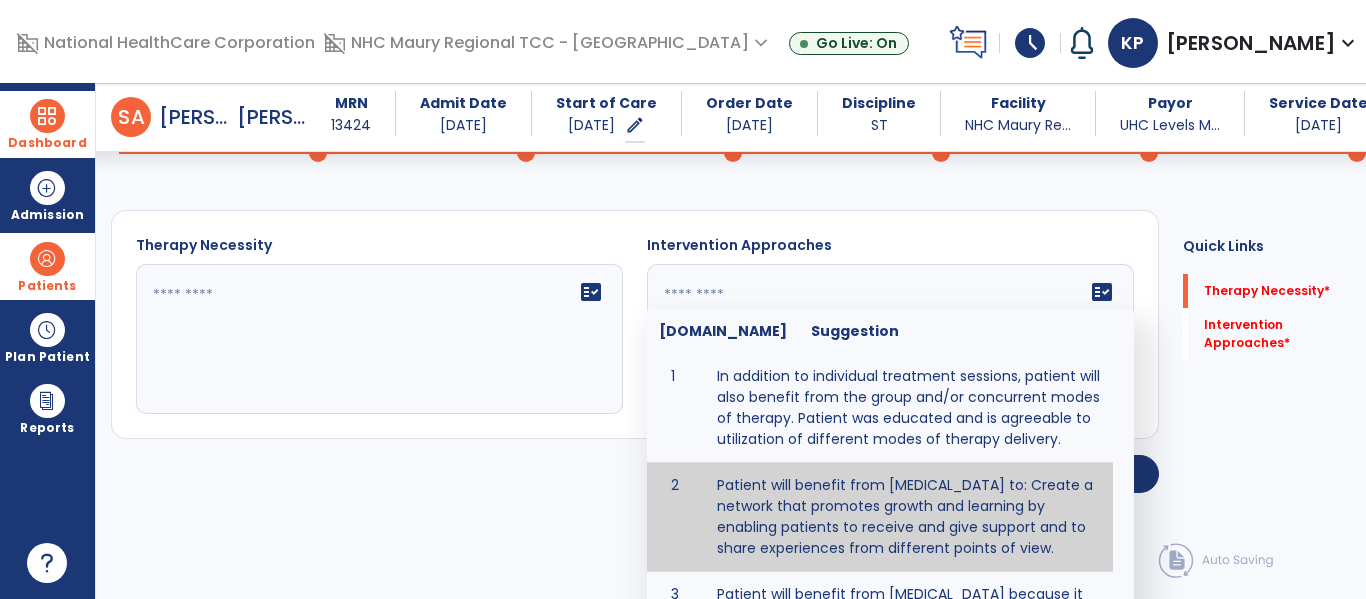 type on "**********" 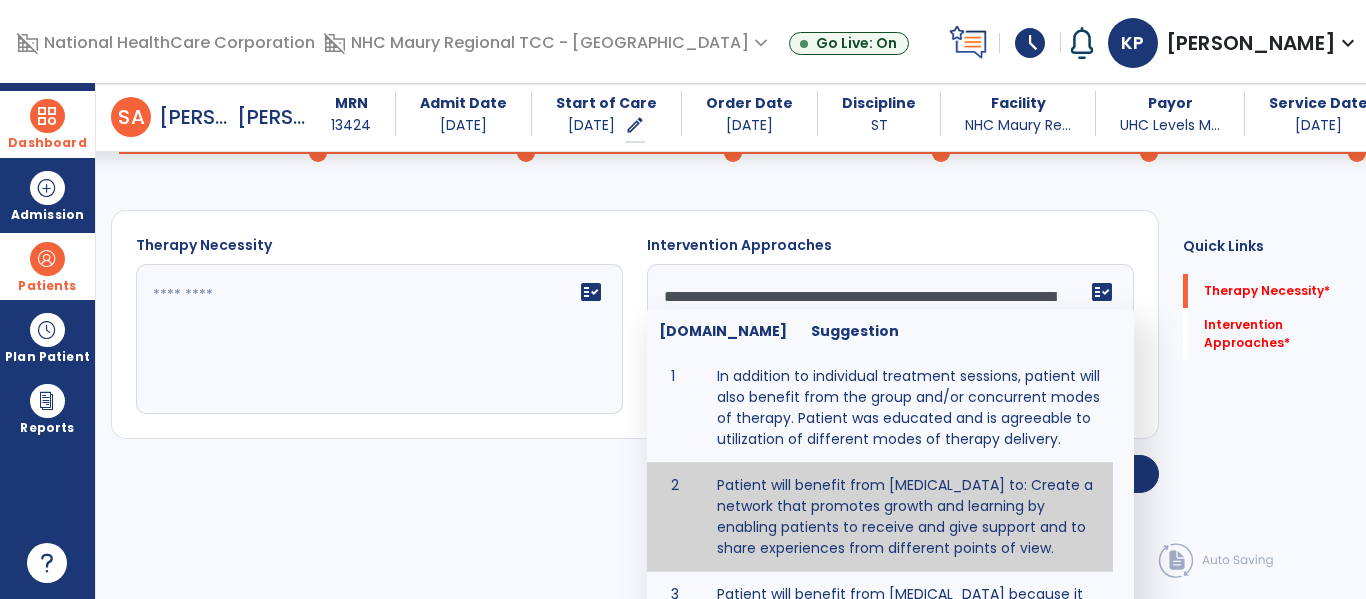 scroll, scrollTop: 27, scrollLeft: 0, axis: vertical 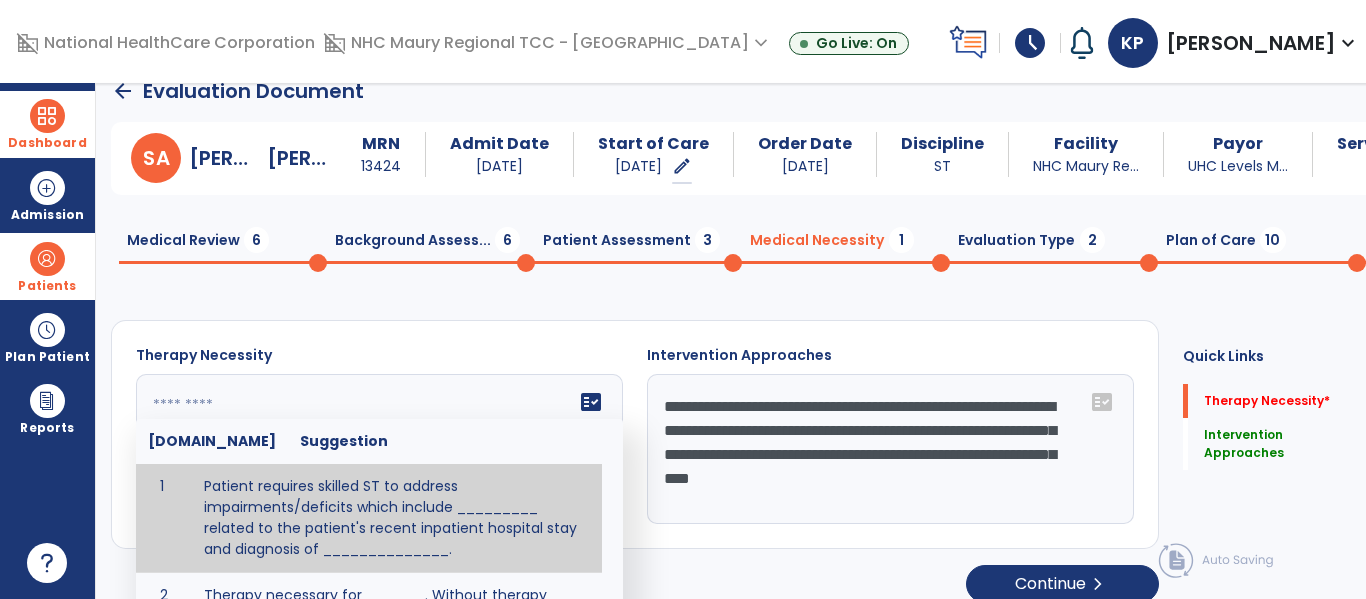 click on "fact_check  [DOMAIN_NAME] Suggestion 1 Patient requires skilled ST to address impairments/deficits which include _________ related to the patient's recent inpatient hospital stay and diagnosis of ______________. 2 Therapy necessary for_______.  Without therapy patient is at risk for_________." 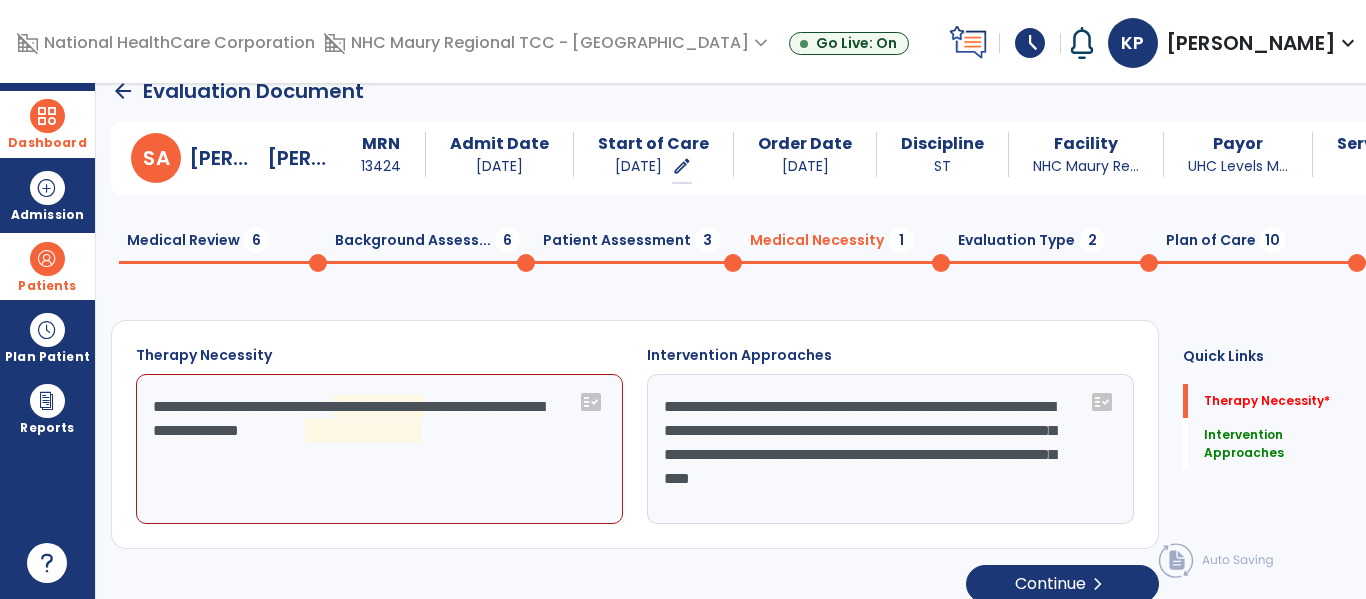 click on "**********" 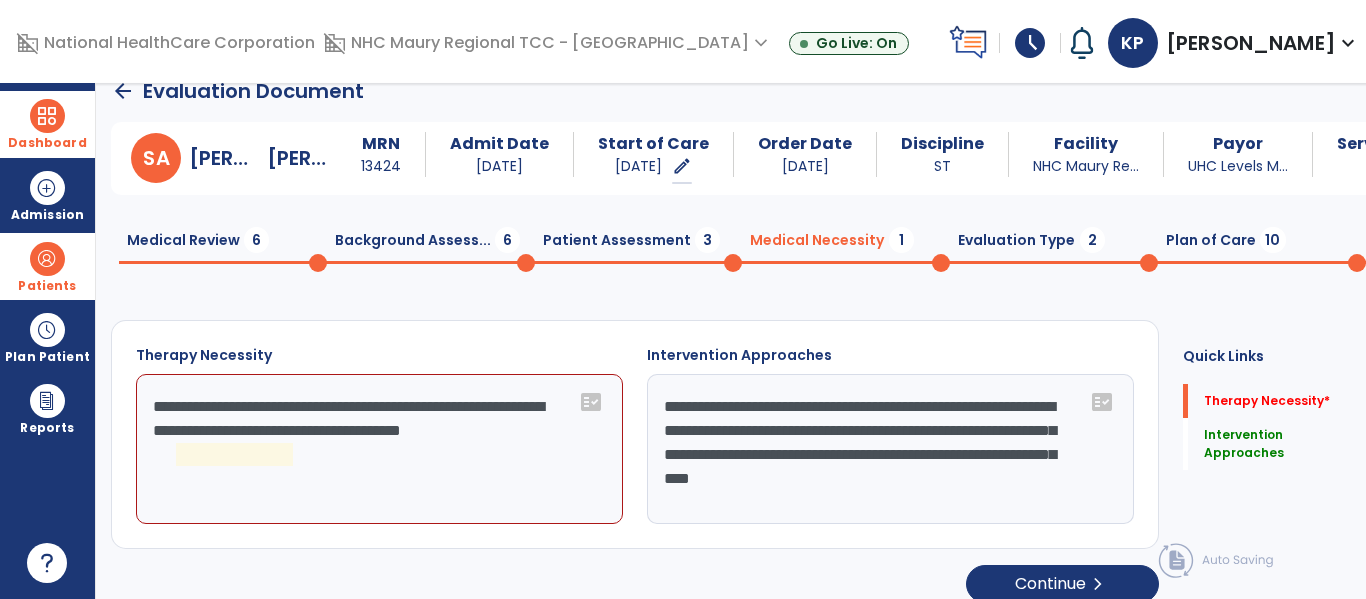 click on "**********" 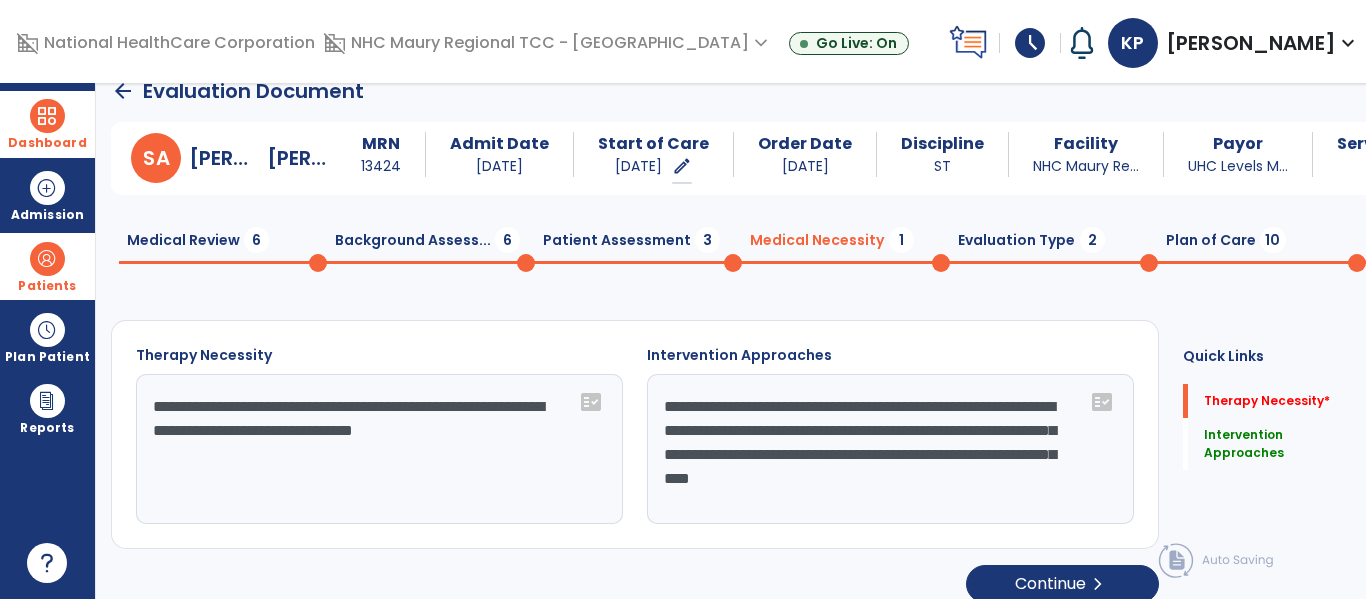 click on "**********" 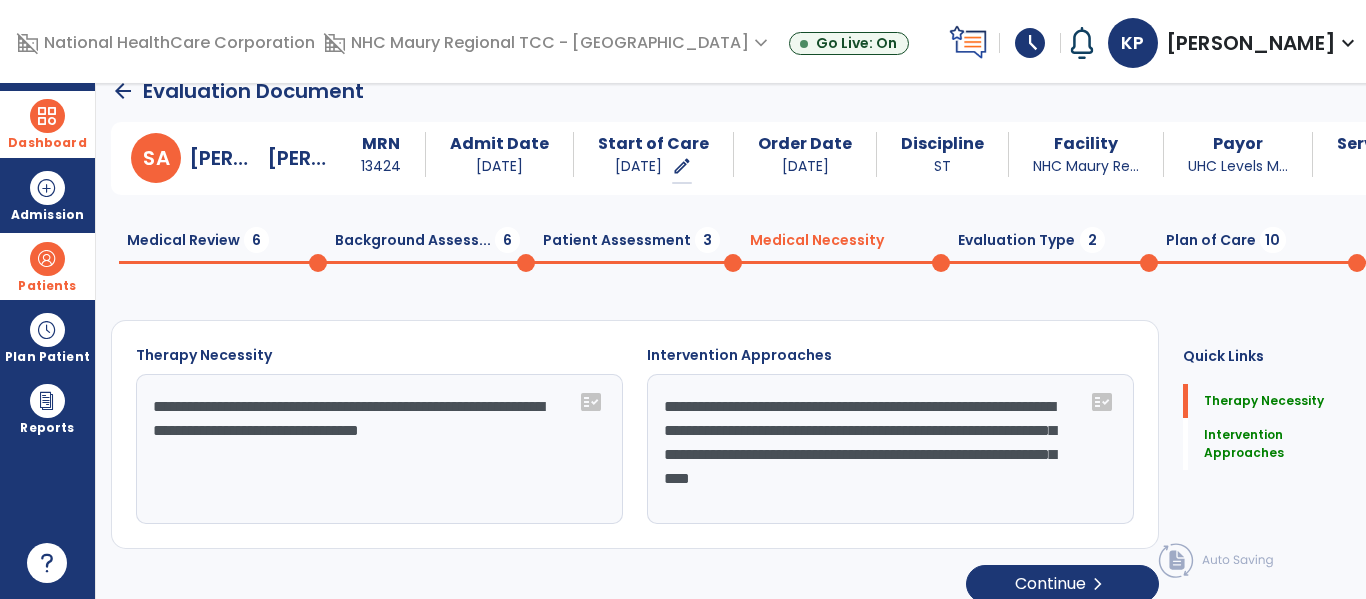 click on "**********" 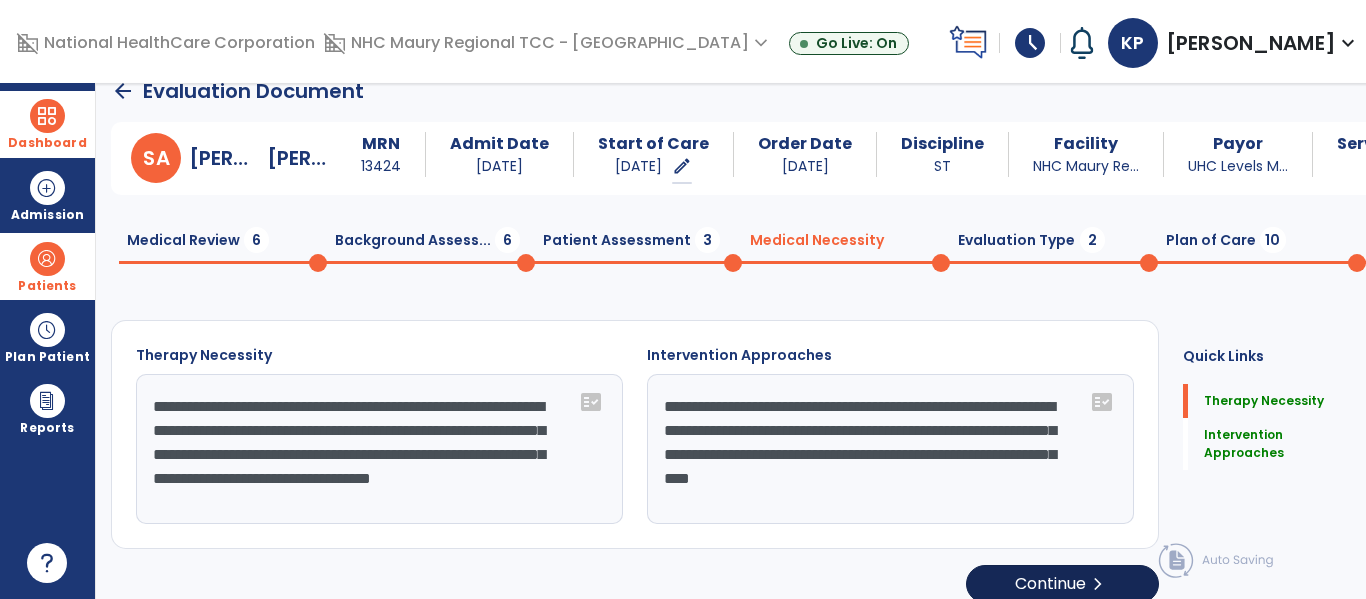 type on "**********" 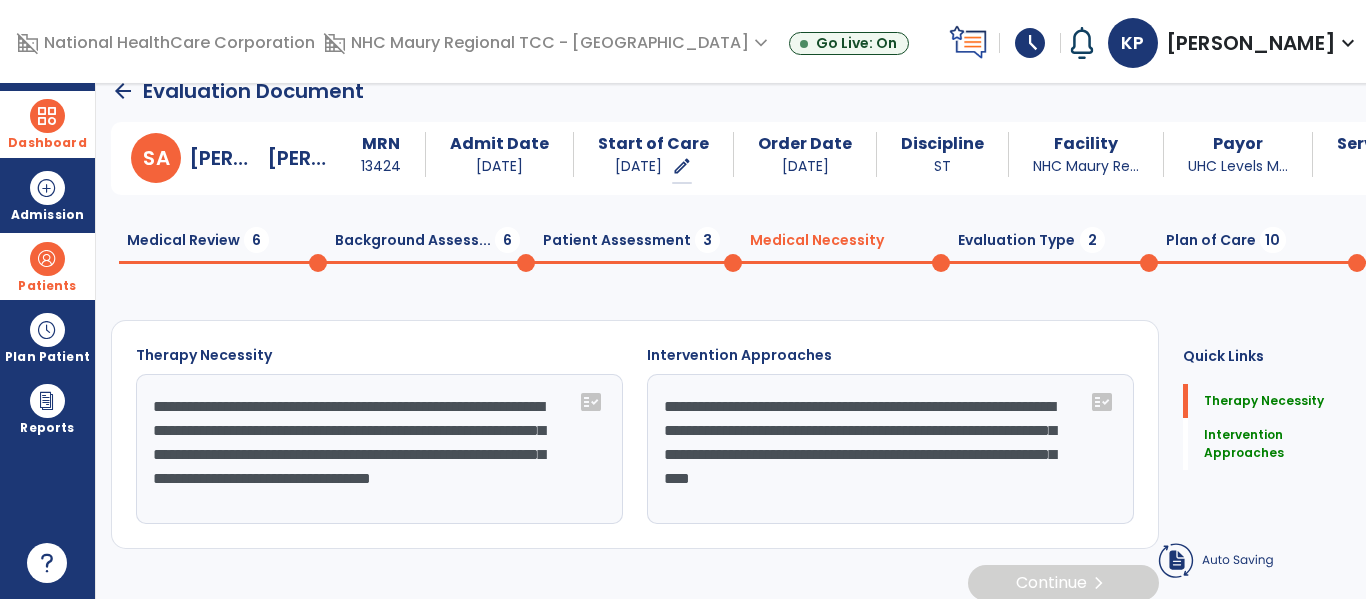 click on "Continue  chevron_right" 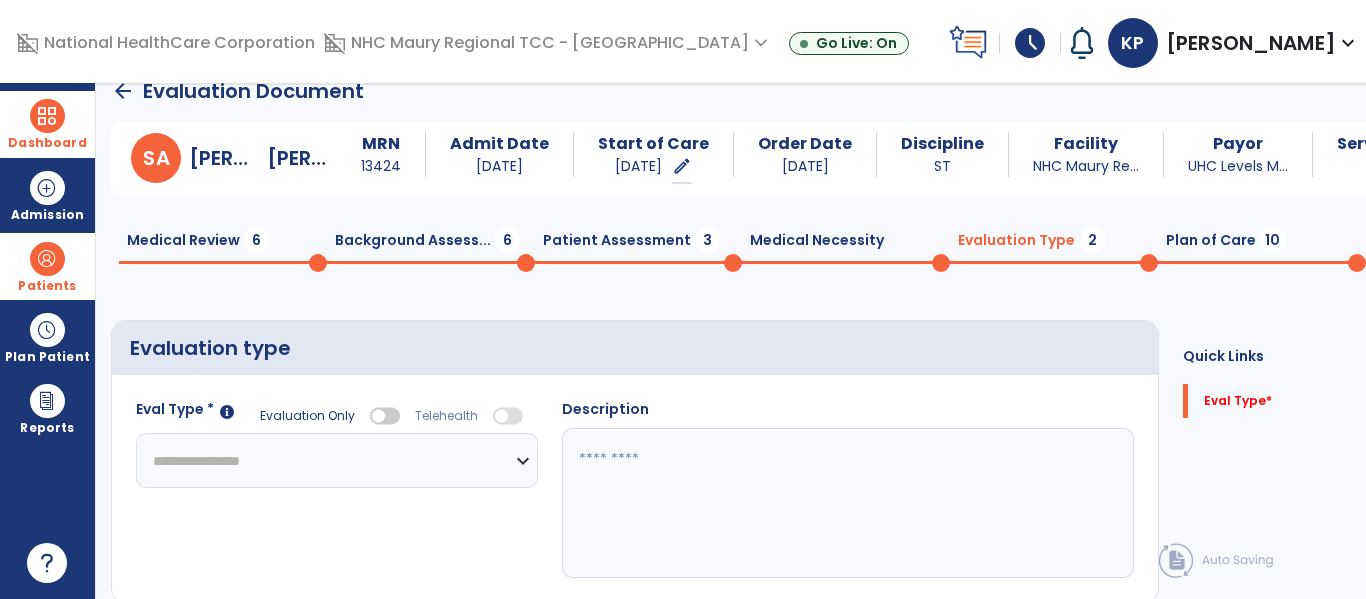 click on "**********" 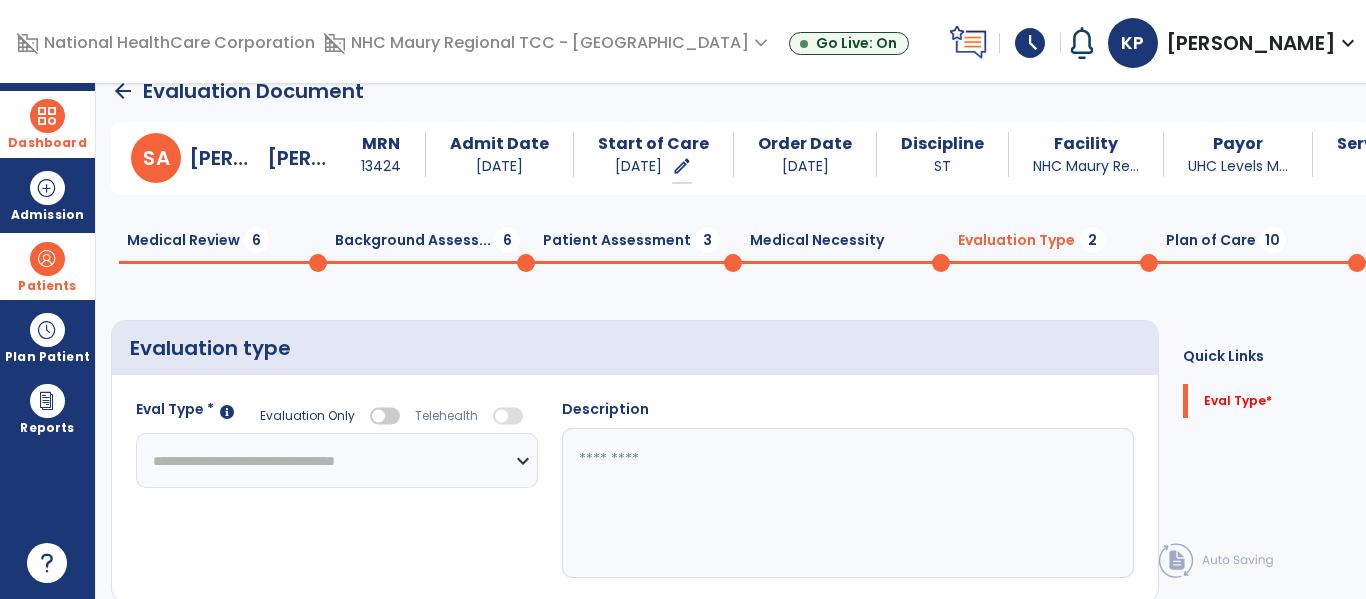 click on "**********" 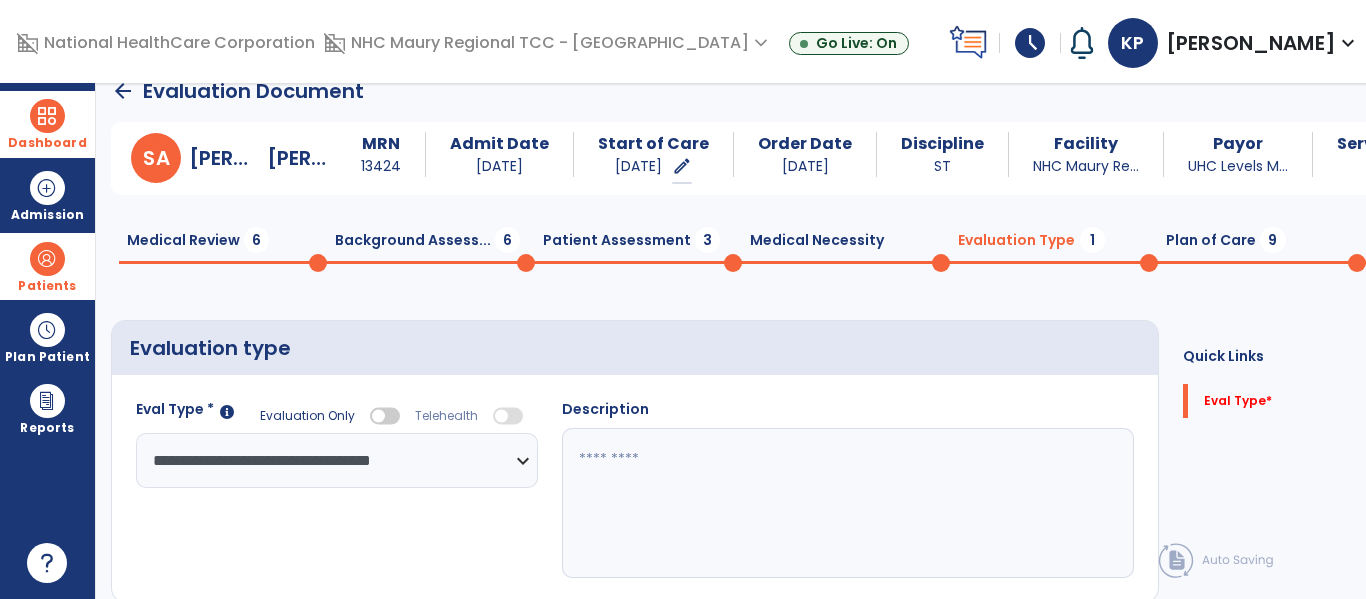 click 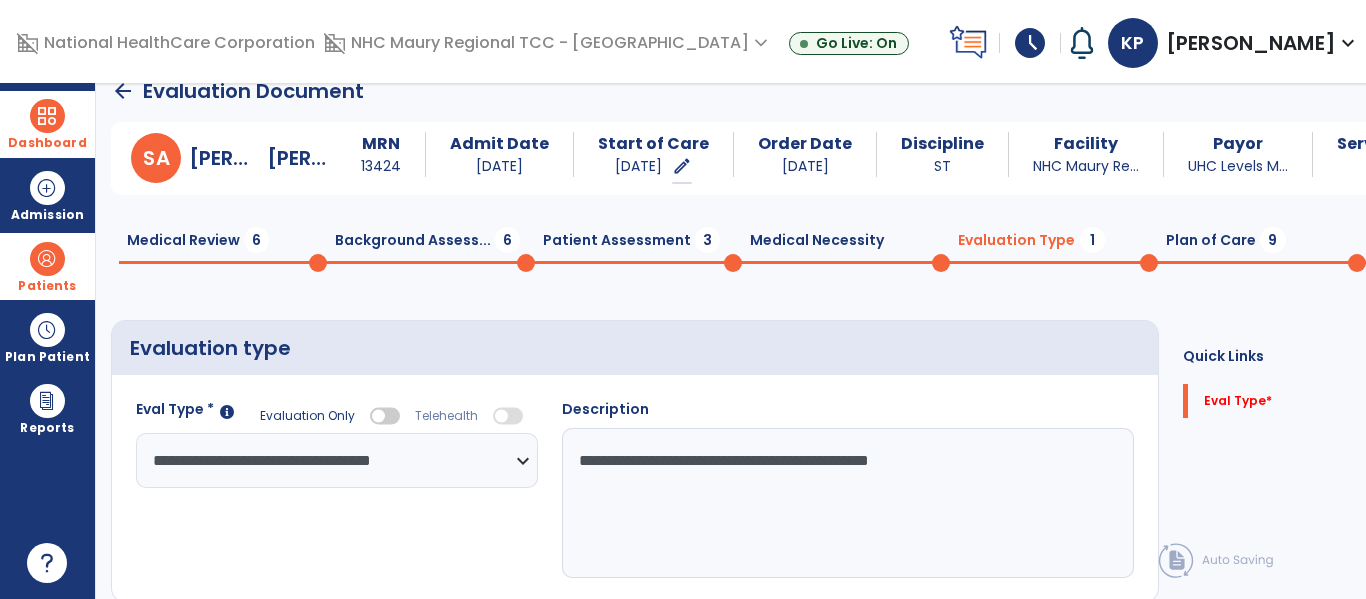 scroll, scrollTop: 80, scrollLeft: 0, axis: vertical 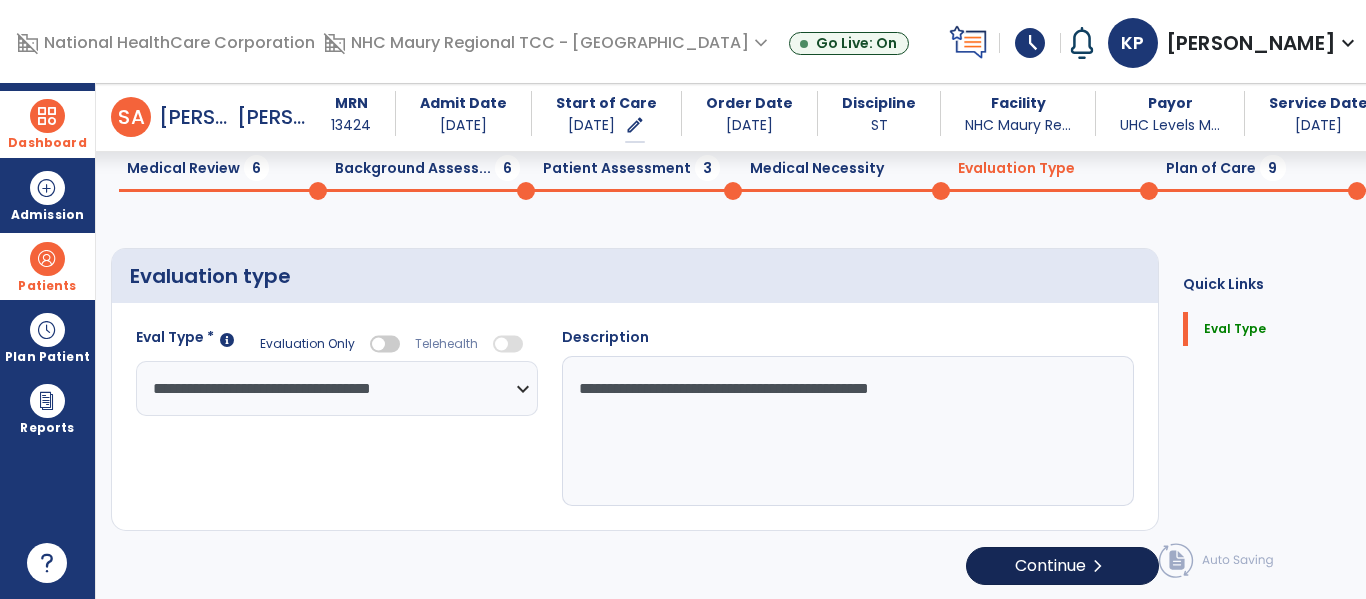 type on "**********" 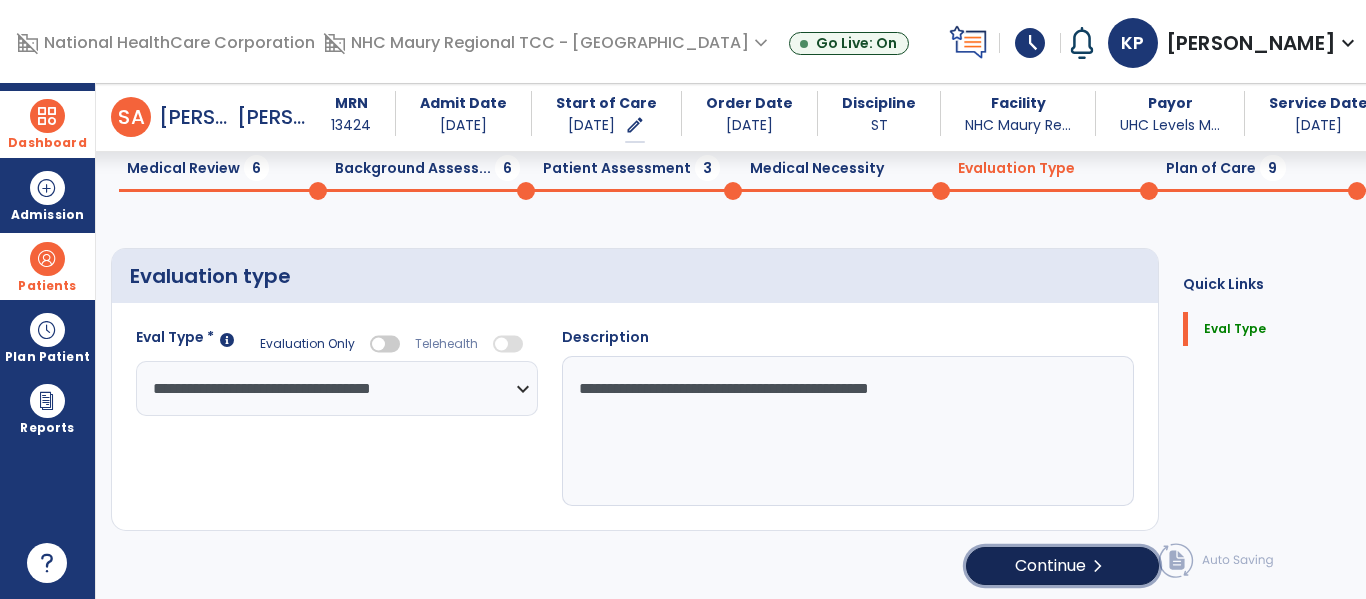 click on "Continue  chevron_right" 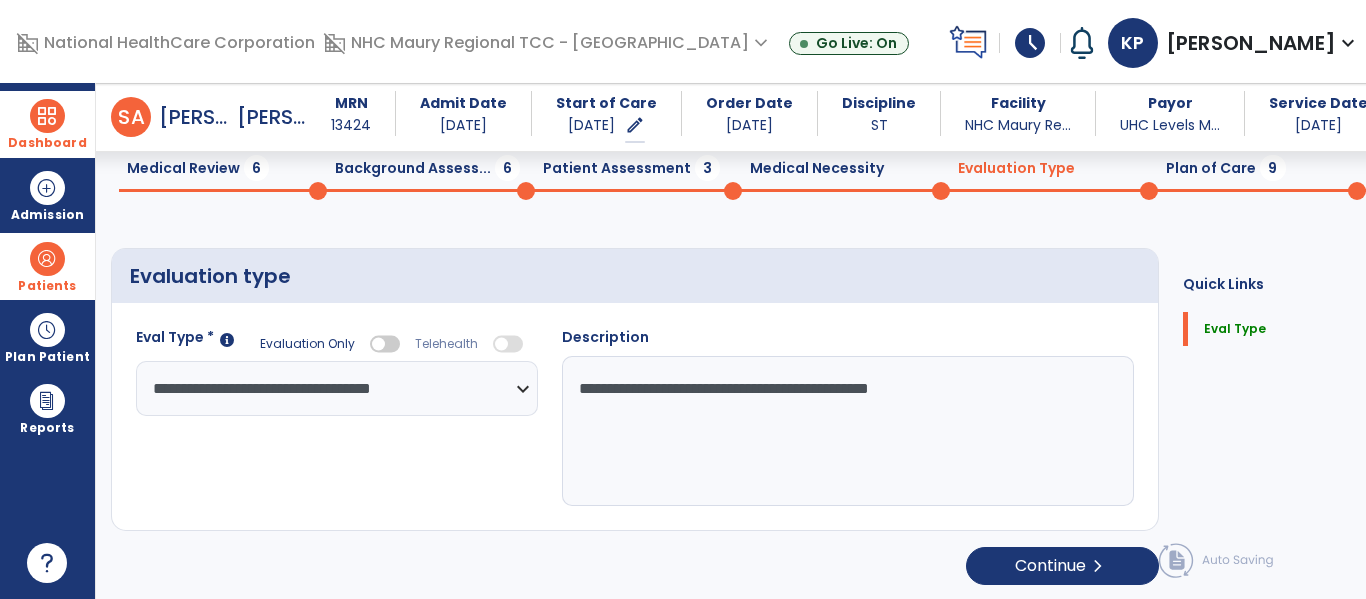 select on "*****" 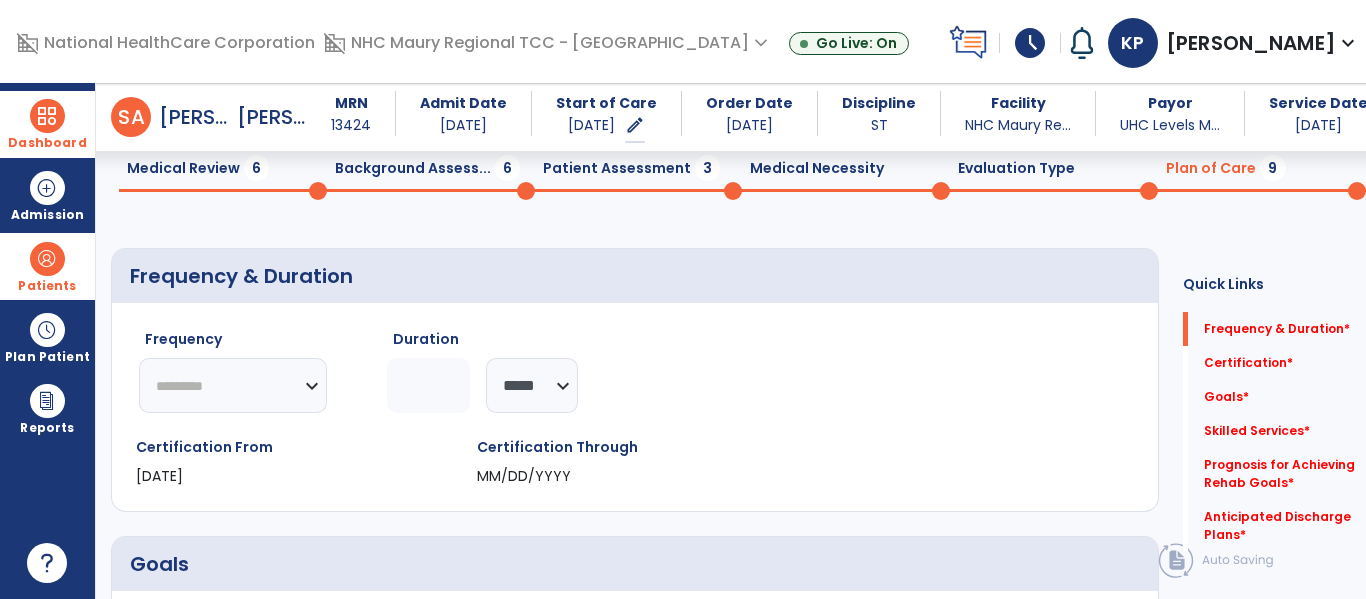 click on "********* ** ** ** ** ** ** **" 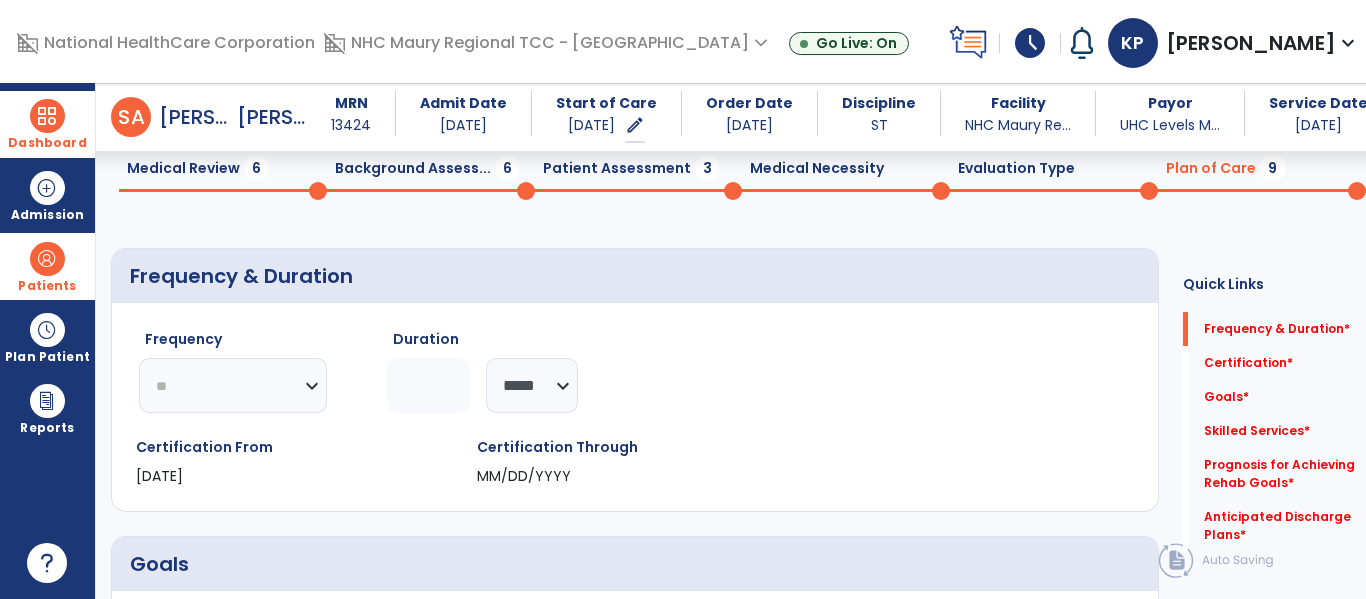 click on "********* ** ** ** ** ** ** **" 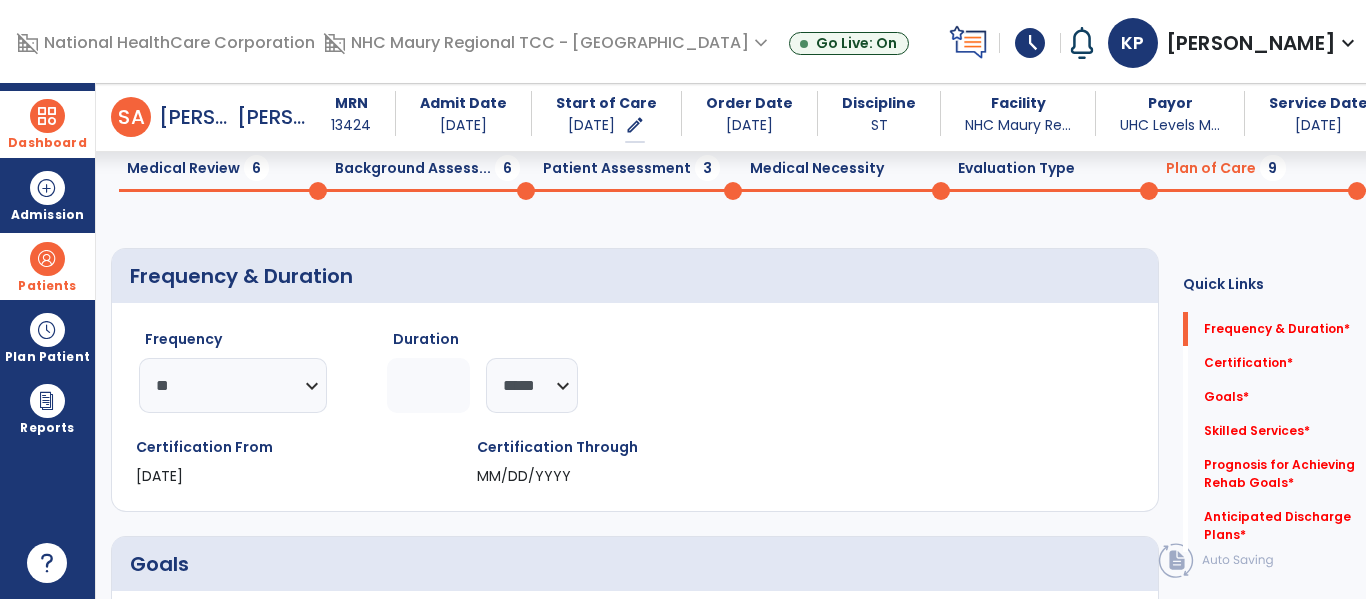 click 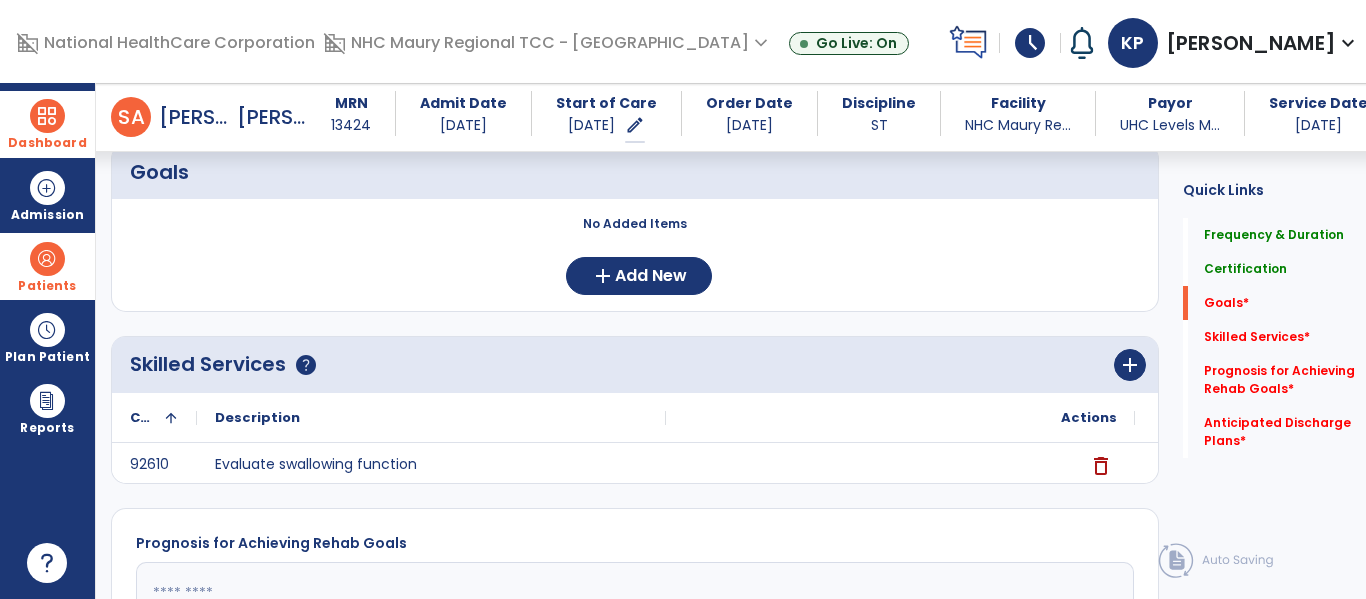 scroll, scrollTop: 498, scrollLeft: 0, axis: vertical 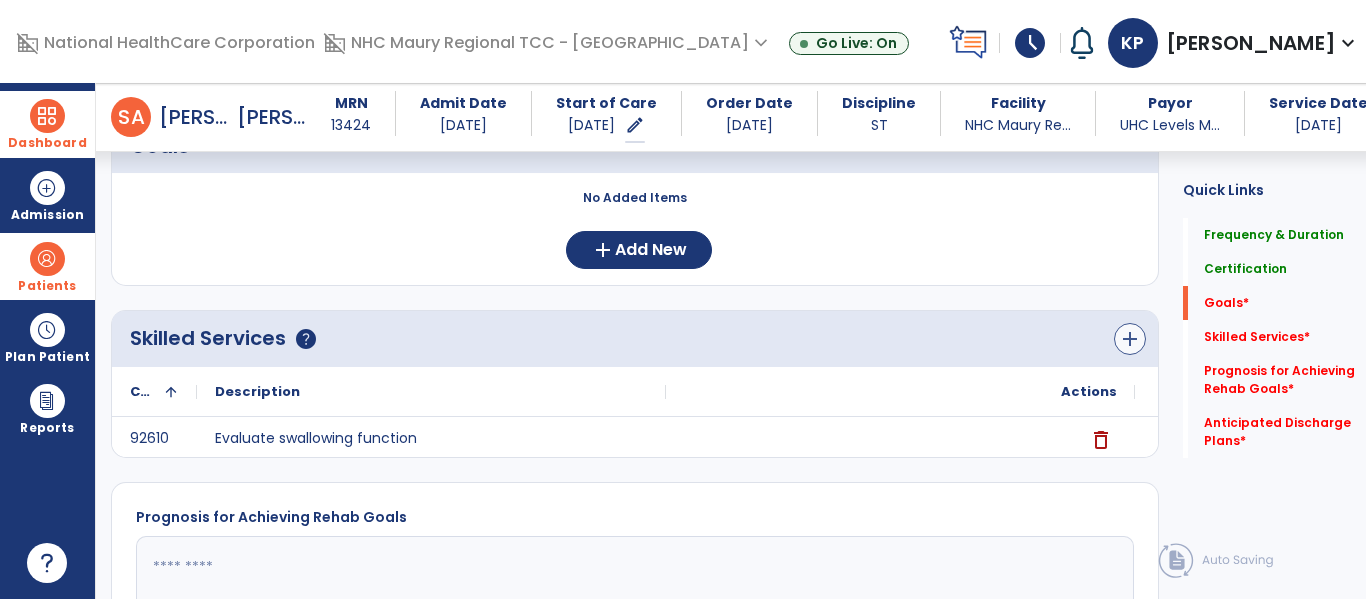 type on "*" 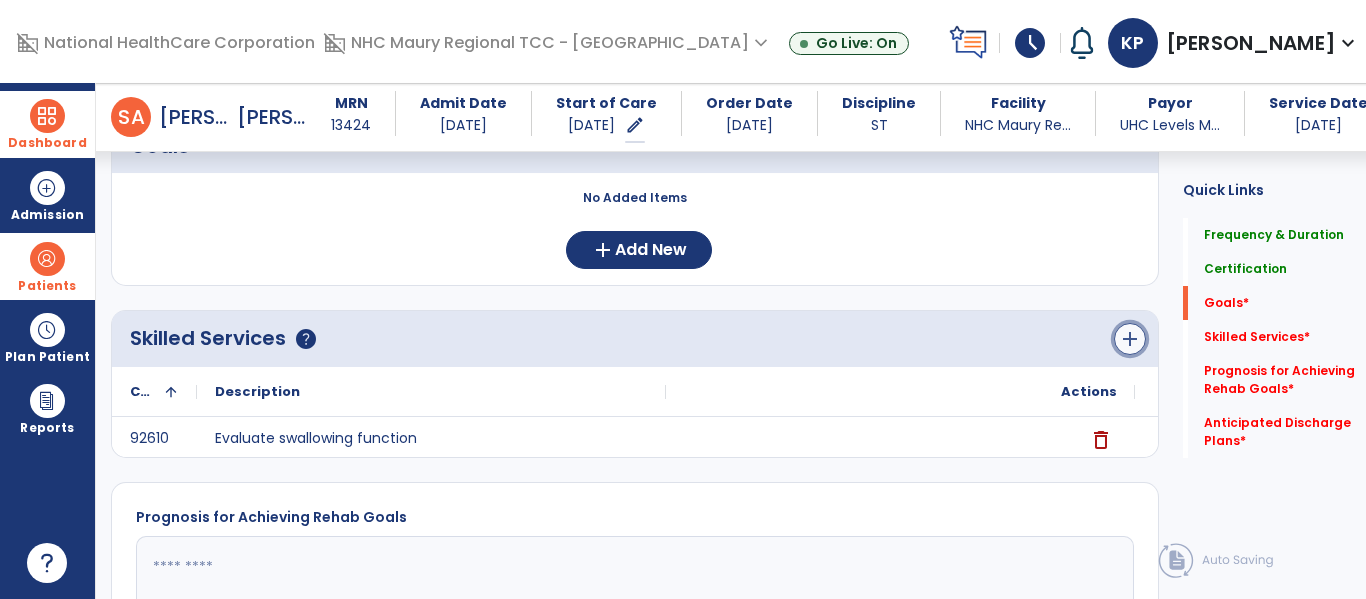 click on "add" 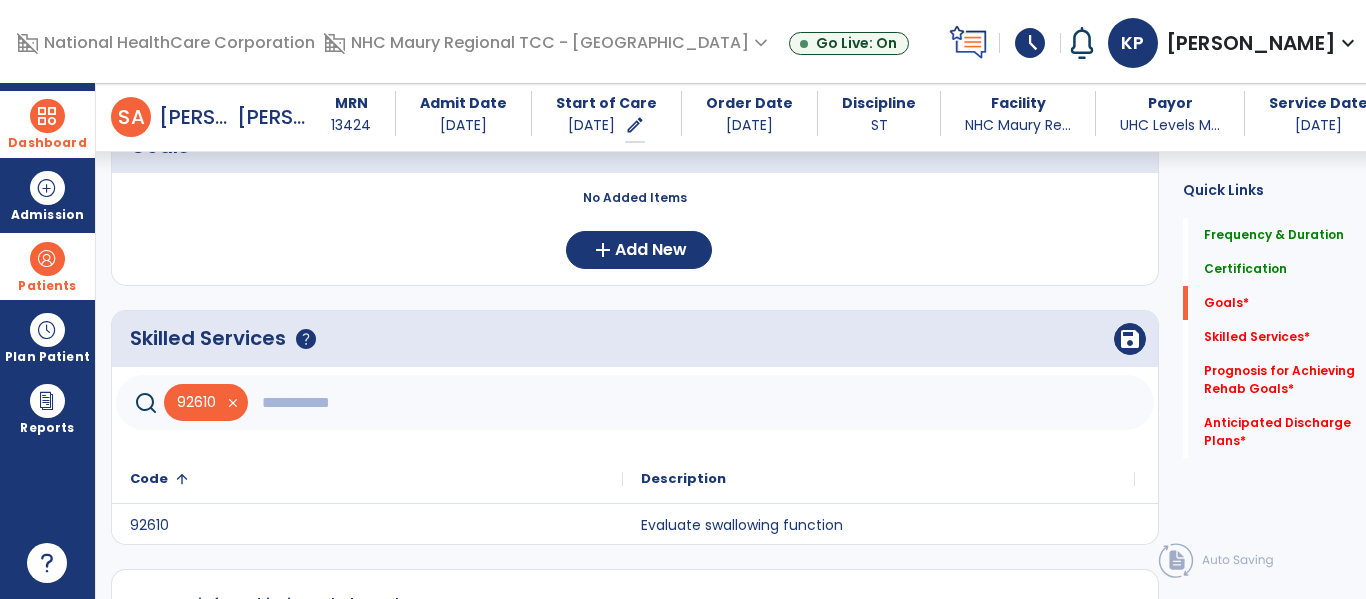 click 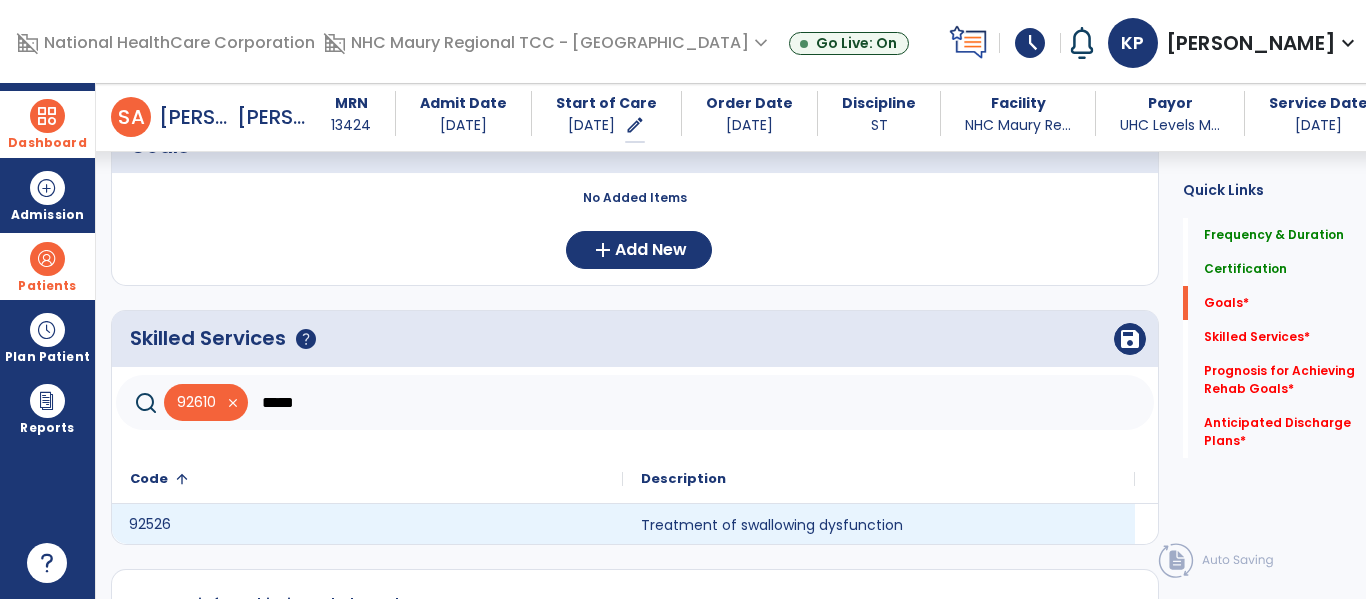 click on "92526" 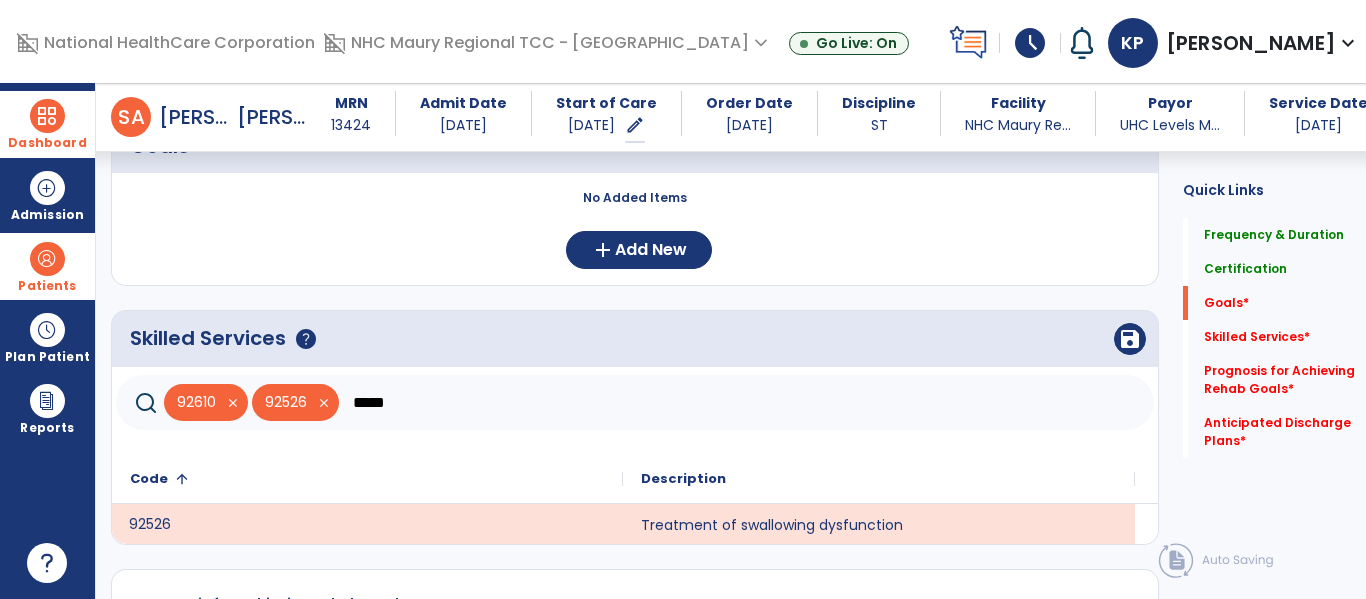 click on "*****" 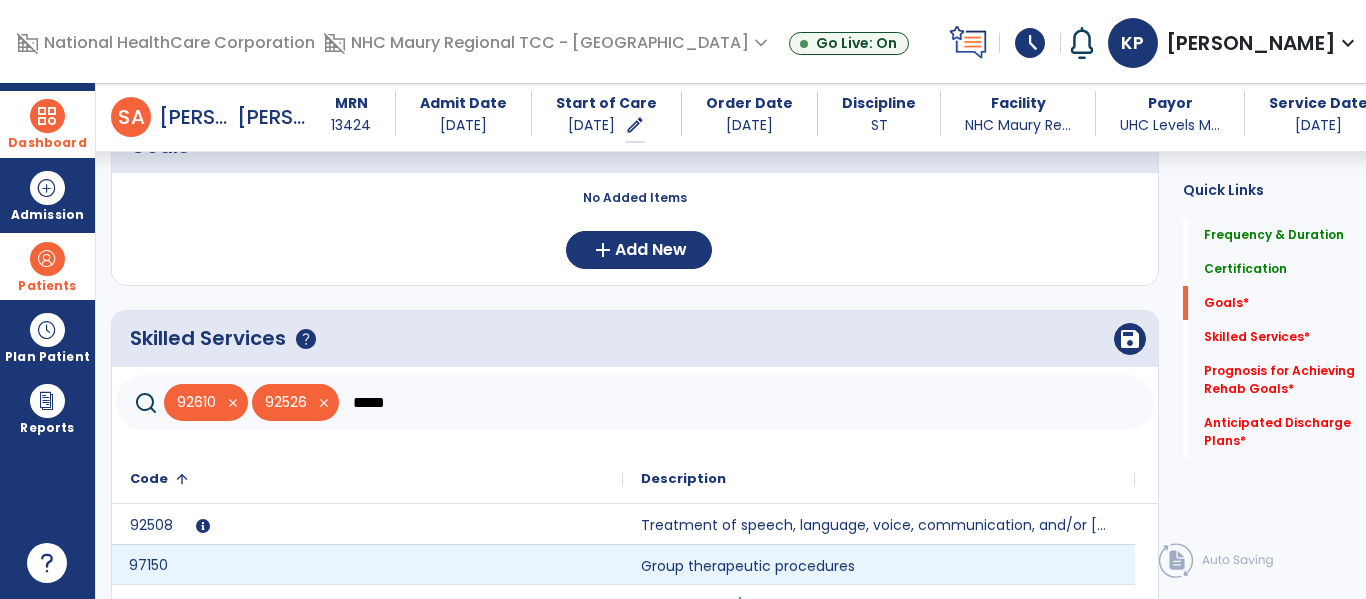 click on "97150" 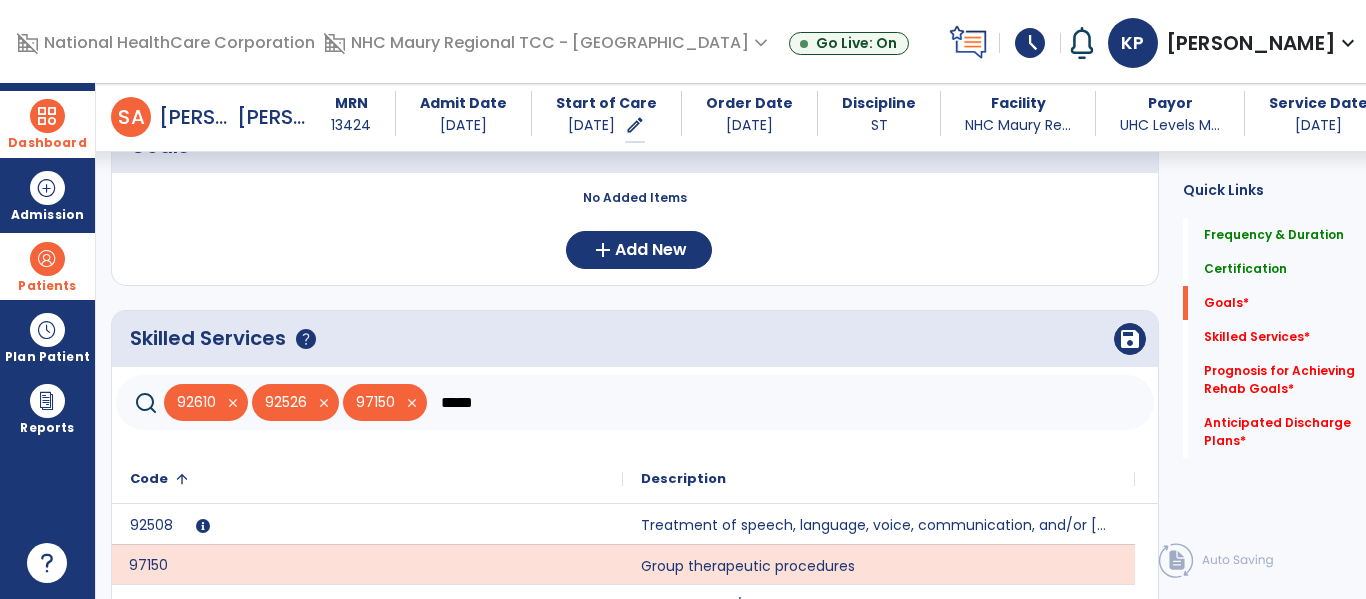click on "*****" 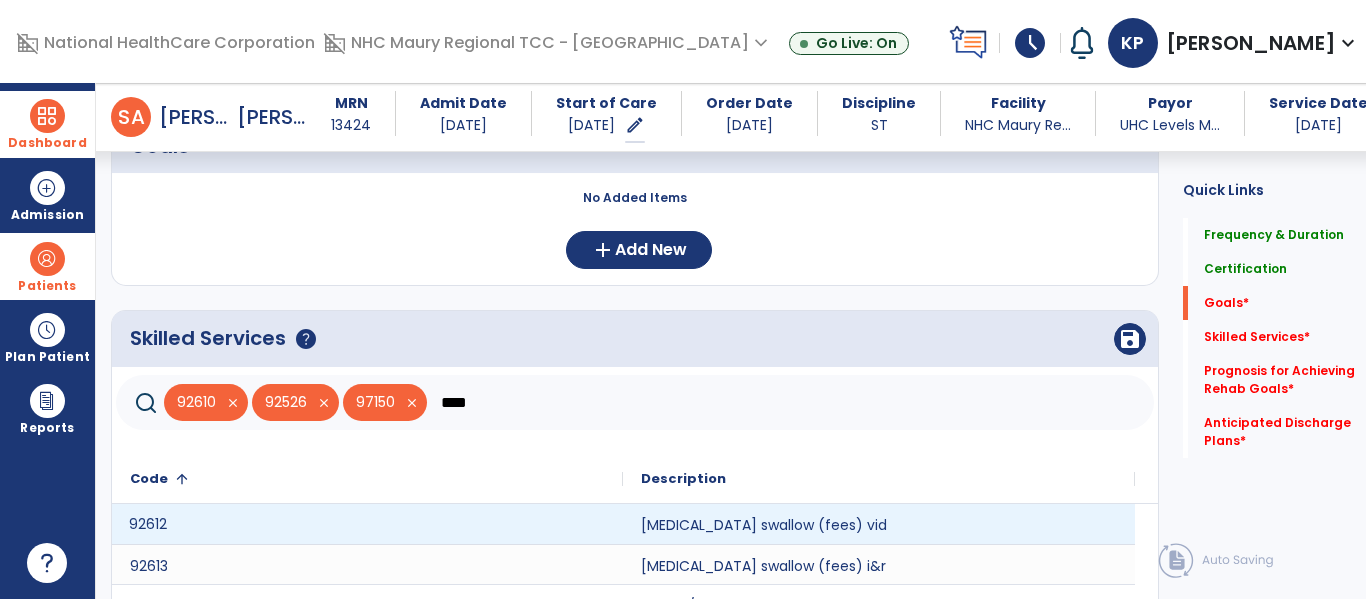 click on "92612" 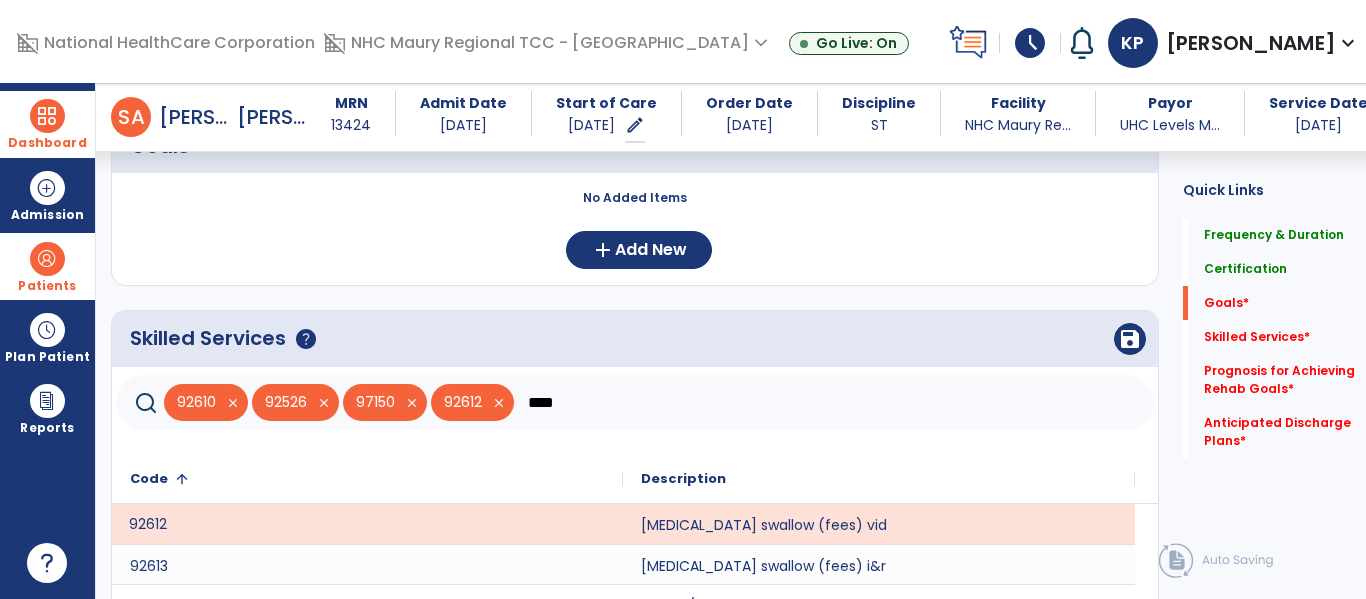 drag, startPoint x: 892, startPoint y: 438, endPoint x: 883, endPoint y: 429, distance: 12.727922 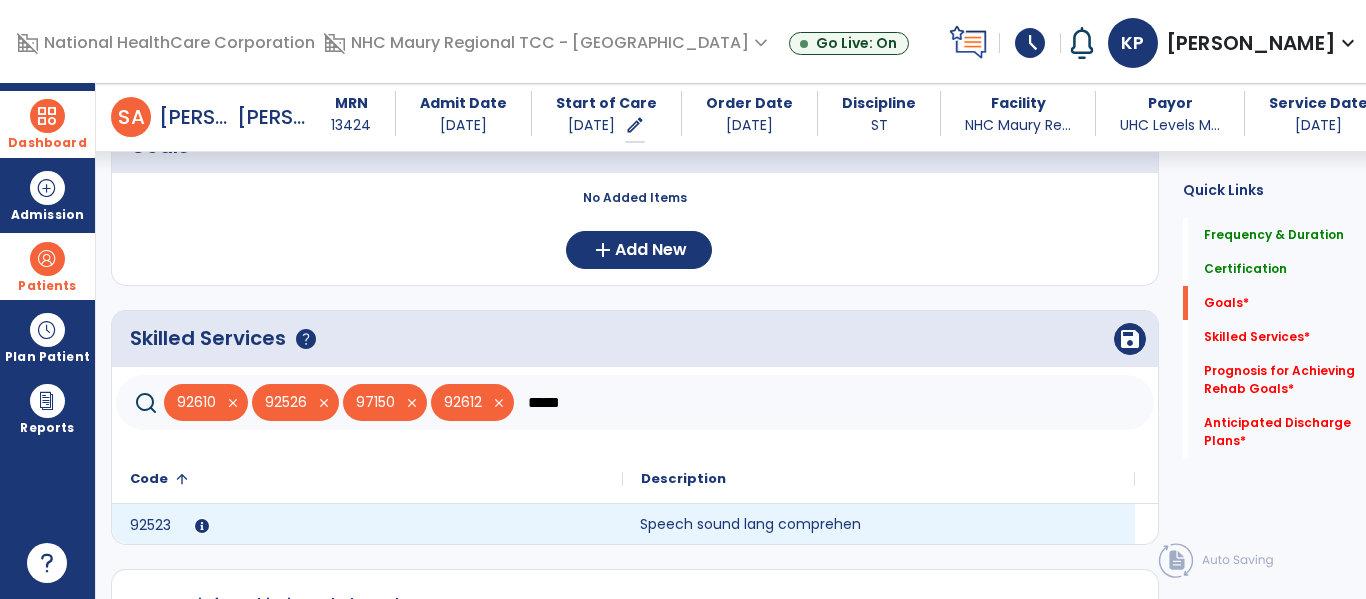 click on "Speech sound lang comprehen" 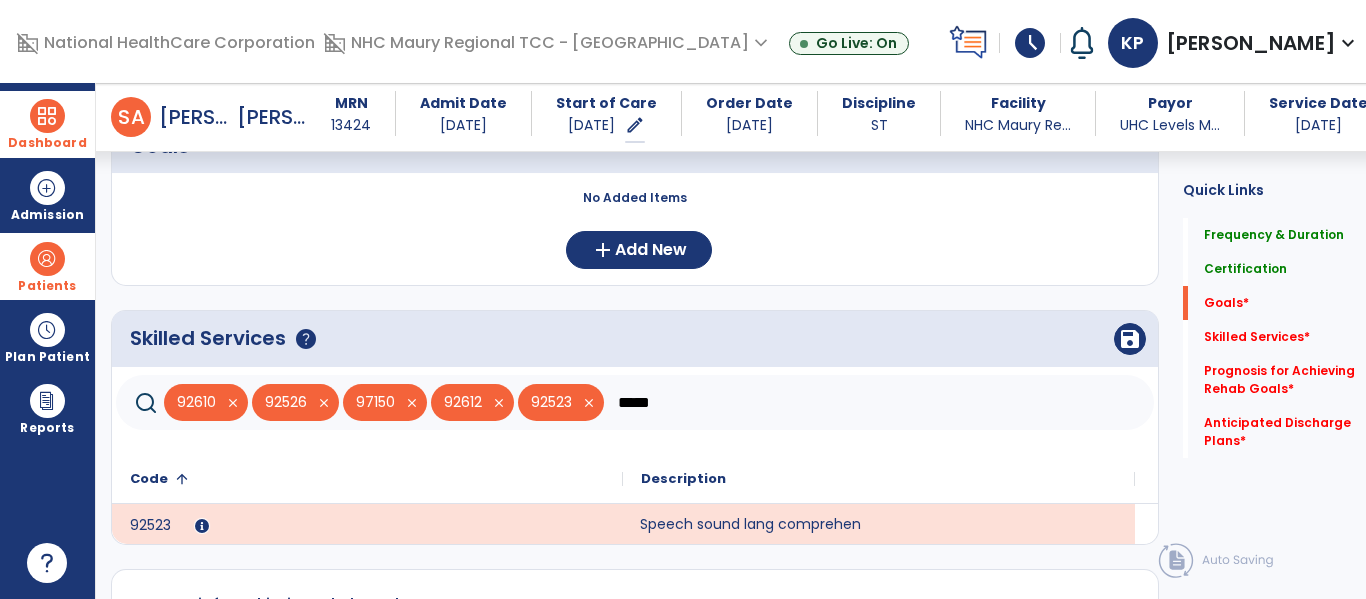 click on "*****" 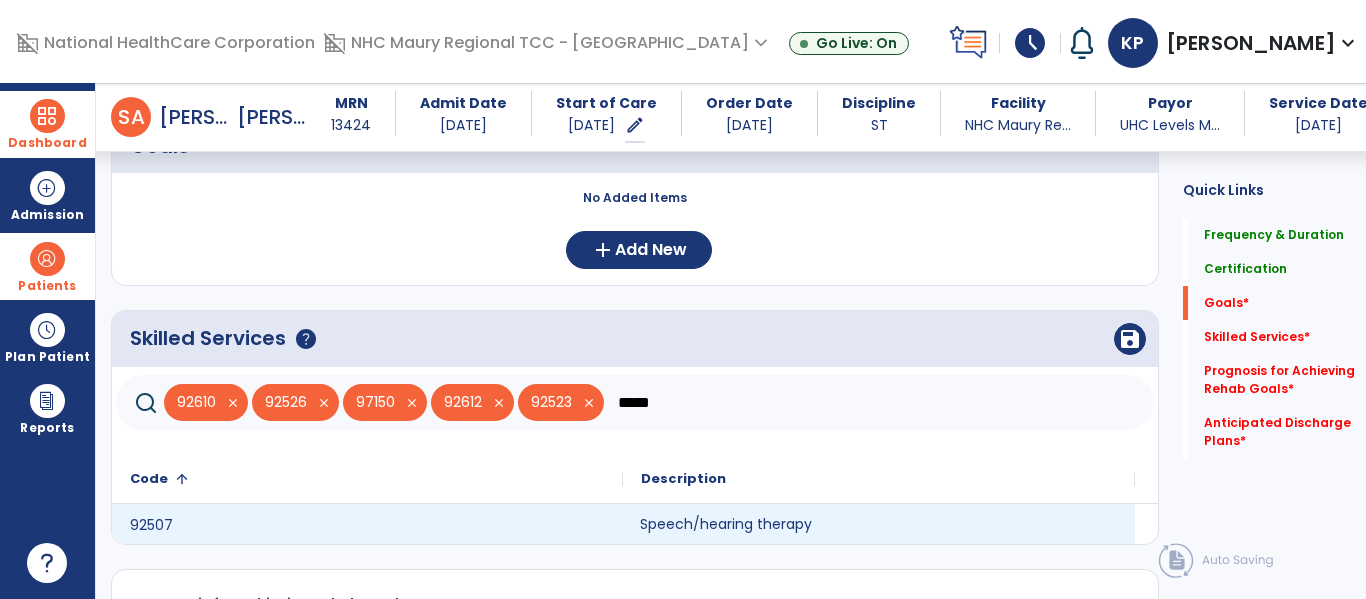 click on "Speech/hearing therapy" 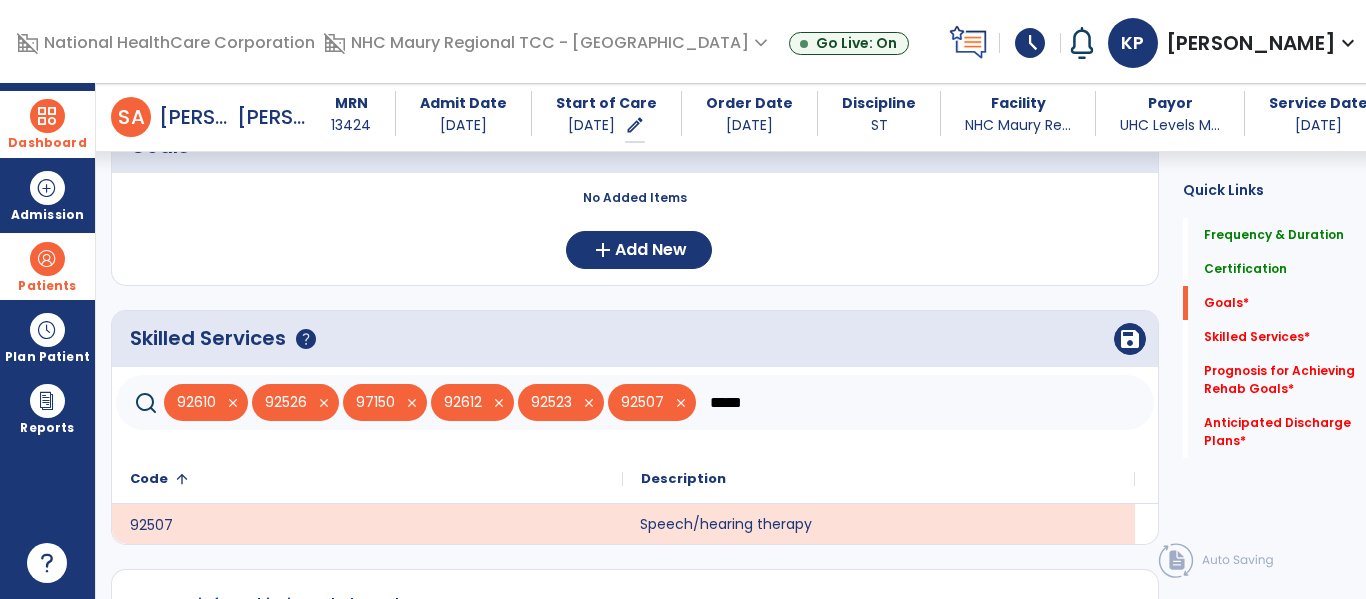 click on "*****" 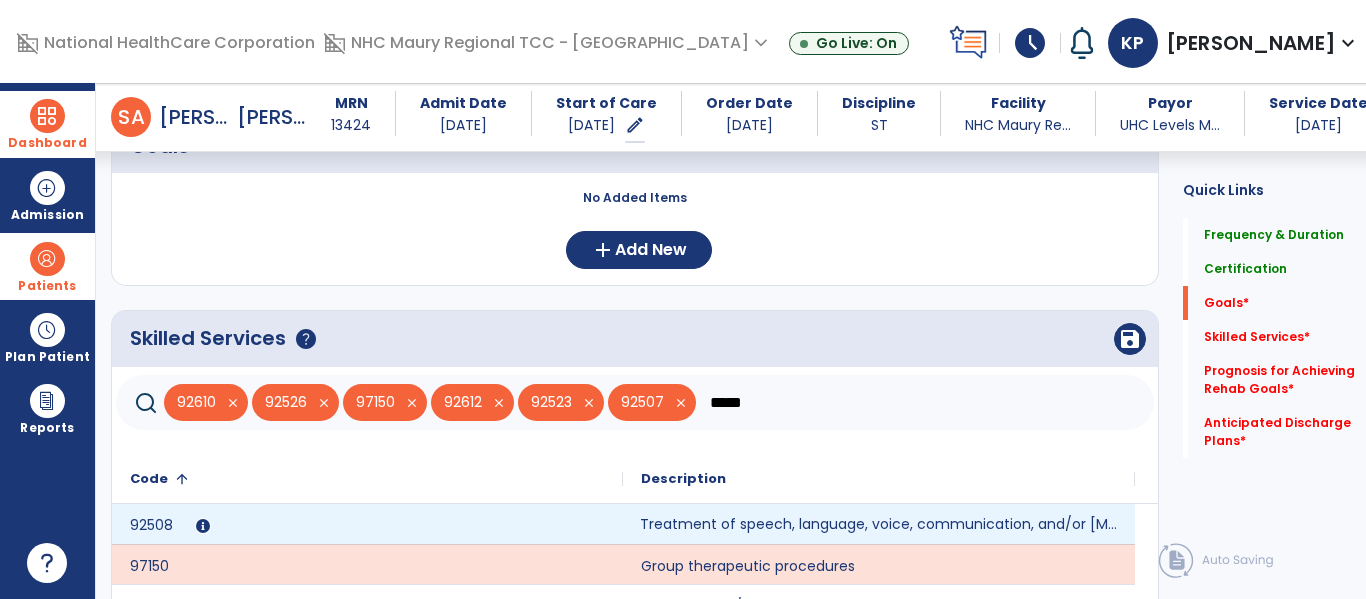 type on "*****" 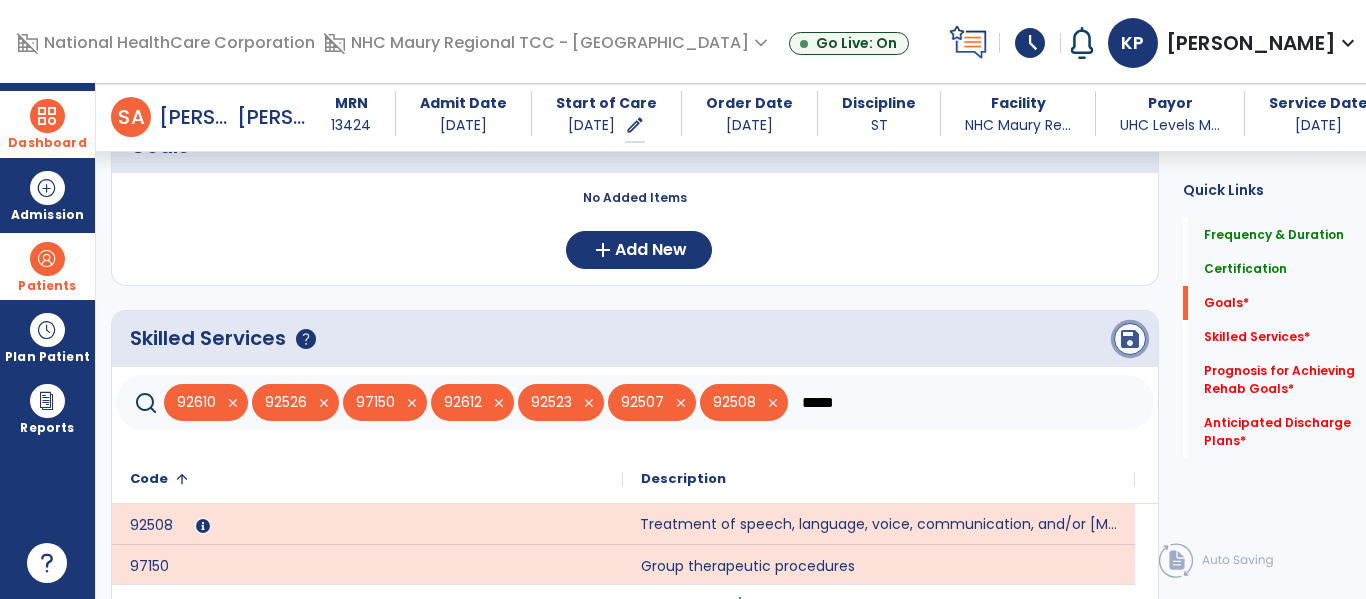 click on "save" 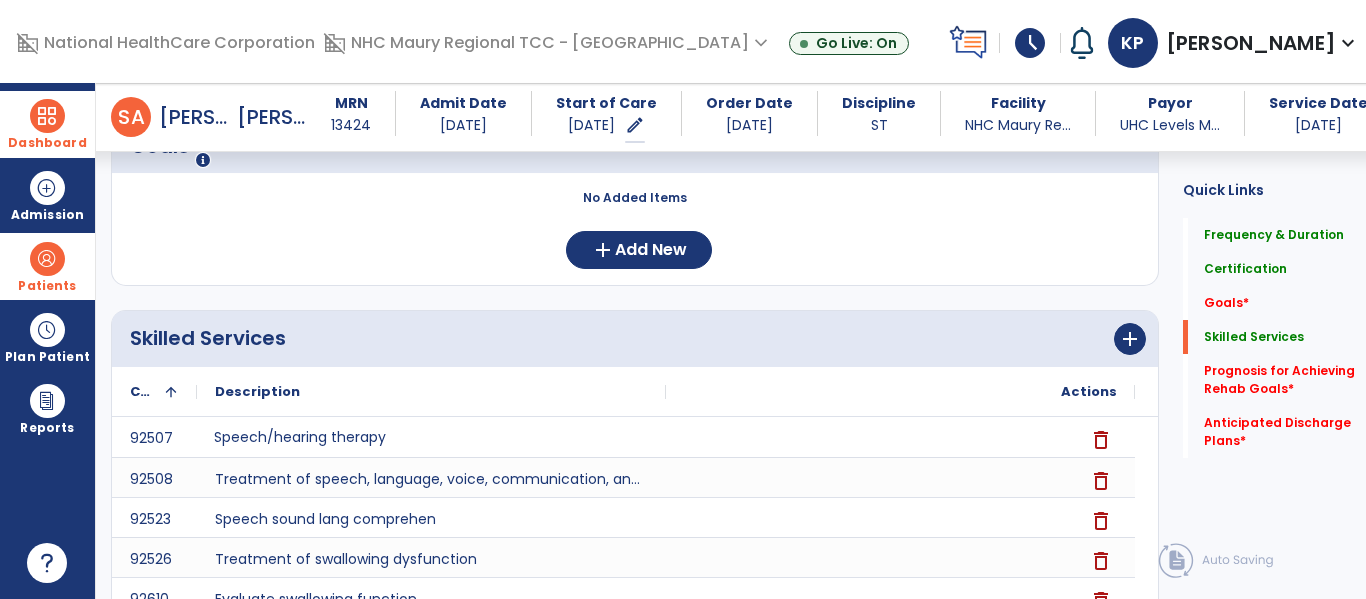 scroll, scrollTop: 989, scrollLeft: 0, axis: vertical 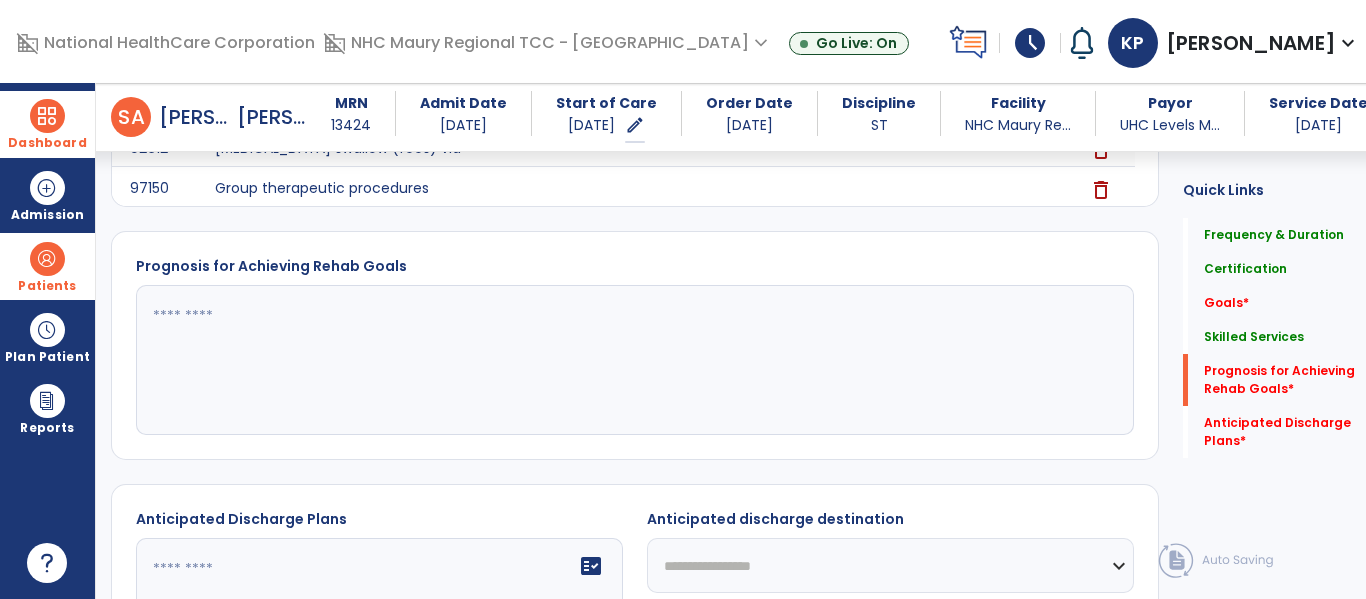 click 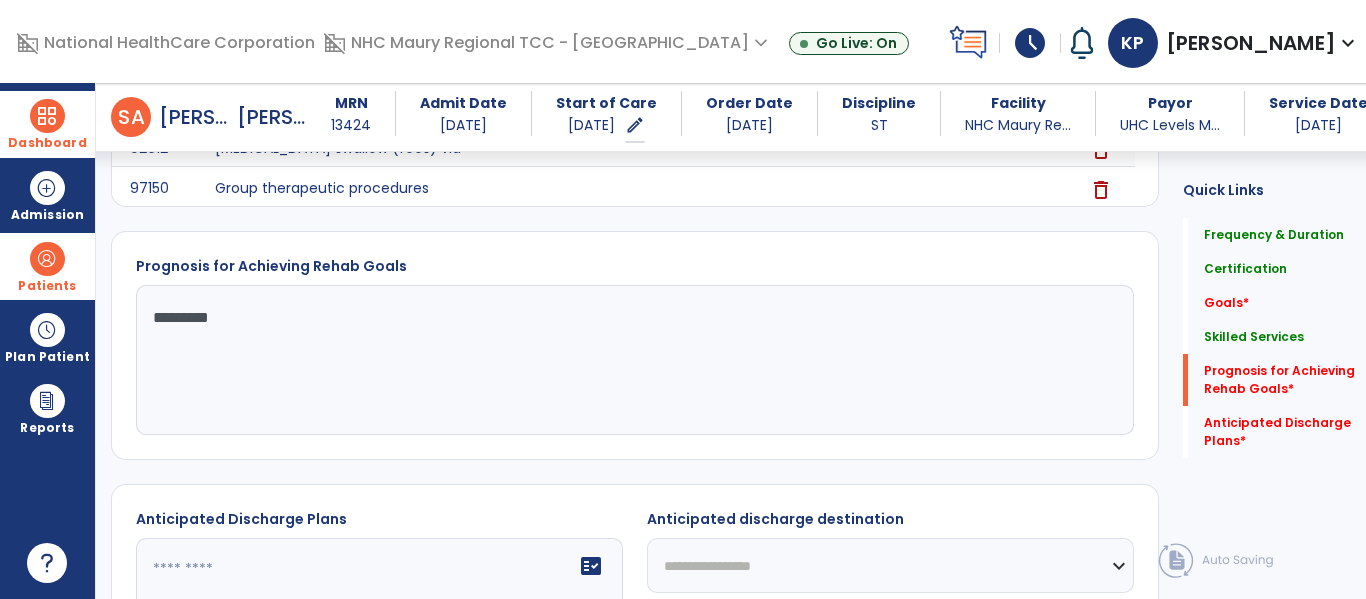 type on "*********" 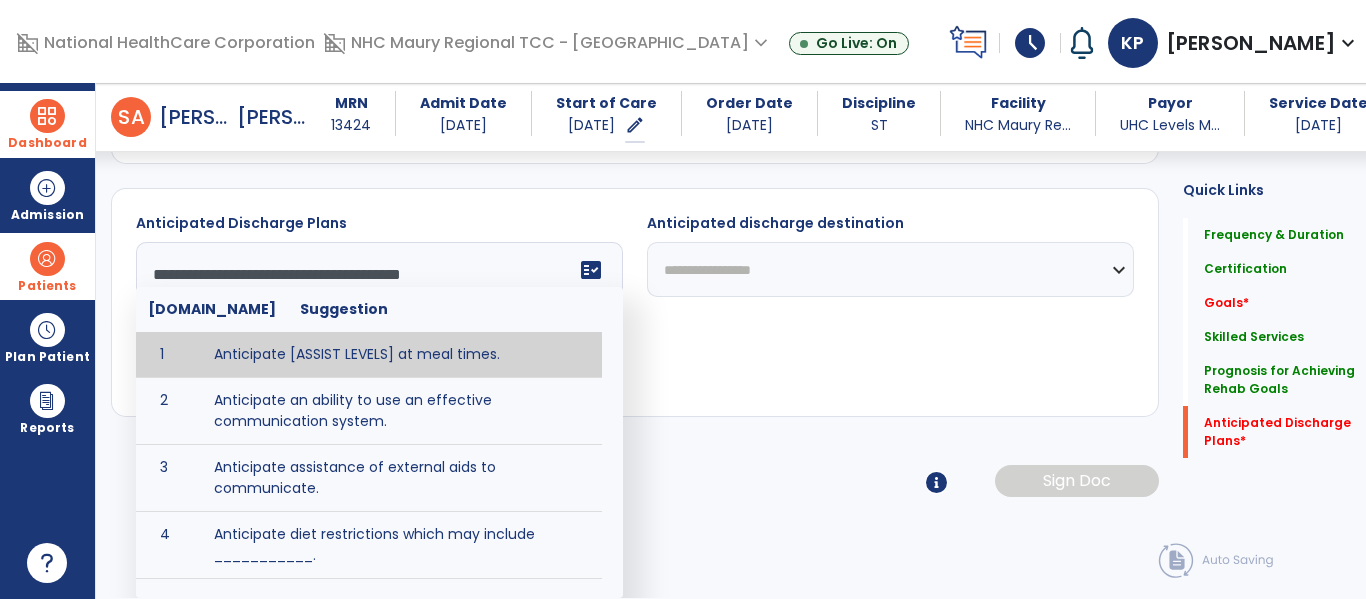 scroll, scrollTop: 1201, scrollLeft: 0, axis: vertical 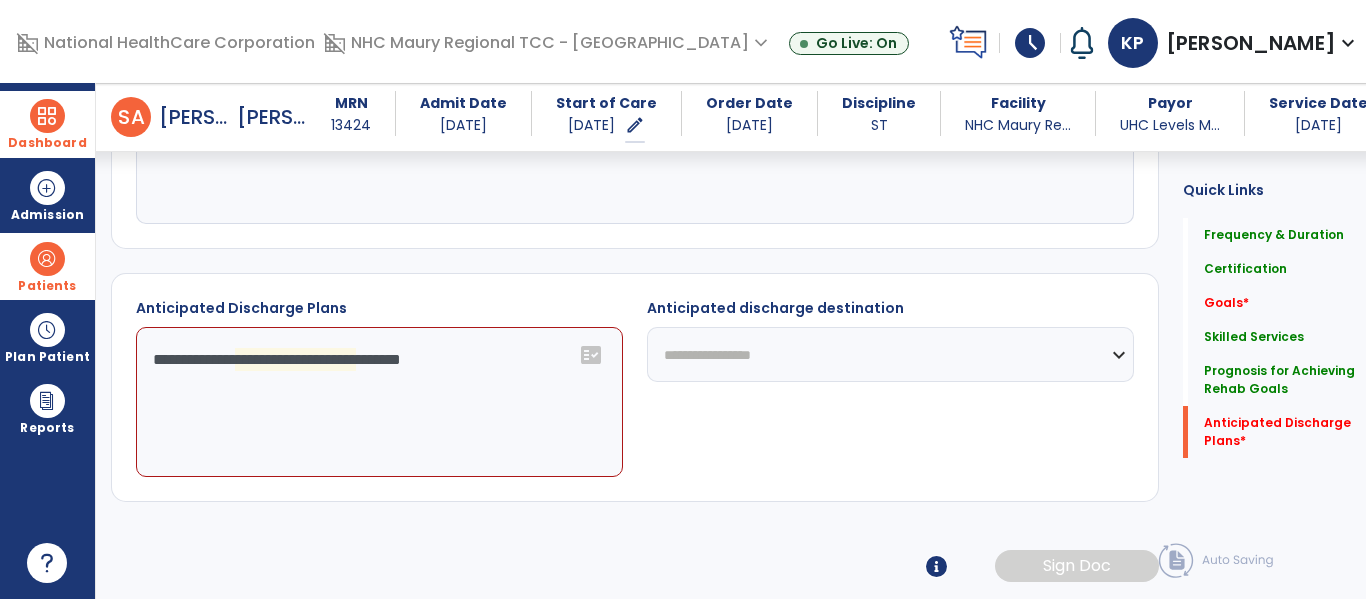click on "**********" 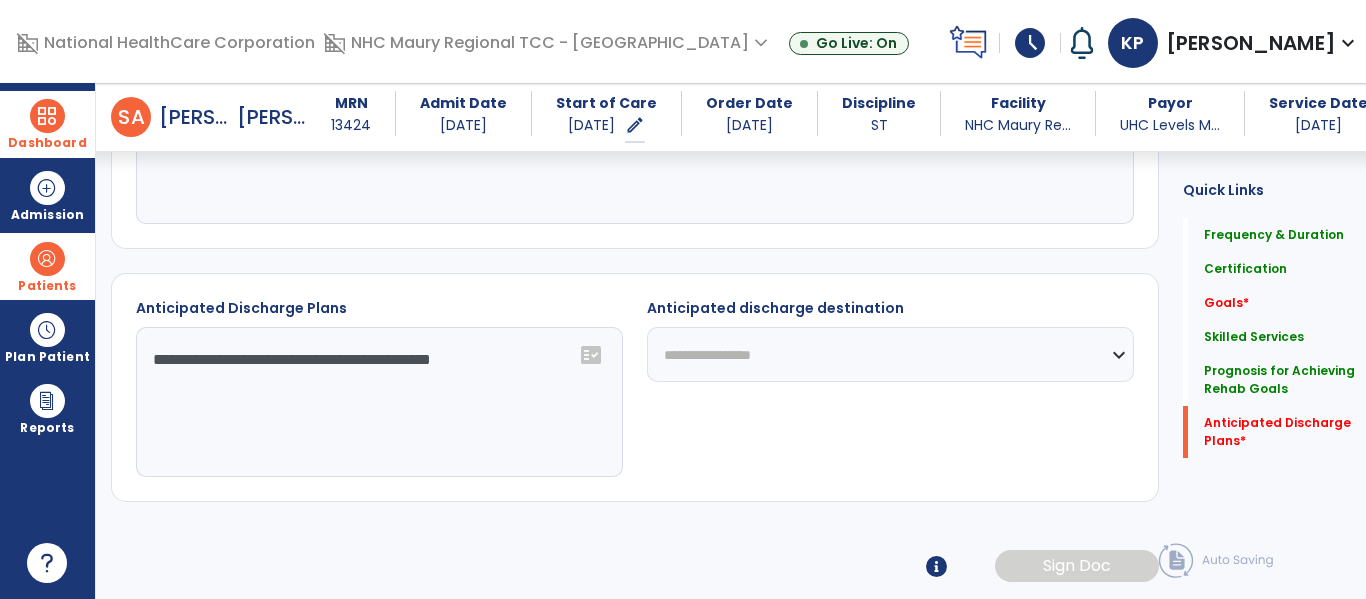 click on "**********" 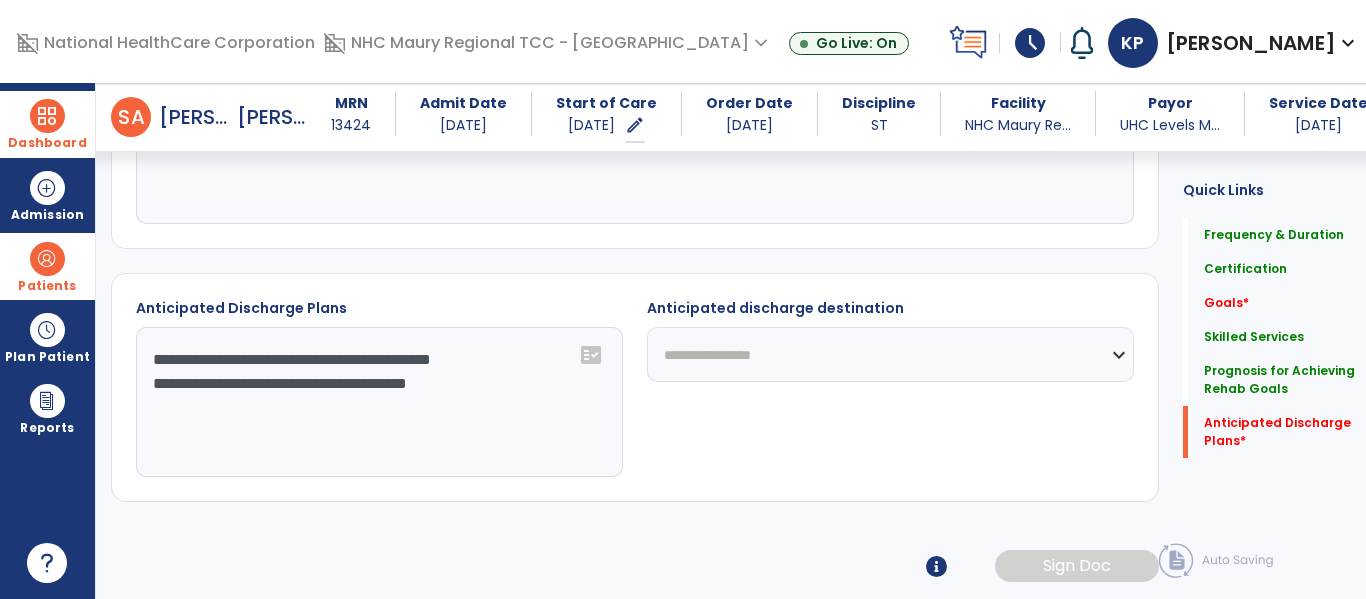 click on "**********" 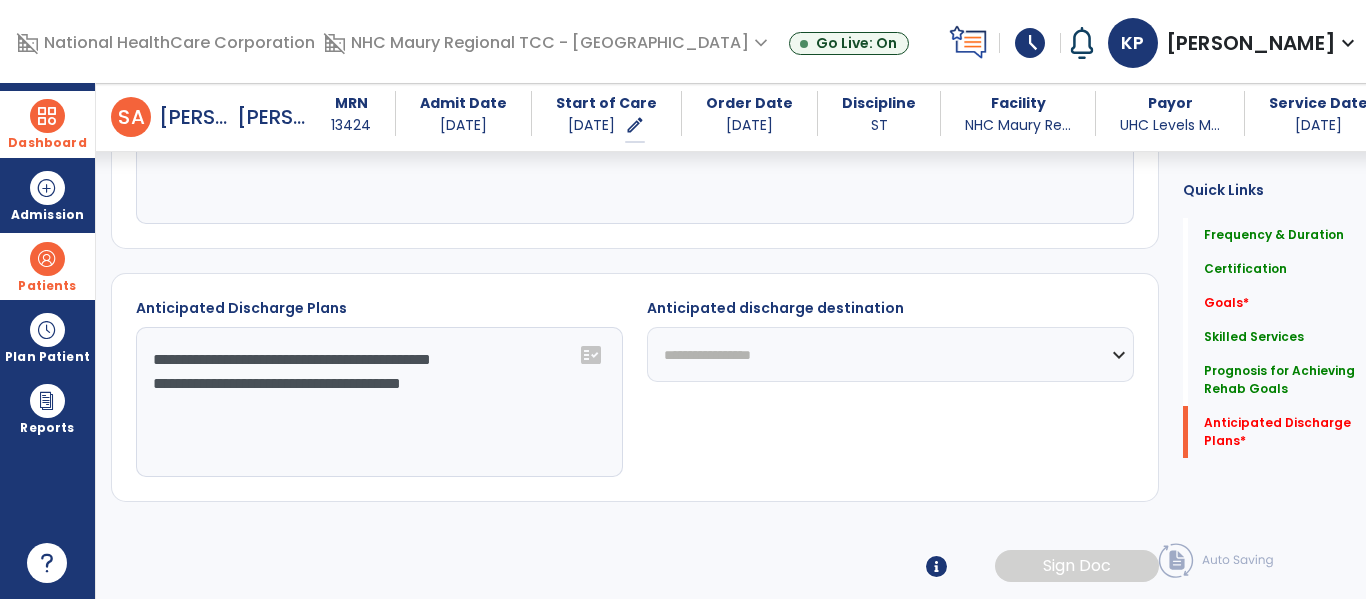 type on "**********" 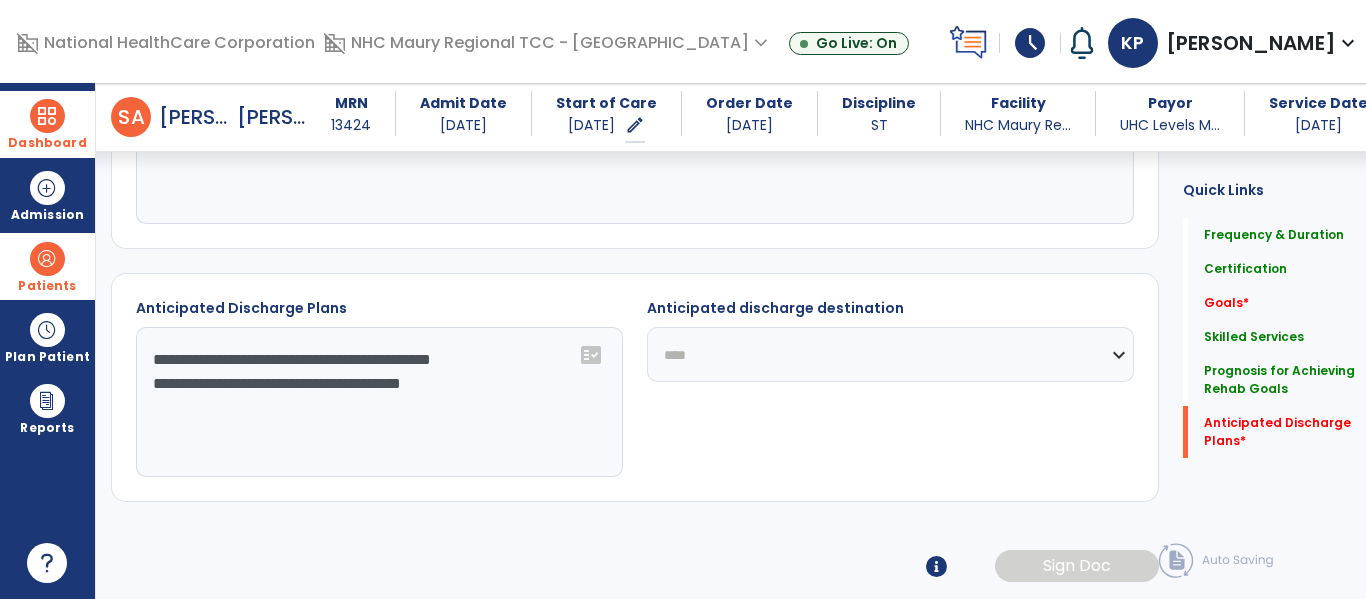 click on "**********" 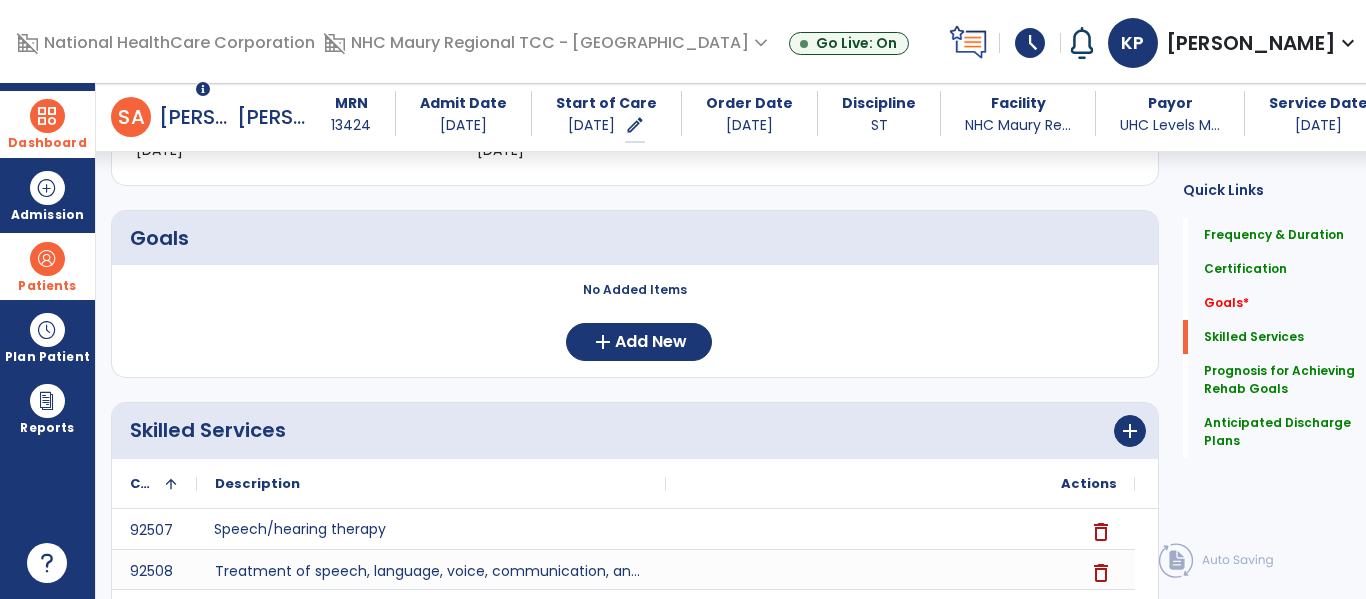 scroll, scrollTop: 0, scrollLeft: 0, axis: both 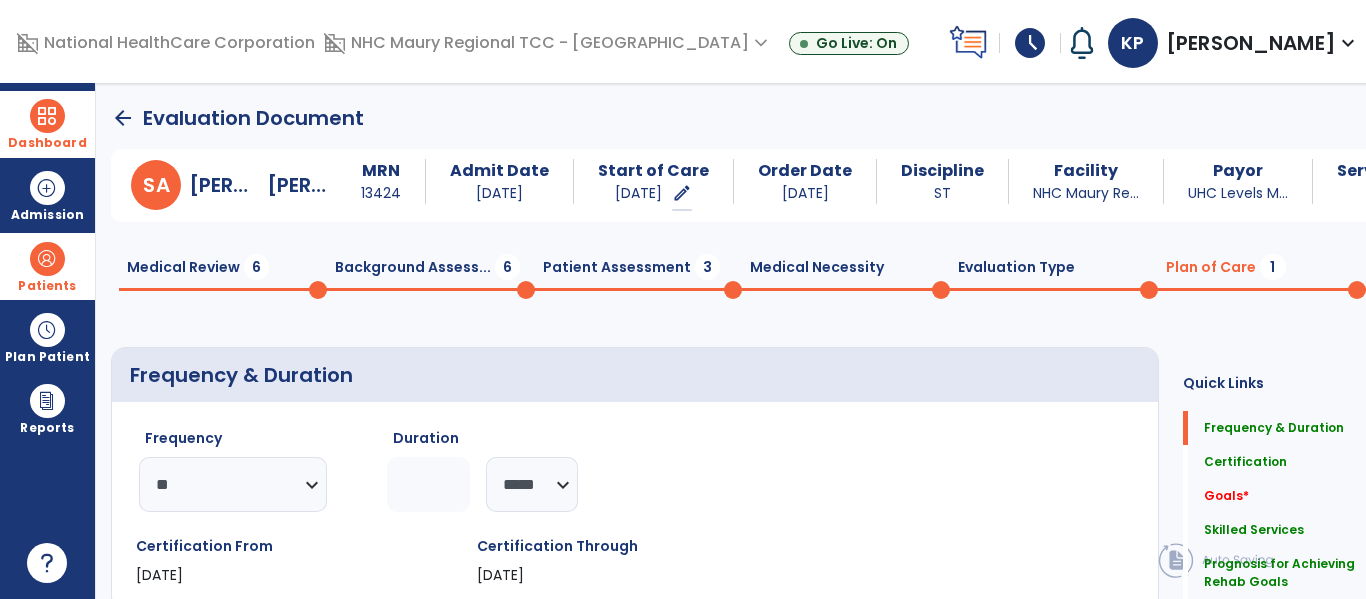 click on "Background Assess...  6" 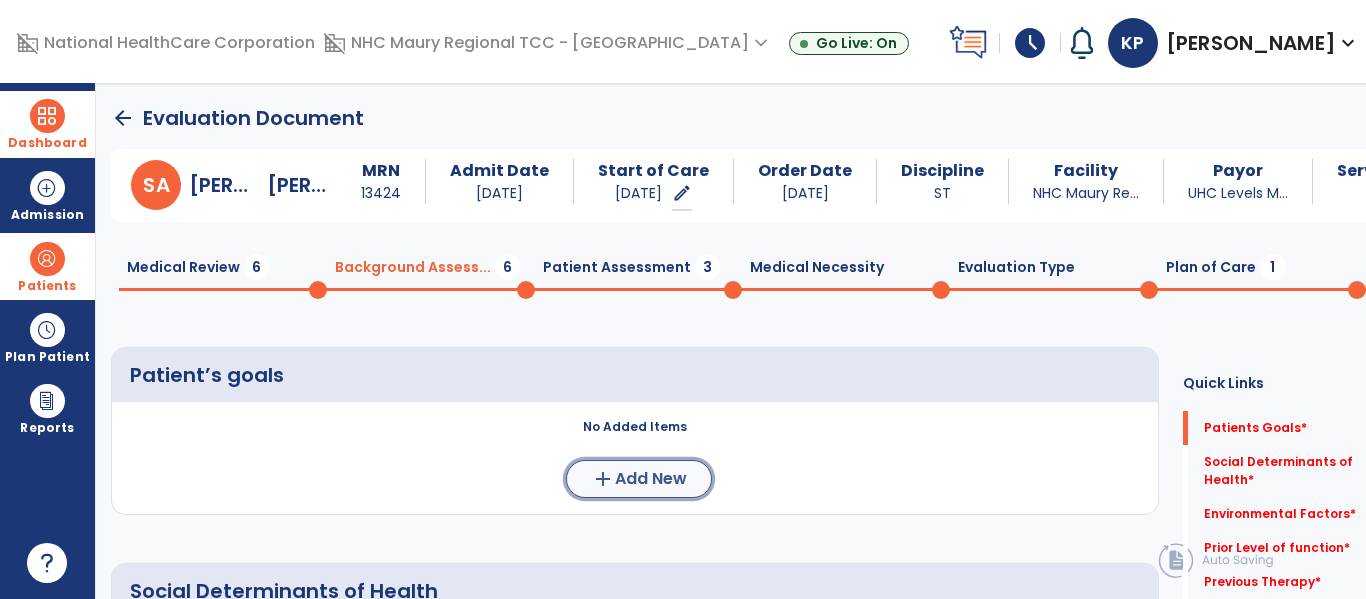click on "Add New" 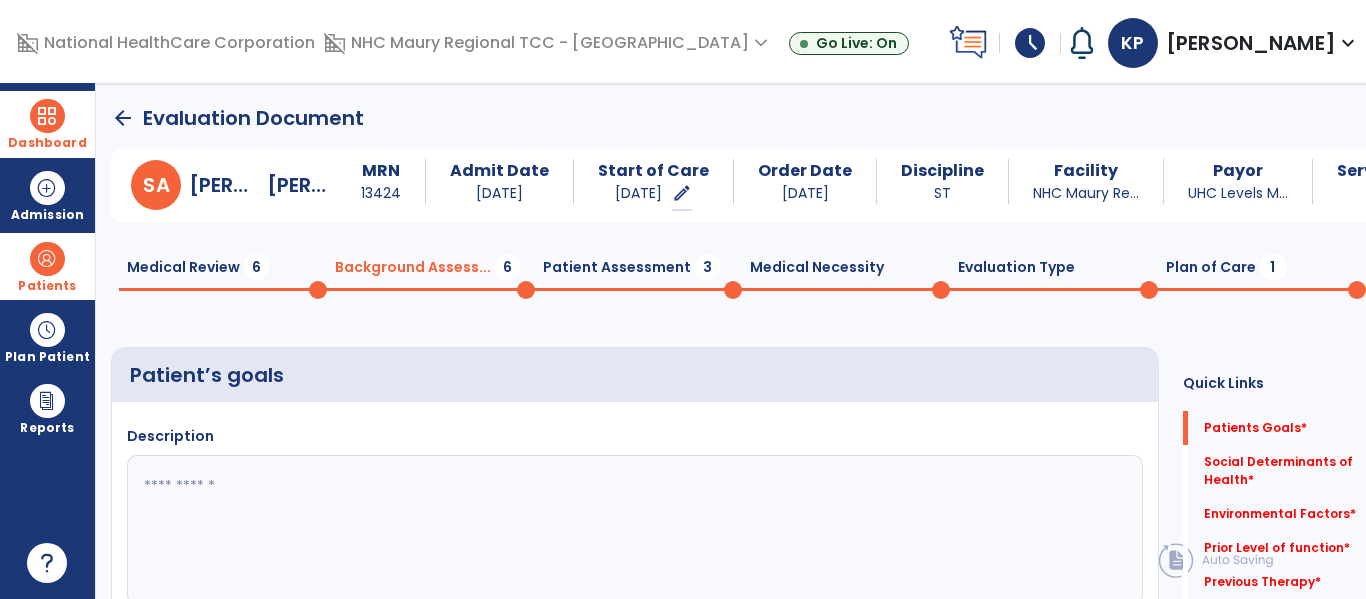 click 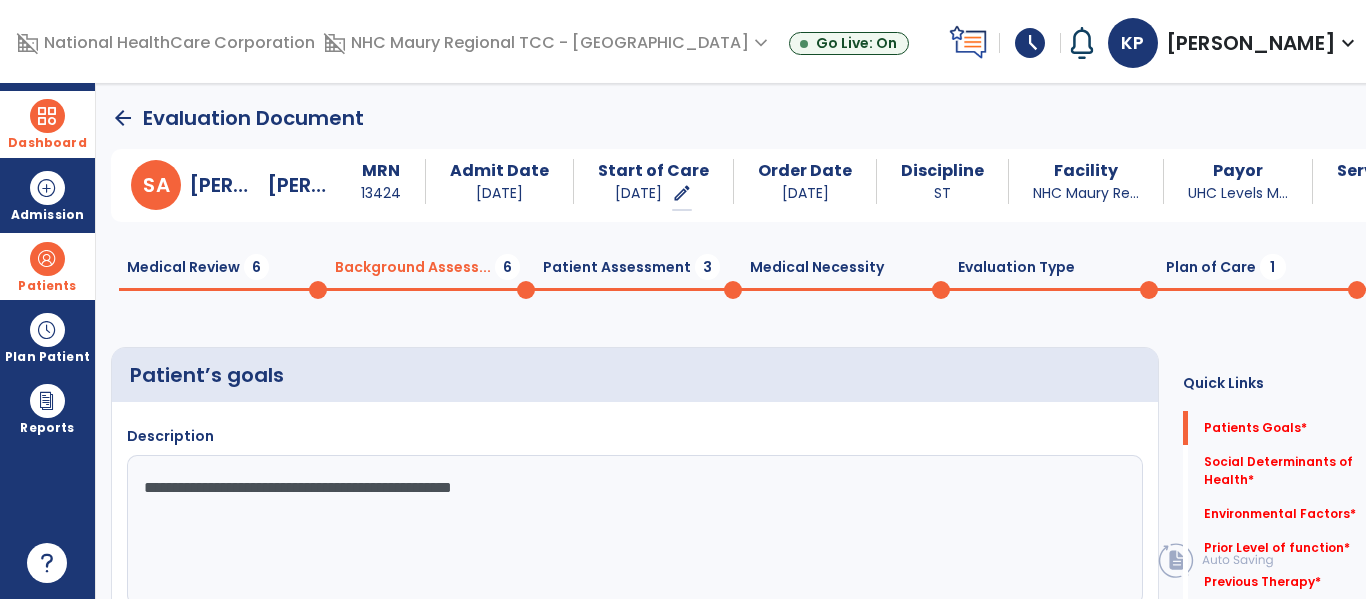 type on "**********" 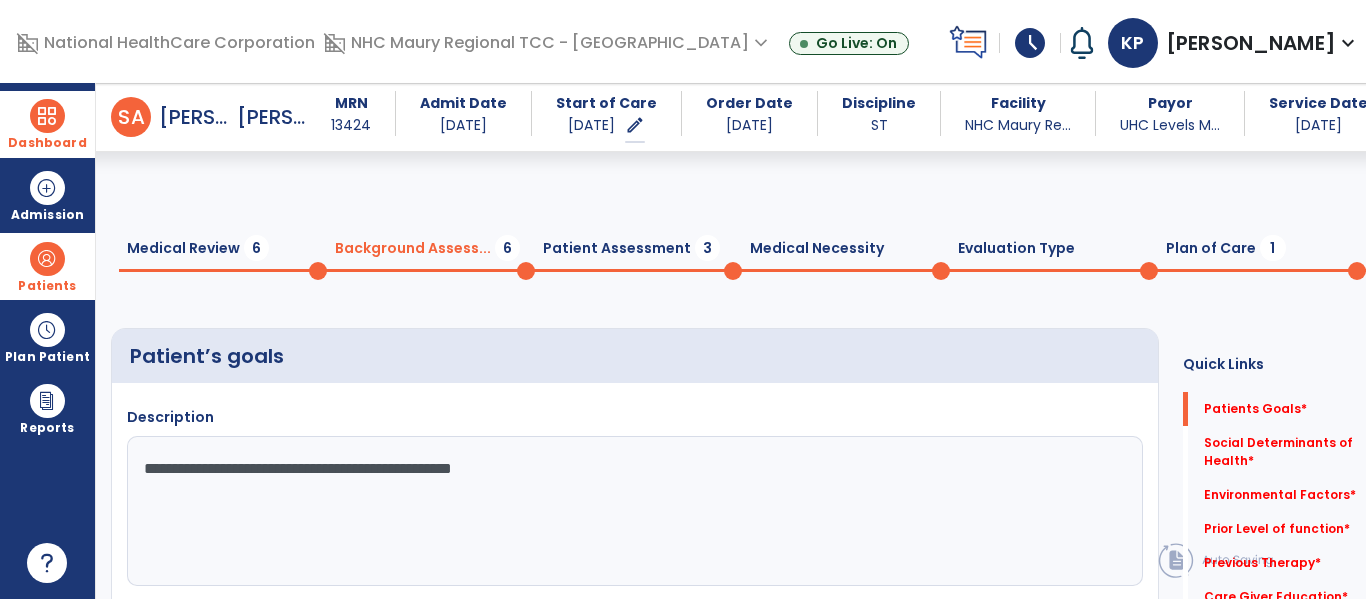 type 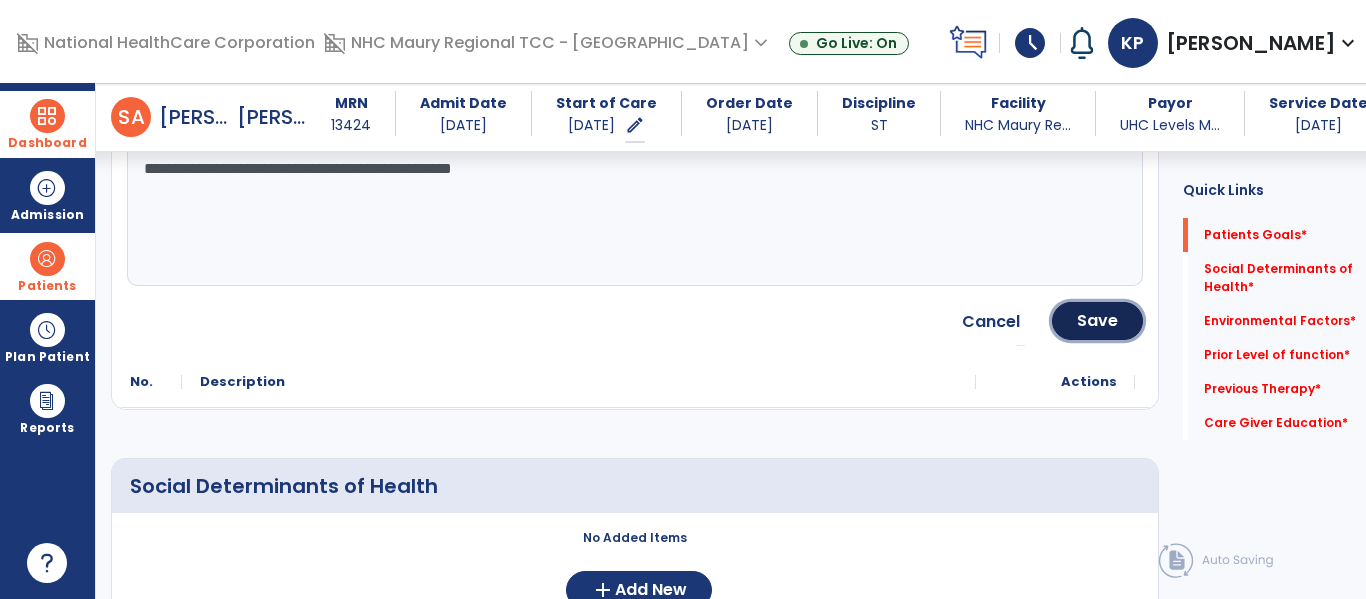 type 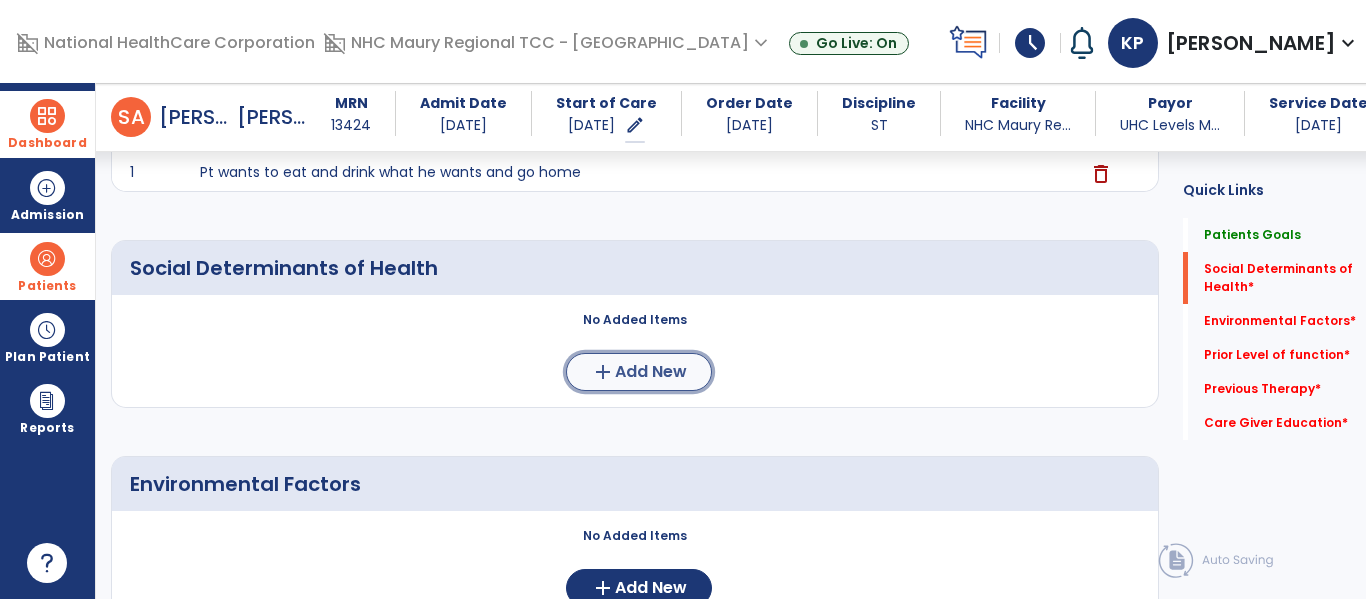 click on "Add New" 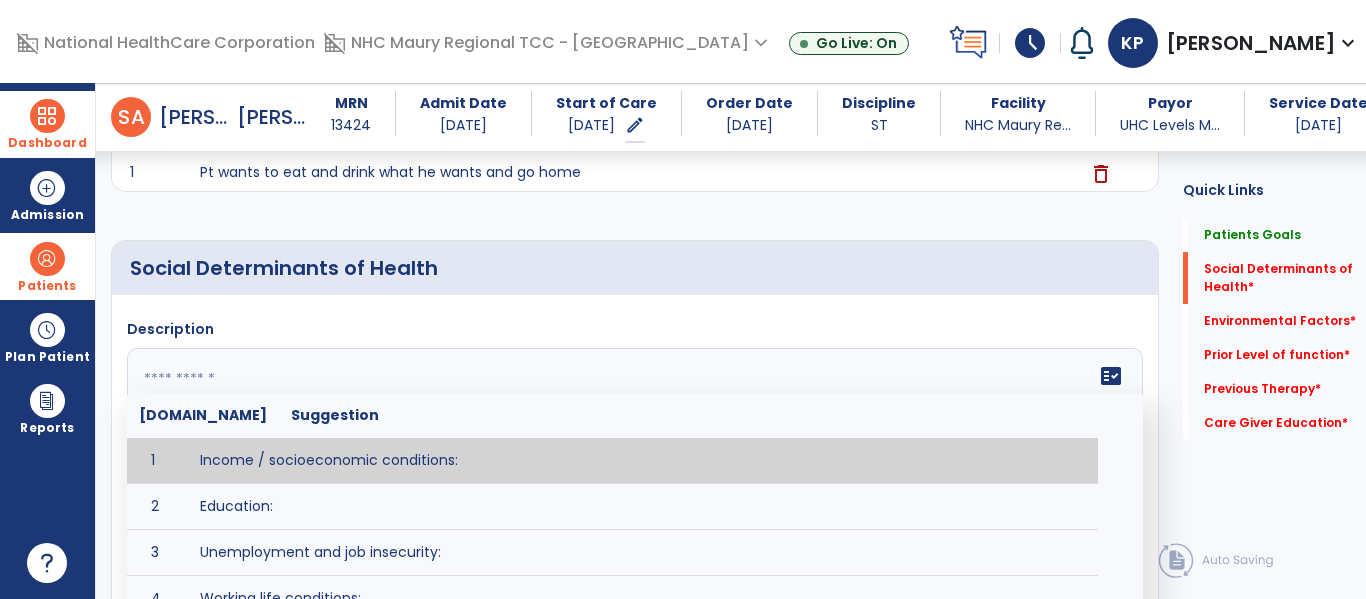 click 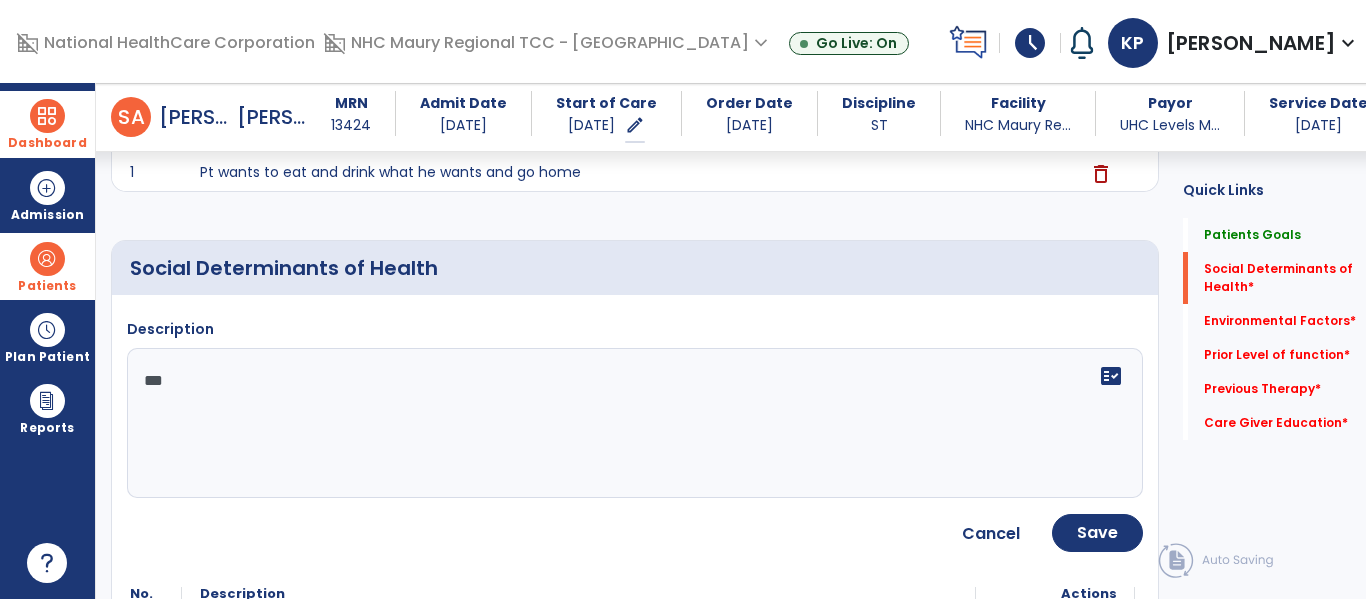 type on "***" 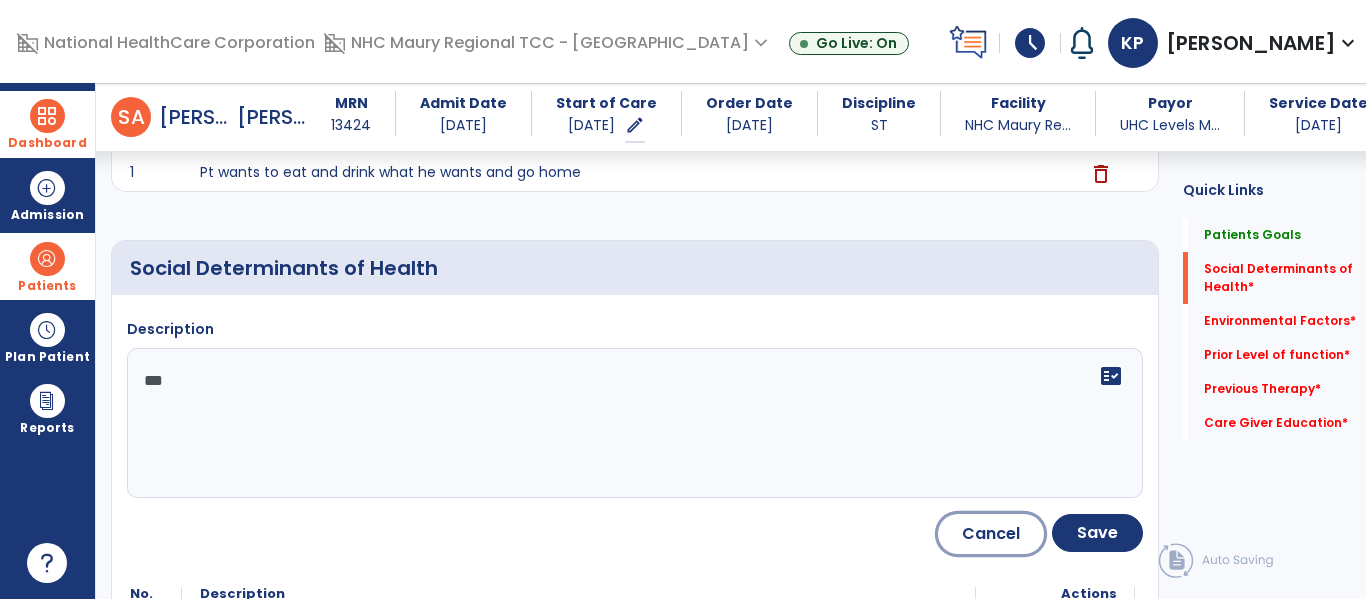 type 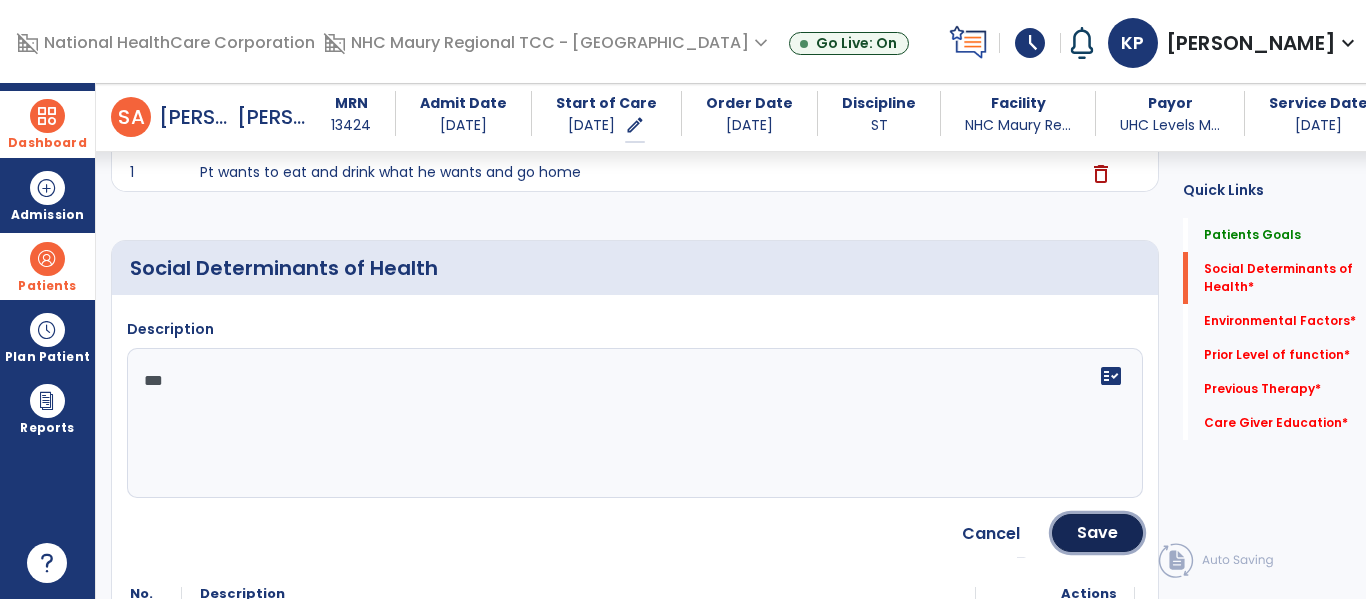 click on "Save" 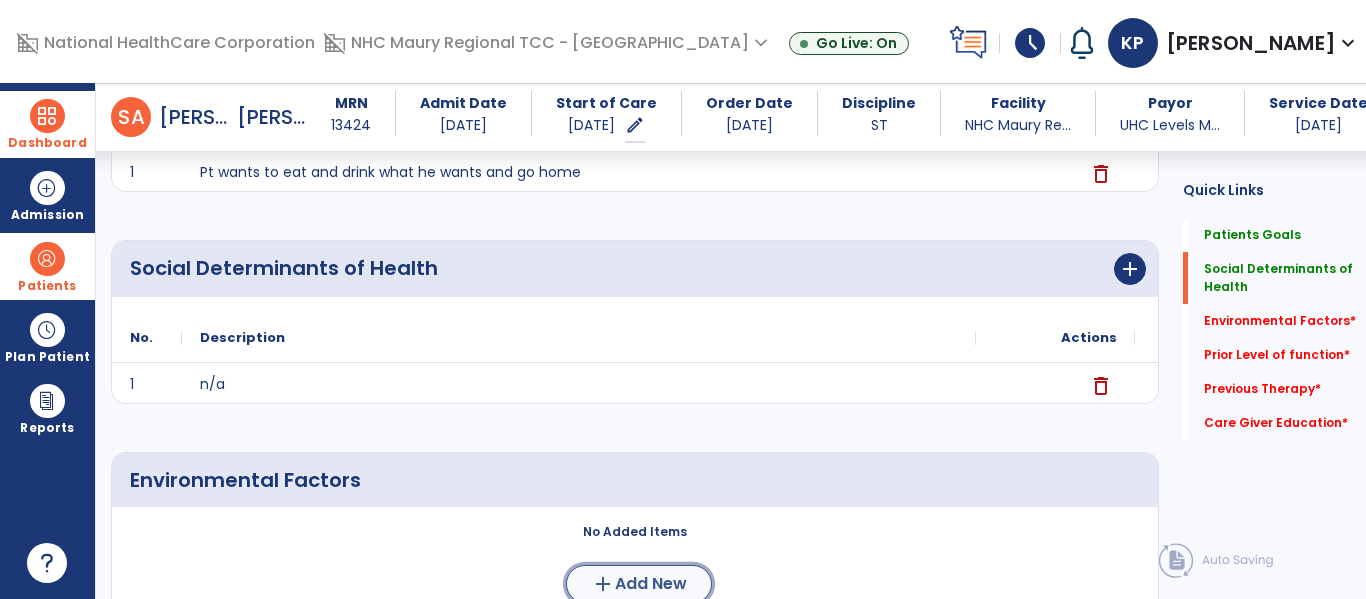 click on "add  Add New" 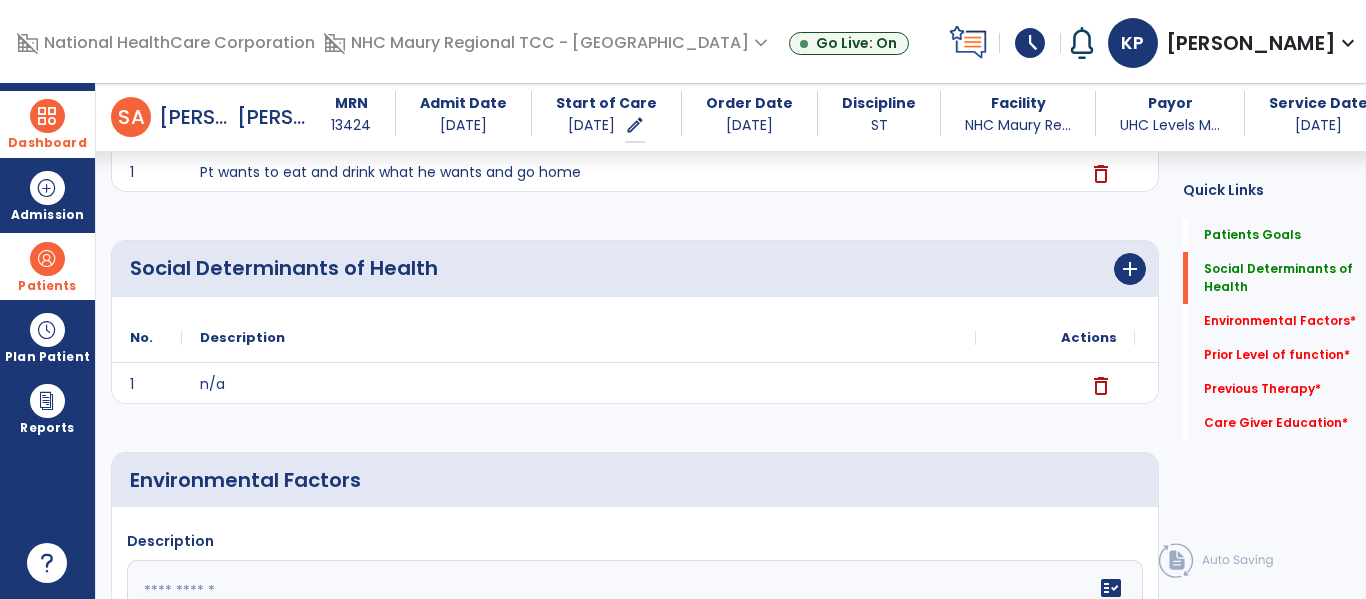click 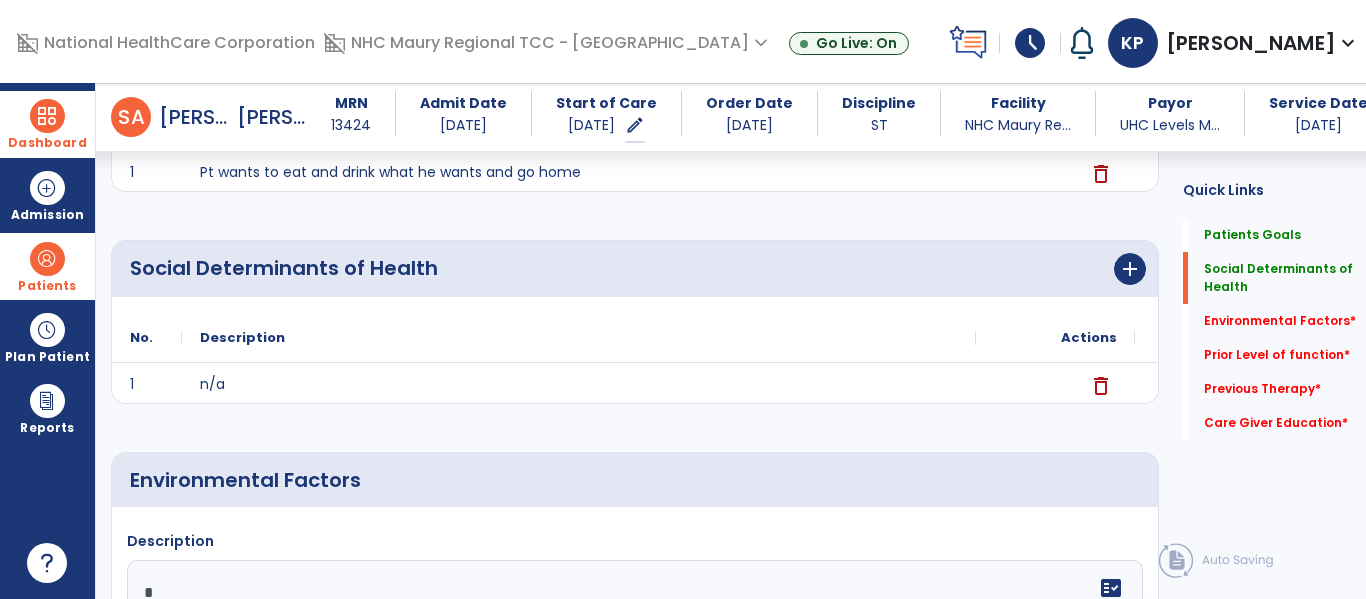 scroll, scrollTop: 306, scrollLeft: 0, axis: vertical 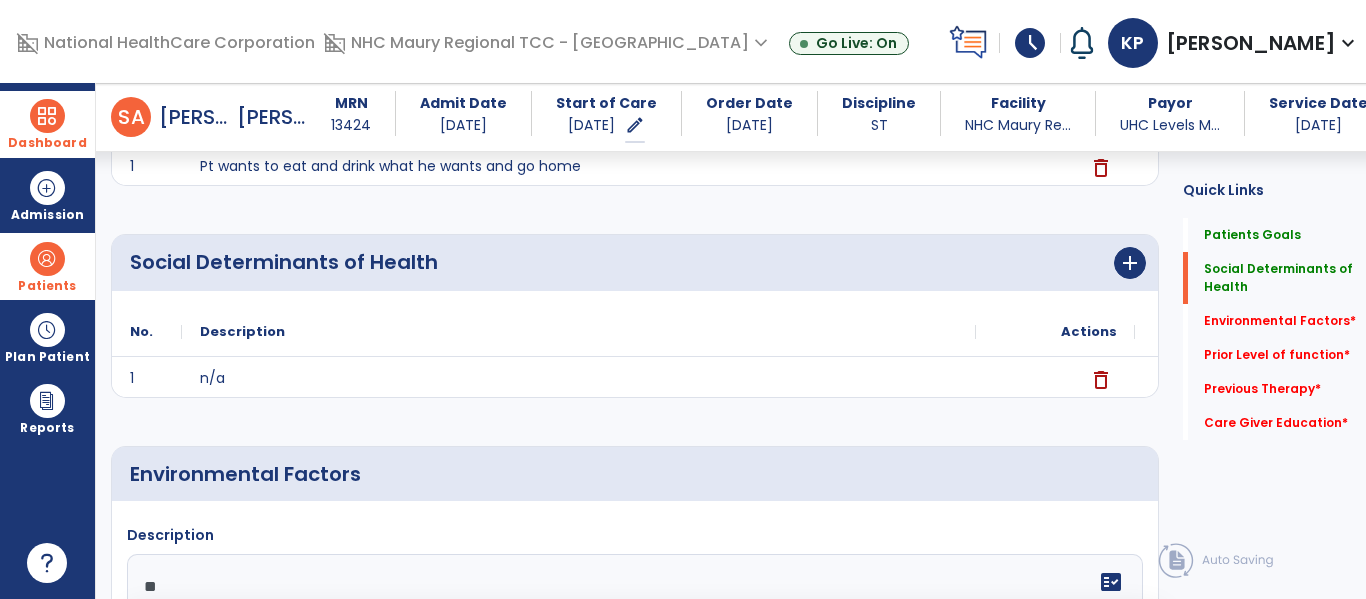 click on "**" 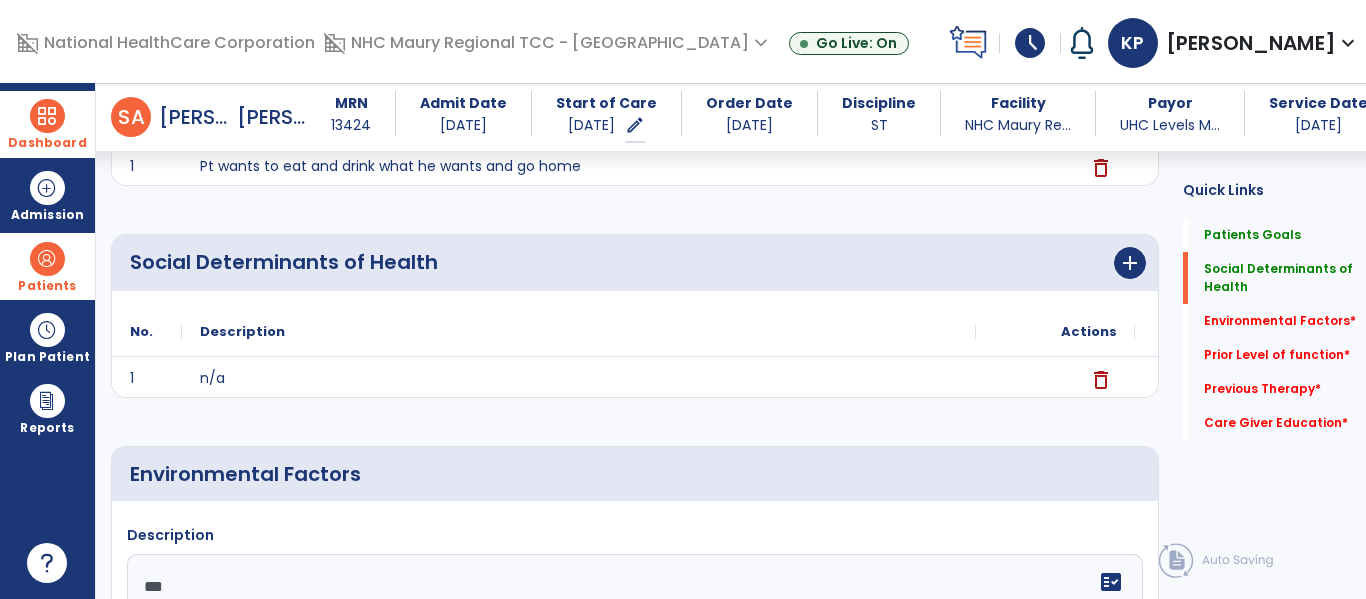 type on "***" 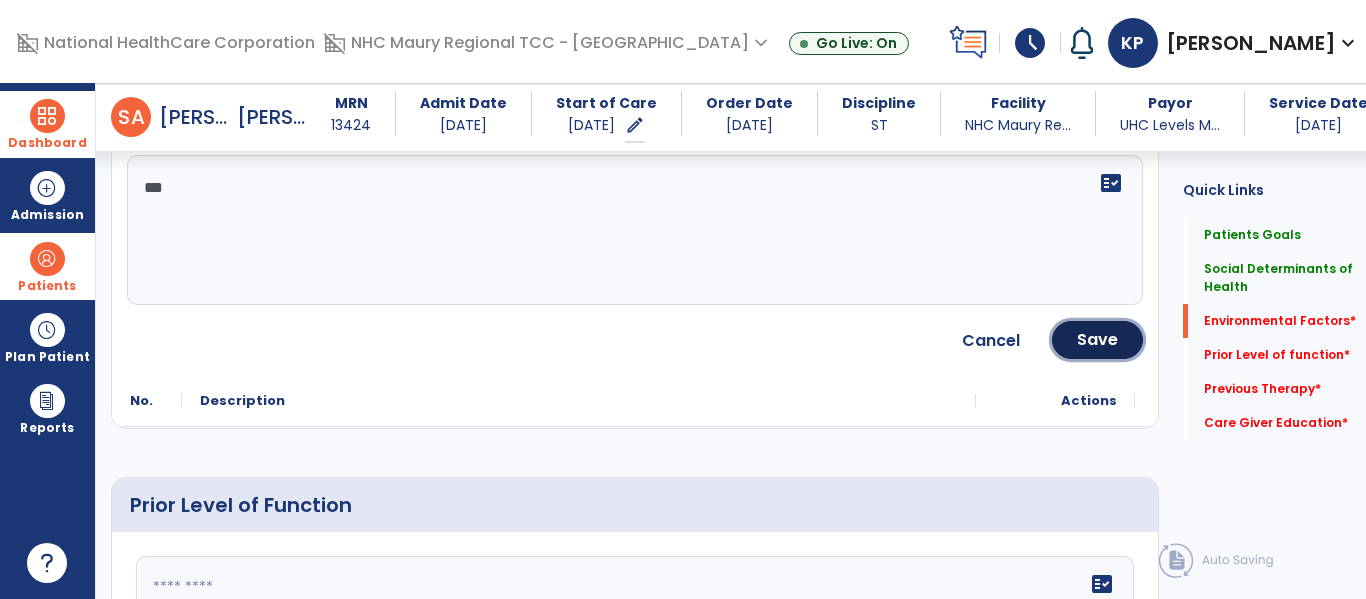 type 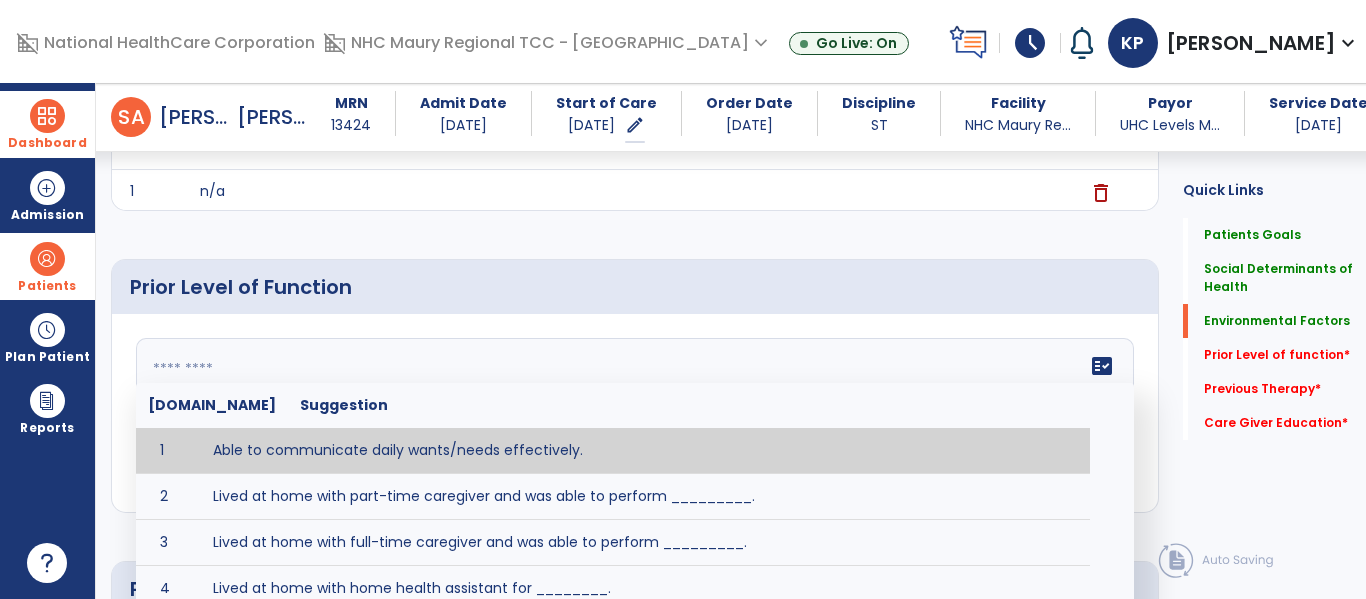 click on "fact_check  [DOMAIN_NAME] Suggestion 1 Able to communicate daily wants/needs effectively. 2 Lived at home with part-time caregiver and was able to perform _________. 3 Lived at home with full-time caregiver and was able to perform _________. 4 Lived at home with home health assistant for ________. 5 Lived at SNF and able to _______. 6 Lived at SNF and required ______ assist for ________. 7 Lived in assisted living facility and able to _______. 8 Lived in SNF and began to develop increase in risk for ______. 9 Lived in SNF and required modified diet of _______ for safety. 10 Lived in SNF with no difficulties expressing wants/medical needs to familiar listeners. 11 Lived in SNF with no difficulties expressing wants/medical needs to unfamiliar listeners. 12 Lived in [GEOGRAPHIC_DATA] without any diet restrictions/diet modifications. 13 Mental awareness and functional communication WFLs. 14 Mild dementia not affecting daily routine or safety. 15 No history of receptive or expressive deficits. 16 No history of swallowing problems. 17" 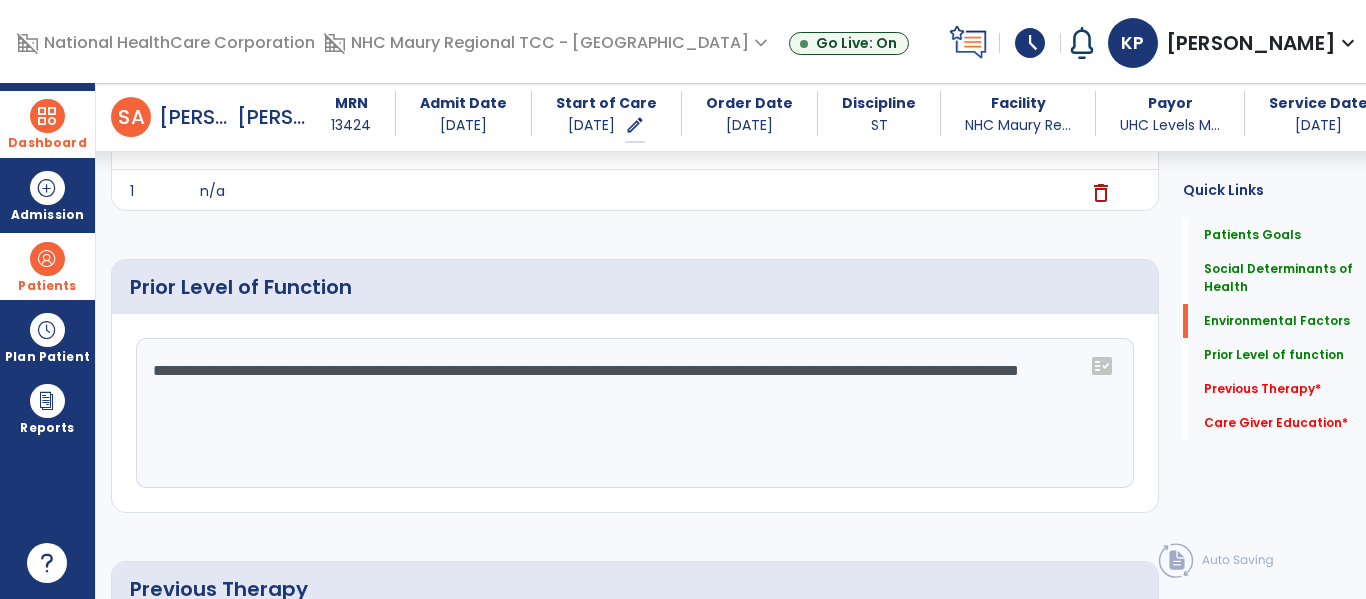 type on "**********" 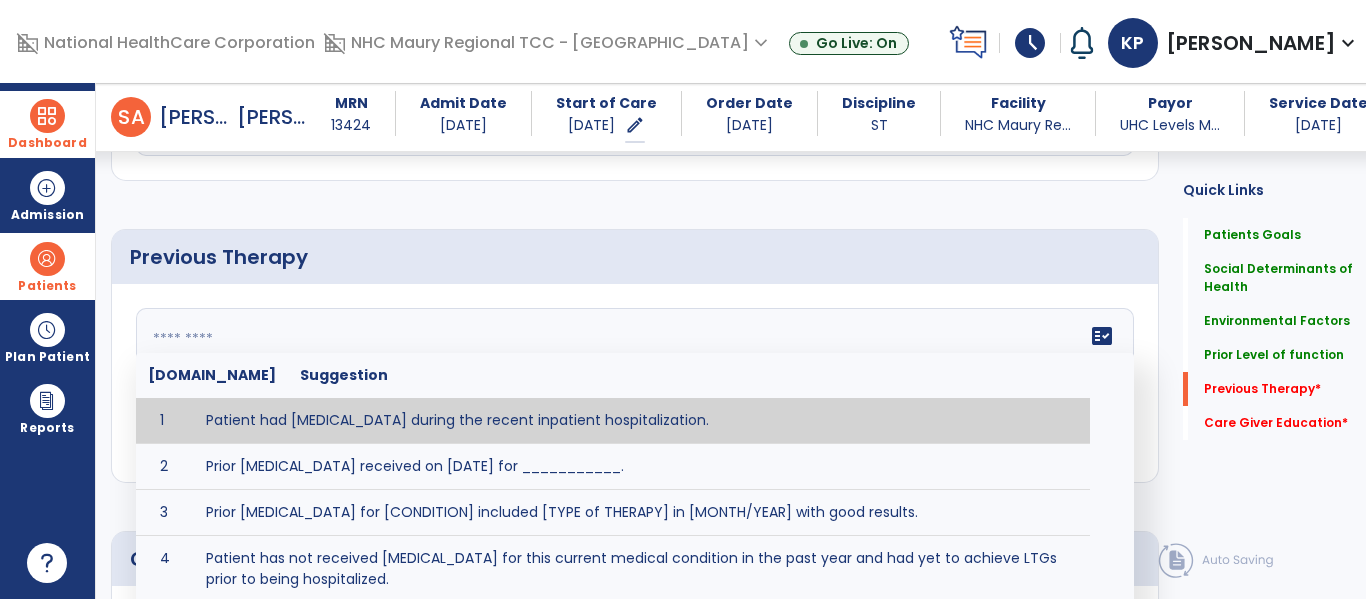 type on "**********" 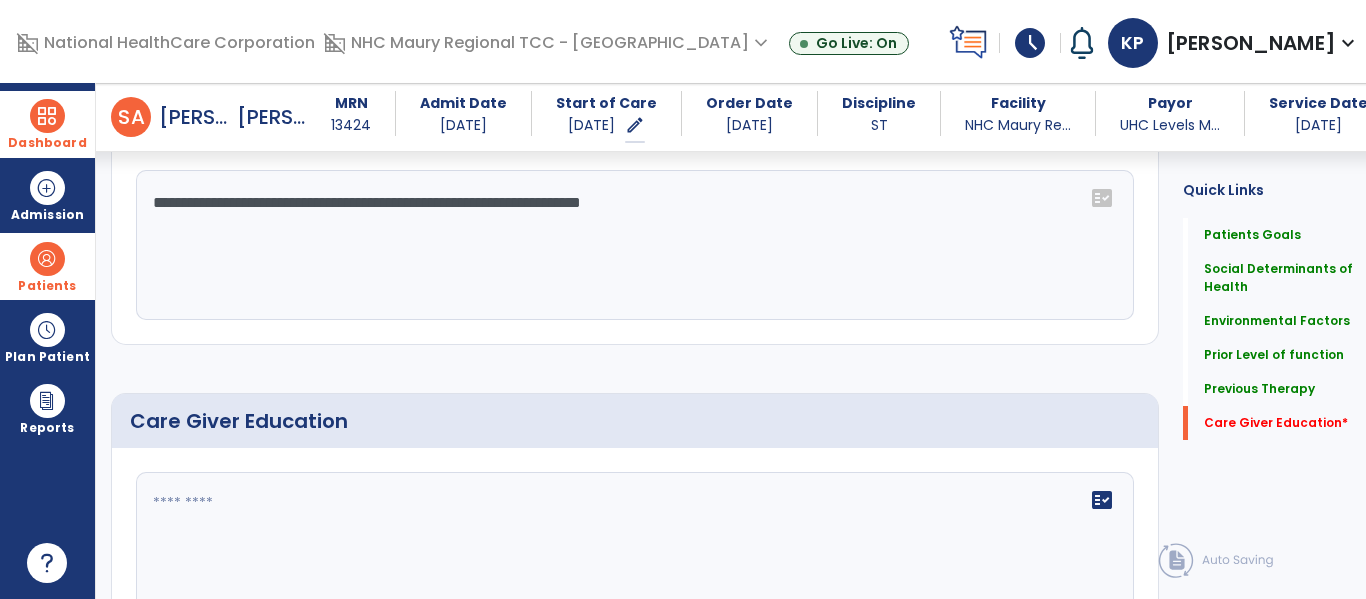 scroll, scrollTop: 1293, scrollLeft: 0, axis: vertical 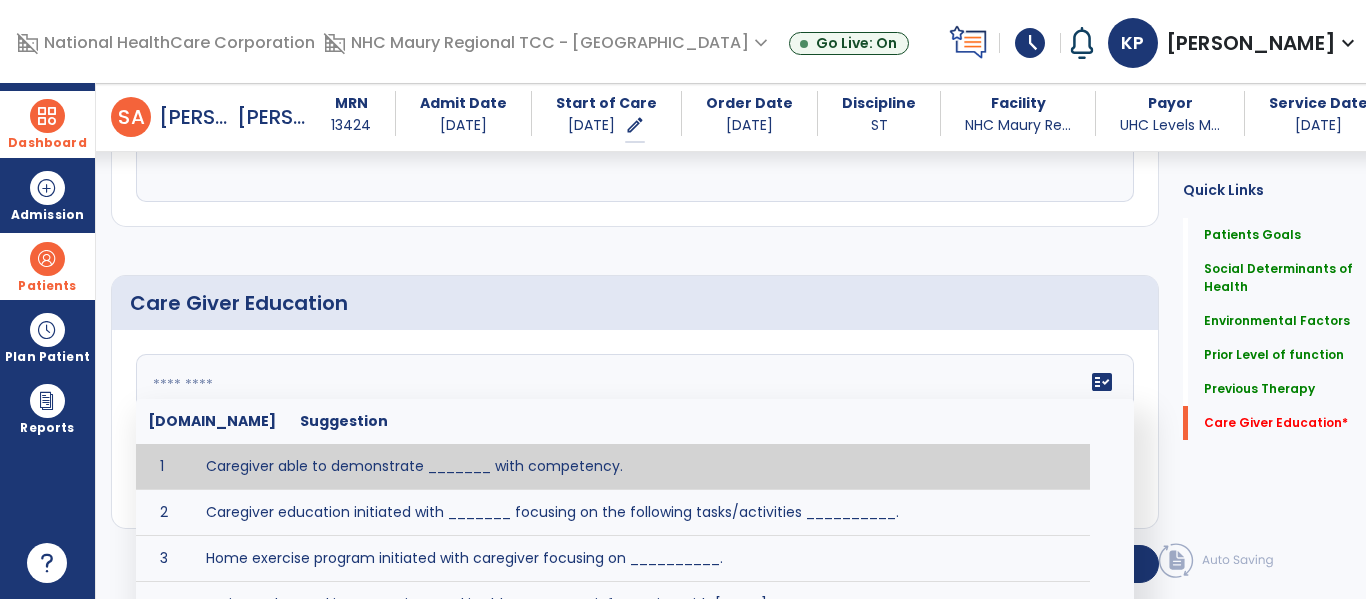 click on "fact_check  [DOMAIN_NAME] Suggestion 1 Caregiver able to demonstrate _______ with competency. 2 Caregiver education initiated with _______ focusing on the following tasks/activities __________. 3 Home exercise program initiated with caregiver focusing on __________. 4 Patient educated in precautions and is able to recount information with [VALUE]% accuracy." 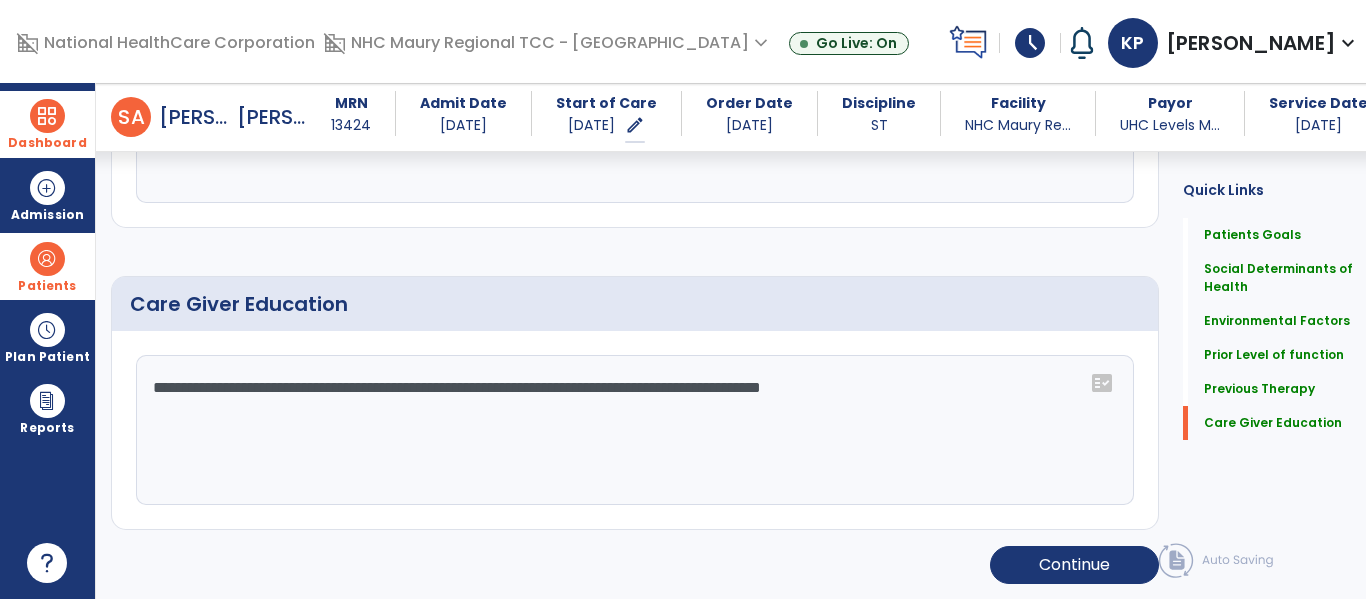 scroll, scrollTop: 0, scrollLeft: 0, axis: both 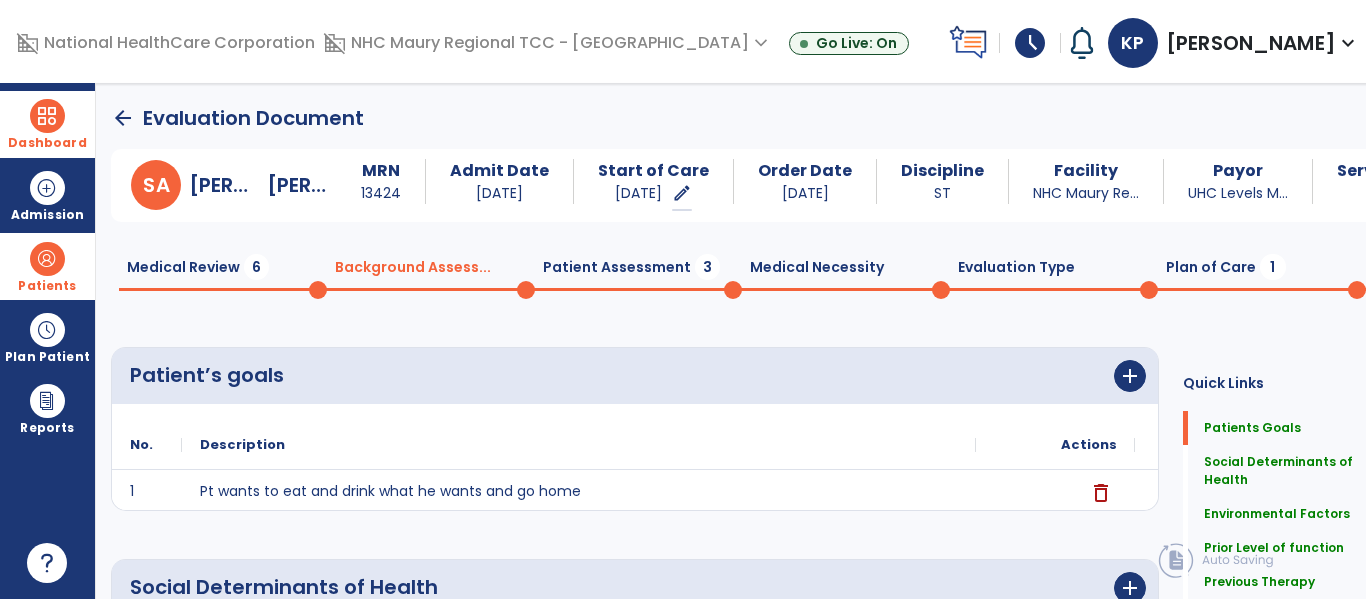 type on "**********" 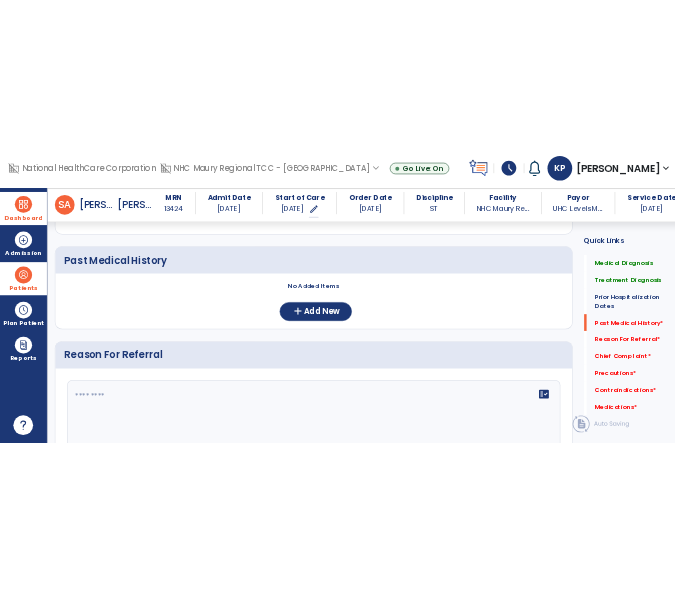 scroll, scrollTop: 760, scrollLeft: 0, axis: vertical 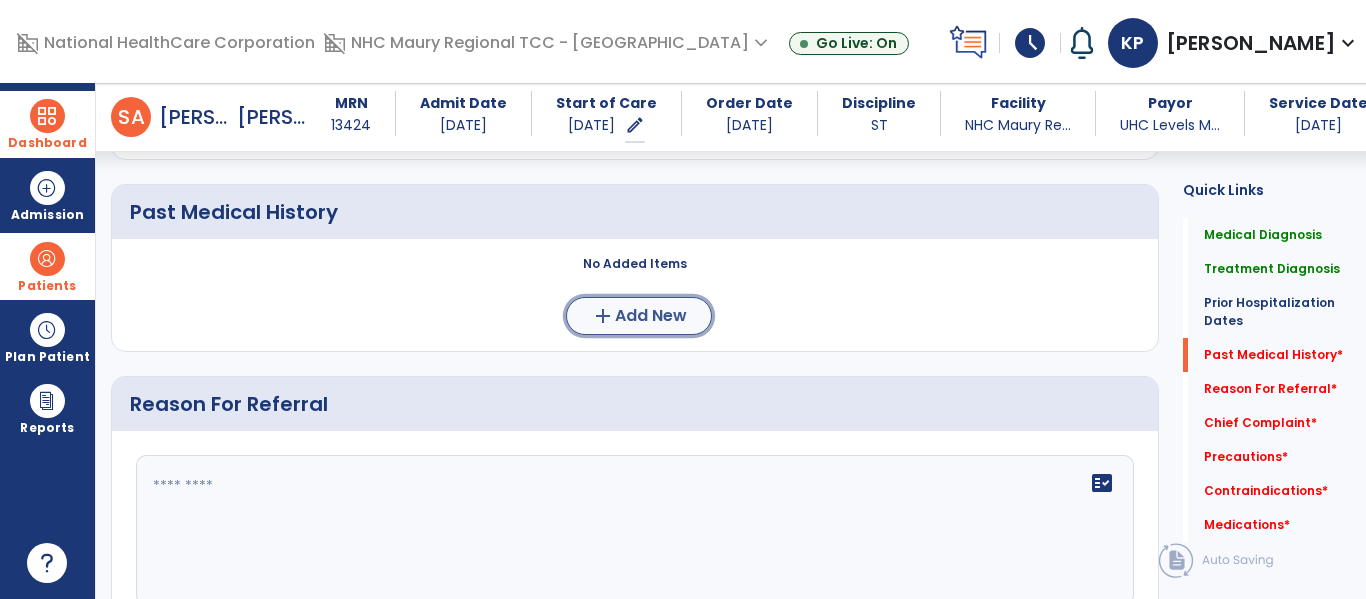 click on "Add New" 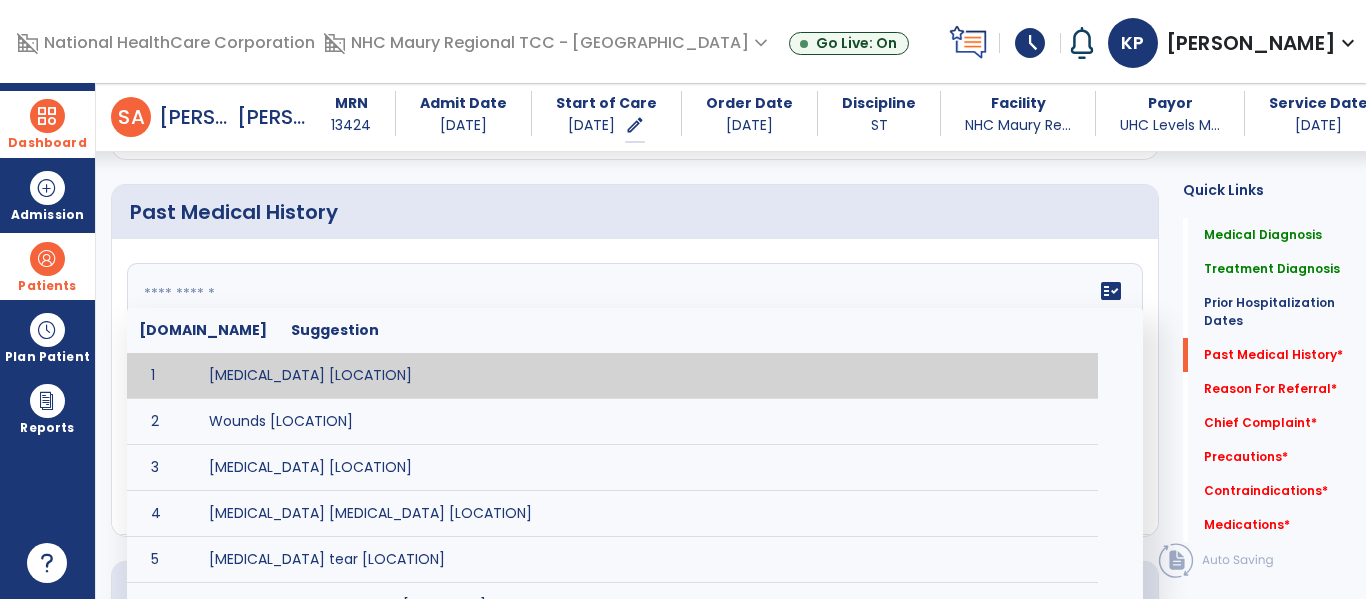 click on "fact_check  [DOMAIN_NAME] Suggestion 1 [MEDICAL_DATA] [LOCATION] 2 Wounds [LOCATION] 3 [MEDICAL_DATA] [LOCATION] 4 [MEDICAL_DATA] [MEDICAL_DATA] [LOCATION] 5 [MEDICAL_DATA] tear [LOCATION] 6 ACL tear surgically repaired [LOCATION] 7 [MEDICAL_DATA] (AKA) [LOCATION] 8 Below knee [MEDICAL_DATA] (BKE) [LOCATION] 9 [MEDICAL_DATA] (SITE/TYPE) 10 Surgery (TYPE) 11 AAA ([MEDICAL_DATA]) 12 [MEDICAL_DATA] tear [LOCATION] 13 [MEDICAL_DATA] 14 AIDS (Acquired [MEDICAL_DATA] Syndrome) 15 [MEDICAL_DATA] 16 [MEDICAL_DATA] 17 [MEDICAL_DATA] 18 Anxiety 19 ASHD ([MEDICAL_DATA]) 20 [MEDICAL_DATA] 21 [MEDICAL_DATA] 22 [MEDICAL_DATA] 23 [MEDICAL_DATA] 24 [MEDICAL_DATA] Bypass Graft (CABG) 25 CAD ([MEDICAL_DATA]) 26 [MEDICAL_DATA] 27 [MEDICAL_DATA] 28 [MEDICAL_DATA] 29 [MEDICAL_DATA] 30 COPD ([MEDICAL_DATA]) 31 CRPS ([MEDICAL_DATA]) 32 CVA (Cerebrovascular Accident) 33 CVI ([MEDICAL_DATA]) 34 DDD ([MEDICAL_DATA]) 35 [MEDICAL_DATA] 36 37 38 39 40 41 42" 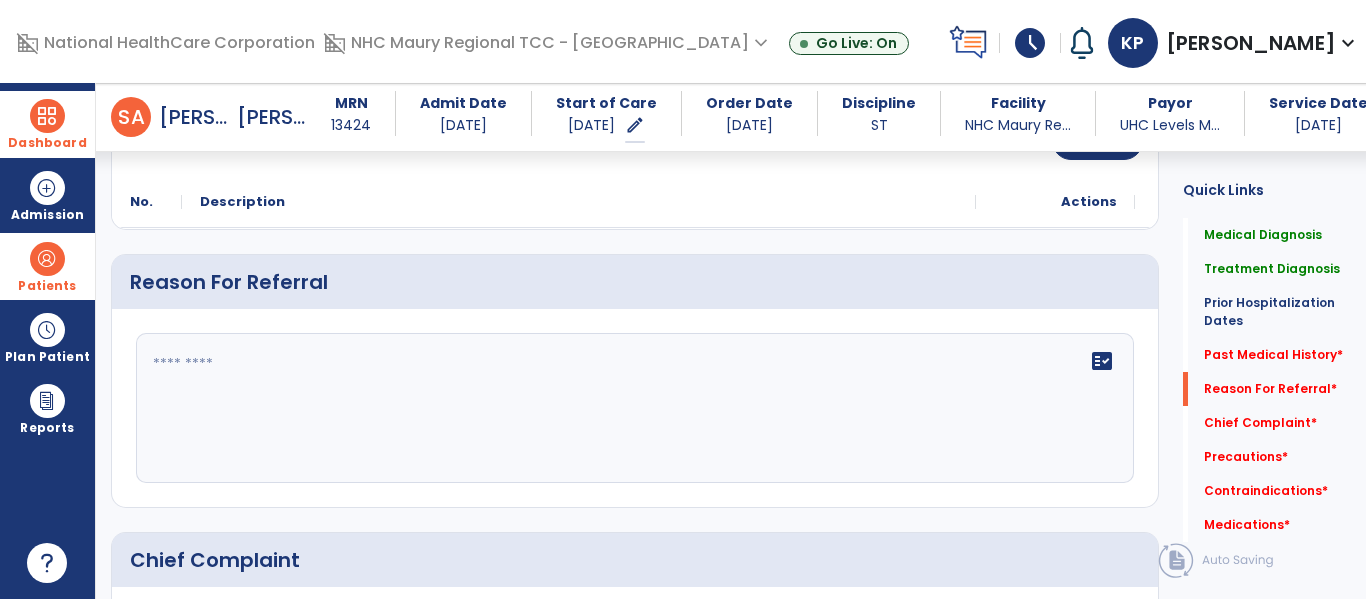 scroll, scrollTop: 1105, scrollLeft: 0, axis: vertical 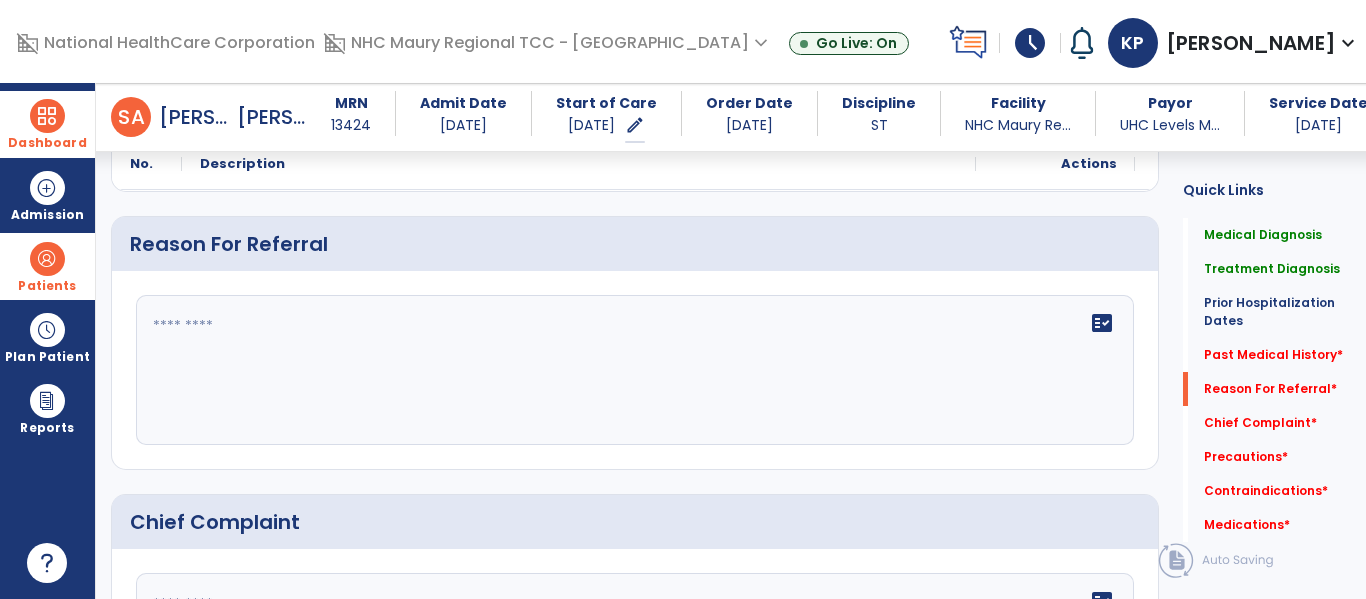 type on "**********" 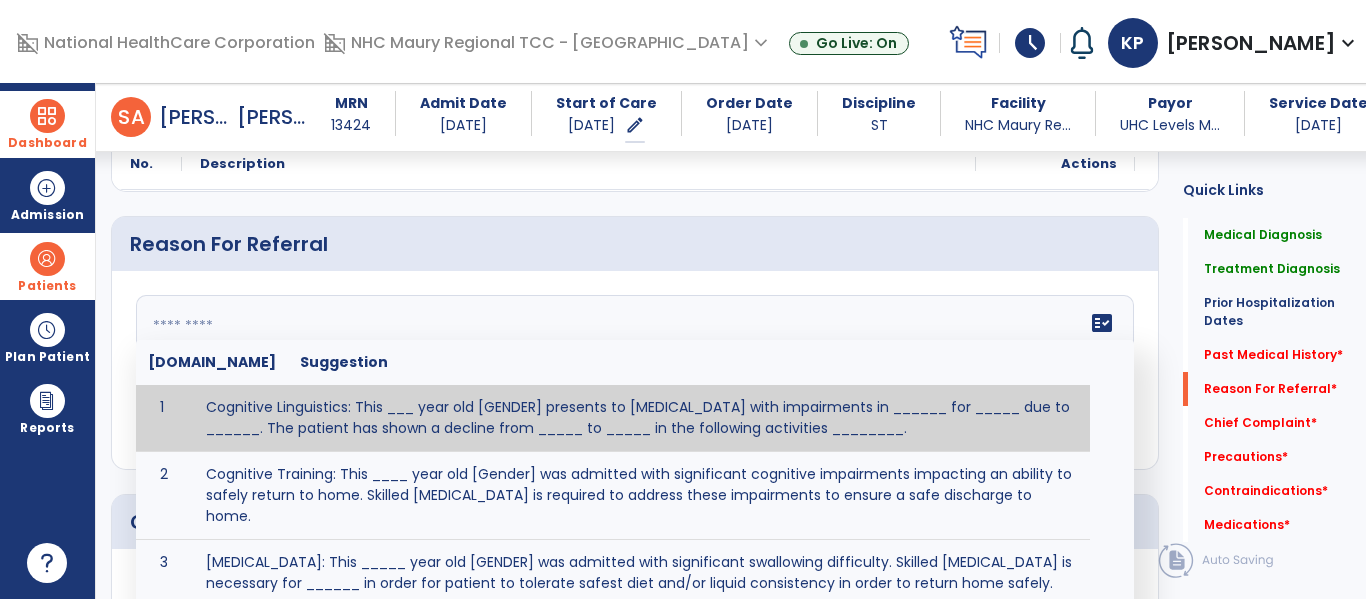click on "fact_check  [DOMAIN_NAME] Suggestion 1 Cognitive Linguistics: This ___ year old [GENDER] presents to [MEDICAL_DATA] with impairments in ______ for _____ due to ______.  The patient has shown a decline from _____ to _____ in the following activities ________. 2 Cognitive Training: This ____ year old [Gender] was admitted with significant cognitive impairments impacting an ability to safely return to home.  Skilled [MEDICAL_DATA] is required to address these impairments to ensure a safe discharge to home. 3 [MEDICAL_DATA]: This _____ year old [GENDER] was admitted with significant swallowing difficulty. Skilled [MEDICAL_DATA] is necessary for ______ in order for patient to tolerate safest diet and/or liquid consistency in order to return home safely. 4 5 6 Post Surgical: This ____ year old ____ [GENDER] underwent [SURGERY] on [DATE].The patient reports complaints of ________ and impaired ability to perform ___________. 7 8" 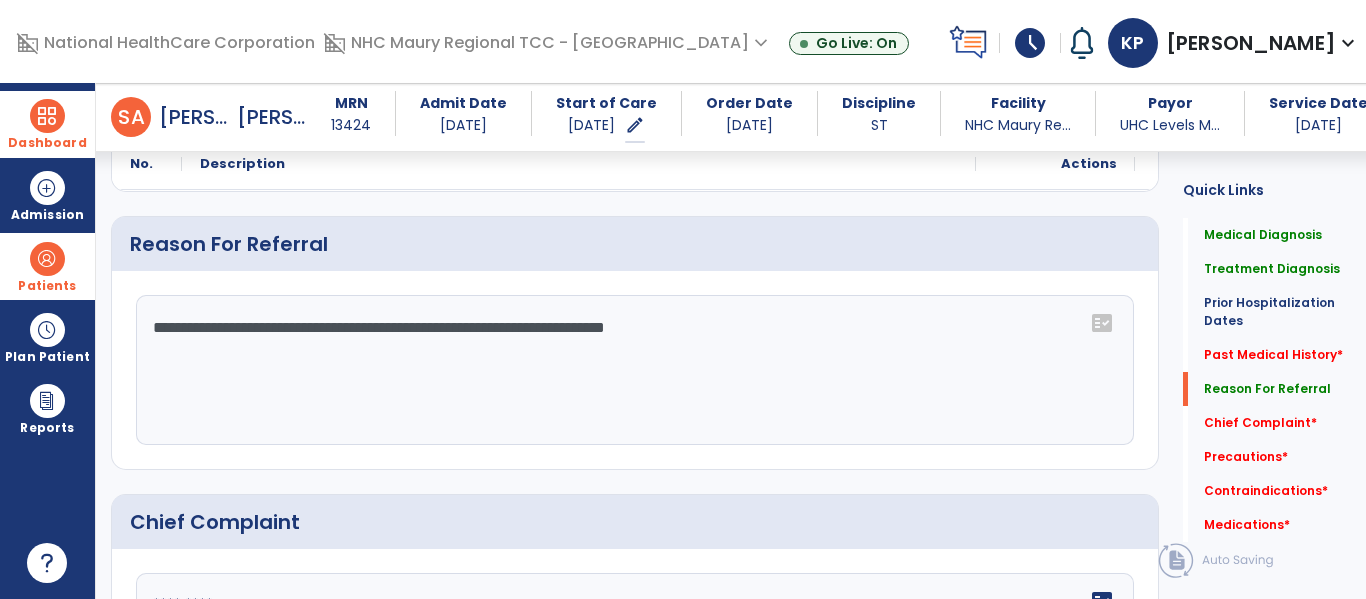 type on "**********" 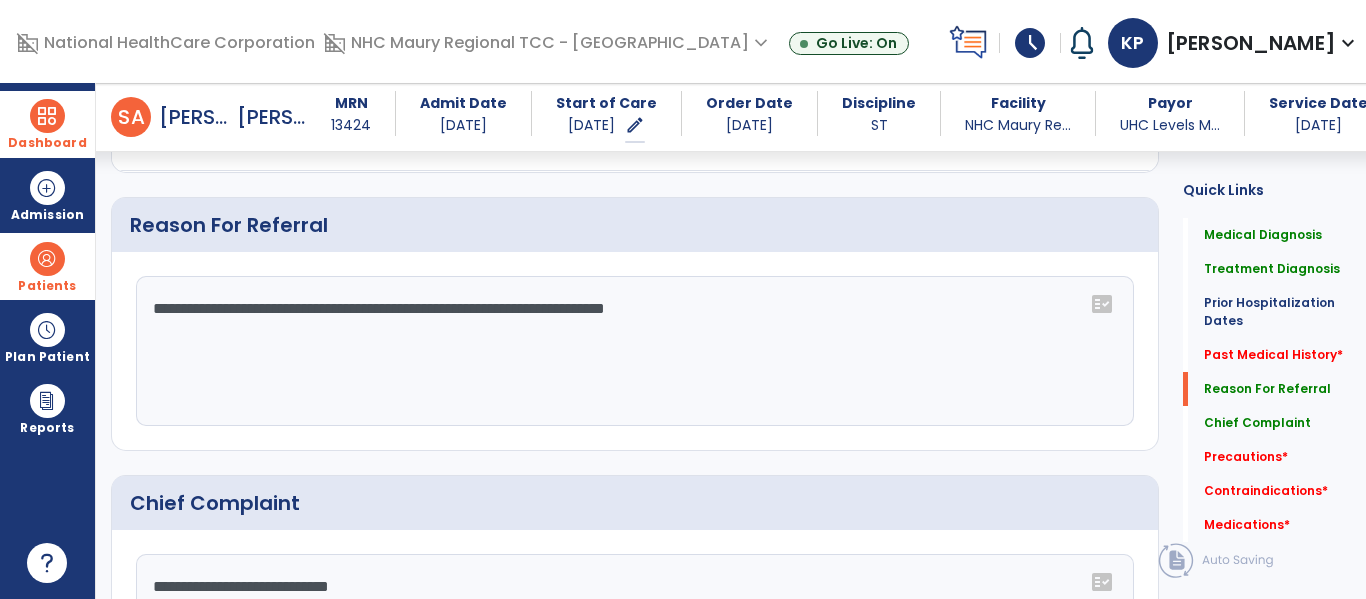 type on "**********" 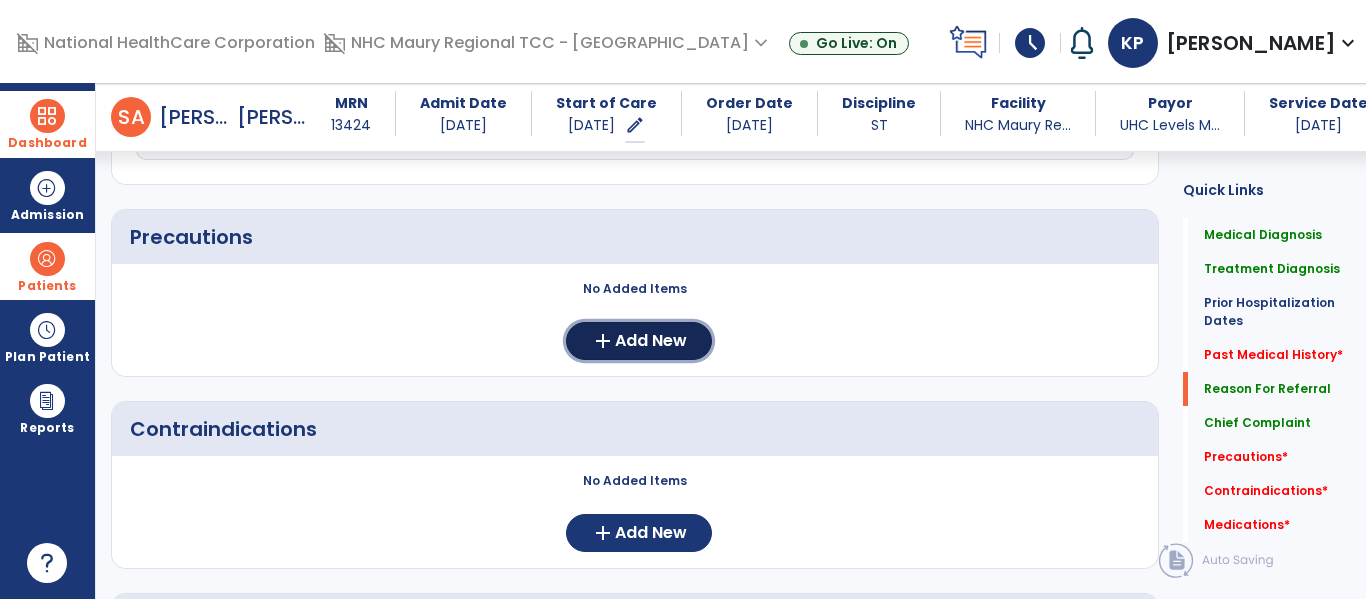 type 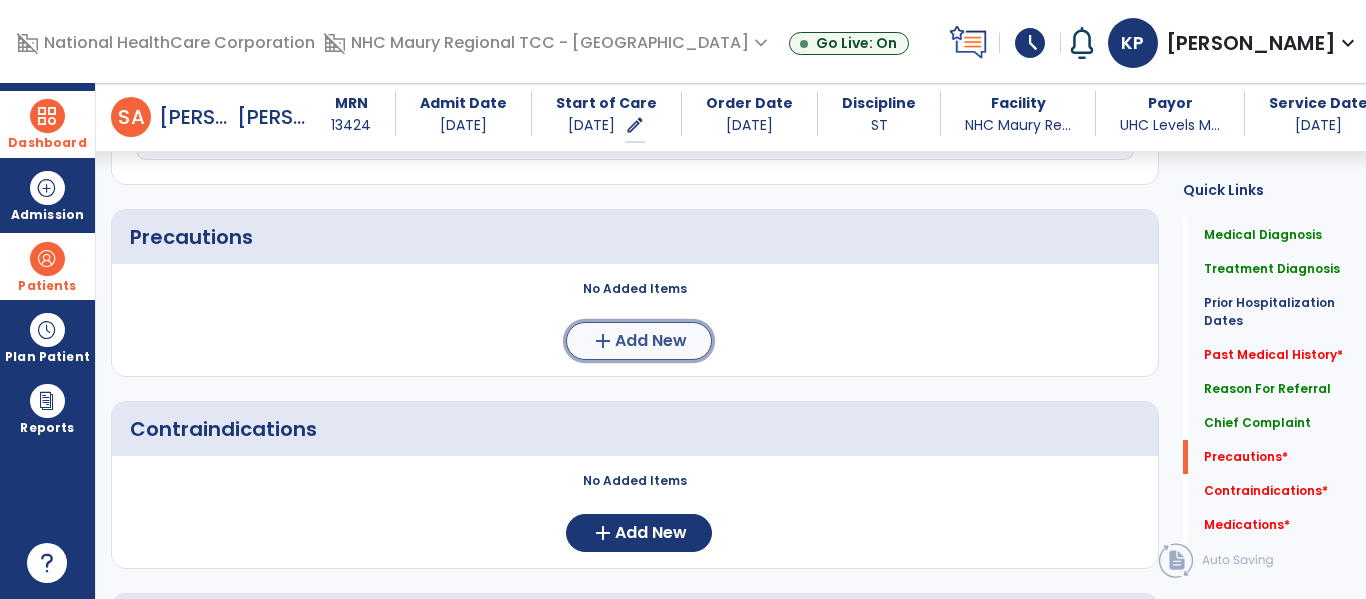 click on "add  Add New" 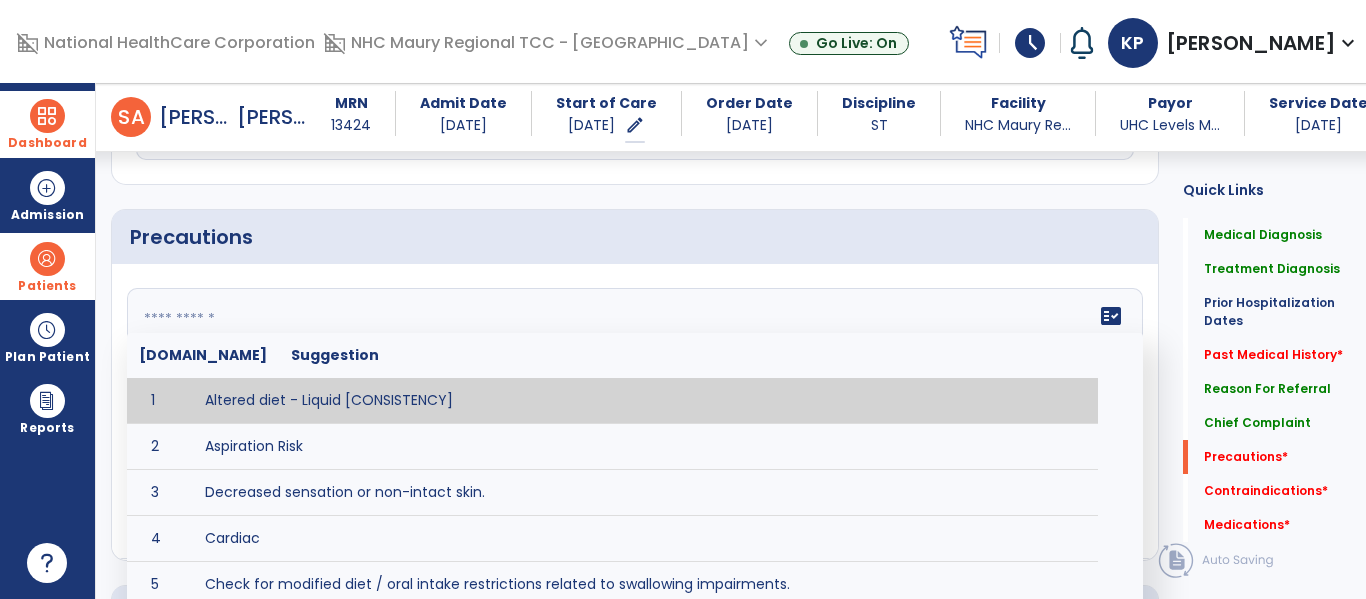 click on "fact_check  [DOMAIN_NAME] Suggestion 1 Altered diet - Liquid [CONSISTENCY] 2 Aspiration Risk 3 Decreased sensation or non-intact skin. 4 Cardiac 5 Check for modified diet / oral intake restrictions related to swallowing impairments. 6 Check INR lab results prior to activity if patient on [MEDICAL_DATA]. 7 Closely monitor anxiety or stress due to increased SOB/dyspnea and cease activity/exercise until patient is able to control this response 8 Code Status:  9 Confirm surgical approach and discoloration or other precautions. 10 Continuous [MEDICAL_DATA] (SpO2) during all periods of sleep (day and night) and when out of line of sight of a competent caregiver. 11 Precautions for exercise include:  12 [MEDICAL_DATA] 13 [MEDICAL_DATA] 14 Fall risk 15 [MEDICAL_DATA] 16 High fall risk related to cognitive, motor, perceptual, and sensory deficits 17 Hip precaution 18 Impulsive tendencies, restrict patient performance in unsupervised tasks 19 Isolation 20 [MEDICAL_DATA] 21 22 23 24 25 Monitor for [MEDICAL_DATA] 26 27 NPO" 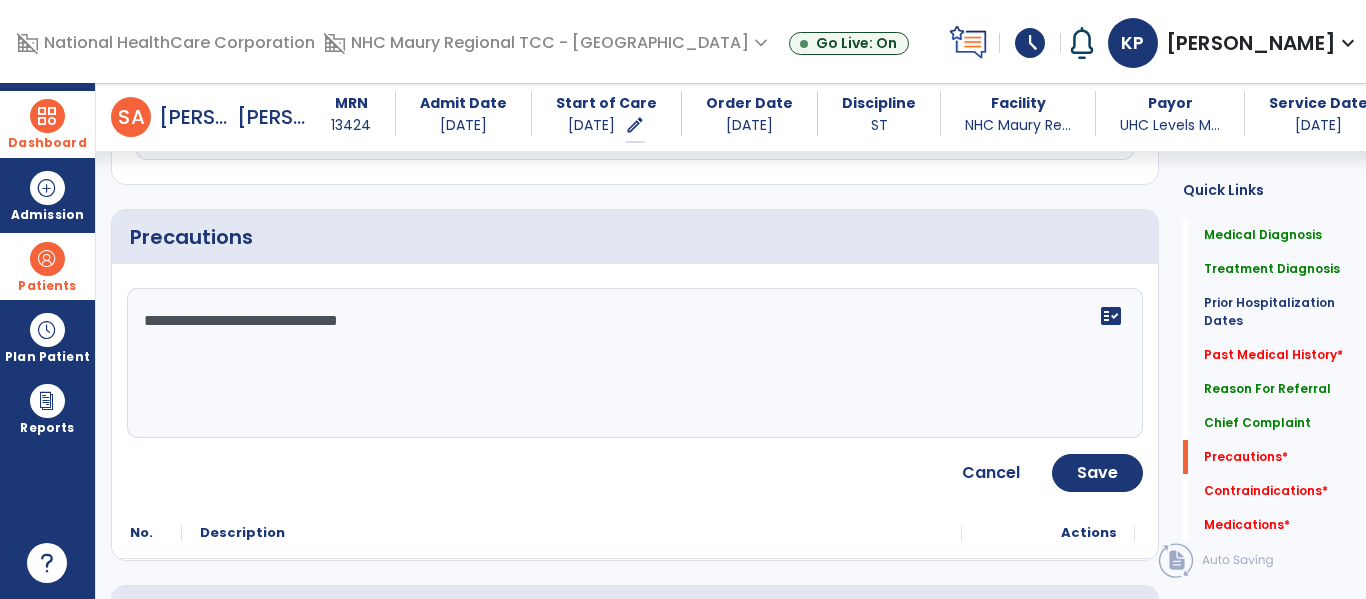 paste on "**********" 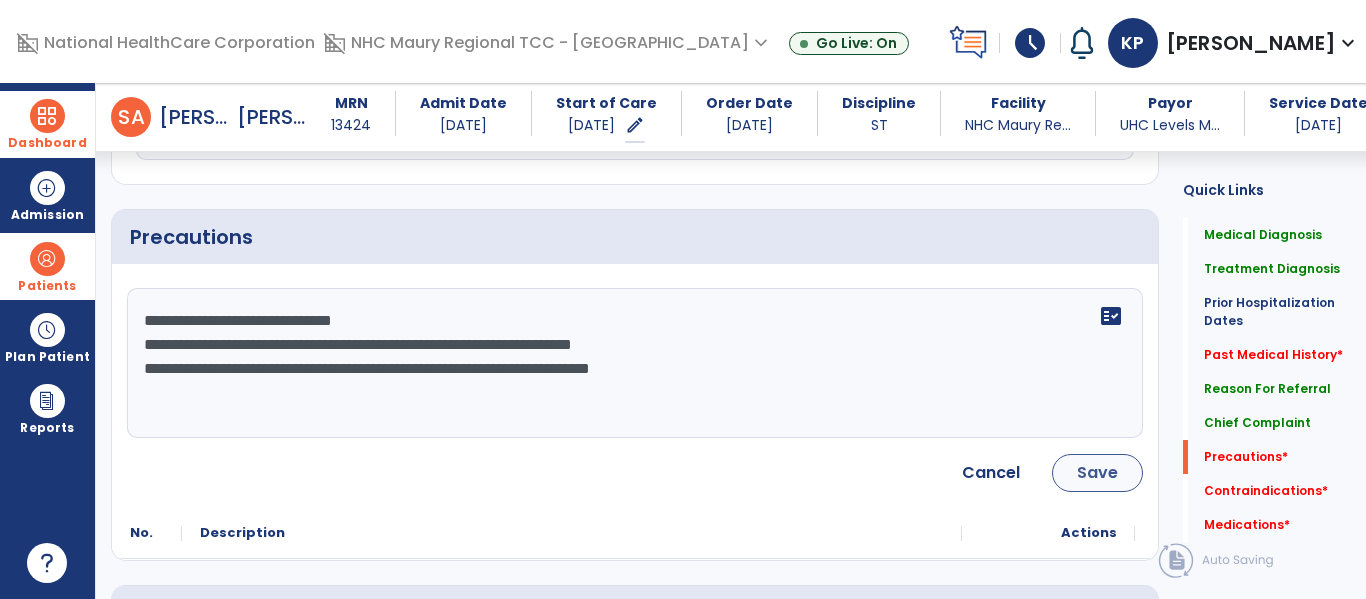 type on "**********" 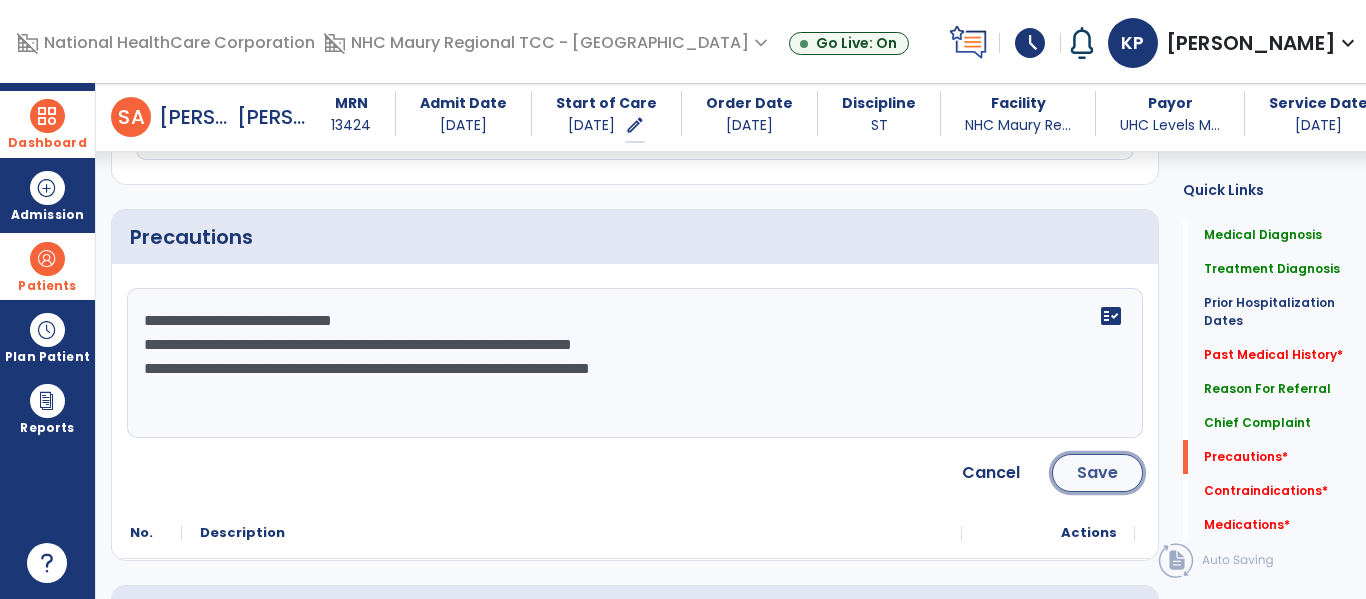 click on "Save" 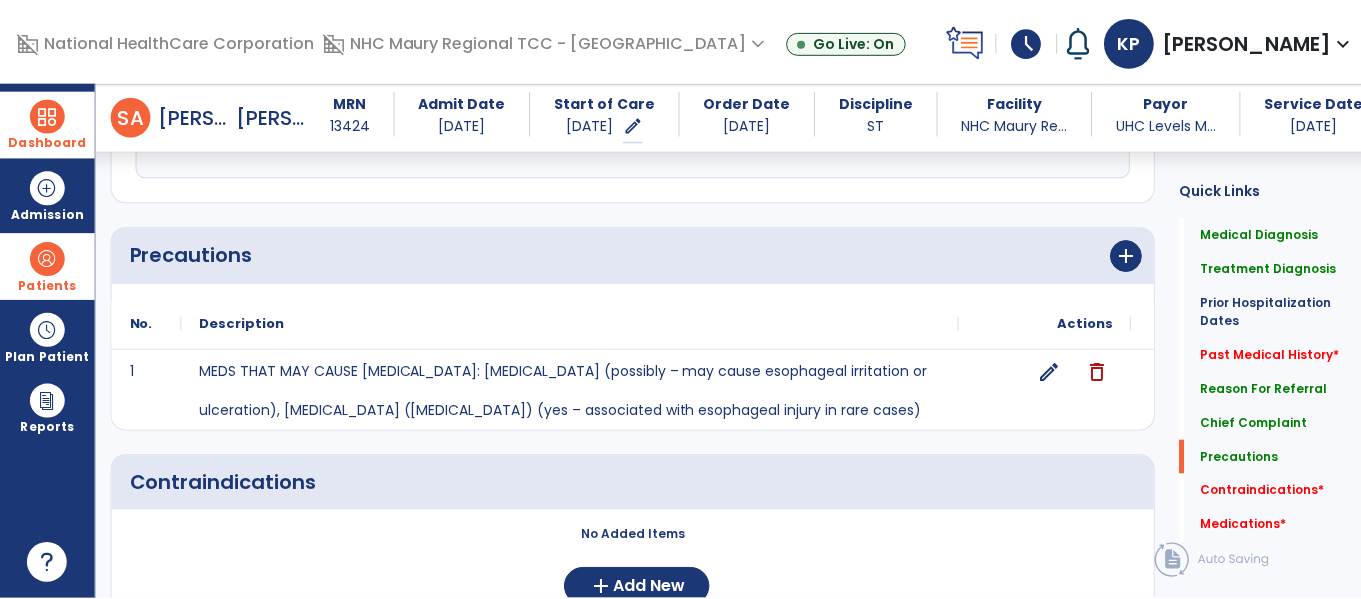 scroll, scrollTop: 1641, scrollLeft: 0, axis: vertical 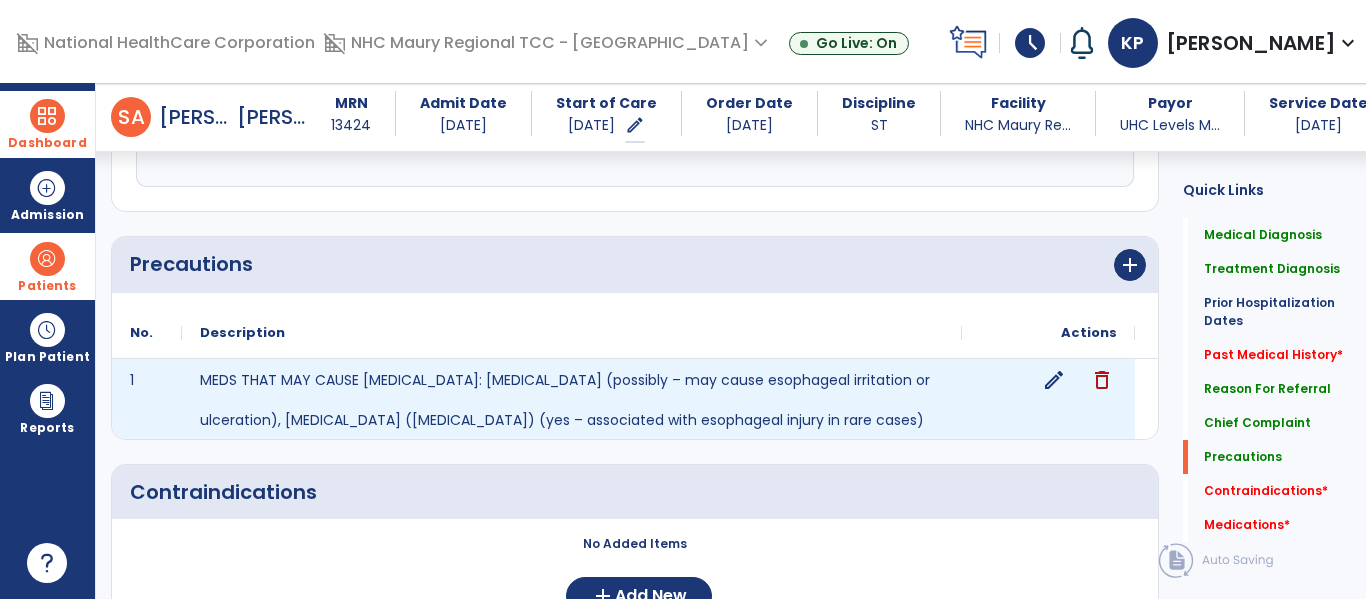 click on "delete" 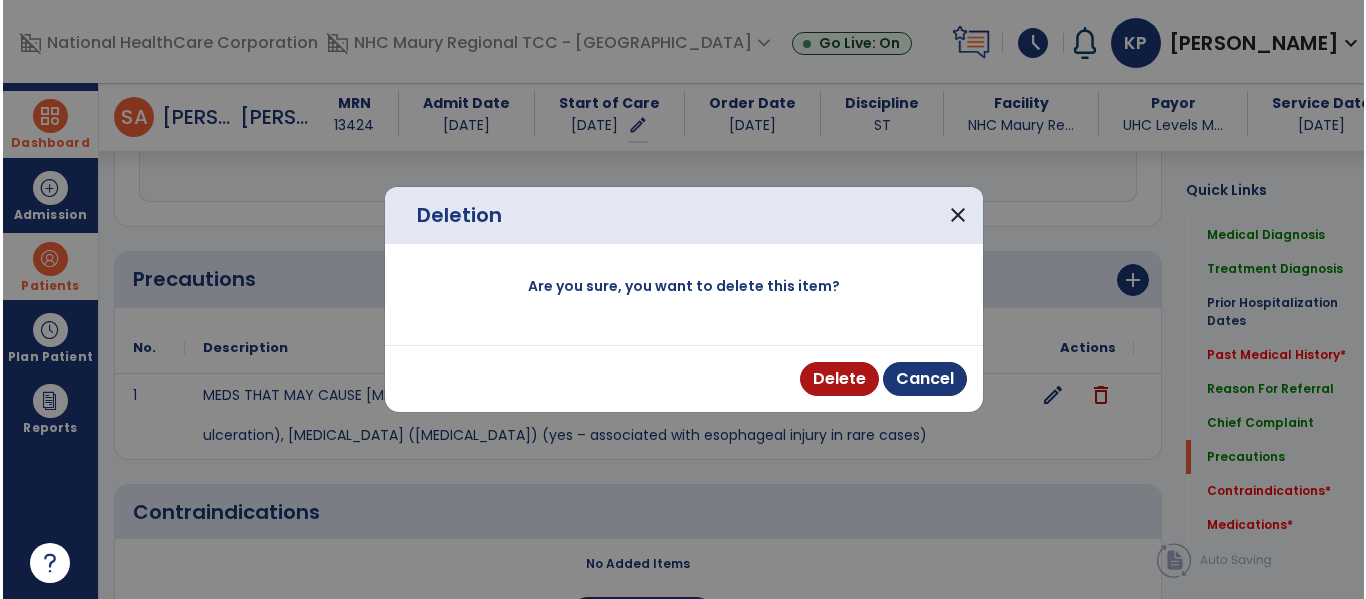 scroll, scrollTop: 1641, scrollLeft: 0, axis: vertical 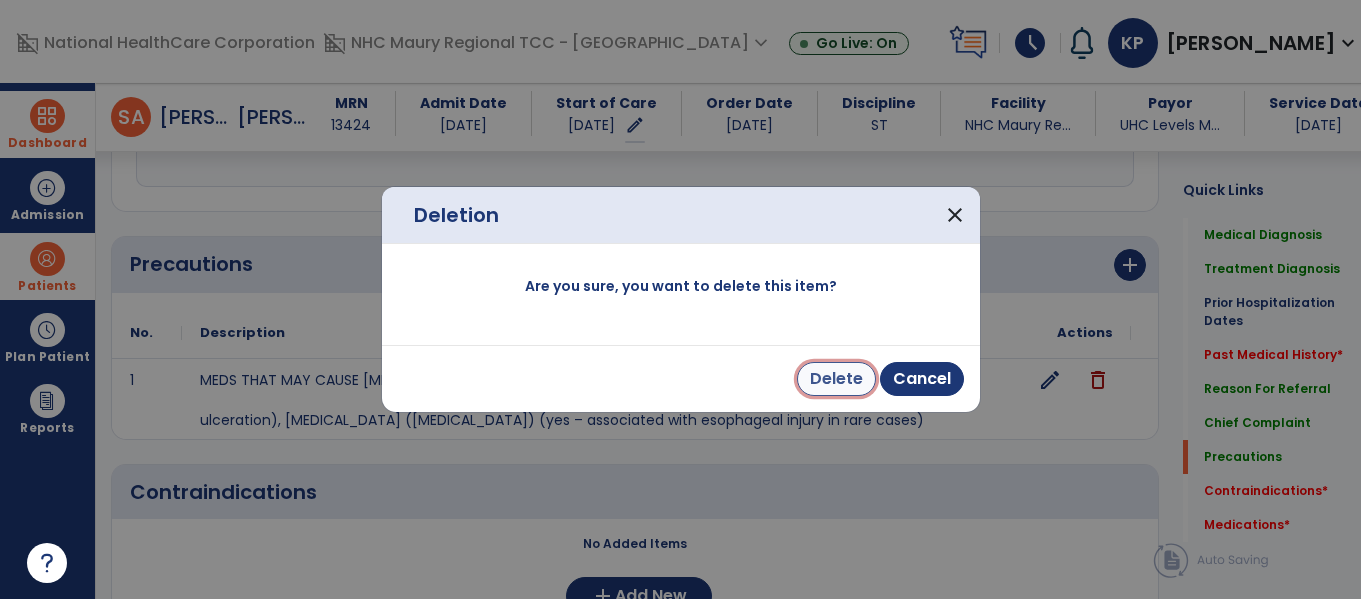 click on "Delete" at bounding box center (836, 379) 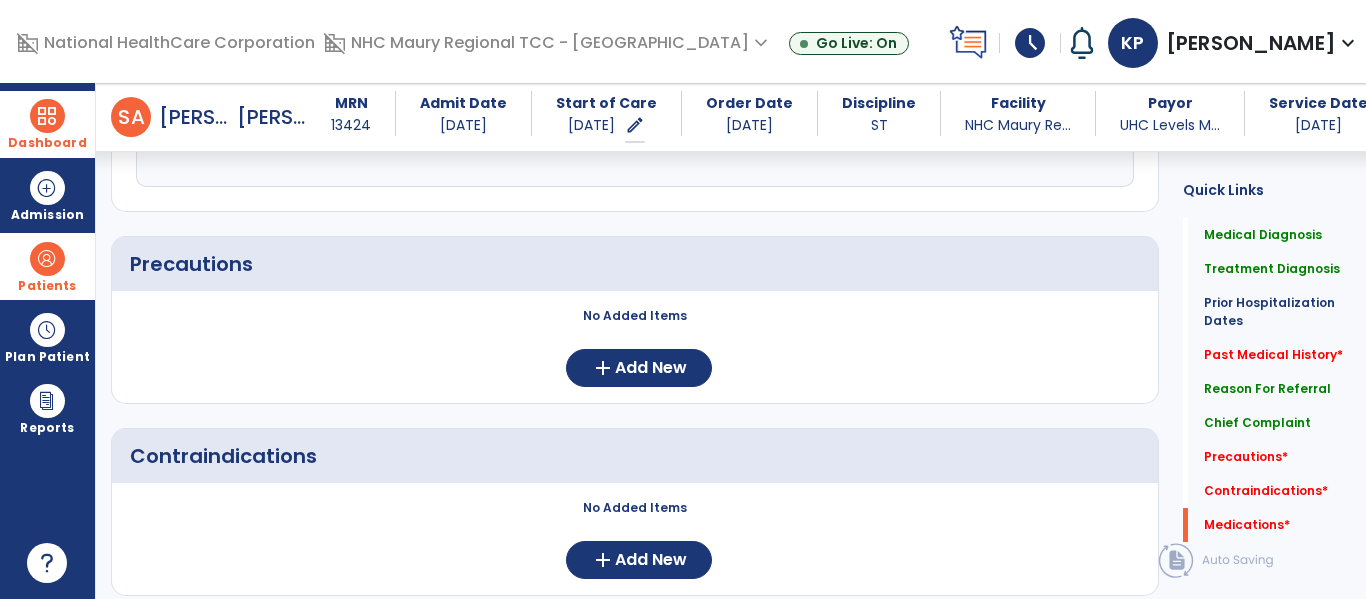 scroll, scrollTop: 1900, scrollLeft: 0, axis: vertical 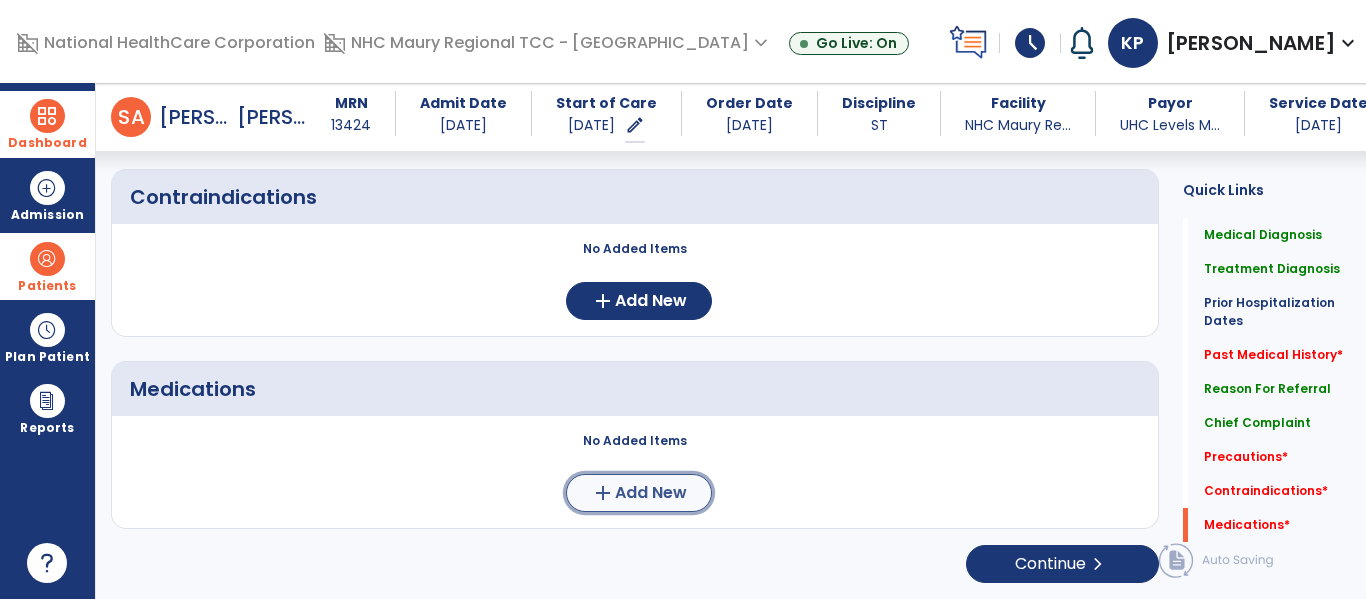 click on "Add New" 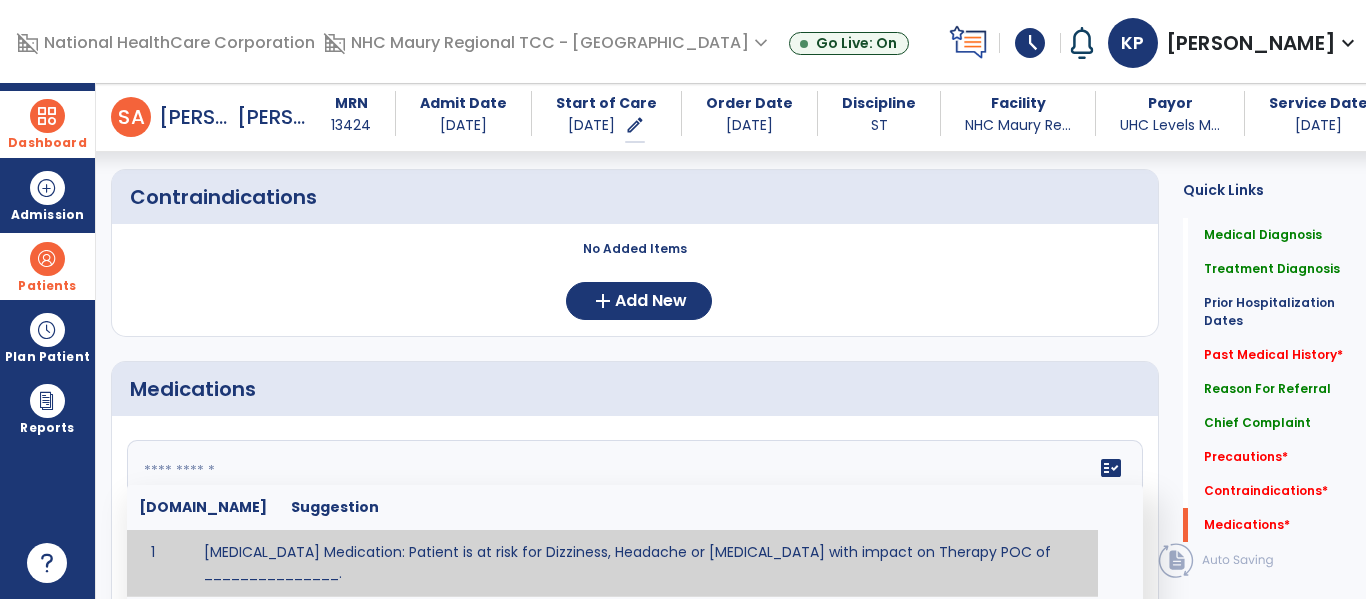 click on "fact_check  [DOMAIN_NAME] Suggestion 1 [MEDICAL_DATA] Medication: Patient is at risk for Dizziness, Headache or [MEDICAL_DATA] with impact on Therapy POC of _______________. 2 Anti-Arrhythmic Agents: at risk for Arrhythmias, Confusion, EKG changes, Hallucinations, [MEDICAL_DATA], Increased blood pressure, Increased heart rate, [MEDICAL_DATA] or Toxicity with impact on Therapy POC of 3 Anti-Coagulant medications: with potential risk for hemorrhage (including [MEDICAL_DATA] and coughing up blood), and [MEDICAL_DATA] syndrome). Potential impact on therapy progress includes _________. 4 Anti-[MEDICAL_DATA] medications: with potential risk for abnormal thinking, anxiety, dizziness, drowsiness, dry mouth, GI disturbance, increased appetite, loss of appetite, sedation, seizures, or weight gain. Possible impact on therapy progress includes ___________. 5 6 7 [MEDICAL_DATA] for ______________. 8 9 10 11 12 13 GERD Medications at risk for Headache, Nausea, Stomach pain or Vomiting with impact on Therapy POC of _____________. 14" 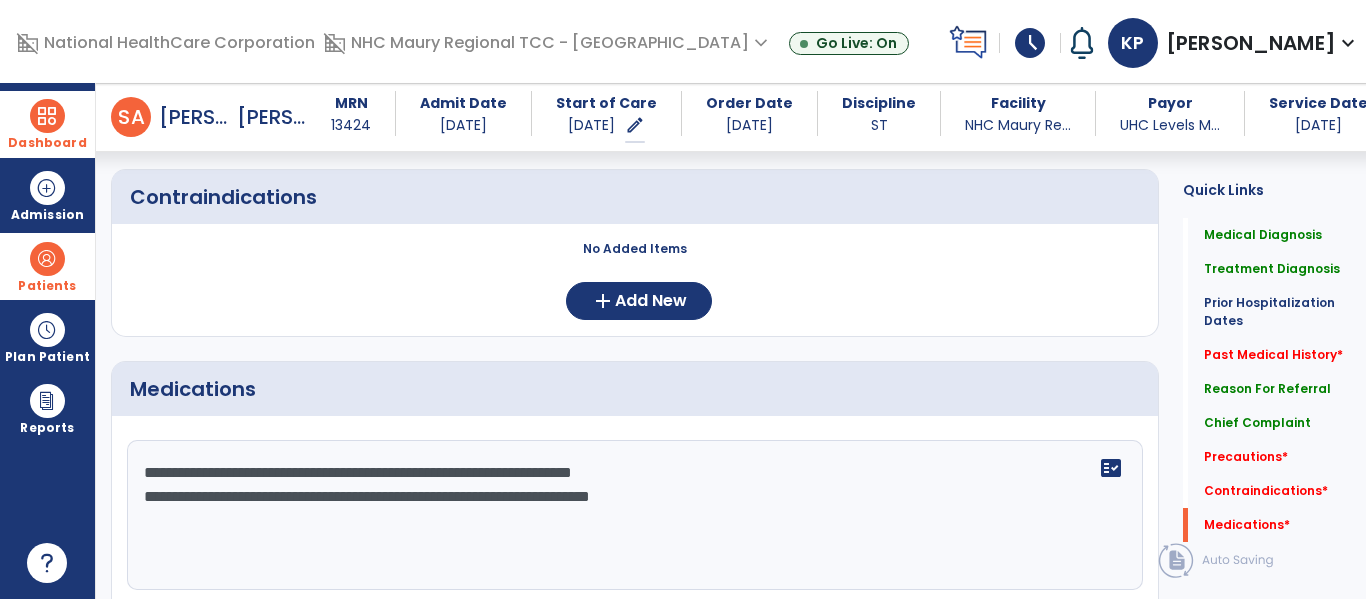 click on "**********" 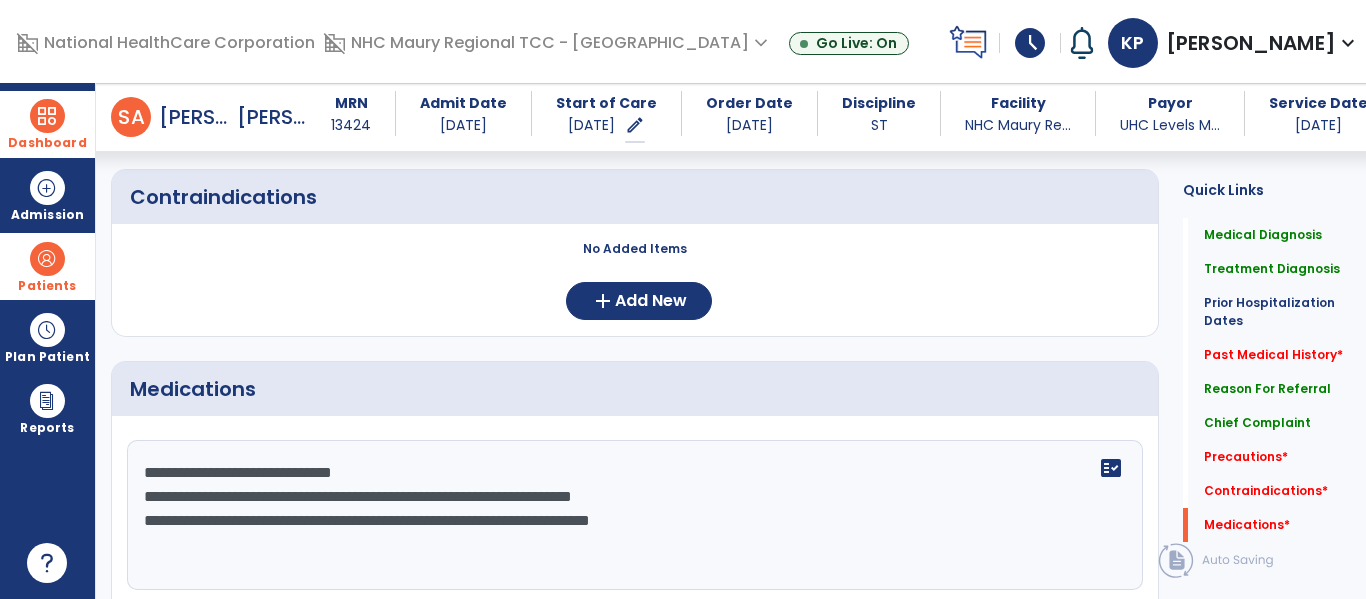 scroll, scrollTop: 2084, scrollLeft: 0, axis: vertical 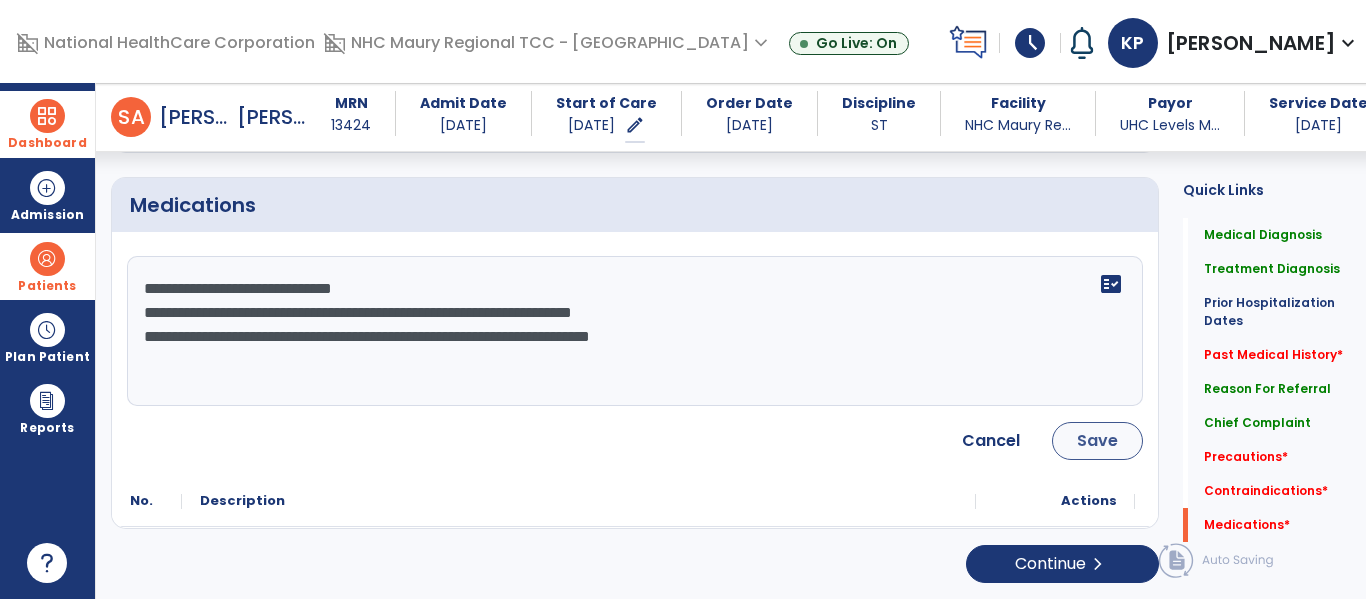 type on "**********" 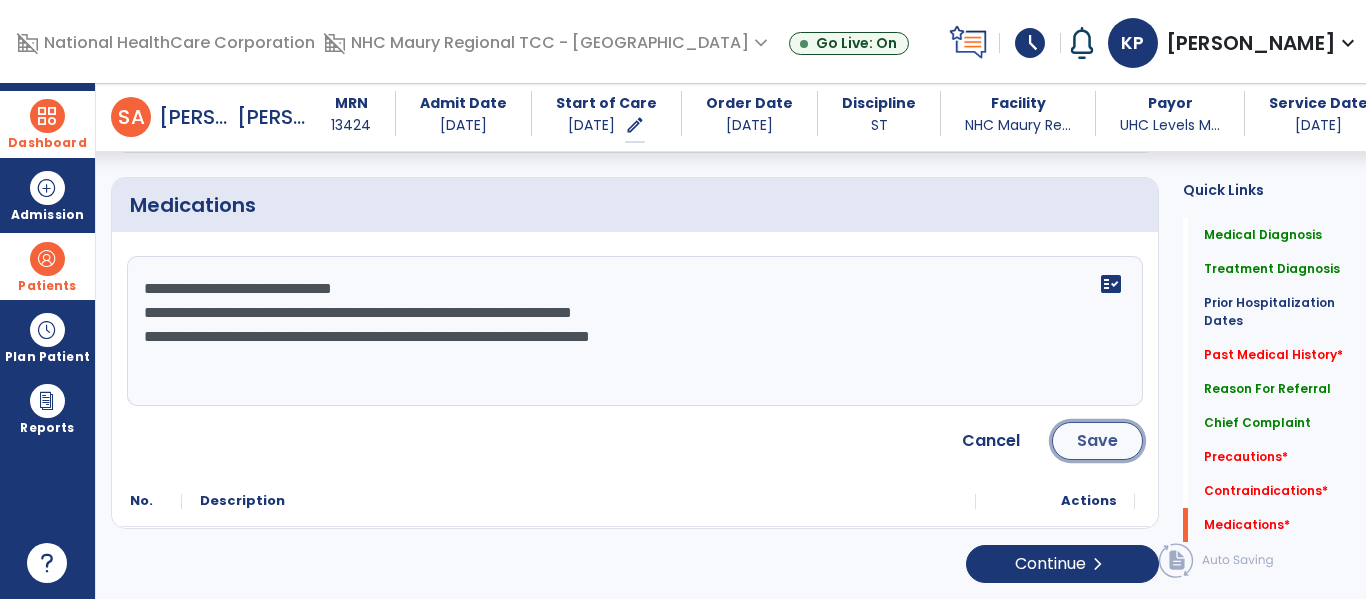 click on "Save" 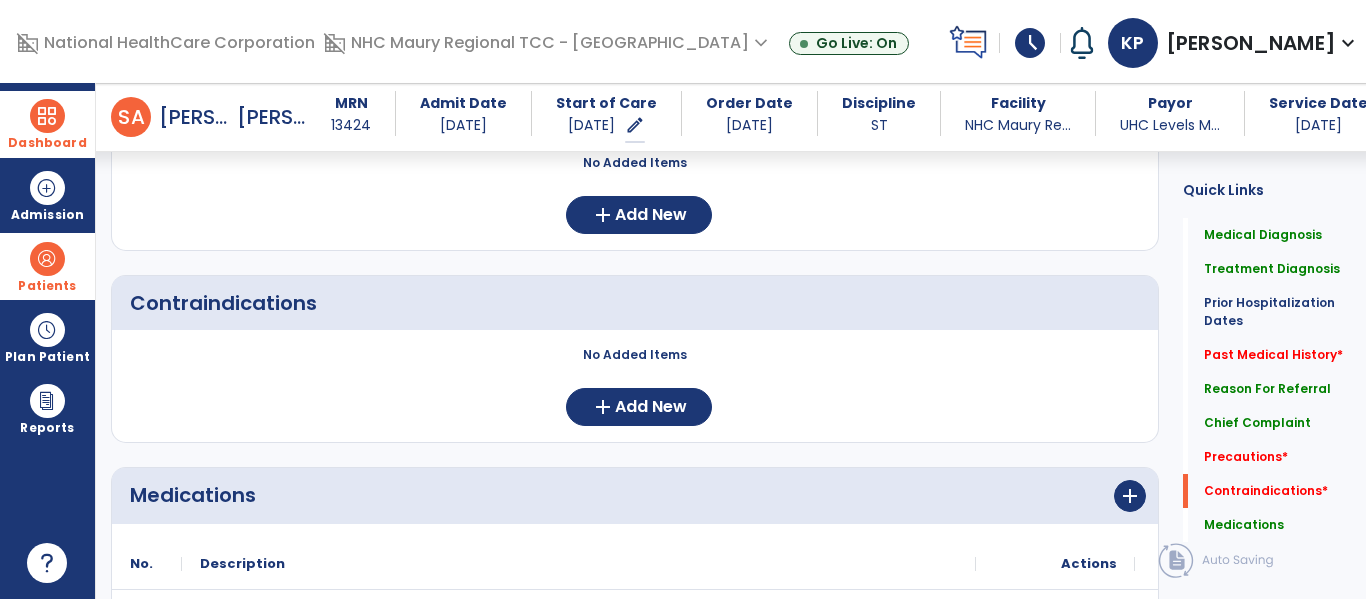 scroll, scrollTop: 1788, scrollLeft: 0, axis: vertical 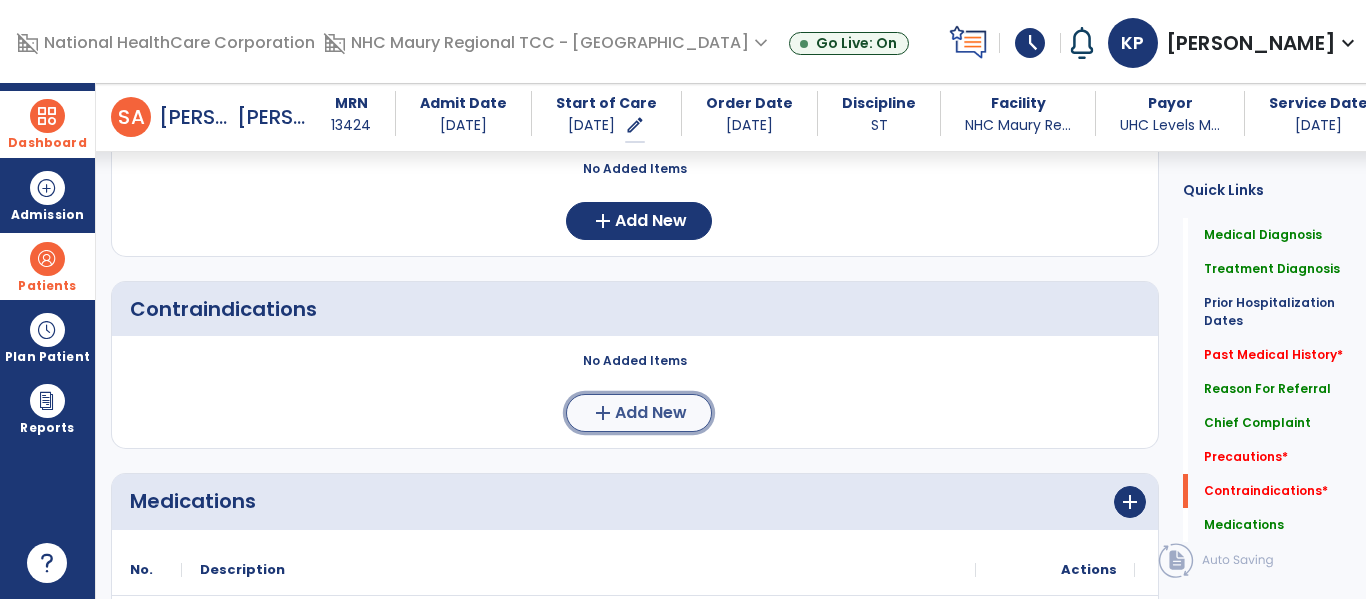 click on "Add New" 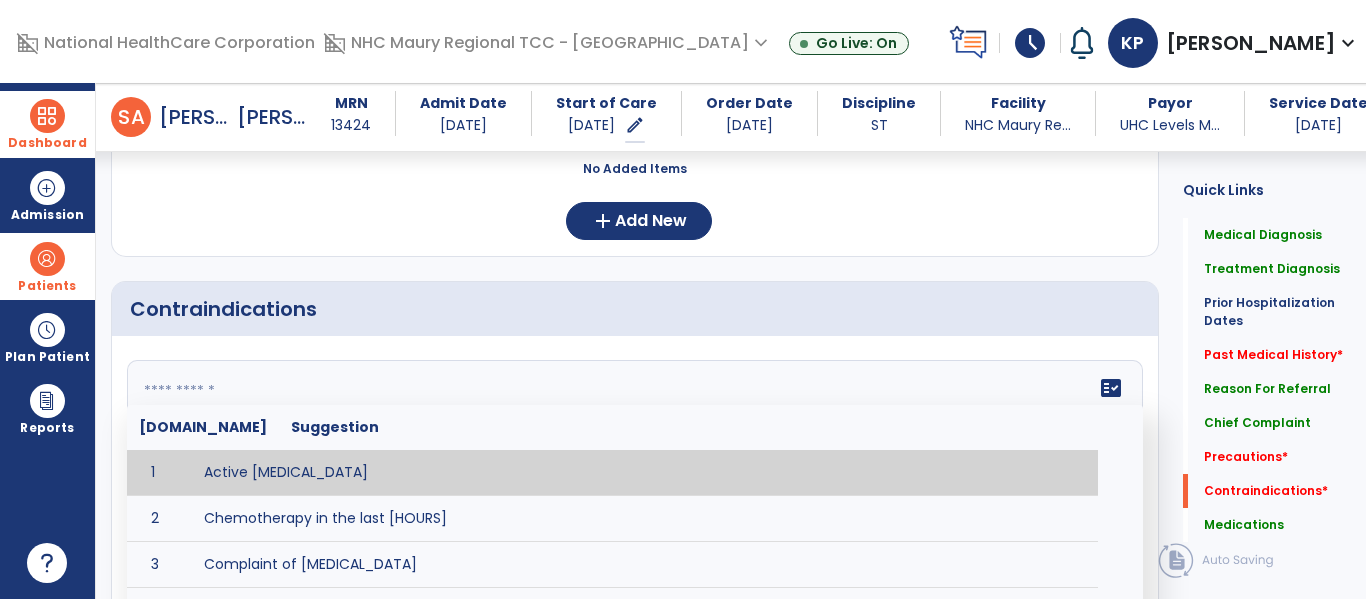click on "fact_check  [DOMAIN_NAME] Suggestion 1 Active [MEDICAL_DATA] 2 Chemotherapy in the last [HOURS] 3 Complaint of [MEDICAL_DATA] 4 DVT 5 [MEDICAL_DATA] [VALUES] 6 Inflammation or infection in the heart. 7 [MEDICAL_DATA] lower than [VALUE] 8 [MEDICAL_DATA] 9 Pulmonary [MEDICAL_DATA] 10 Recent changes in EKG 11 Severe [MEDICAL_DATA] 12 Severe dehydration 13 Severe diaphoresis 14 Severe [MEDICAL_DATA] 15 Severe shortness of breath/dyspnea 16 Significantly elevated potassium levels 17 Significantly [MEDICAL_DATA] levels 18 Suspected or known [MEDICAL_DATA] 19 [MEDICAL_DATA] 20 Uncontrolled [MEDICAL_DATA] with blood sugar levels greater than [VALUE] or less than [Value]  21 [MEDICAL_DATA] 22 Untreated [MEDICAL_DATA]" 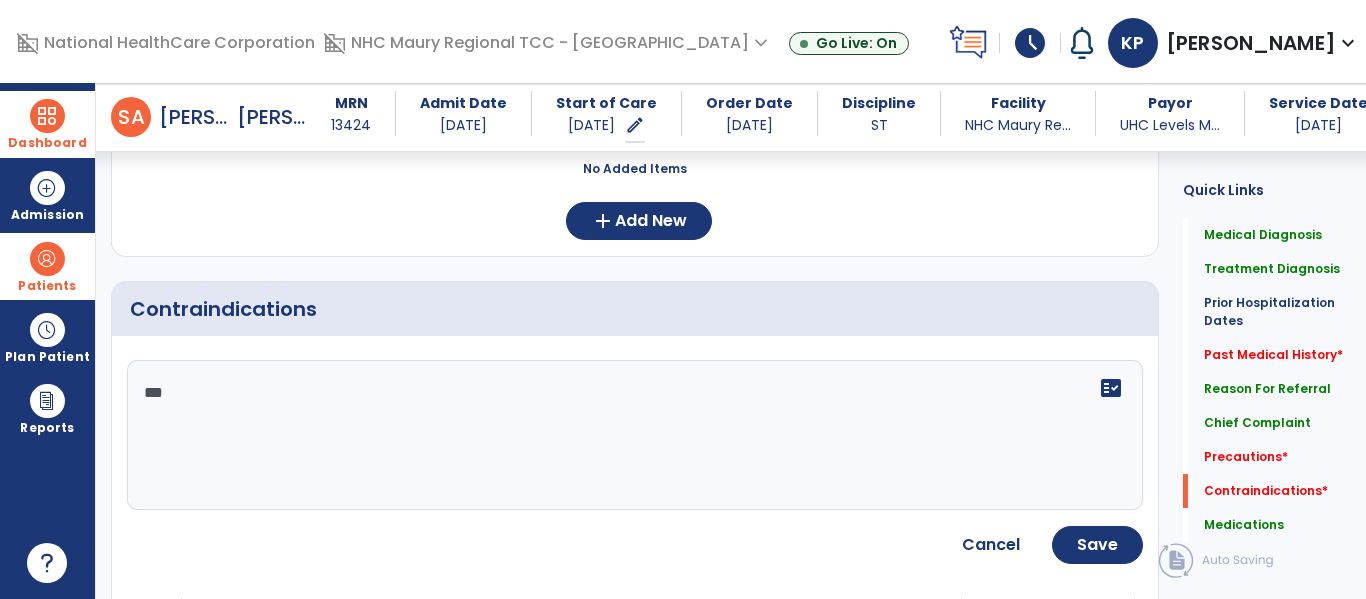 type on "***" 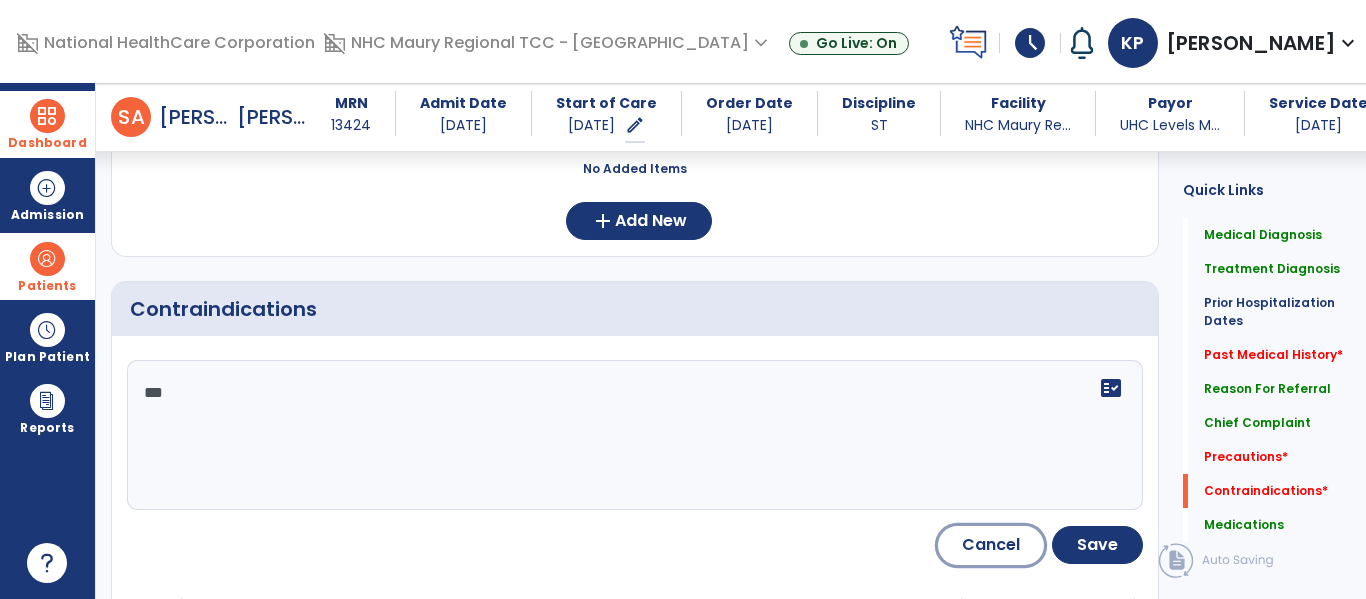 type 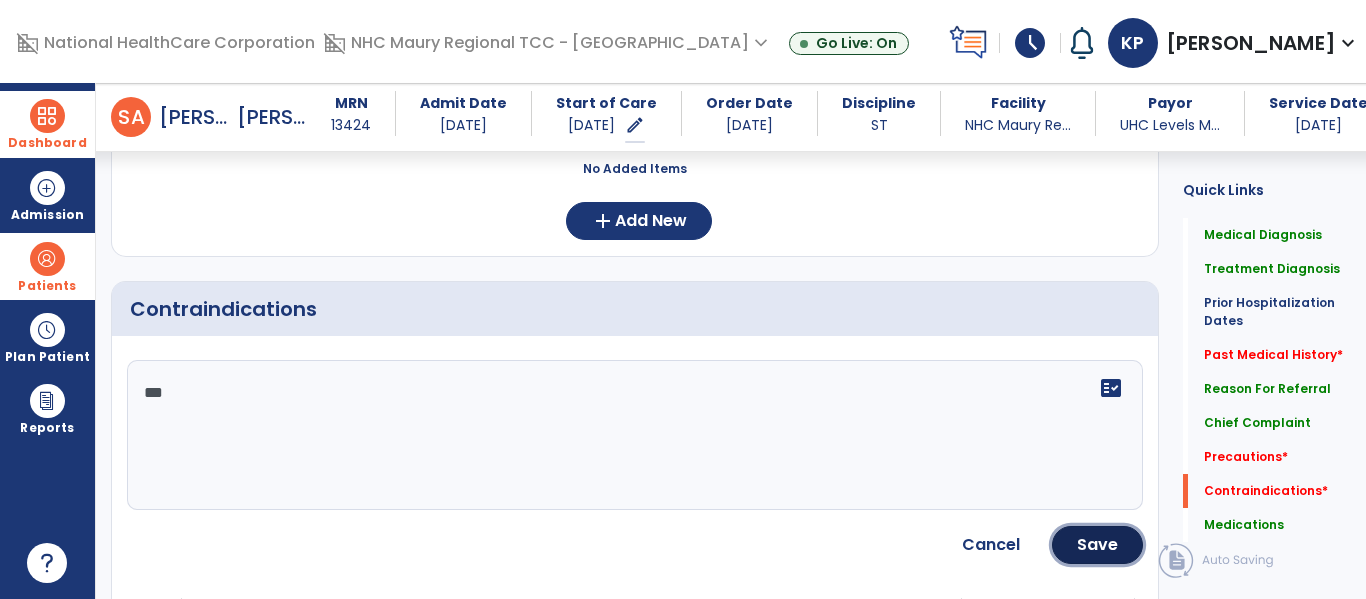 type 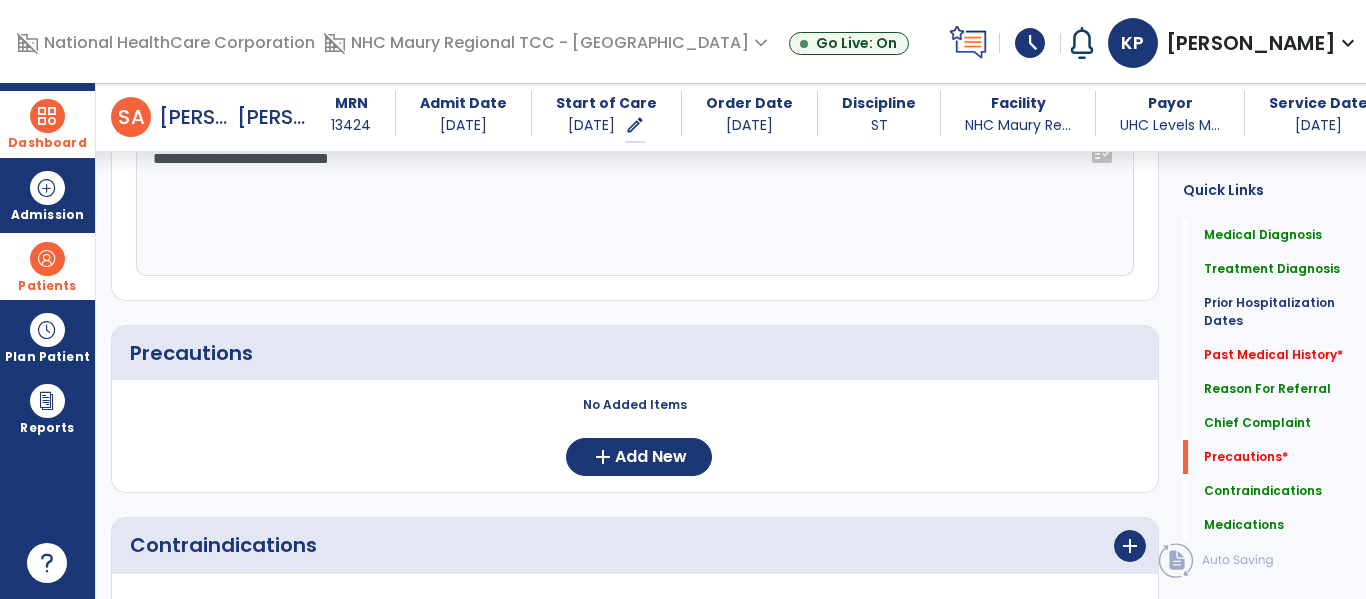 scroll, scrollTop: 1543, scrollLeft: 0, axis: vertical 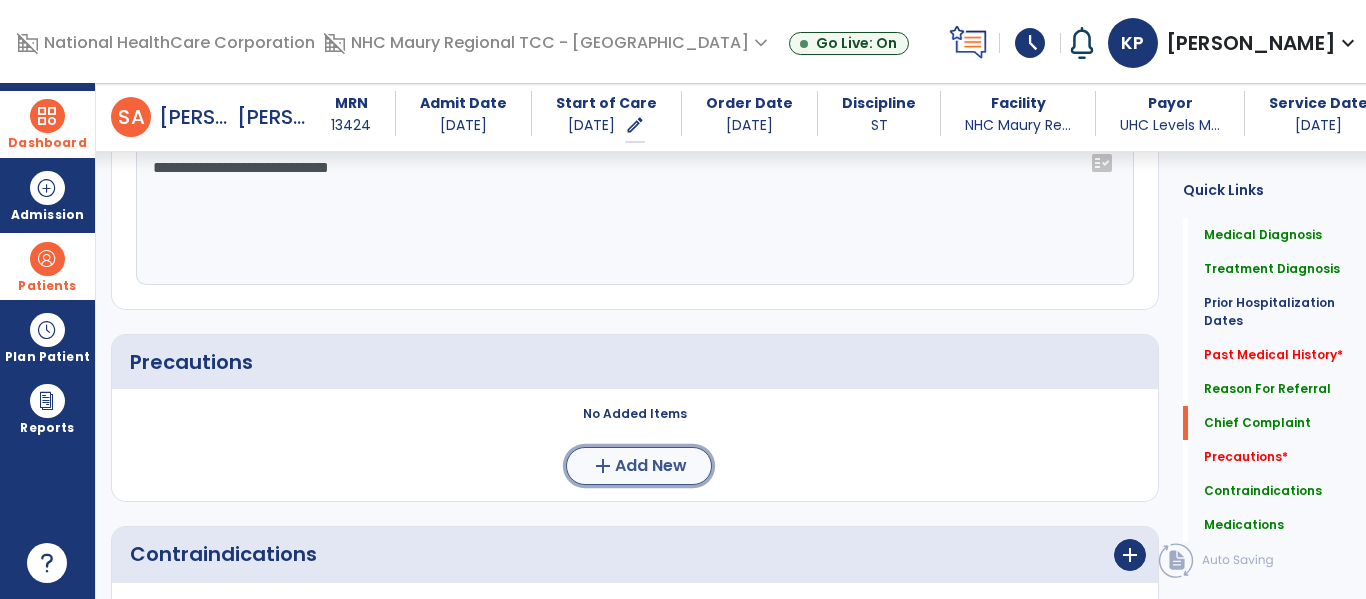 click on "add  Add New" 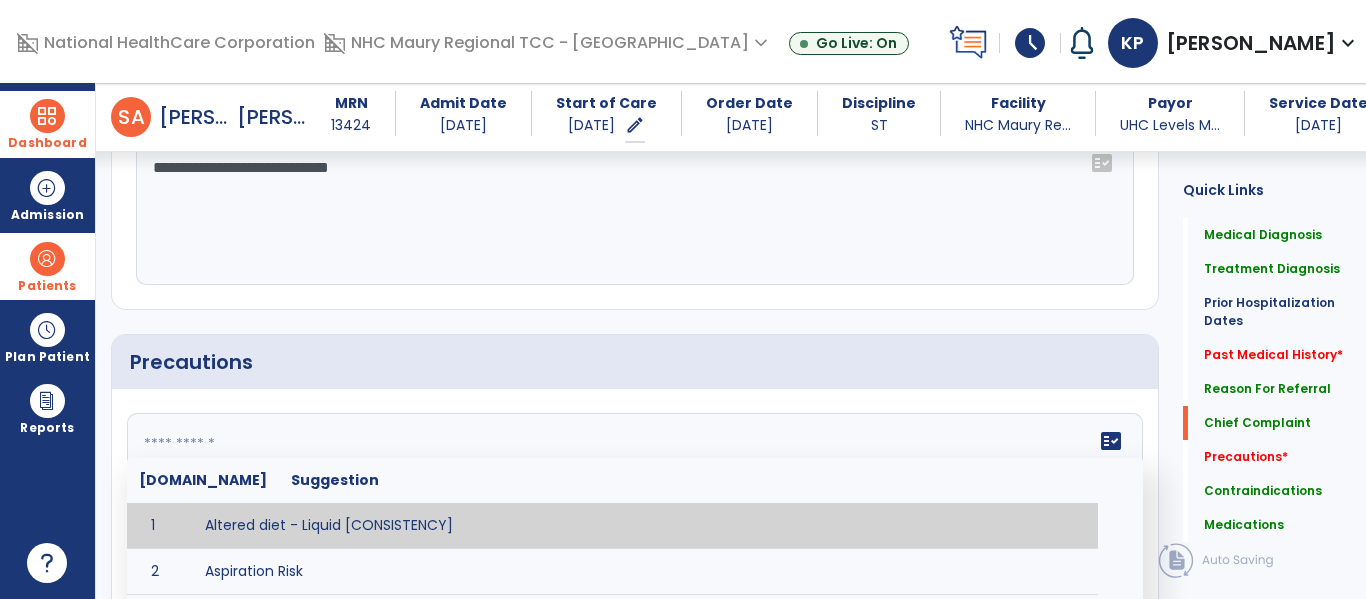click 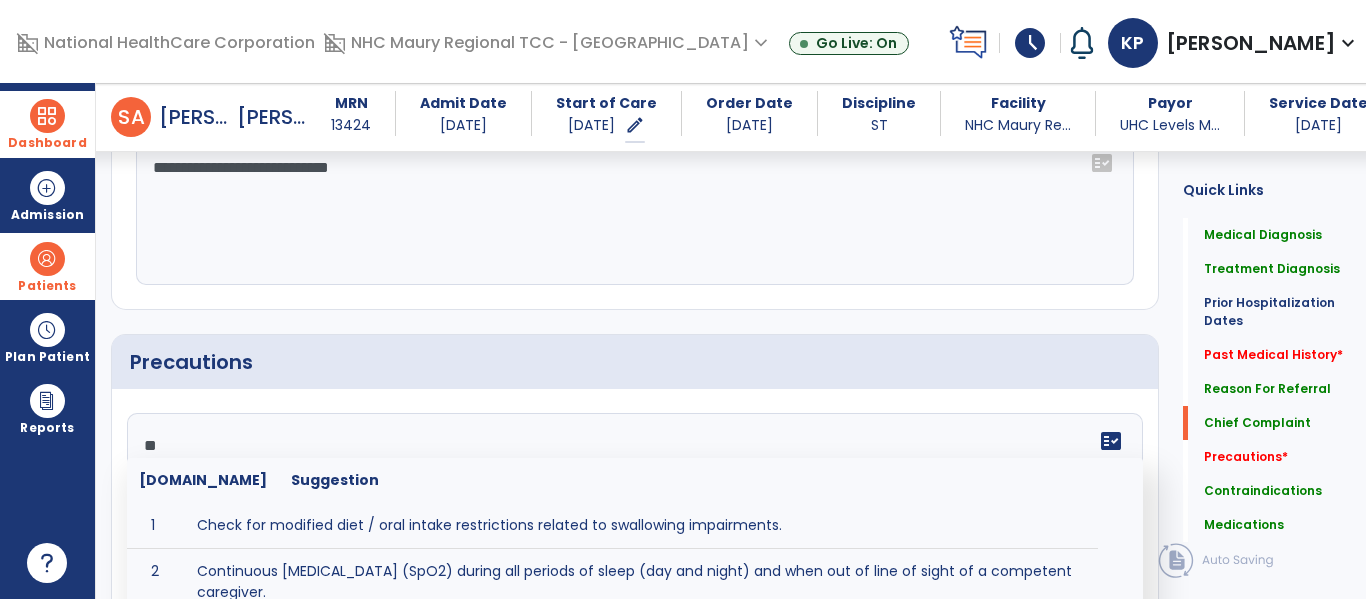 type on "*" 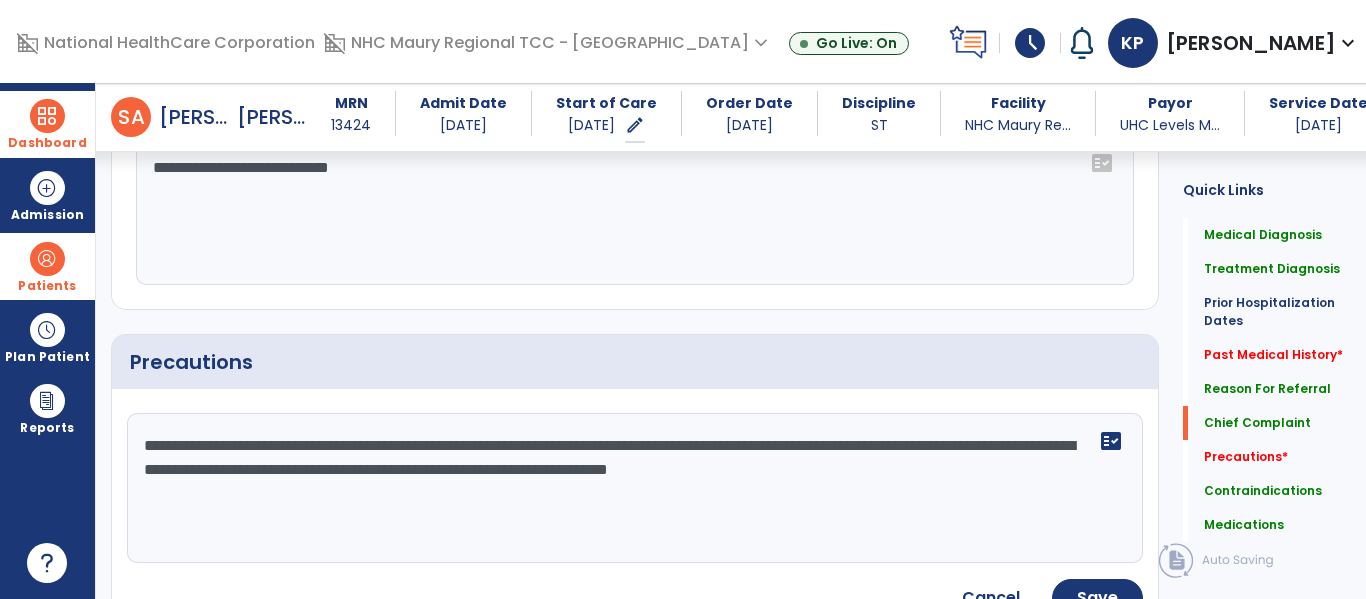 scroll, scrollTop: 1738, scrollLeft: 0, axis: vertical 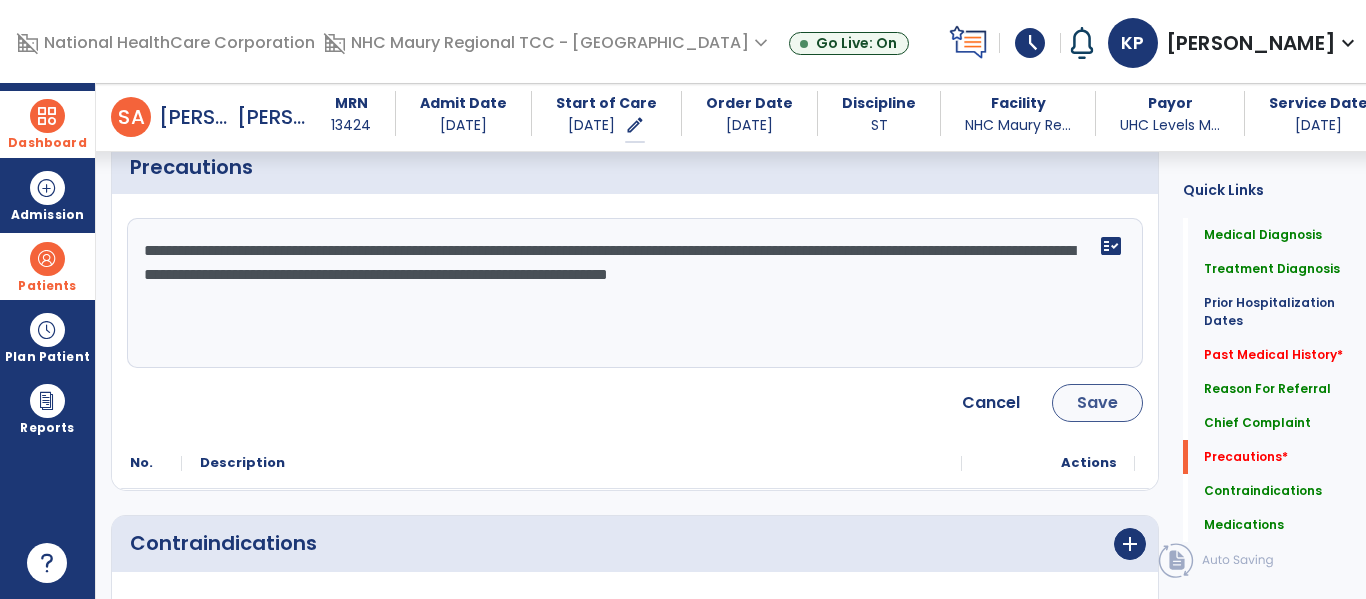 type on "**********" 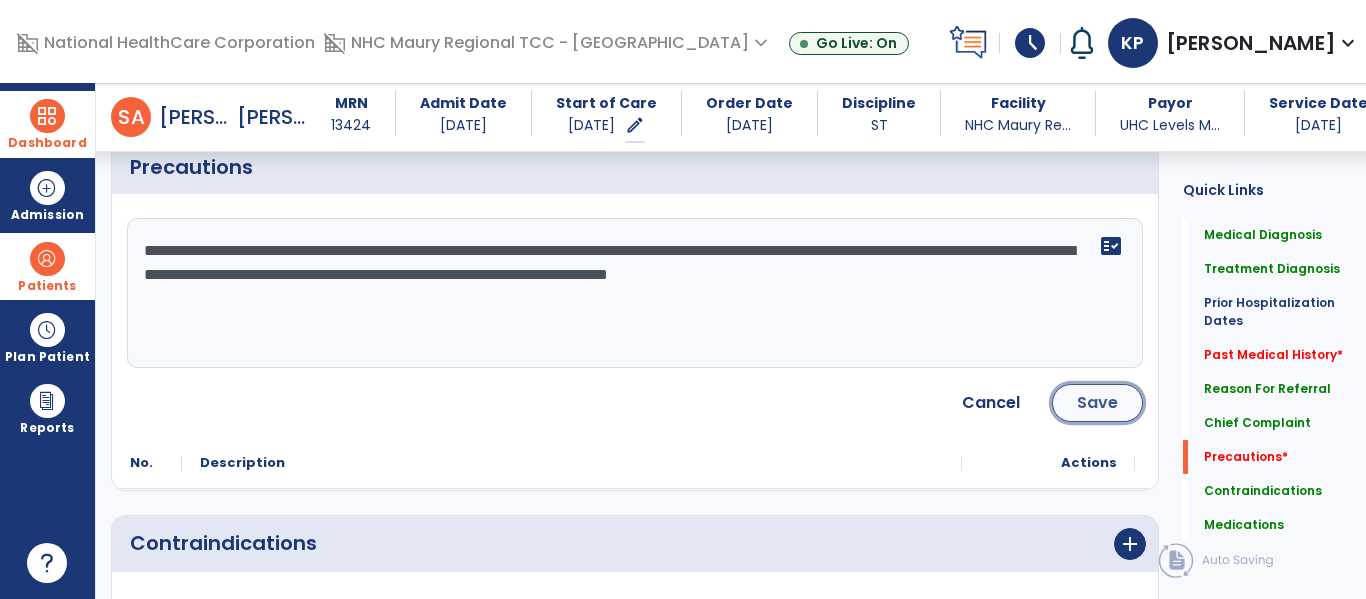 click on "Save" 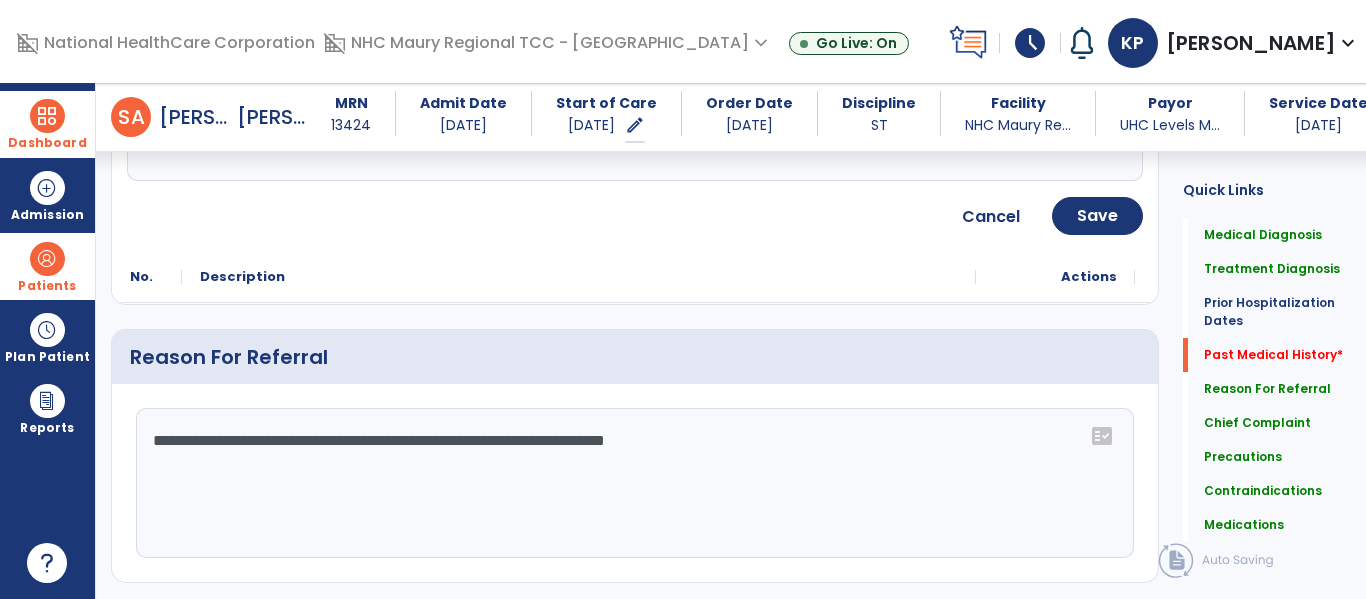 scroll, scrollTop: 796, scrollLeft: 0, axis: vertical 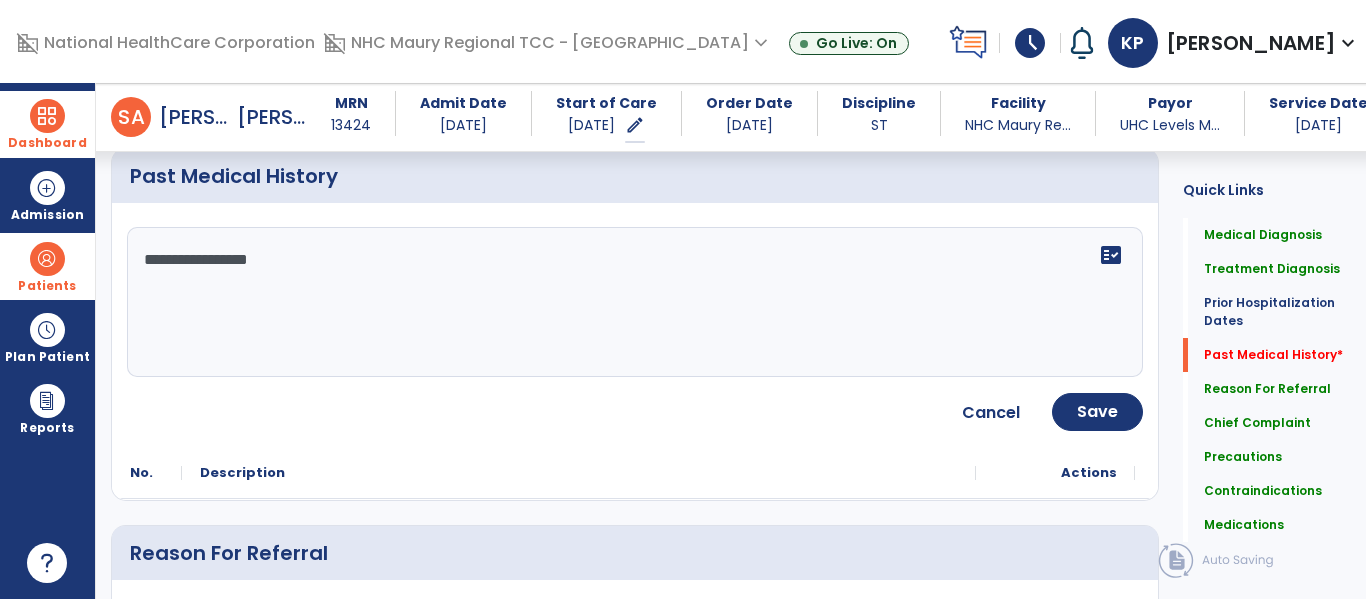 click on "**********" 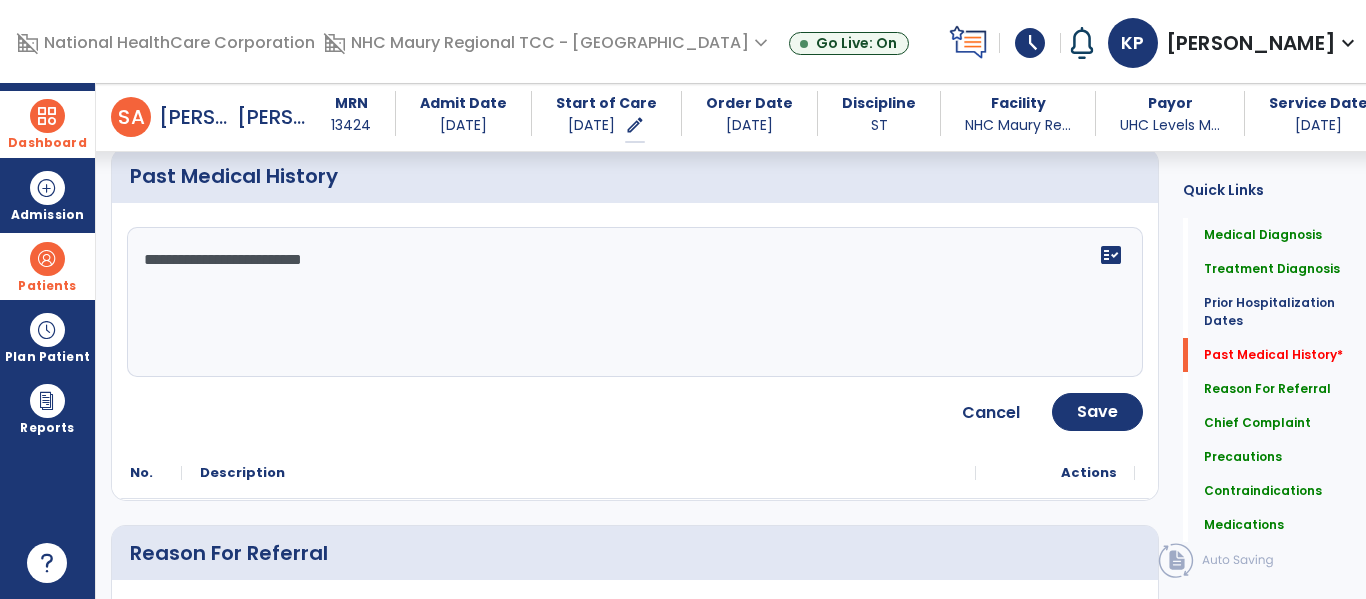 click on "**********" 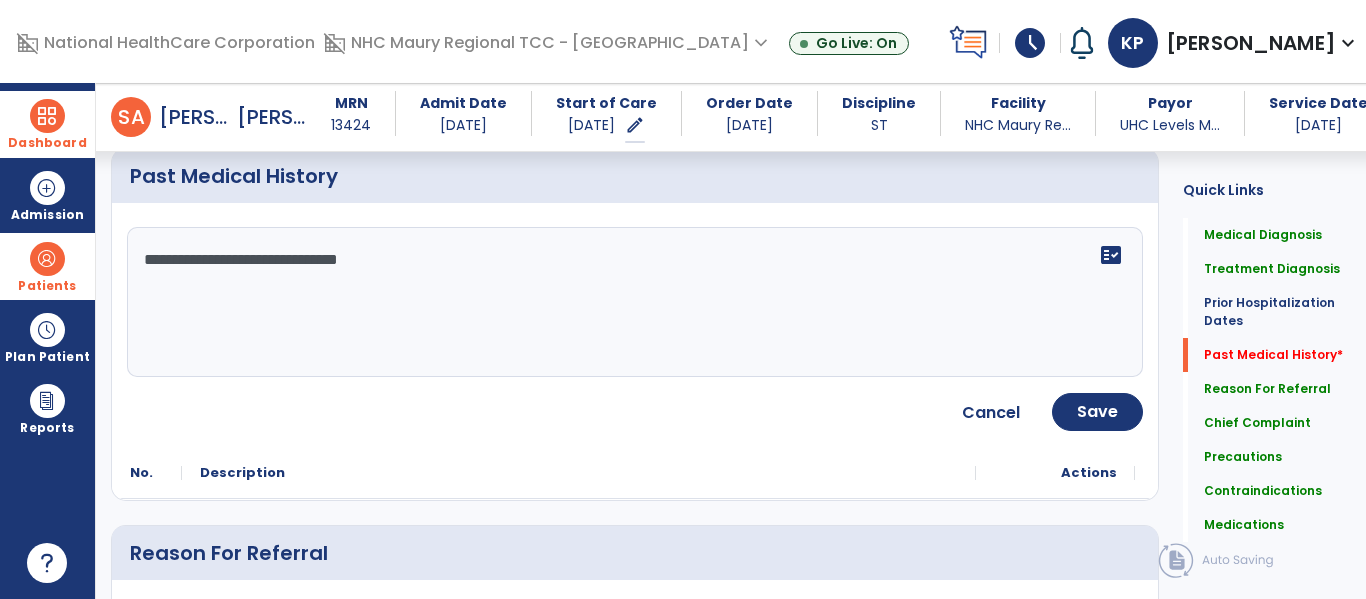 type on "**********" 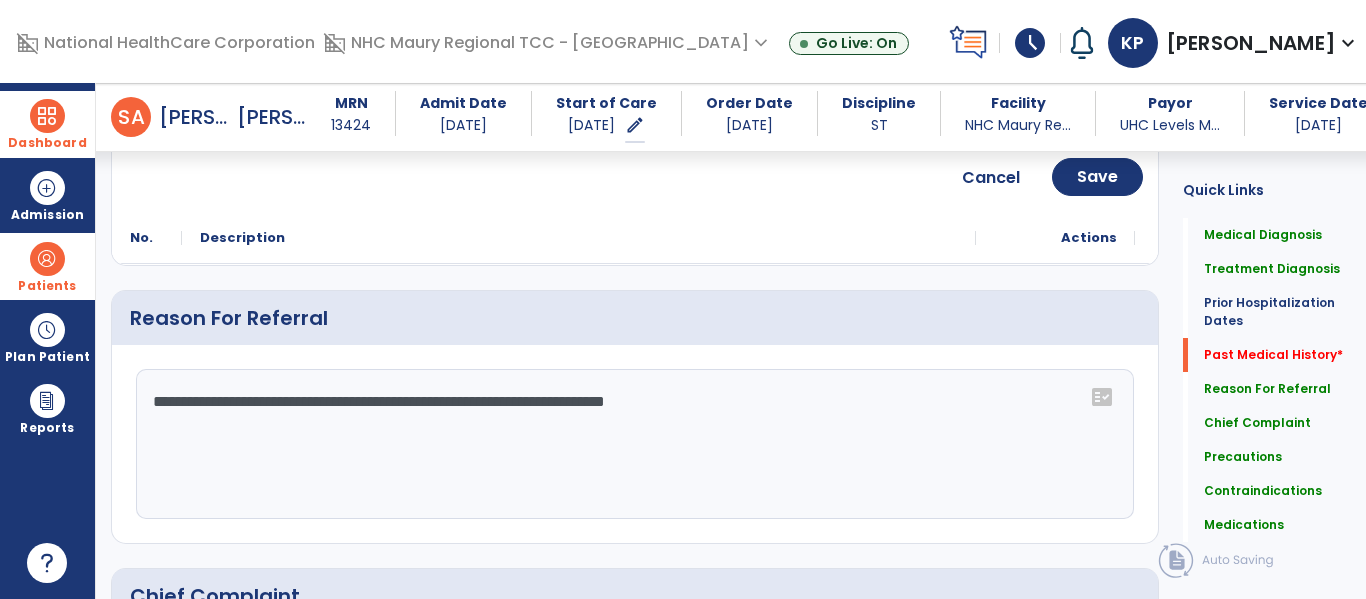 scroll, scrollTop: 1114, scrollLeft: 0, axis: vertical 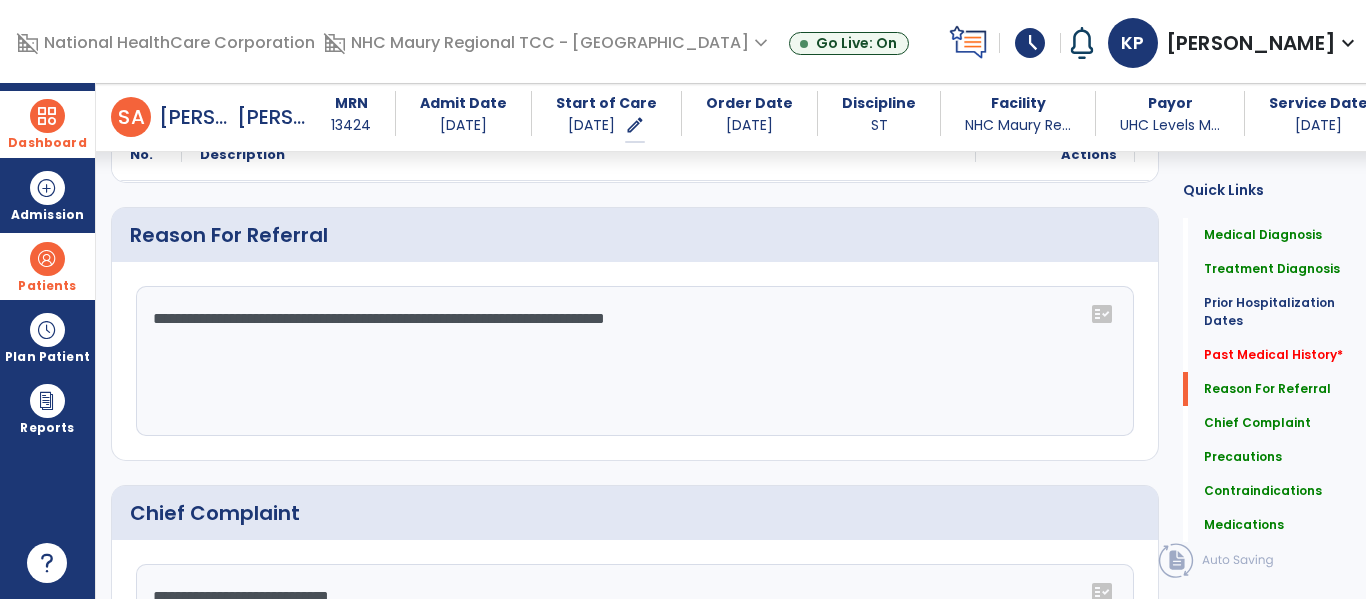 click on "**********" 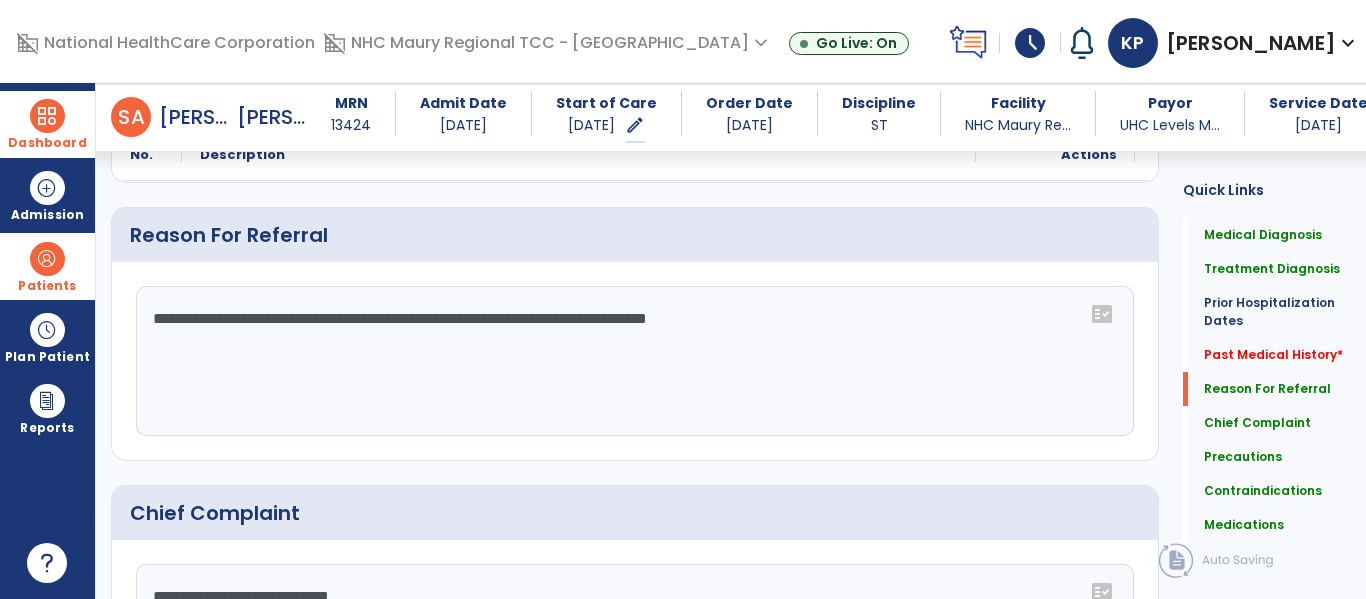 type on "**********" 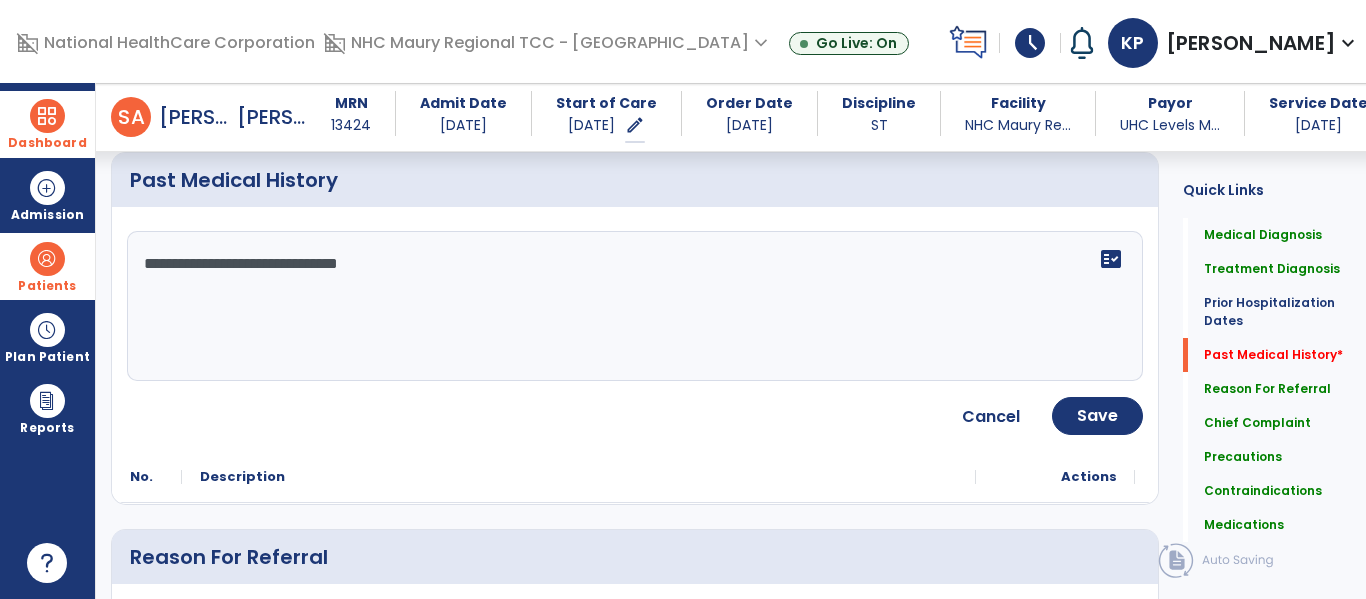 scroll, scrollTop: 786, scrollLeft: 0, axis: vertical 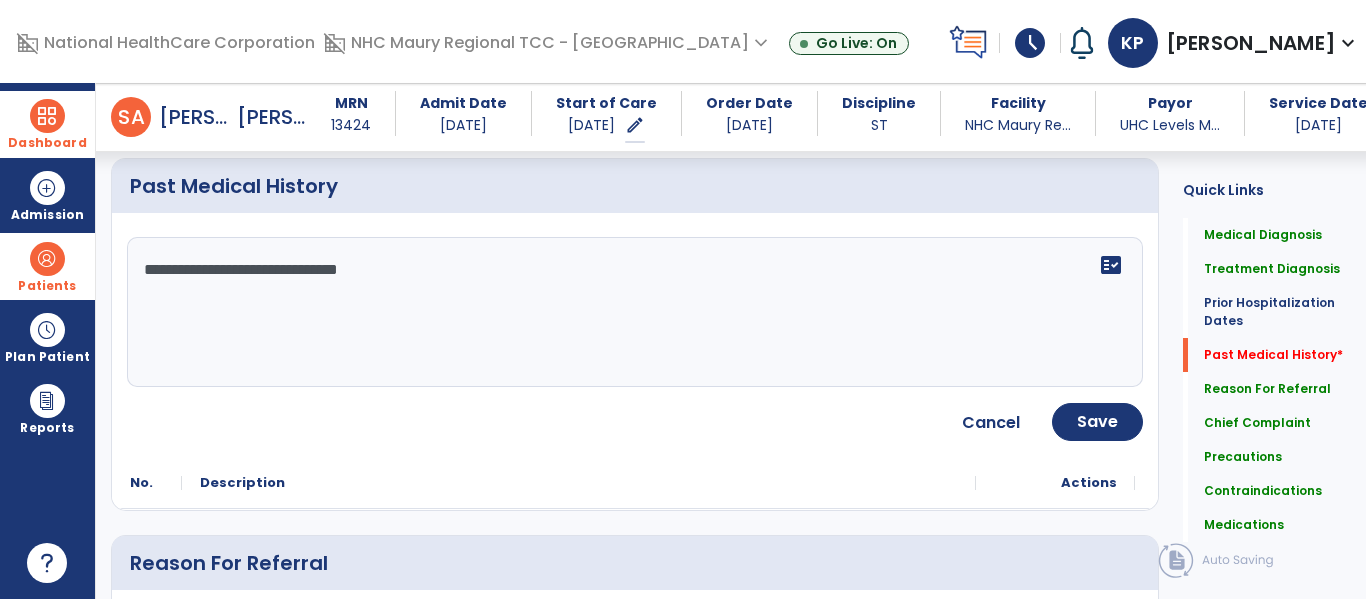 click on "**********" 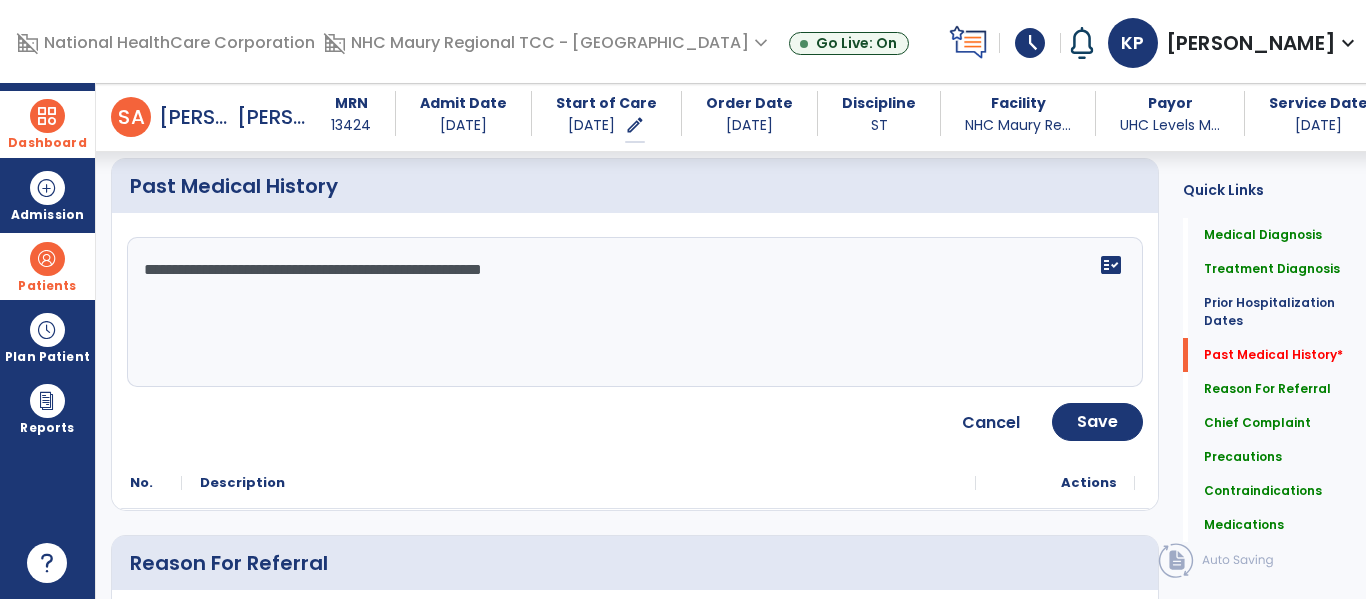 click on "**********" 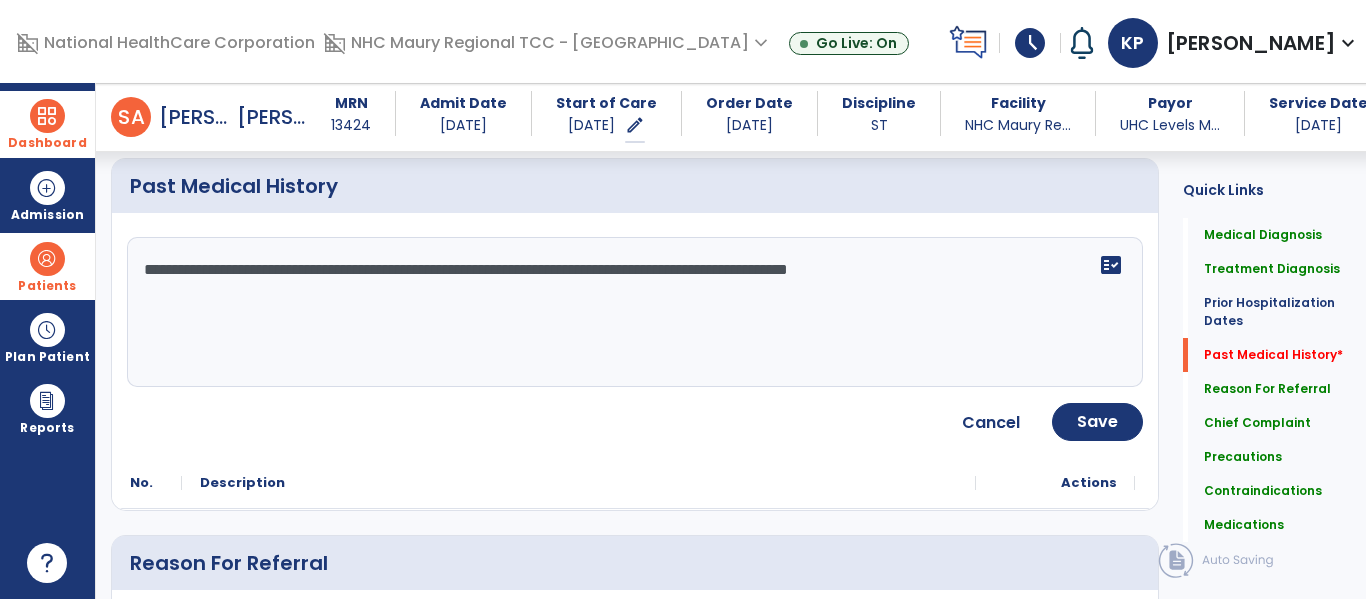 click on "**********" 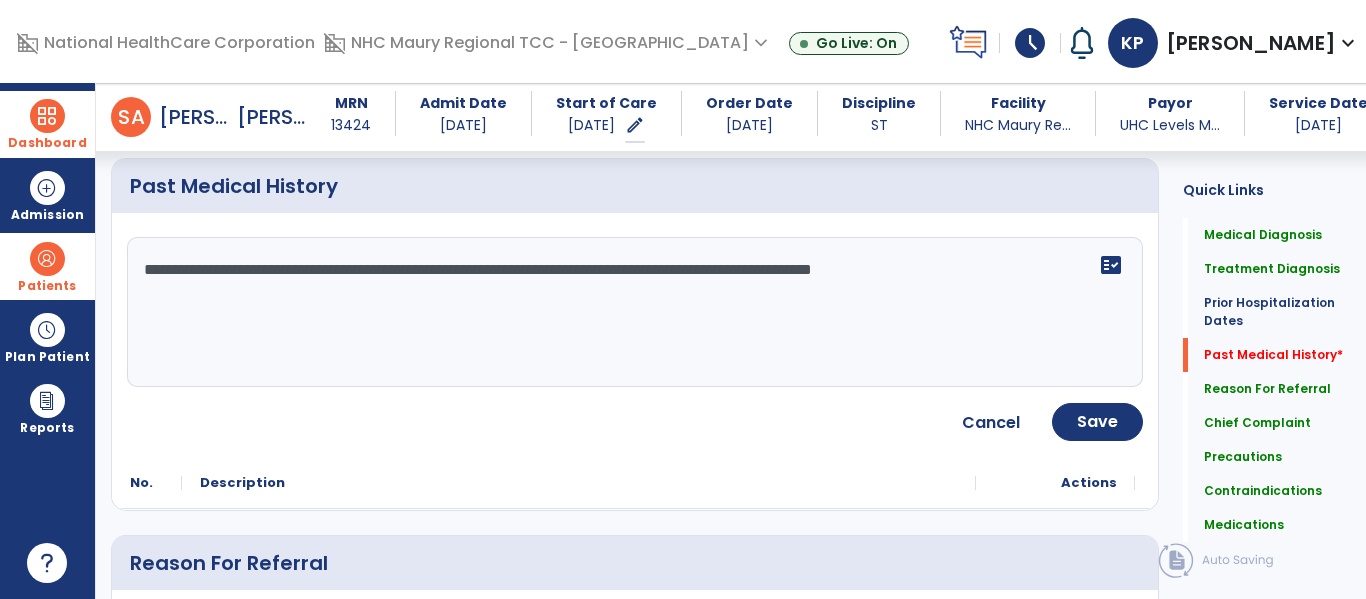 type on "**********" 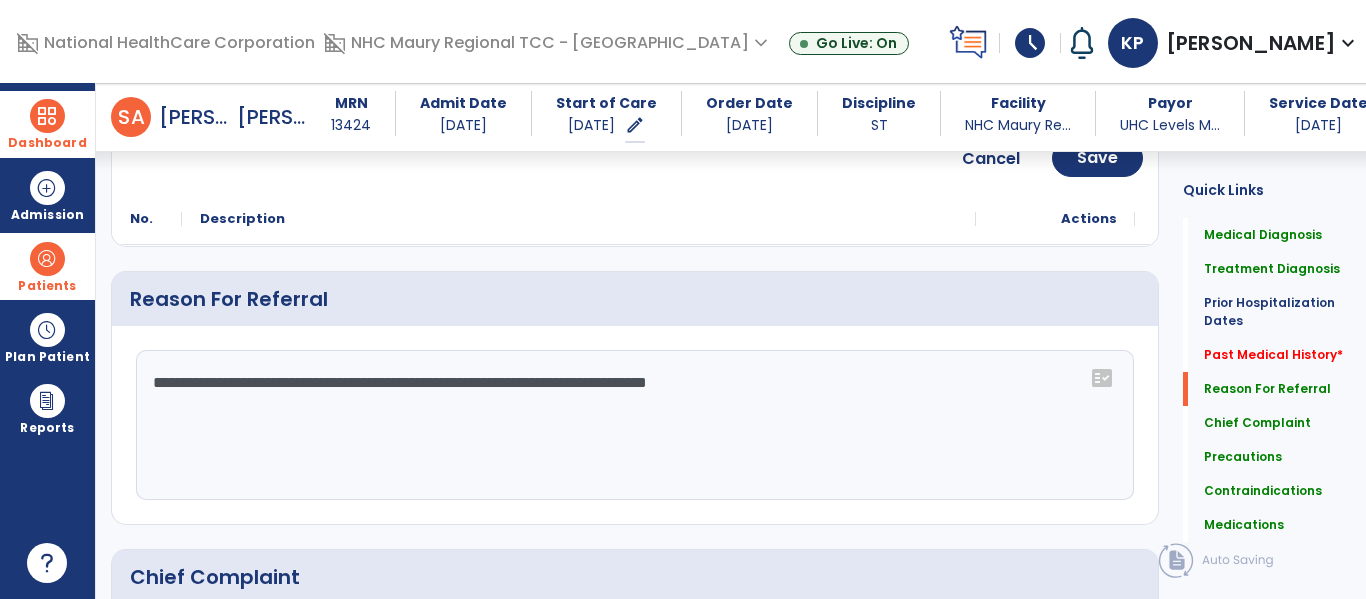 scroll, scrollTop: 1148, scrollLeft: 0, axis: vertical 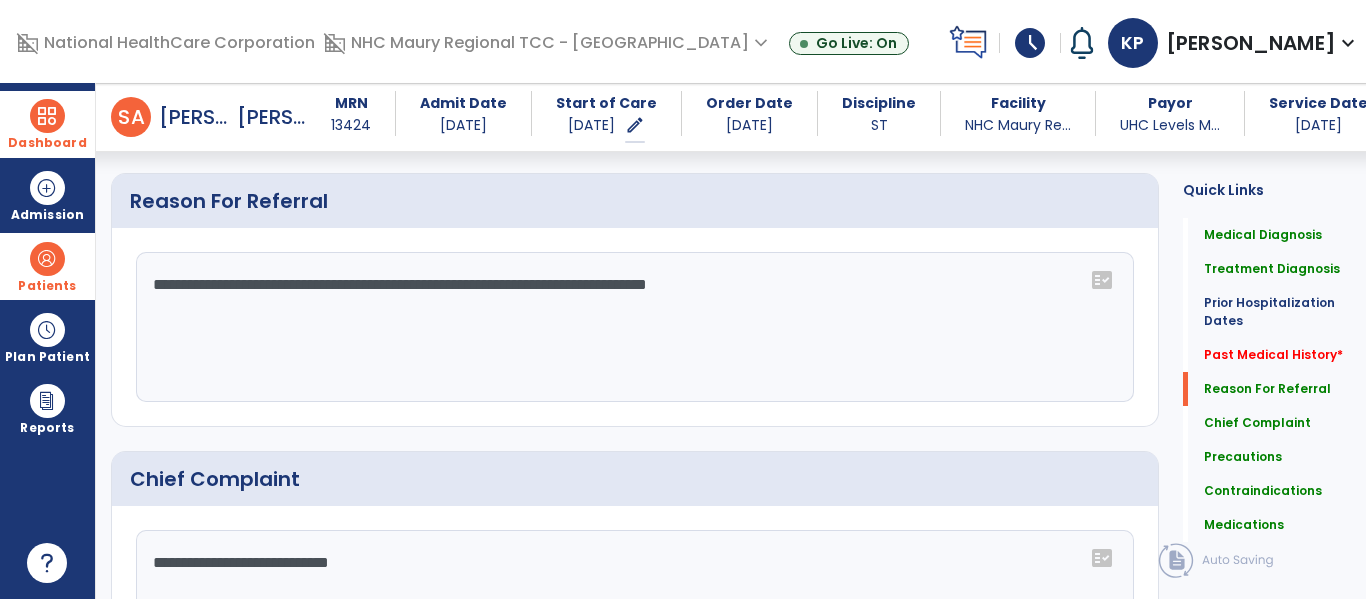 click on "**********" 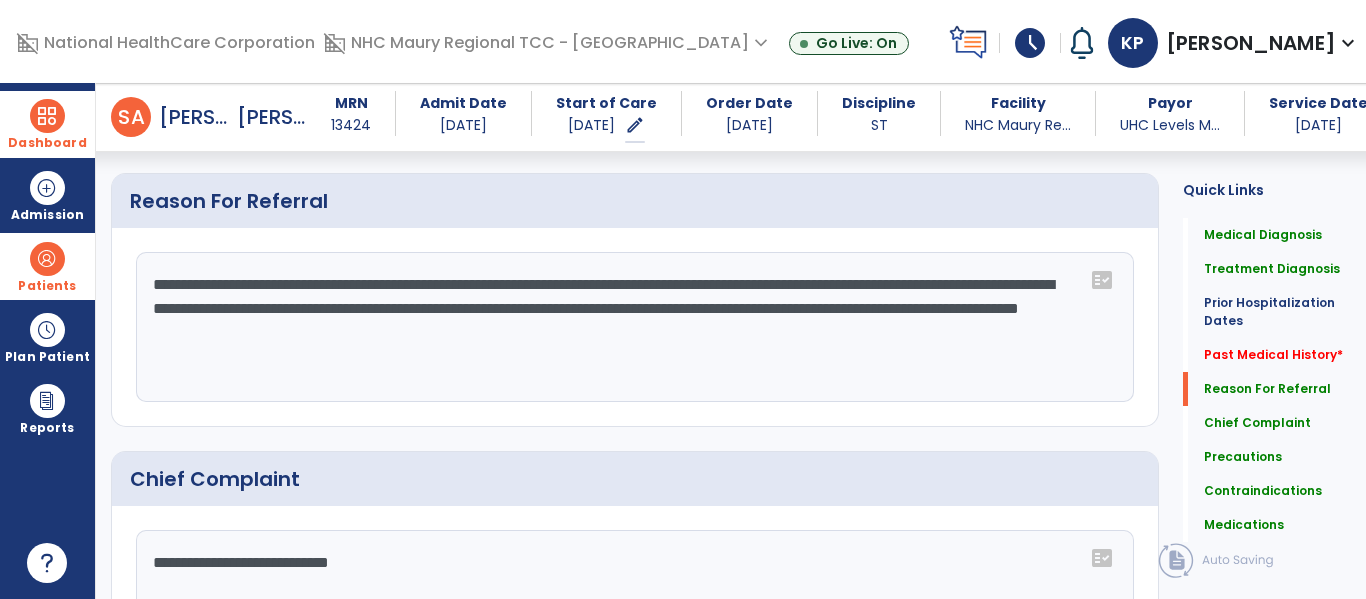 paste on "**********" 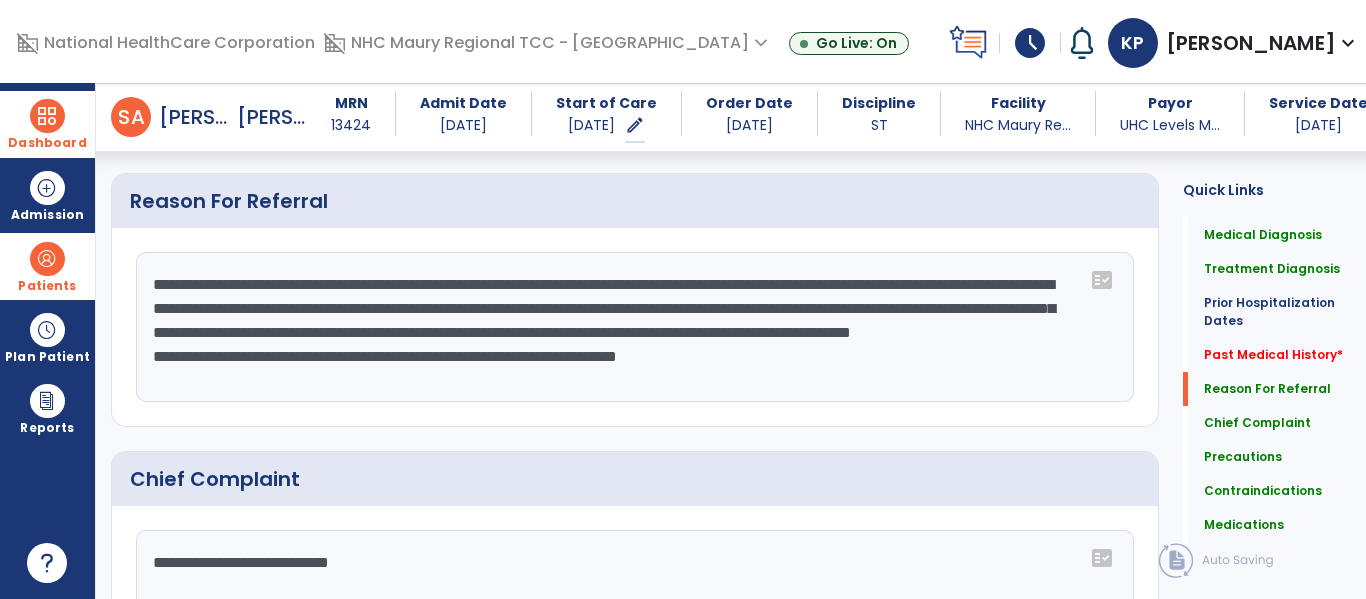 click on "**********" 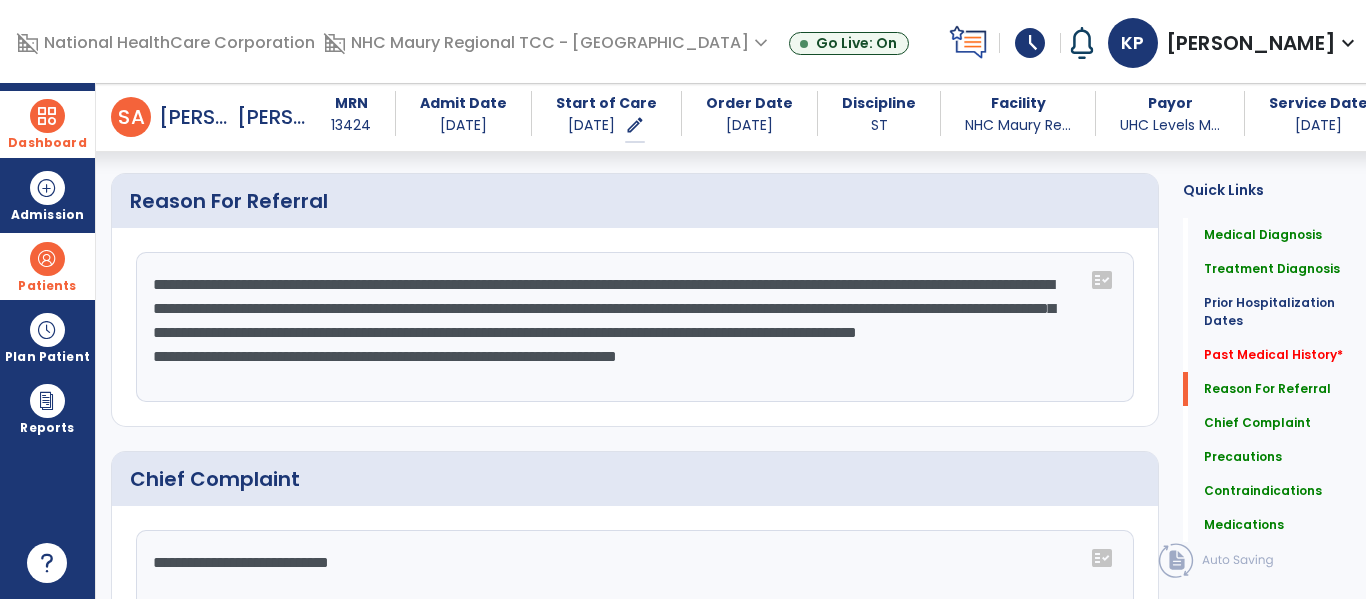 click on "**********" 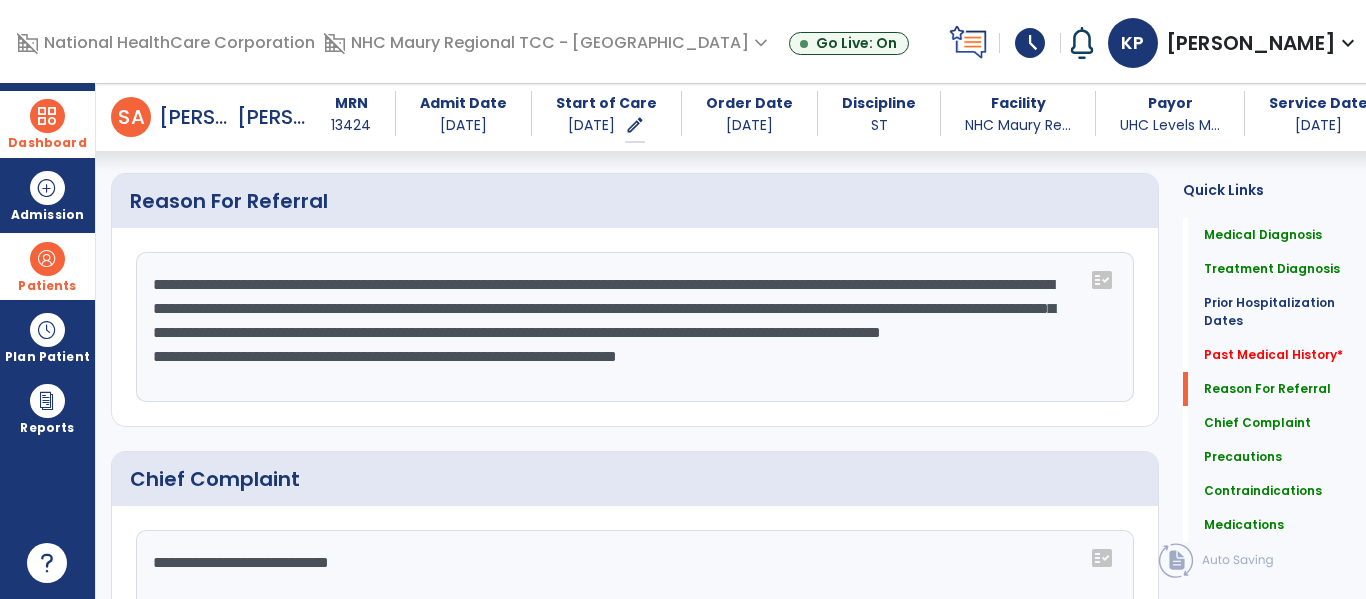 click on "**********" 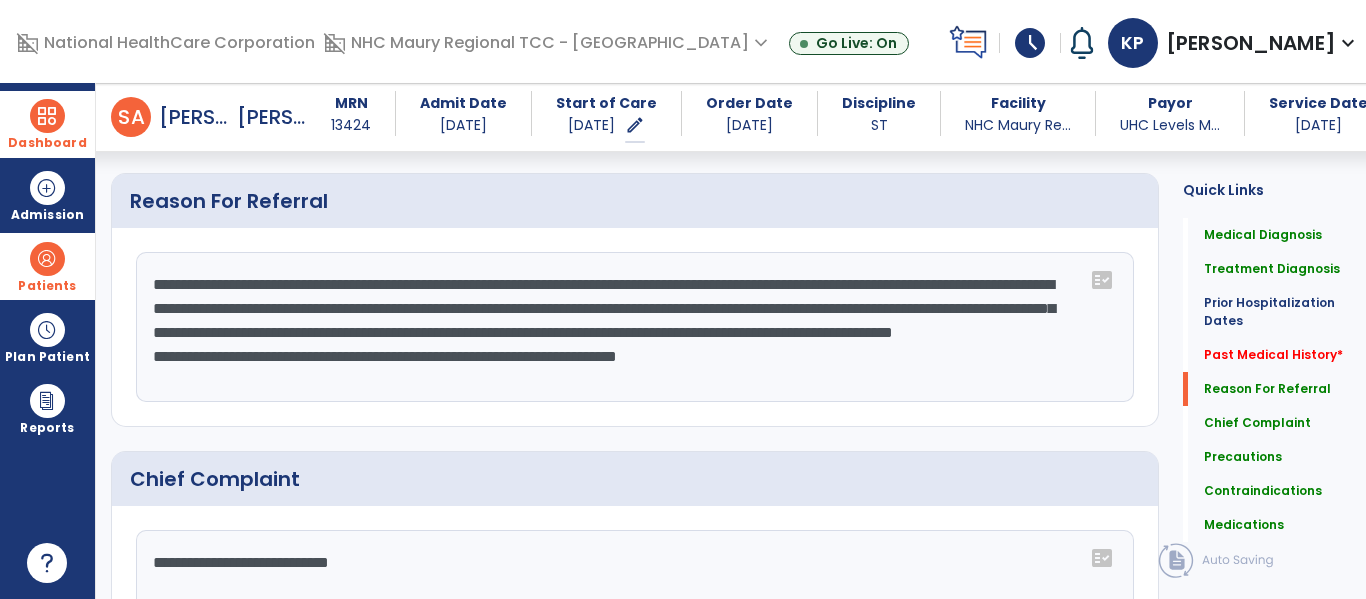 click on "**********" 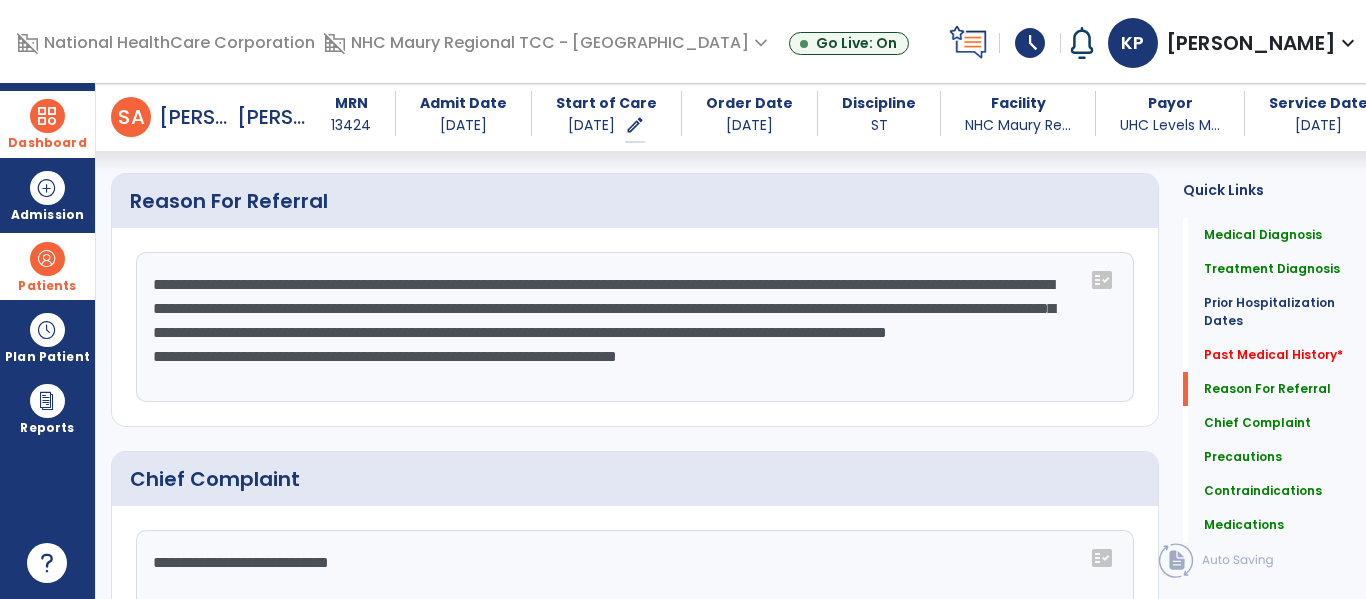 click on "**********" 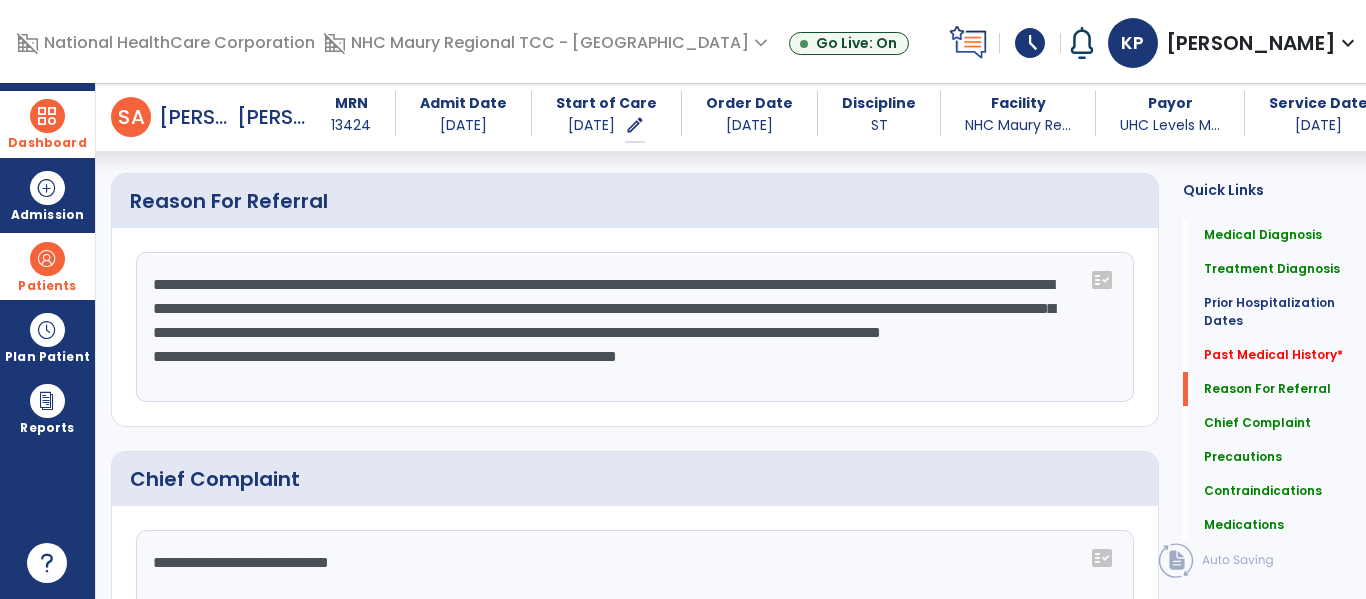 click on "**********" 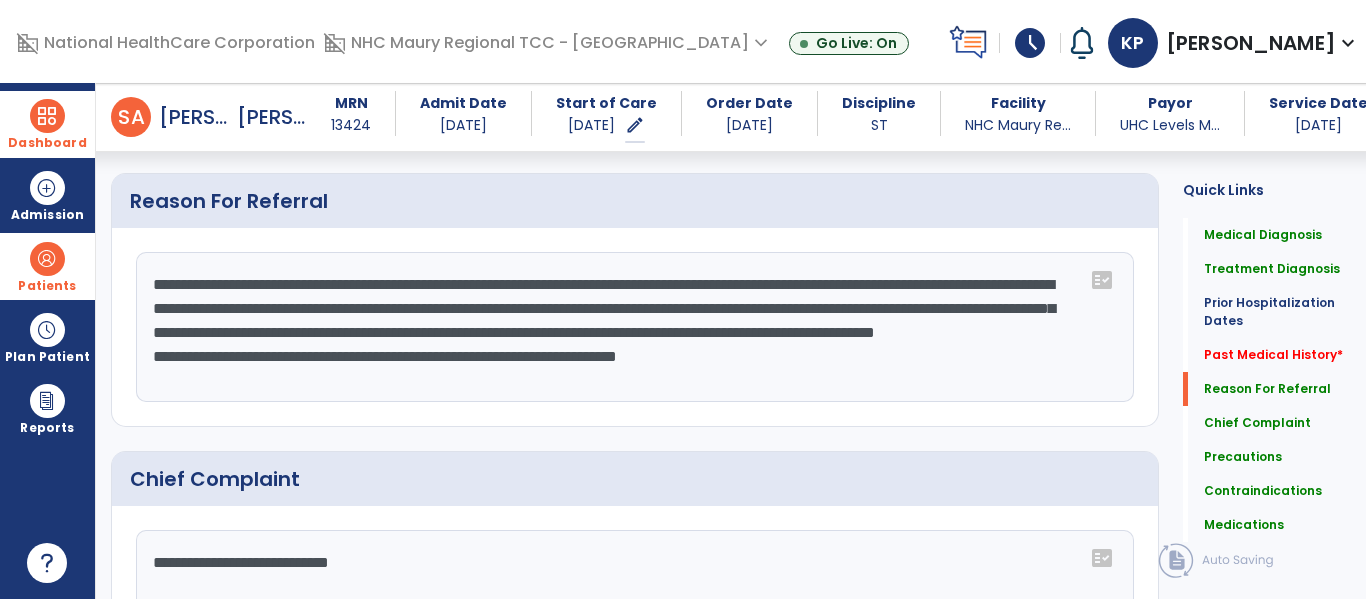 click on "**********" 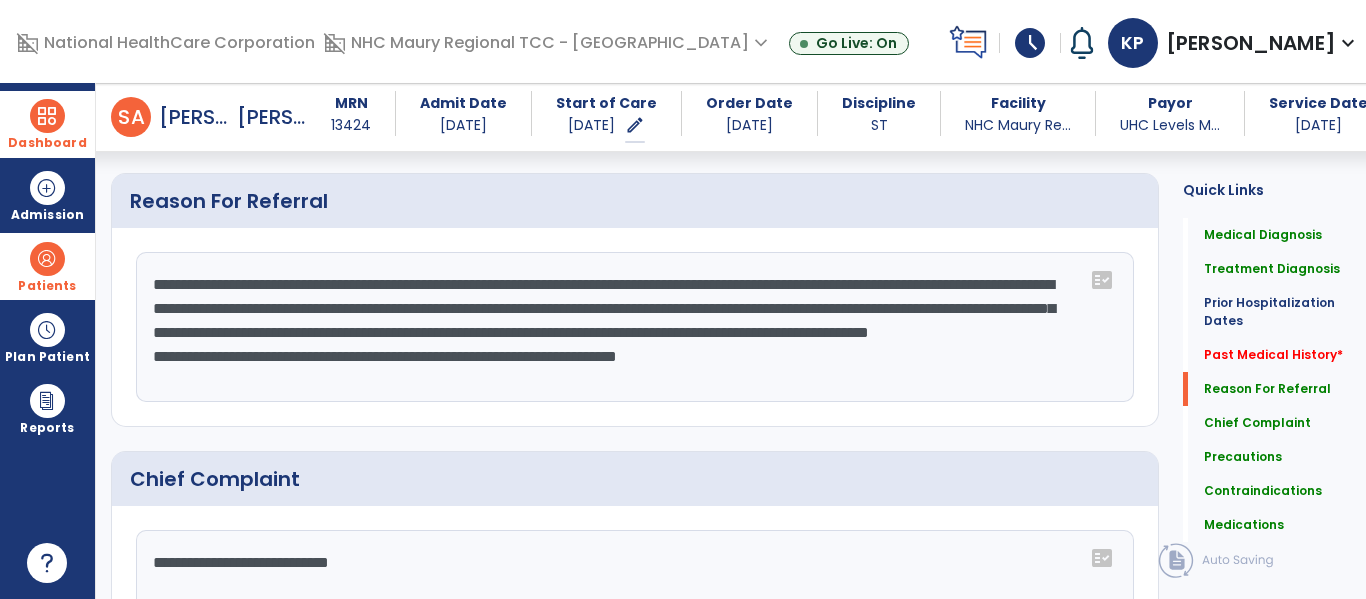 click on "**********" 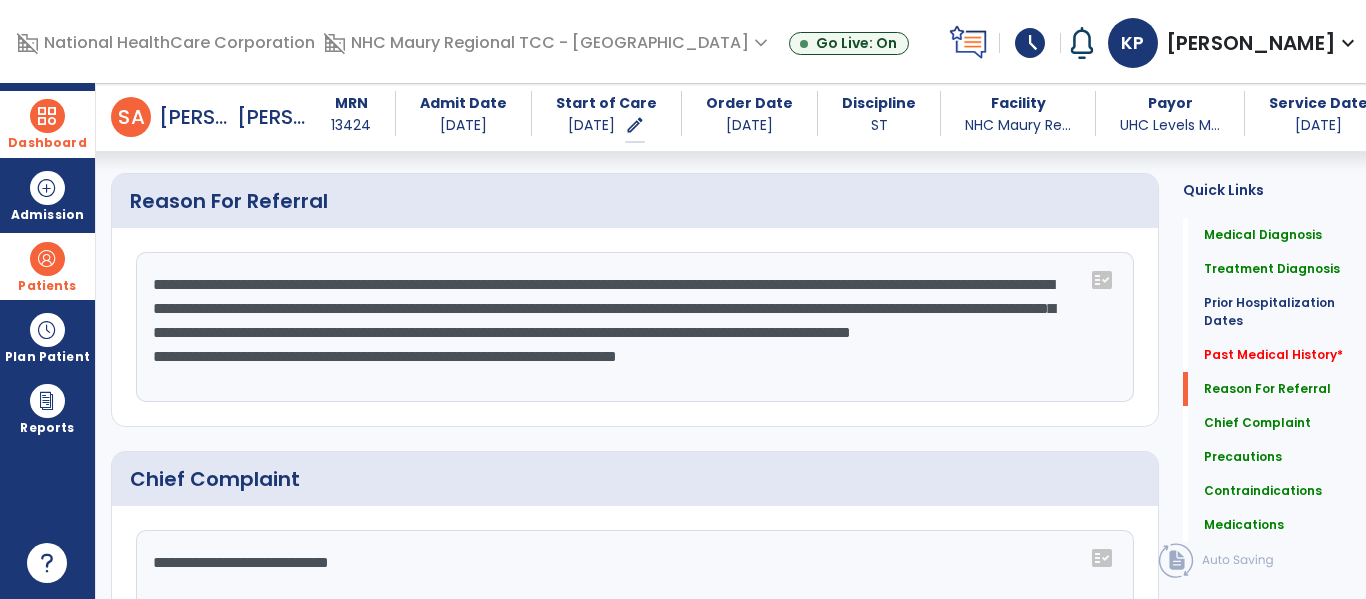 click on "**********" 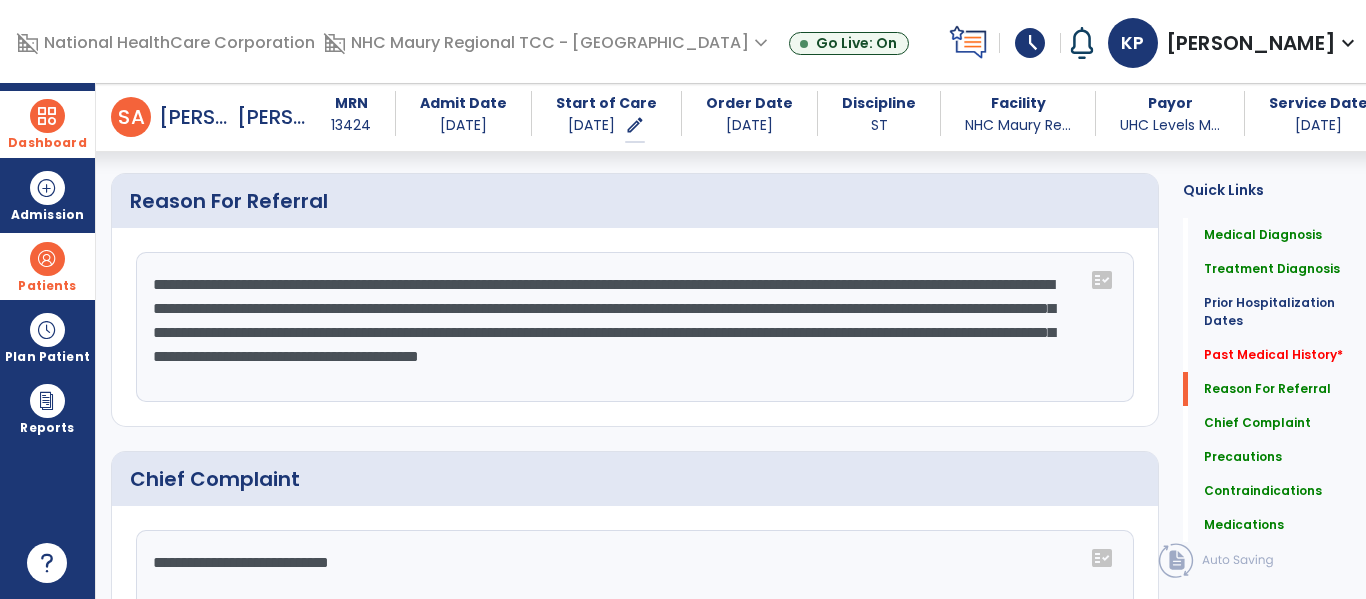 click on "**********" 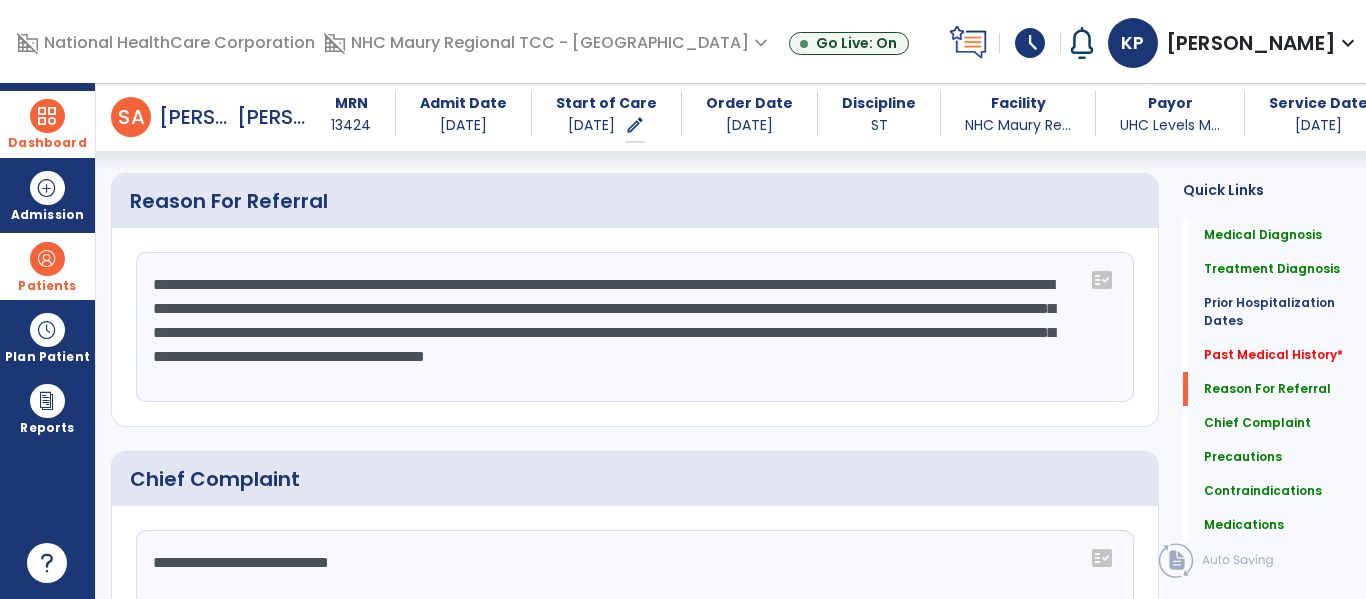 click on "**********" 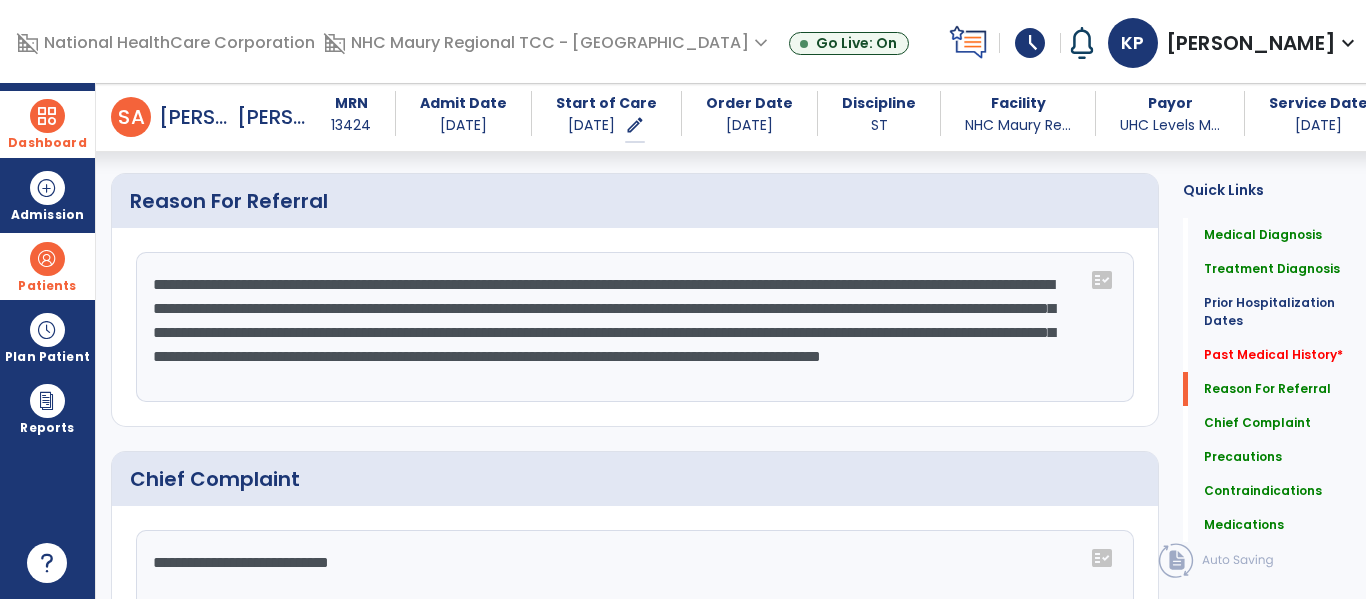 scroll, scrollTop: 15, scrollLeft: 0, axis: vertical 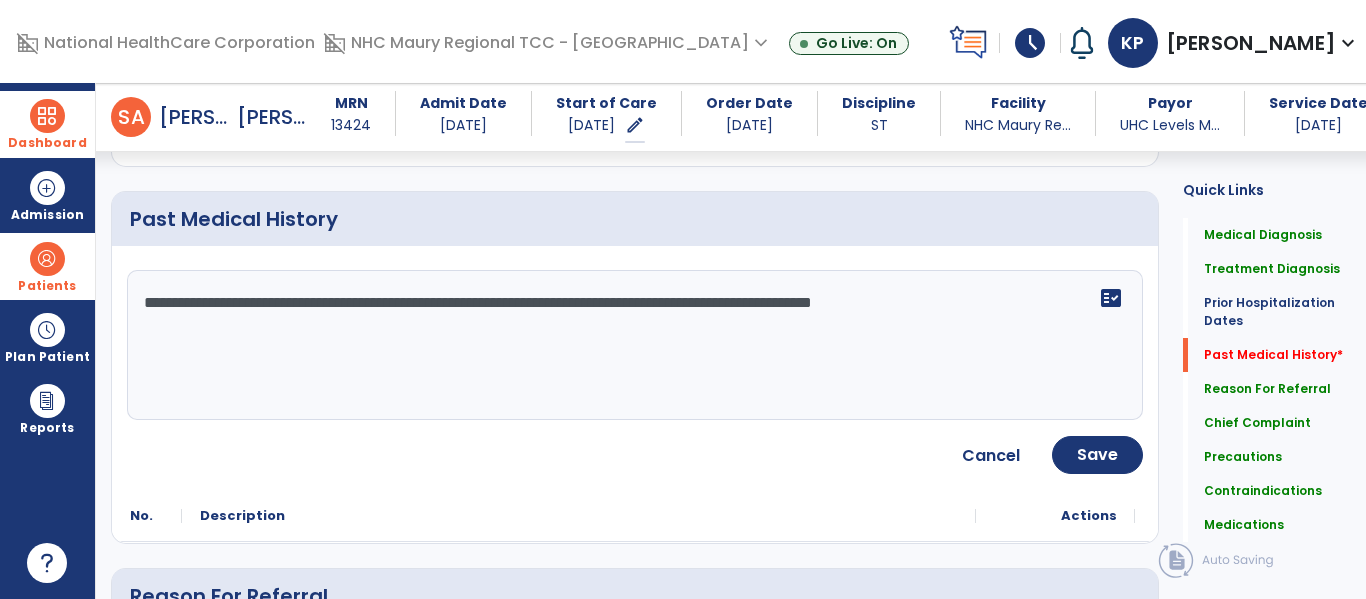 type on "**********" 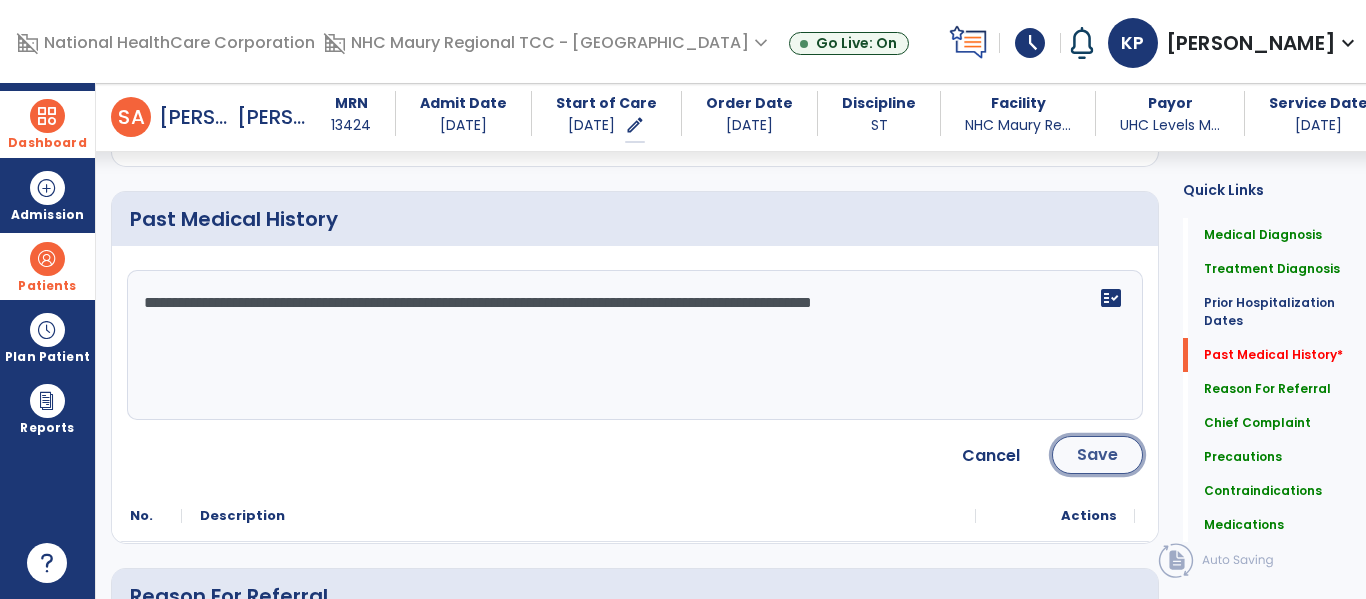 click on "Save" 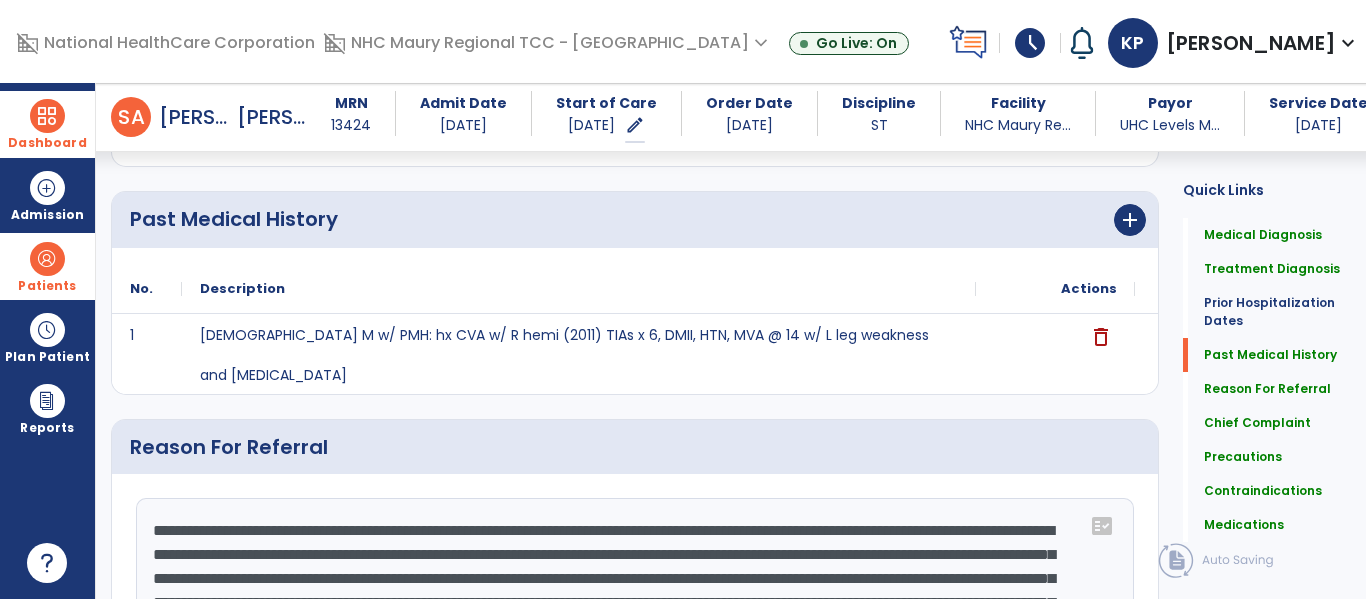 click on "[PERSON_NAME]   expand_more   home   Home   person   Profile   help   Help   logout   Log out" at bounding box center [1234, 43] 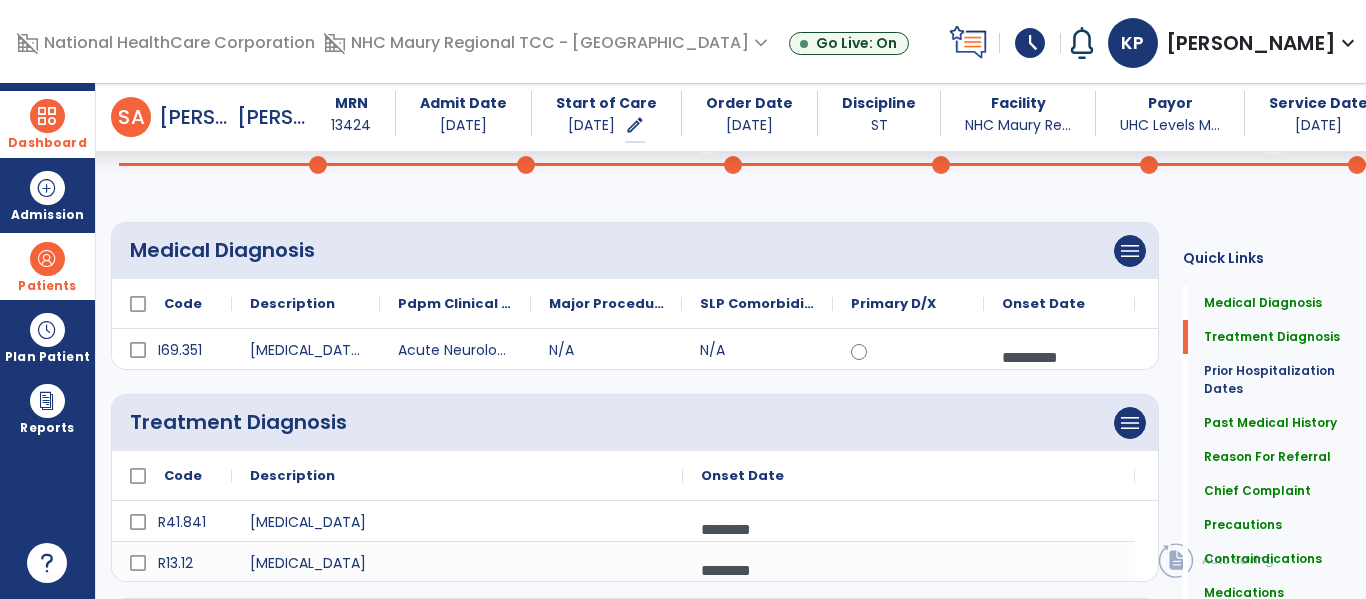 scroll, scrollTop: 28, scrollLeft: 0, axis: vertical 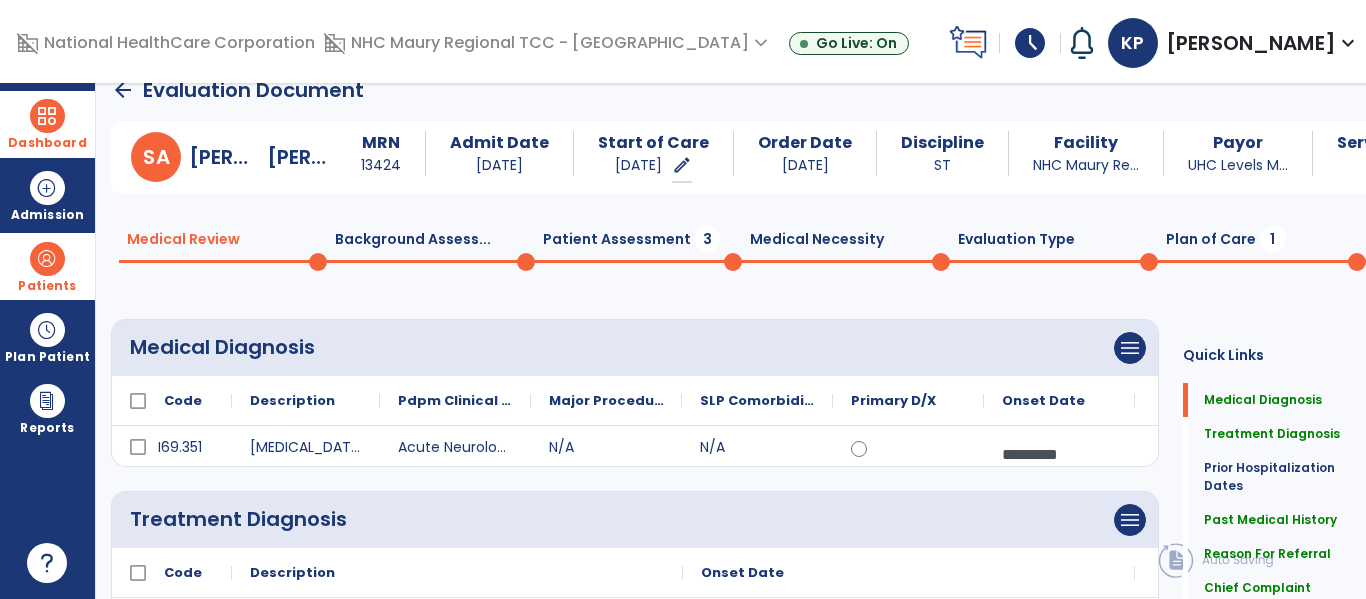 click on "Patient Assessment  3" 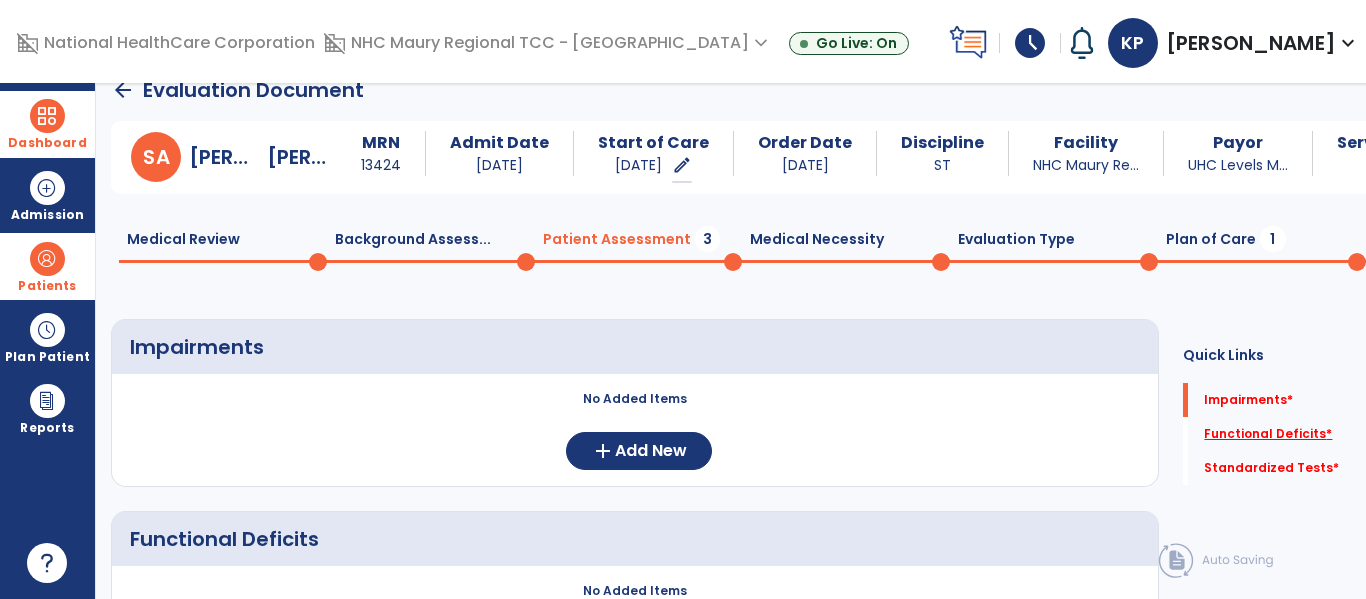 click on "Functional Deficits   *" 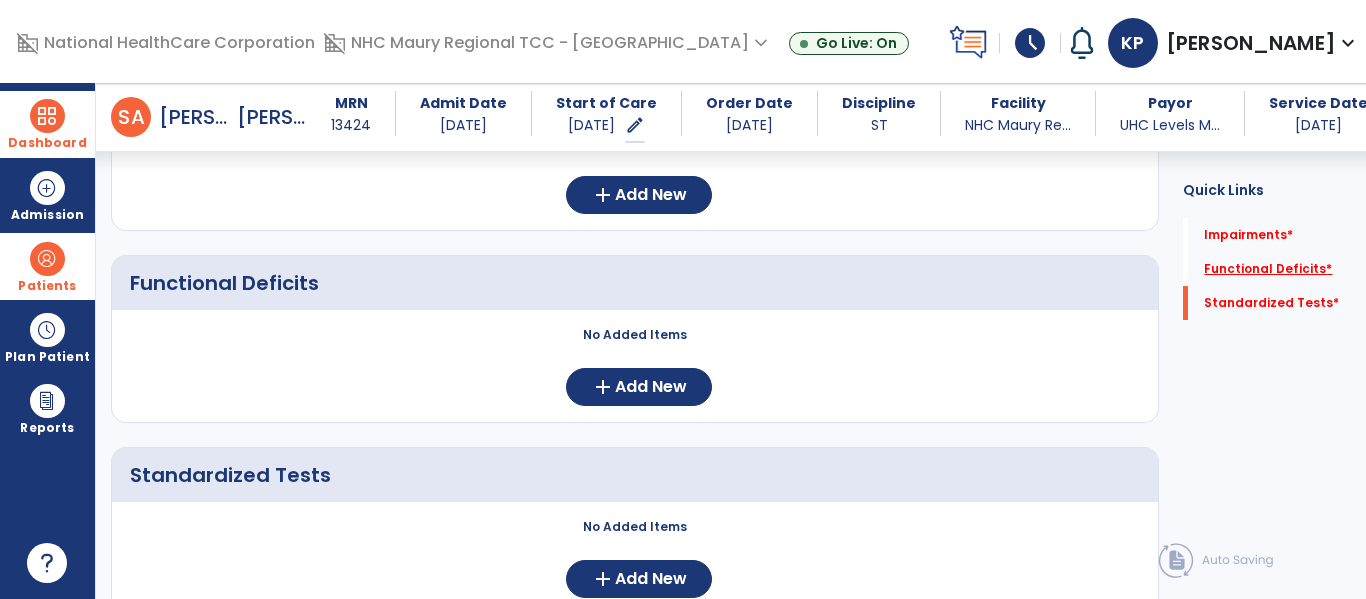 scroll, scrollTop: 283, scrollLeft: 0, axis: vertical 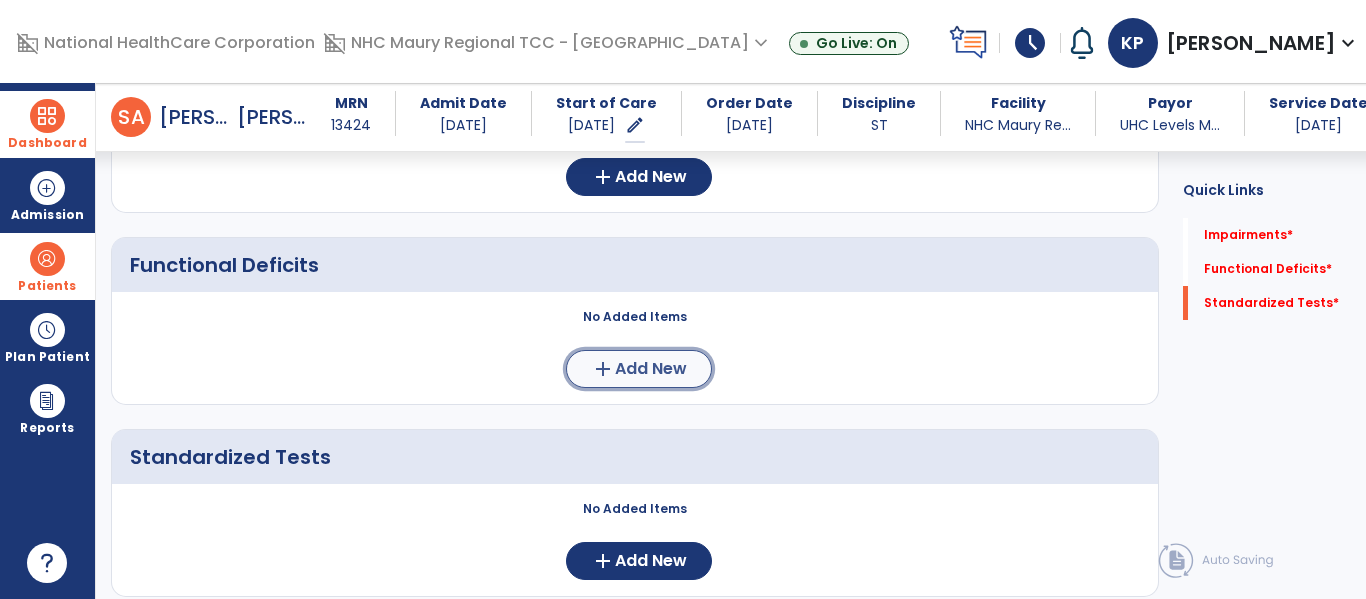 click on "Add New" 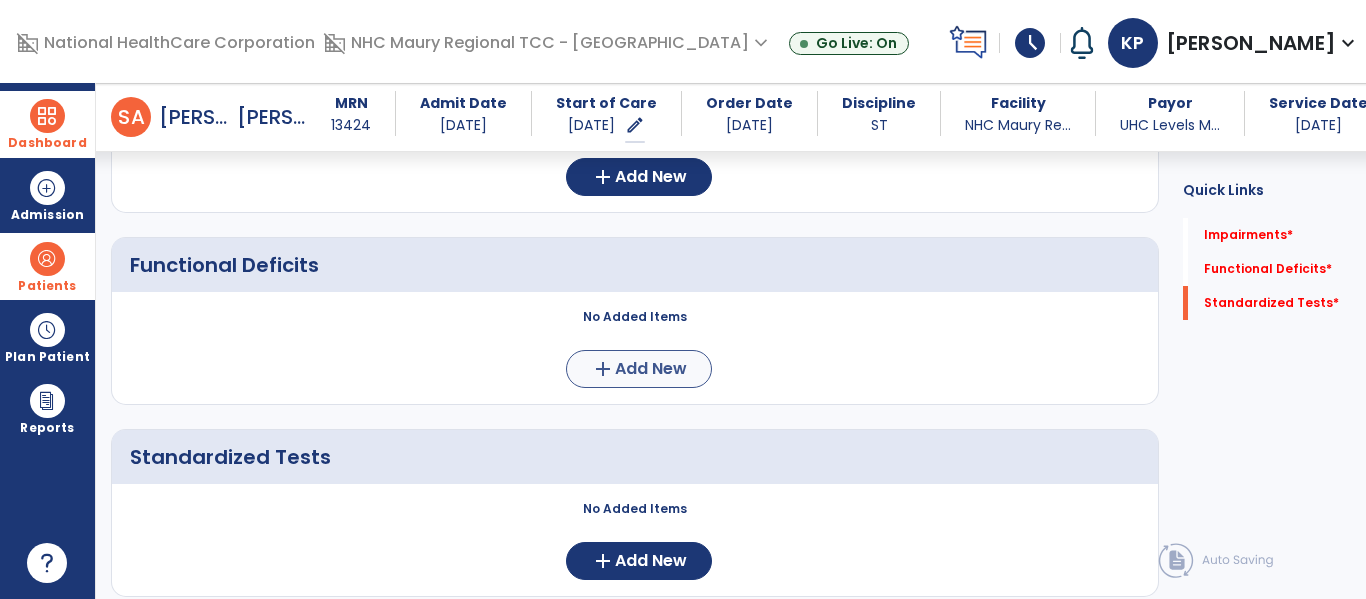 scroll, scrollTop: 0, scrollLeft: 0, axis: both 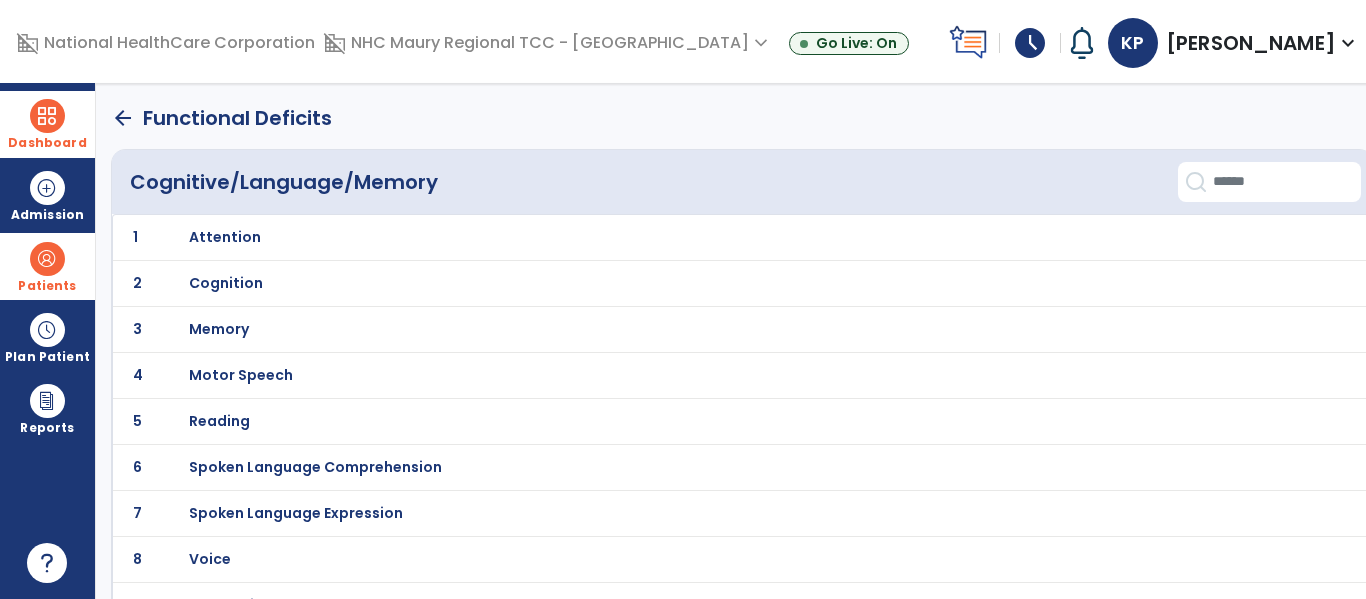 click on "Attention" at bounding box center (225, 237) 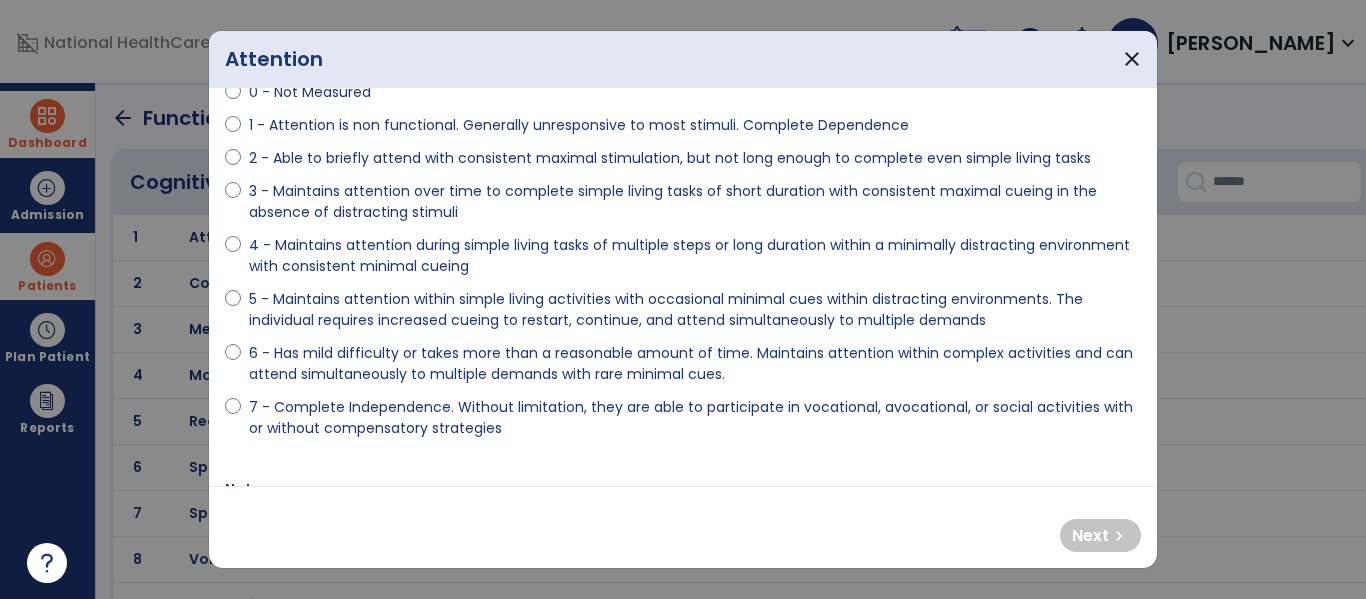 scroll, scrollTop: 109, scrollLeft: 0, axis: vertical 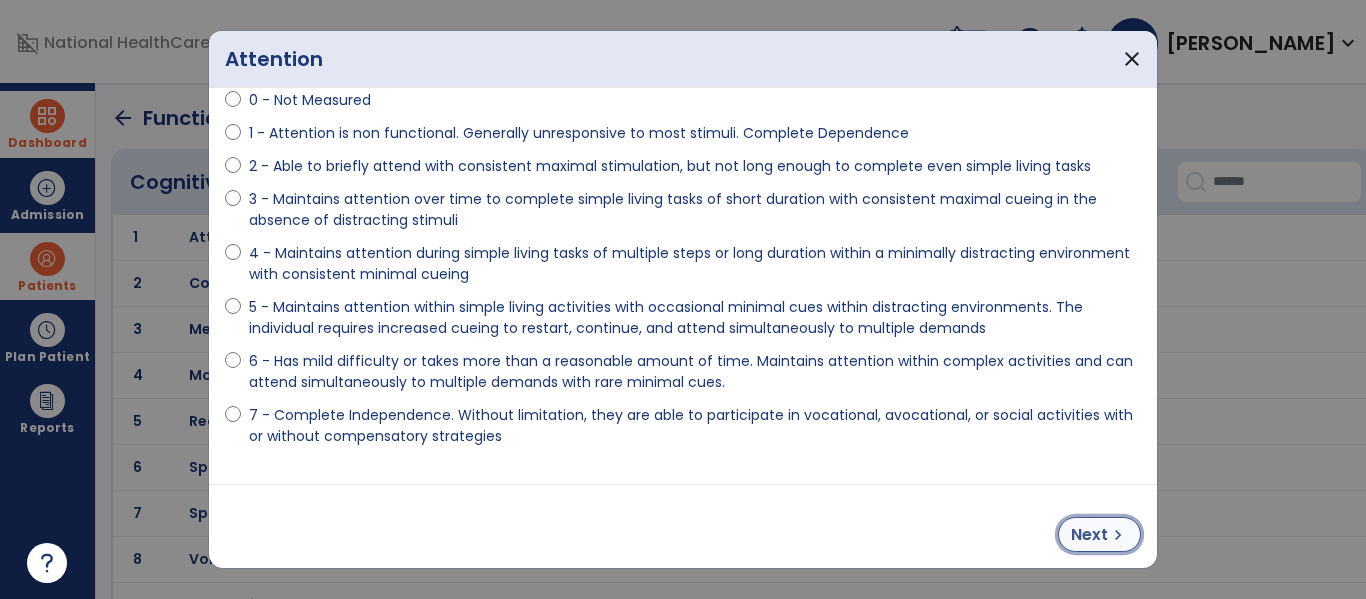 click on "chevron_right" at bounding box center (1118, 535) 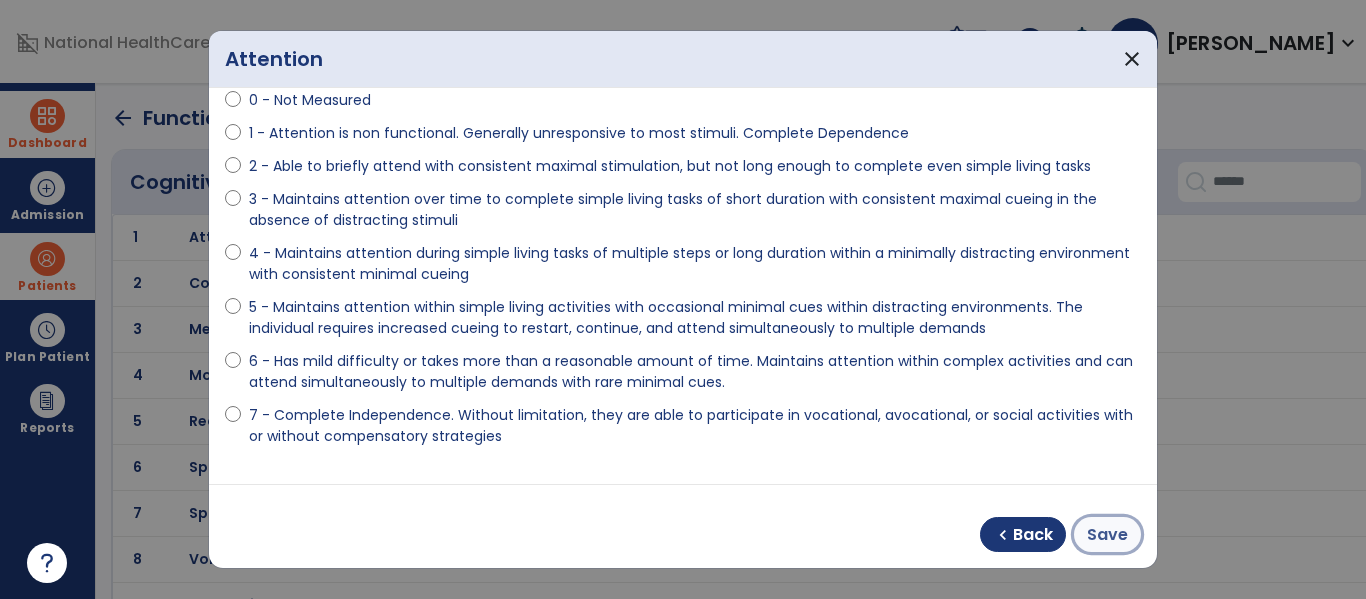 click on "Save" at bounding box center (1107, 535) 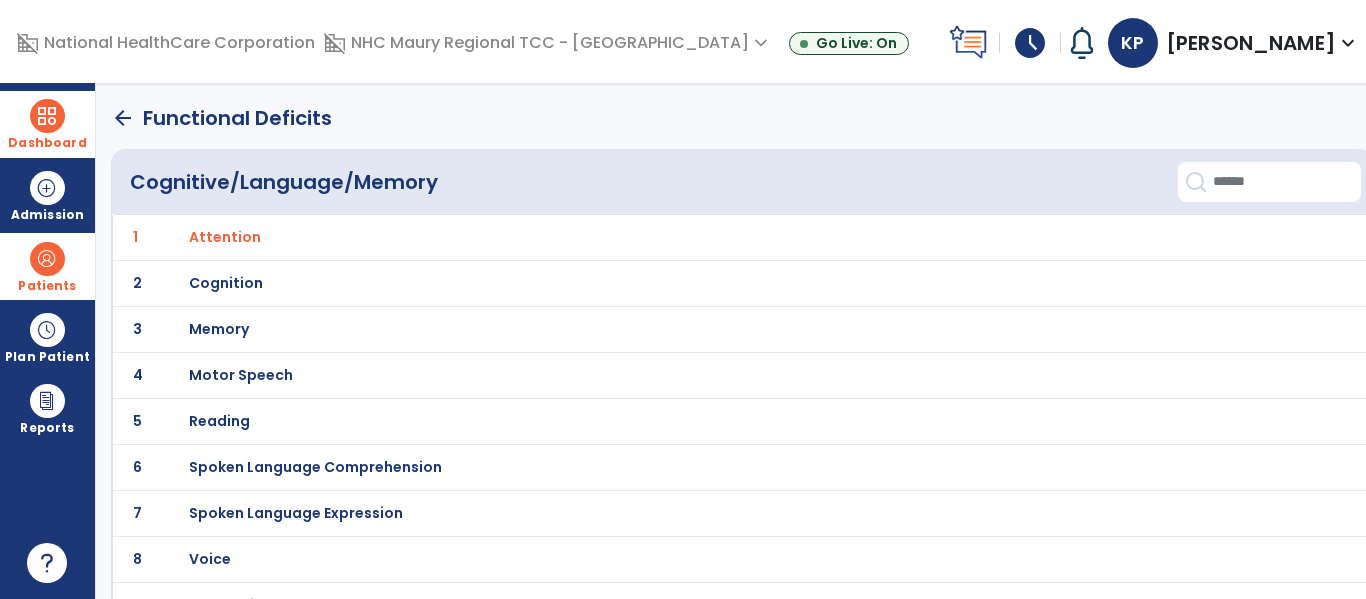 click on "Cognition" at bounding box center (225, 237) 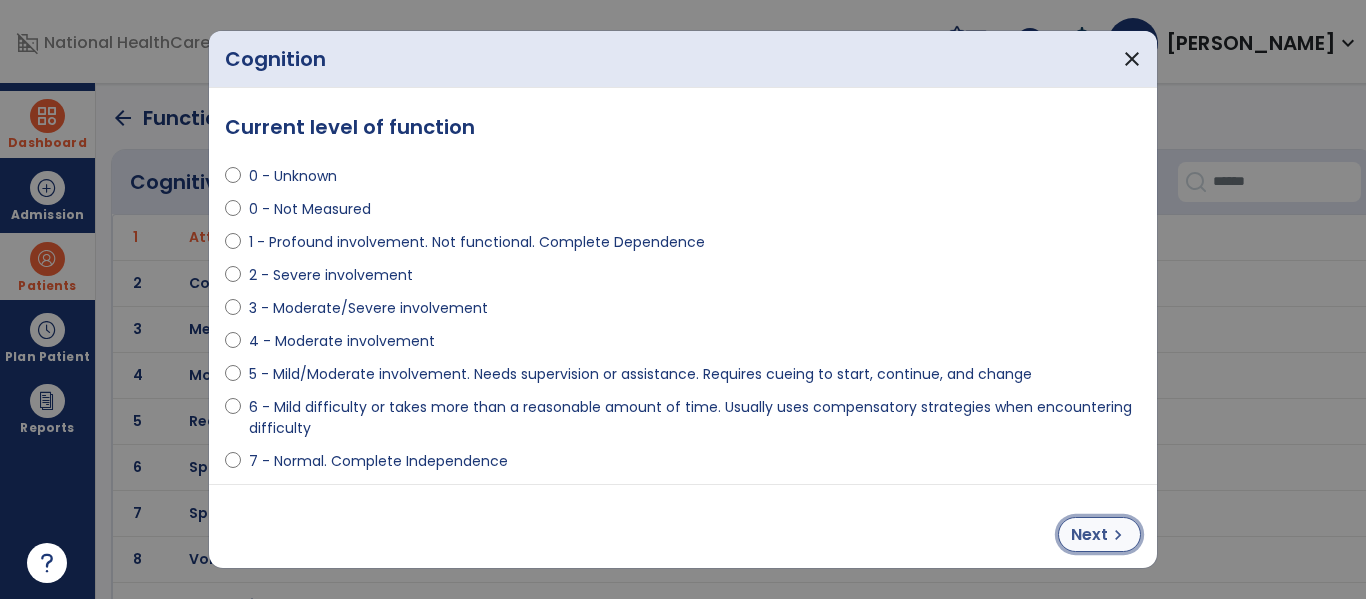 click on "chevron_right" at bounding box center [1118, 535] 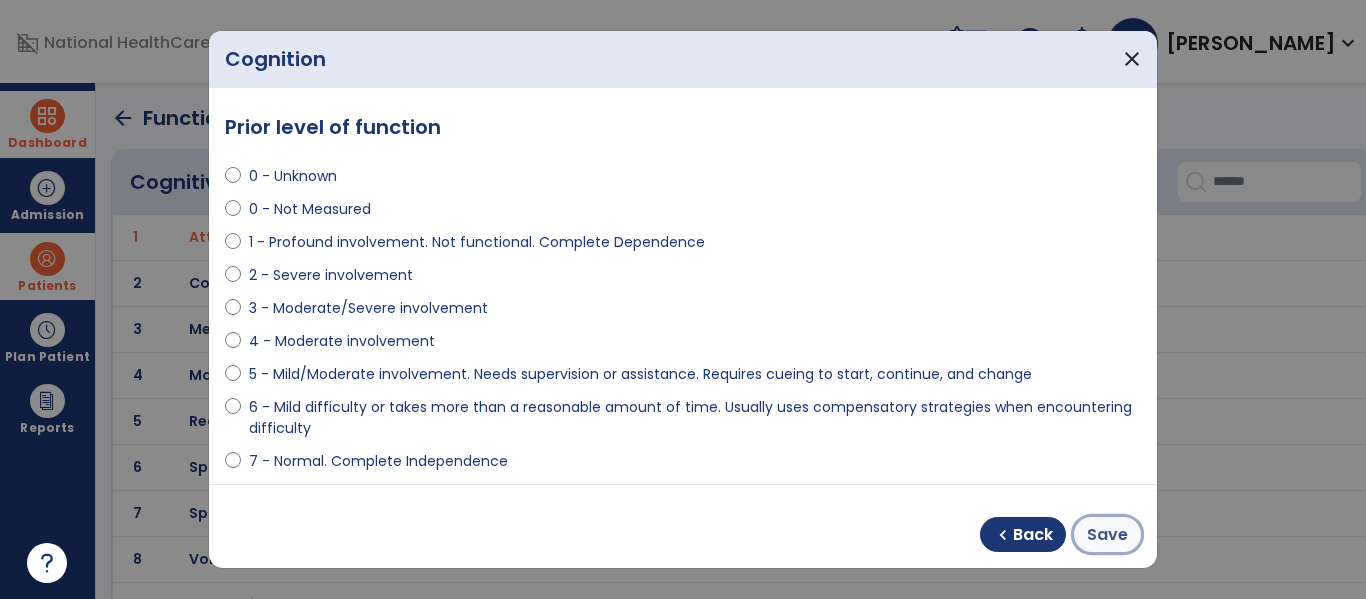 click on "Save" at bounding box center [1107, 535] 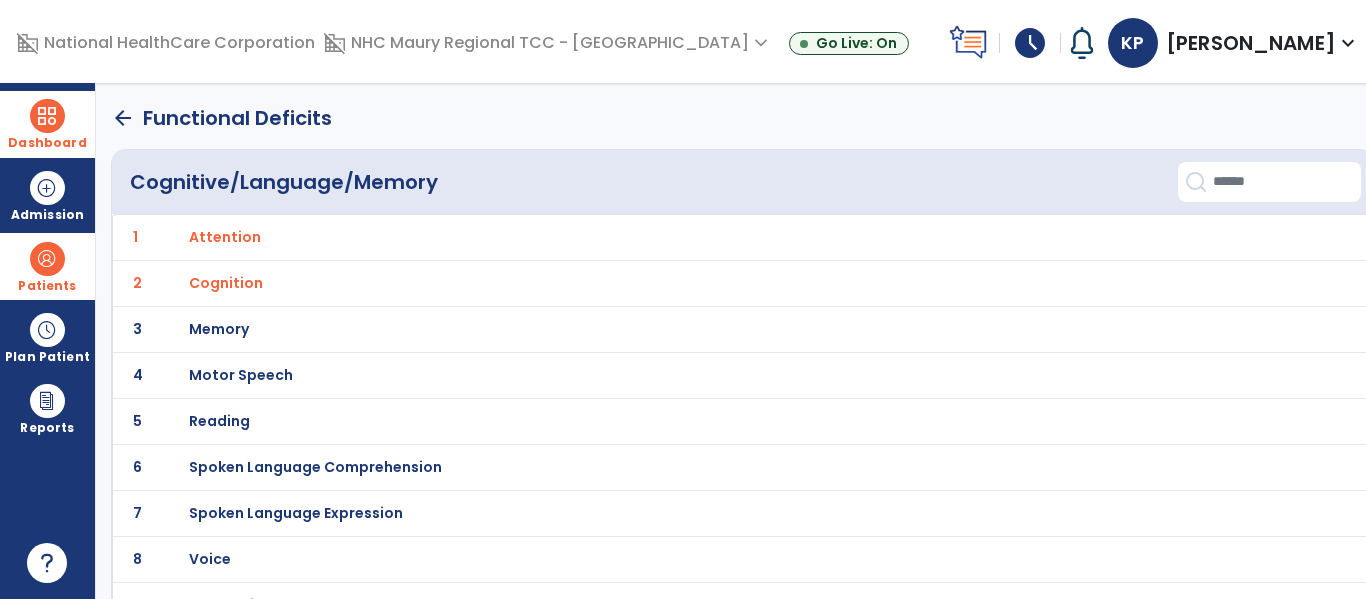 click on "Memory" at bounding box center (225, 237) 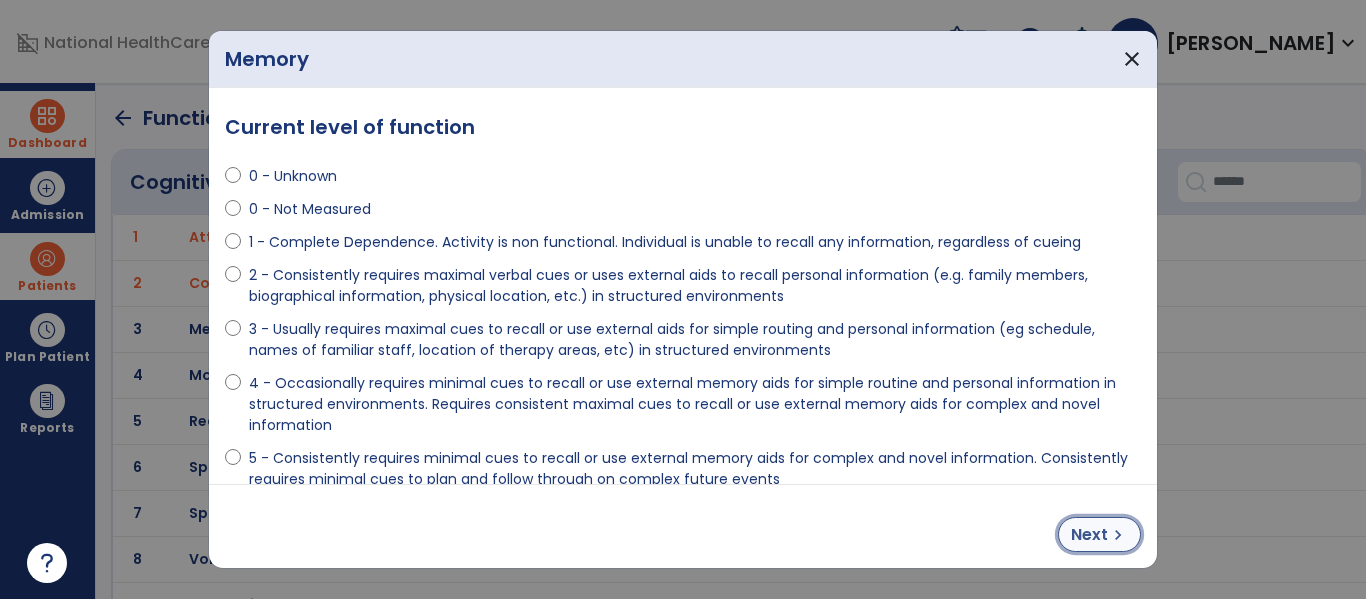 click on "chevron_right" at bounding box center [1118, 535] 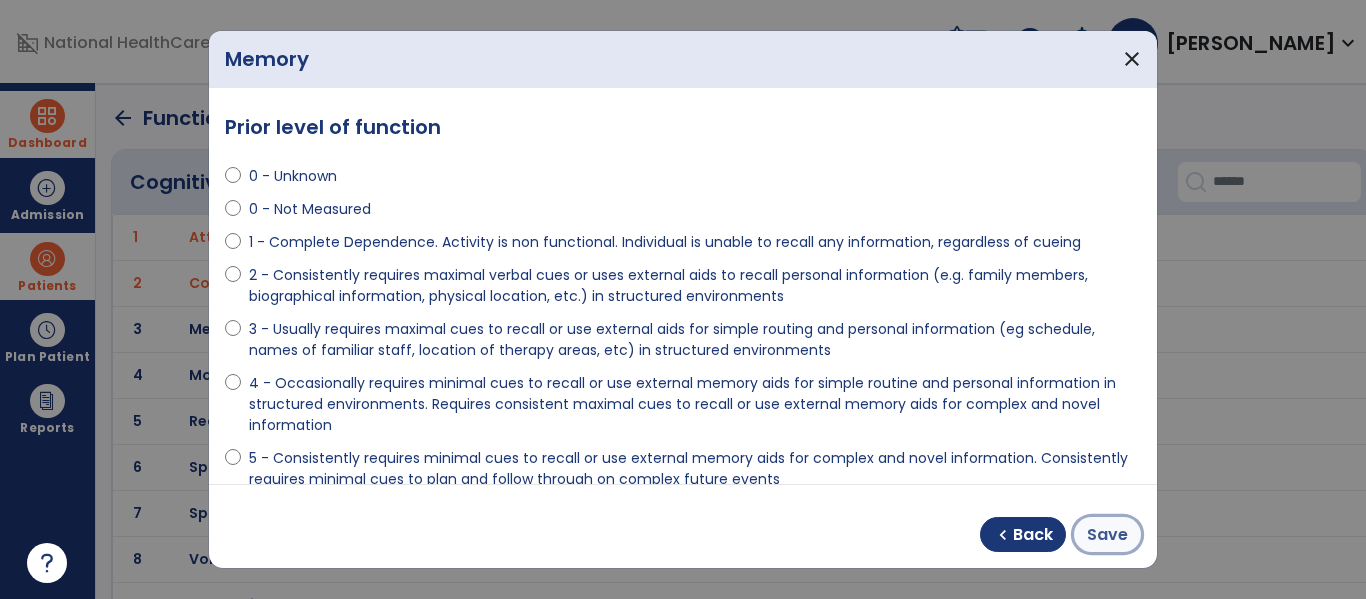 click on "Save" at bounding box center (1107, 535) 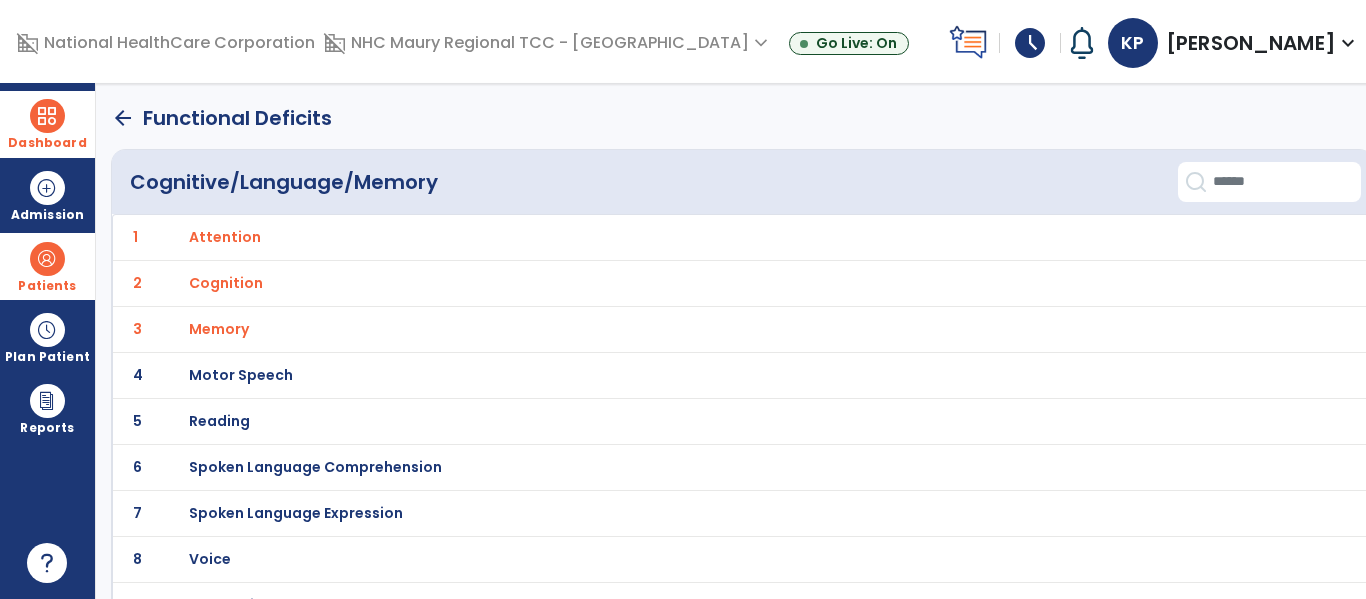 scroll, scrollTop: 31, scrollLeft: 0, axis: vertical 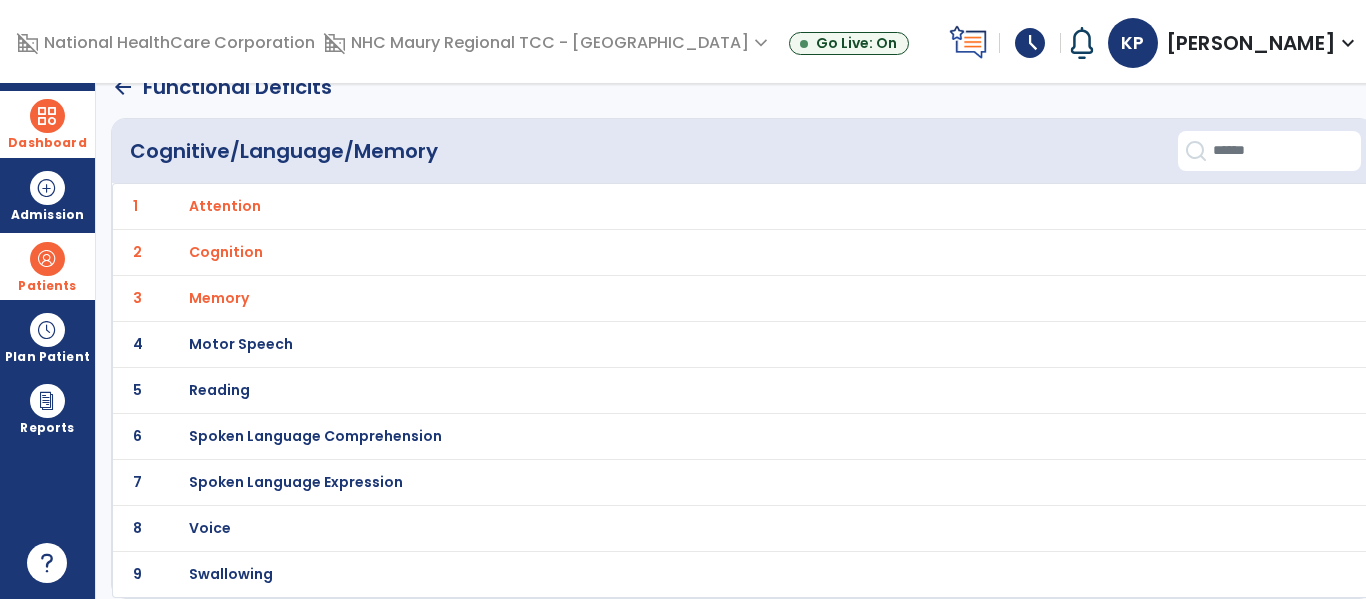 click on "Swallowing" at bounding box center [225, 206] 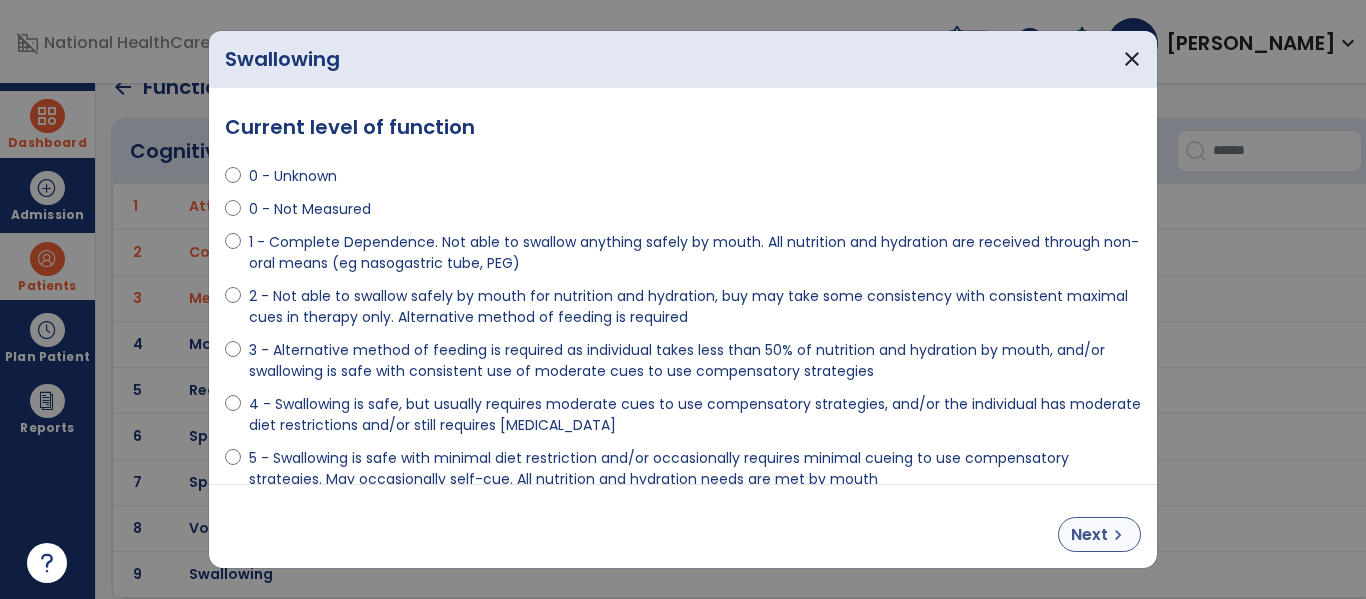 drag, startPoint x: 1103, startPoint y: 513, endPoint x: 1113, endPoint y: 536, distance: 25.079872 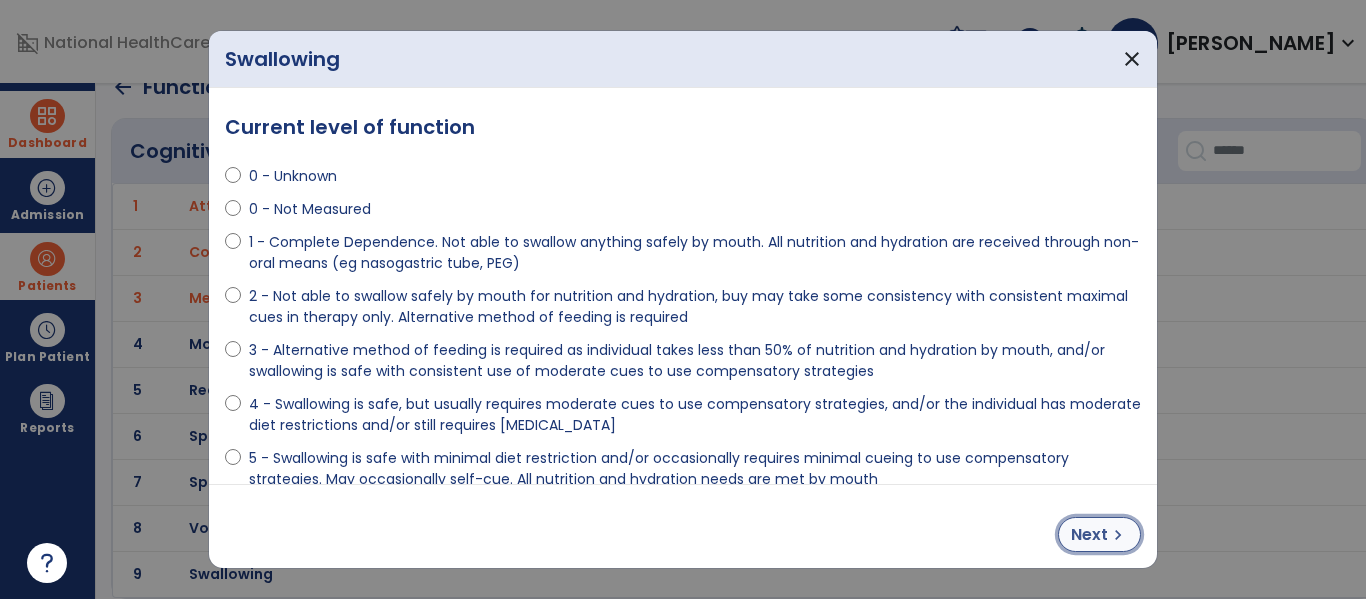 click on "chevron_right" at bounding box center (1118, 535) 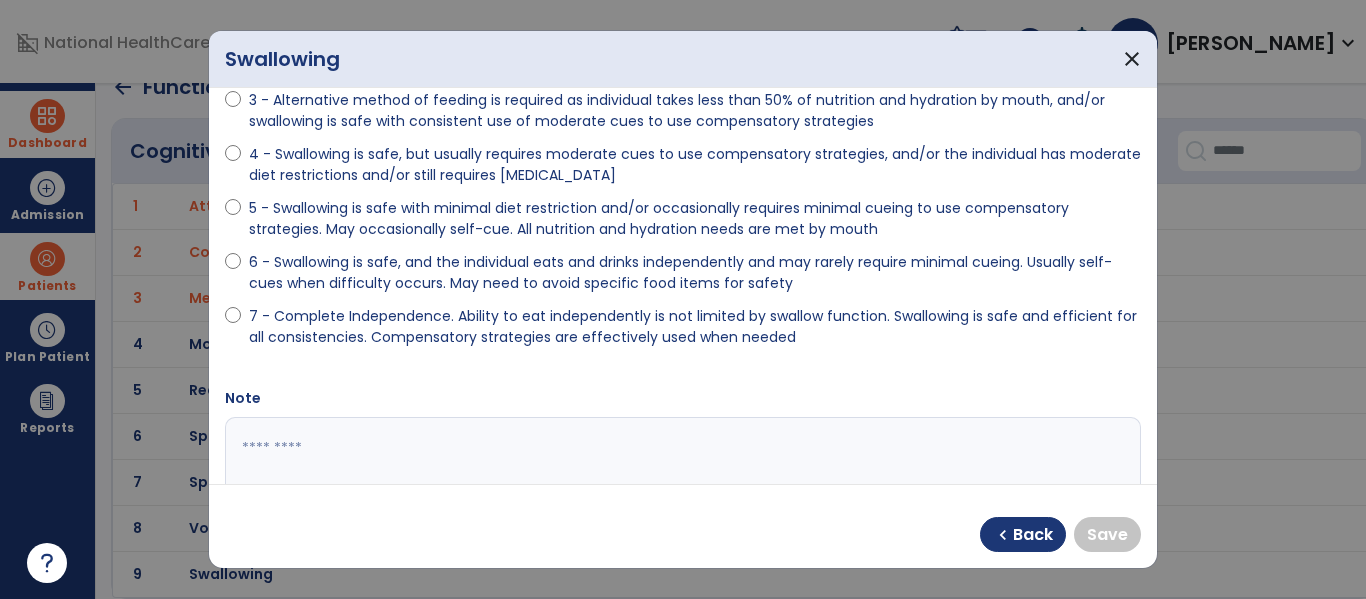 scroll, scrollTop: 264, scrollLeft: 0, axis: vertical 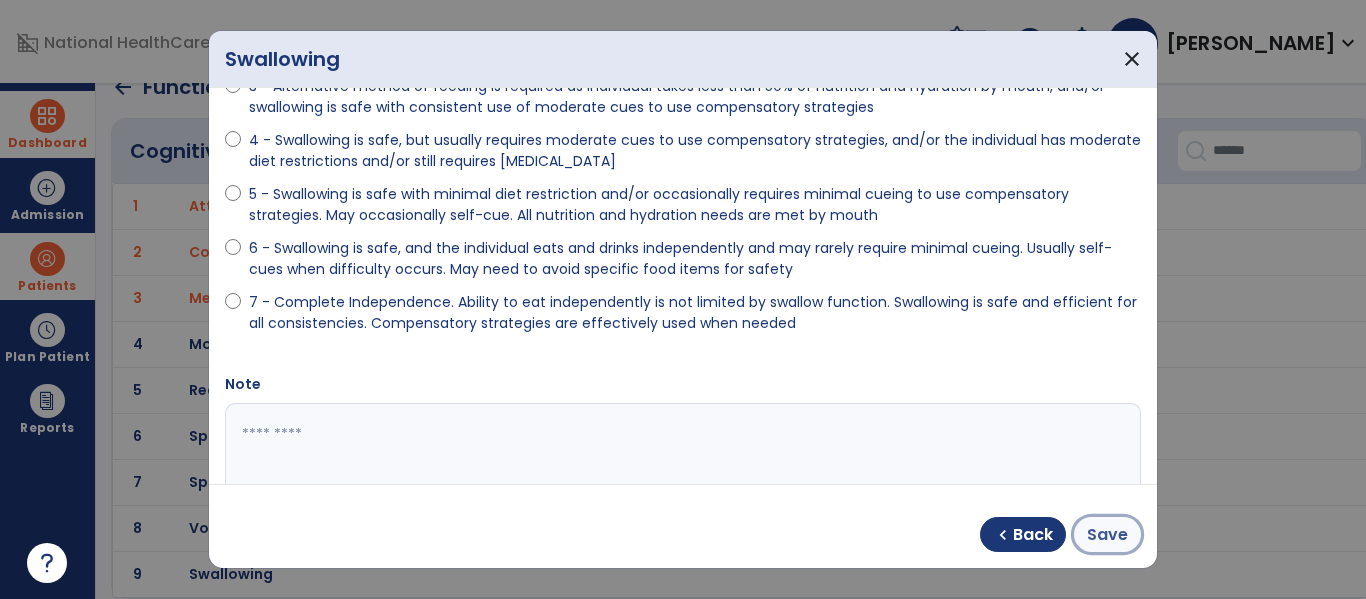 click on "Save" at bounding box center (1107, 535) 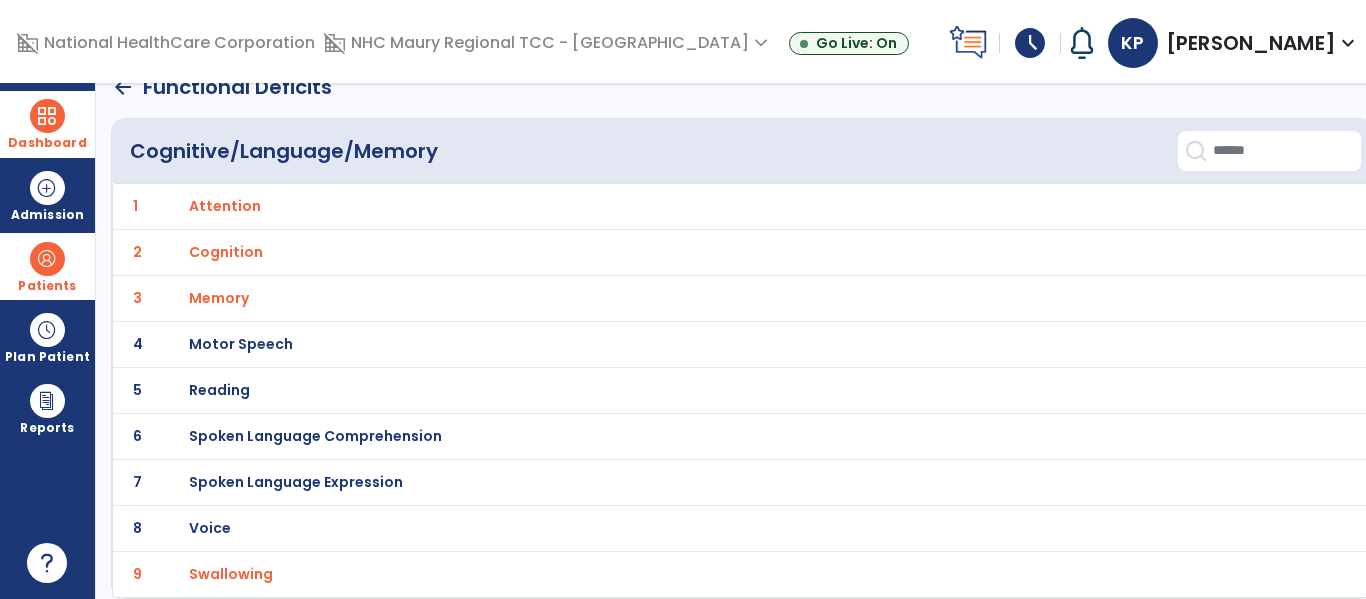 scroll, scrollTop: 0, scrollLeft: 0, axis: both 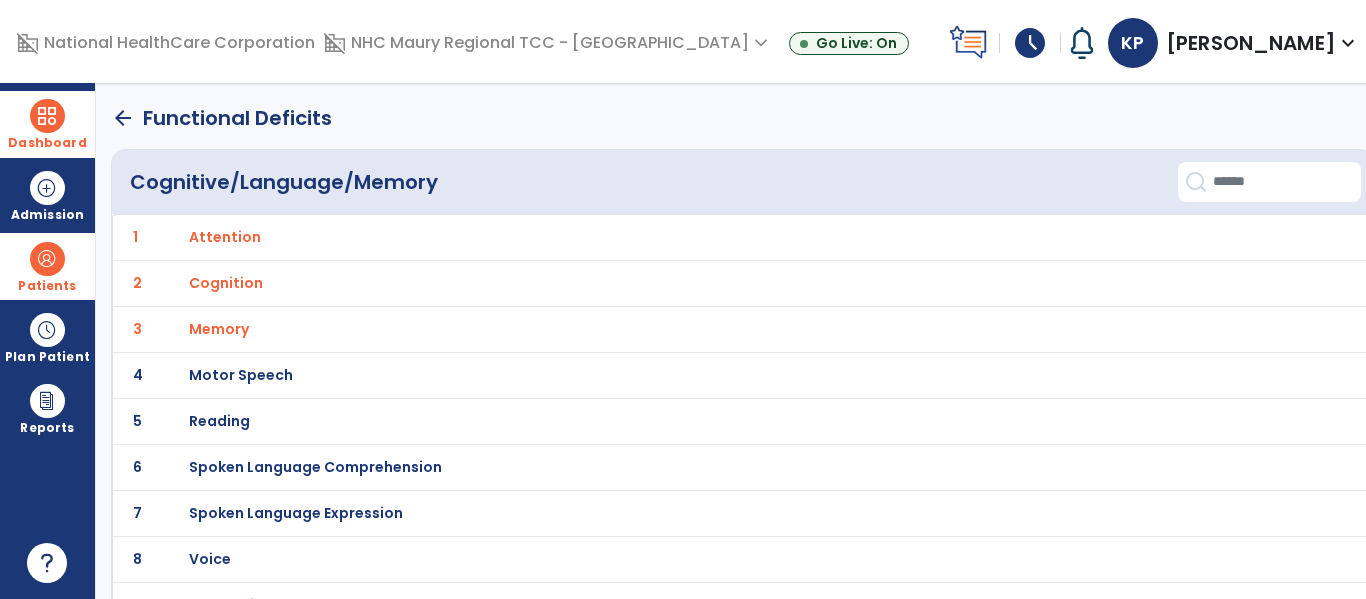 click on "arrow_back" 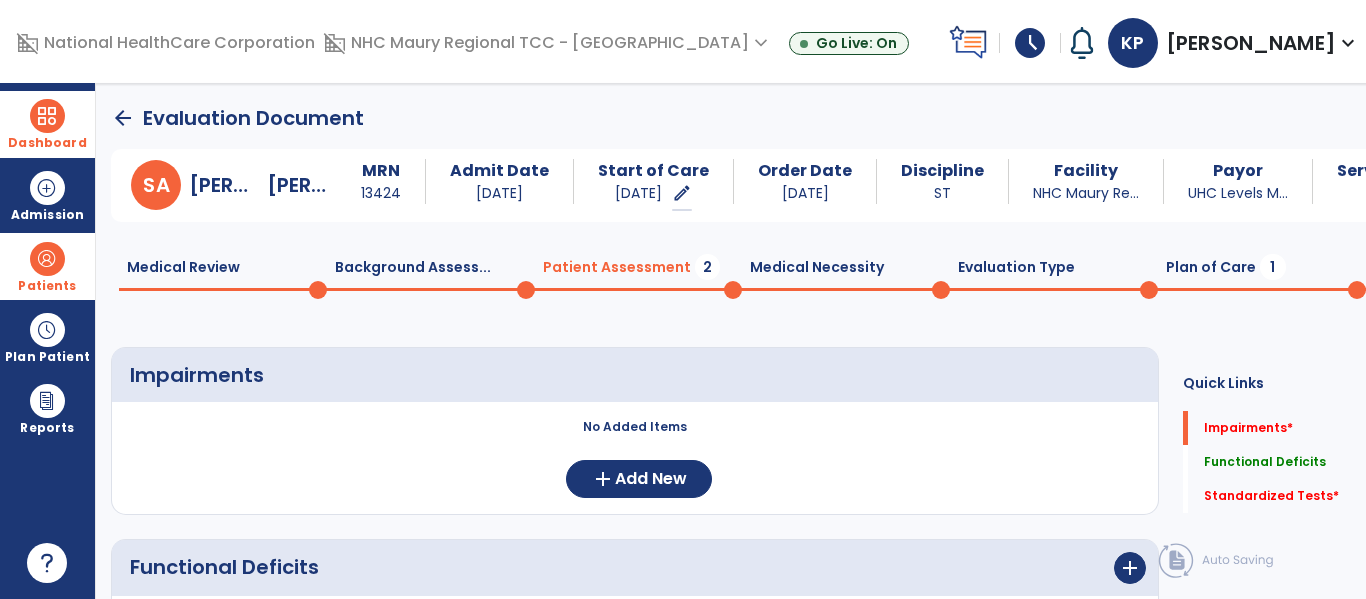 scroll, scrollTop: 20, scrollLeft: 0, axis: vertical 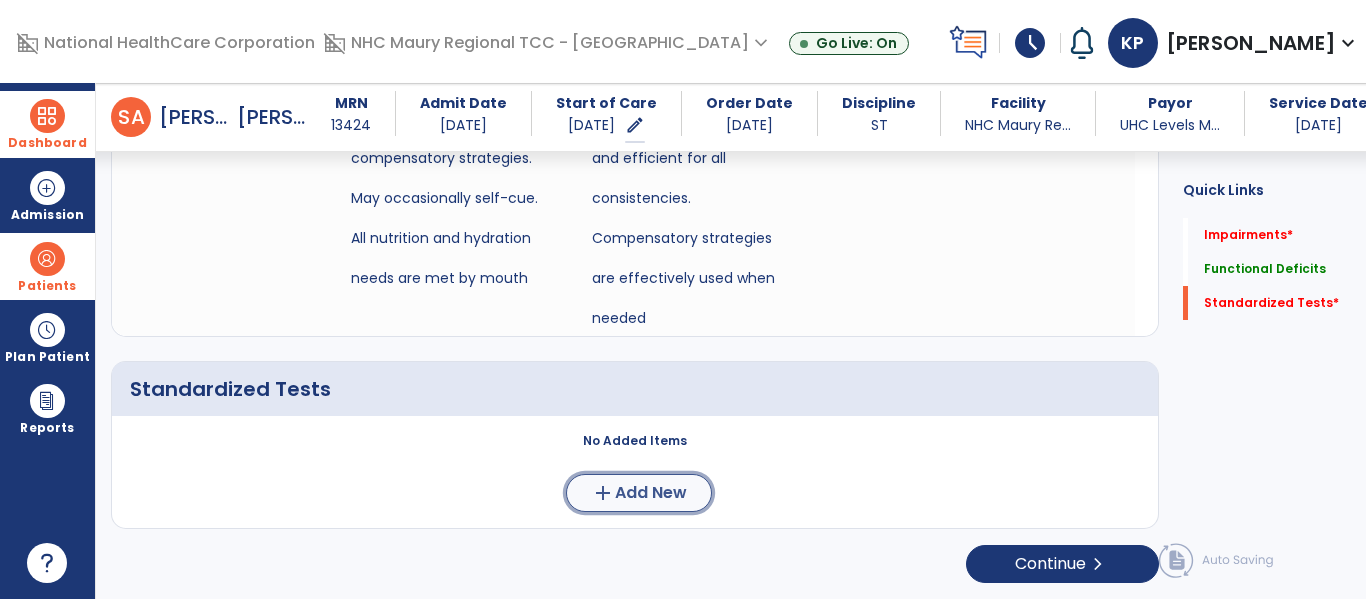 click on "add  Add New" 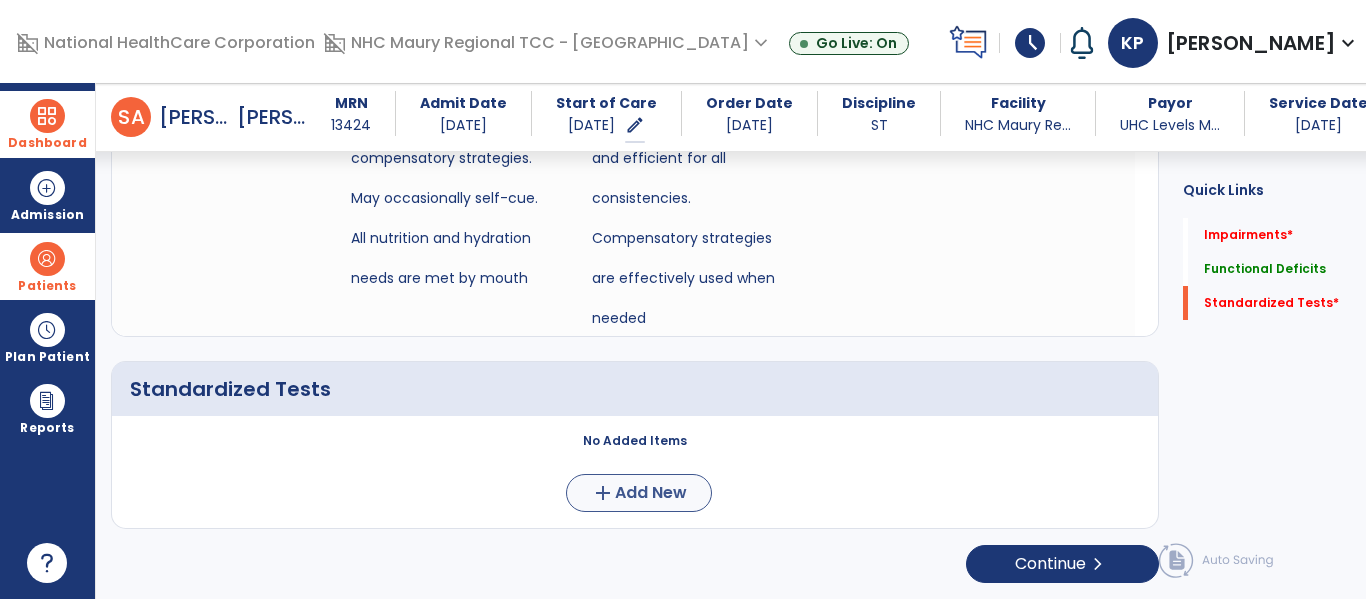 scroll, scrollTop: 0, scrollLeft: 0, axis: both 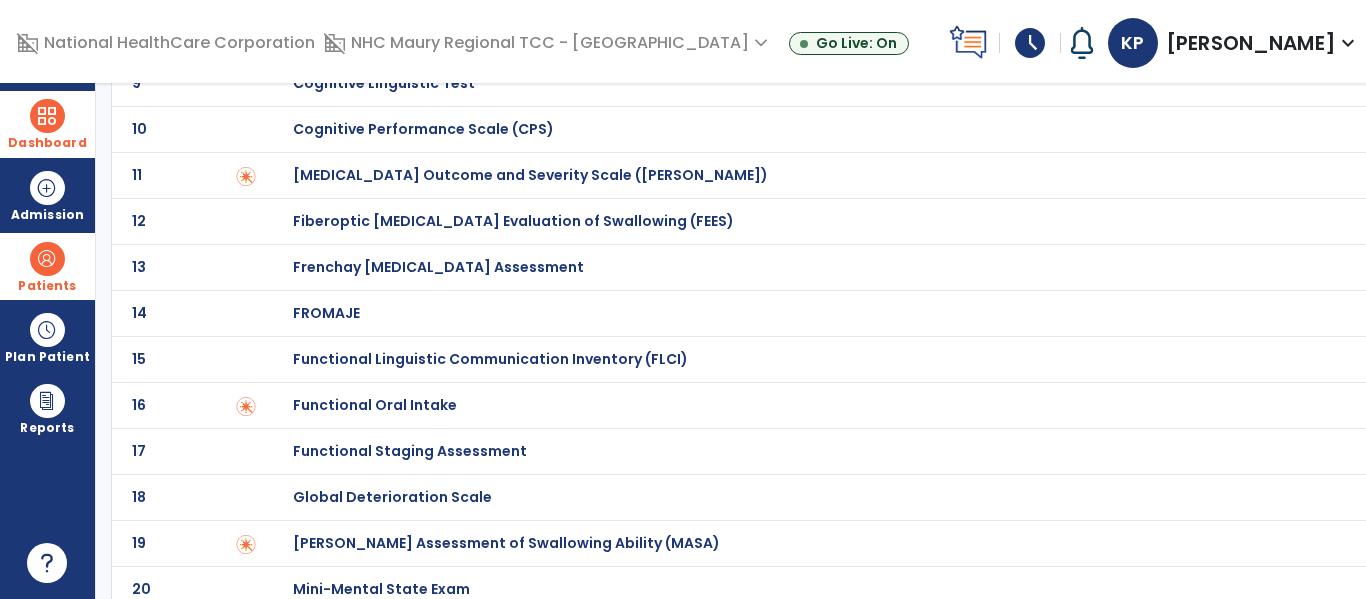 click on "Functional Oral Intake" at bounding box center [414, -285] 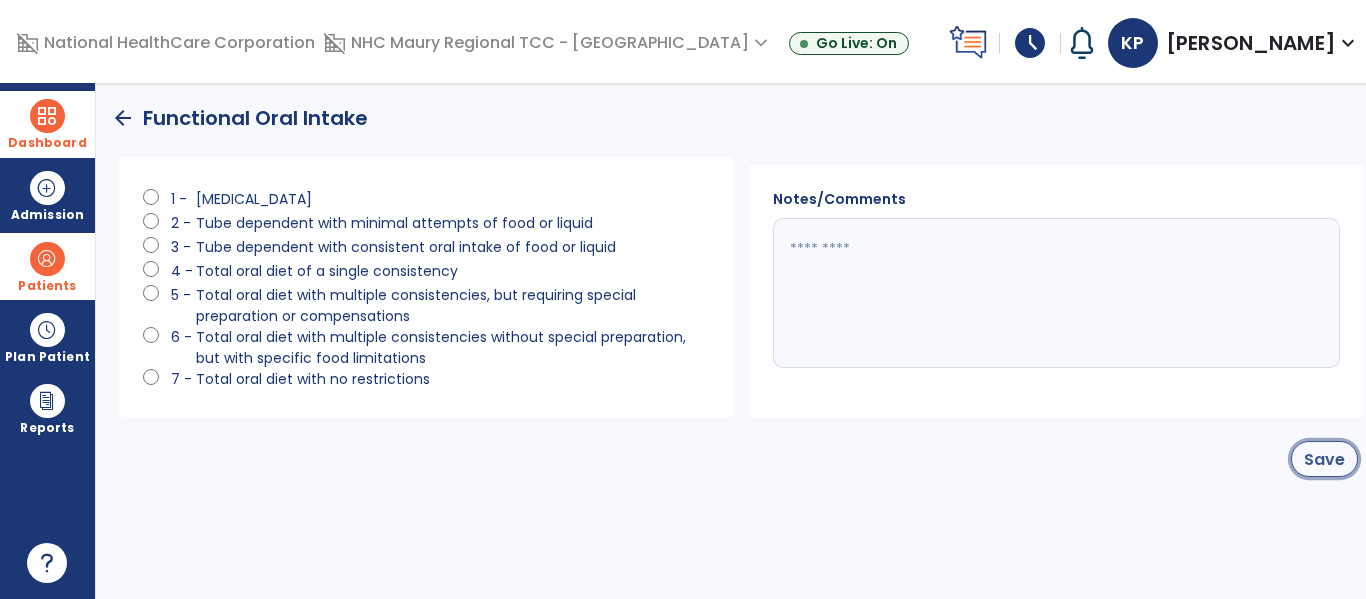 click on "Save" 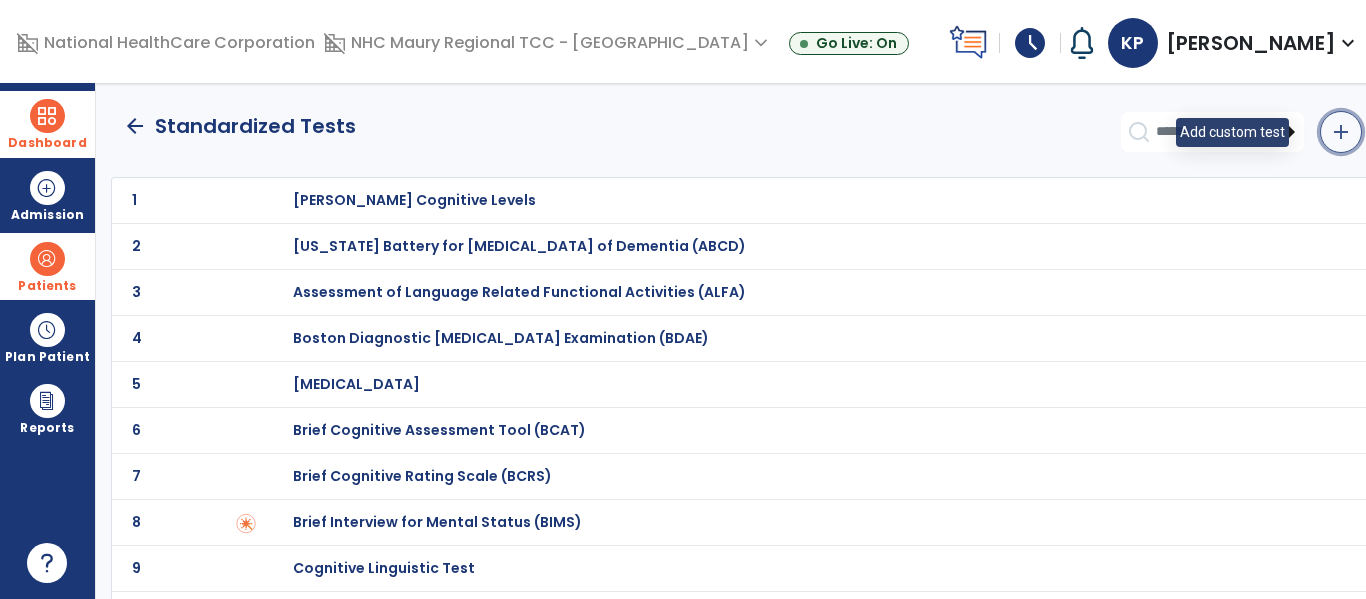 click on "add" 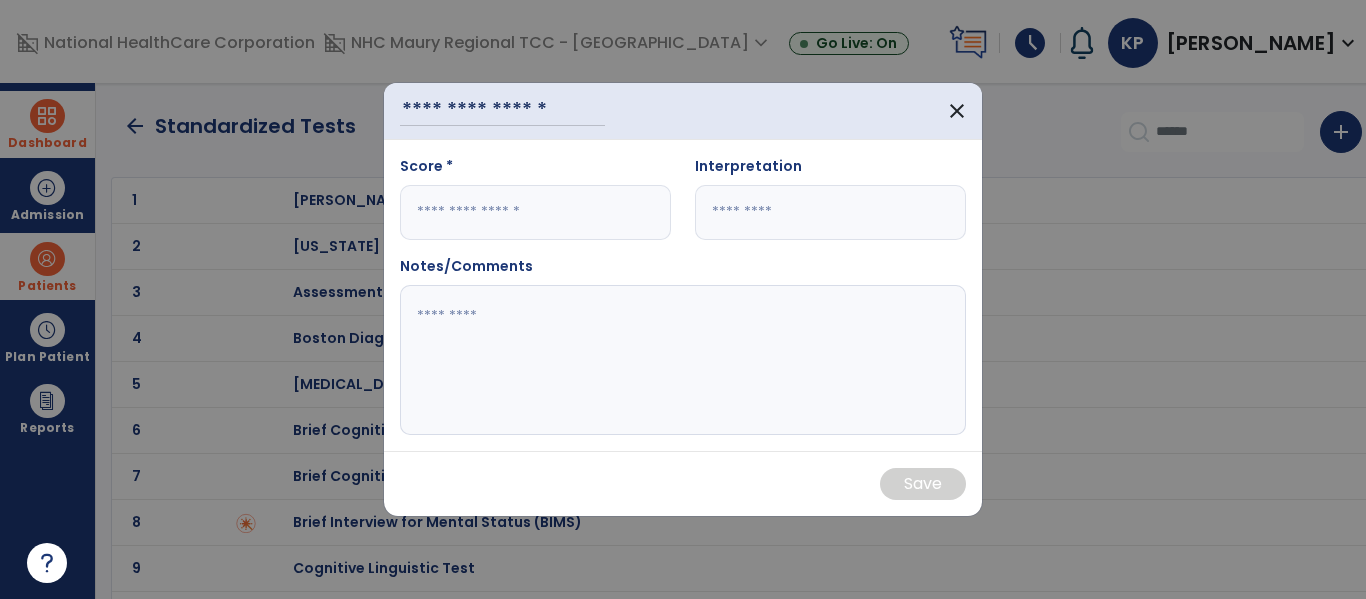 click on "close" at bounding box center [683, 111] 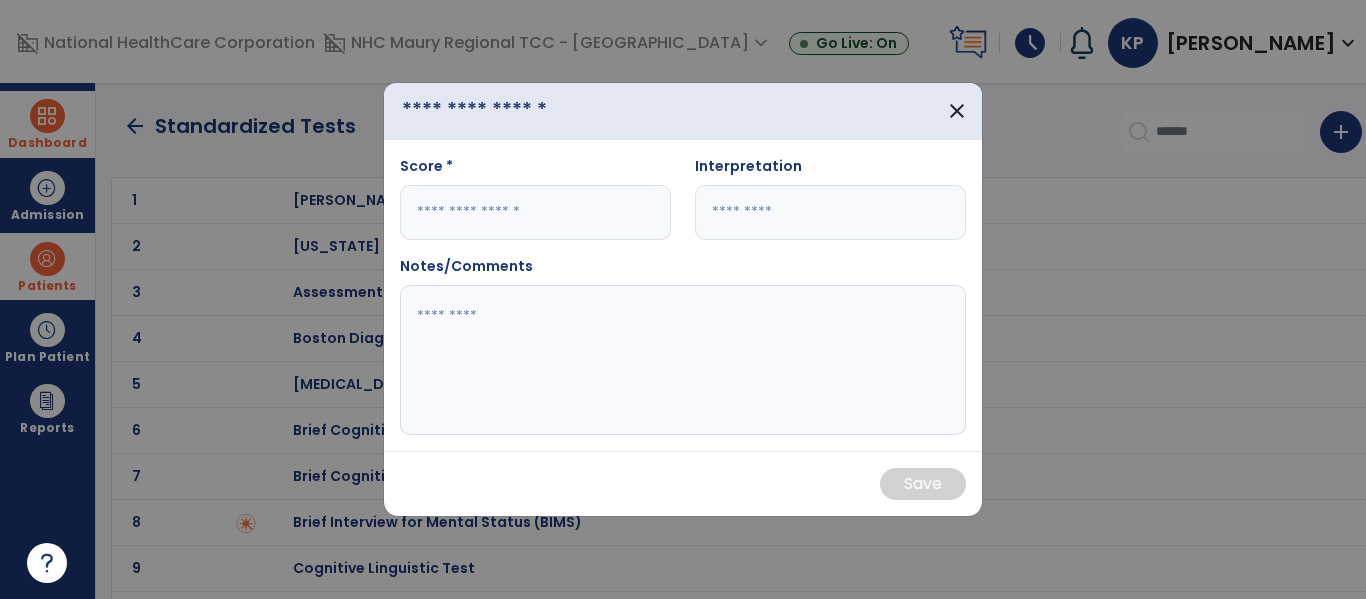 click at bounding box center (502, 111) 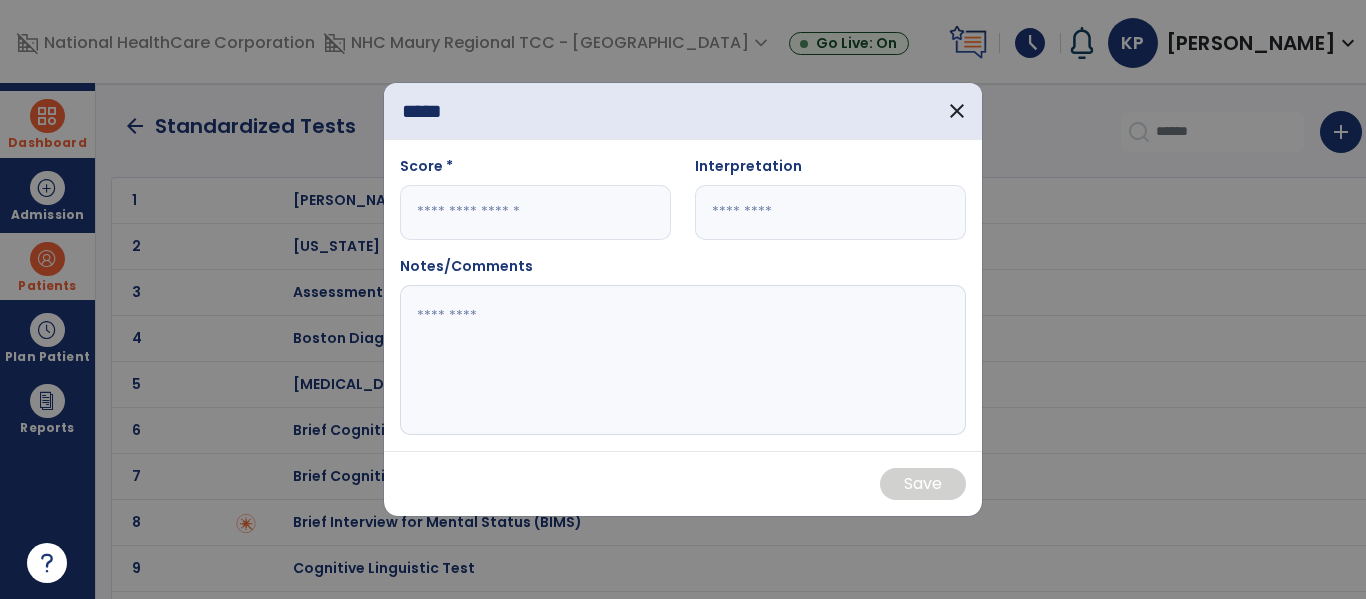 type on "*****" 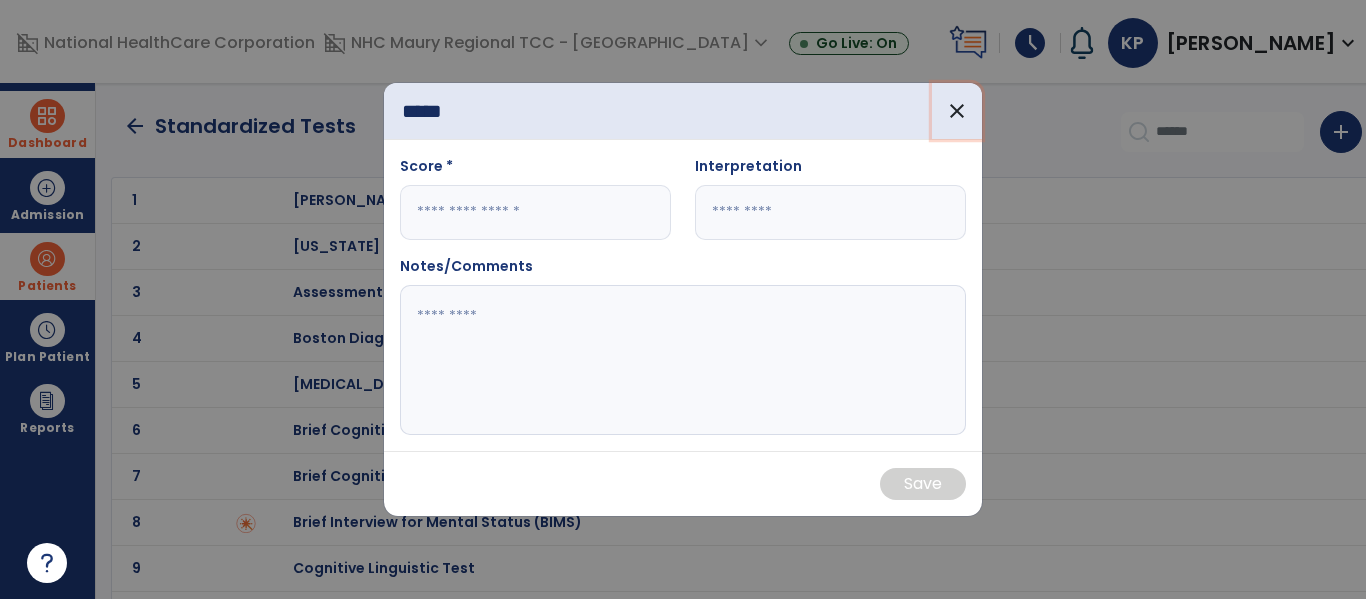 type 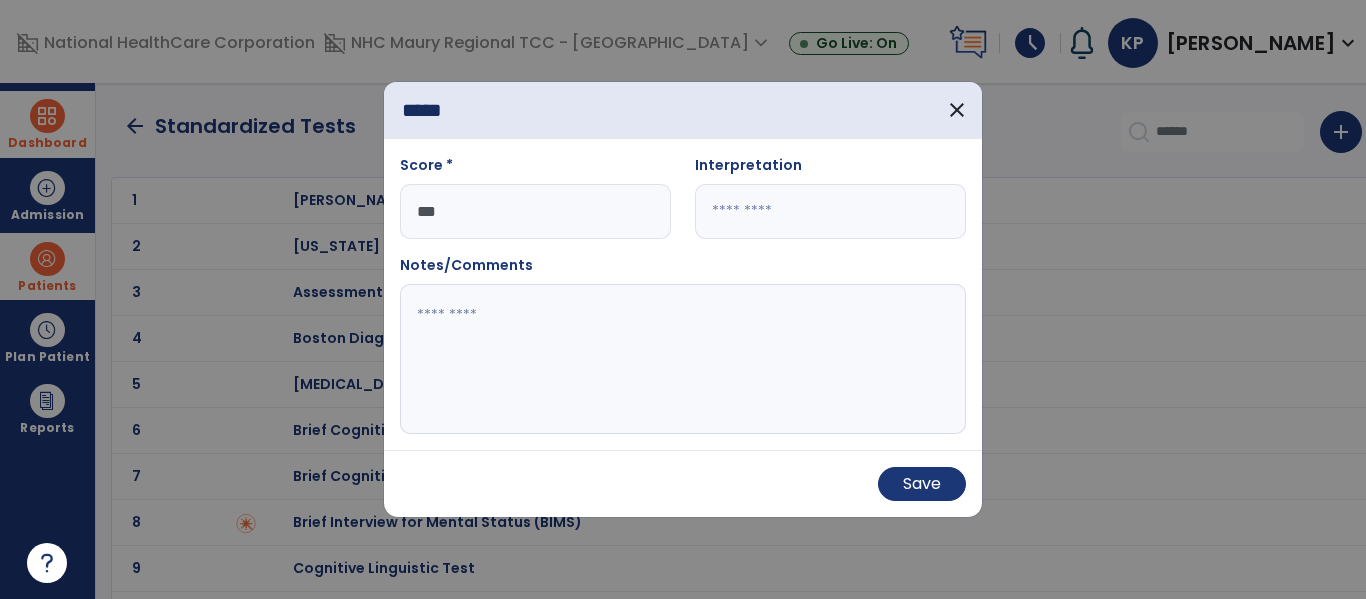 type on "***" 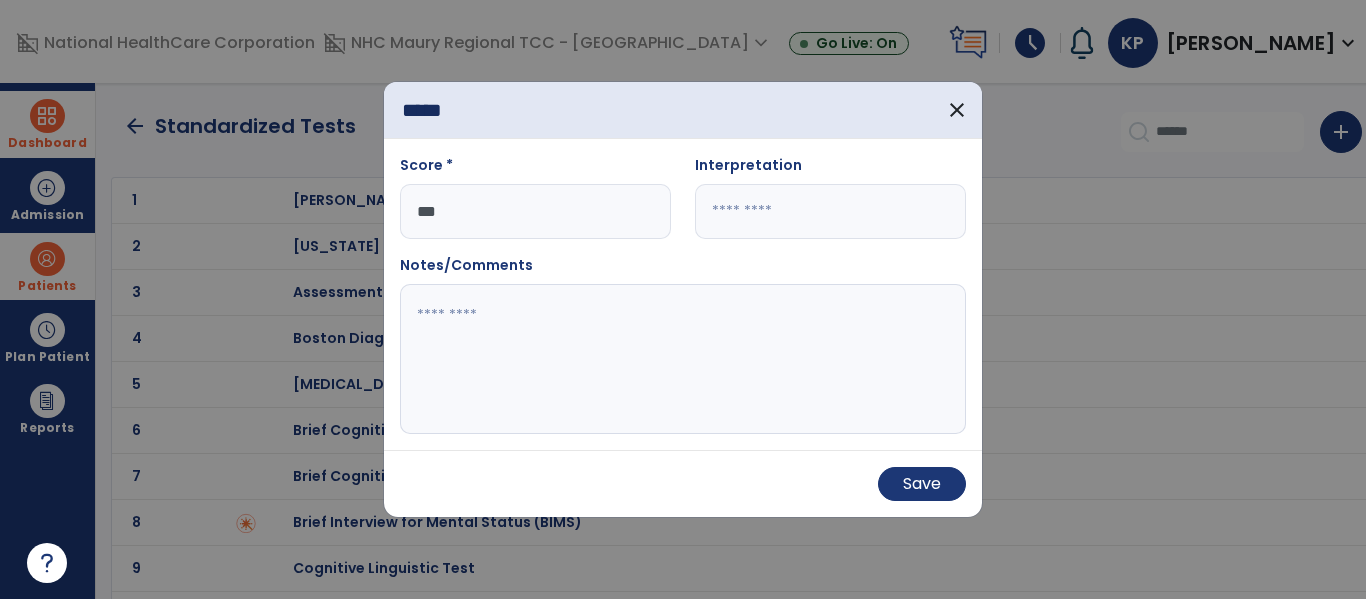 click at bounding box center (830, 211) 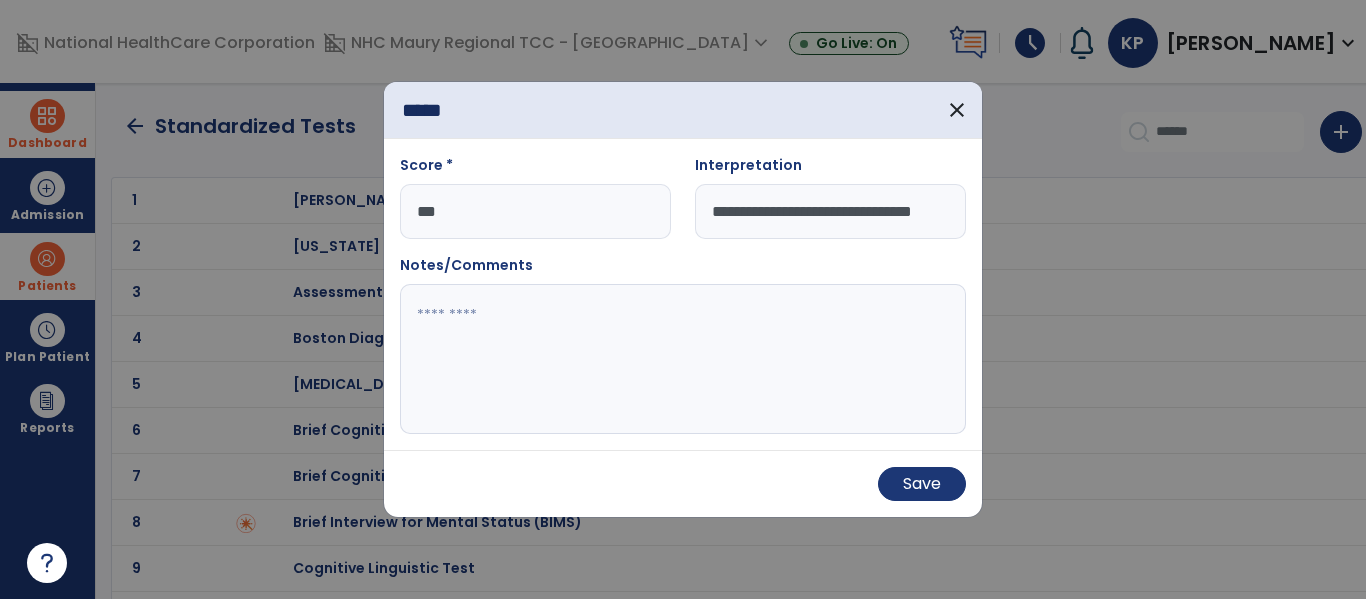 scroll, scrollTop: 0, scrollLeft: 52, axis: horizontal 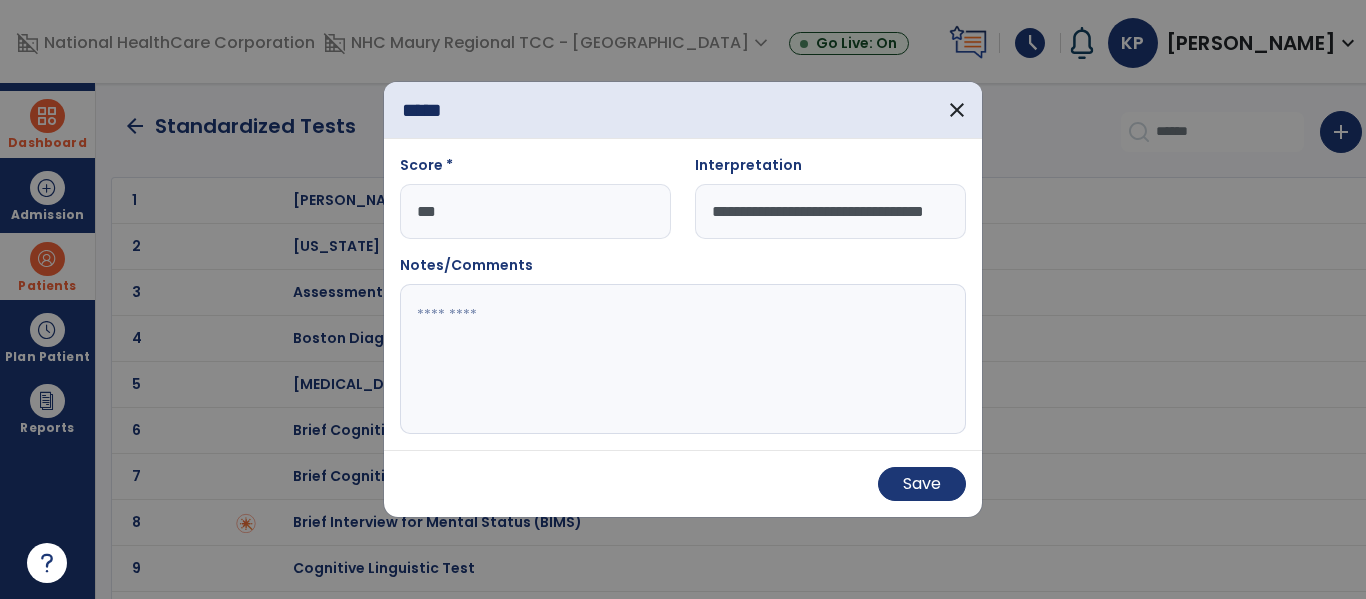 type on "**********" 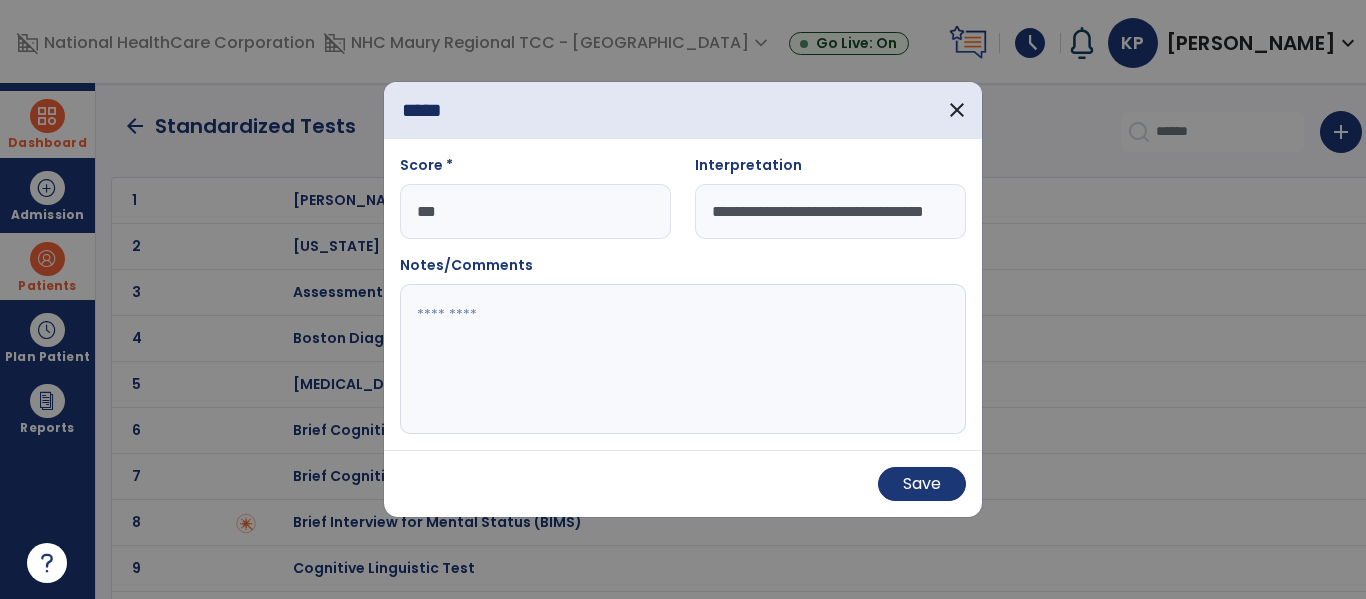 paste on "**********" 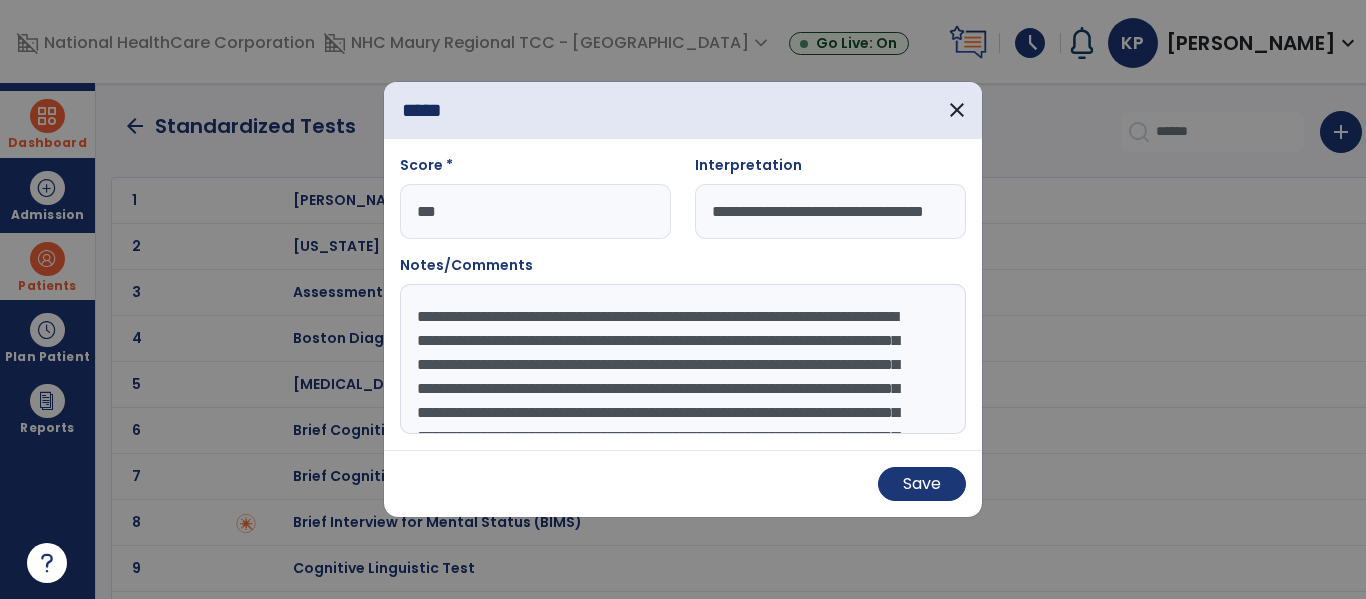 scroll, scrollTop: 279, scrollLeft: 0, axis: vertical 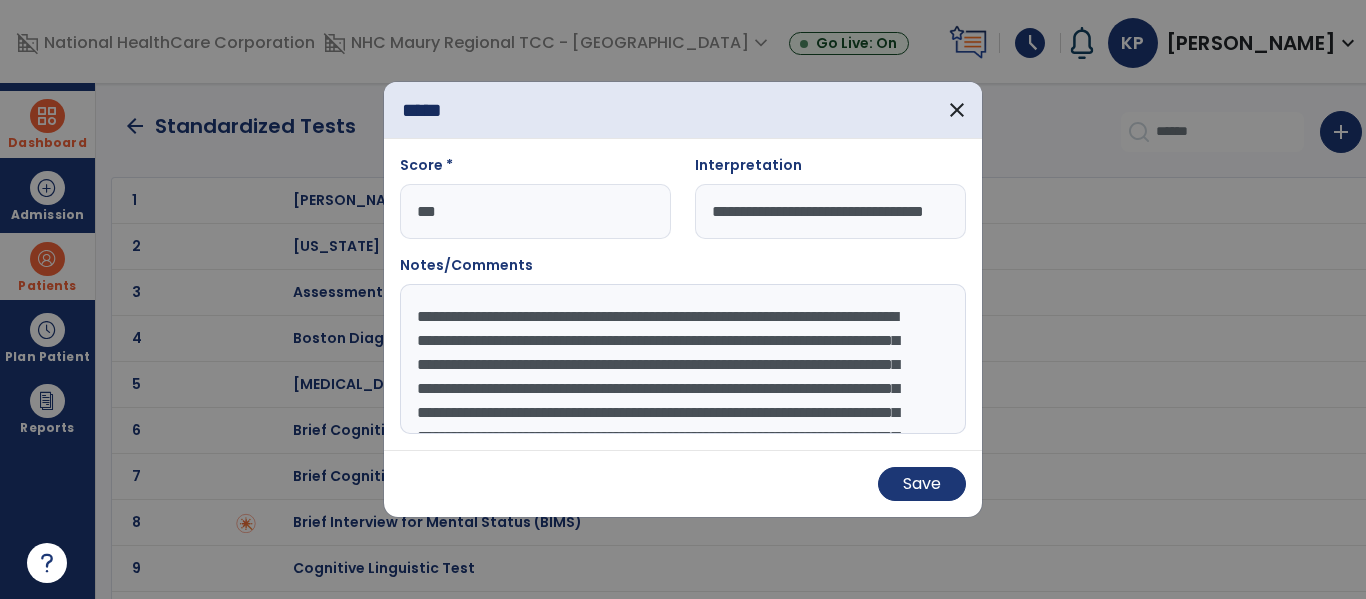click on "**********" at bounding box center (683, 359) 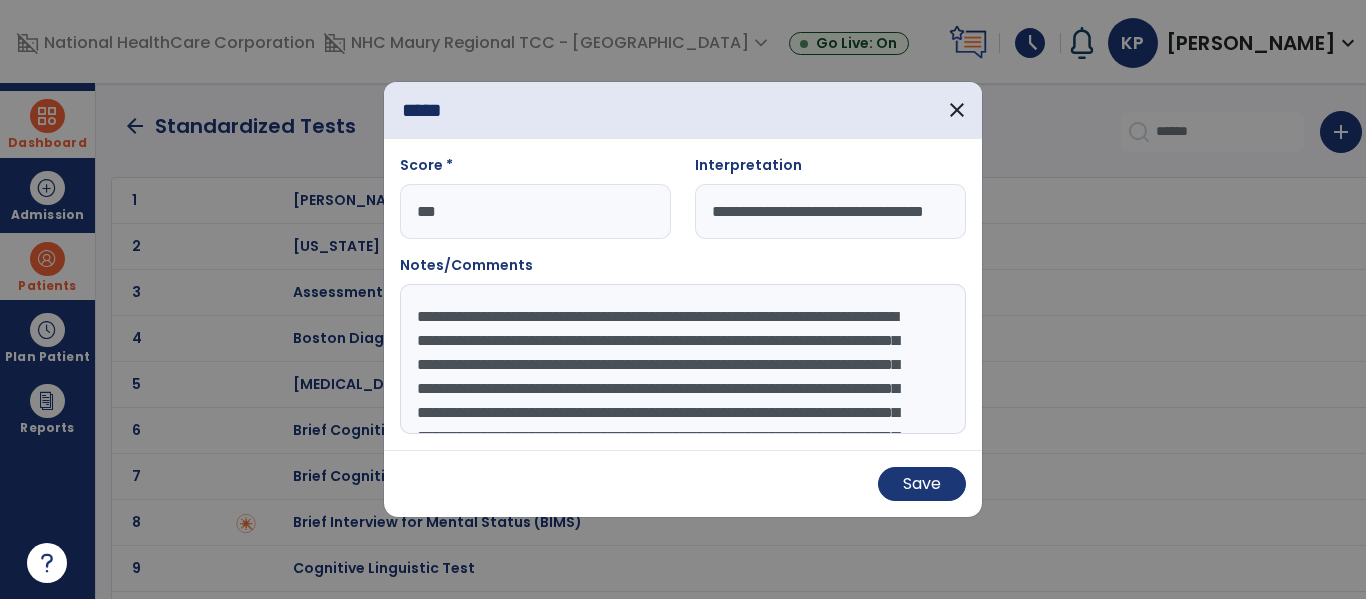 click on "**********" at bounding box center [683, 359] 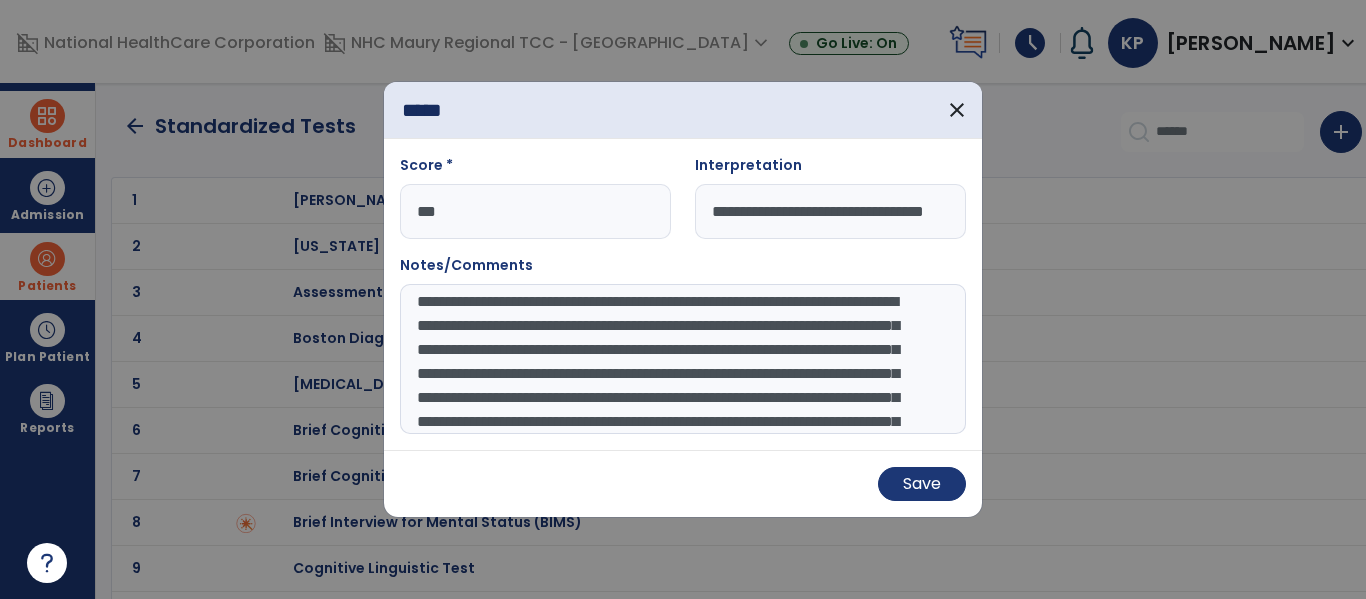 scroll, scrollTop: 39, scrollLeft: 0, axis: vertical 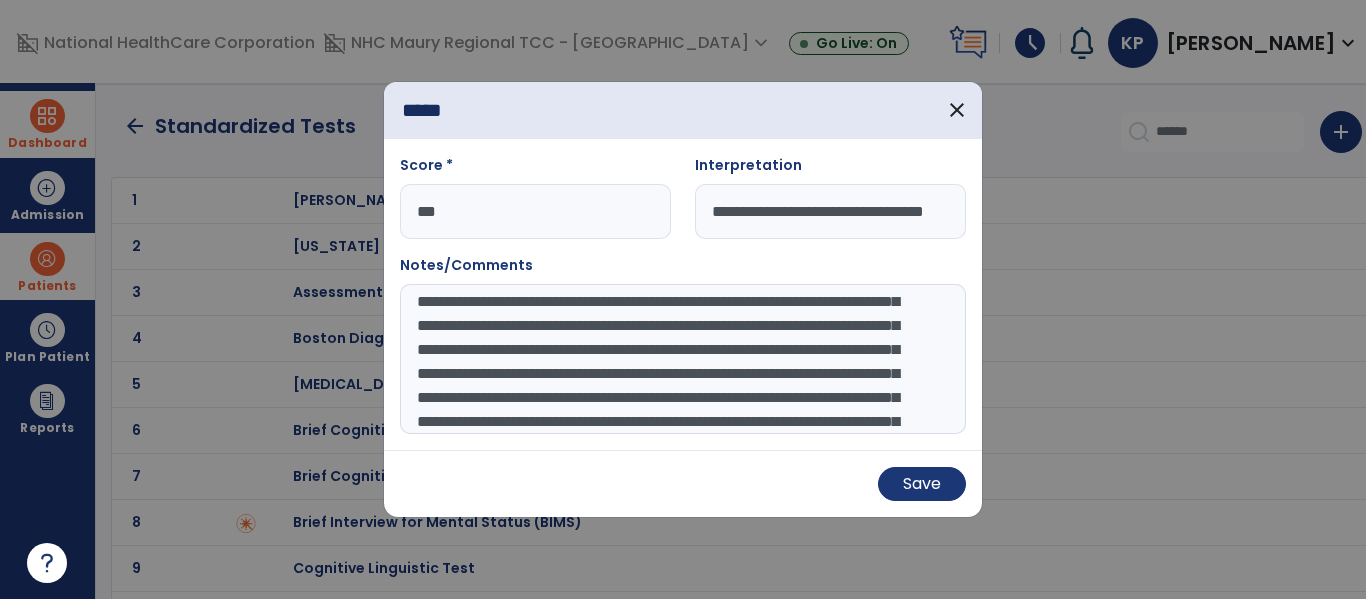 click on "**********" at bounding box center [683, 359] 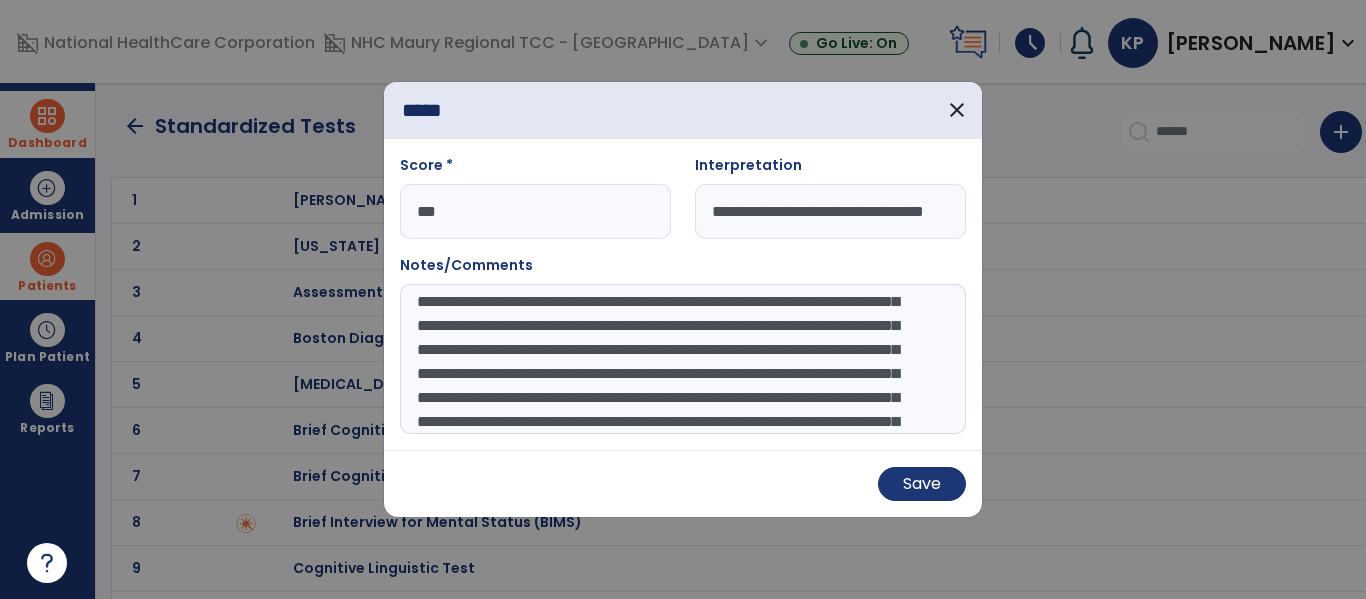scroll, scrollTop: 87, scrollLeft: 0, axis: vertical 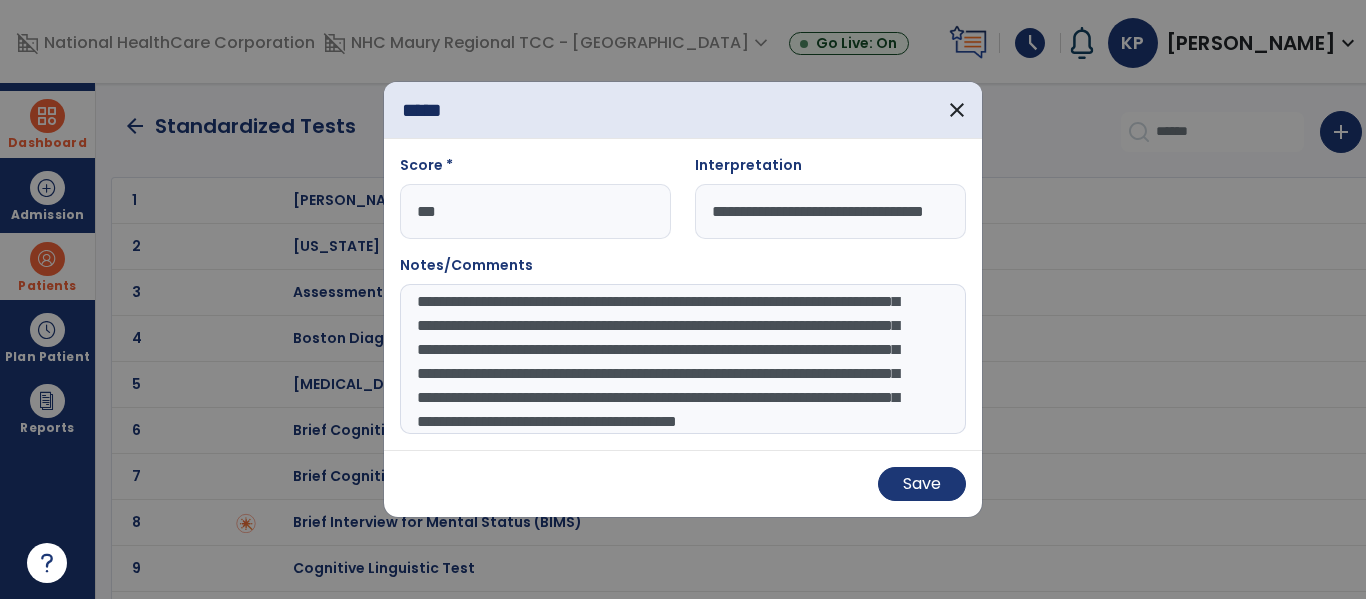 click on "**********" at bounding box center (683, 359) 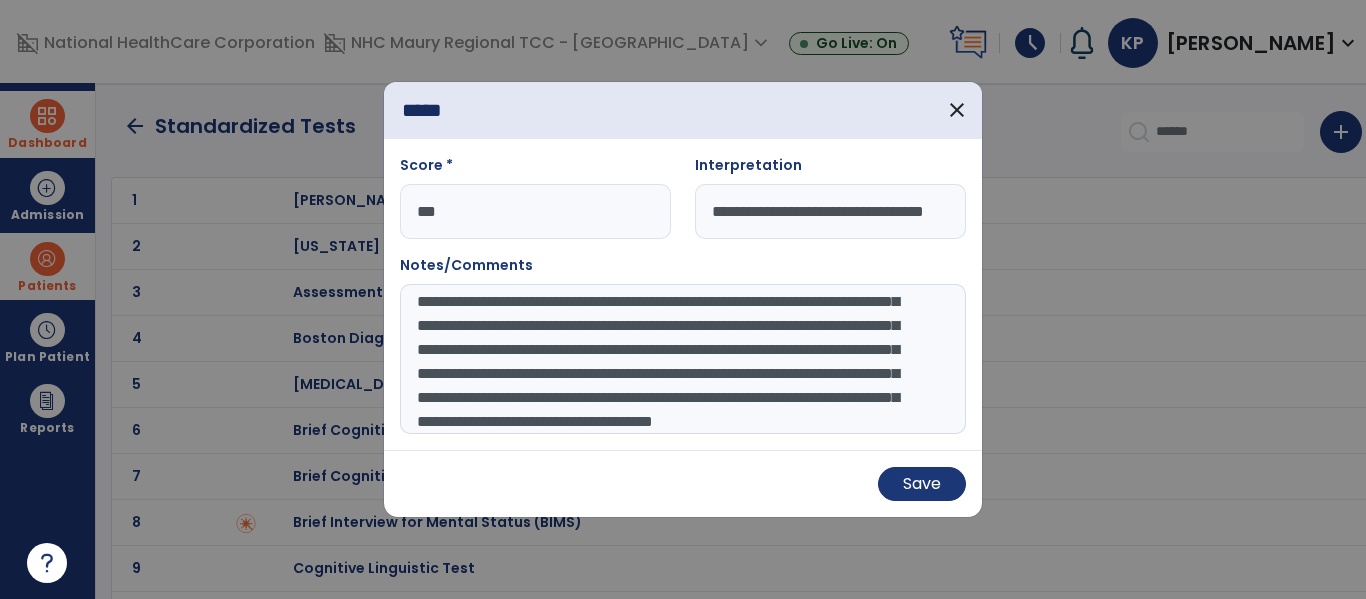 click on "**********" at bounding box center (683, 359) 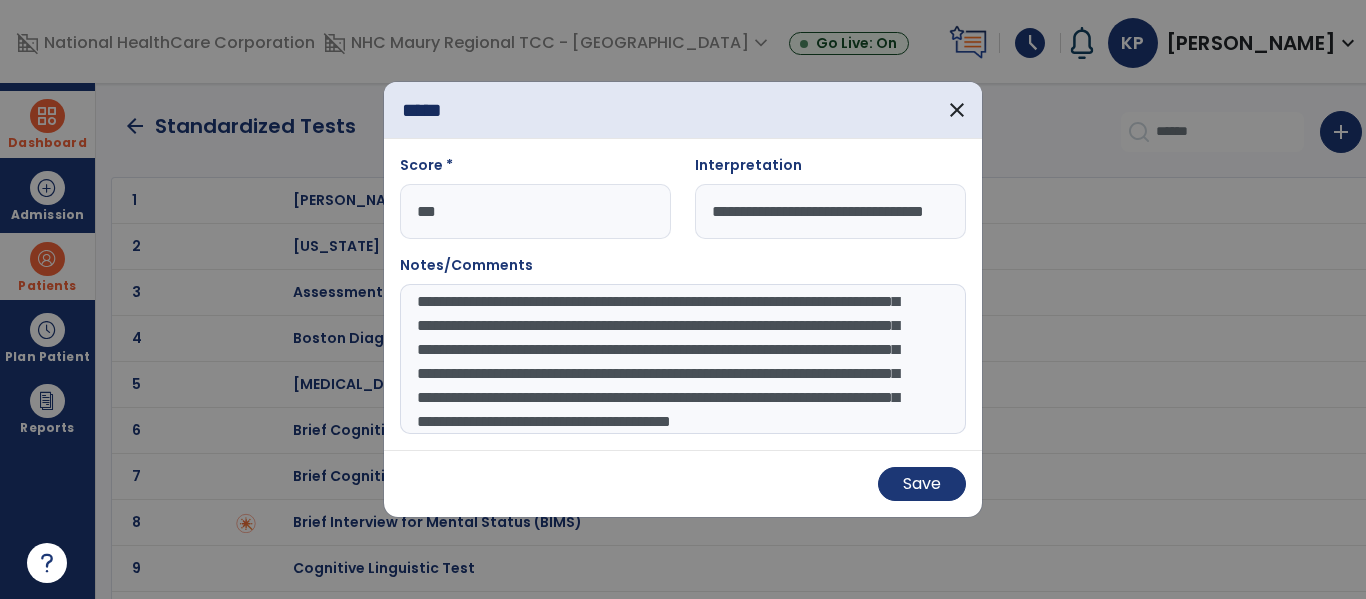 scroll, scrollTop: 183, scrollLeft: 0, axis: vertical 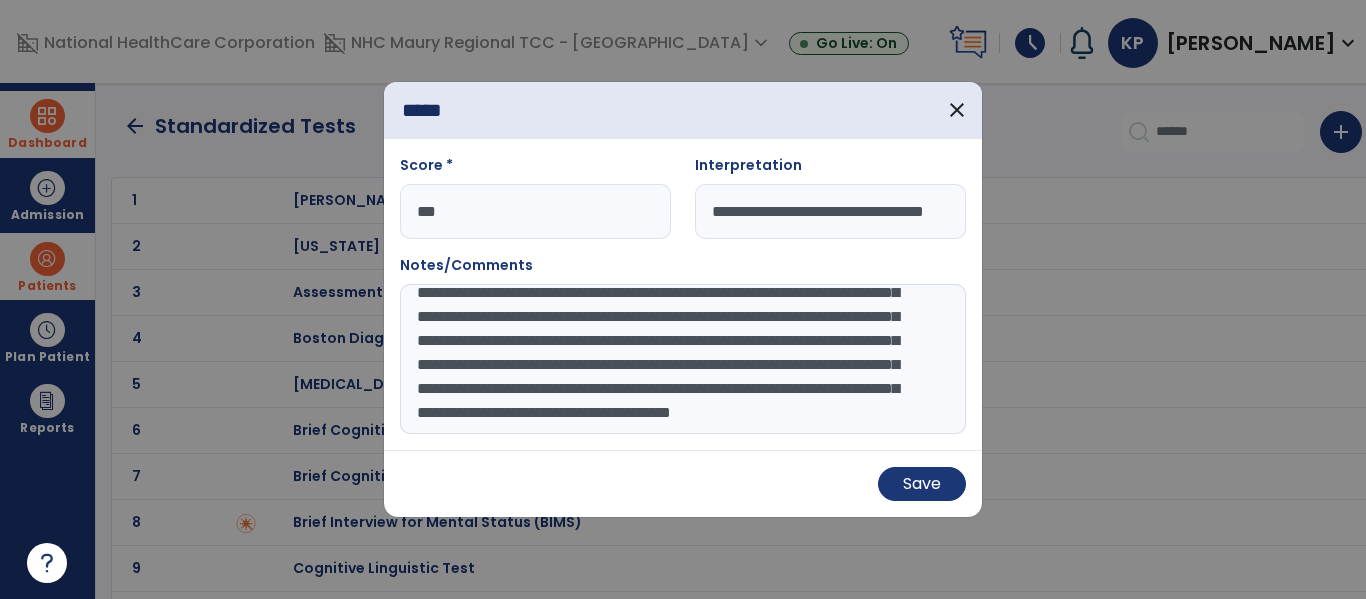 click on "**********" at bounding box center (683, 359) 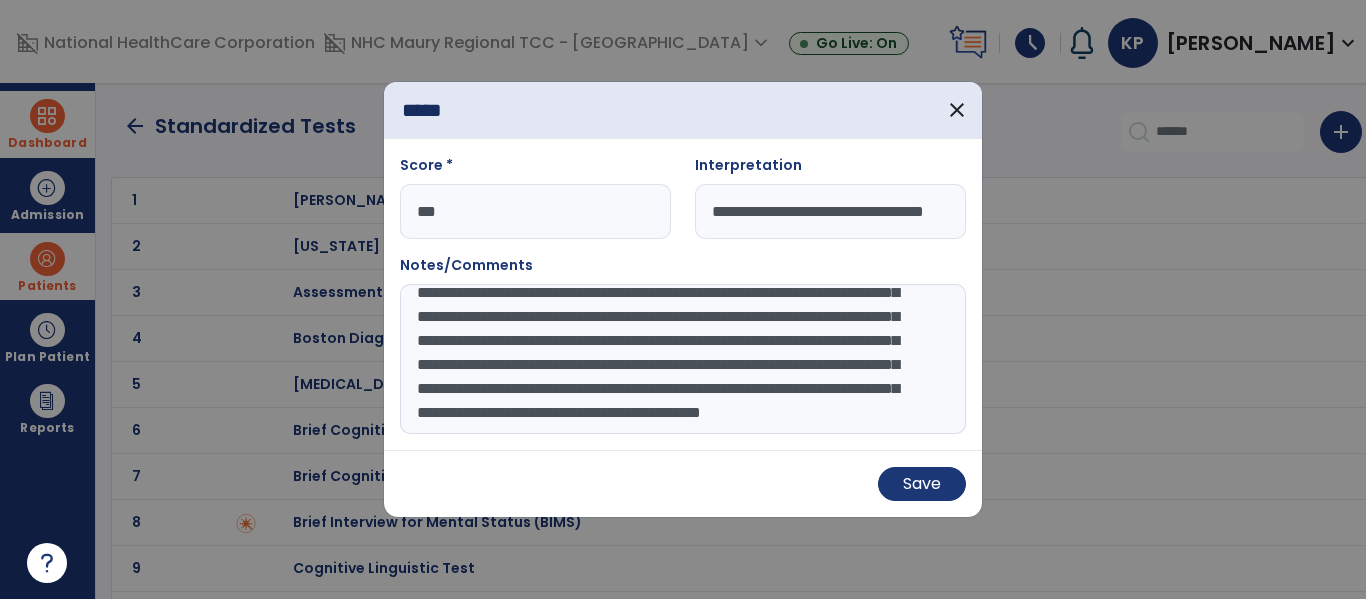click on "**********" at bounding box center [683, 359] 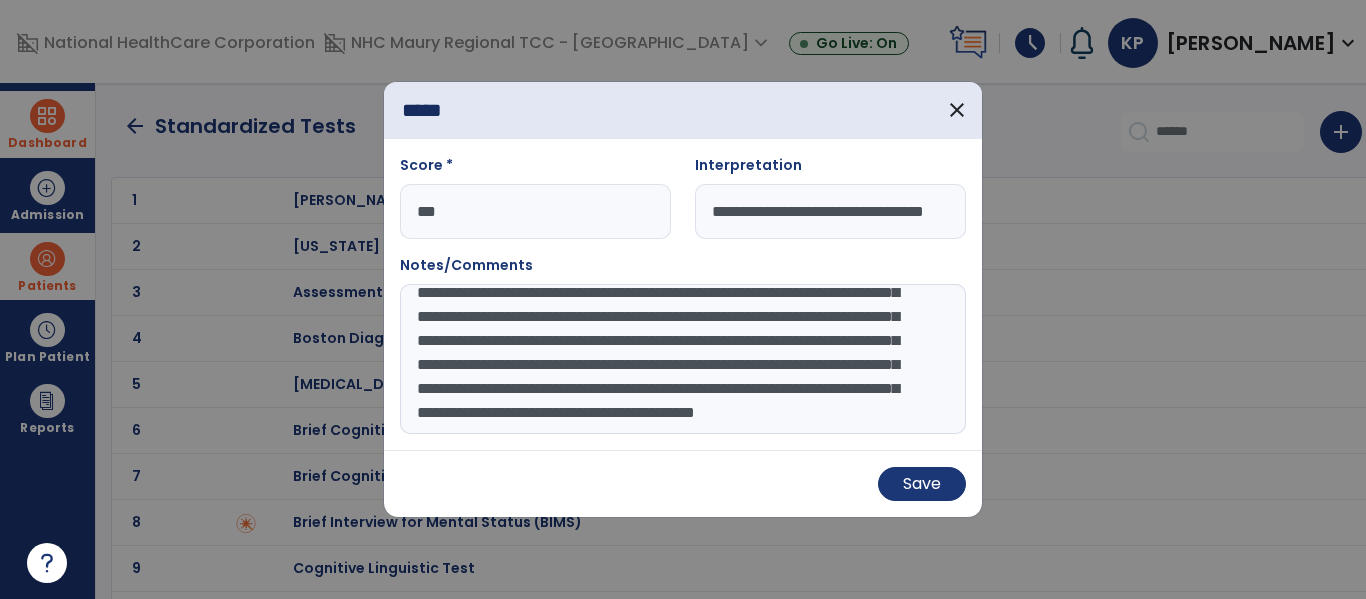 scroll, scrollTop: 279, scrollLeft: 0, axis: vertical 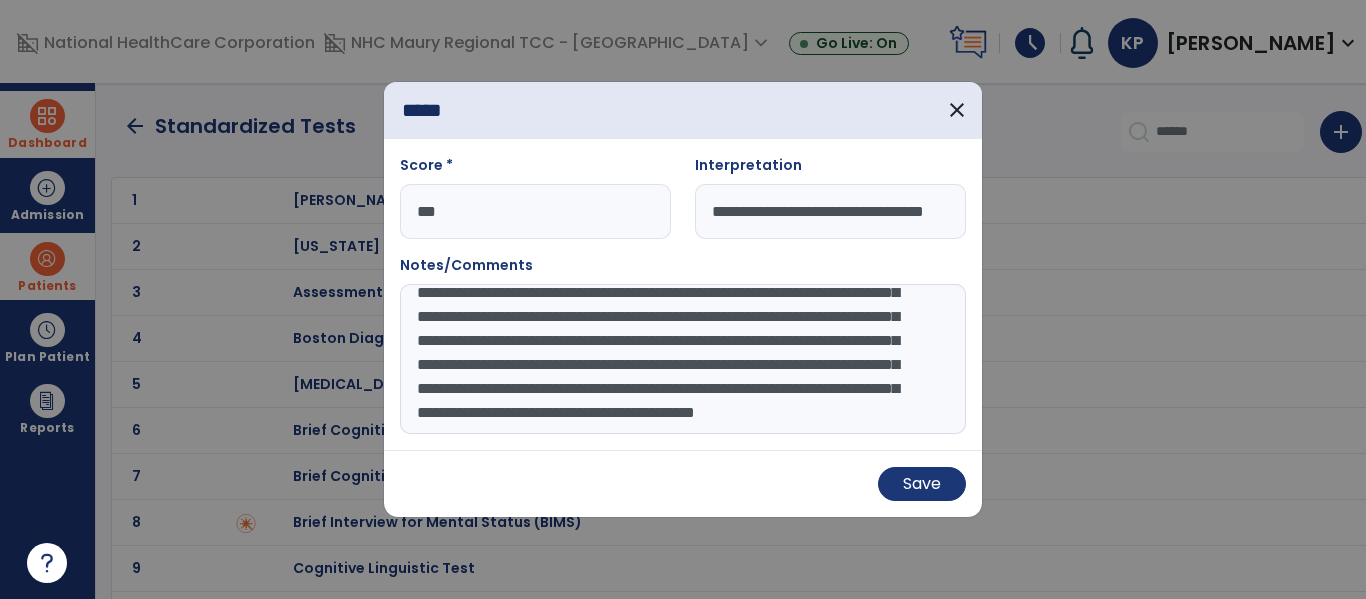 click on "**********" at bounding box center (683, 359) 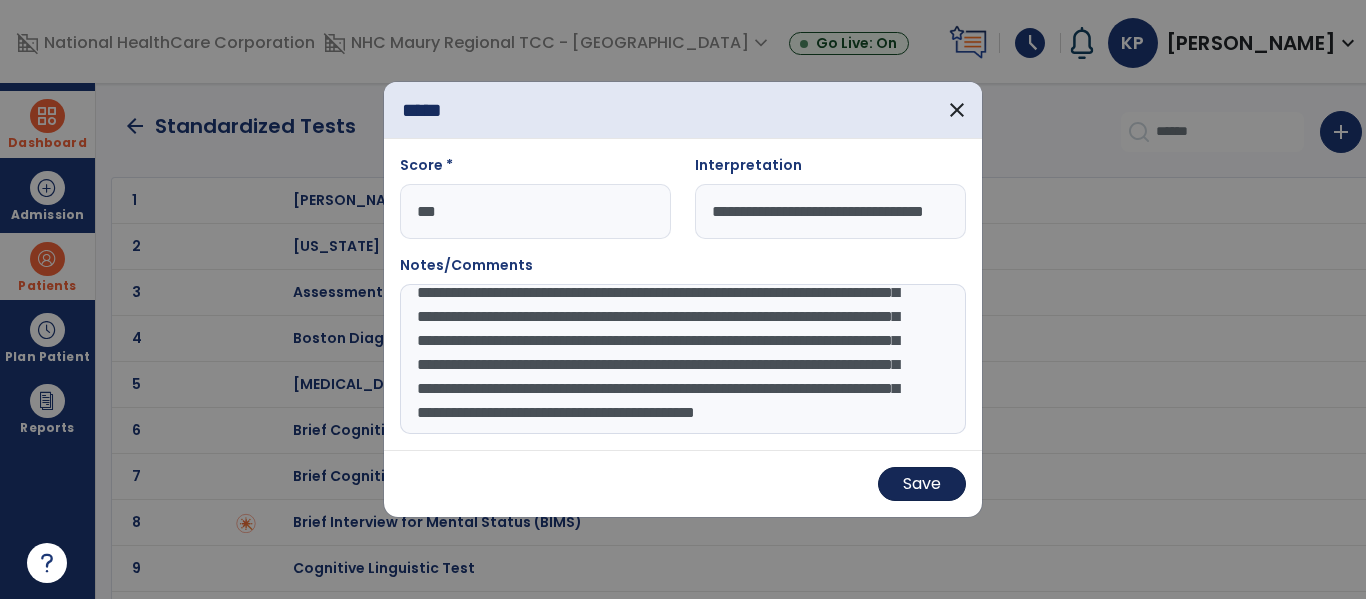 type on "**********" 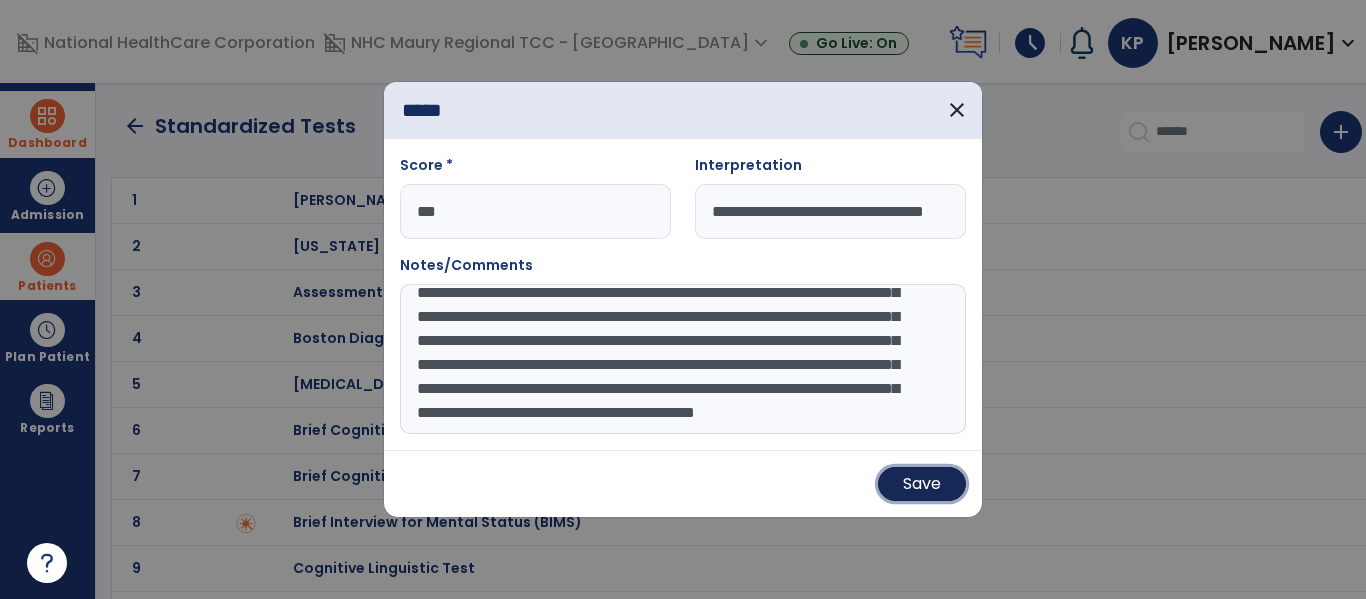 click on "Save" at bounding box center [922, 484] 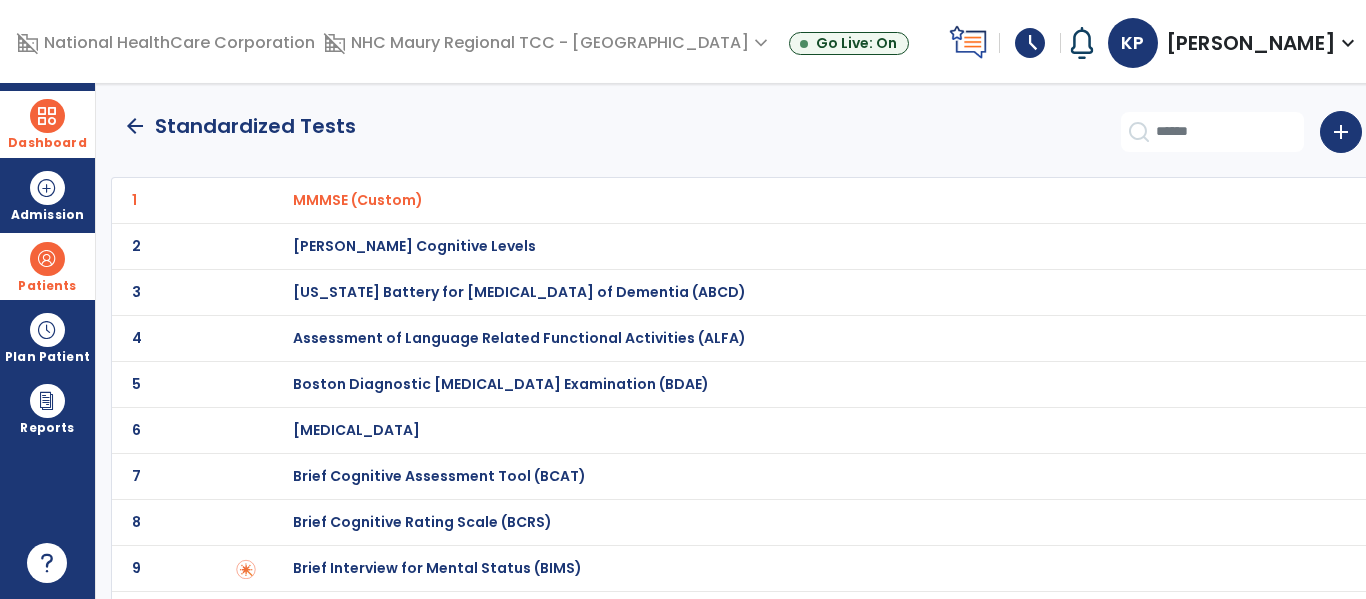 click on "arrow_back" 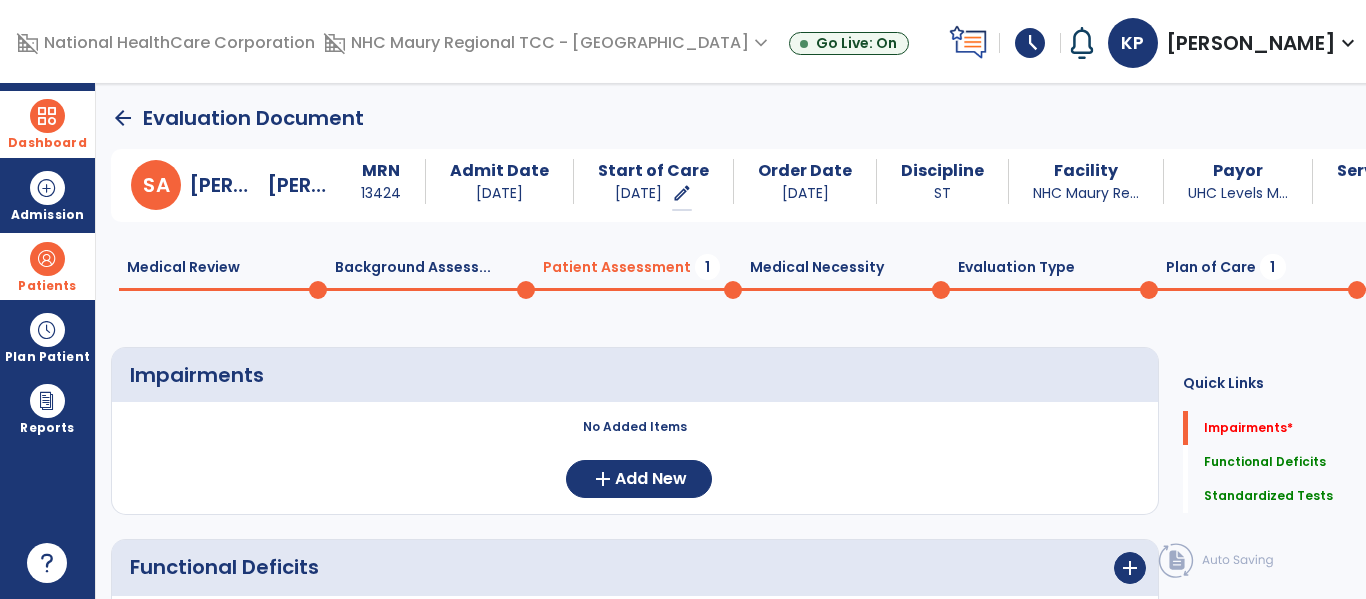 scroll, scrollTop: 20, scrollLeft: 0, axis: vertical 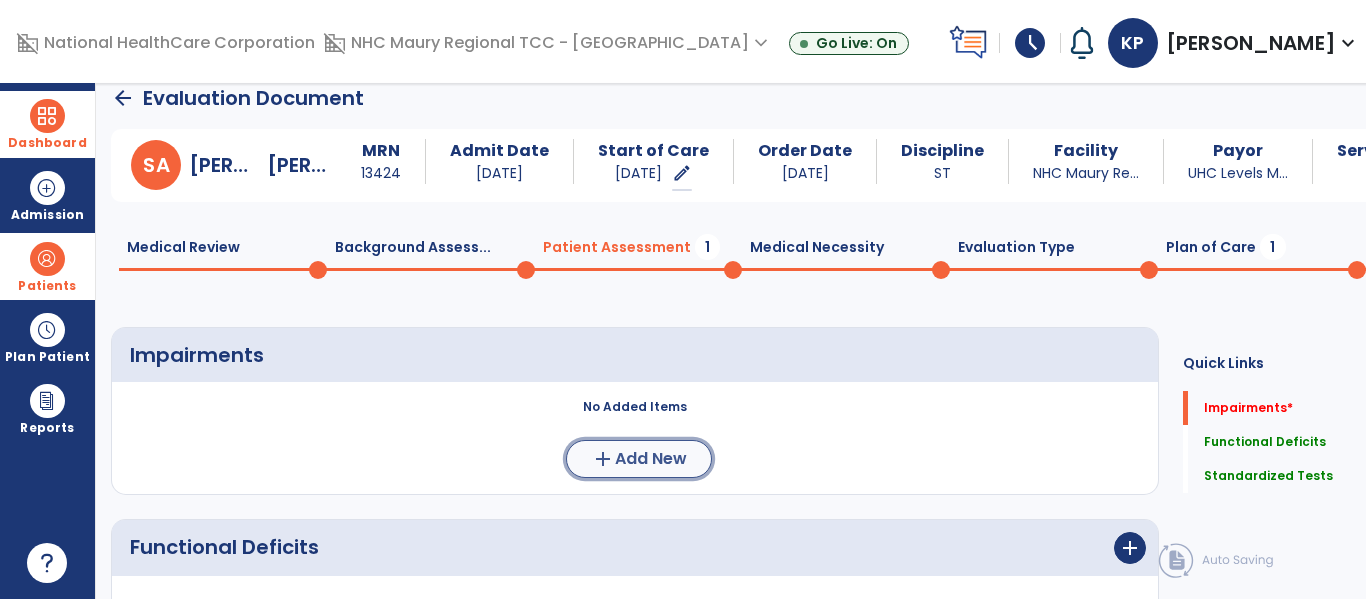 click on "Add New" 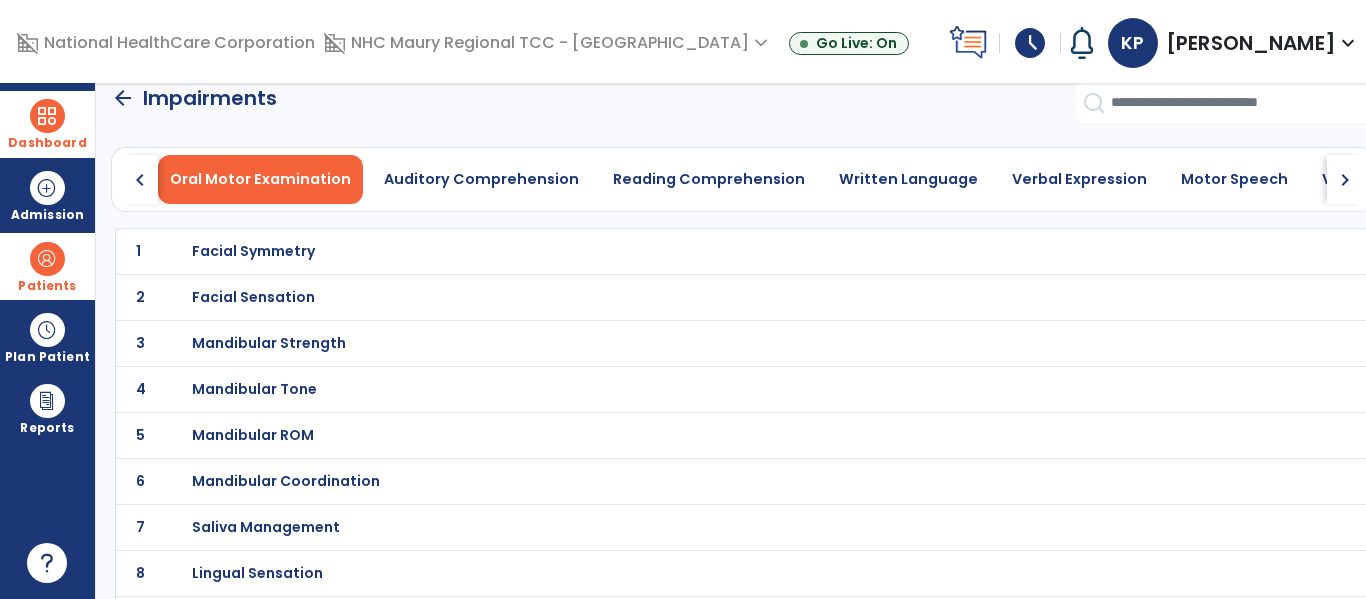 click on "Facial Symmetry" at bounding box center [253, 251] 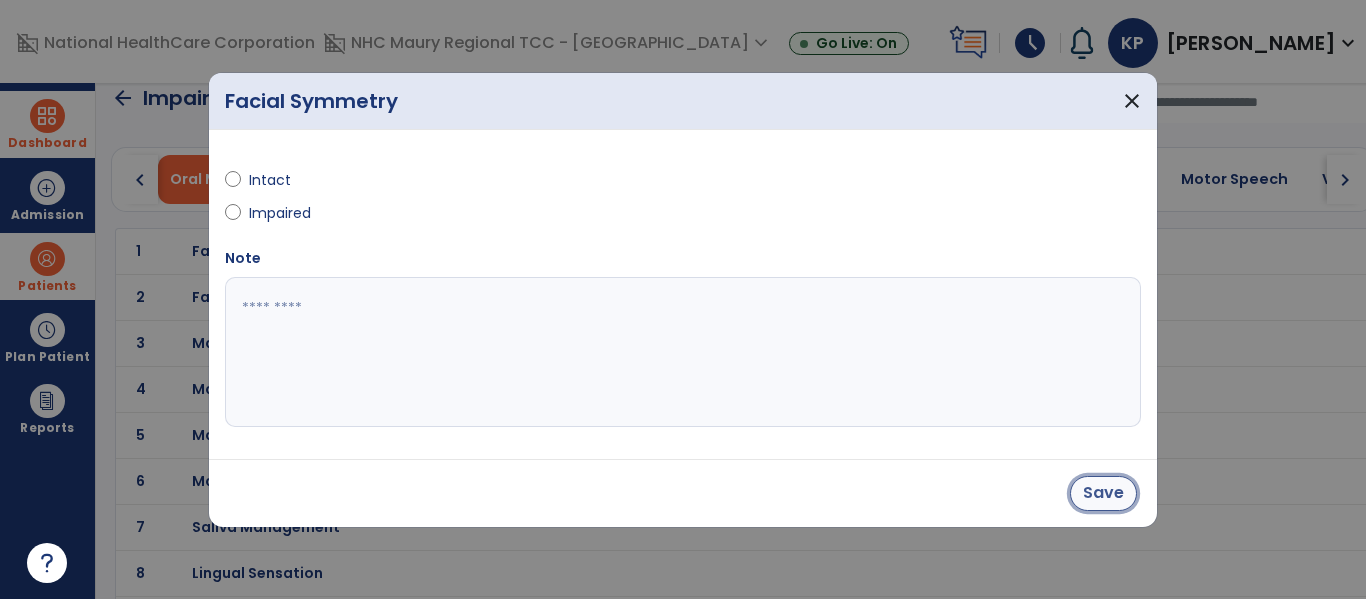 click on "Save" at bounding box center [1103, 493] 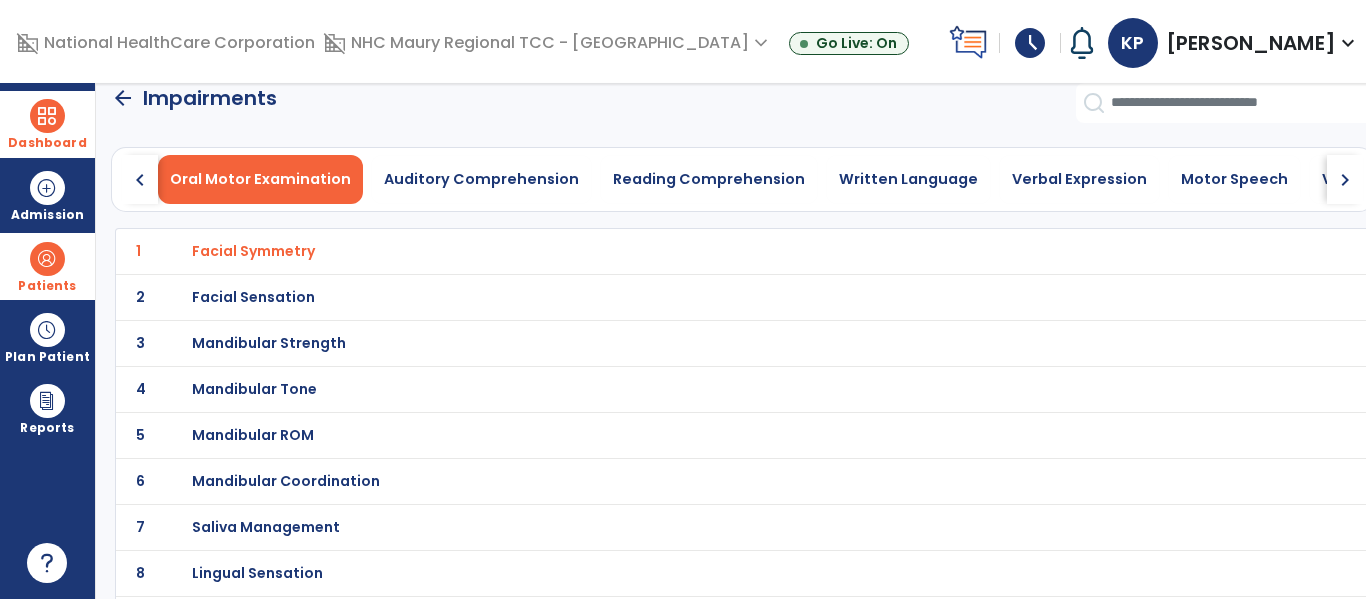 click on "Mandibular Strength" at bounding box center [253, 251] 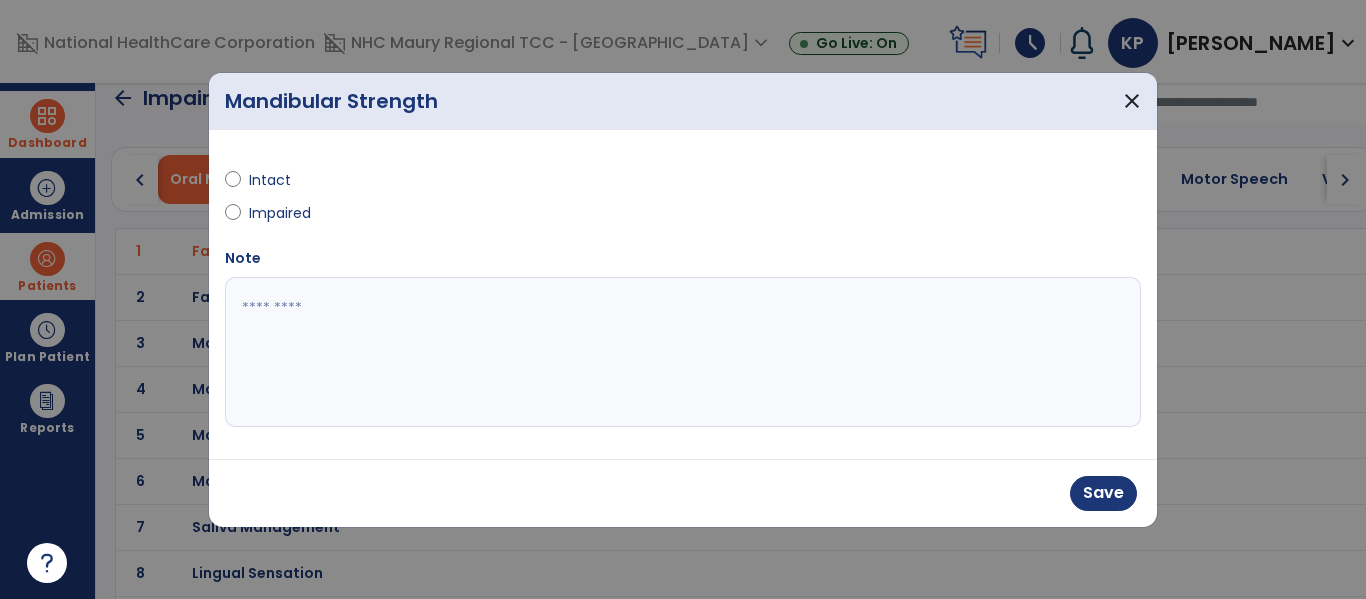 click at bounding box center [683, 352] 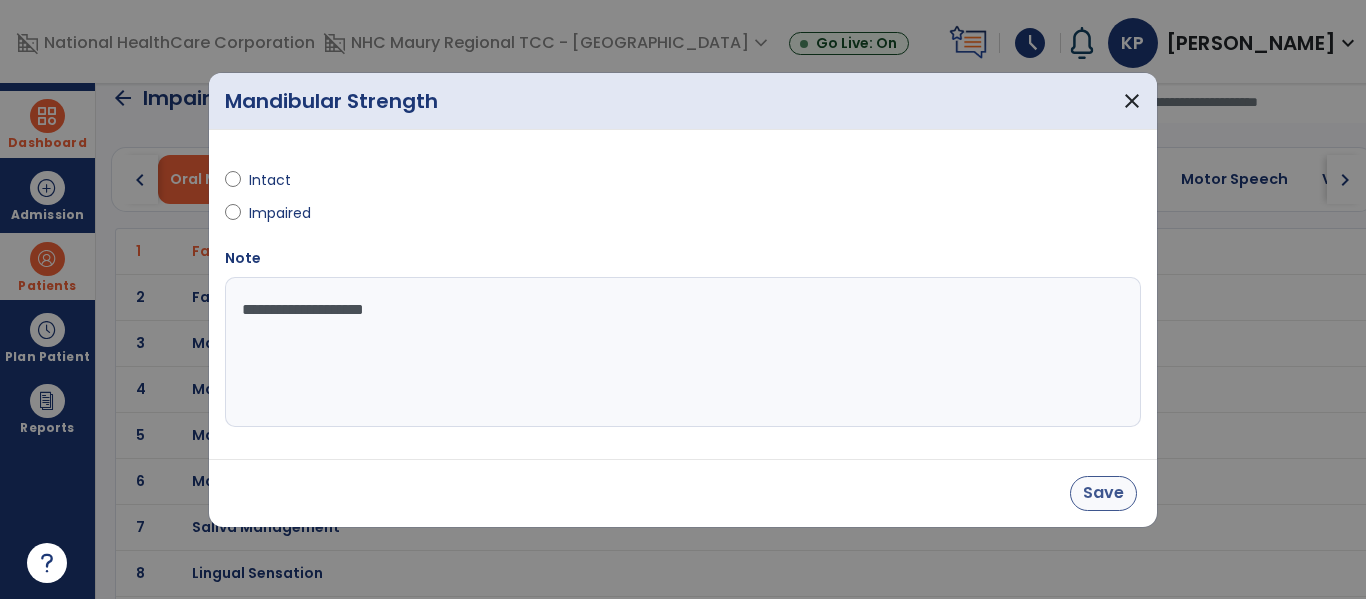 type on "**********" 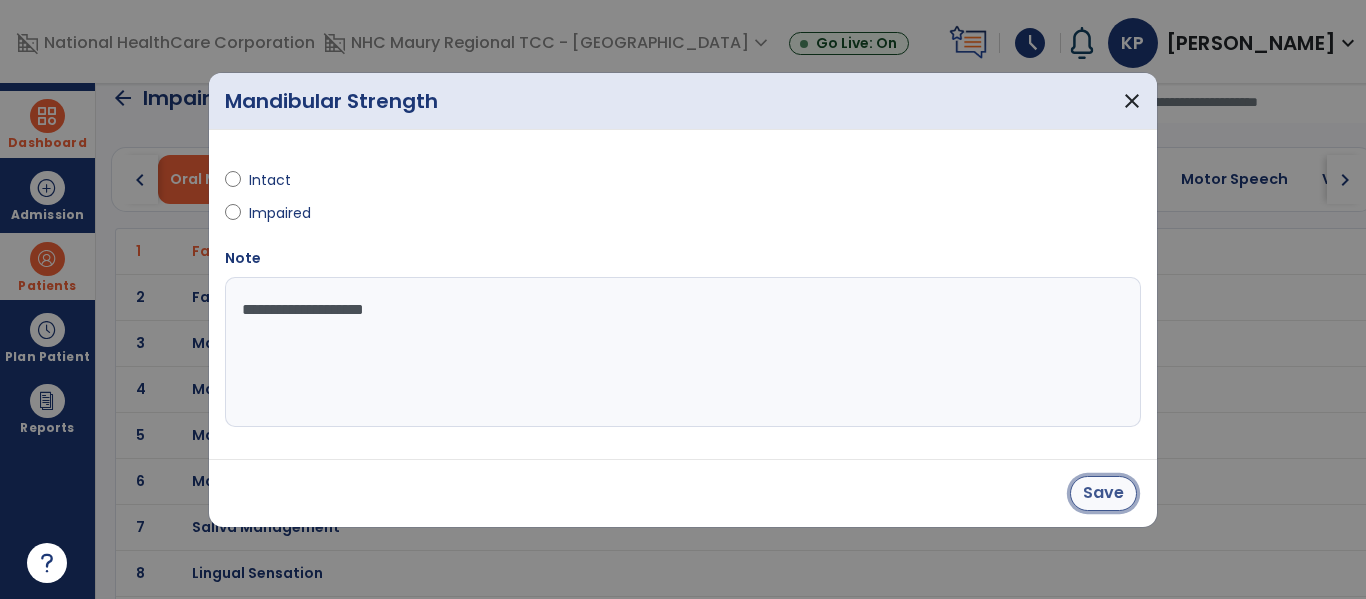 click on "Save" at bounding box center [1103, 493] 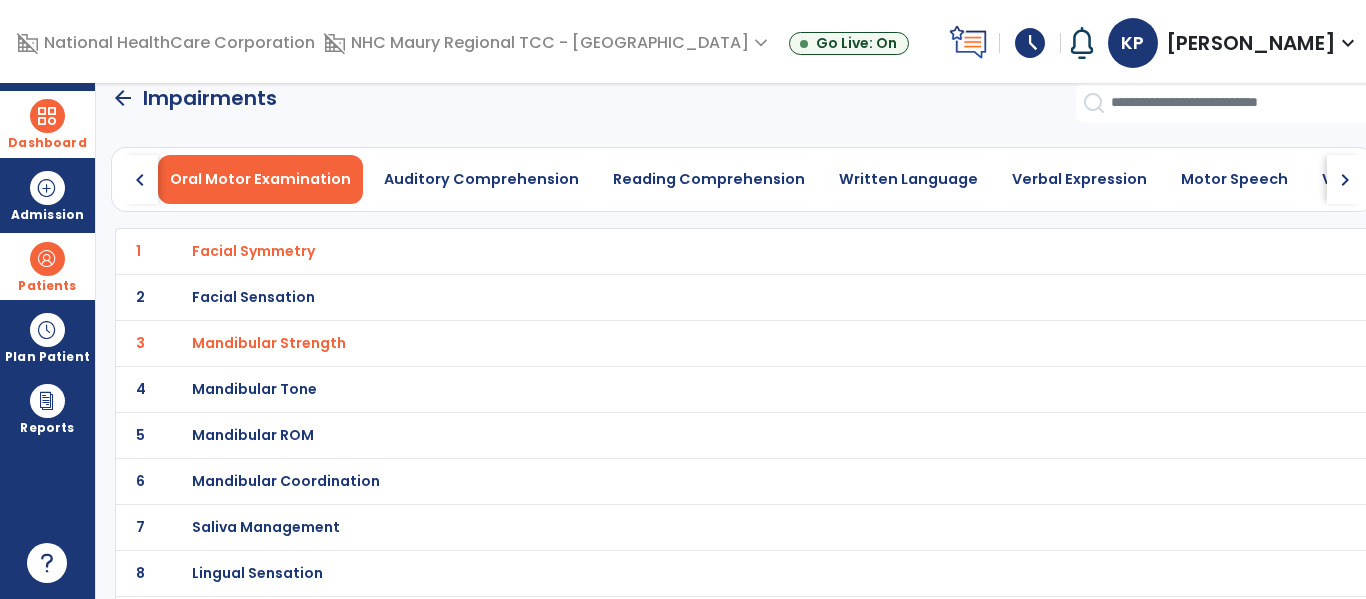 click on "arrow_back" 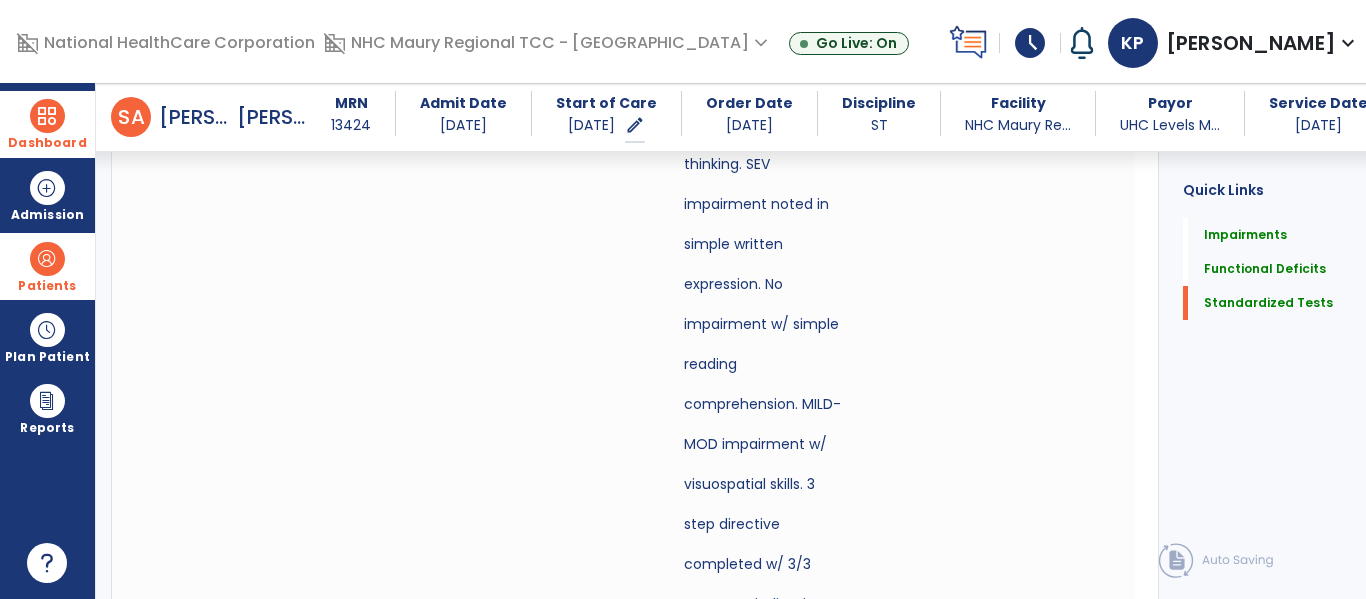 scroll, scrollTop: 0, scrollLeft: 0, axis: both 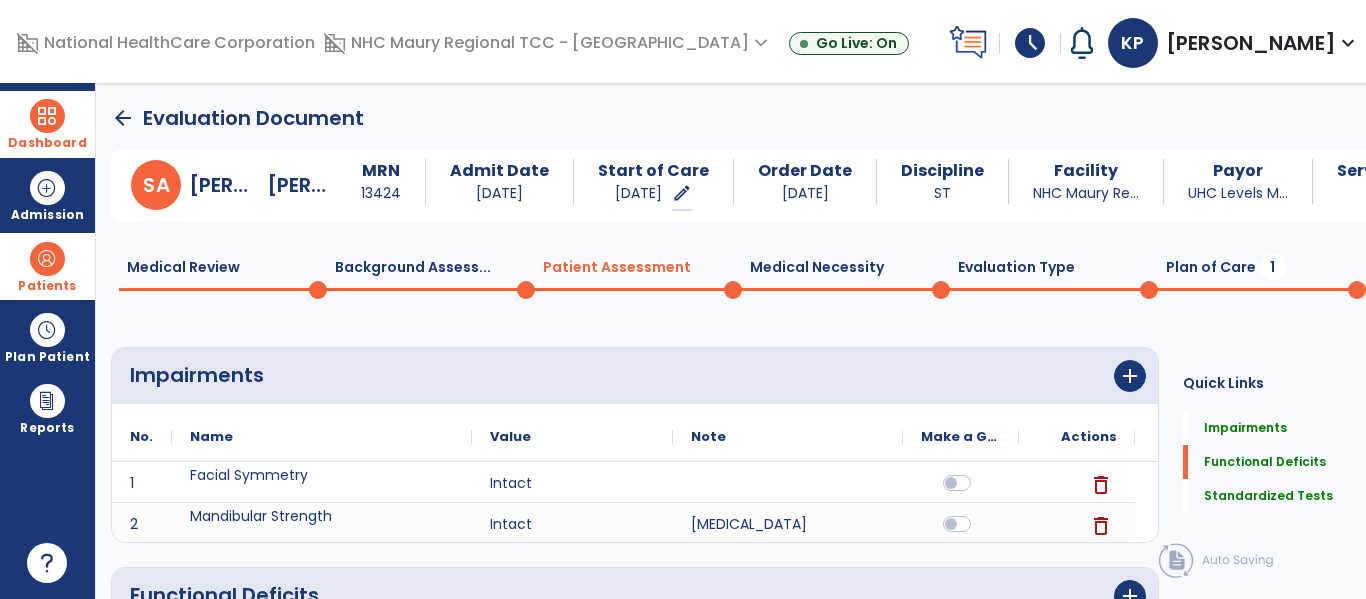 click on "arrow_back" 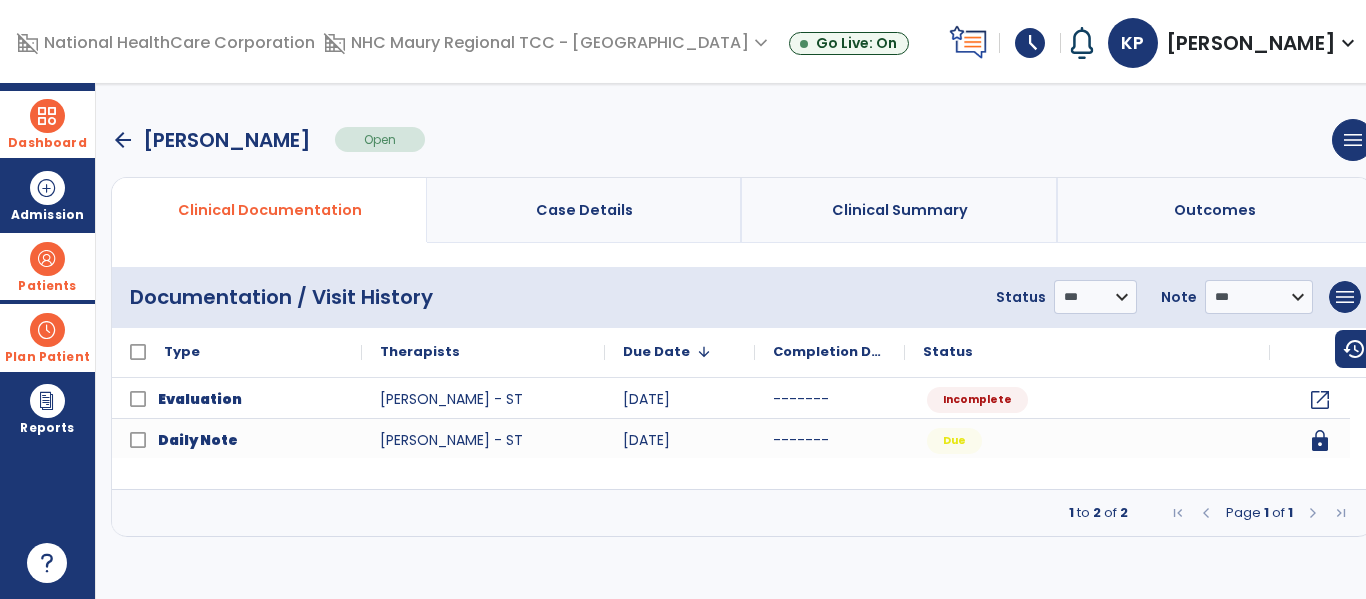 click on "Plan Patient" at bounding box center [47, 266] 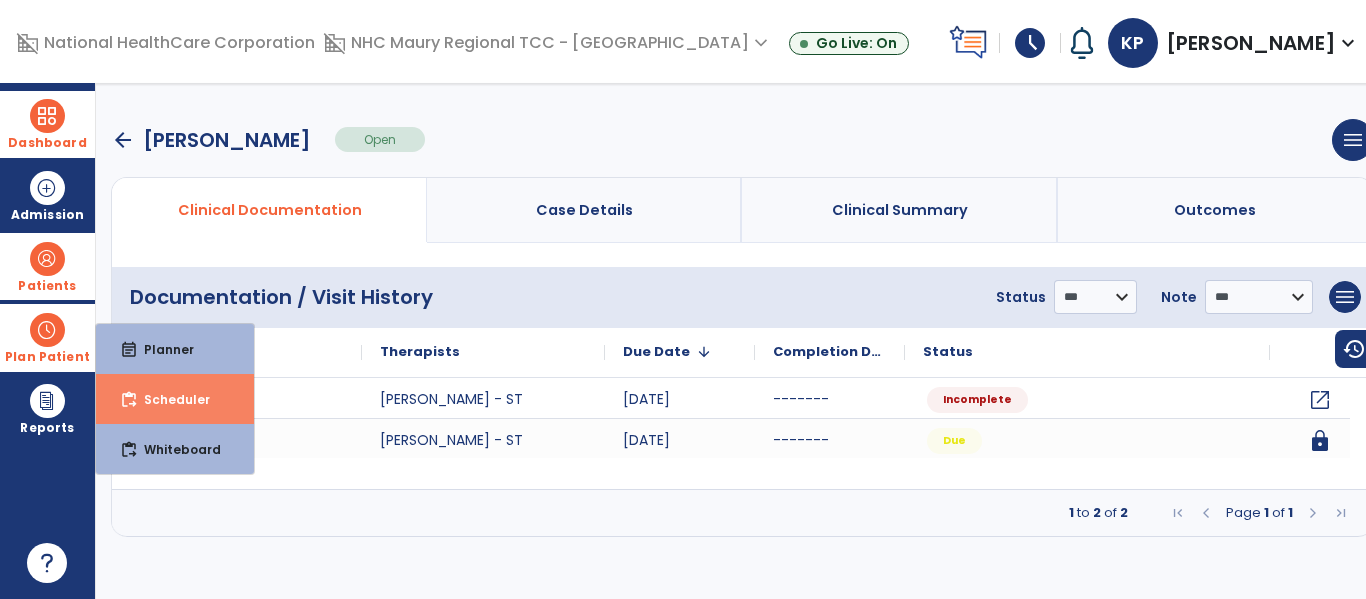 click on "Scheduler" at bounding box center (169, 399) 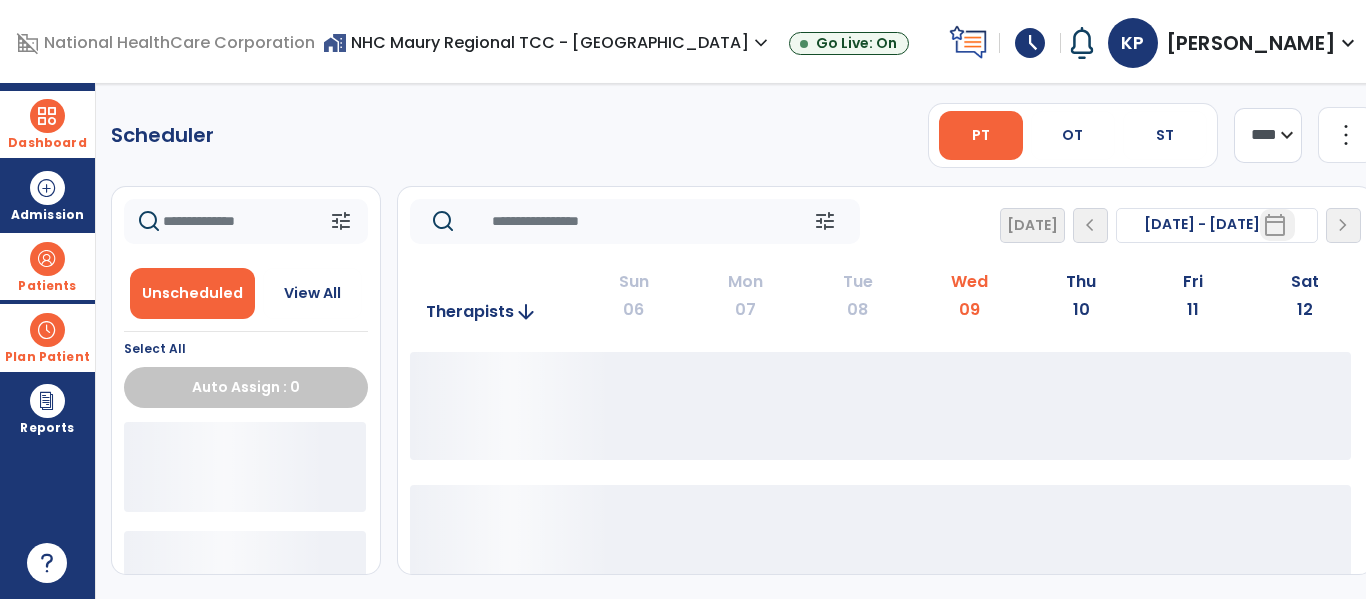 click on "Plan Patient" at bounding box center [47, 337] 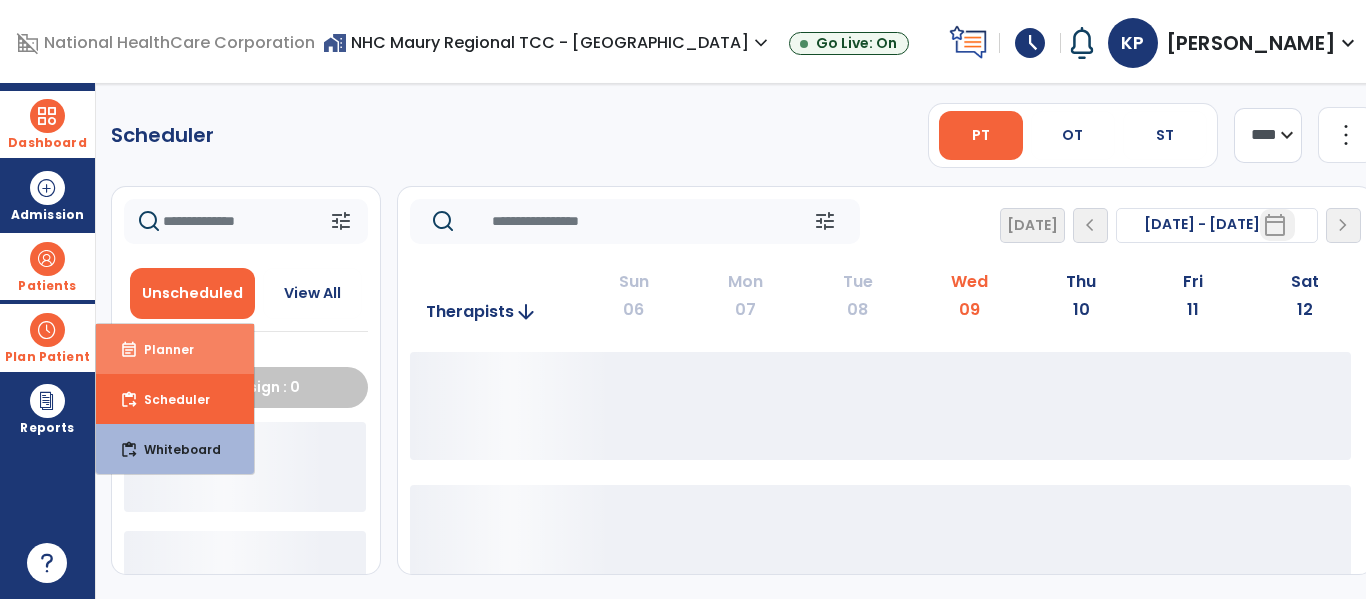 click on "event_note  Planner" at bounding box center [175, 349] 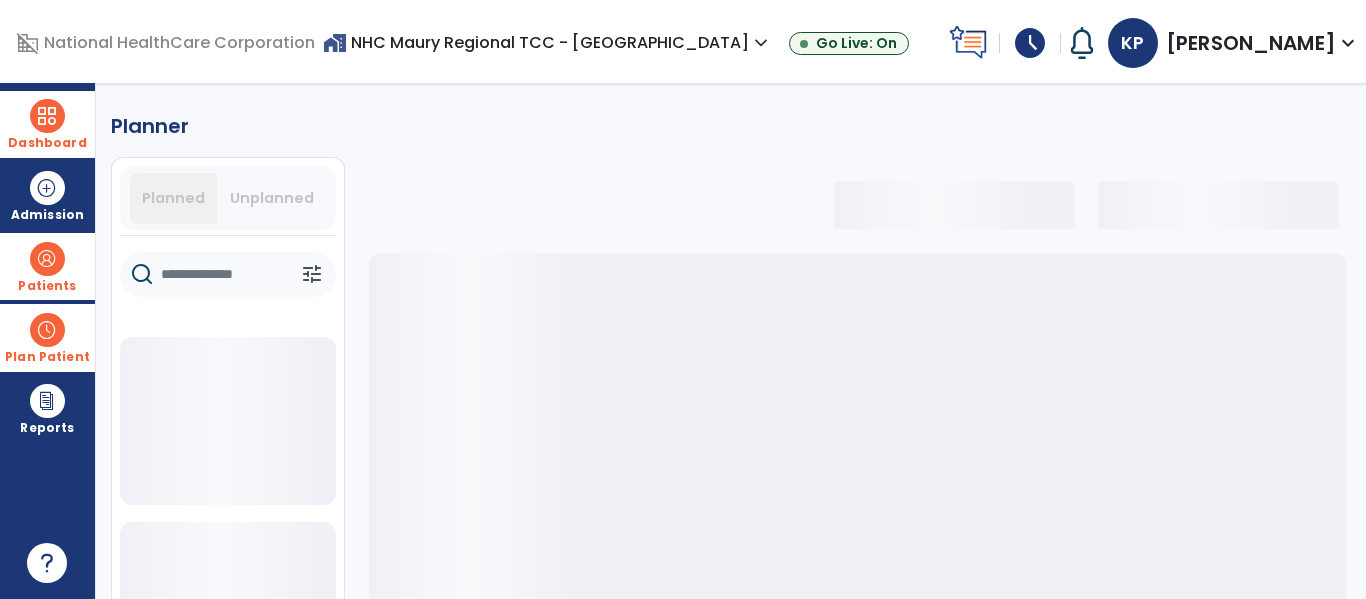 click on "Unplanned" at bounding box center [272, 198] 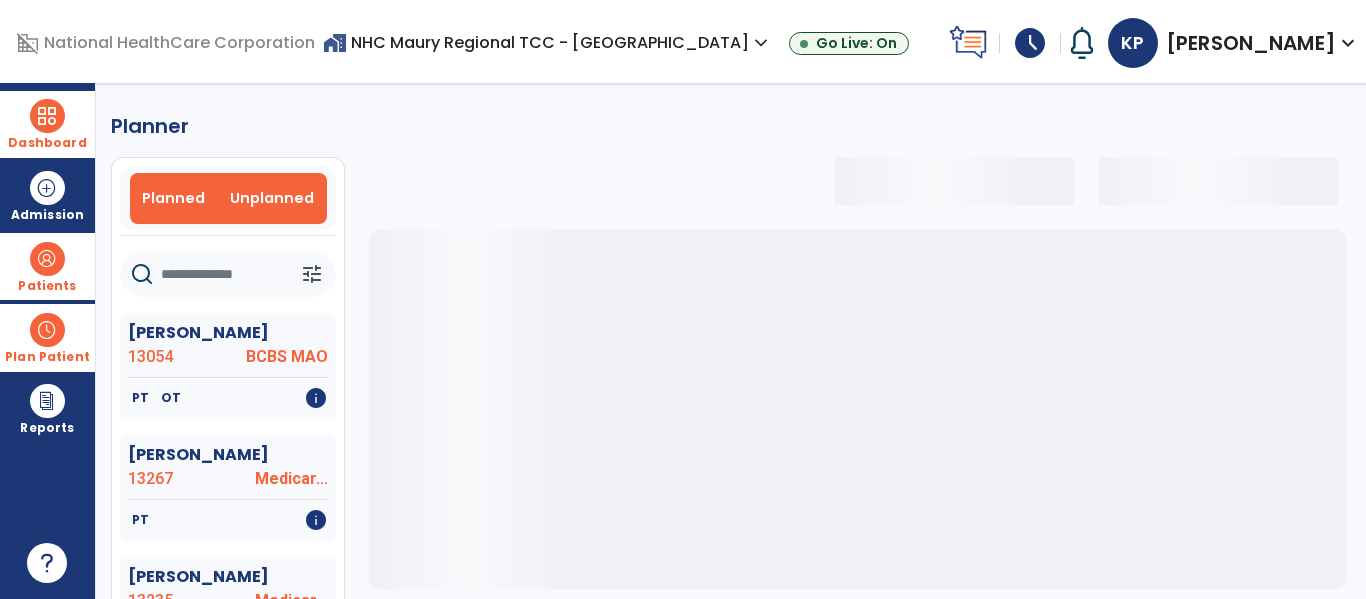 click on "Unplanned" at bounding box center (272, 198) 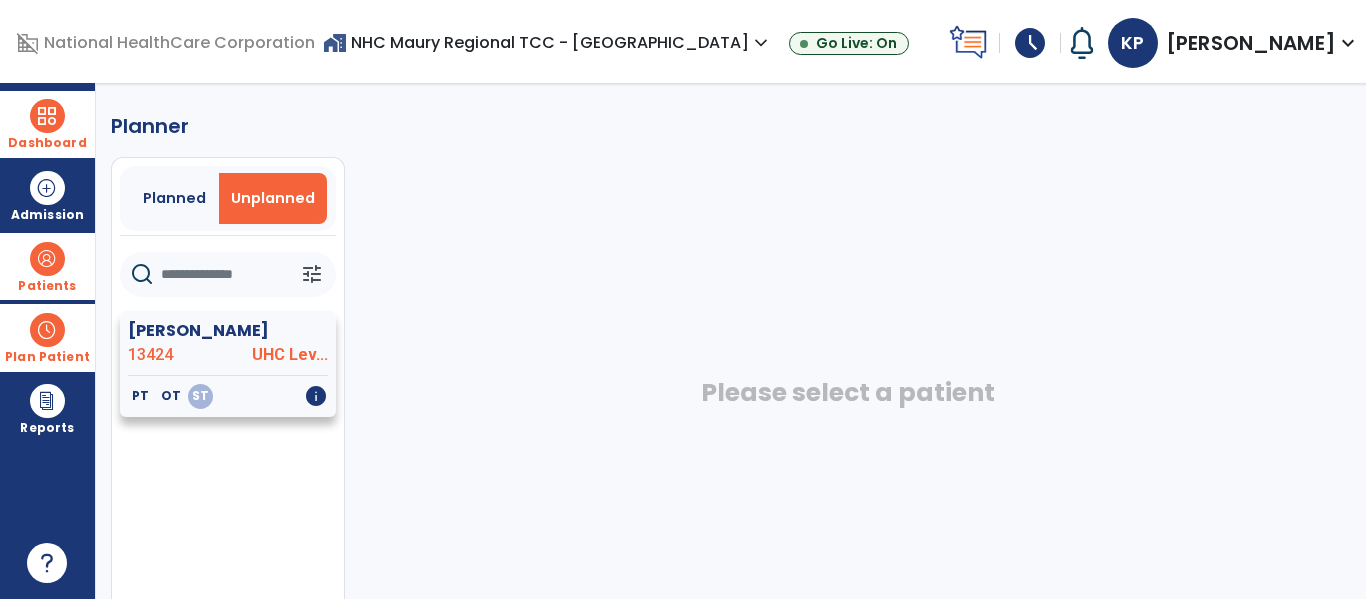 click on "PT   OT   ST   info" 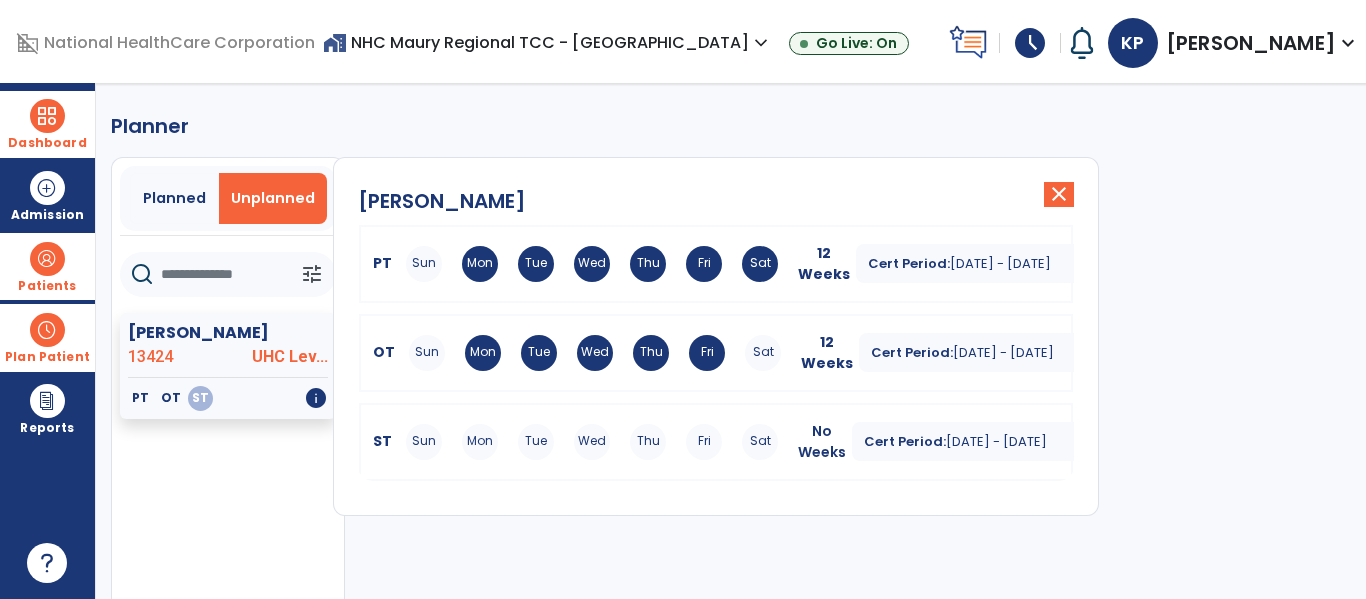 click on "Mon" at bounding box center [480, 442] 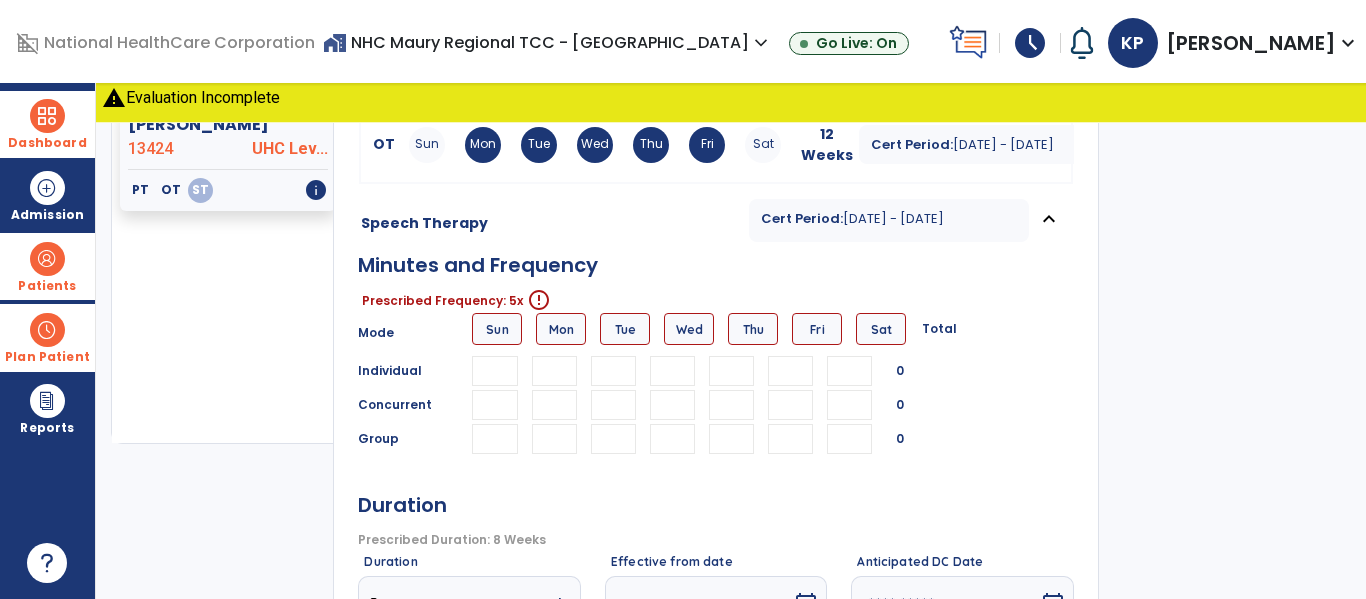 scroll, scrollTop: 265, scrollLeft: 0, axis: vertical 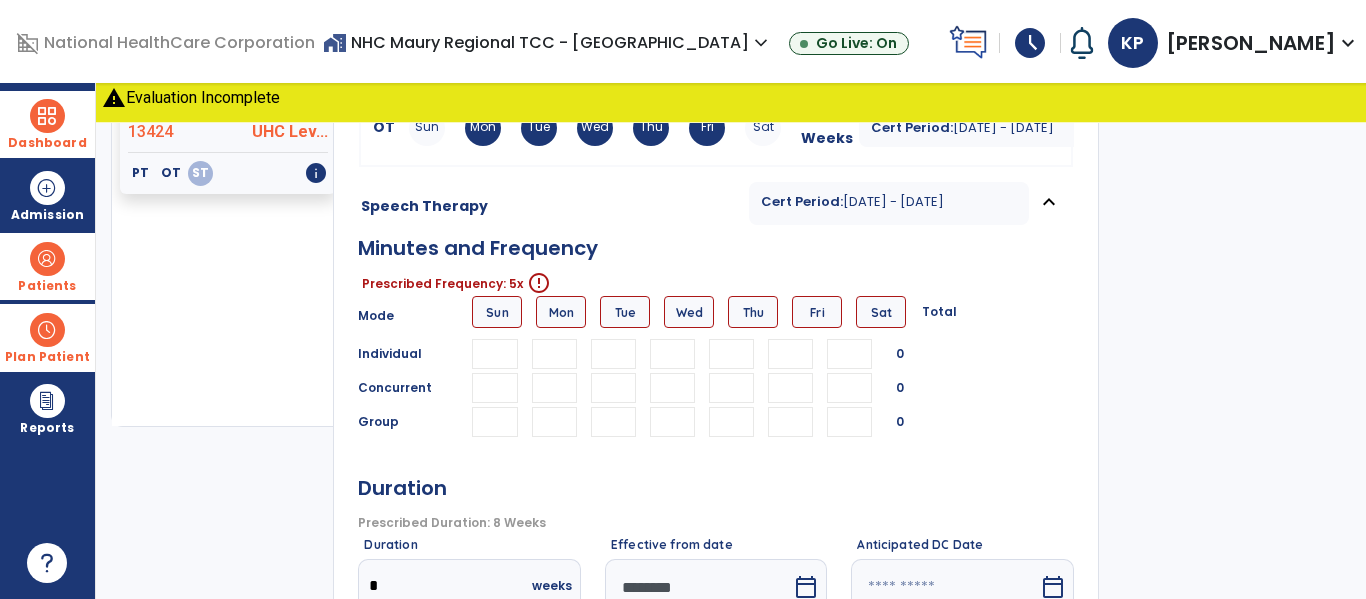 click at bounding box center (554, 354) 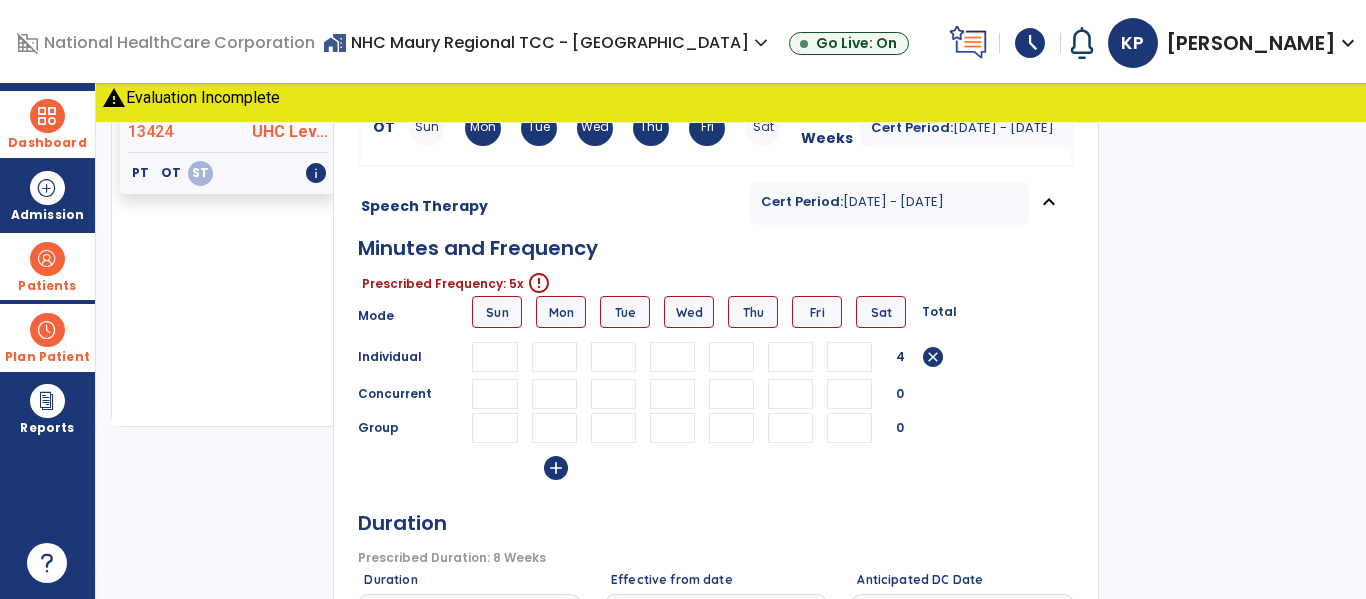 scroll, scrollTop: 0, scrollLeft: 1, axis: horizontal 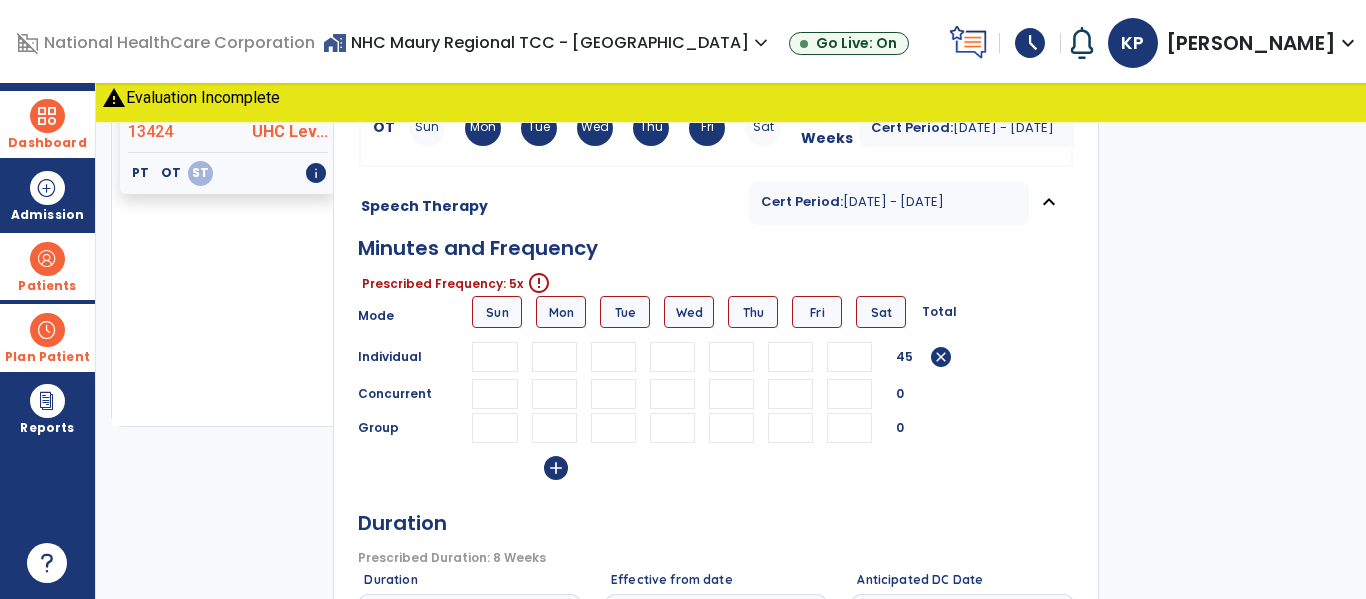 type on "**" 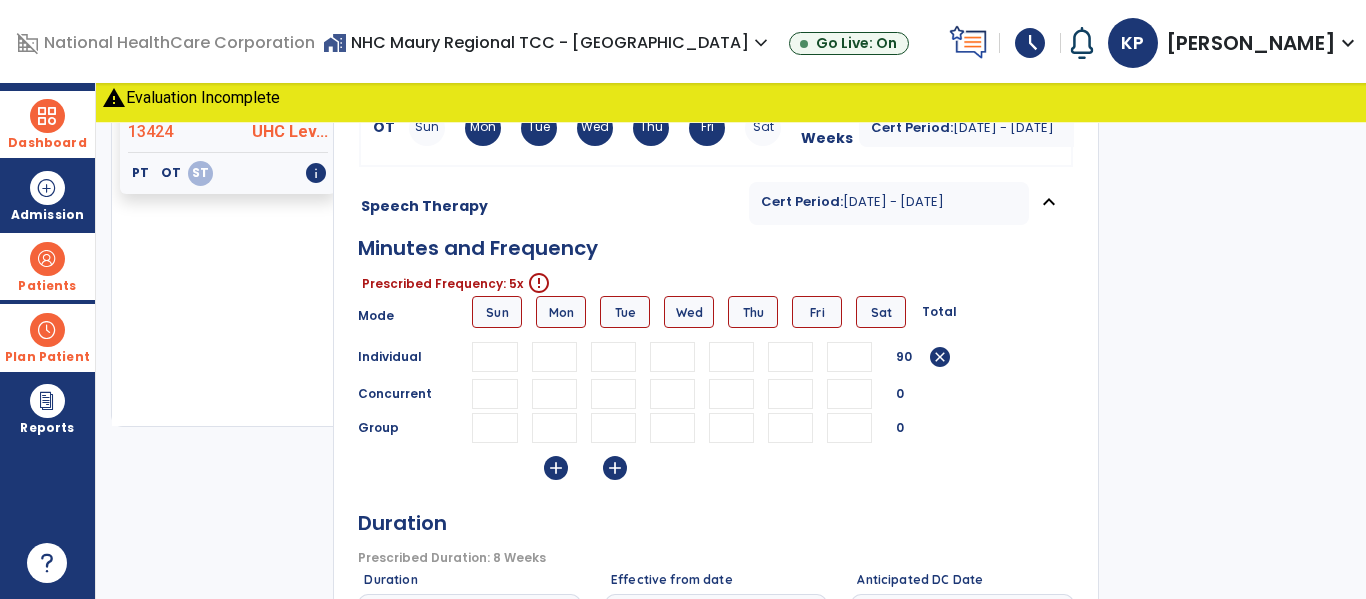 type on "**" 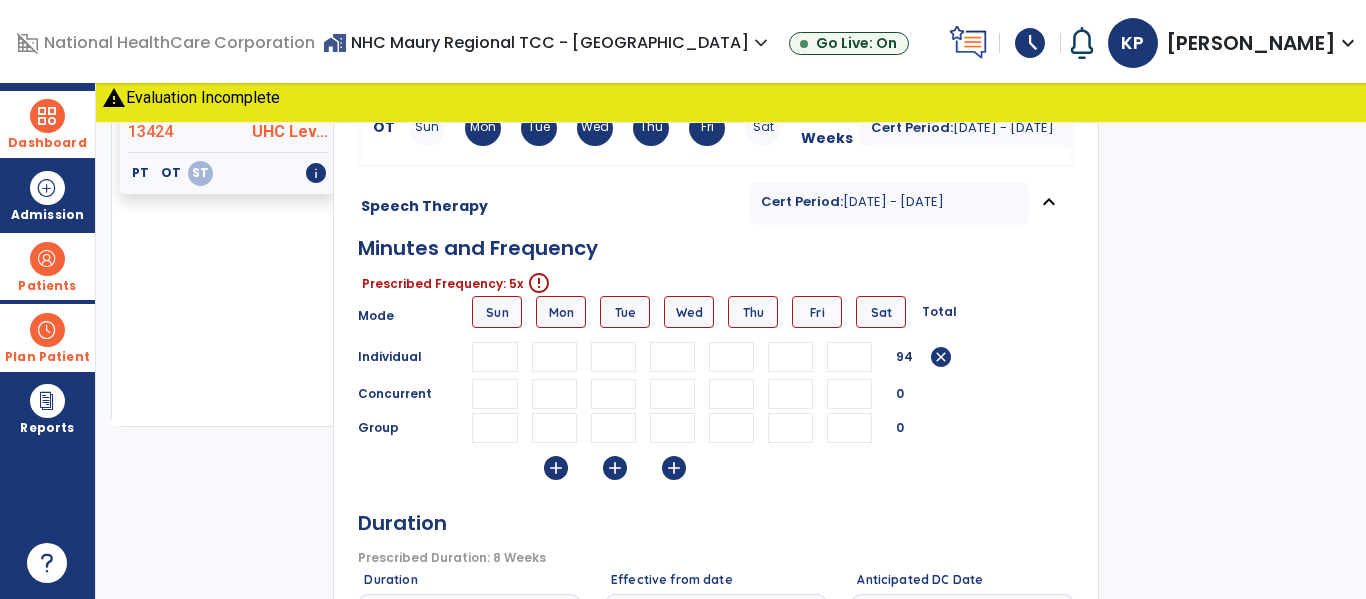 type on "**" 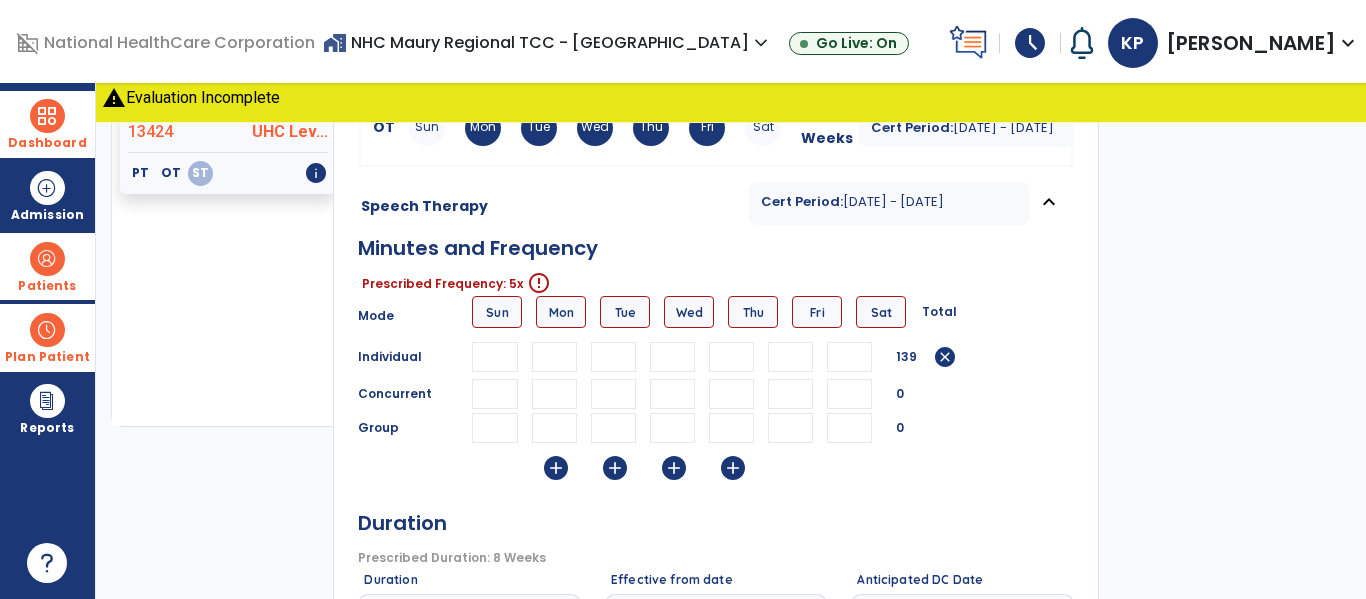 scroll, scrollTop: 0, scrollLeft: 1, axis: horizontal 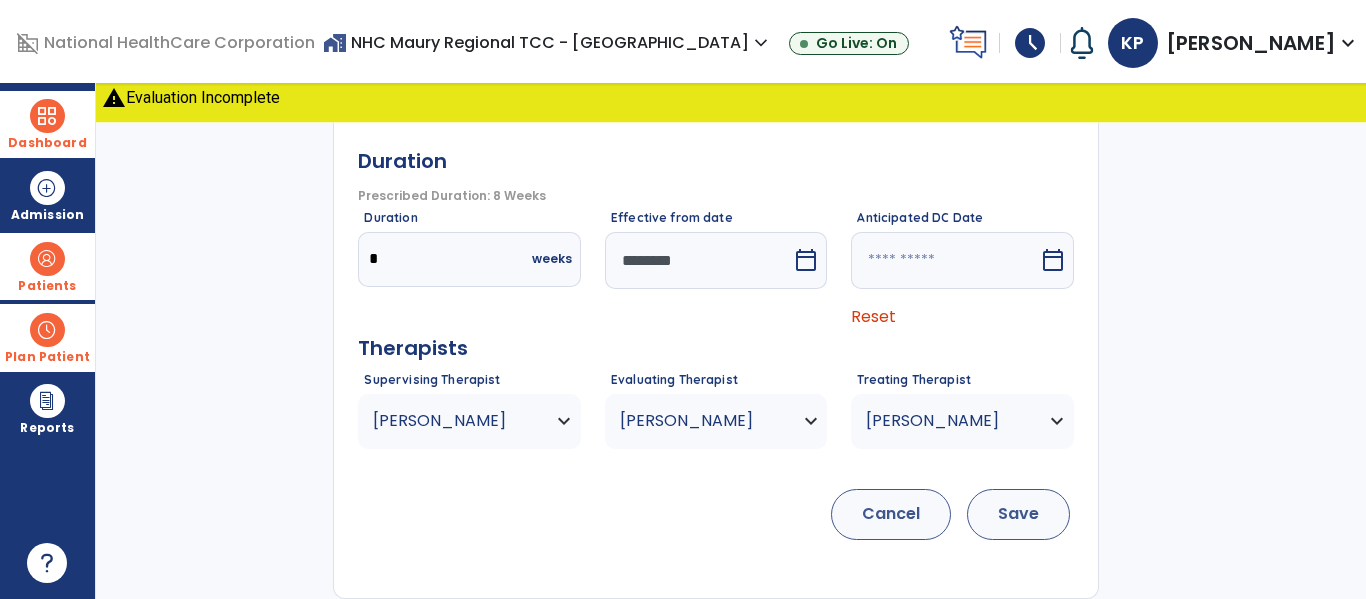 type on "**" 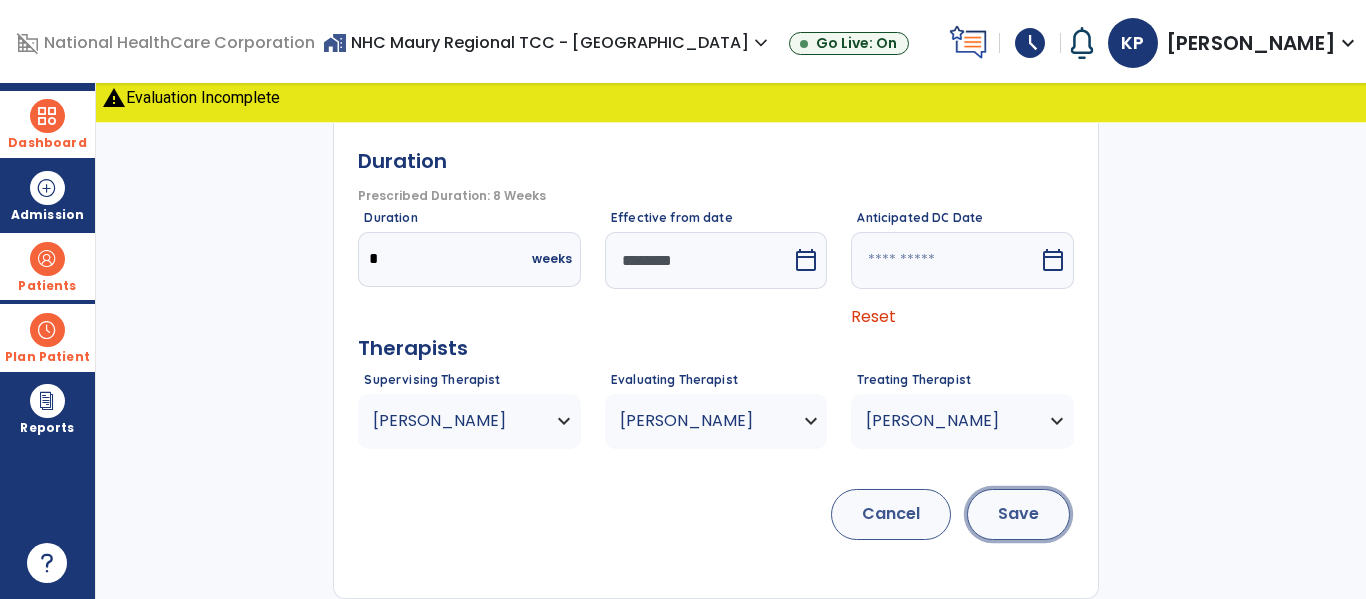 scroll, scrollTop: 0, scrollLeft: 0, axis: both 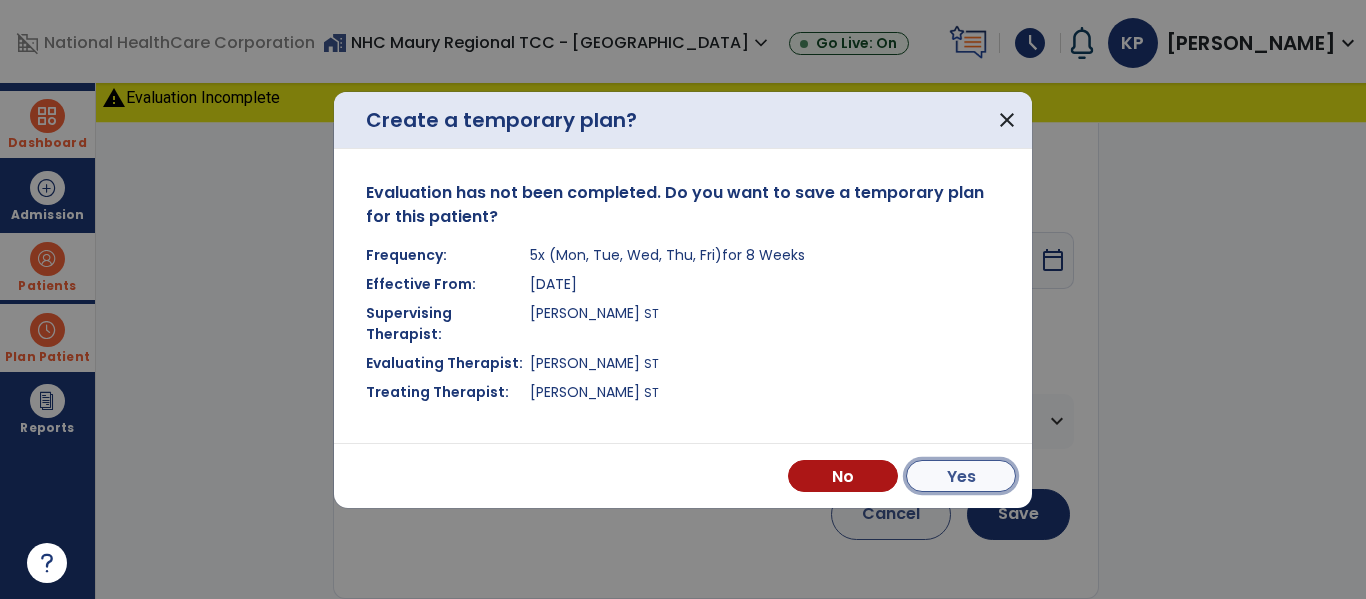 click on "Yes" at bounding box center (961, 476) 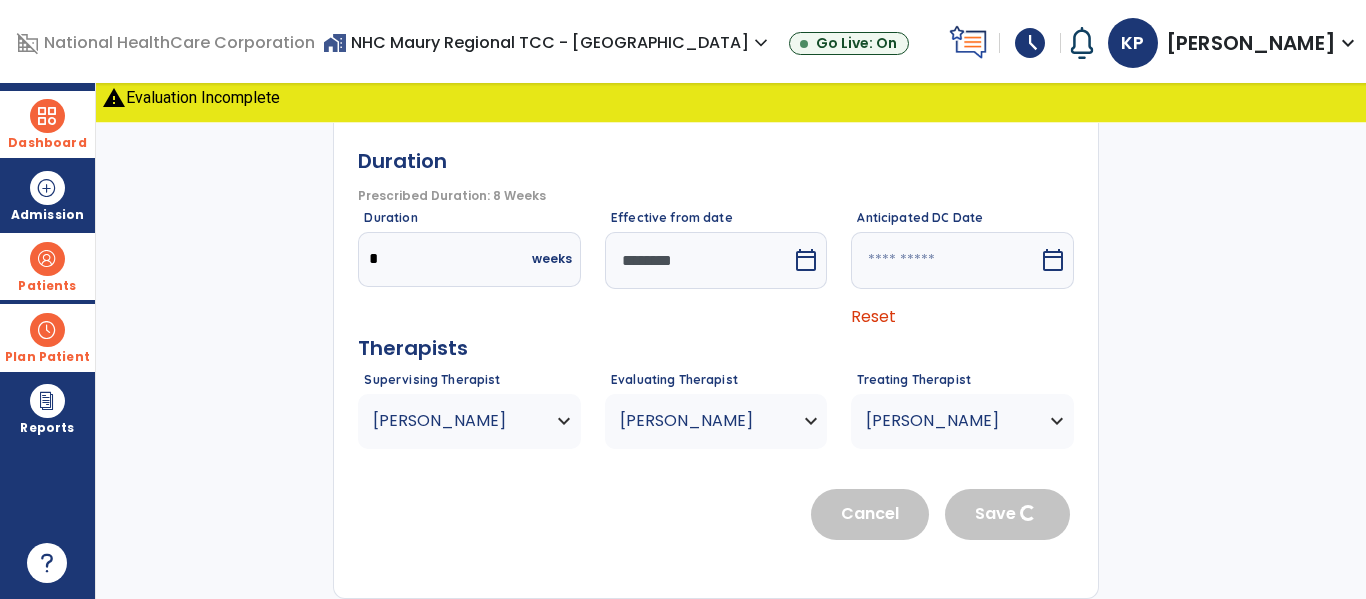 scroll, scrollTop: 478, scrollLeft: 0, axis: vertical 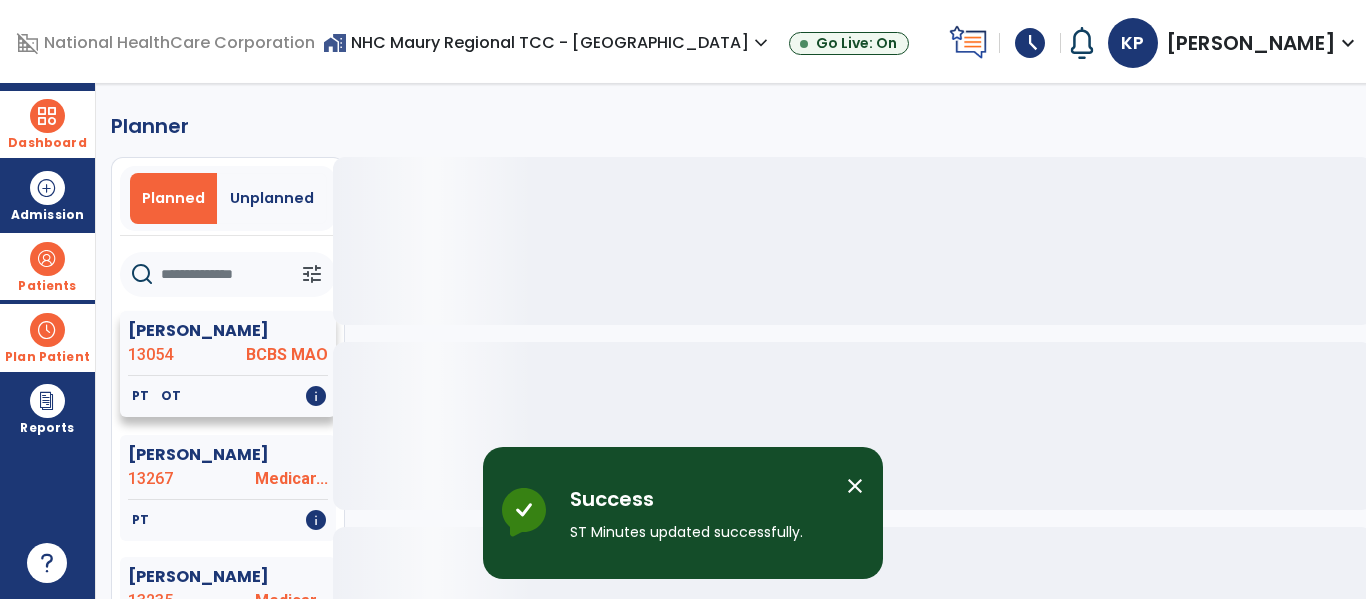 click on "13054" 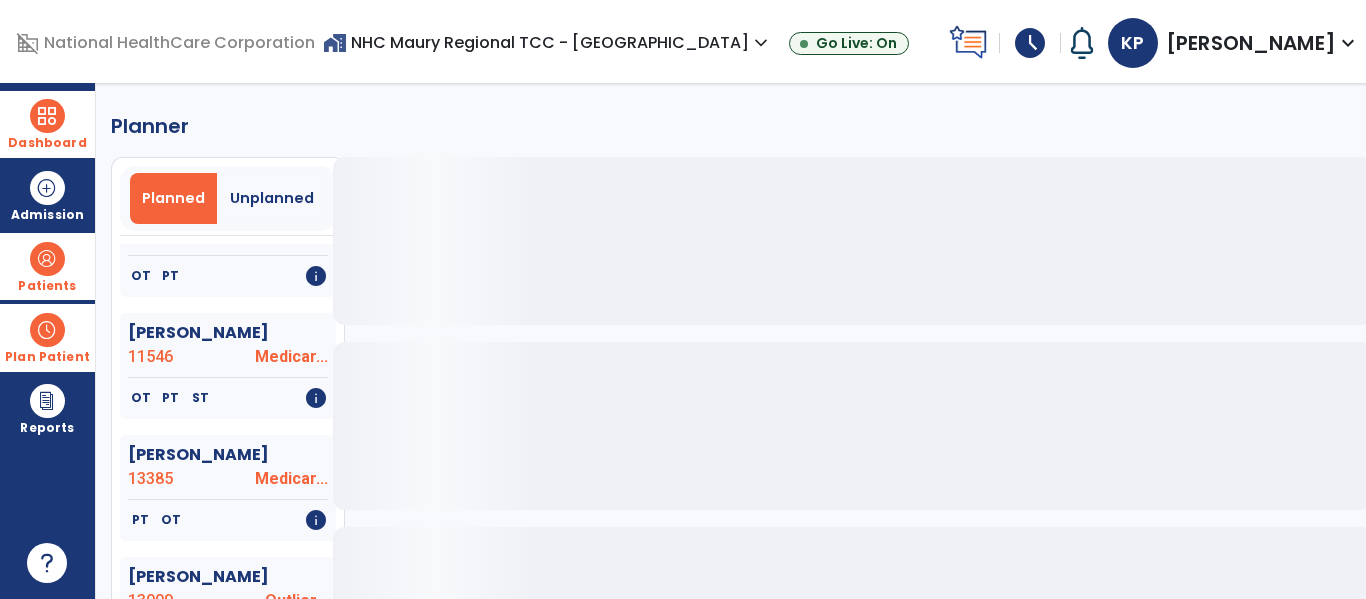 scroll, scrollTop: 400, scrollLeft: 0, axis: vertical 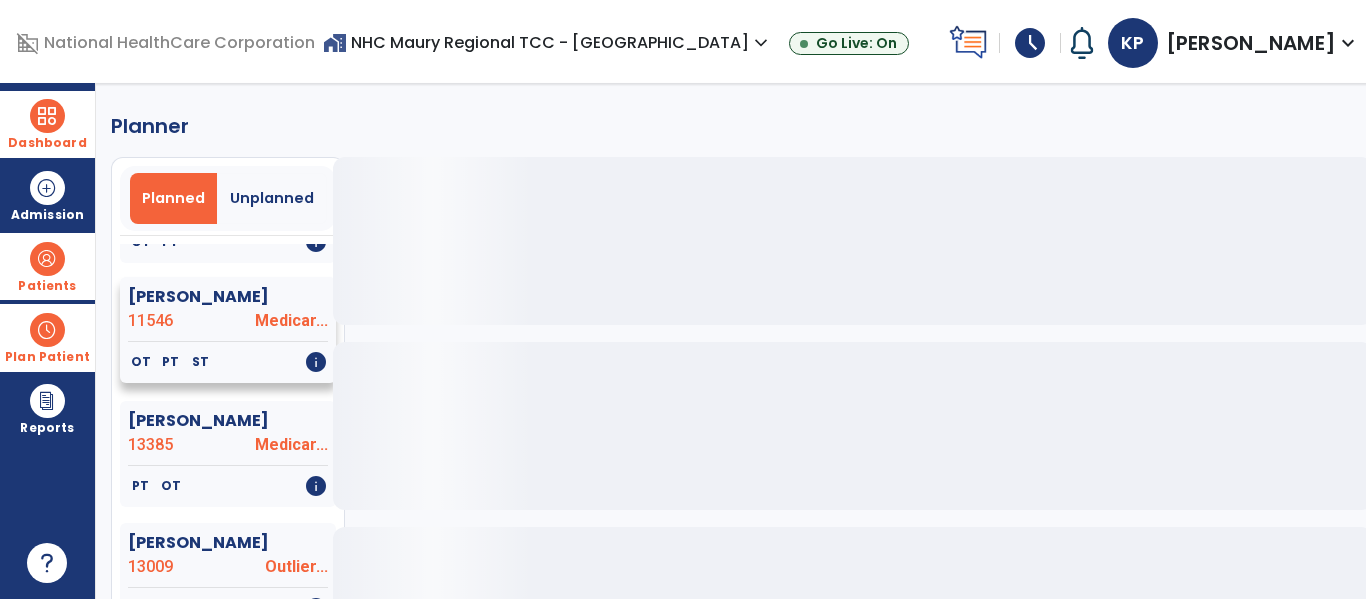 click on "[PERSON_NAME]  11546 Medicar..." 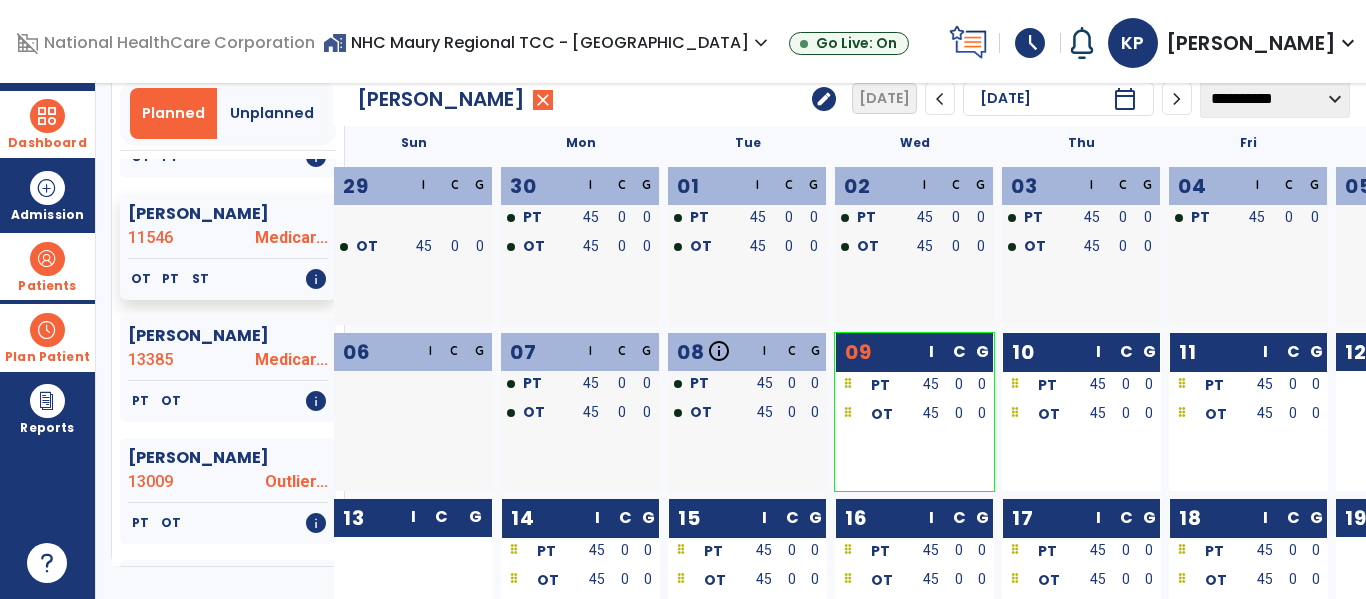 scroll, scrollTop: 82, scrollLeft: 0, axis: vertical 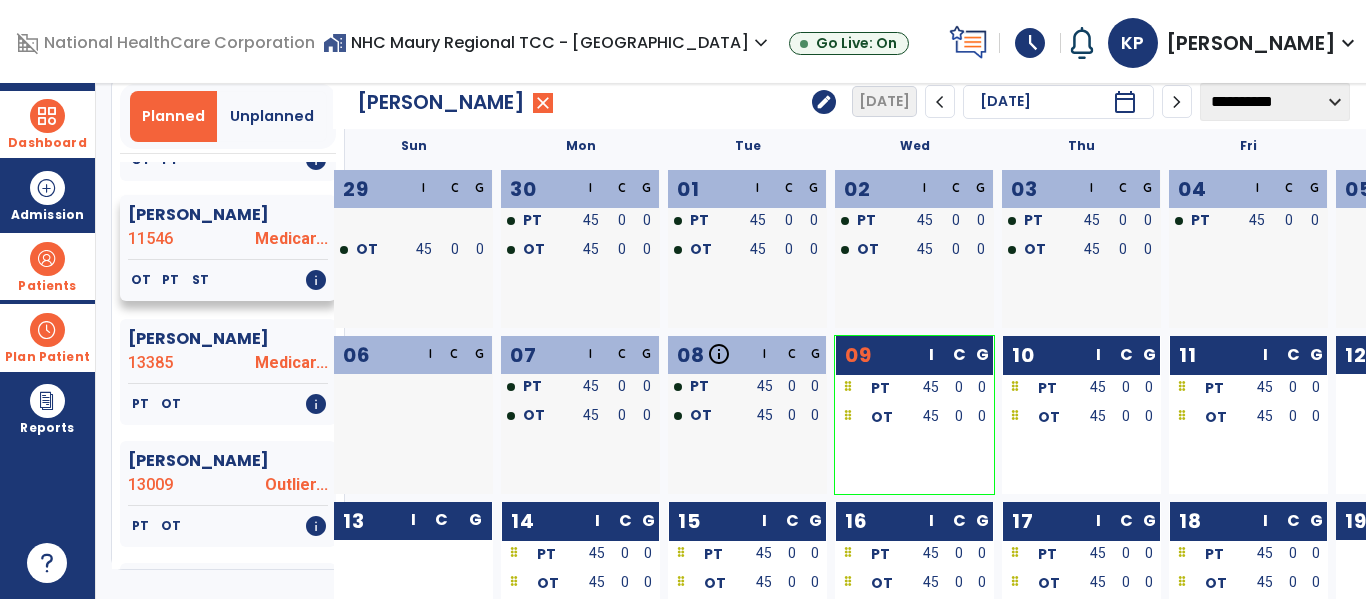 click on "[PERSON_NAME]  11546 Medicar..." 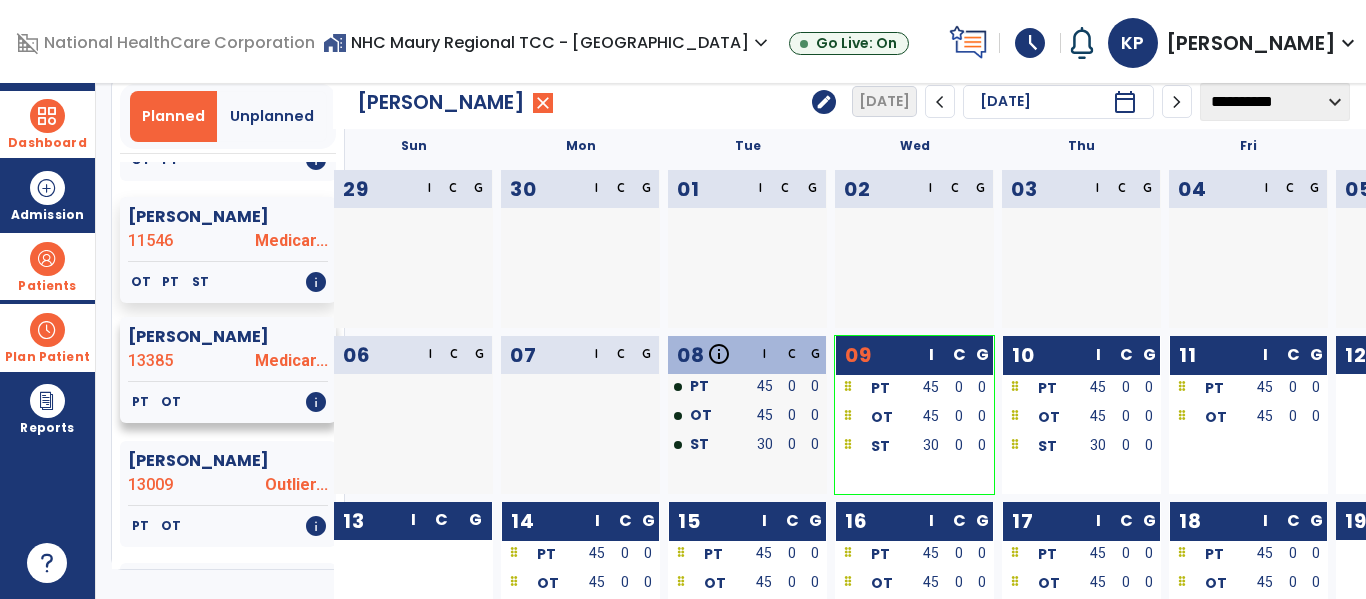 click on "PT   OT   info" 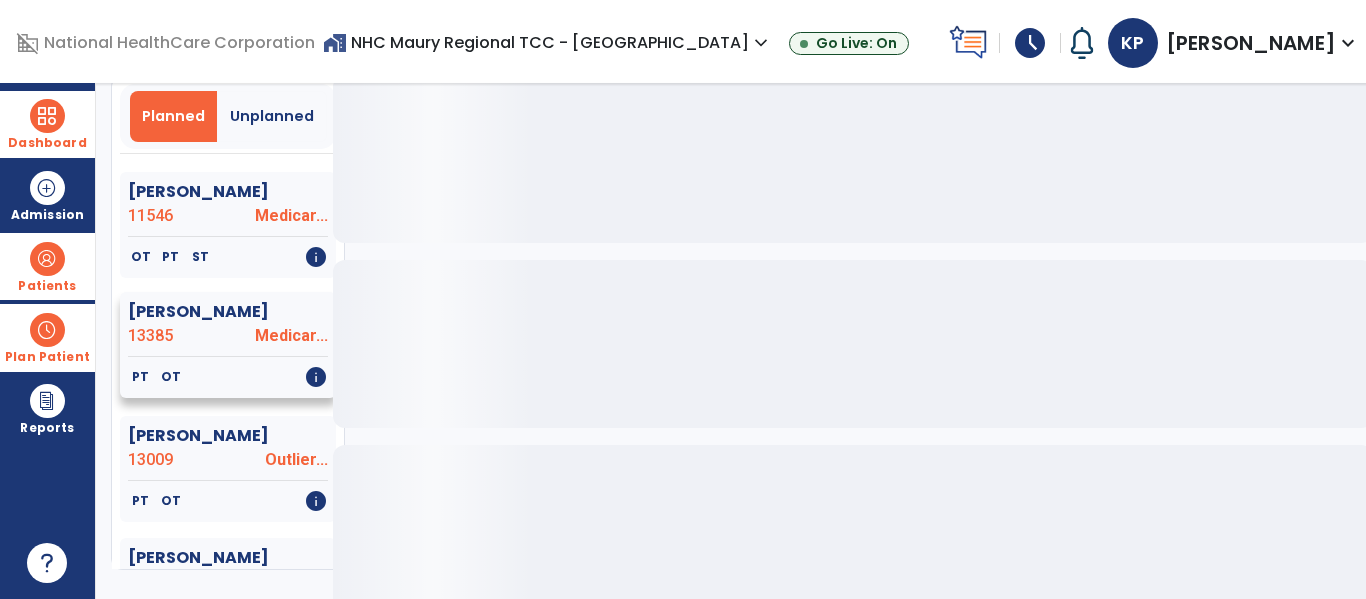 scroll, scrollTop: 400, scrollLeft: 0, axis: vertical 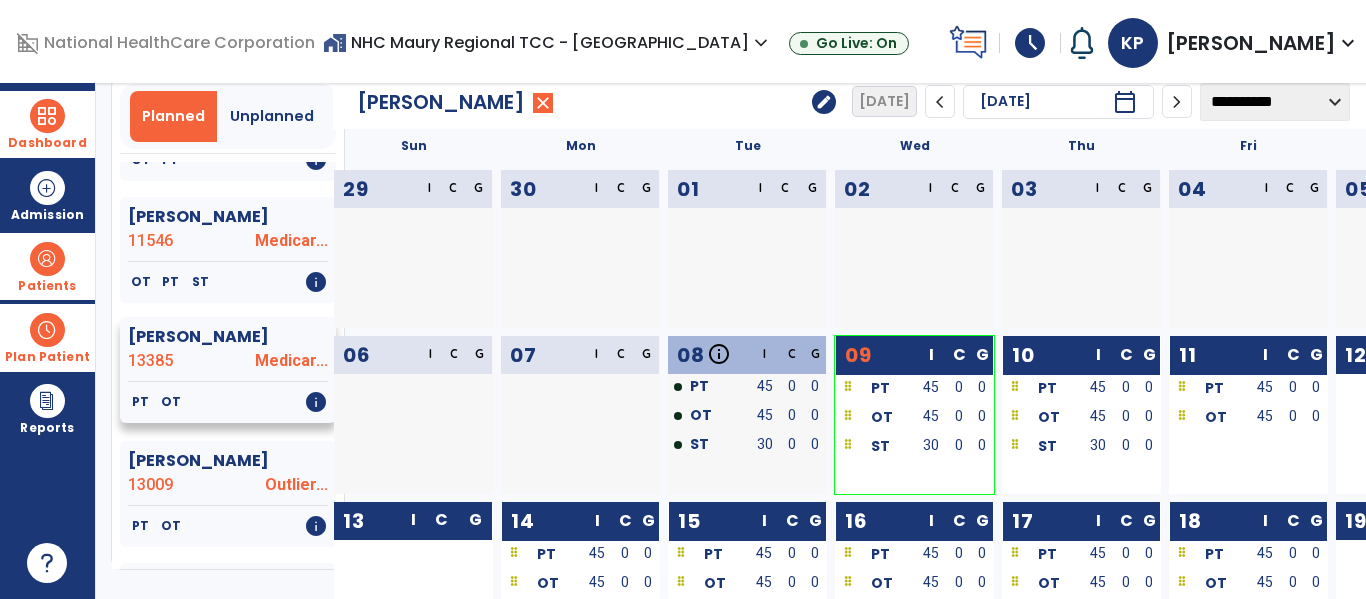 click on "[PERSON_NAME]  13385 Medicar..." 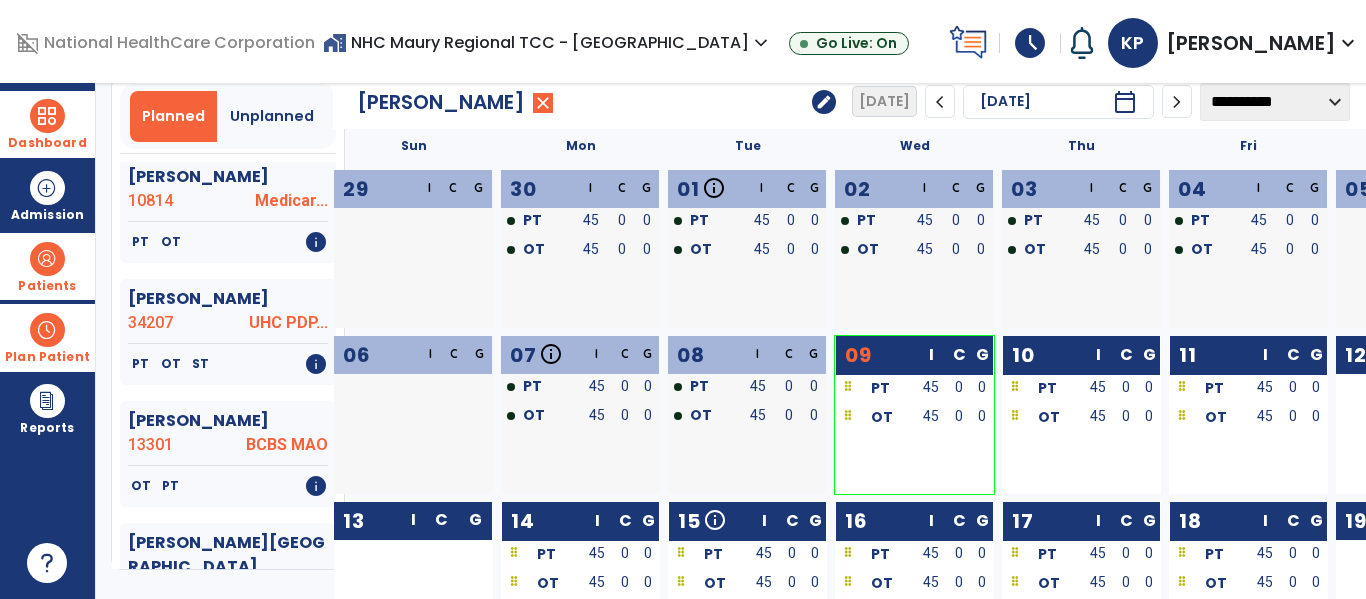scroll, scrollTop: 1400, scrollLeft: 0, axis: vertical 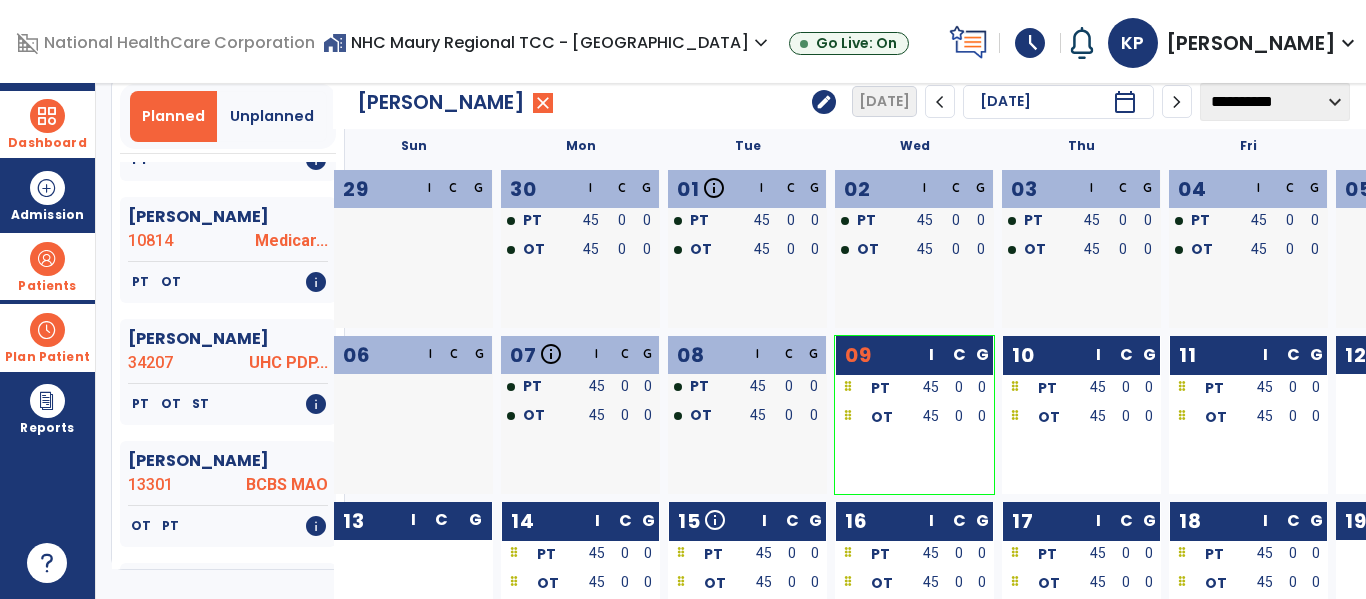 click on "[PERSON_NAME]  34207 UHC PDP..." 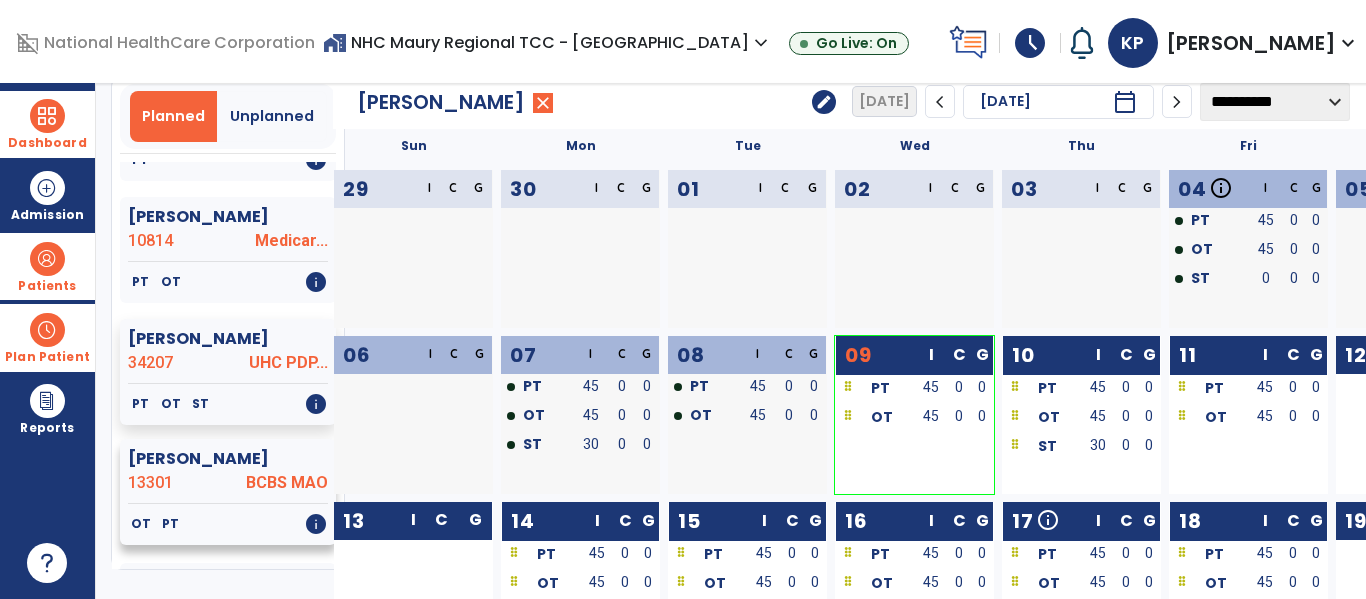 click on "BCBS MAO" 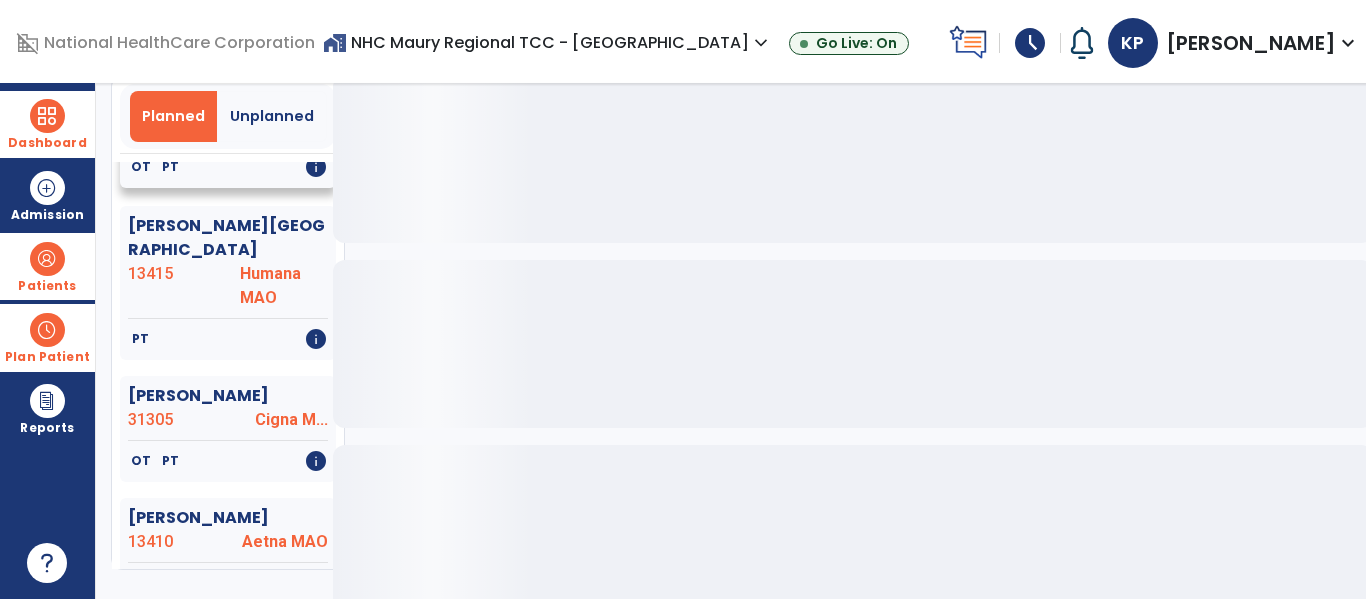 scroll, scrollTop: 1760, scrollLeft: 0, axis: vertical 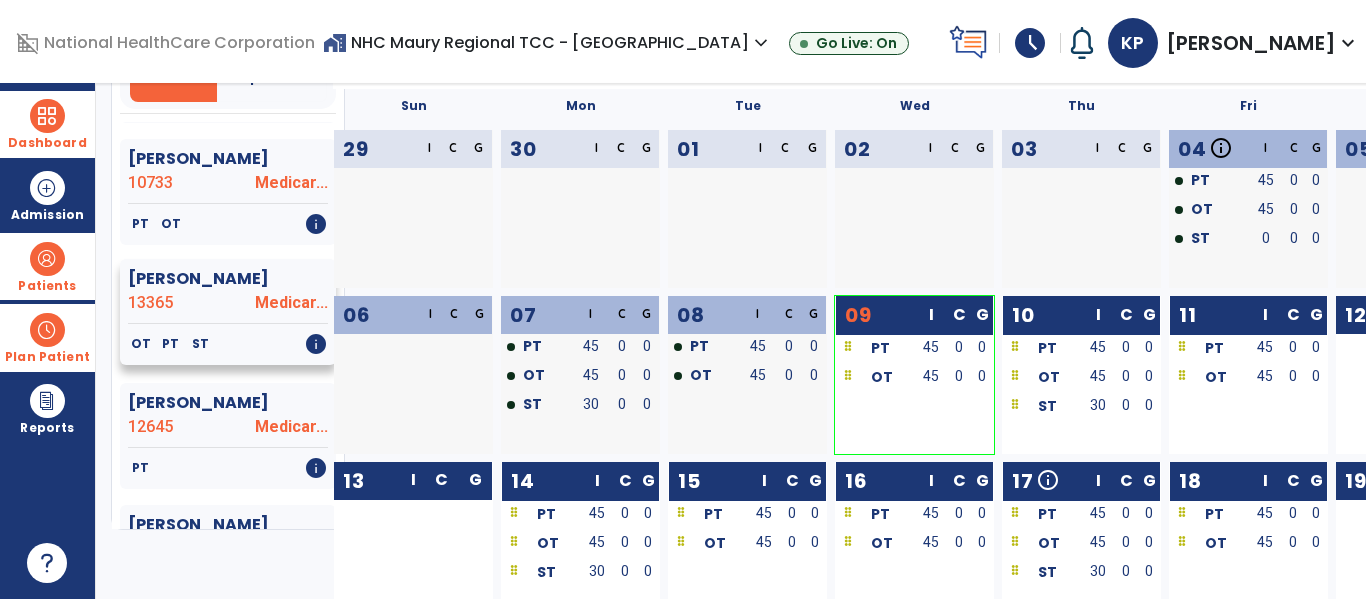 click on "OT   PT   ST   info" 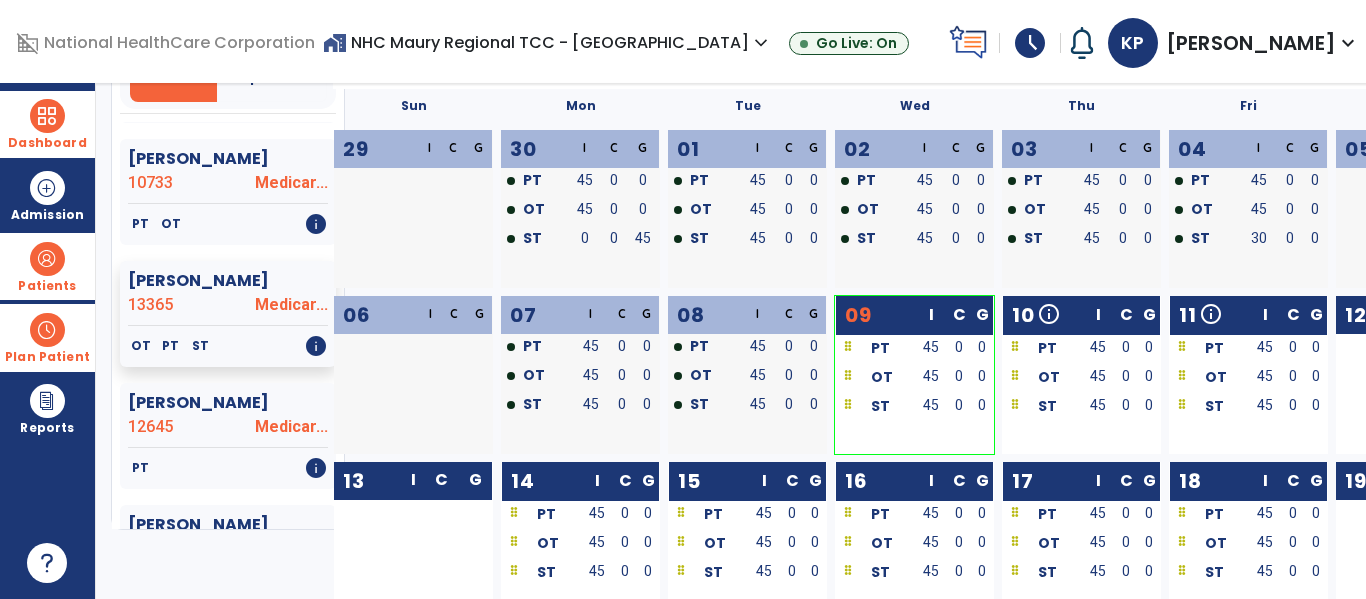 click at bounding box center [376, 406] 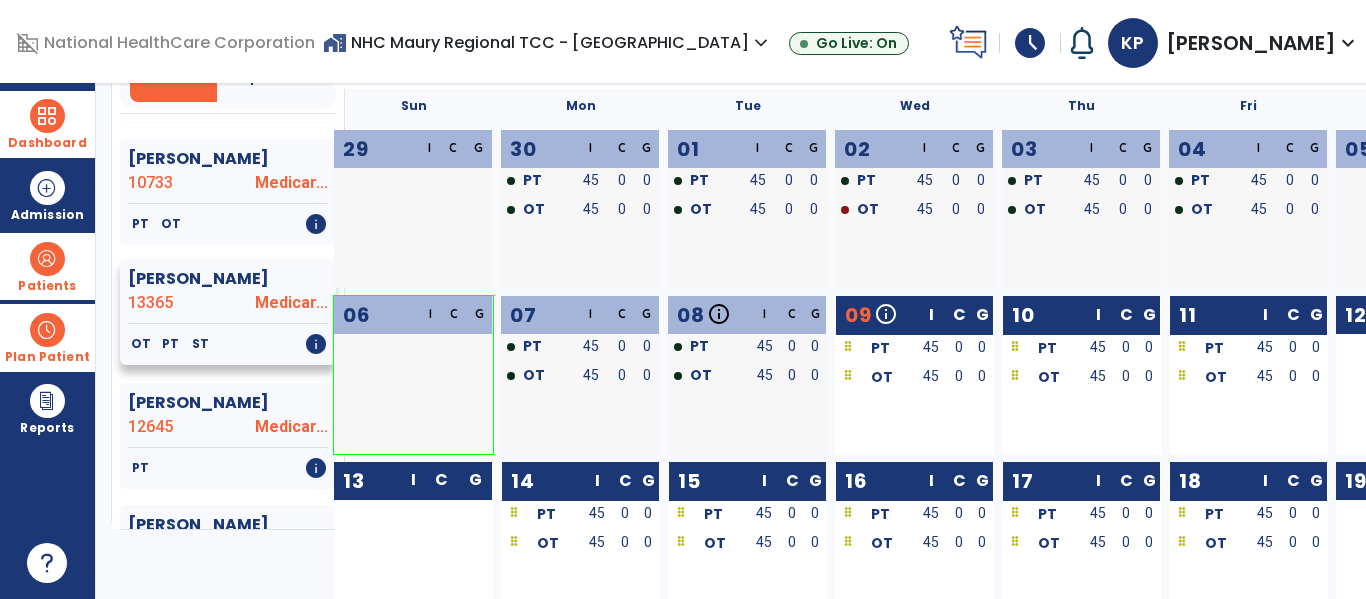 click on "[PERSON_NAME]" 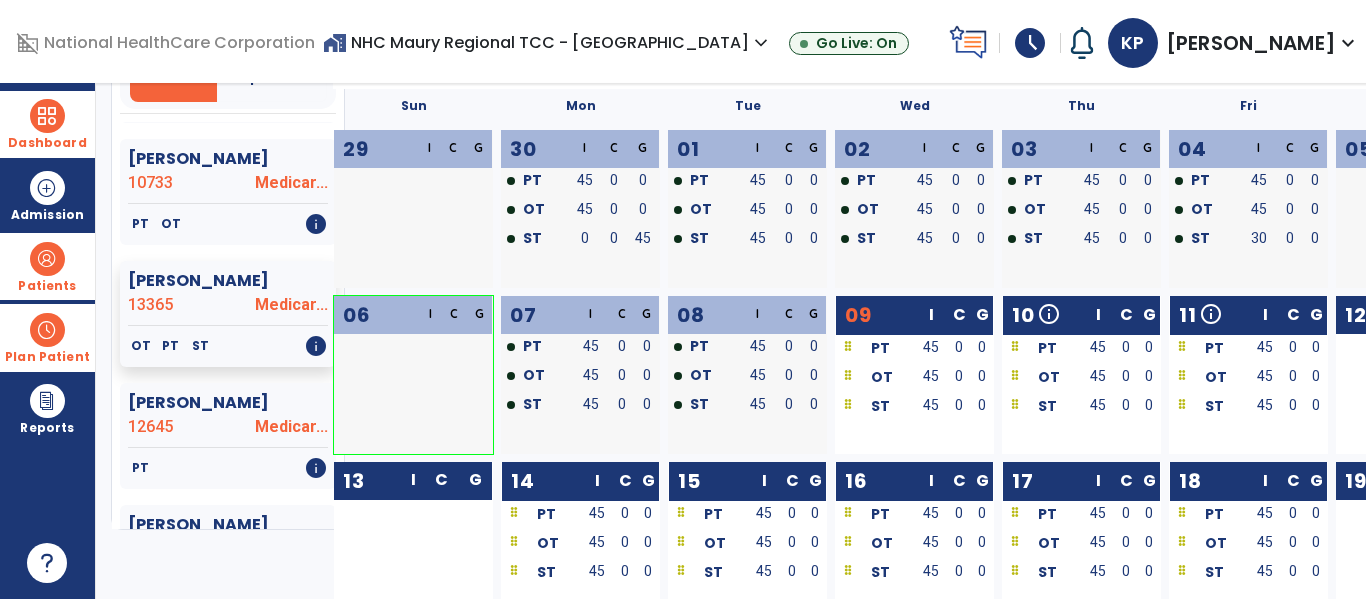 click at bounding box center (348, 404) 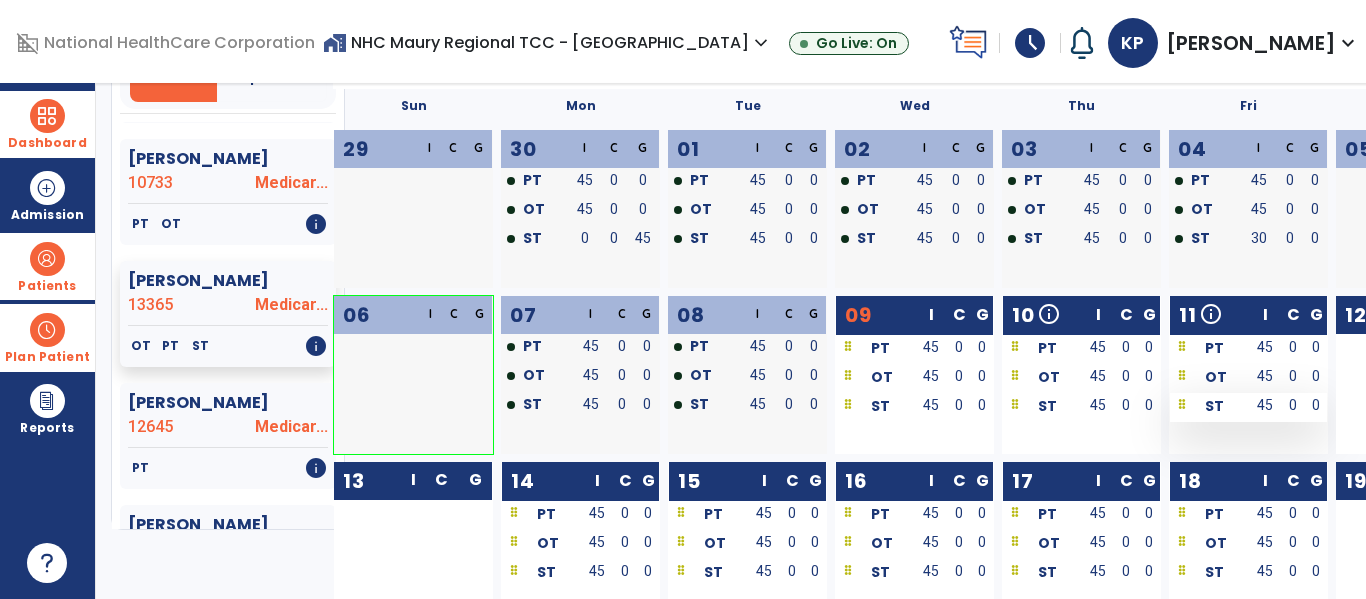 click on "45" at bounding box center (1265, 405) 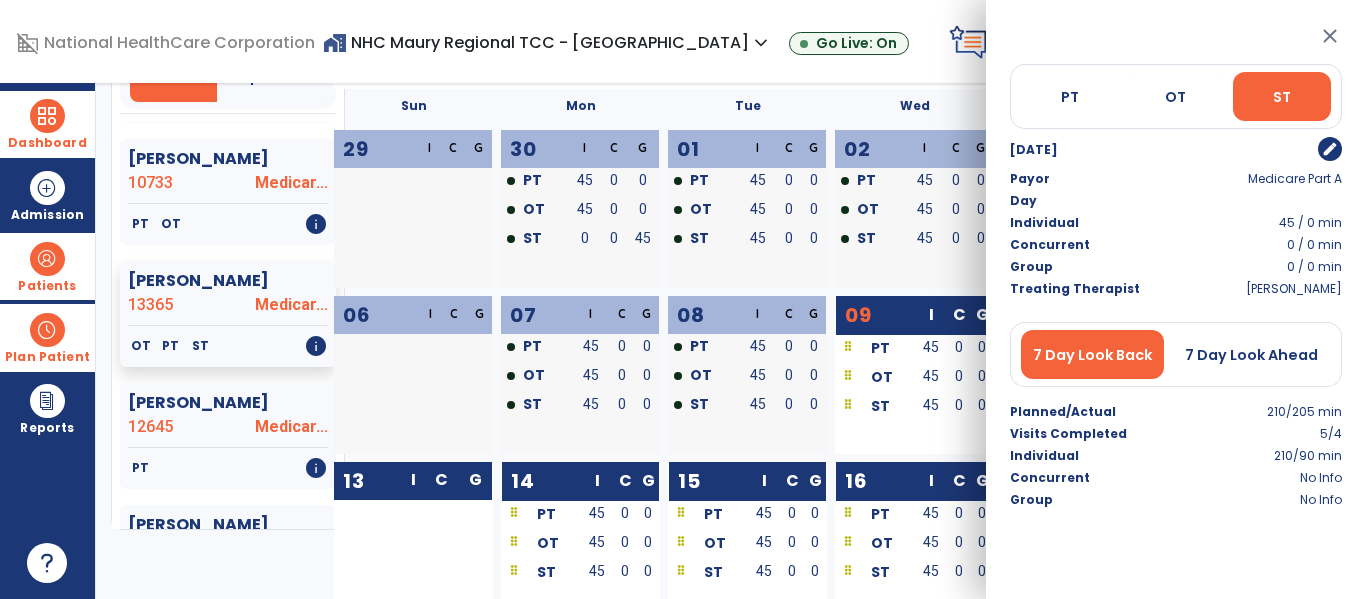 click on "edit" at bounding box center (1330, 149) 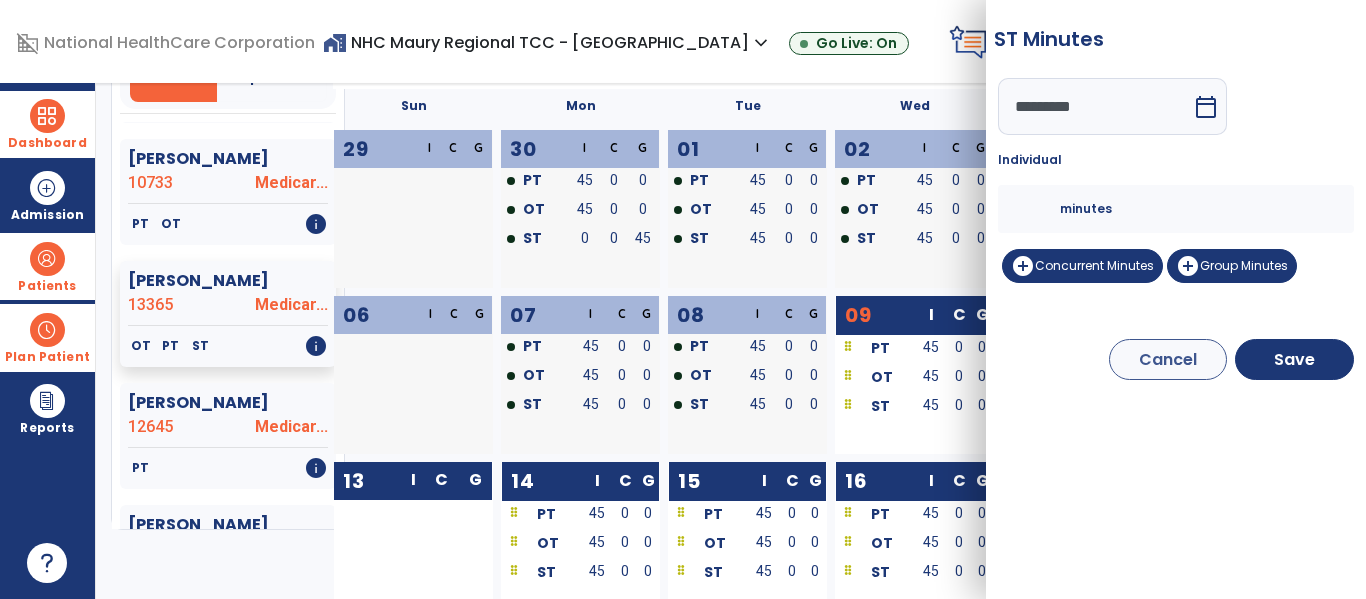 click on "*********" at bounding box center (1095, 106) 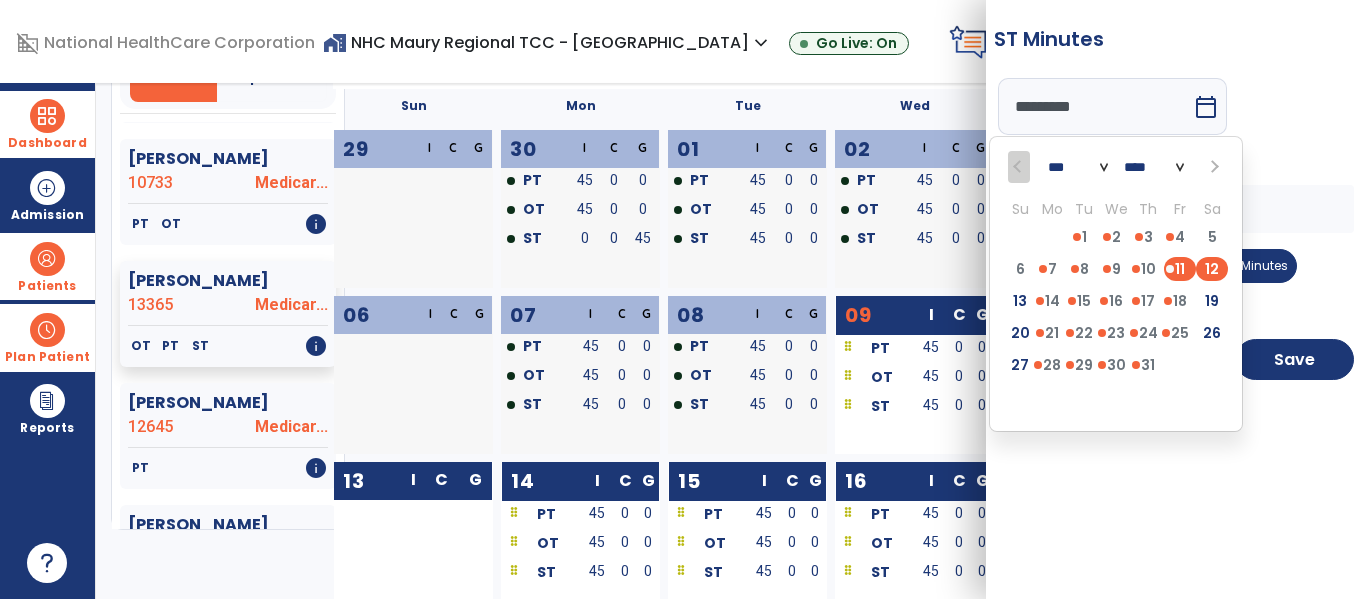 click on "12" at bounding box center (1212, 269) 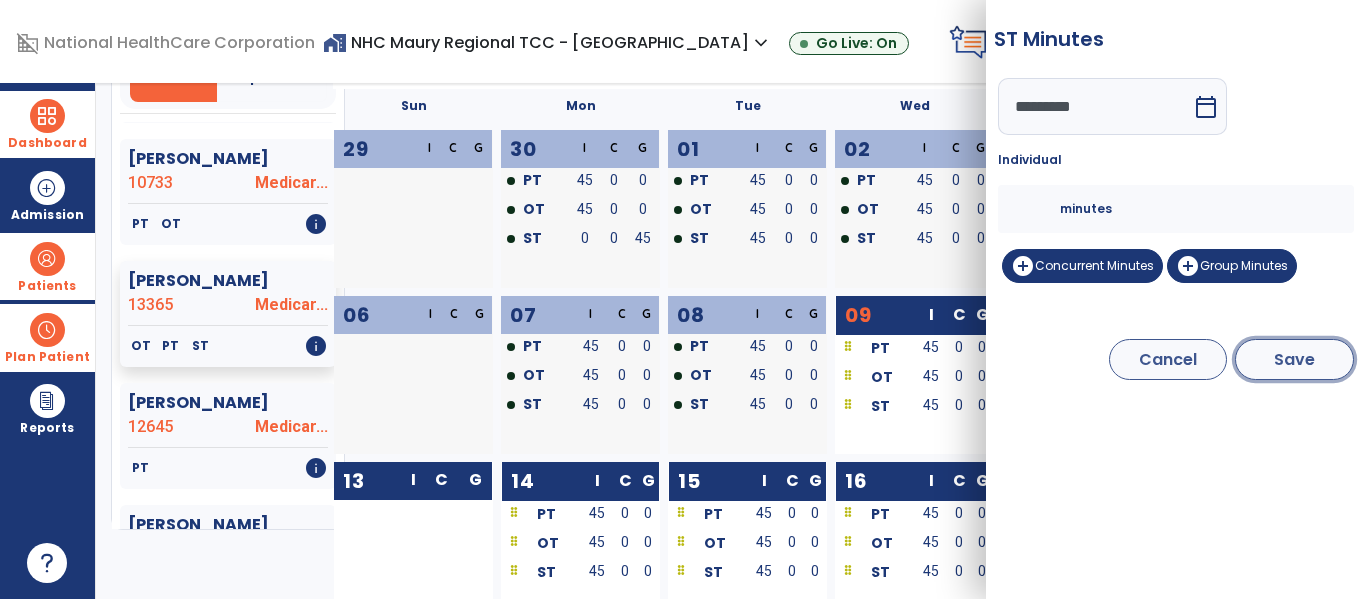 click on "Save" at bounding box center (1294, 359) 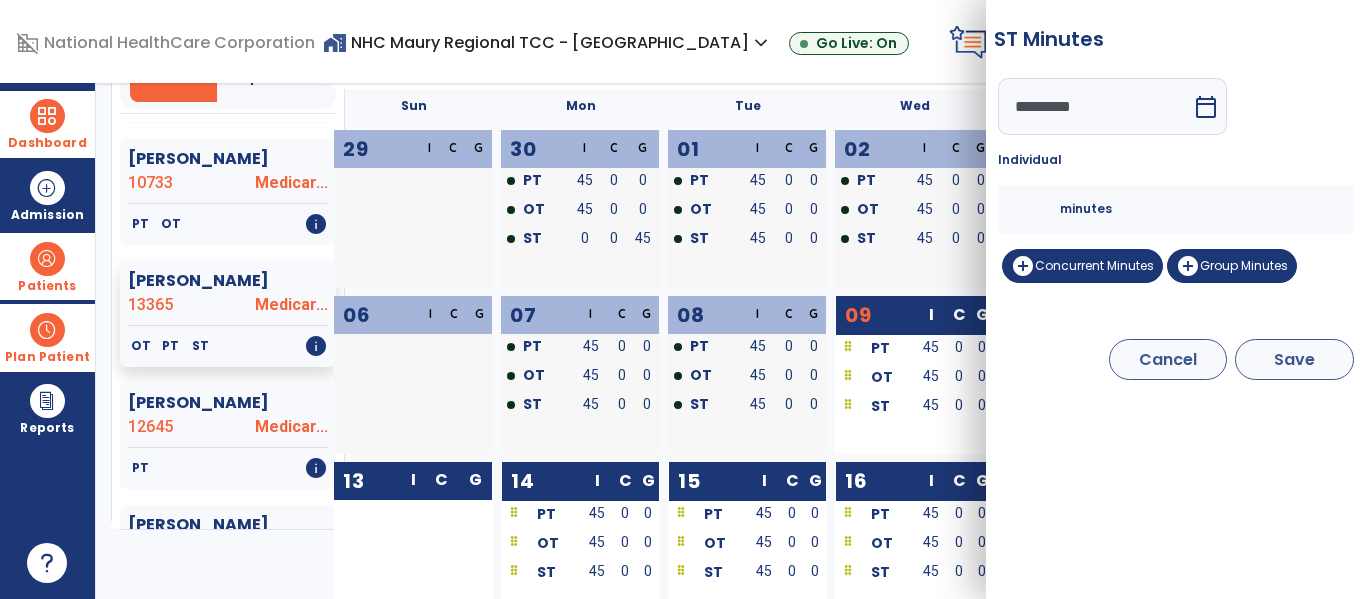 type on "*********" 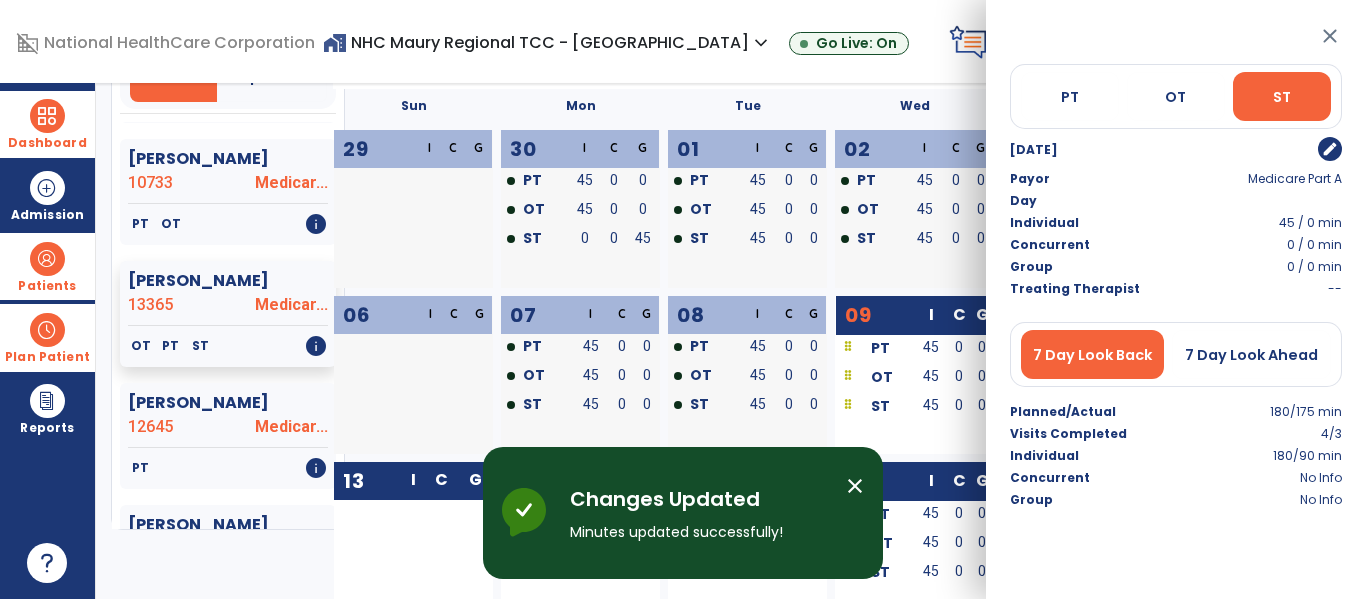 click at bounding box center (453, 240) 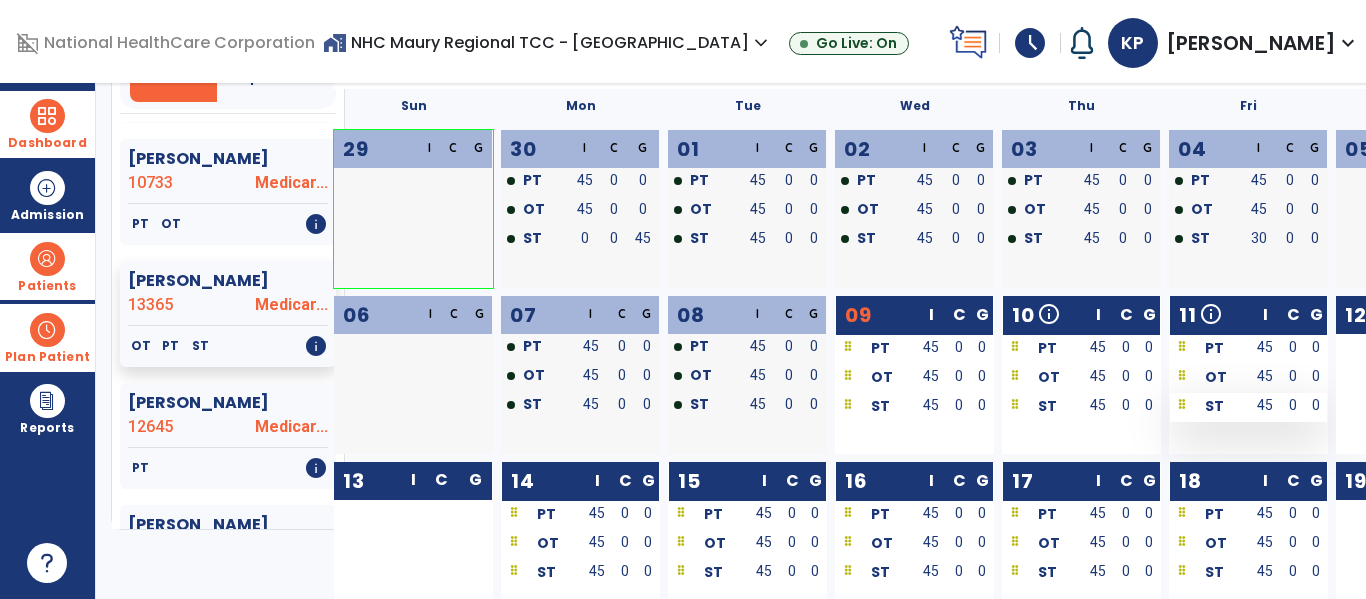 click on "45" at bounding box center (1265, 405) 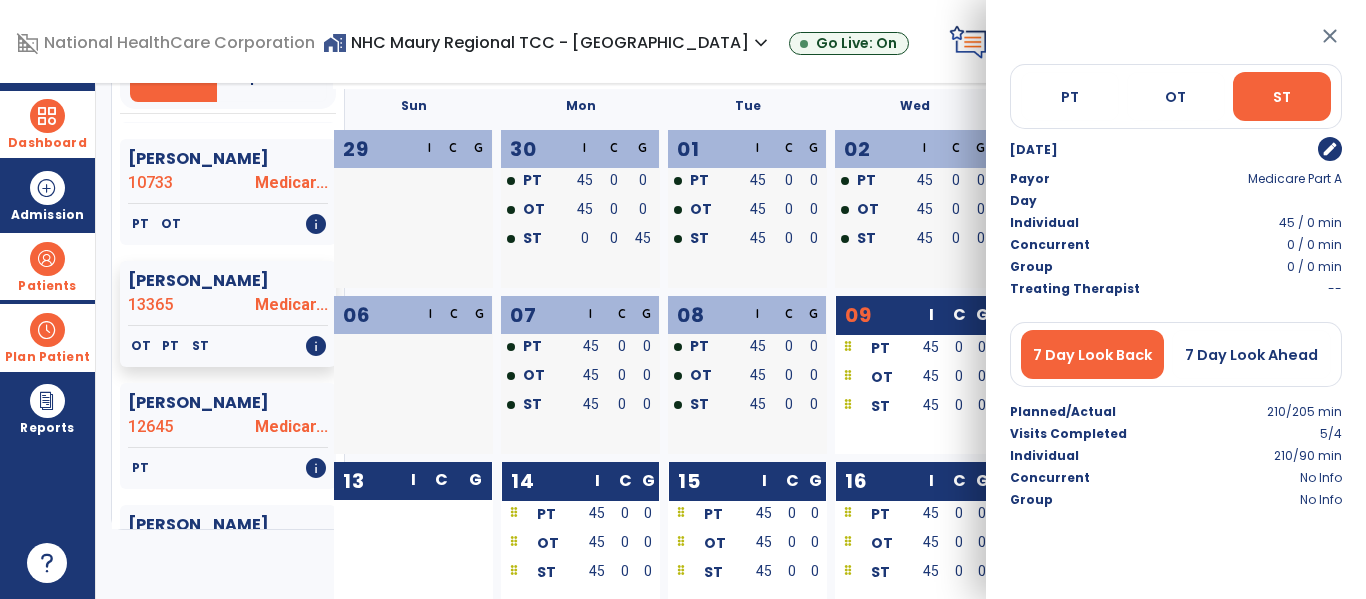 click on "edit" at bounding box center (1330, 149) 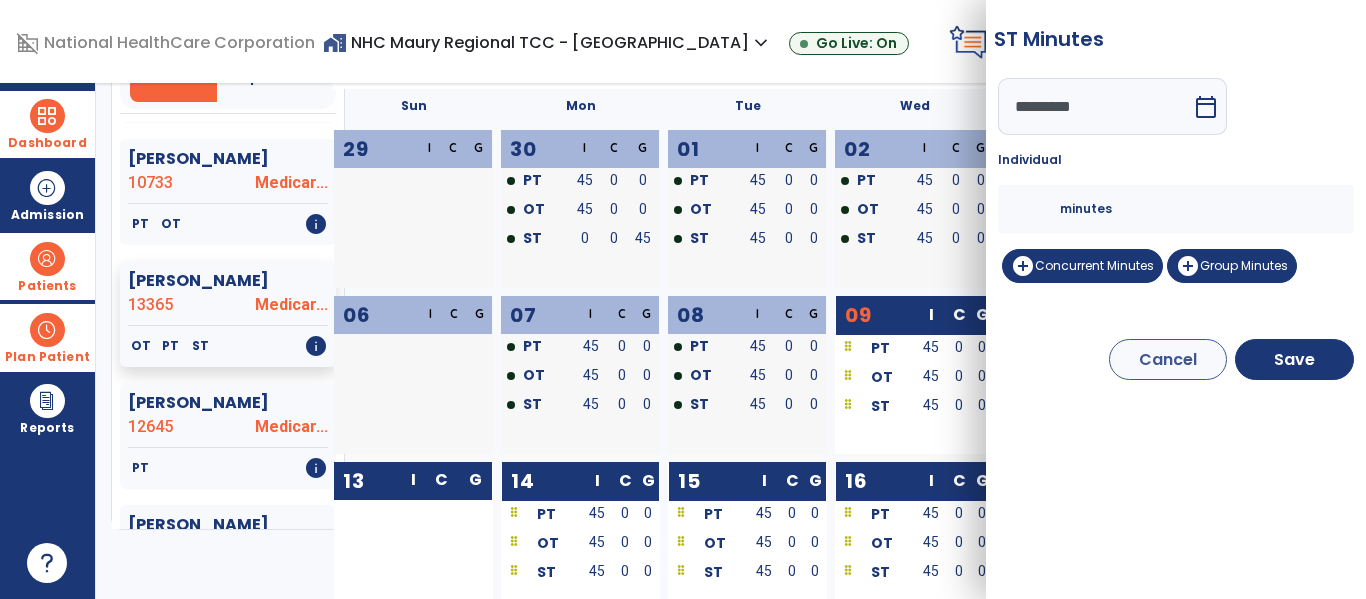 click on "*********" at bounding box center (1095, 106) 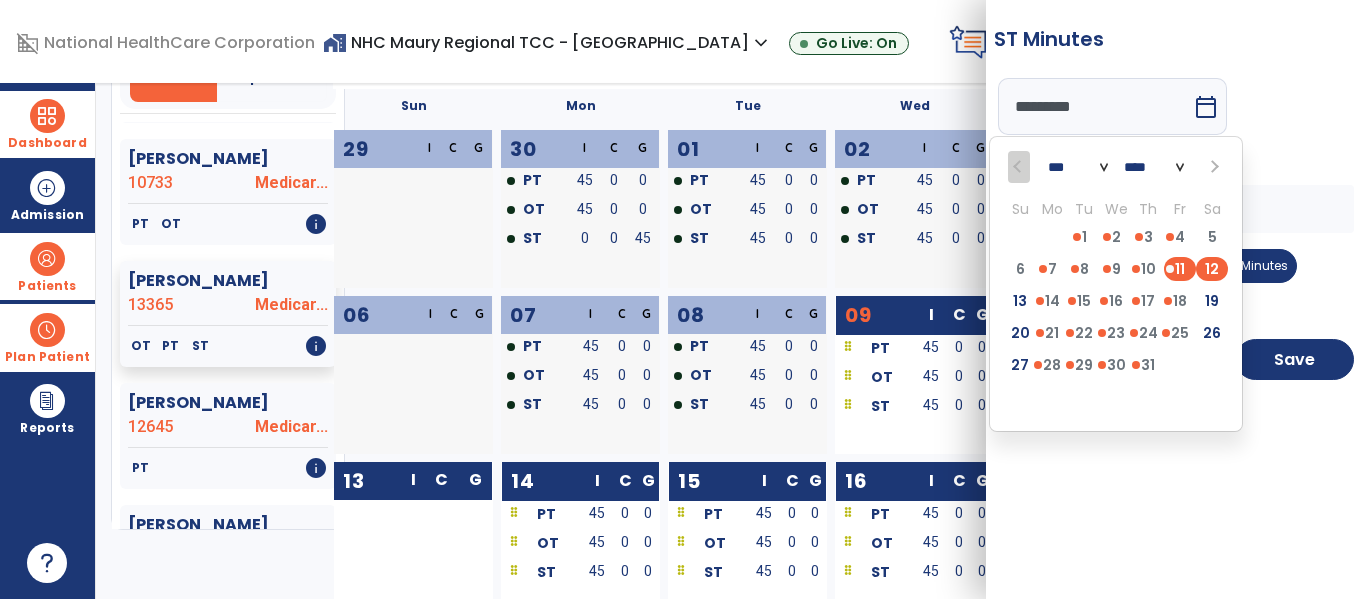 click on "12" at bounding box center (1212, 269) 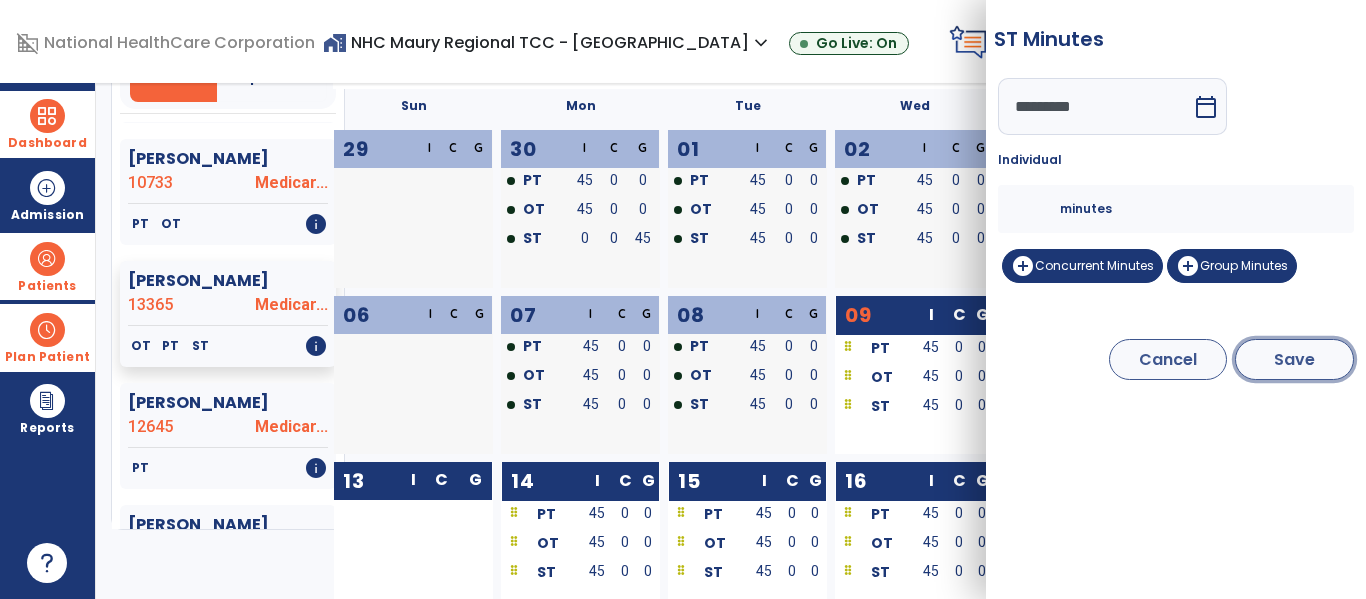 click on "Save" at bounding box center (1294, 359) 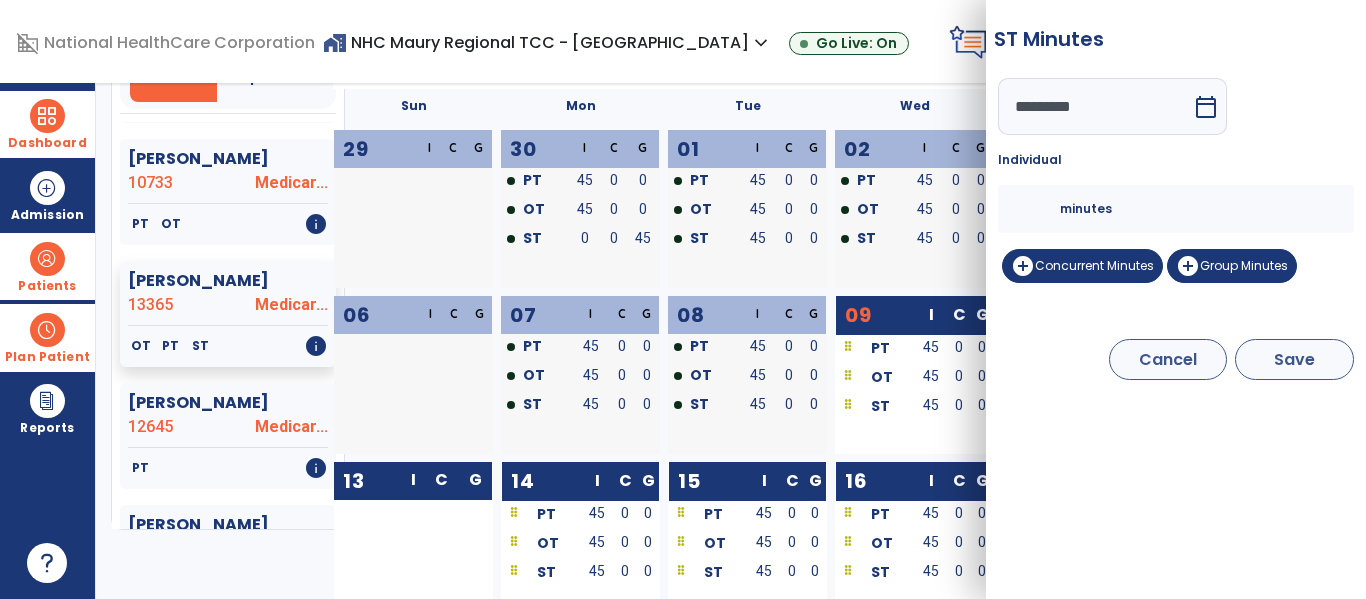 type on "*********" 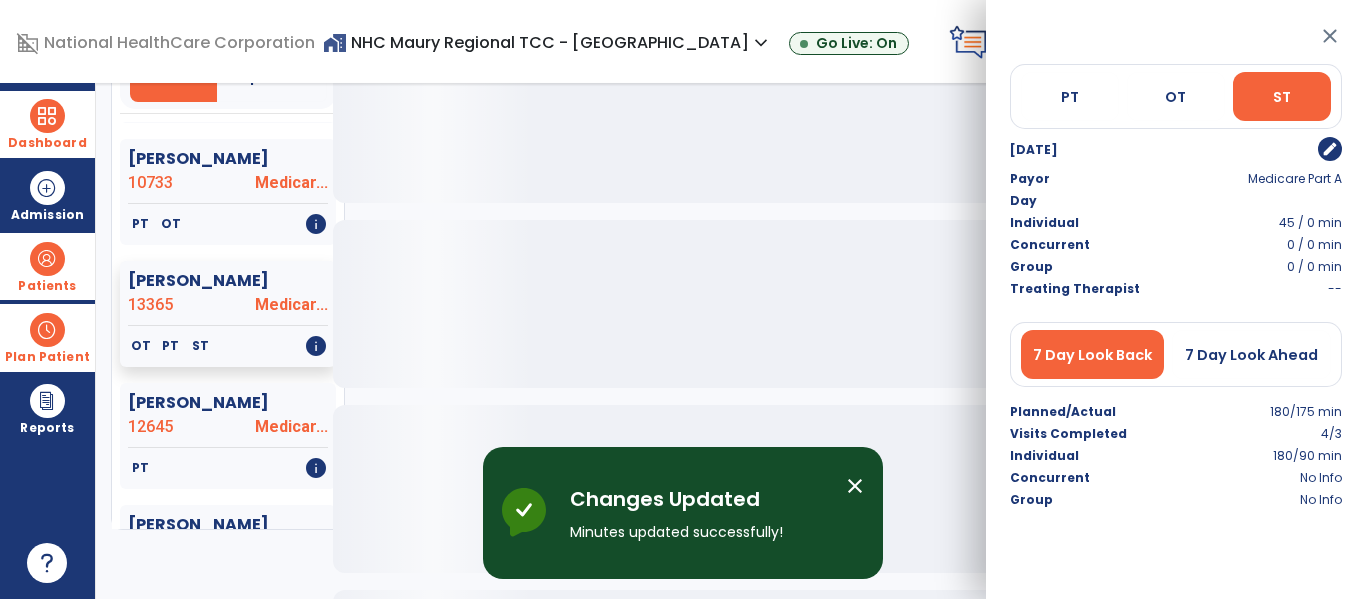 click 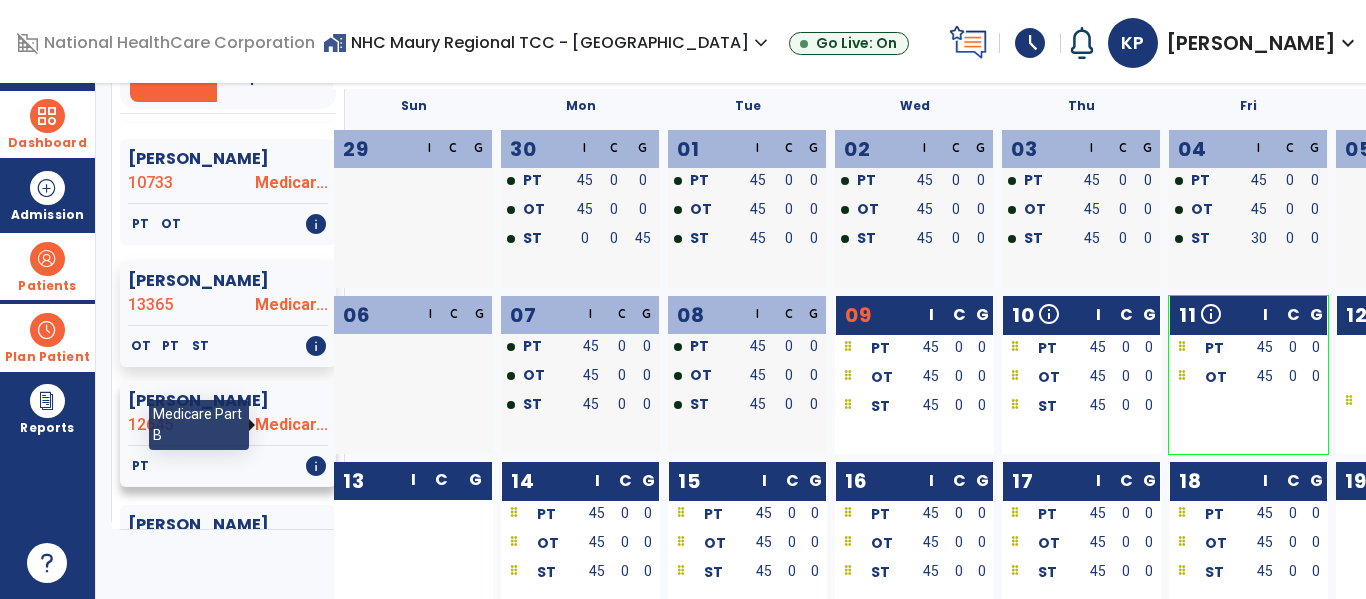 click on "Medicar..." 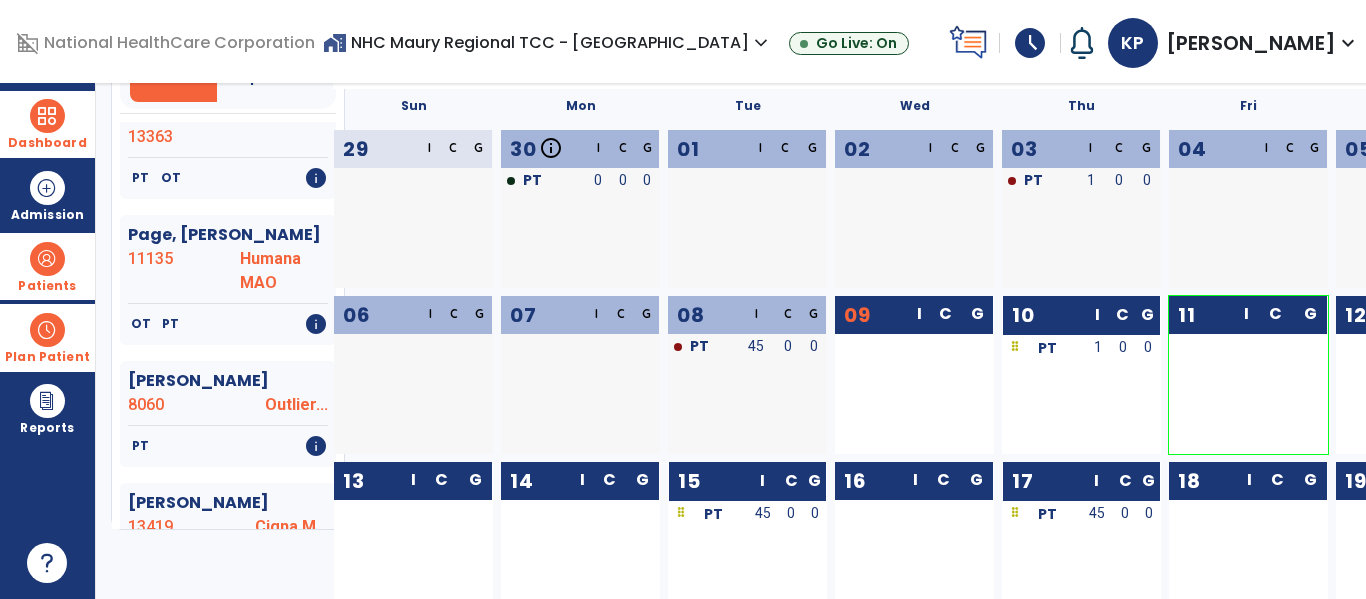 scroll, scrollTop: 7720, scrollLeft: 0, axis: vertical 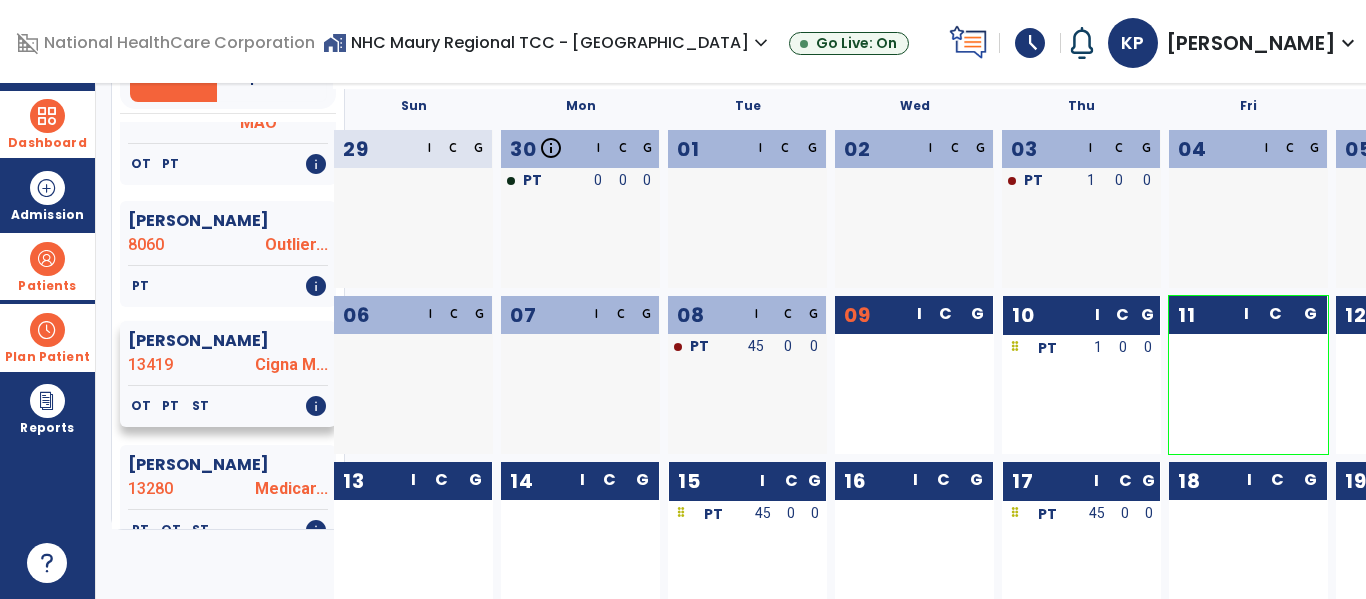 click on "[PERSON_NAME]" 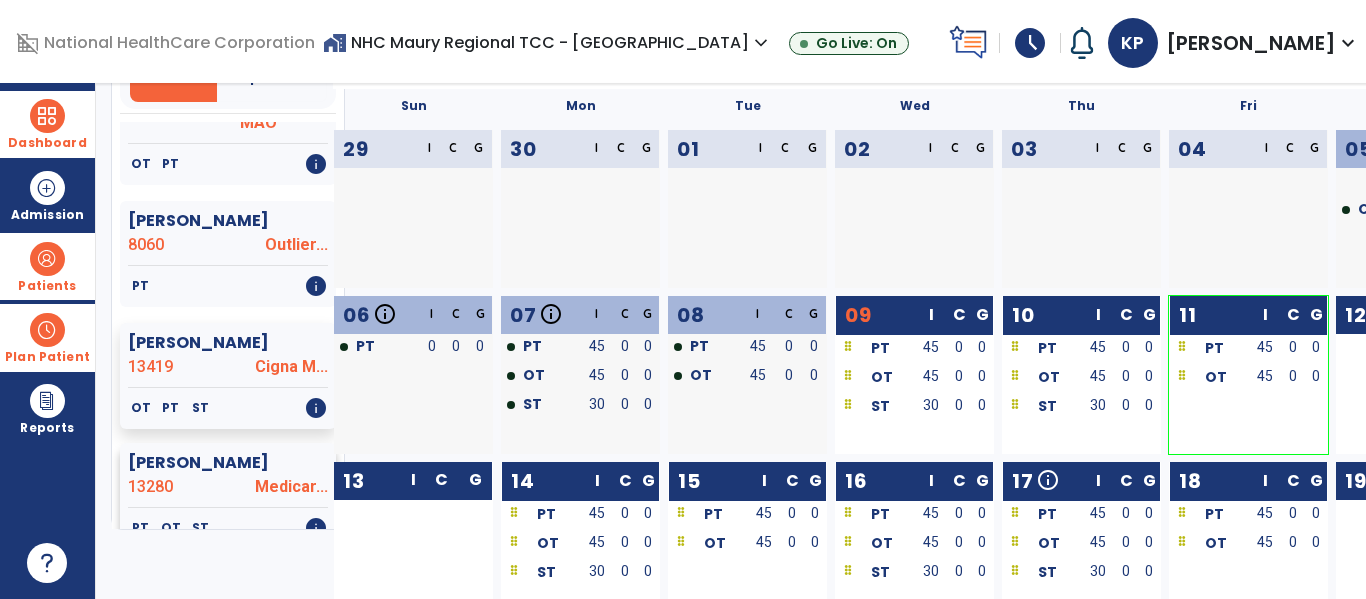 click on "[PERSON_NAME]  13280 Medicar..." 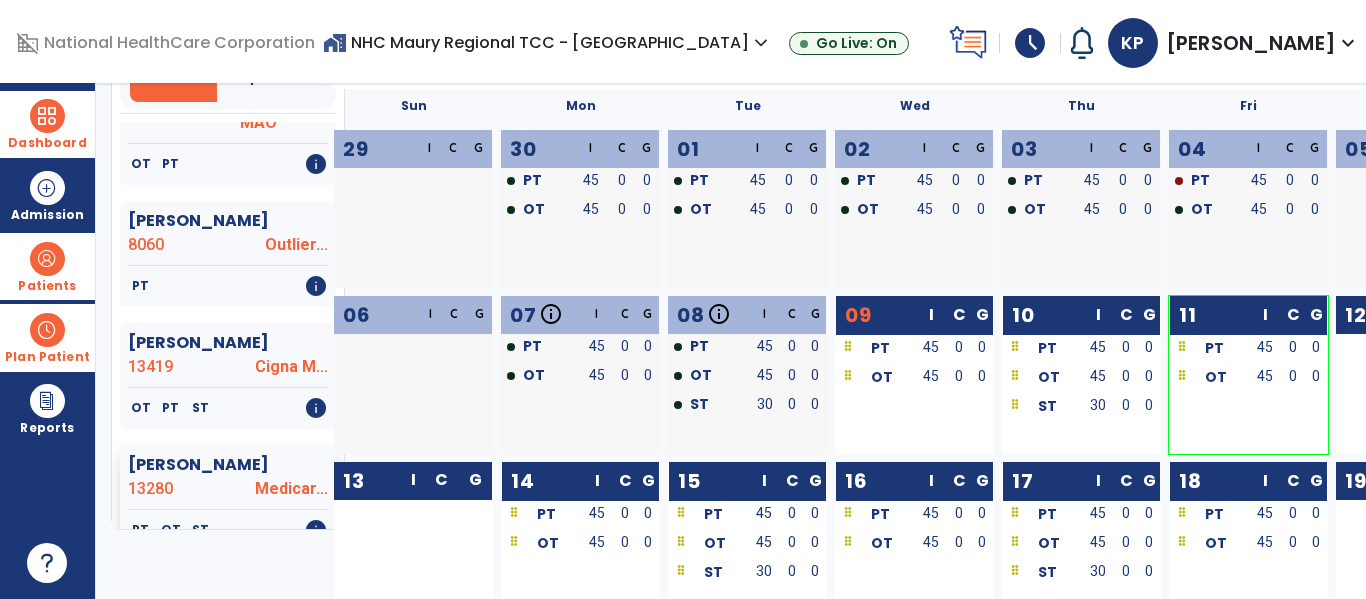 click on "Medicar..." 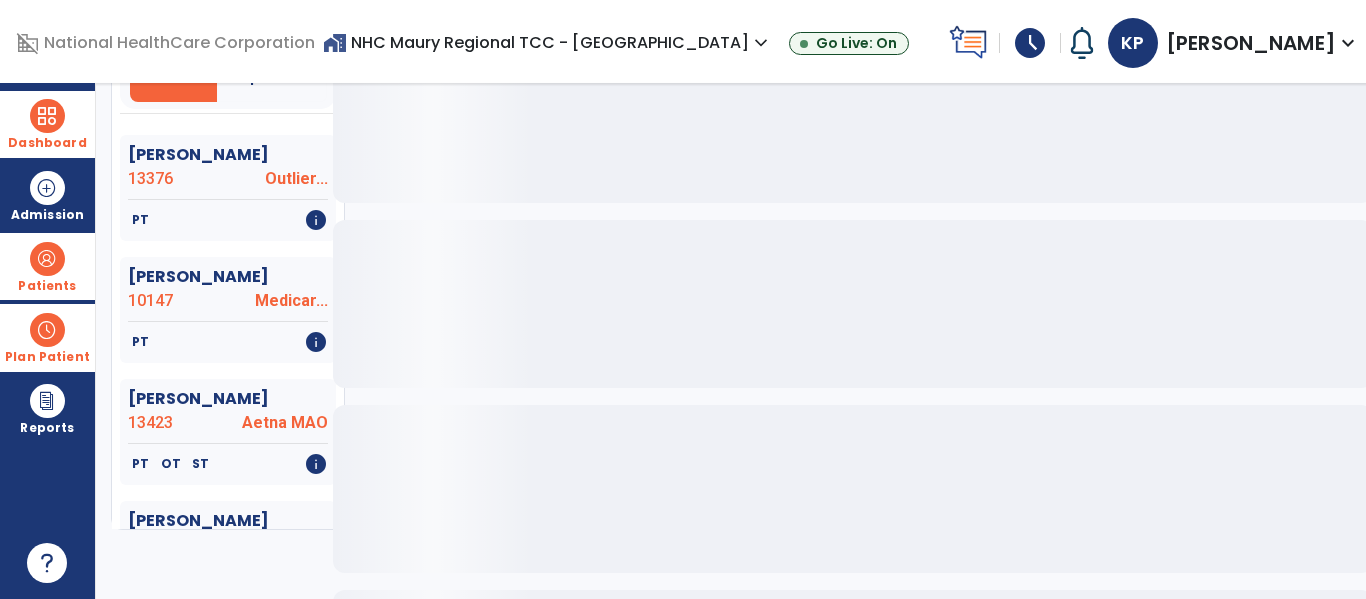 scroll, scrollTop: 8680, scrollLeft: 0, axis: vertical 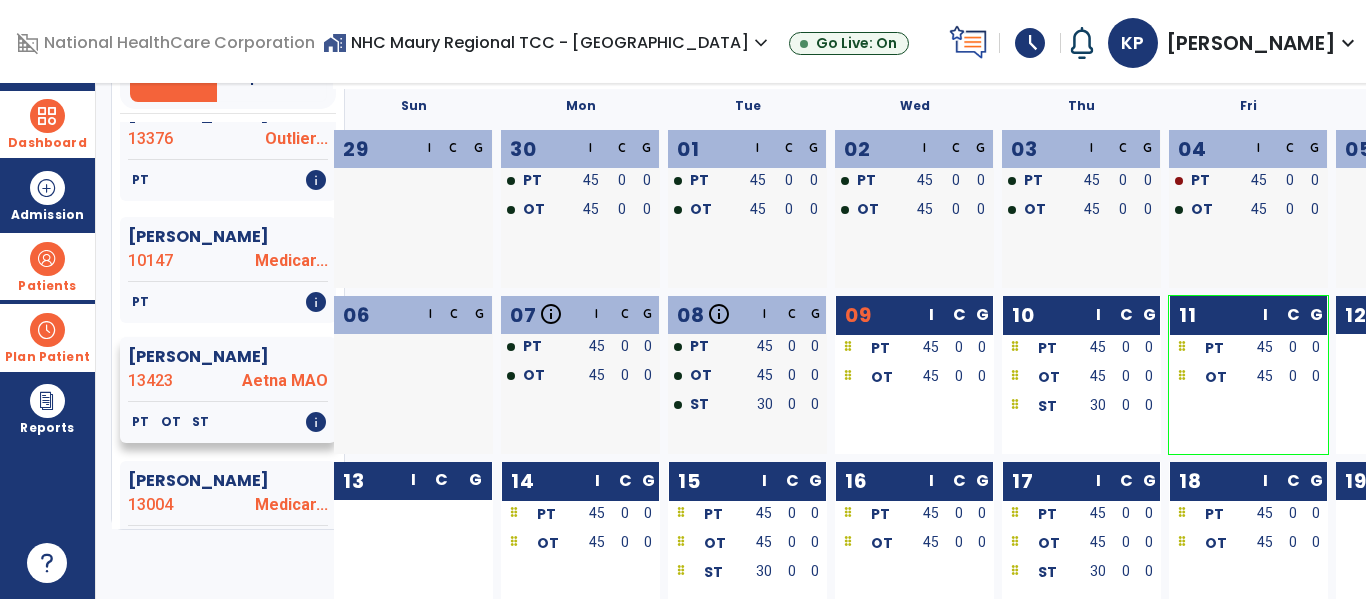 click on "13423" 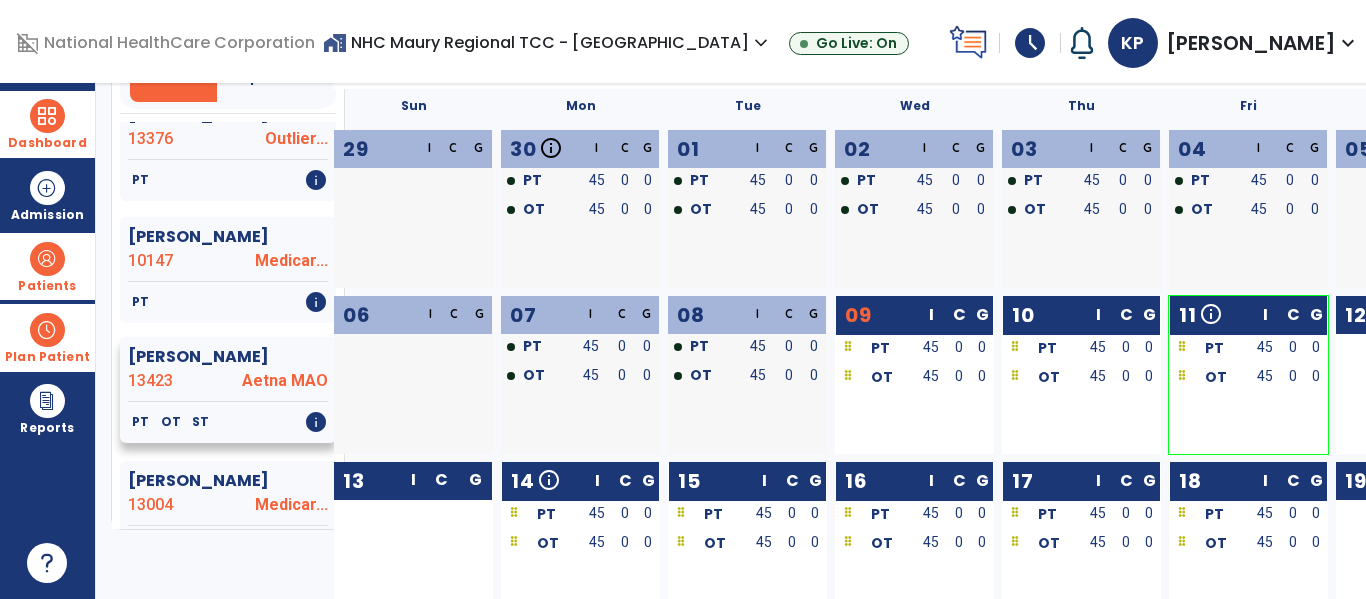 click on "Aetna MAO" 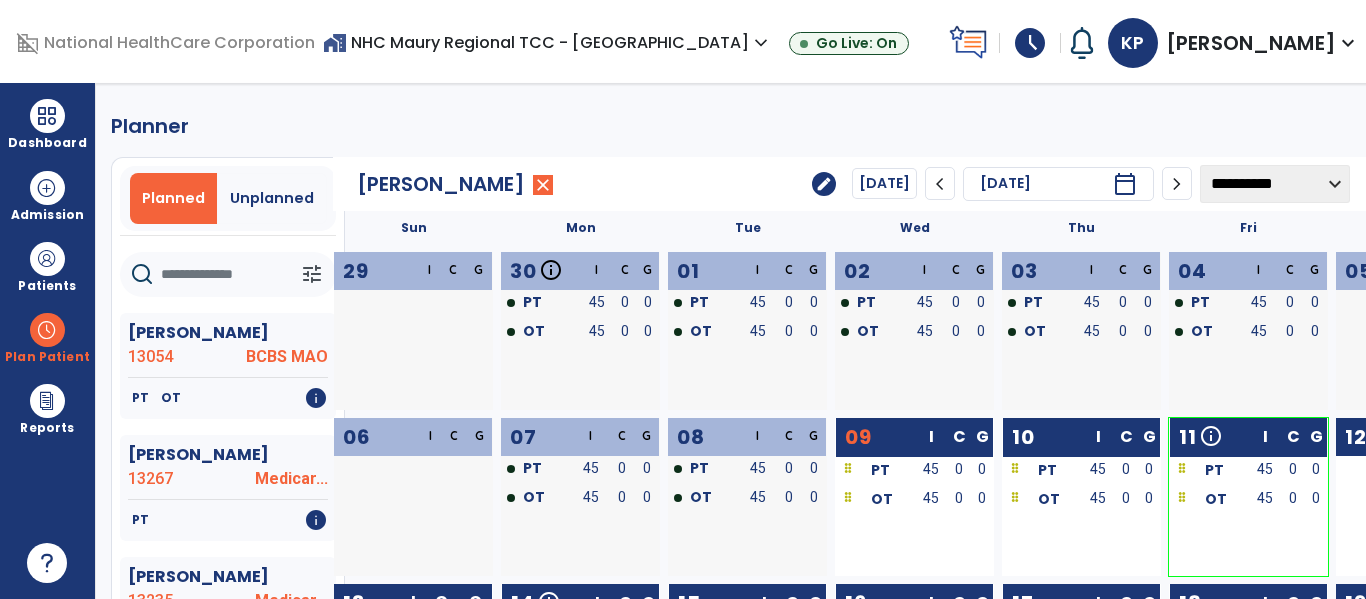 scroll, scrollTop: 0, scrollLeft: 0, axis: both 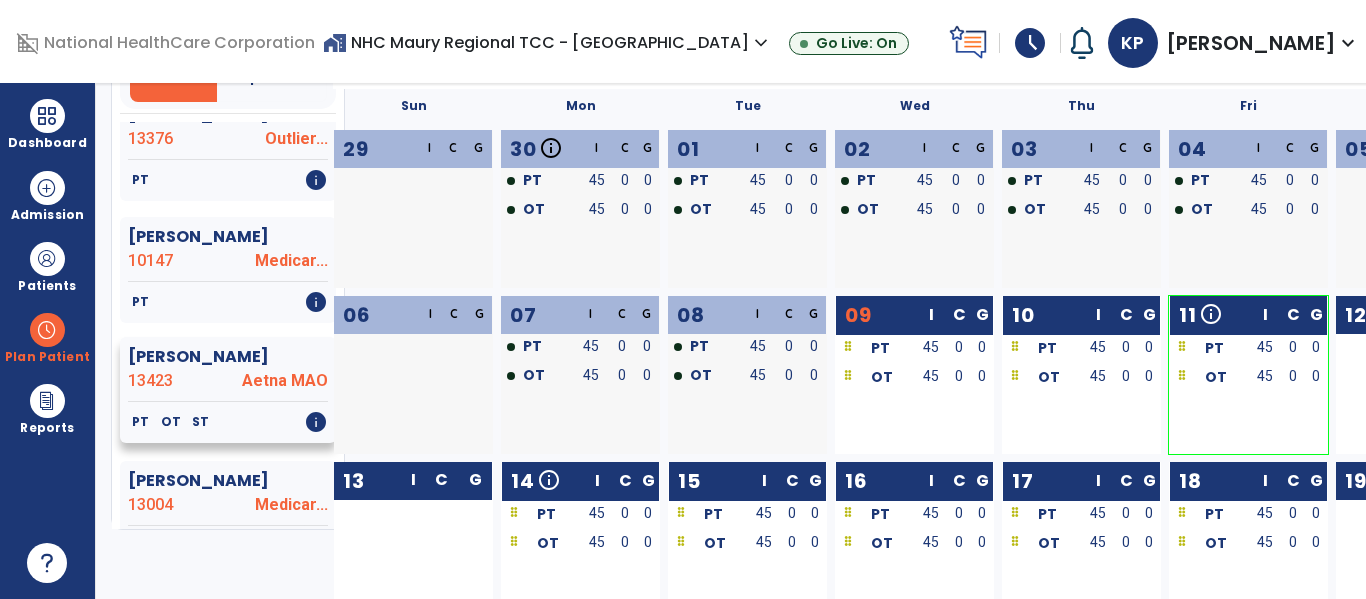 click on "13423" 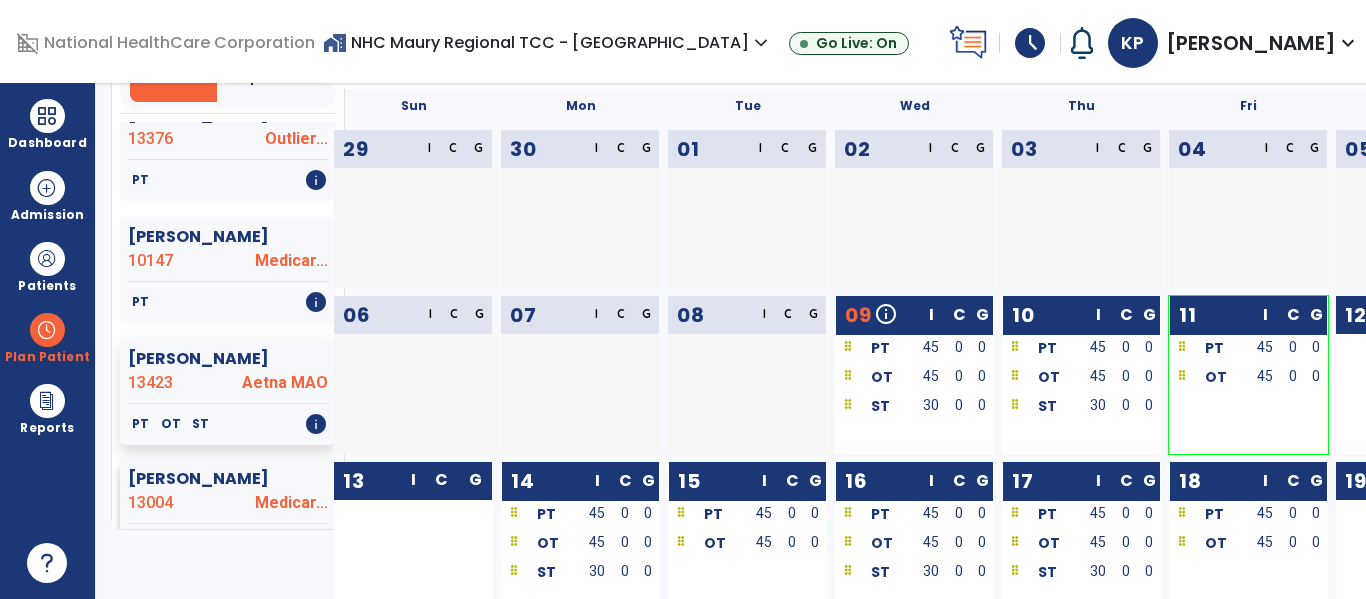 click on "PT   info" 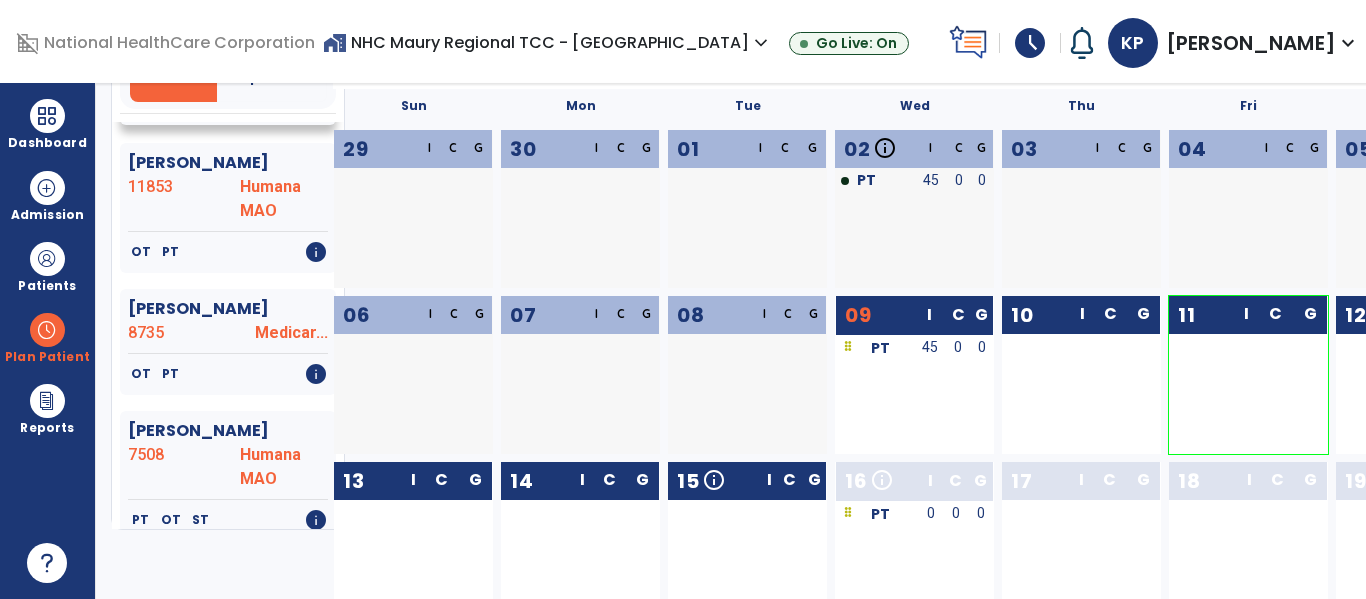 scroll, scrollTop: 9160, scrollLeft: 0, axis: vertical 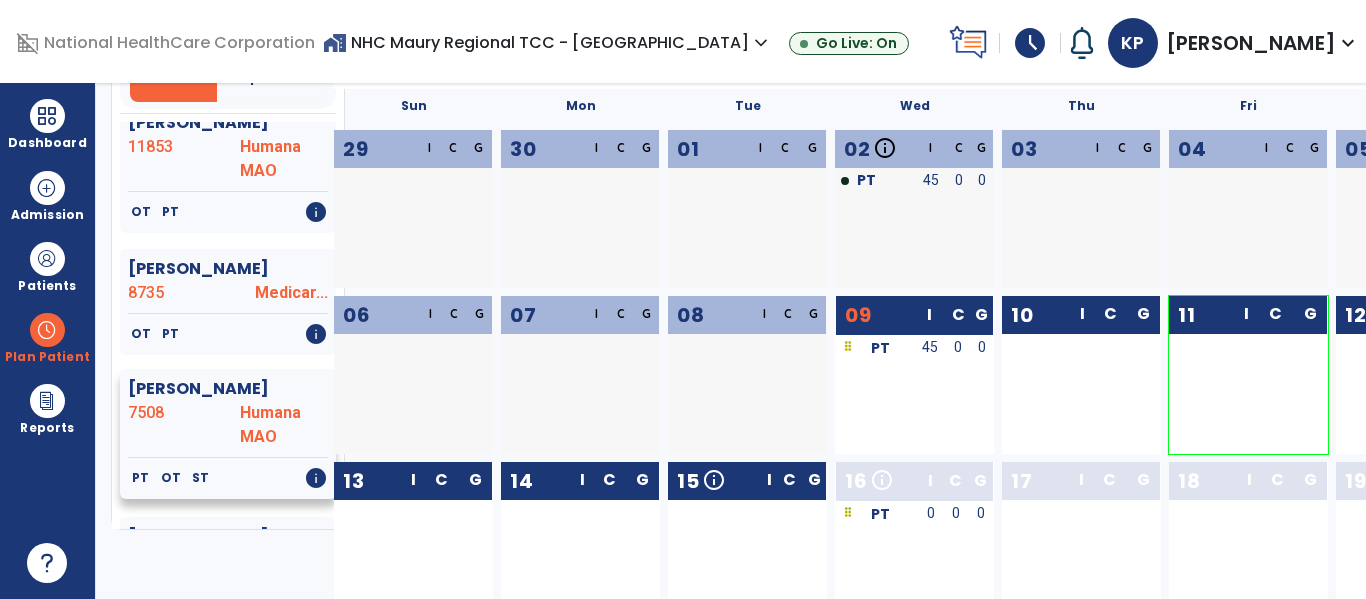 click on "PT   OT   ST   info" 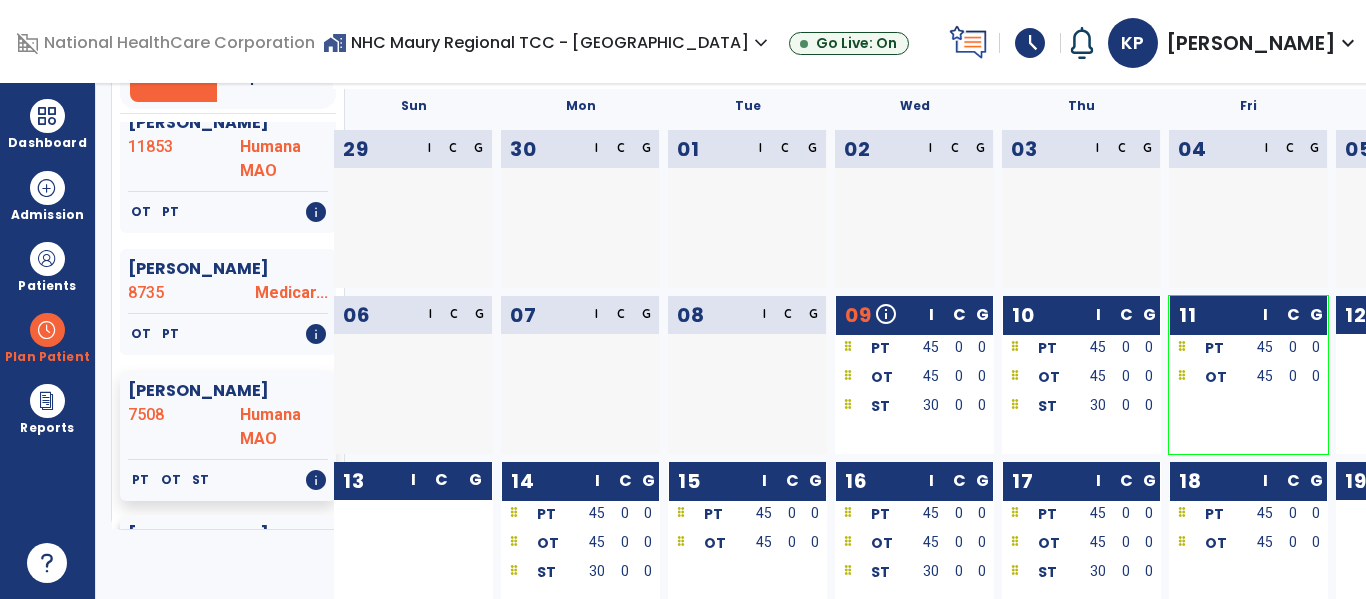 click on "PT   info" 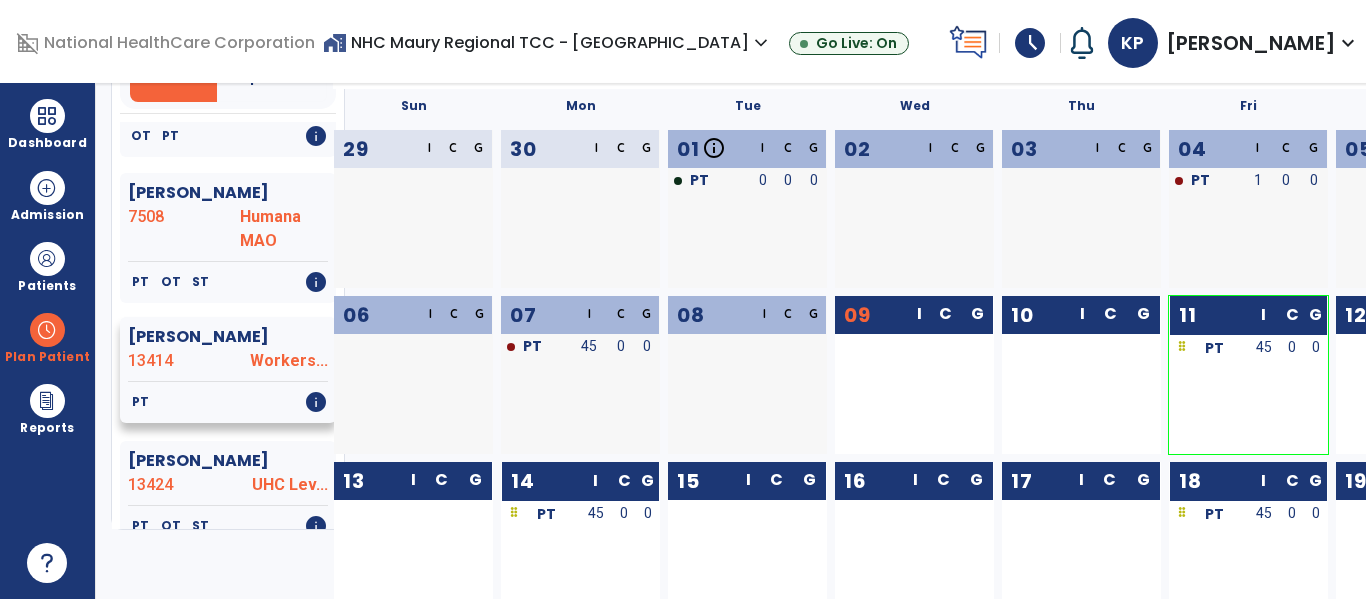 scroll, scrollTop: 9360, scrollLeft: 0, axis: vertical 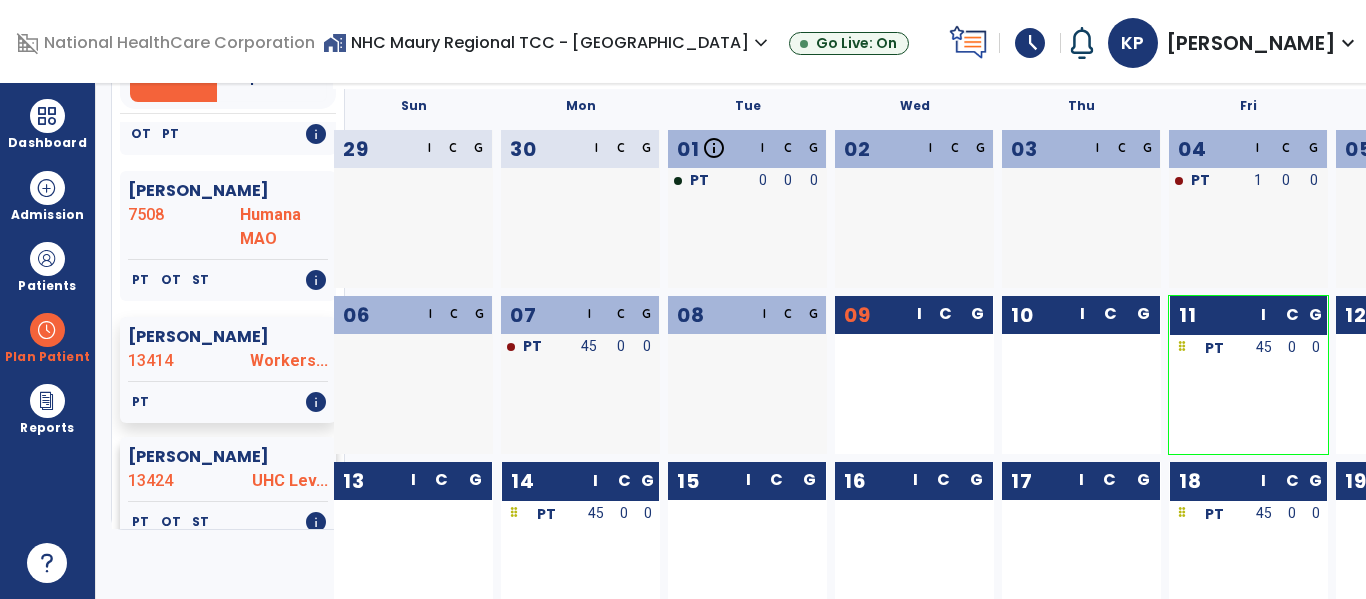click on "[PERSON_NAME]" 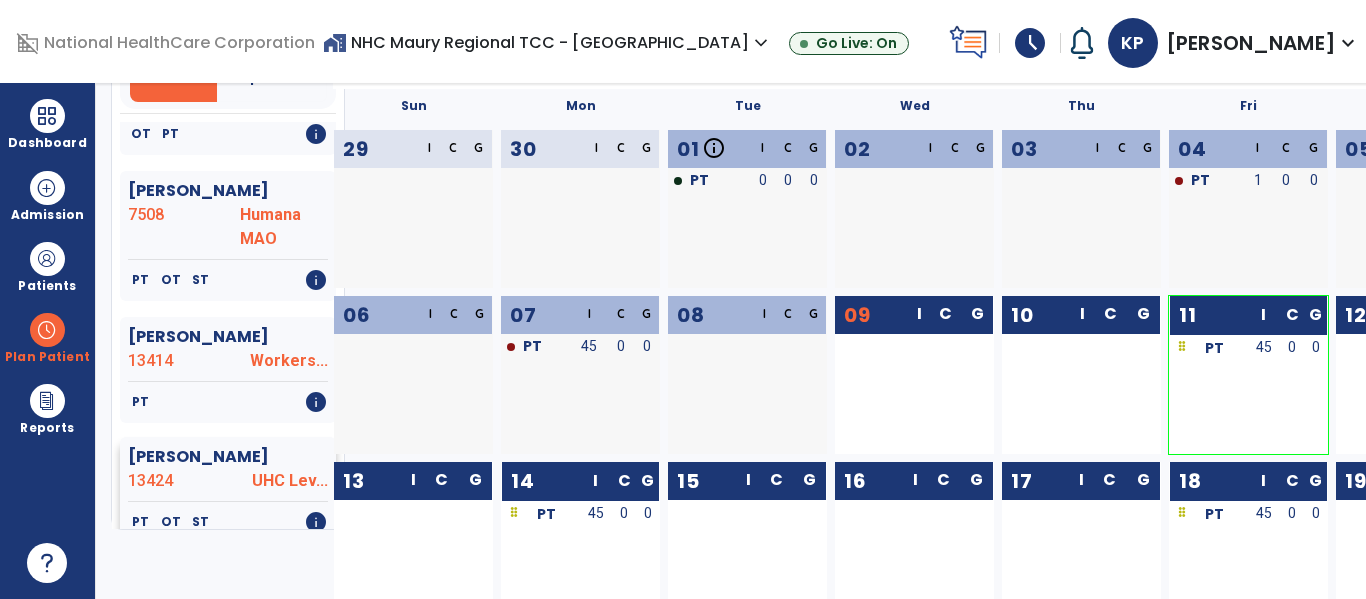 click on "[PERSON_NAME]" 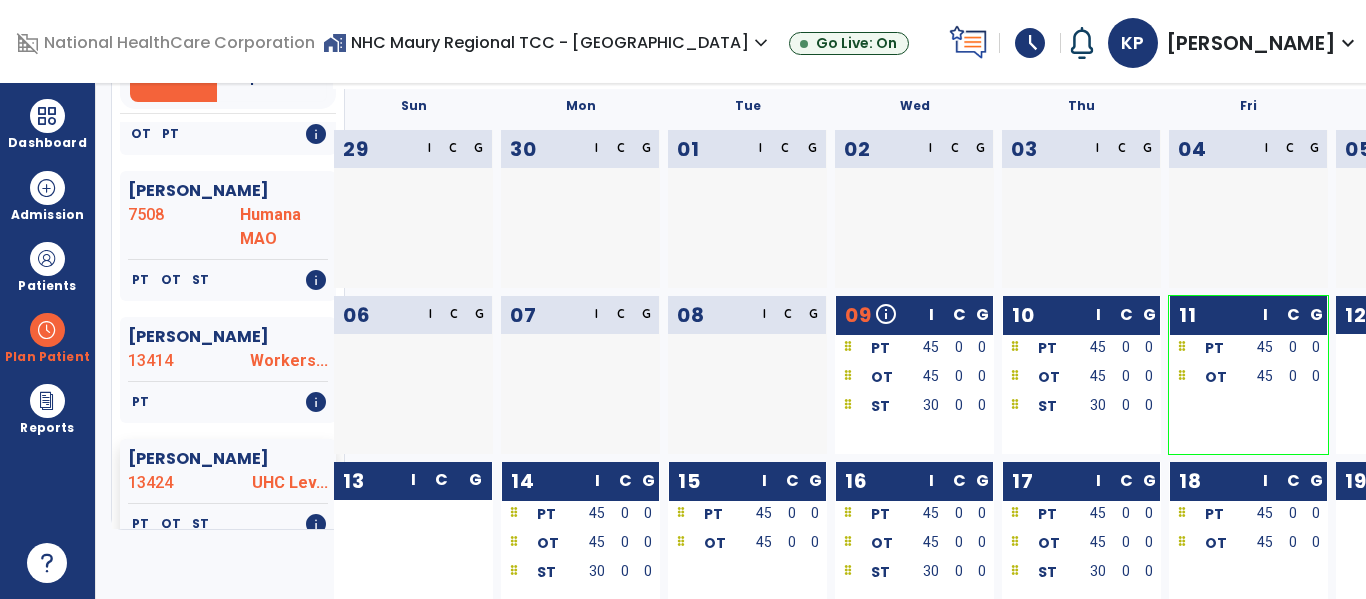 click on "06  I C G" 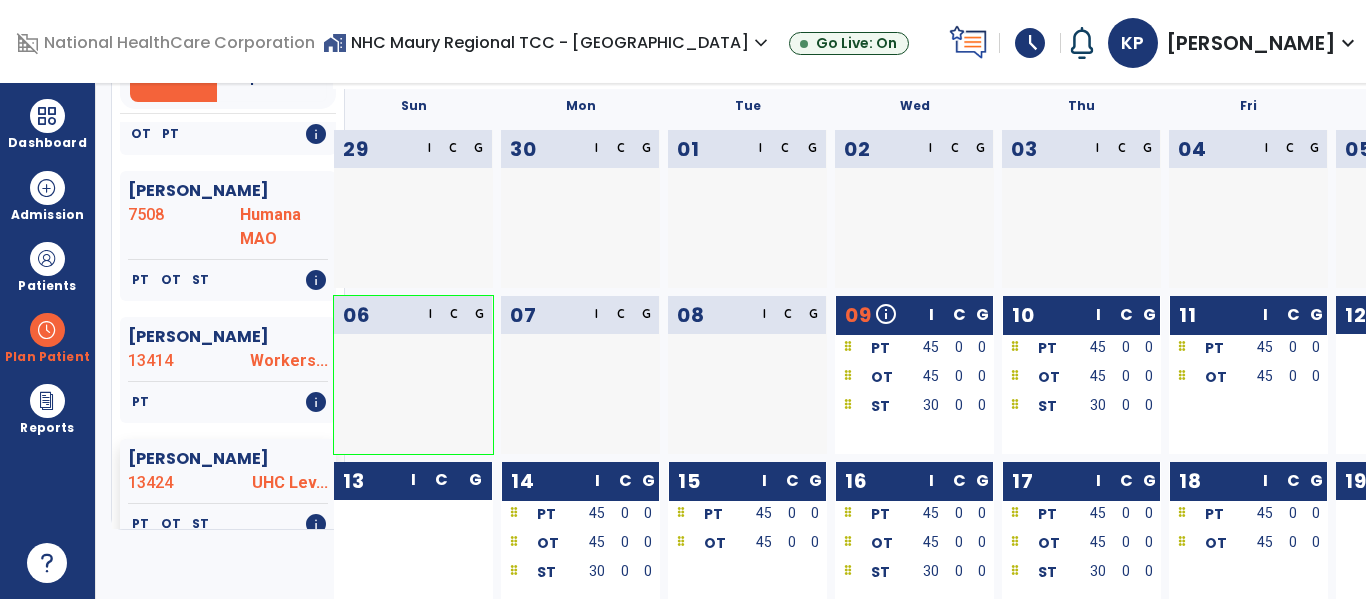 click at bounding box center (597, 406) 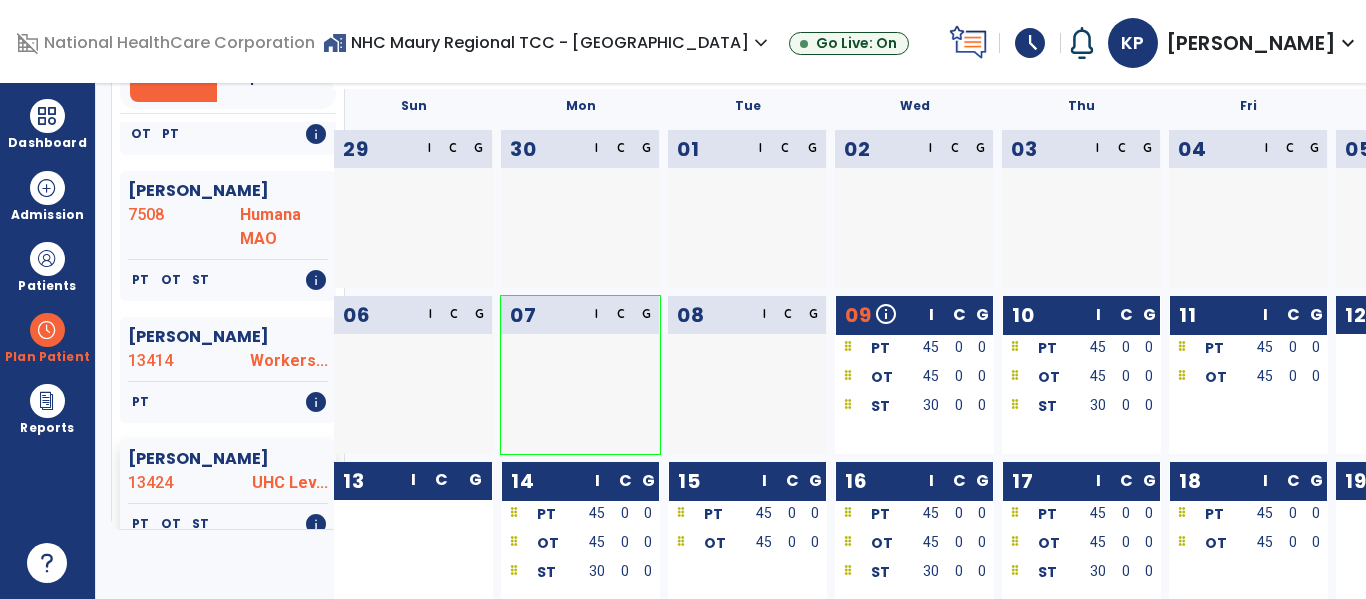 click at bounding box center (764, 406) 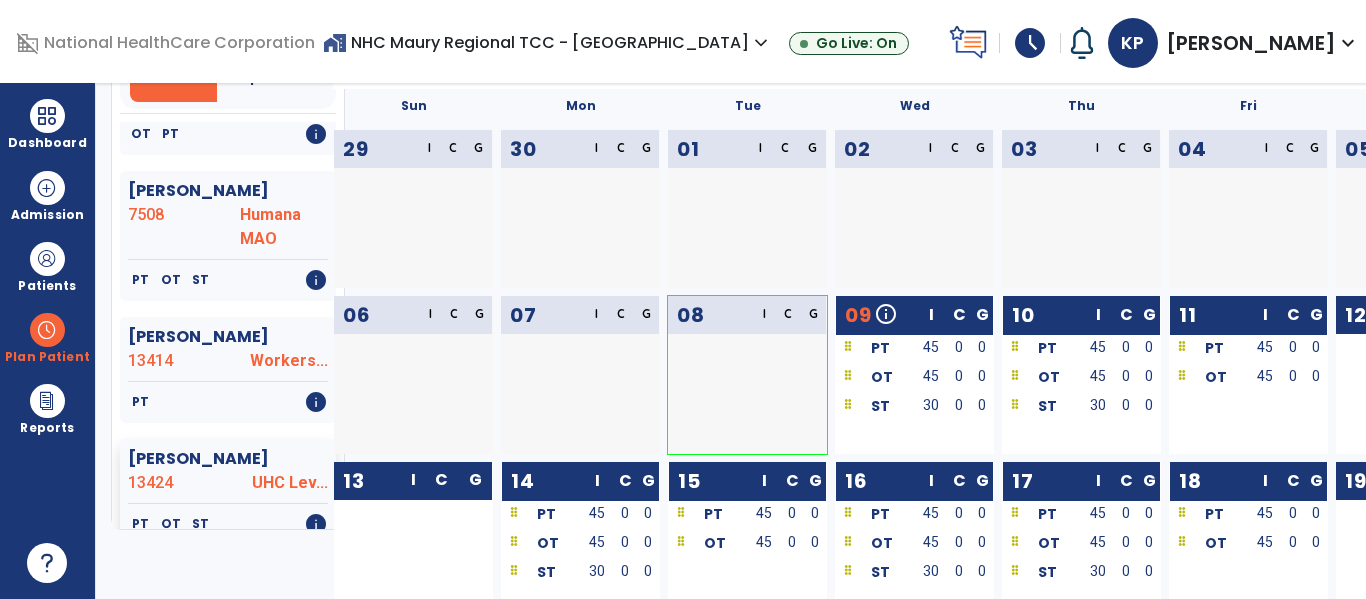 click at bounding box center (707, 240) 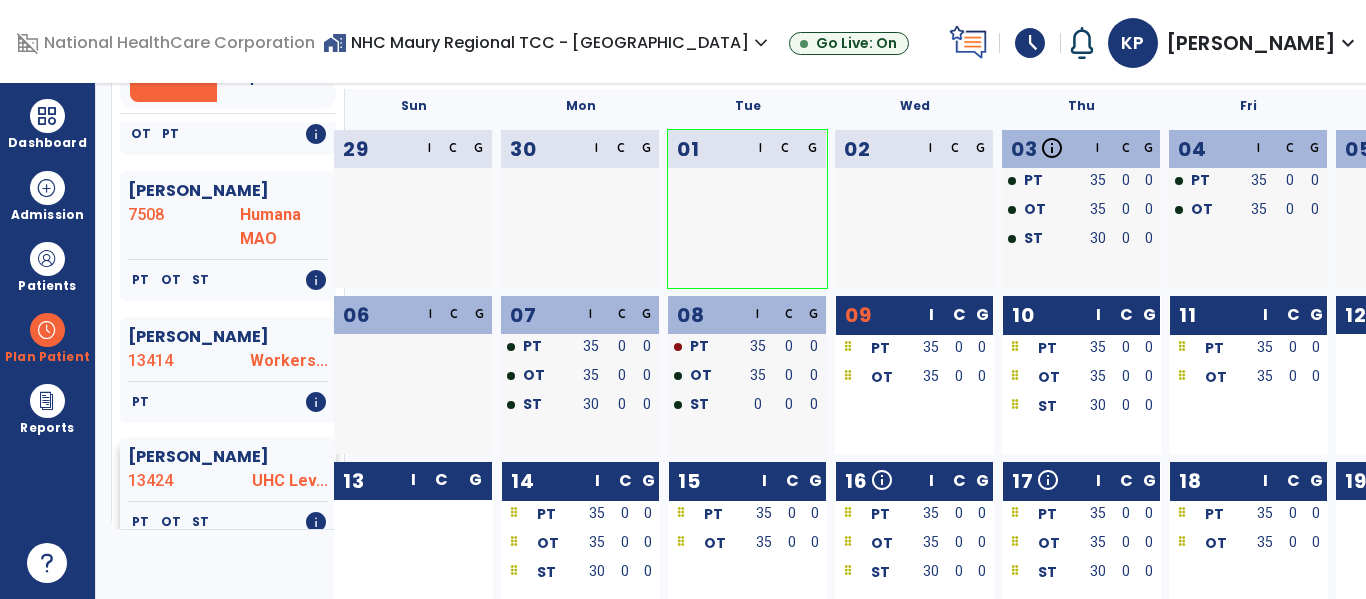 click on "13424" 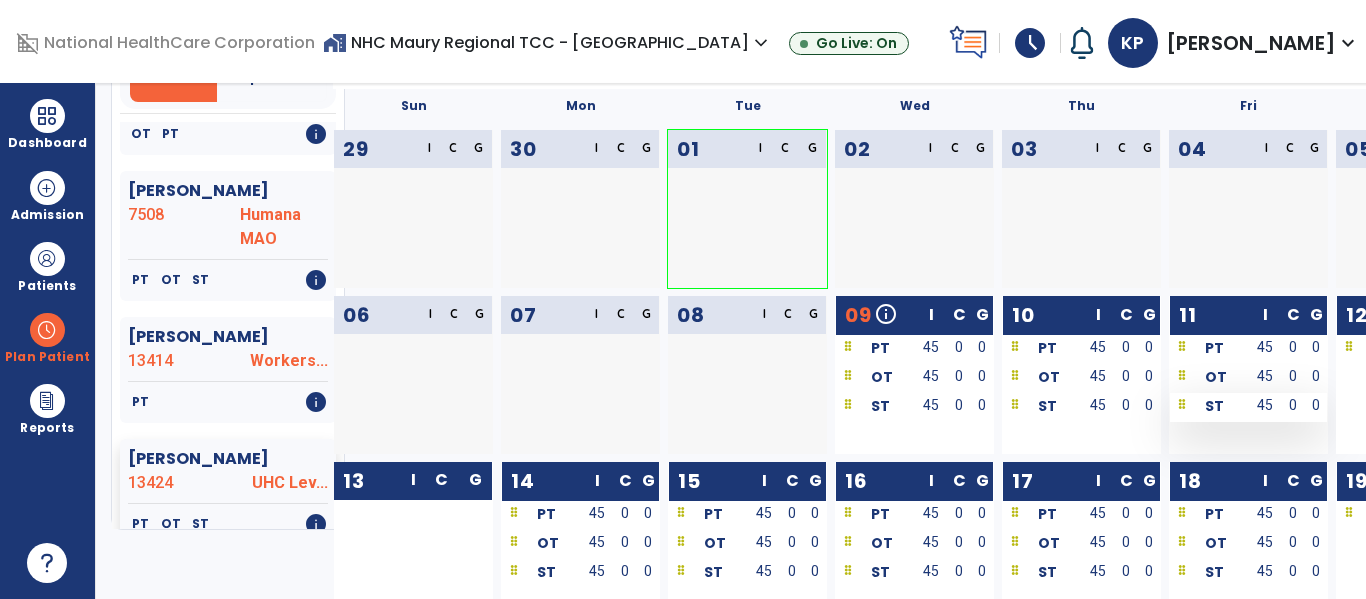 click on "45" at bounding box center [1265, 407] 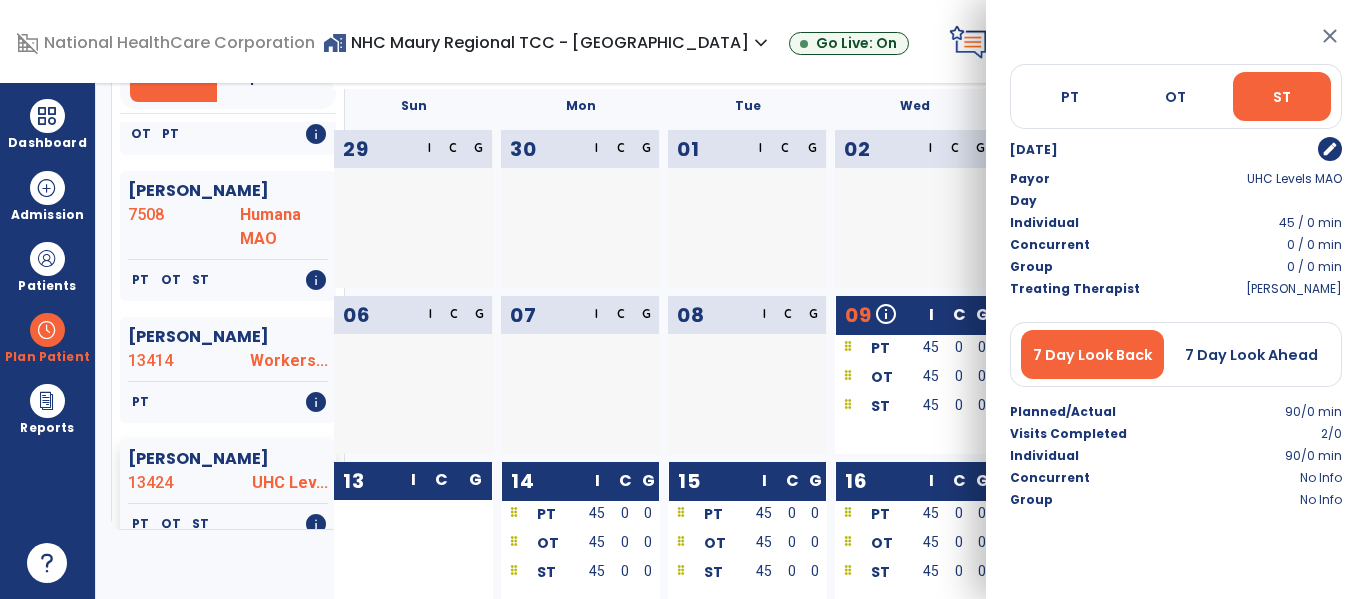 click on "edit" at bounding box center [1330, 149] 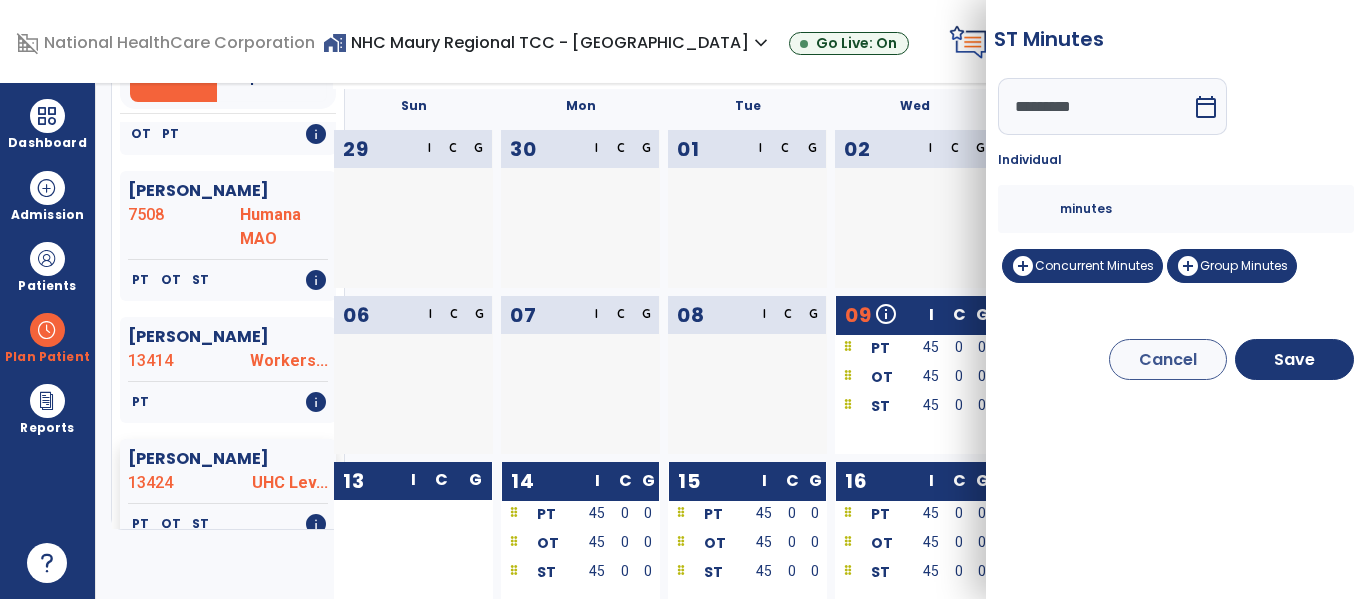 click on "*********" at bounding box center [1095, 106] 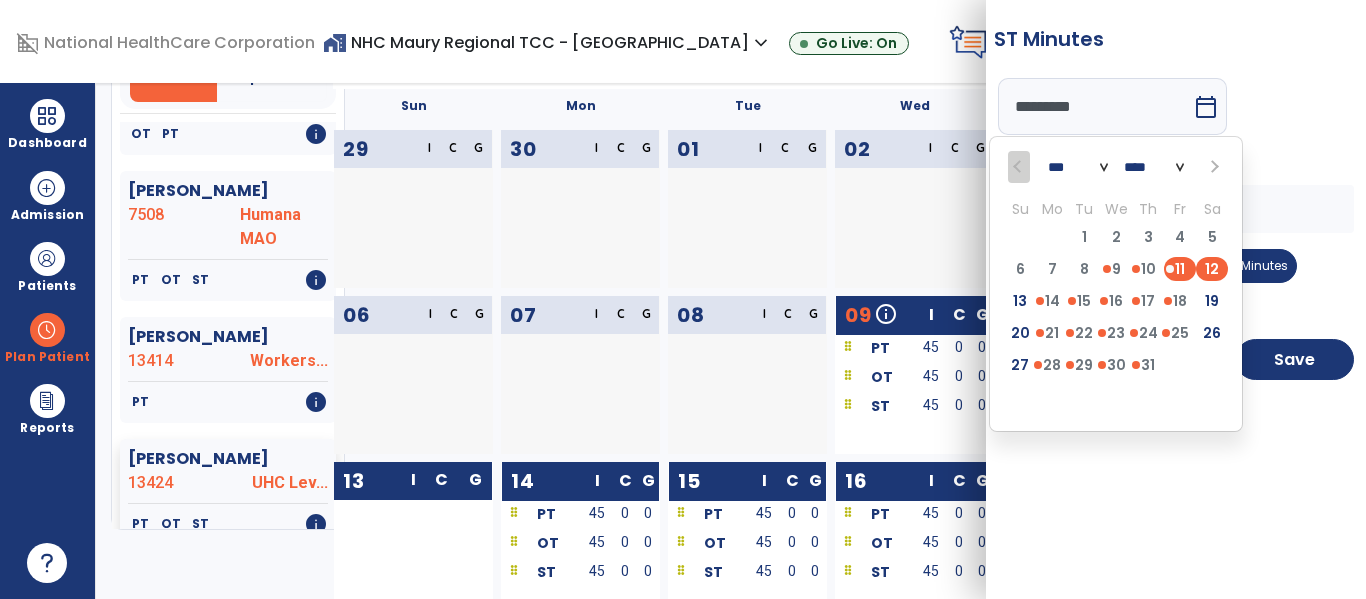click on "12" at bounding box center (1212, 269) 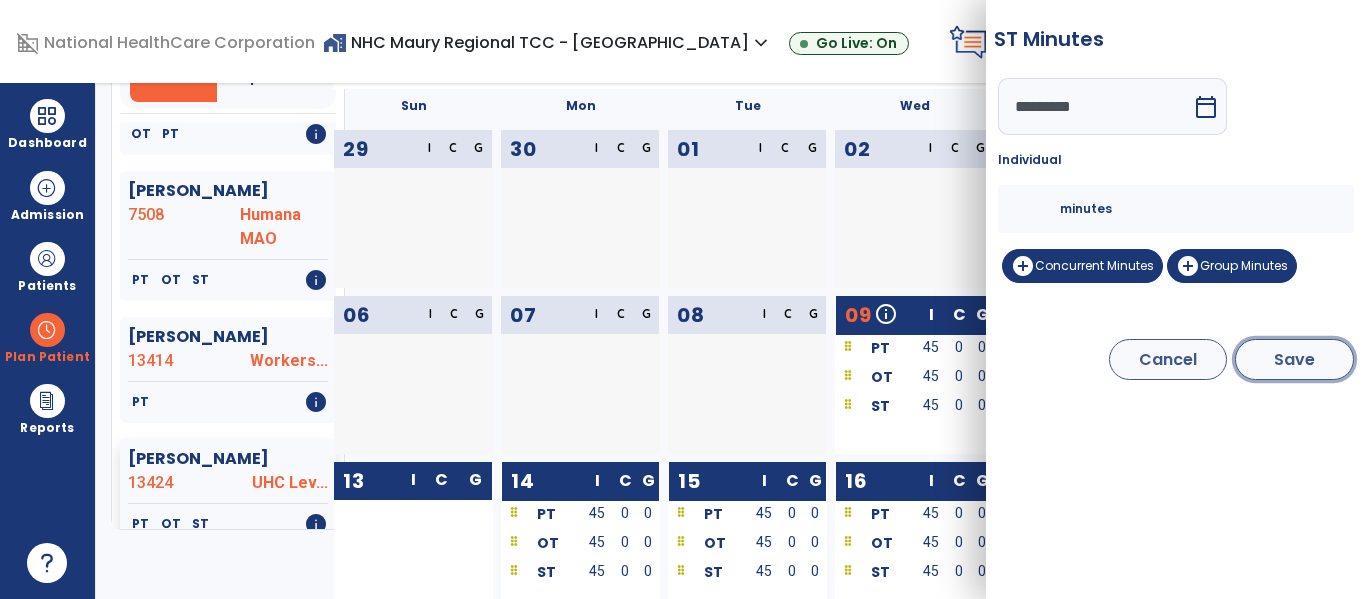 click on "Save" at bounding box center [1294, 359] 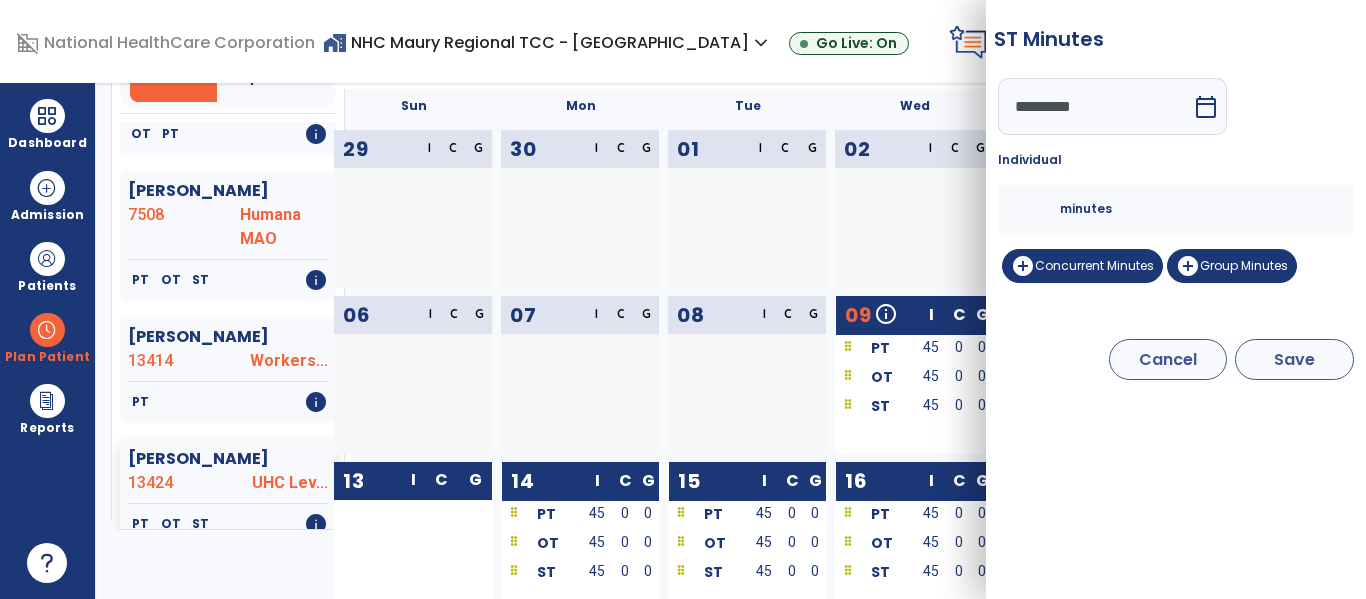 type on "*********" 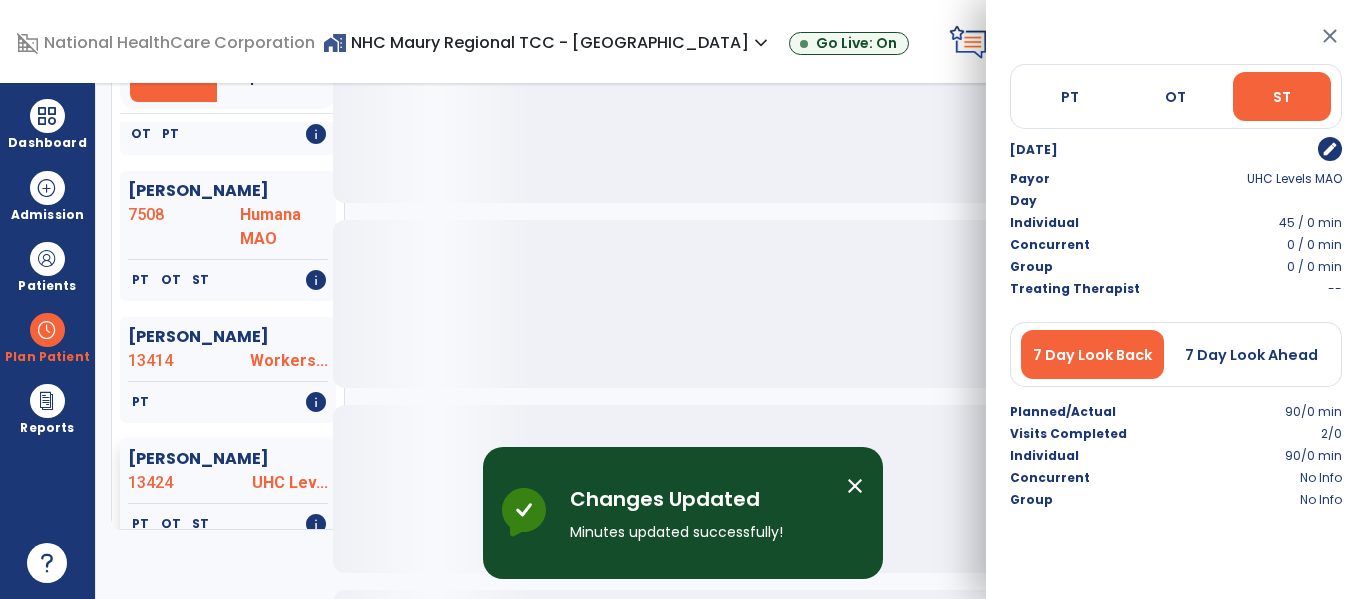 click on "UHC PDP..." 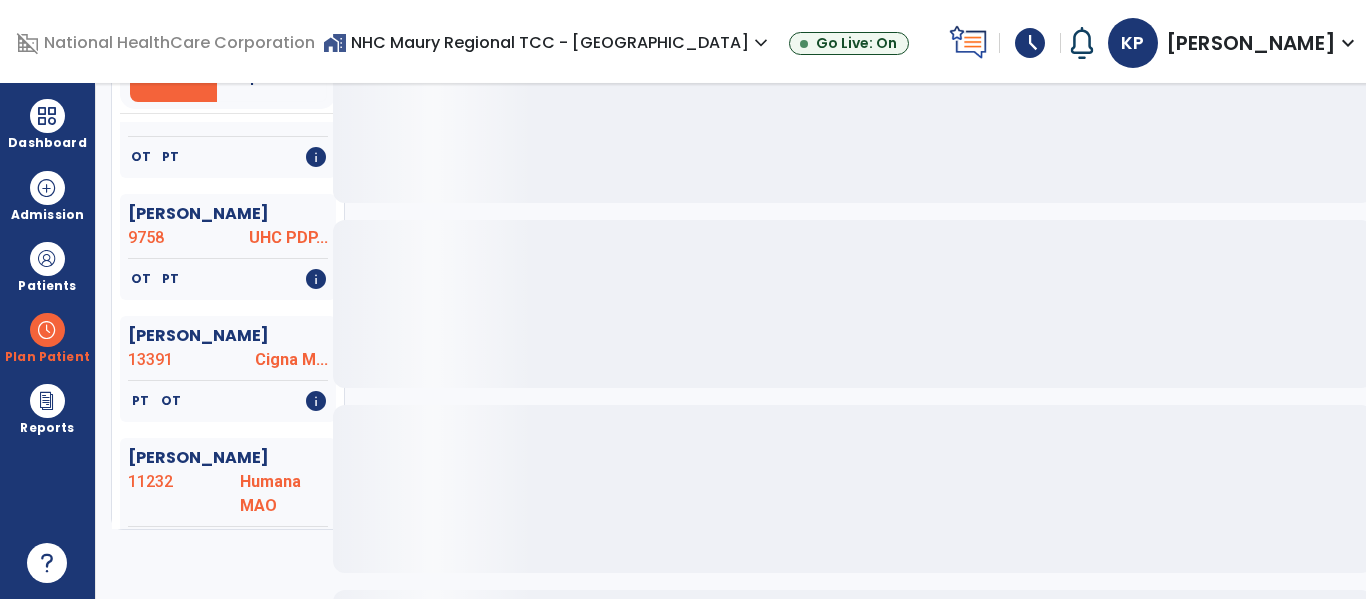 scroll, scrollTop: 10240, scrollLeft: 0, axis: vertical 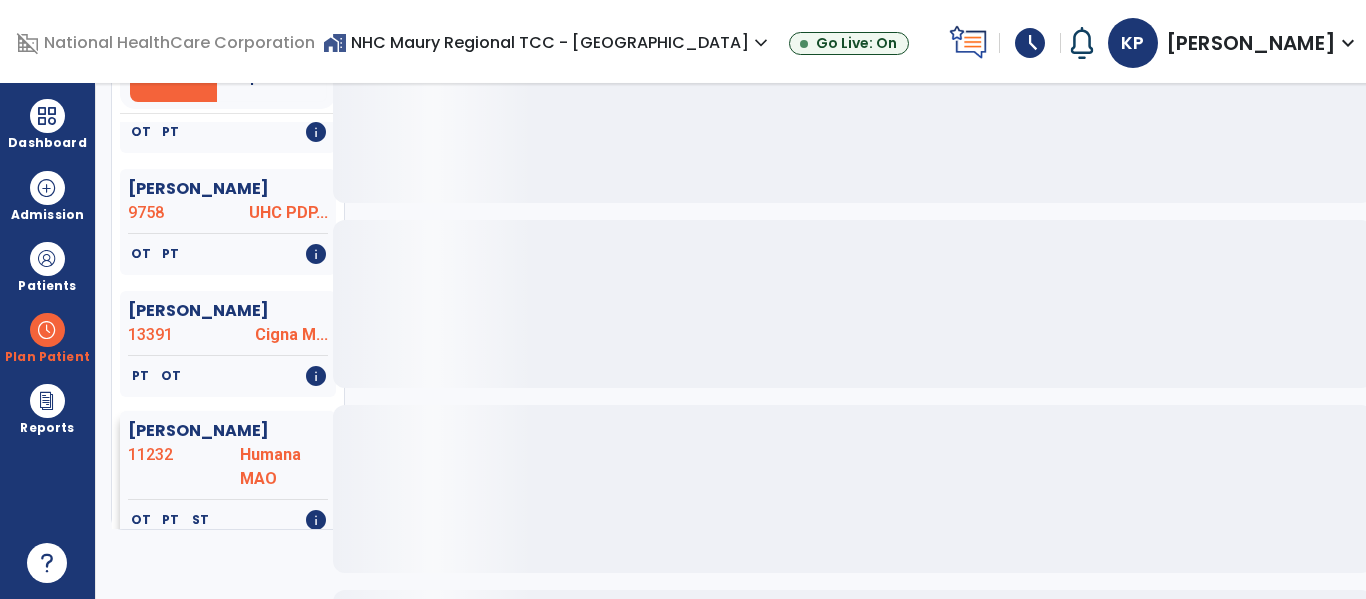 click on "Uzzell, Dee  11232 Humana MAO" 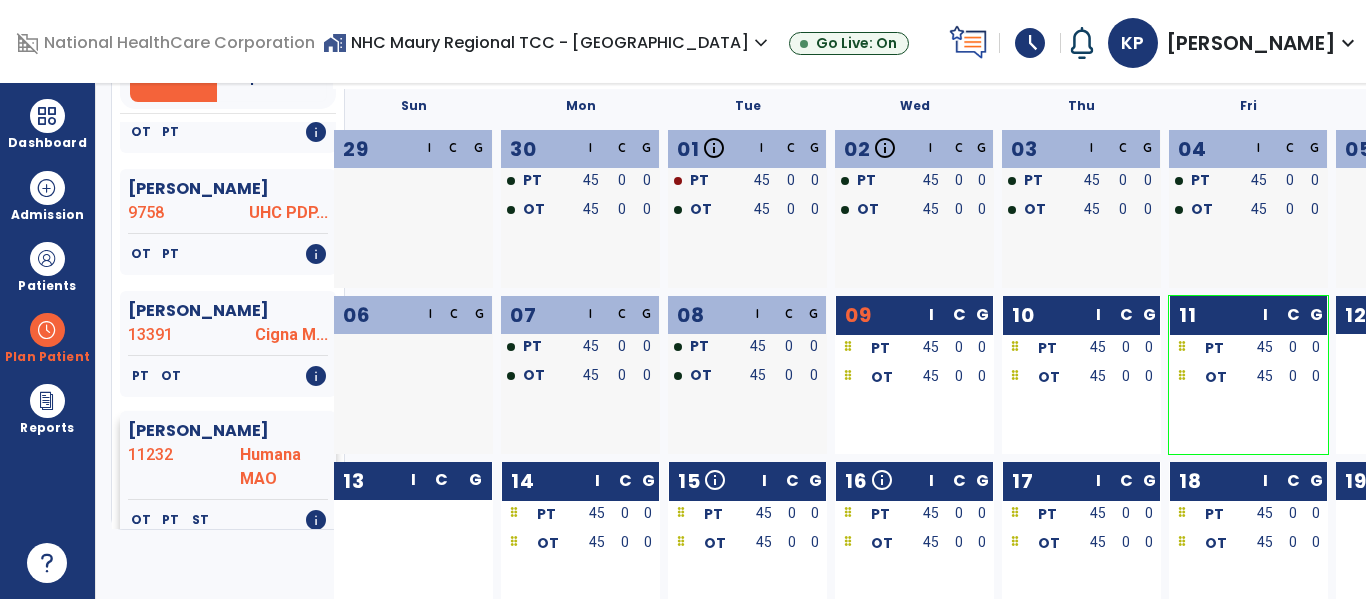 click on "11232" 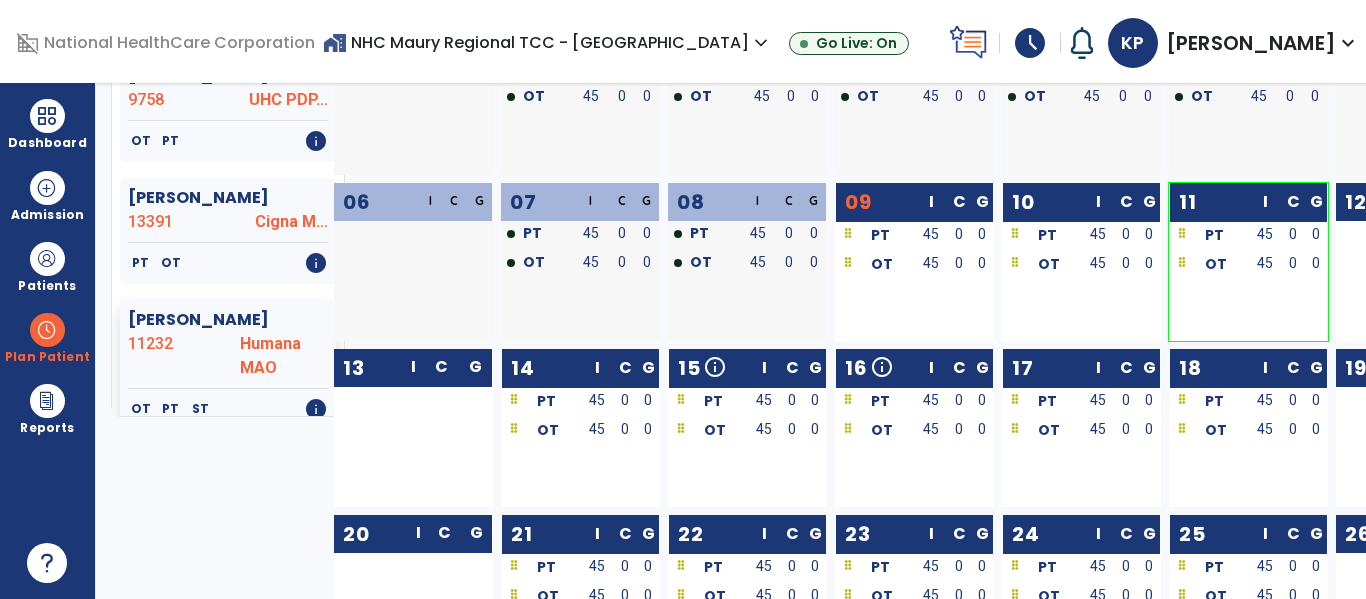 scroll, scrollTop: 243, scrollLeft: 0, axis: vertical 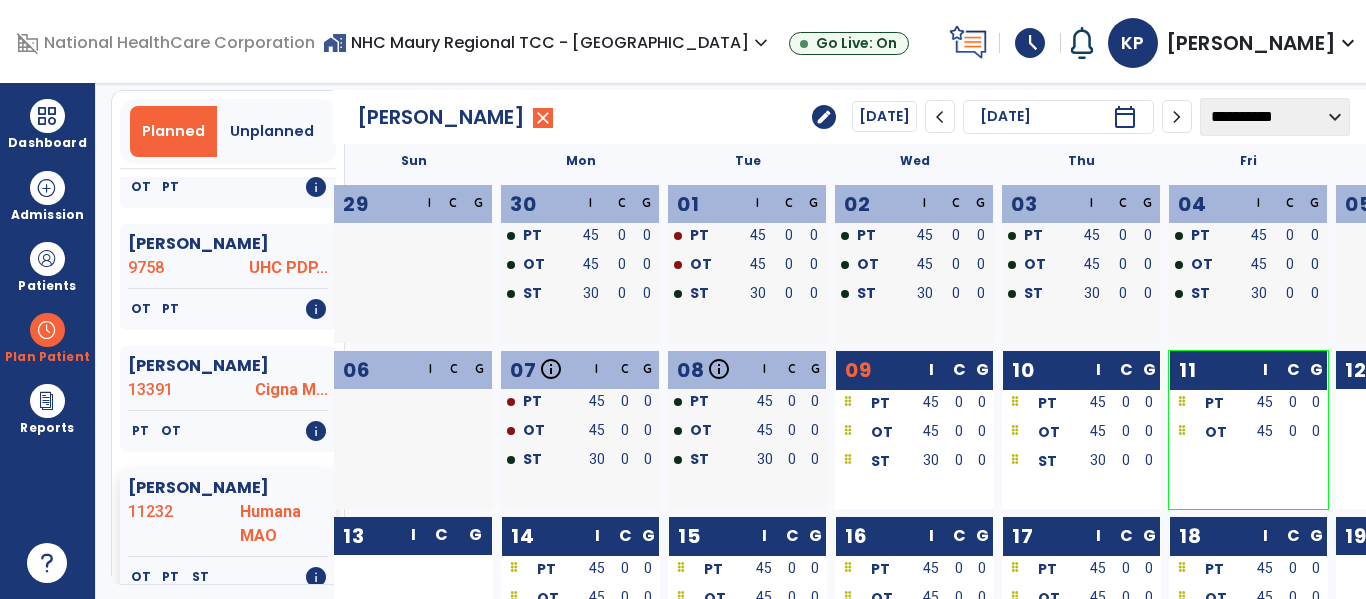 click on "edit" 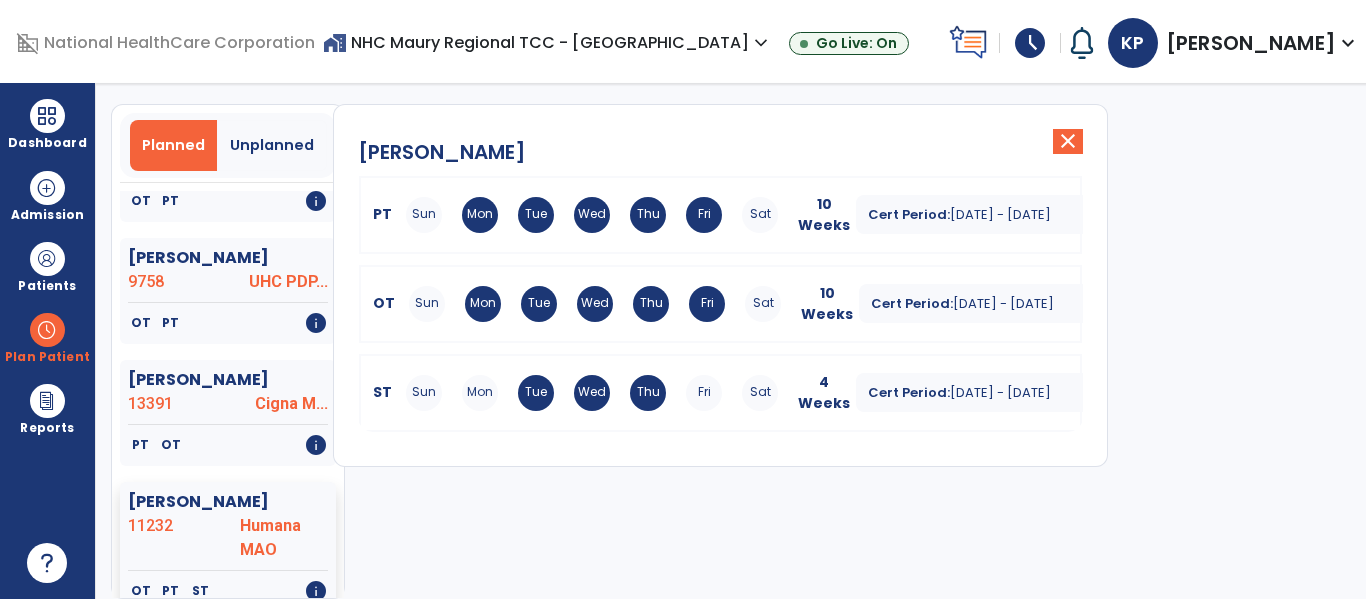 scroll, scrollTop: 53, scrollLeft: 0, axis: vertical 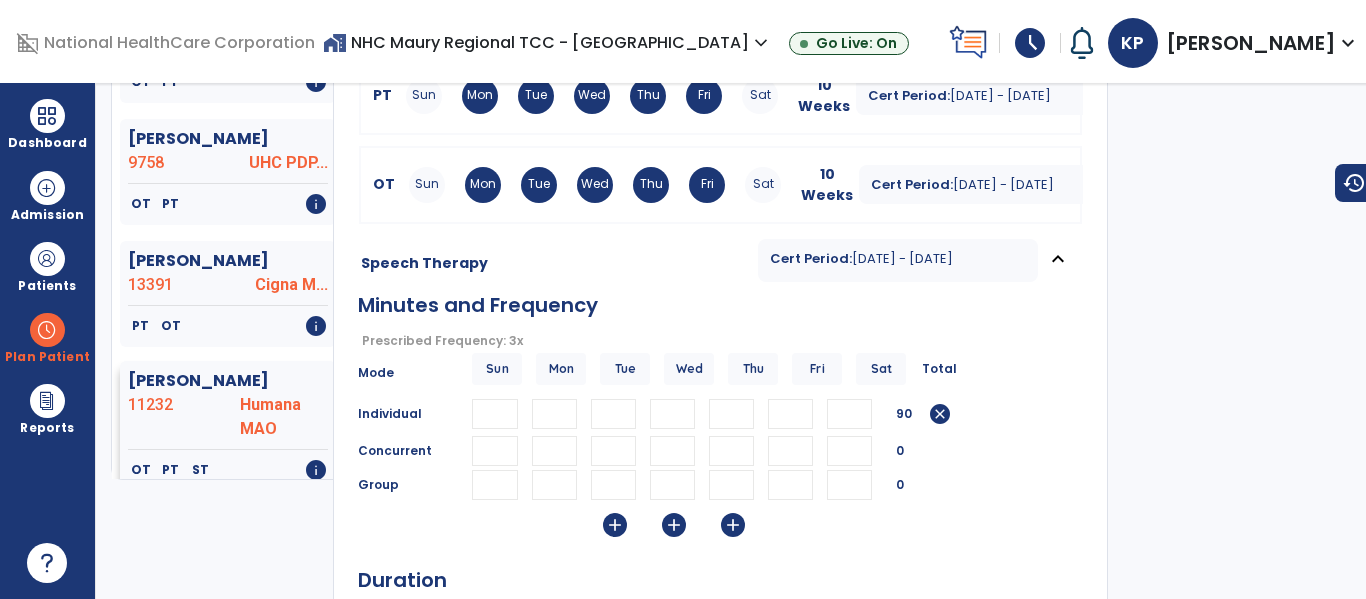 click on "[PERSON_NAME]" 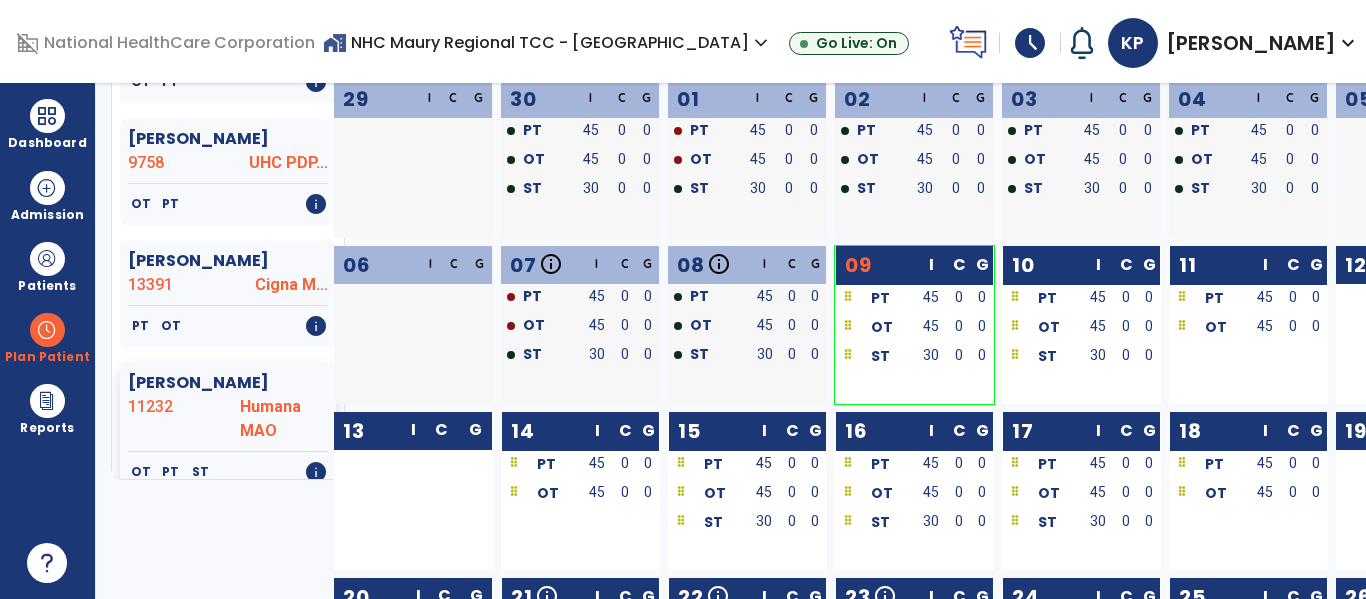 click at bounding box center [376, 356] 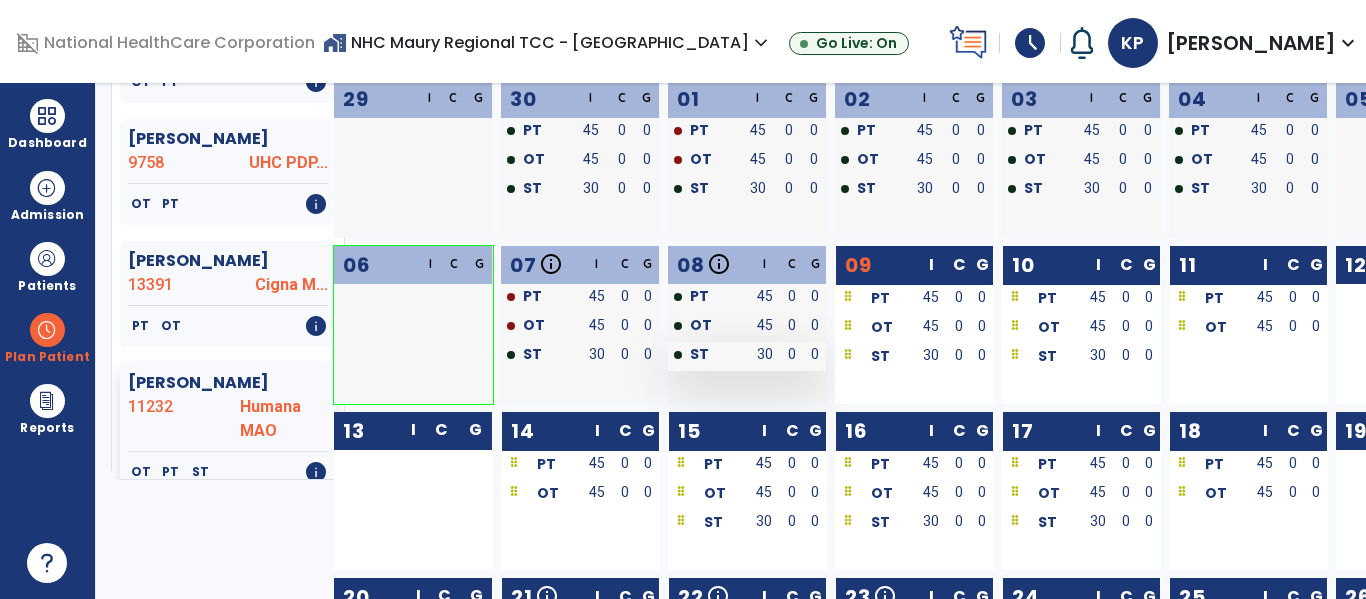 click on "ST" at bounding box center [699, 354] 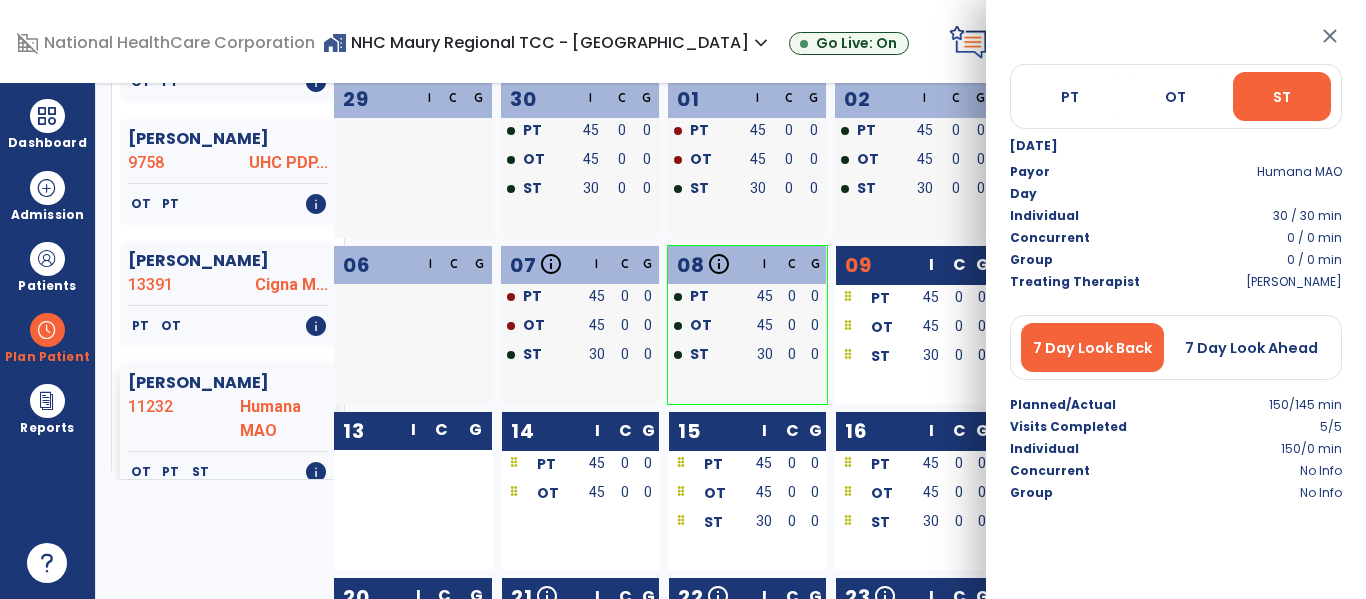 click at bounding box center [376, 327] 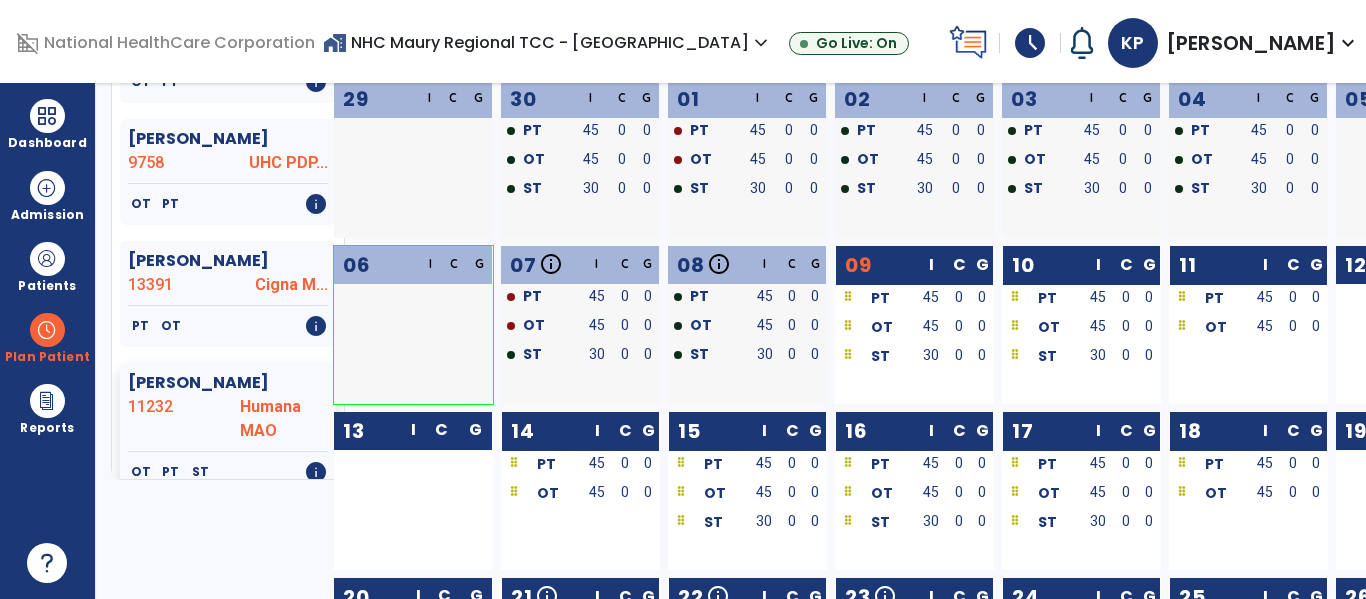 click on "[PERSON_NAME]" 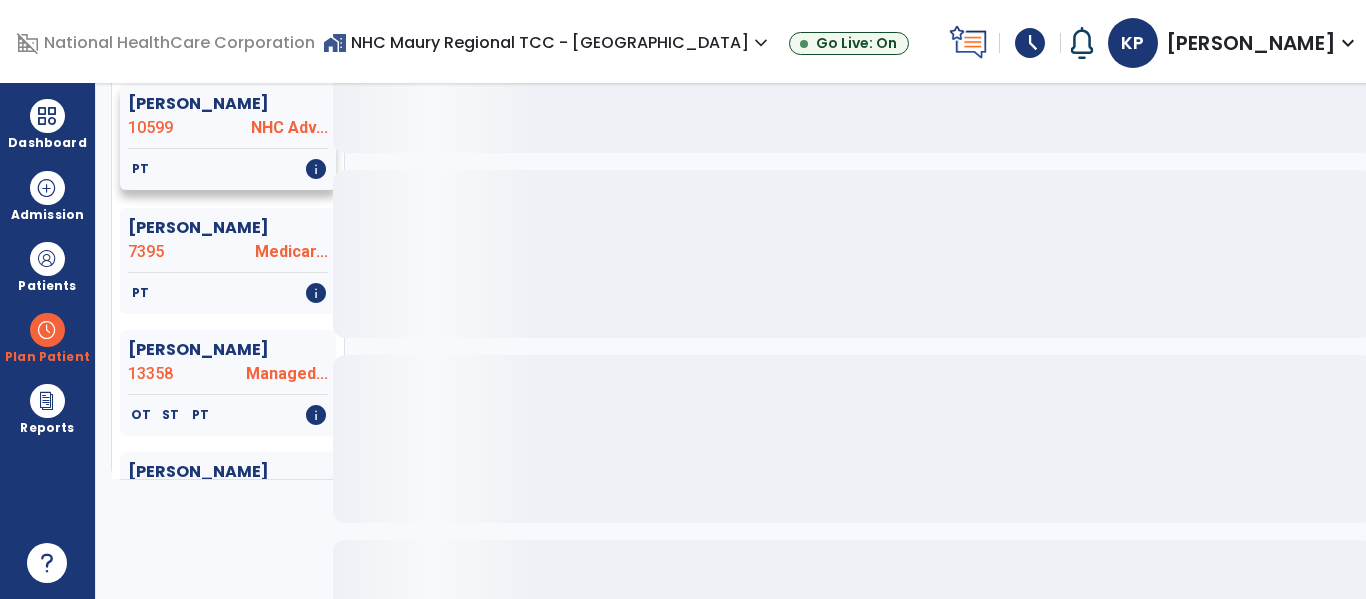 scroll, scrollTop: 10680, scrollLeft: 0, axis: vertical 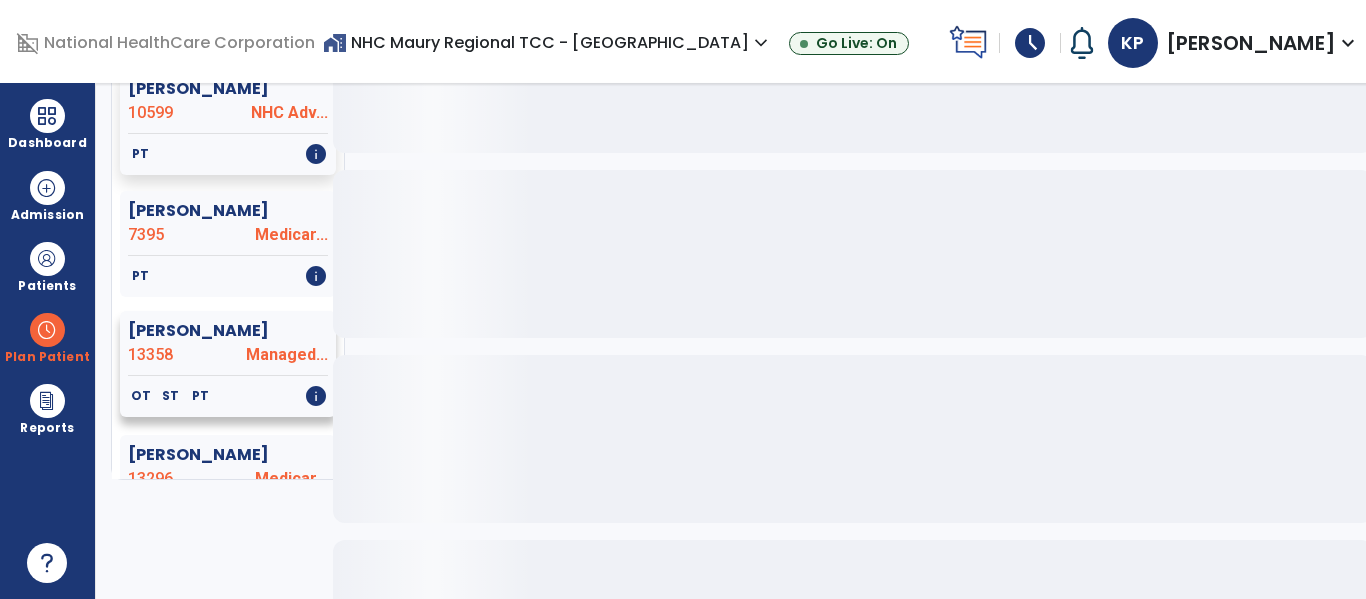 click on "[PERSON_NAME]" 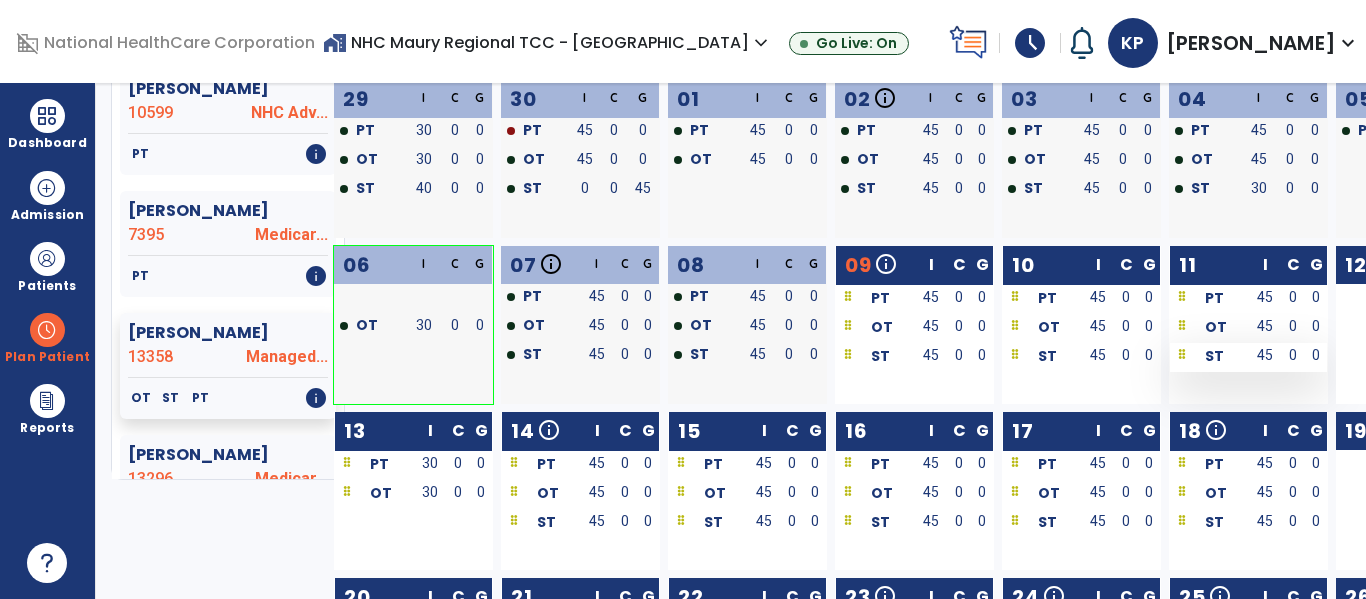 click on "45" at bounding box center (1265, 357) 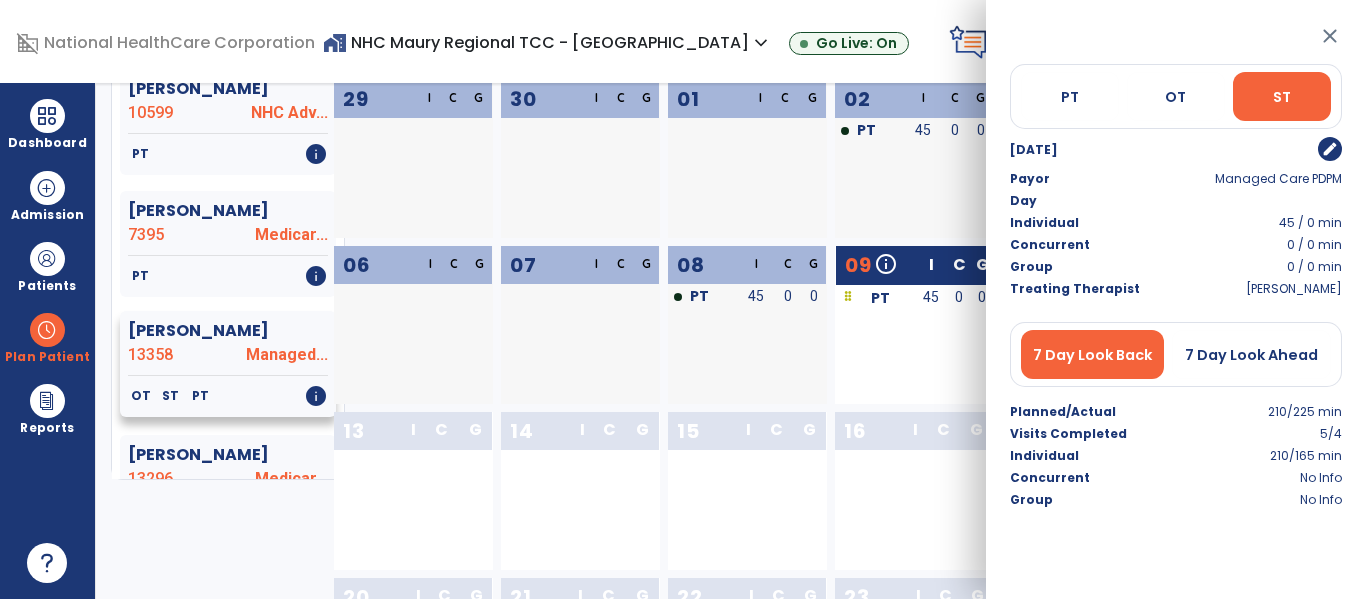 click on "Managed..." 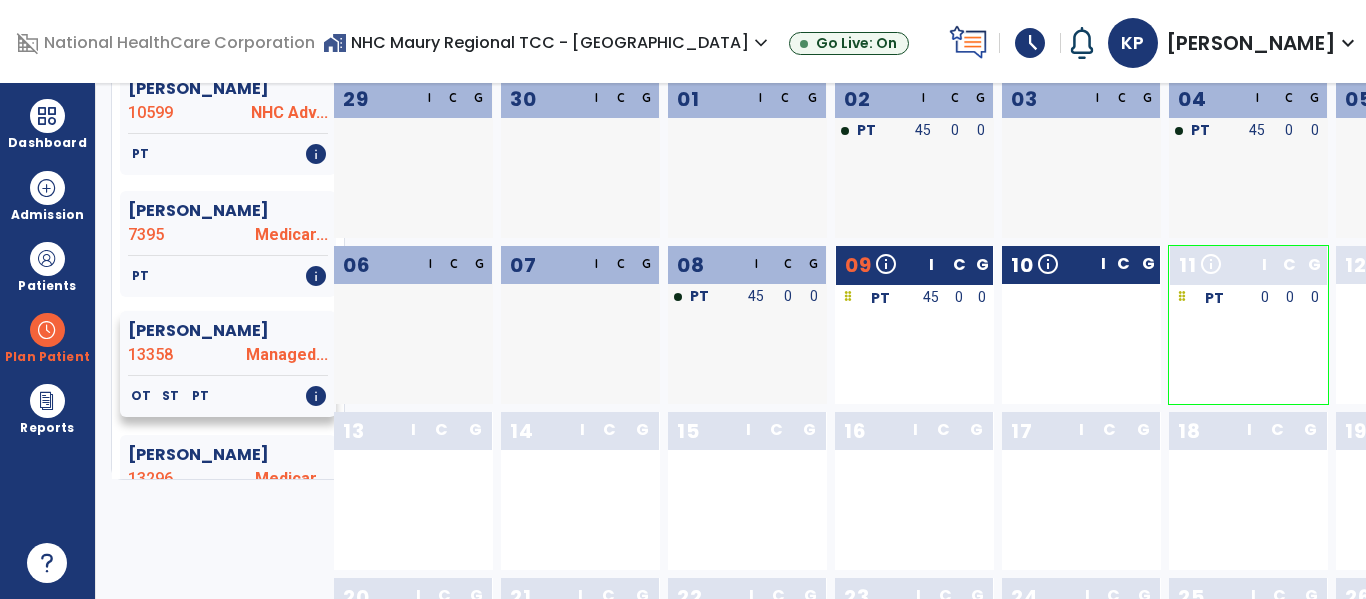 click on "OT   ST   PT   info" 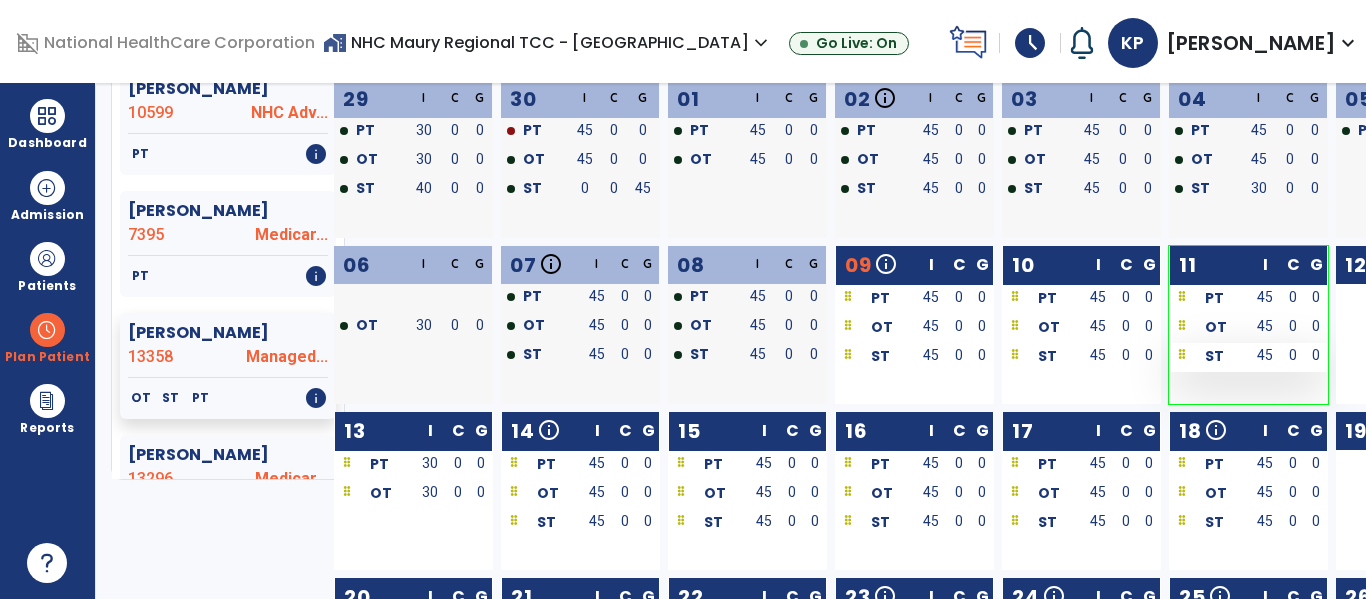 click on "45" at bounding box center [1265, 357] 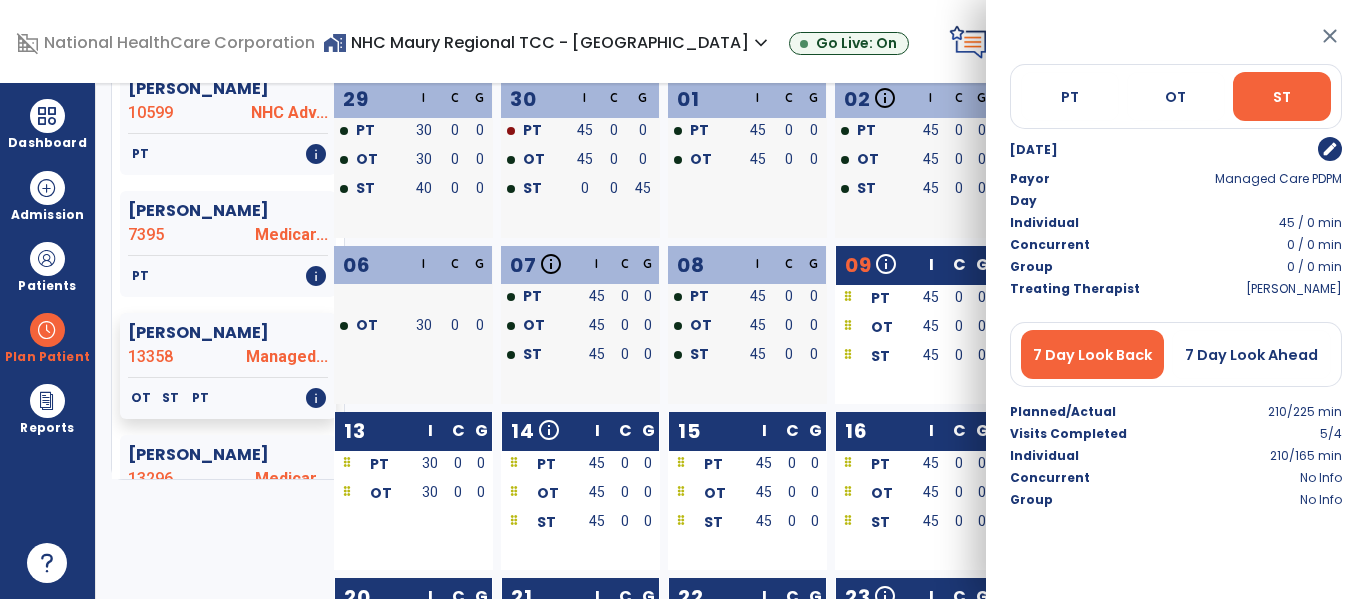 click on "edit" at bounding box center [1330, 149] 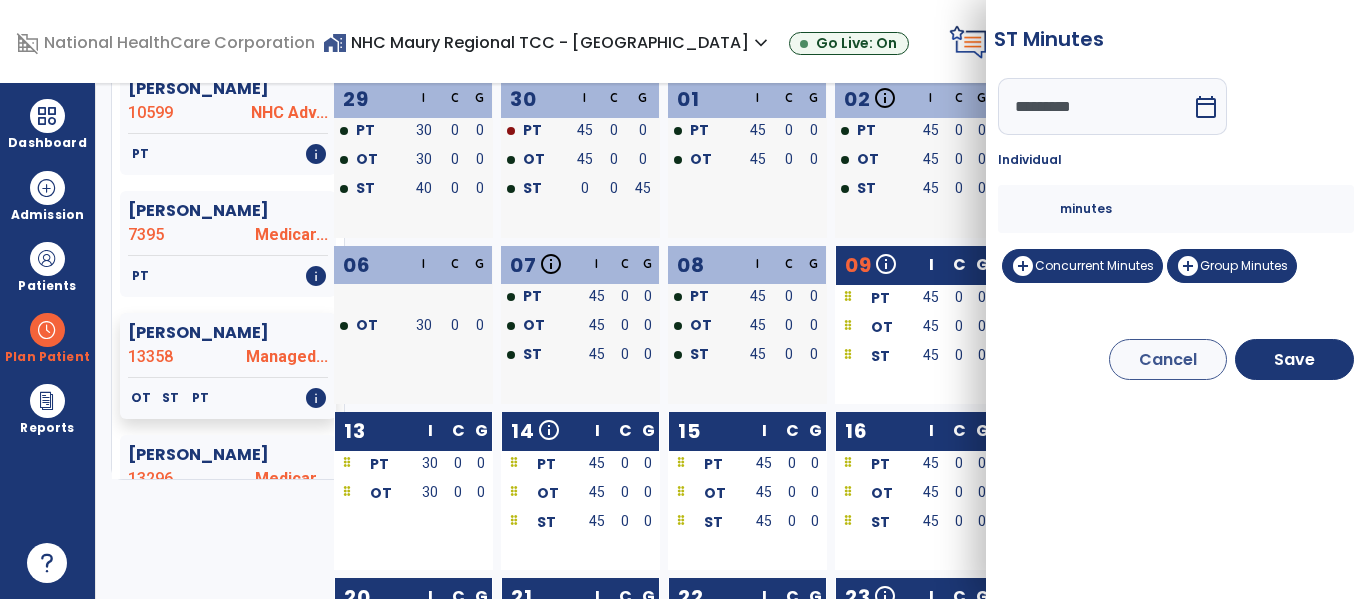 click on "*********" at bounding box center (1095, 106) 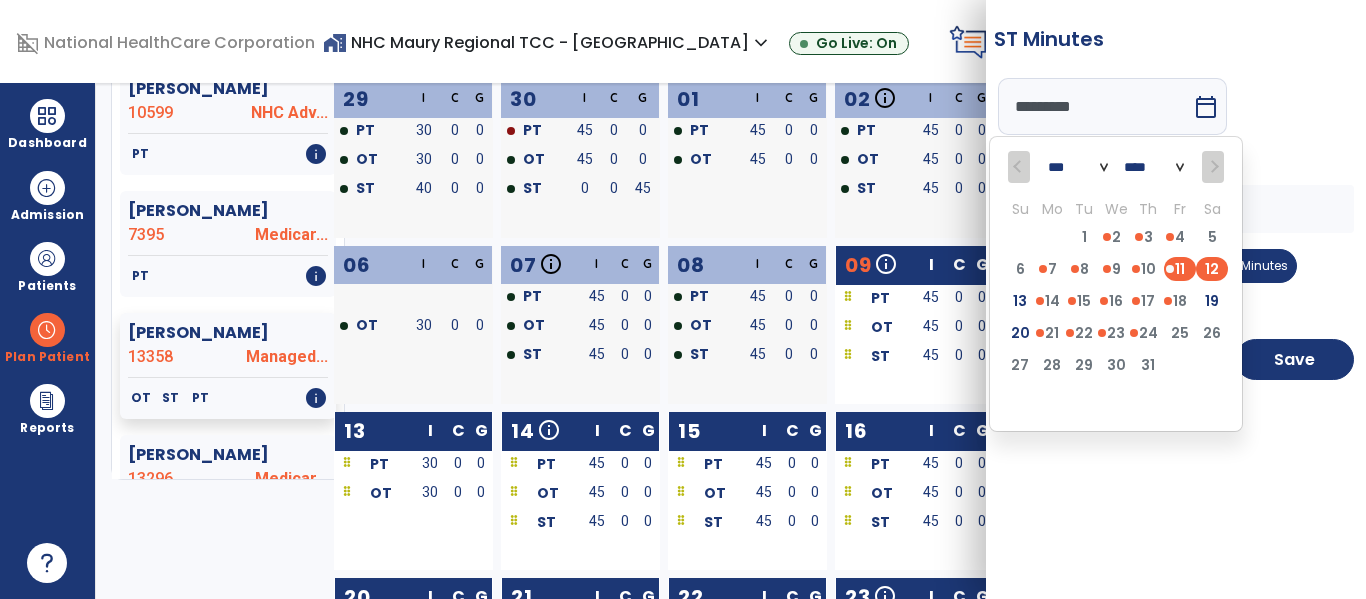 click on "12" at bounding box center (1212, 269) 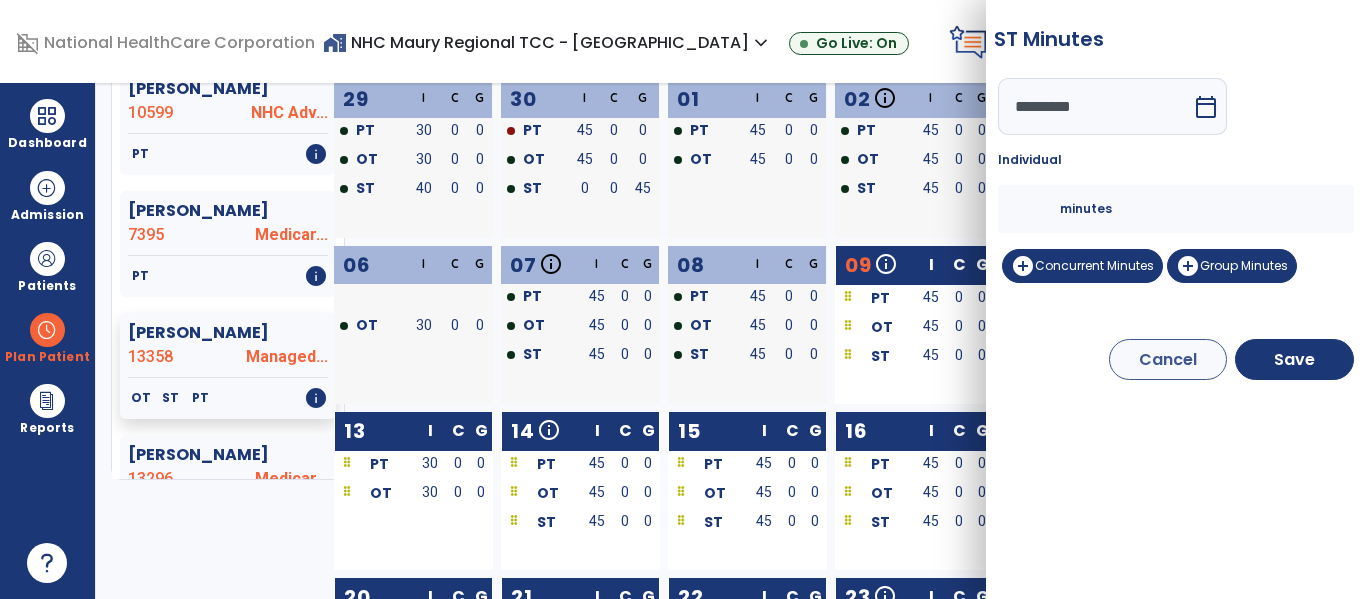 click on "ST Minutes *********  calendar_today  Individual ** minutes  add_circle   Concurrent Minutes  add_circle   Group Minutes  Cancel   Save" at bounding box center [1176, 299] 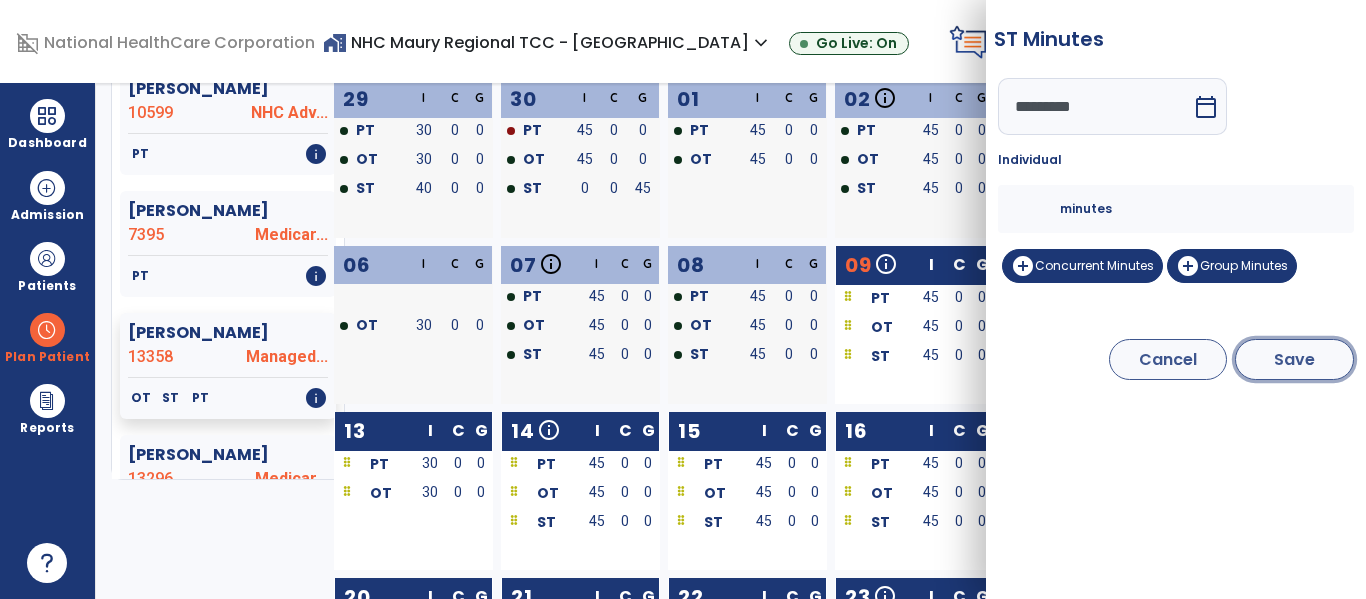 click on "Save" at bounding box center (1294, 359) 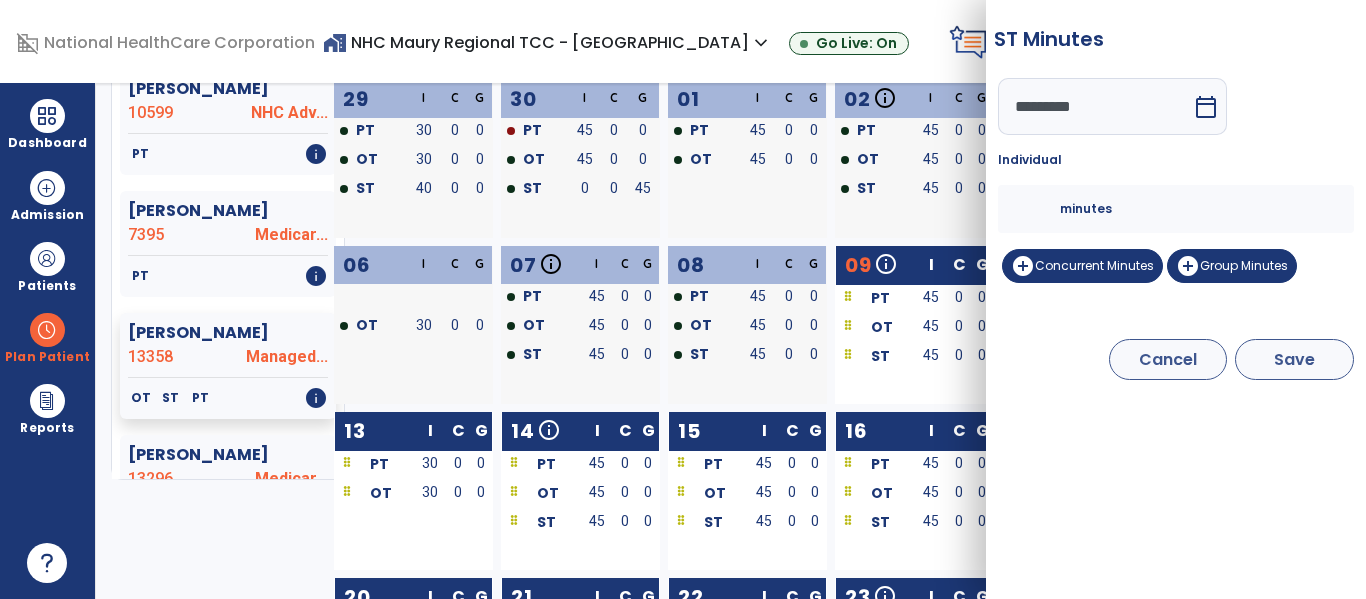 type on "*********" 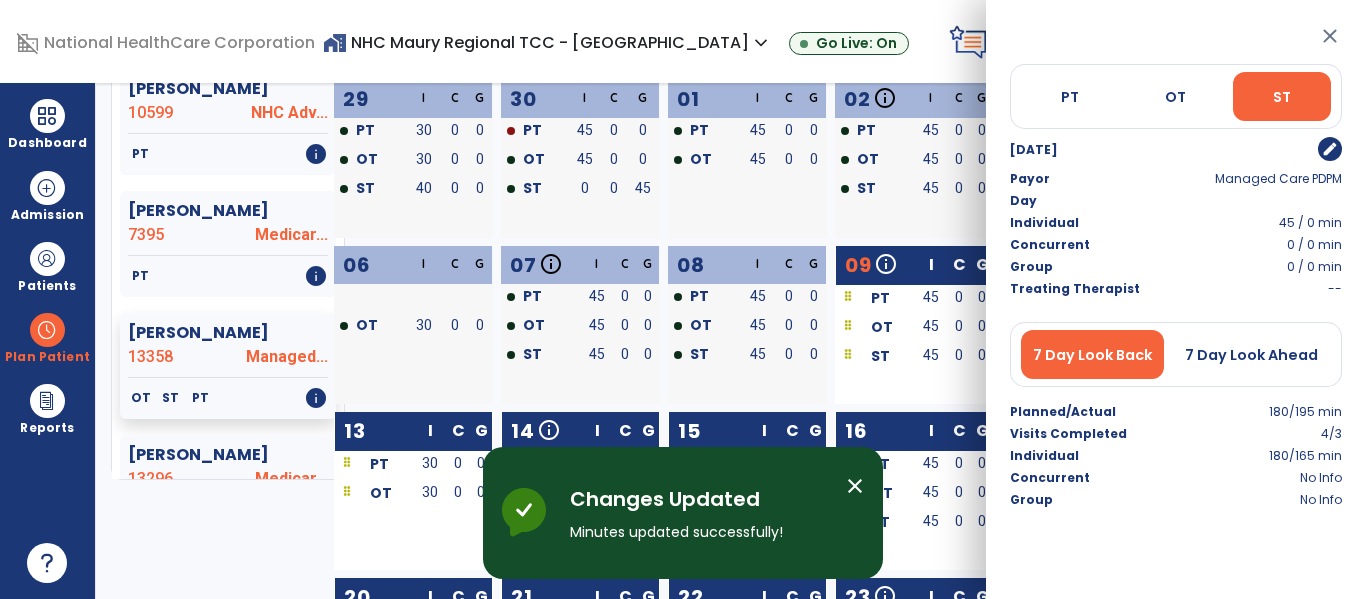 click on "13381" 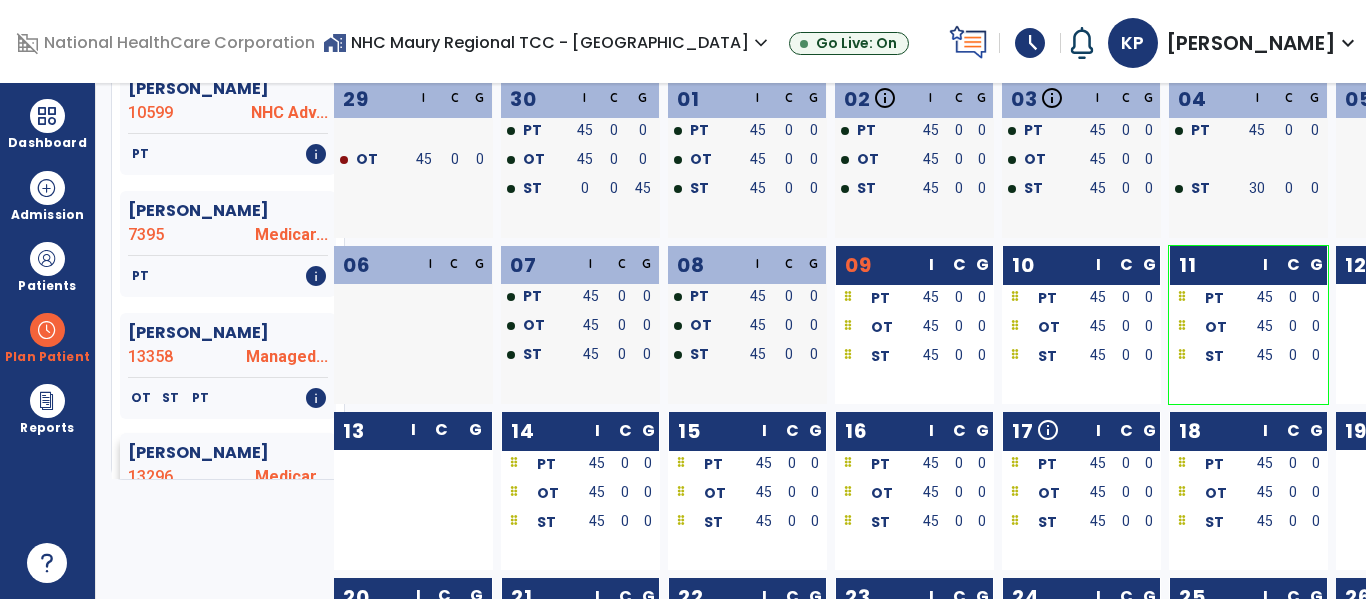 click on "OT   PT   info" 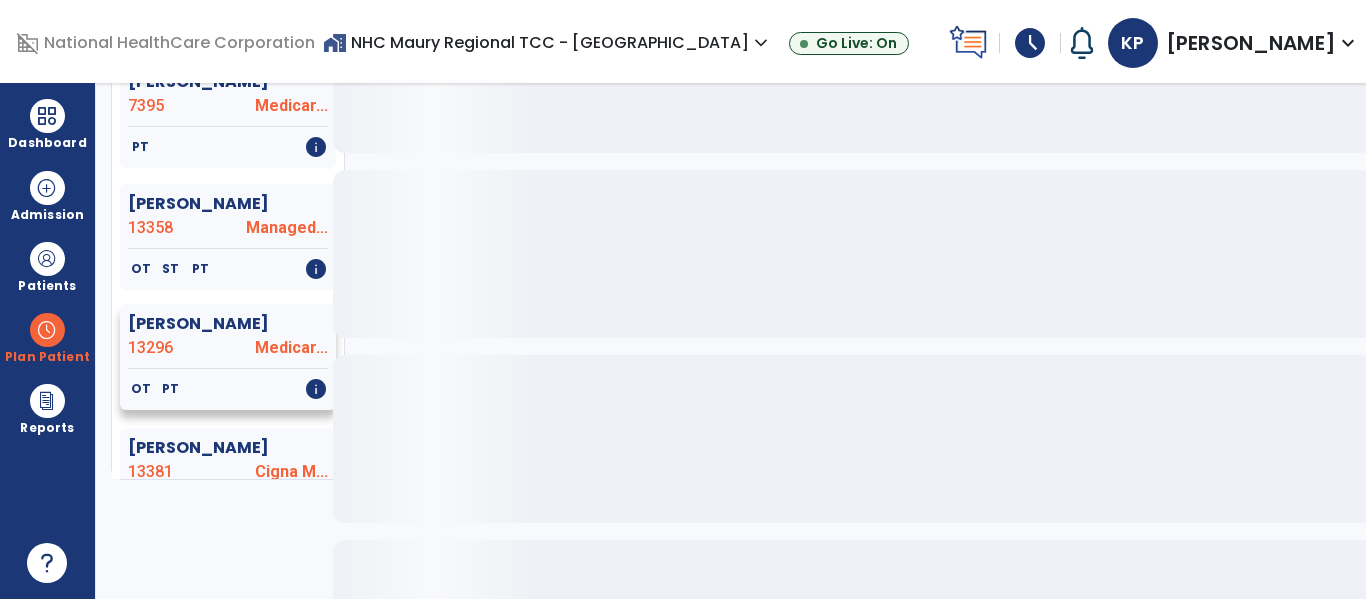 scroll, scrollTop: 10796, scrollLeft: 0, axis: vertical 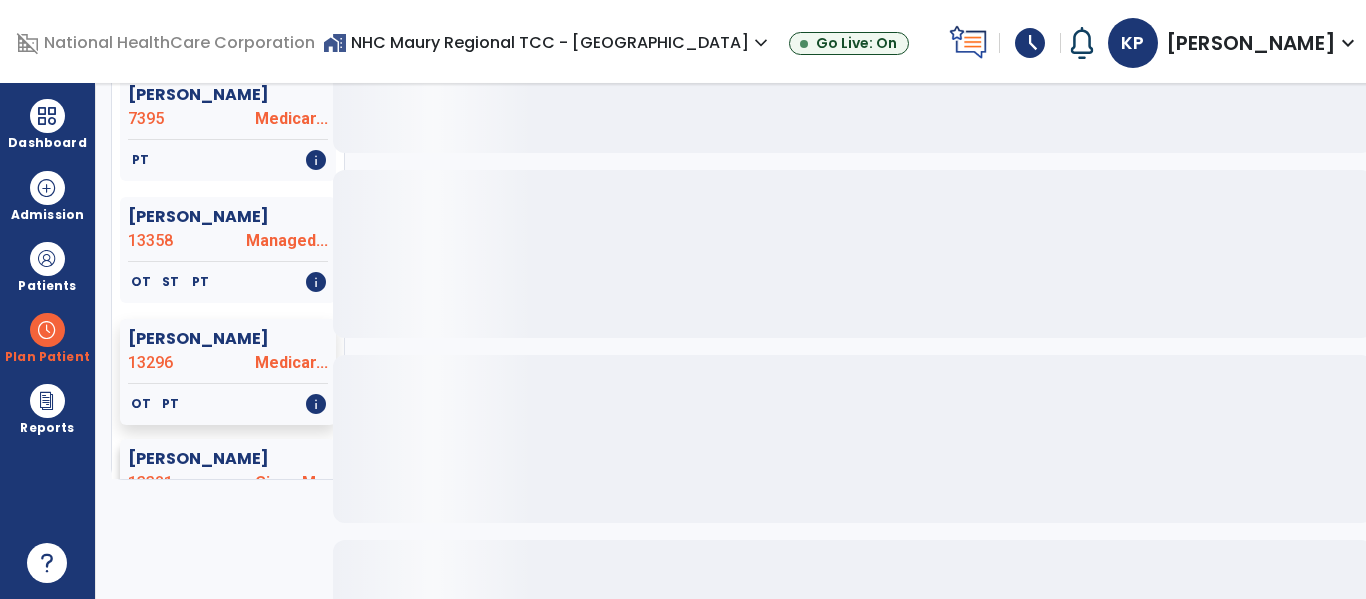 click on "[PERSON_NAME]" 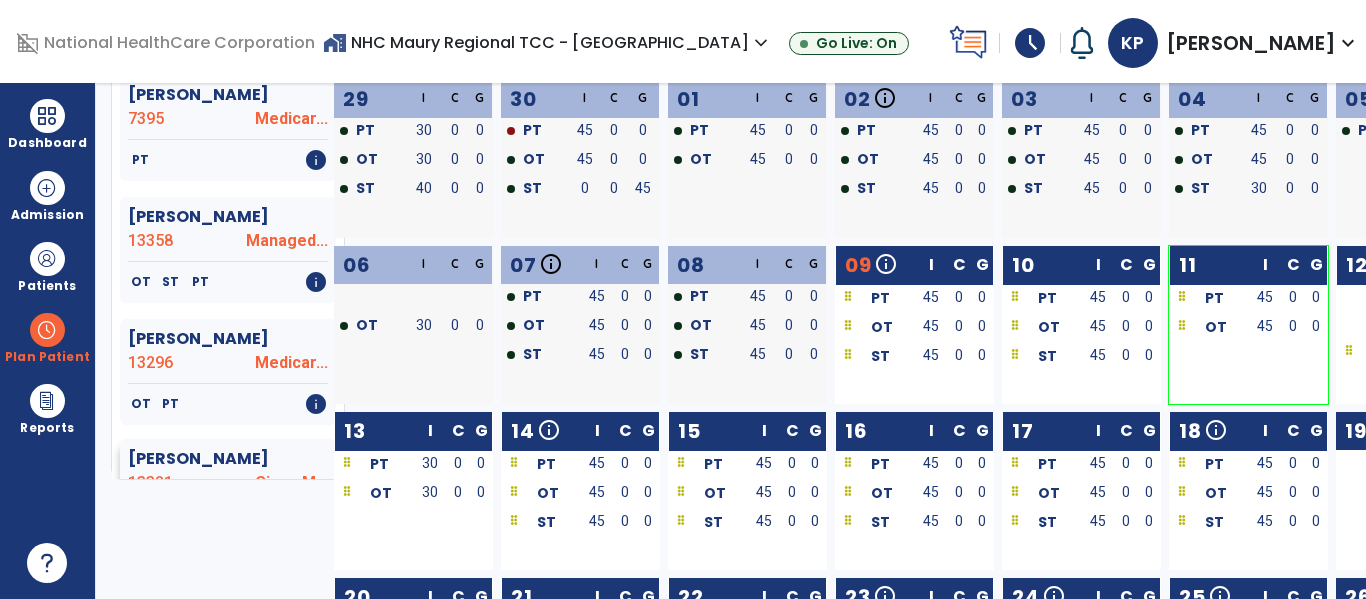 click on "[PERSON_NAME]" 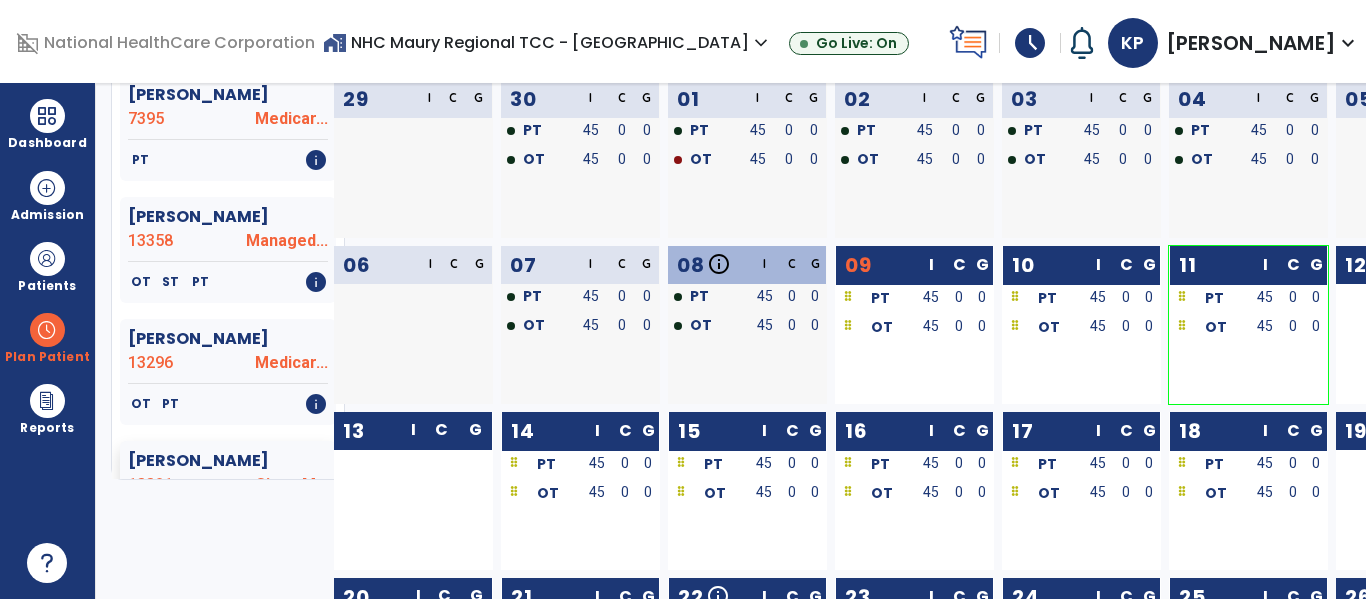 click at bounding box center (376, 327) 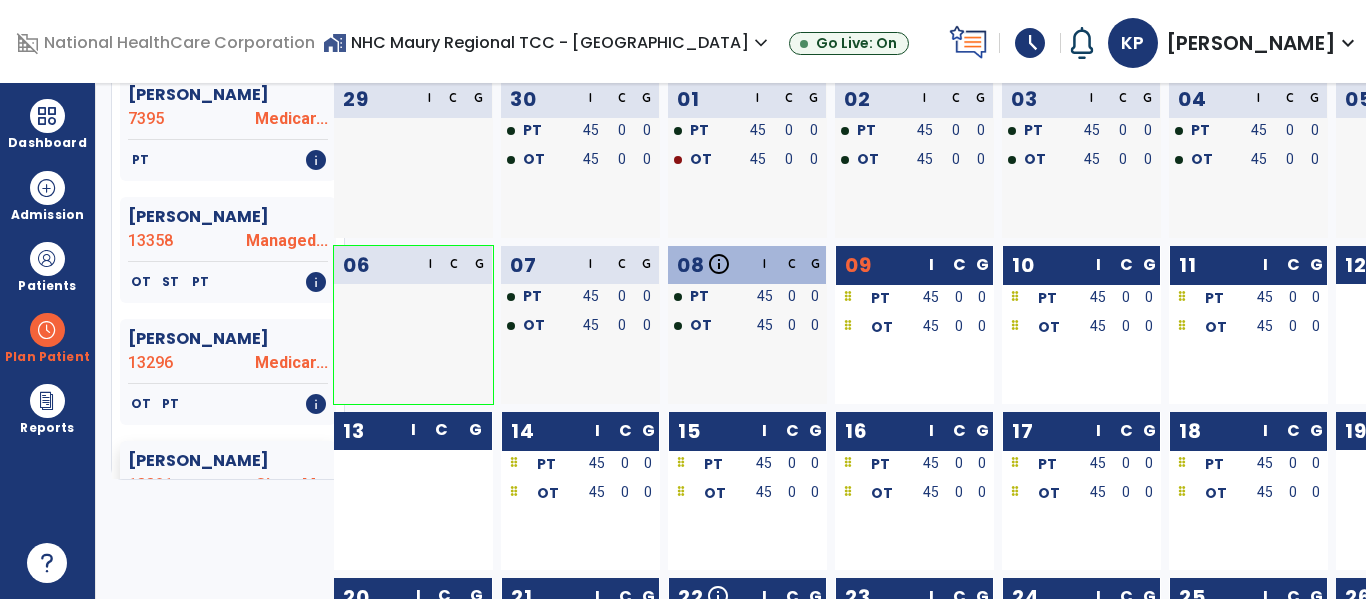 scroll, scrollTop: 0, scrollLeft: 0, axis: both 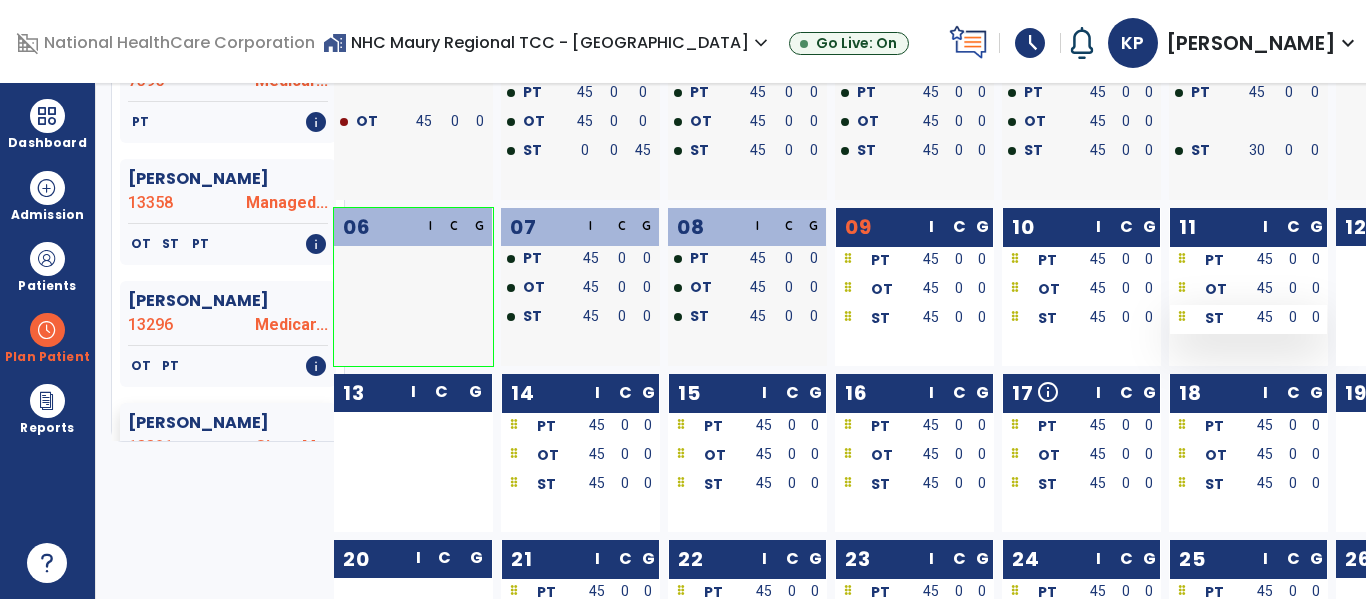 click on "45" at bounding box center (1265, 317) 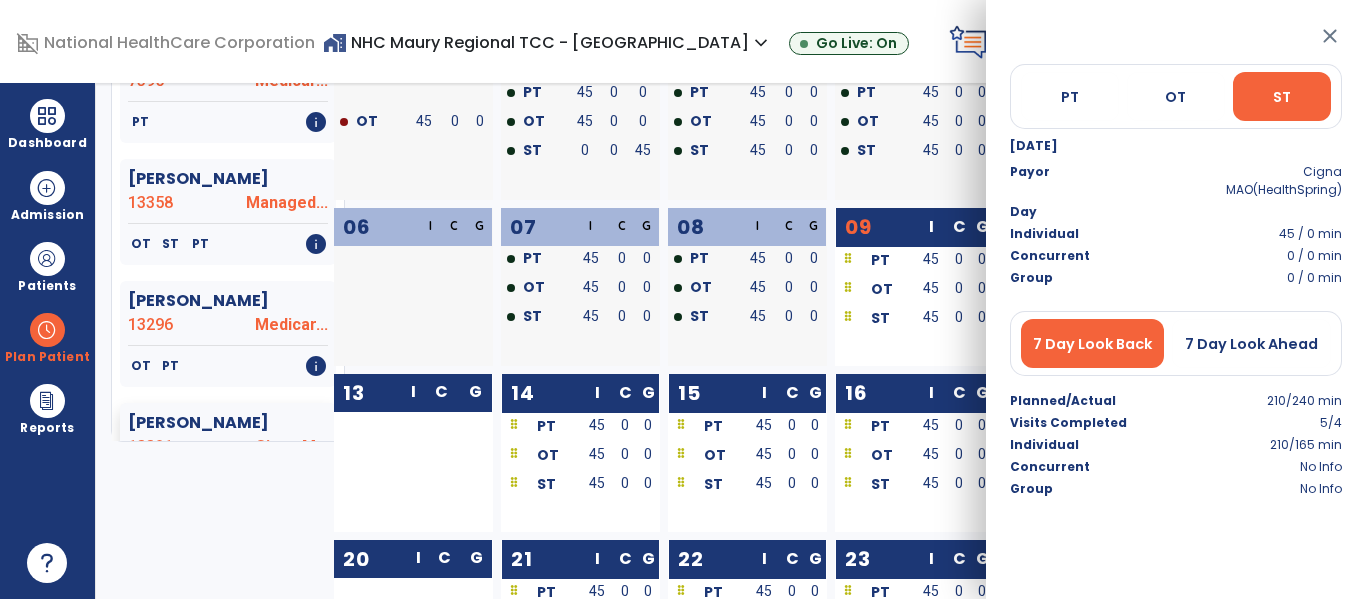 click at bounding box center [376, 318] 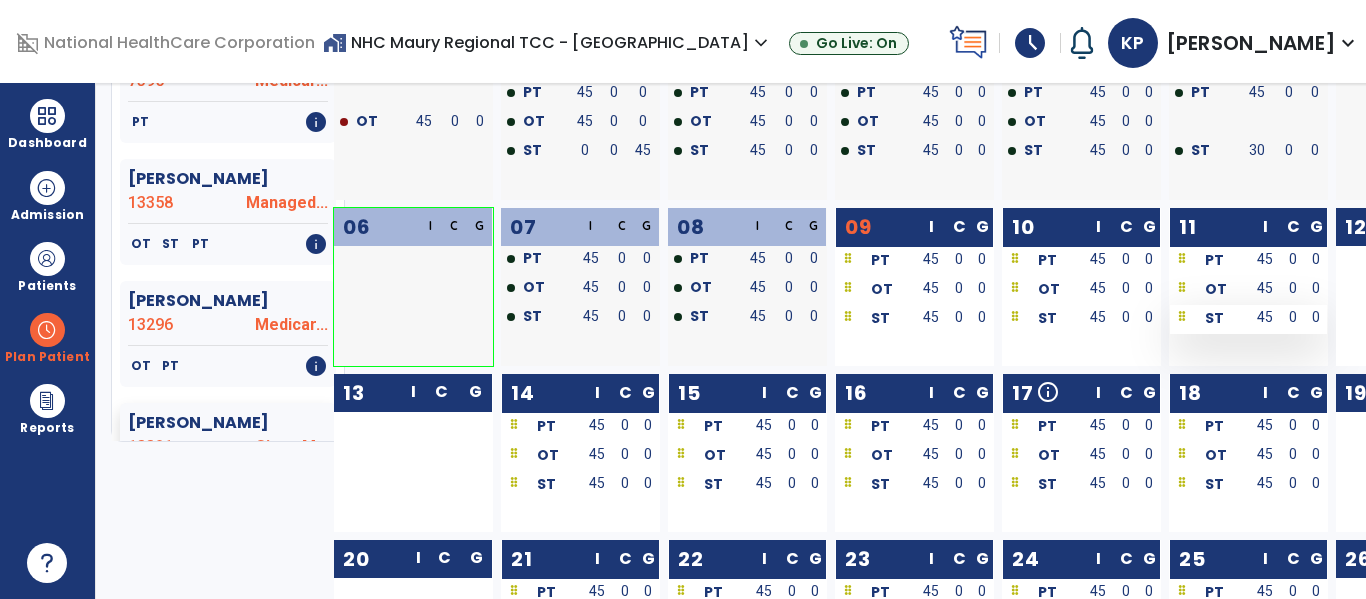 click on "45" at bounding box center [1265, 319] 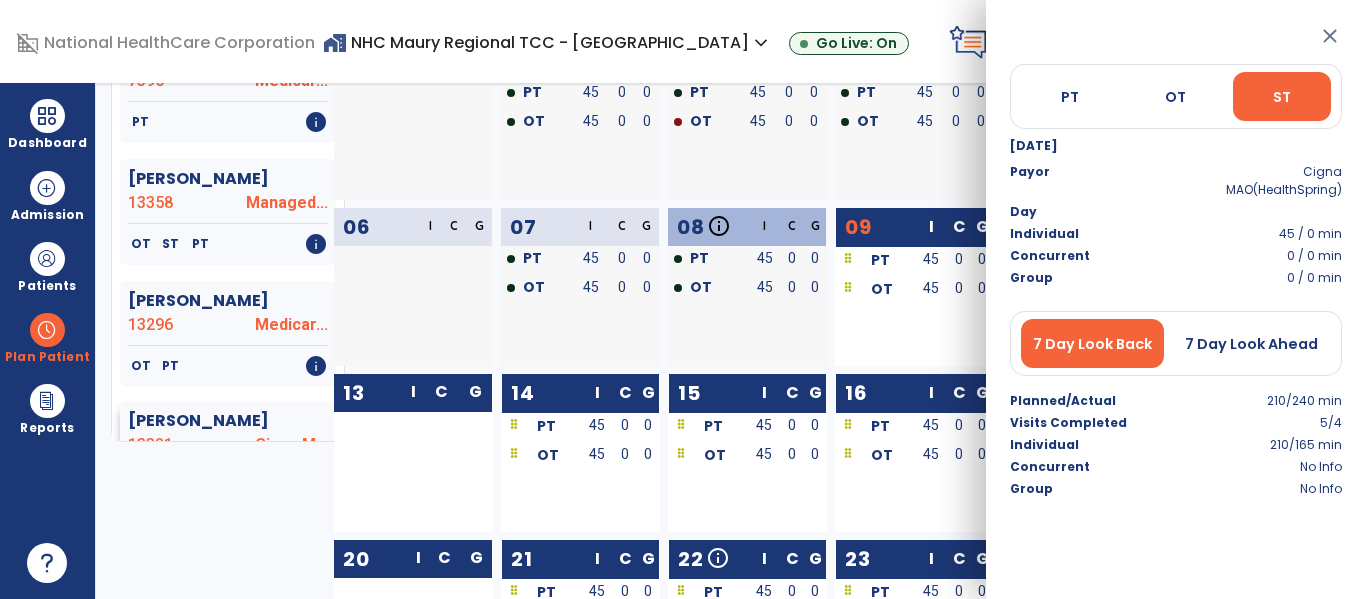 click on "13381" 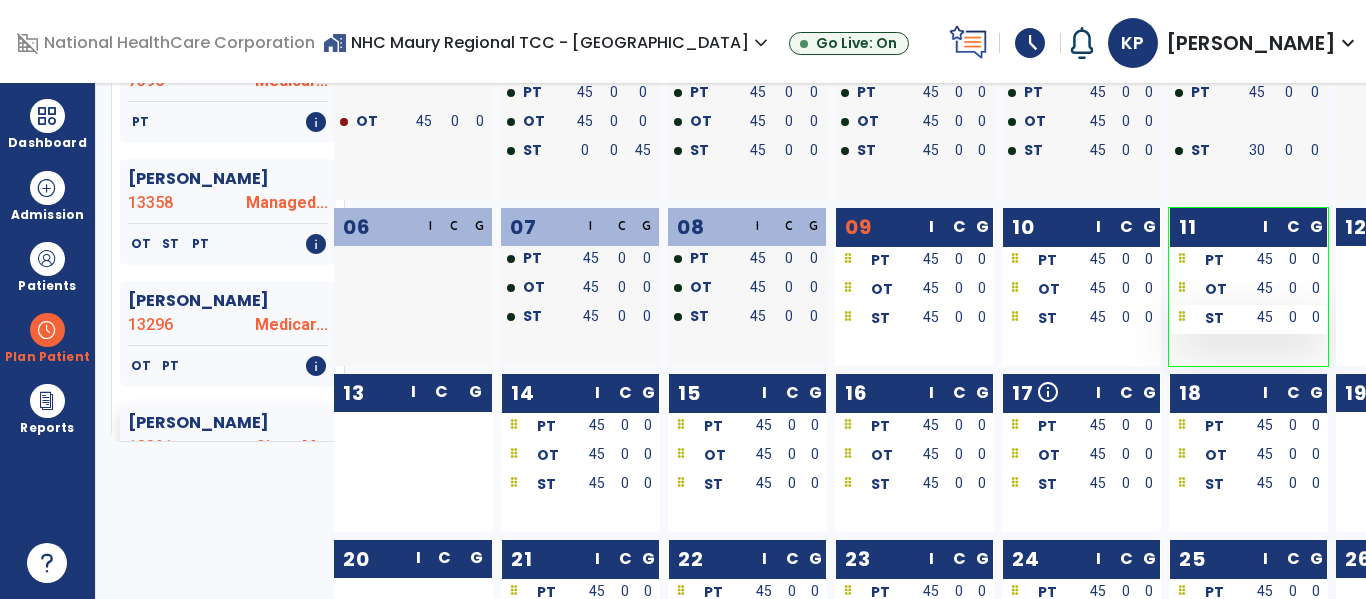 click on "45" at bounding box center (1265, 317) 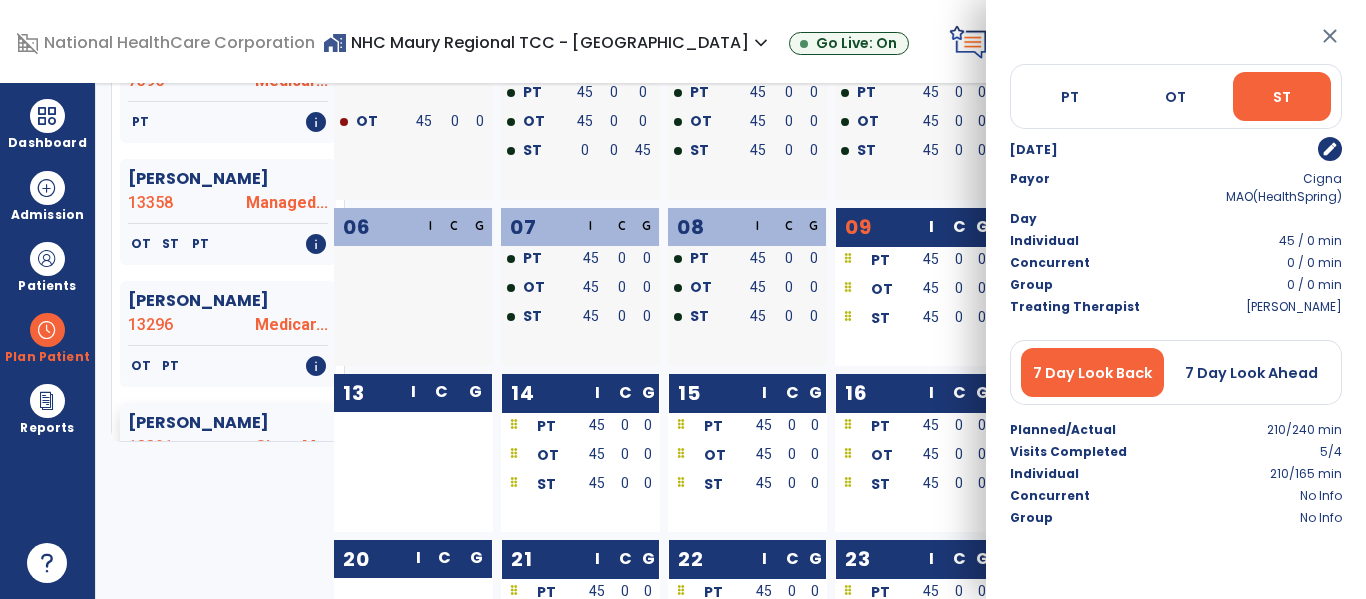 click on "edit" at bounding box center (1330, 149) 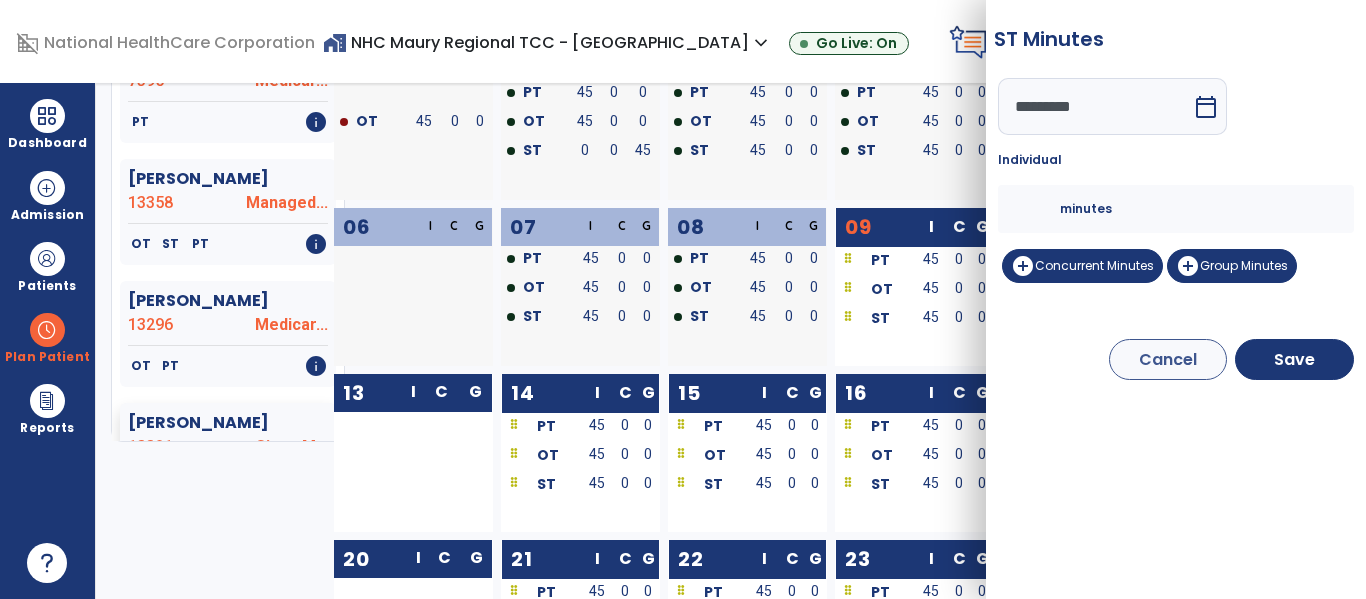 click on "*********" at bounding box center [1095, 106] 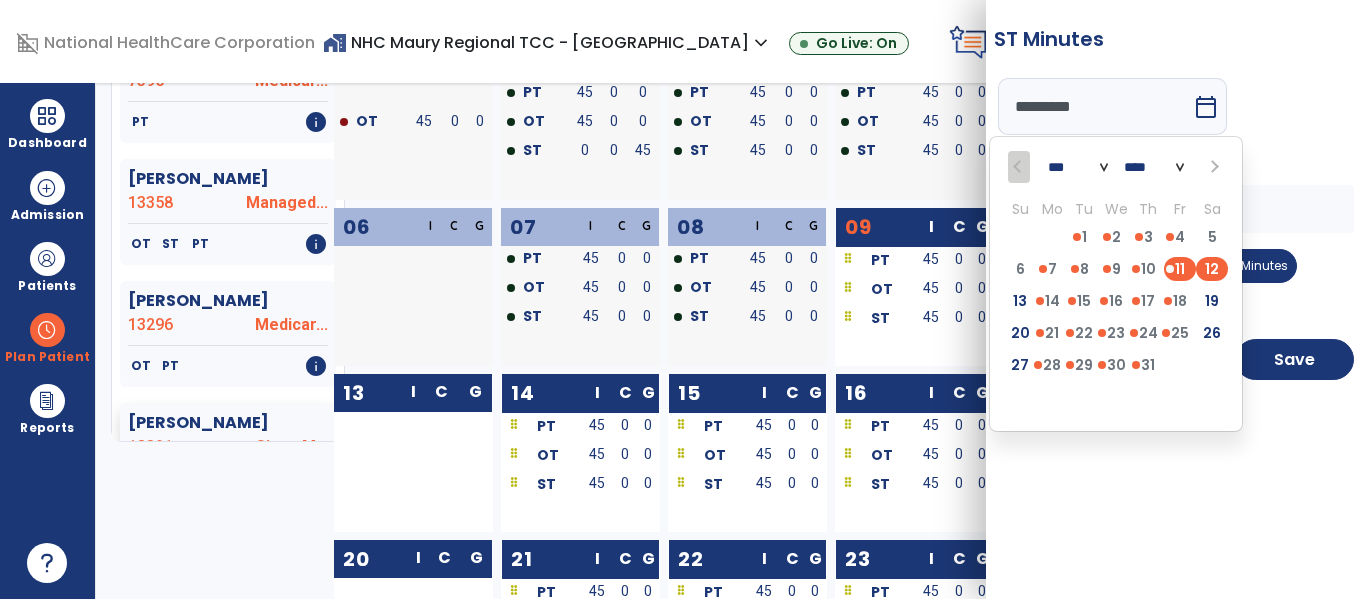 click on "12" at bounding box center [1212, 269] 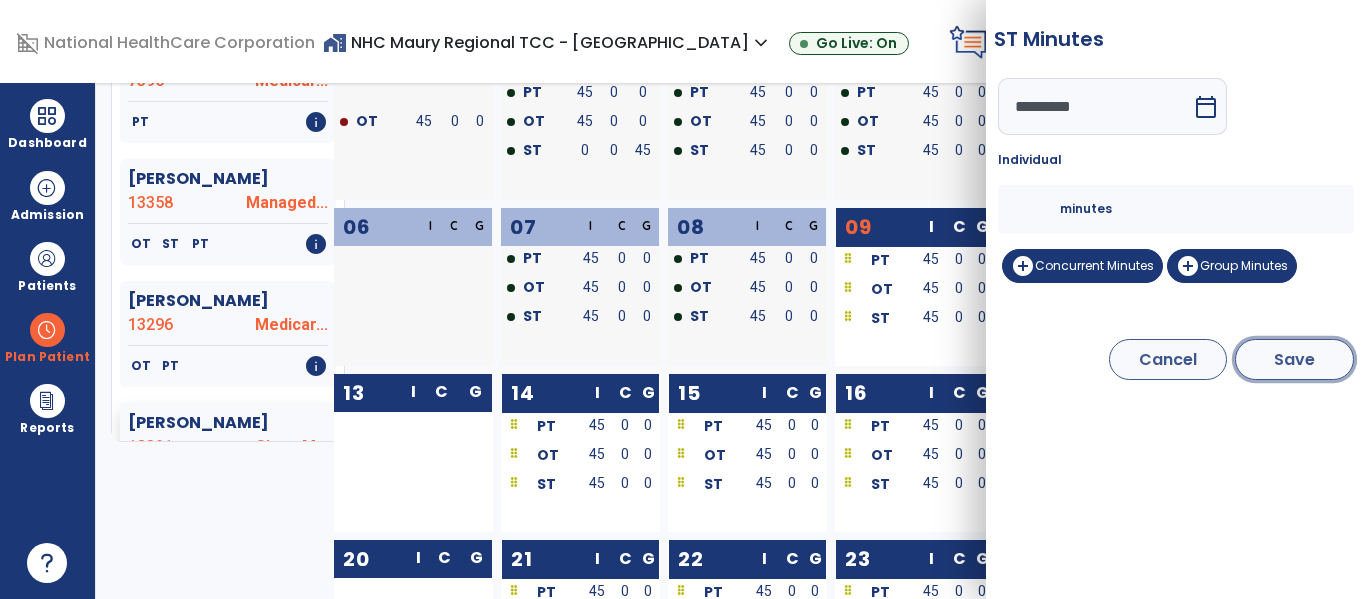 click on "Save" at bounding box center [1294, 359] 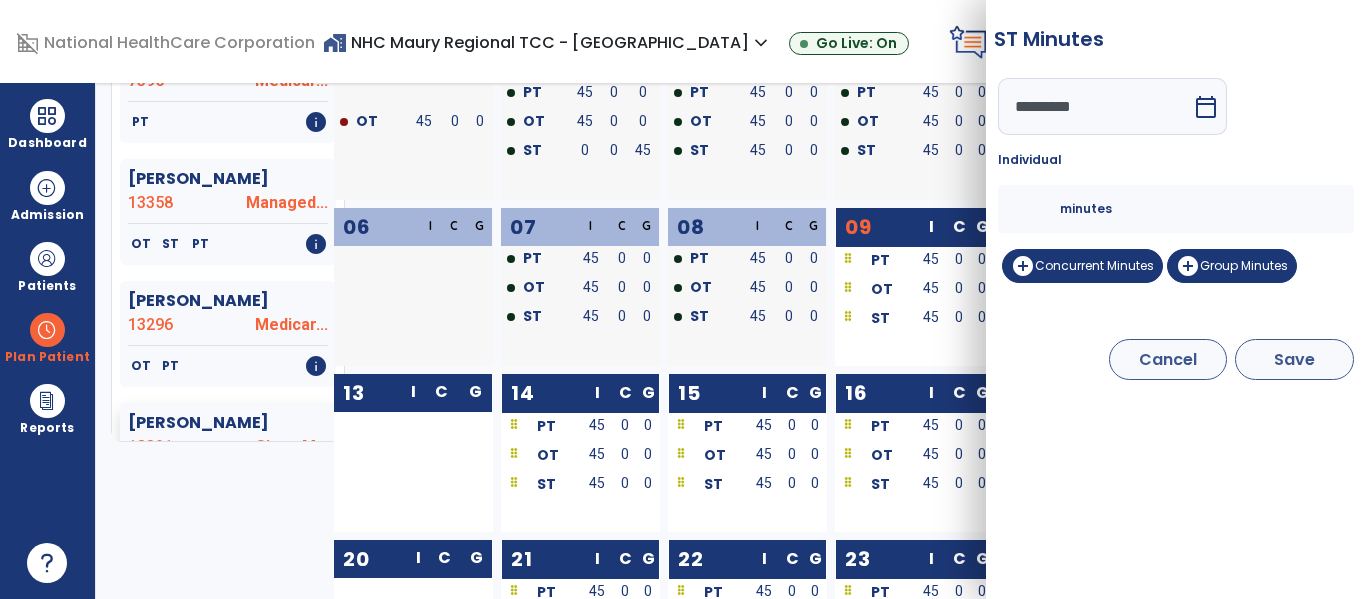 type on "*********" 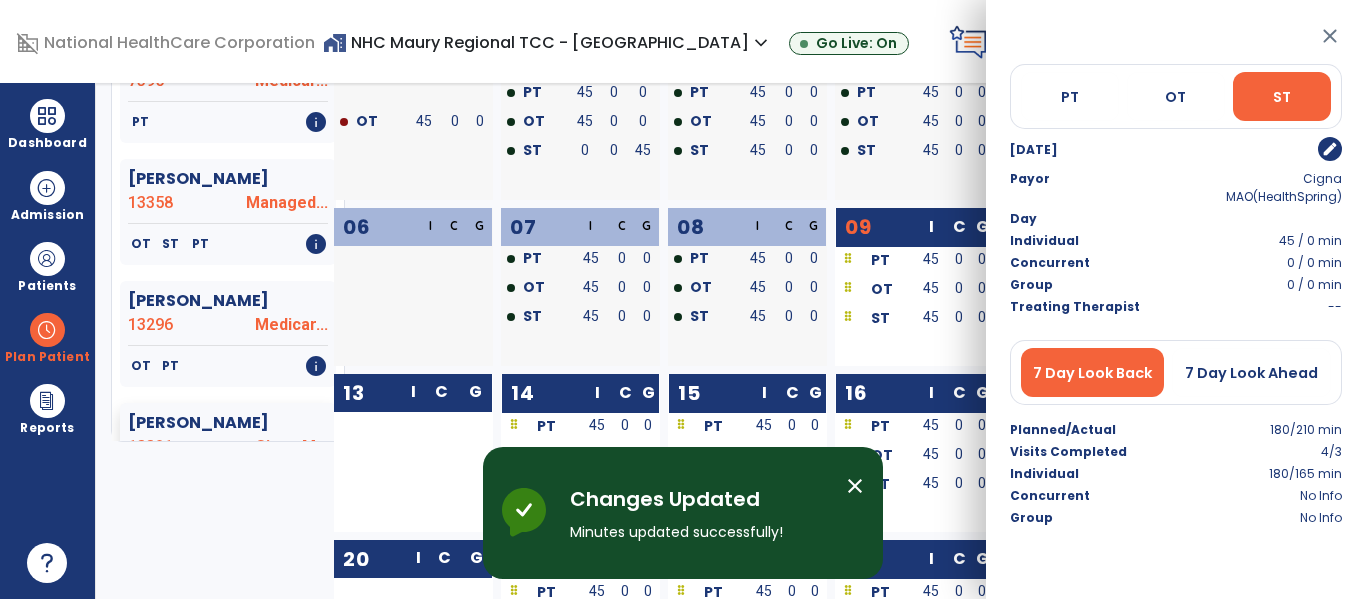 click at bounding box center [376, 260] 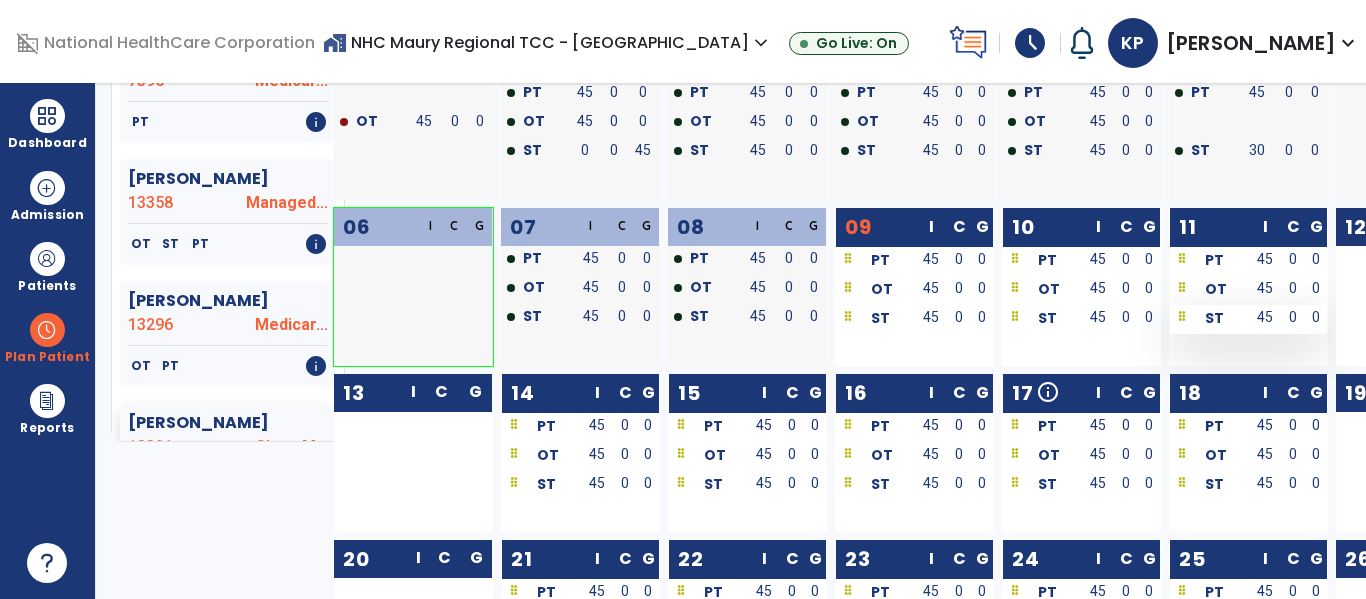 click on "45" at bounding box center (1265, 317) 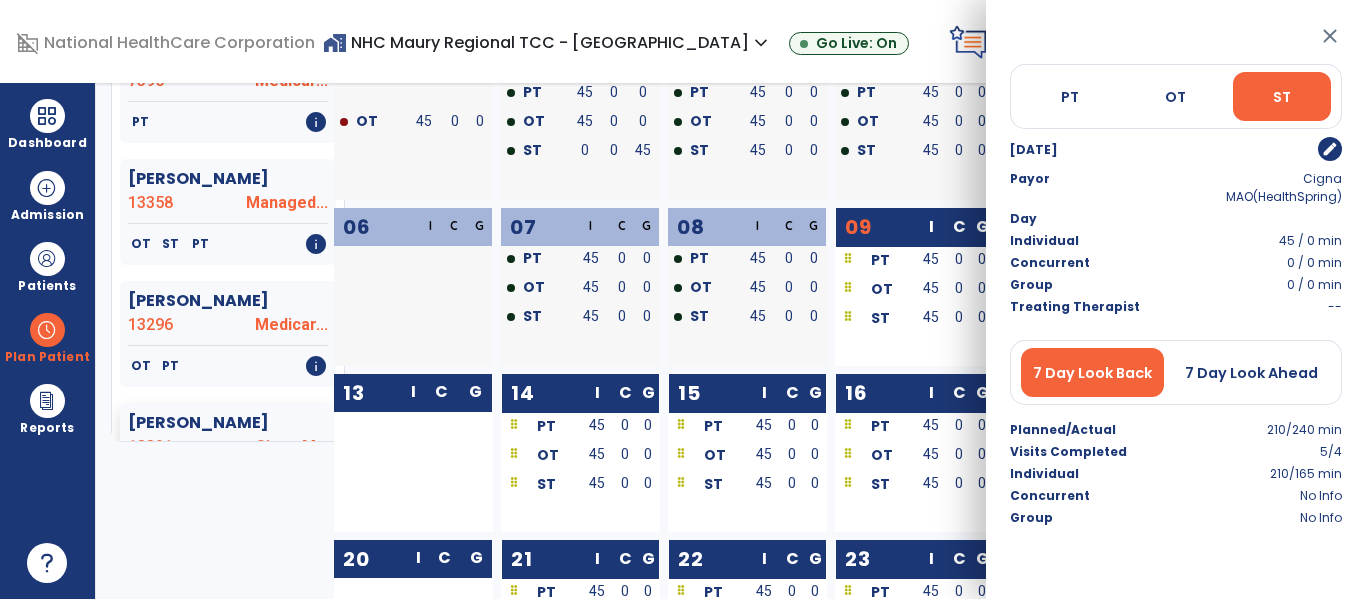 click on "edit" at bounding box center [1330, 149] 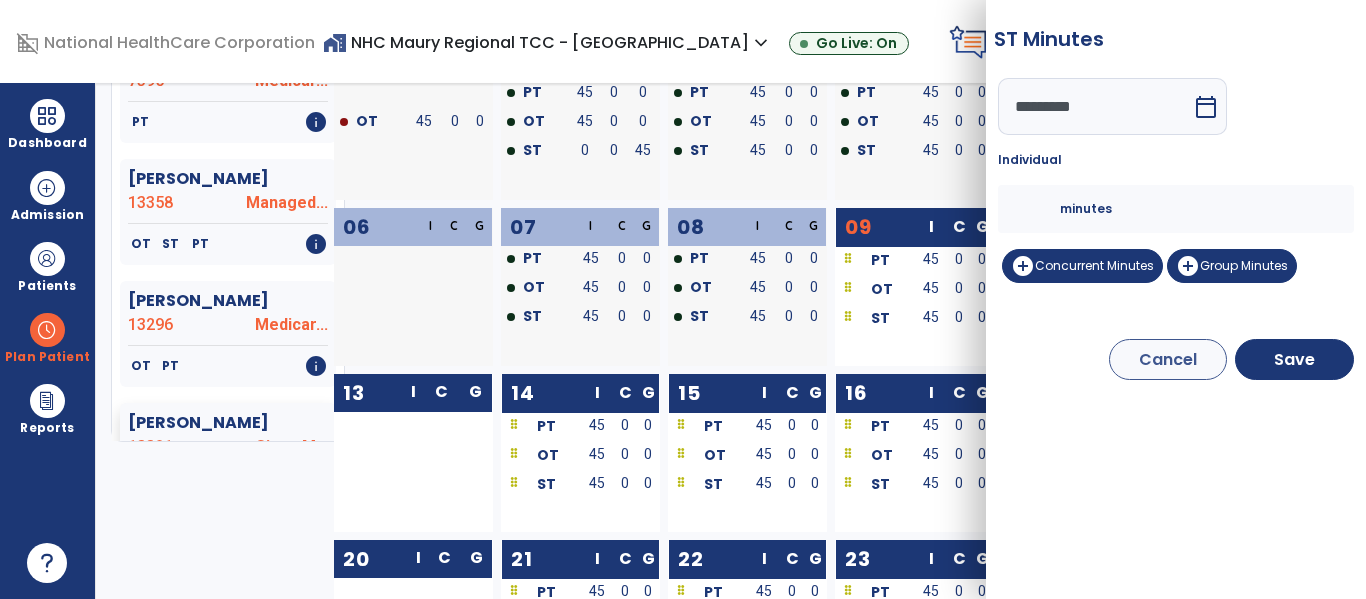 click on "*********" at bounding box center [1095, 106] 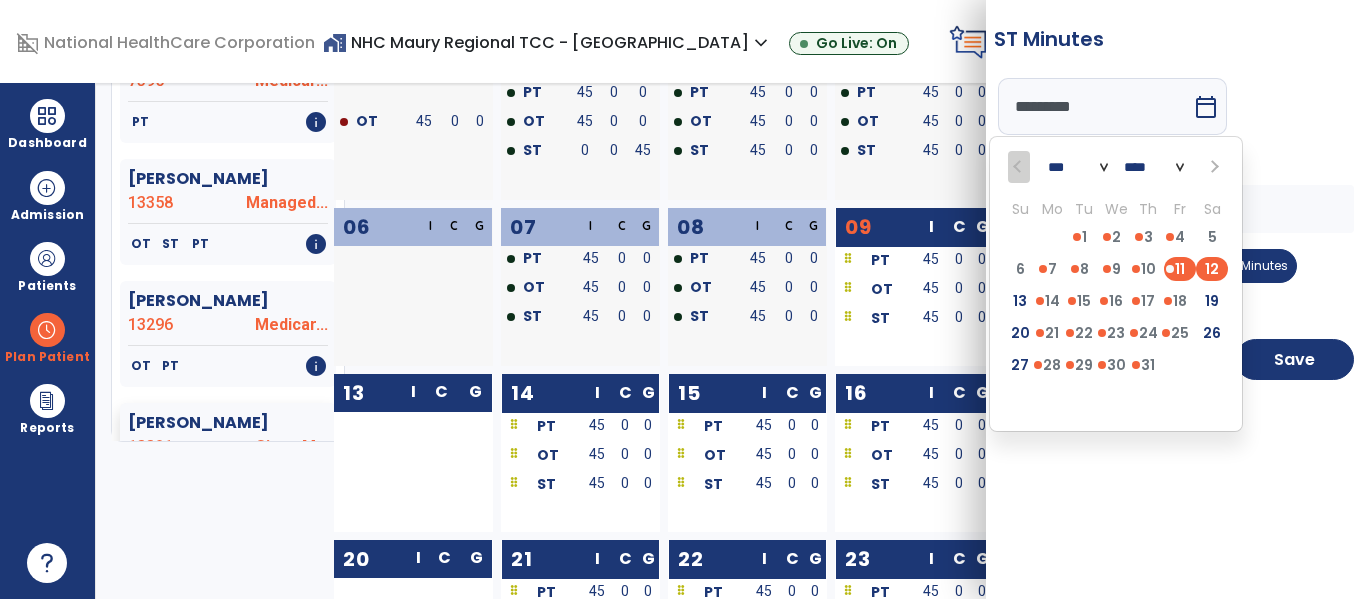 click on "12" at bounding box center (1212, 269) 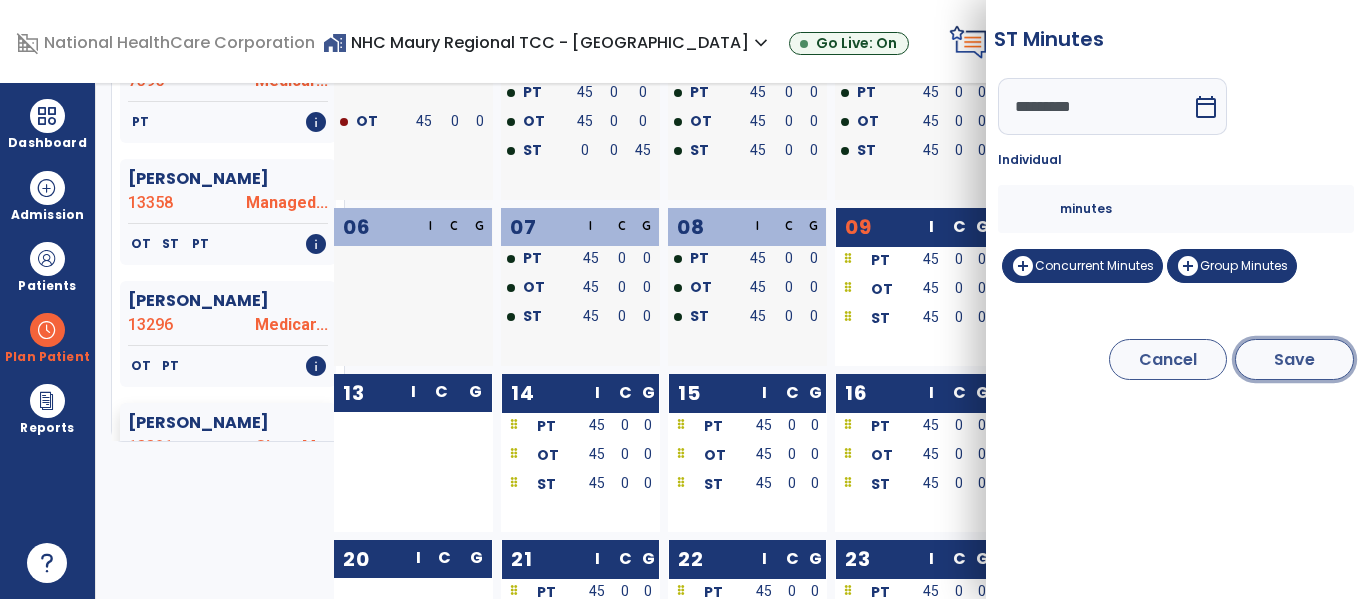 click on "Save" at bounding box center [1294, 359] 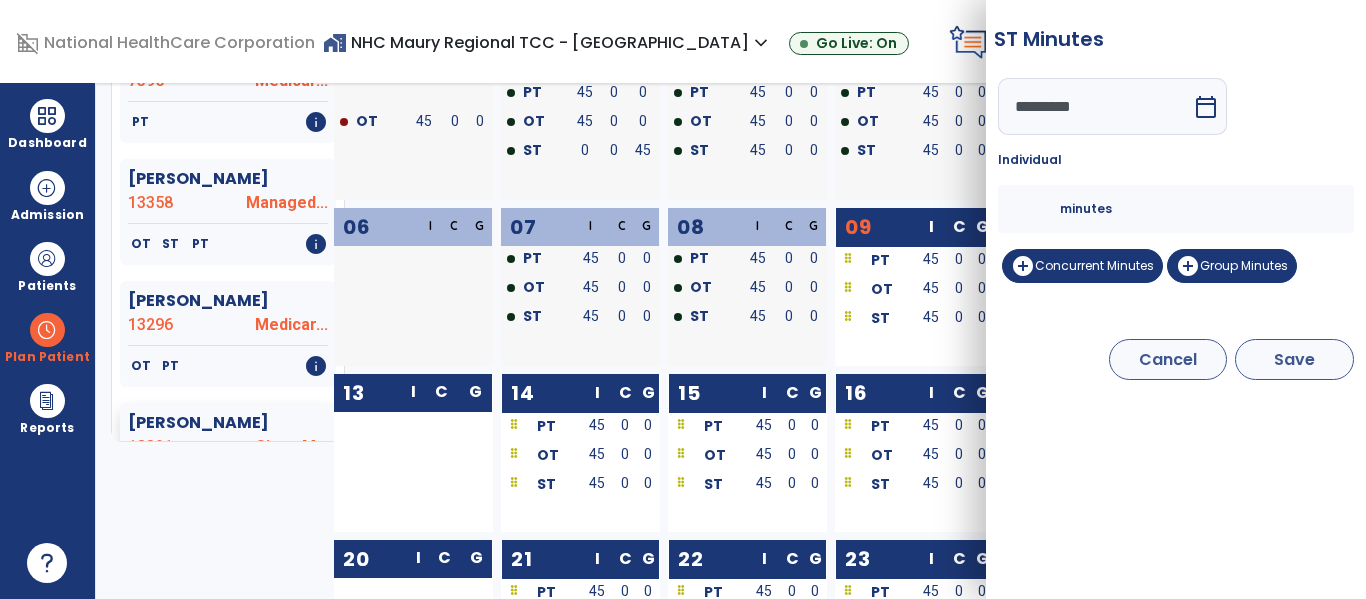 type on "*********" 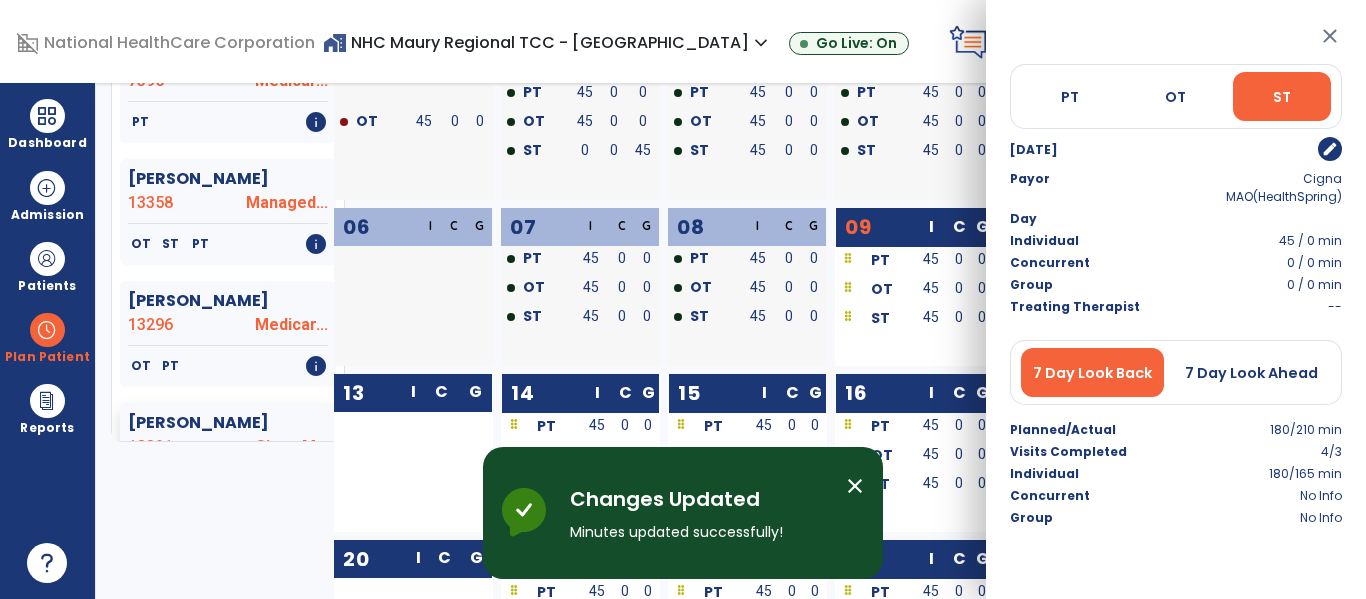 click at bounding box center (376, 260) 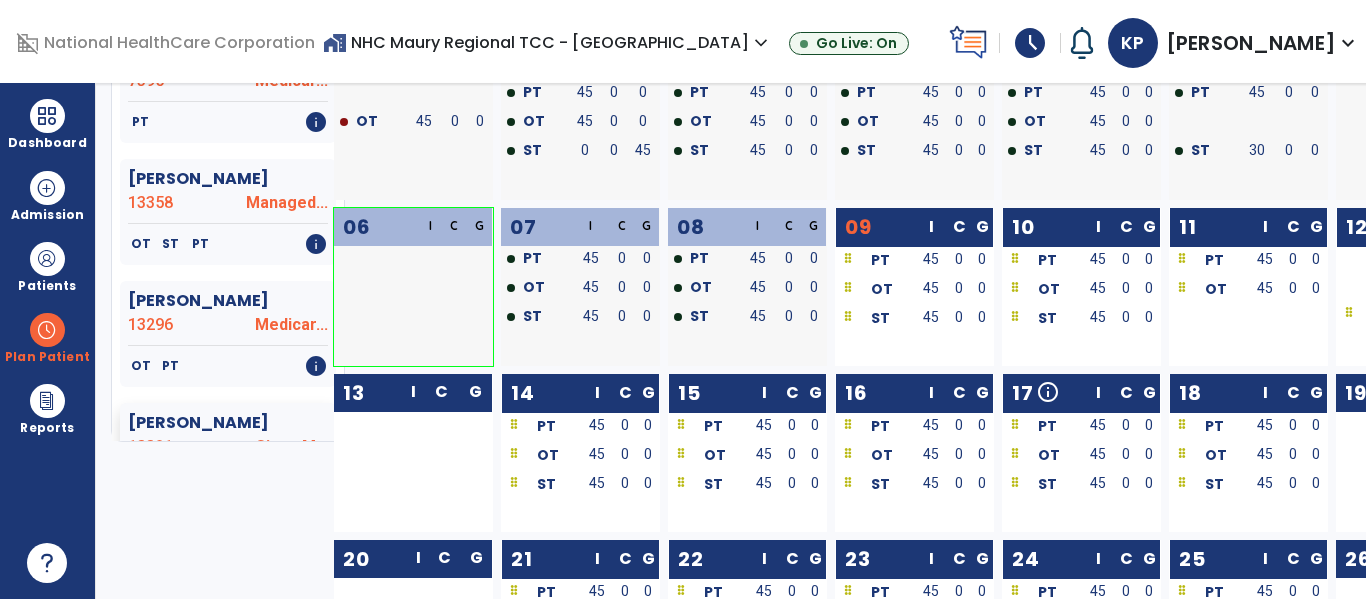 click on "12487" 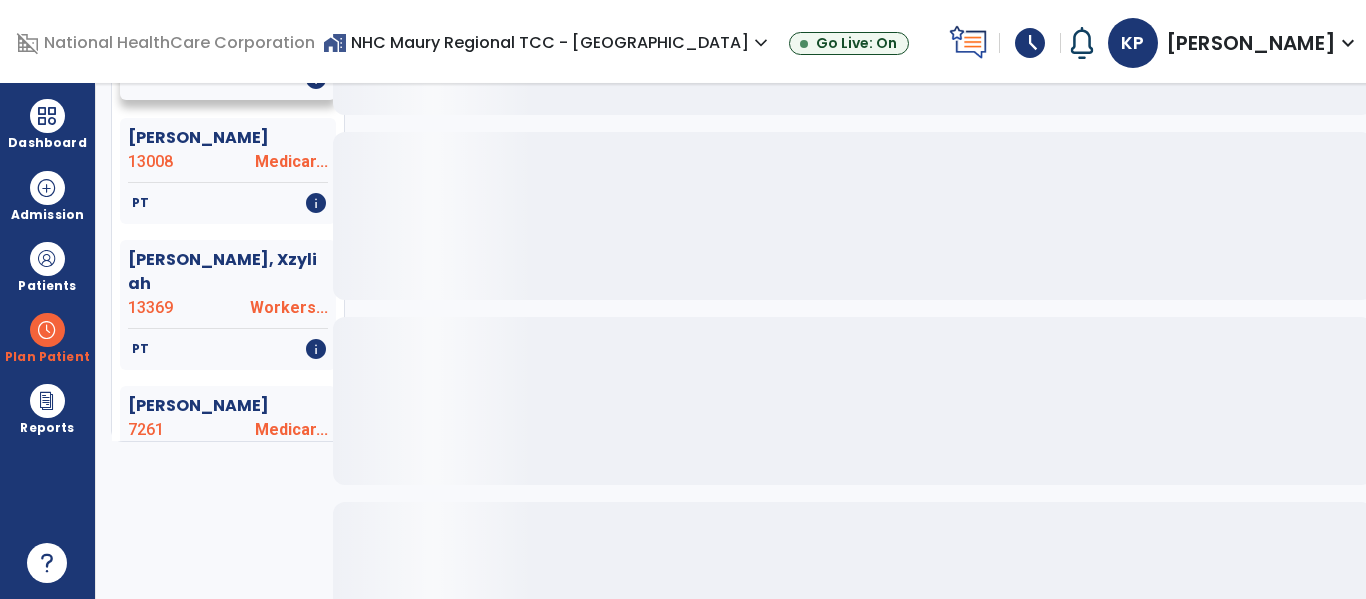 scroll, scrollTop: 11474, scrollLeft: 0, axis: vertical 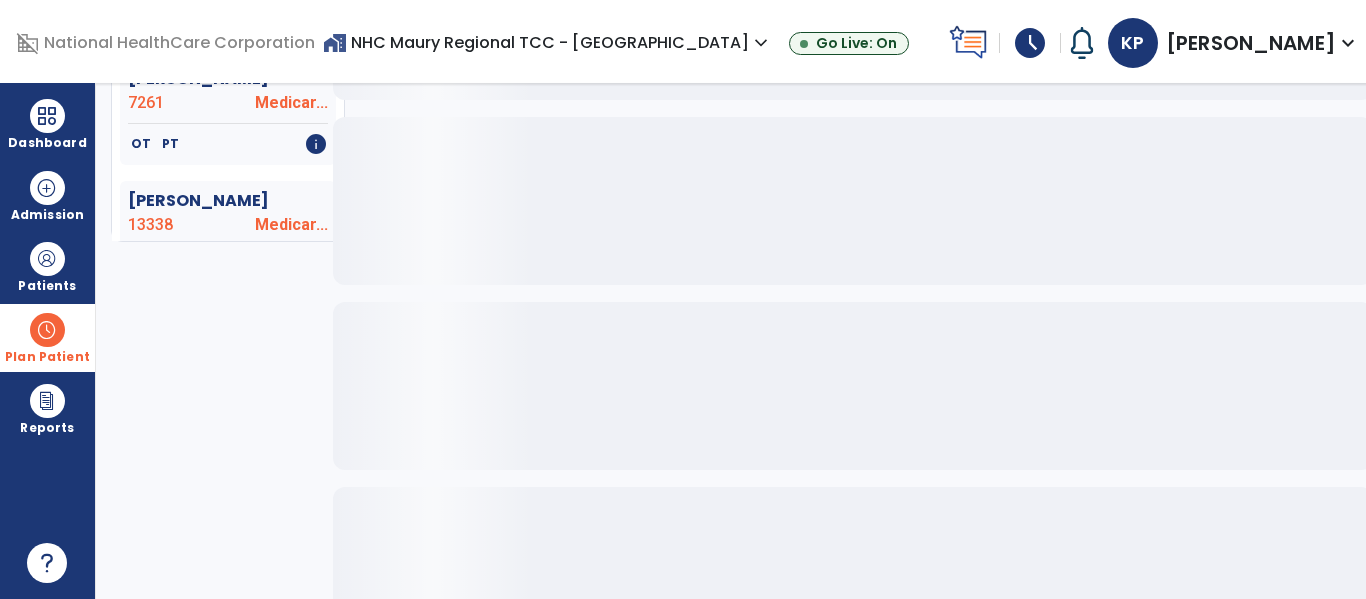 click on "Plan Patient" at bounding box center (47, 337) 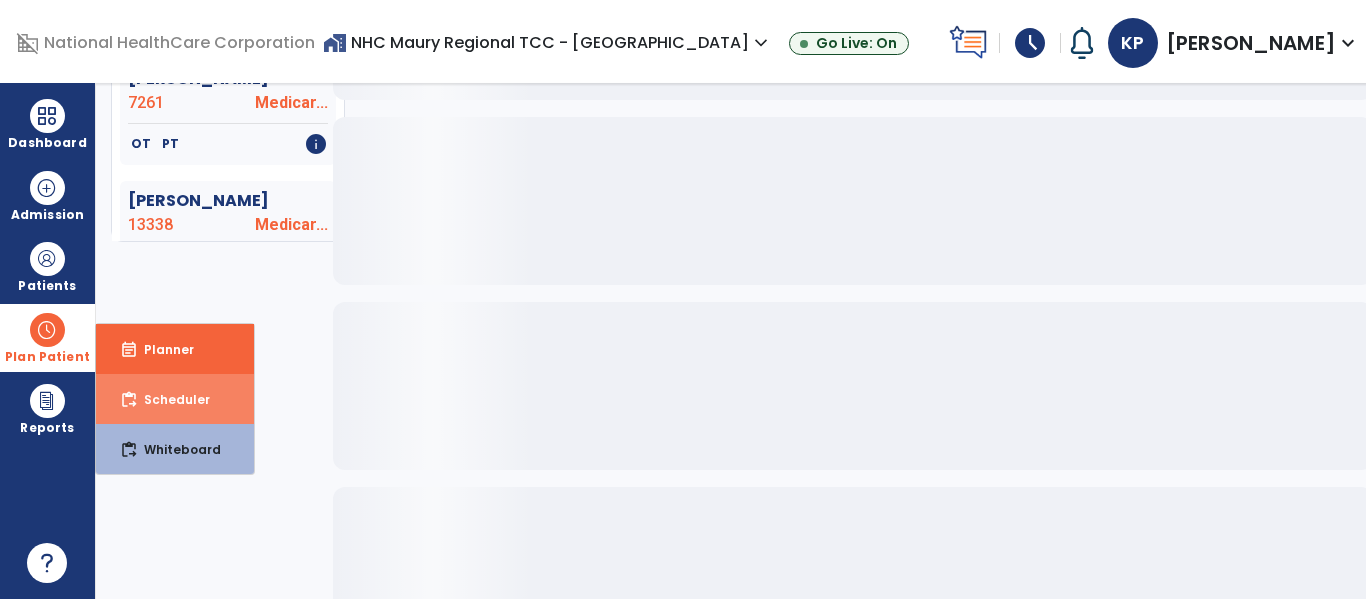 click on "Scheduler" at bounding box center [169, 399] 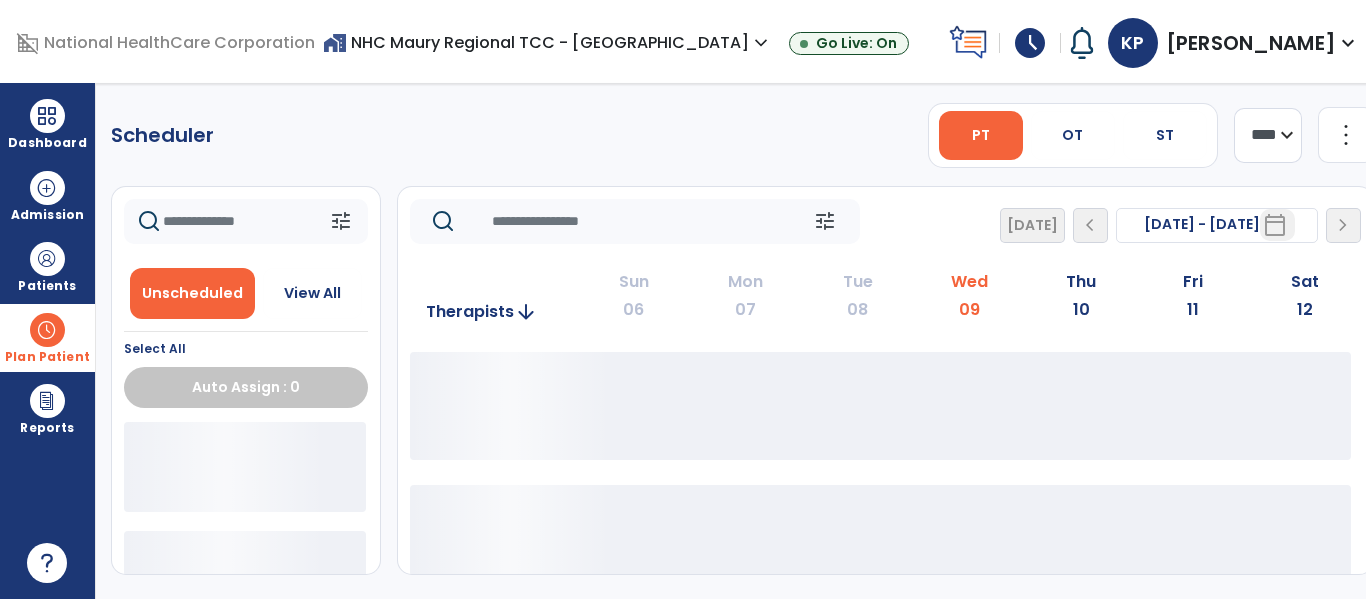 scroll, scrollTop: 0, scrollLeft: 0, axis: both 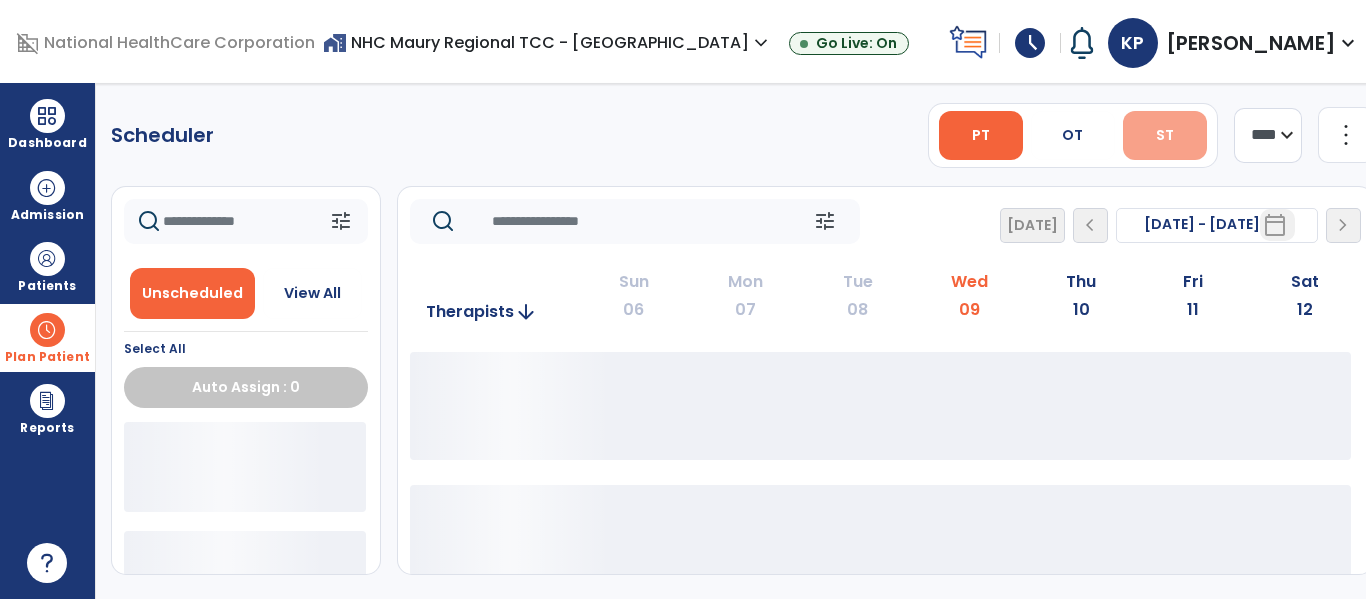 click on "ST" at bounding box center [1165, 135] 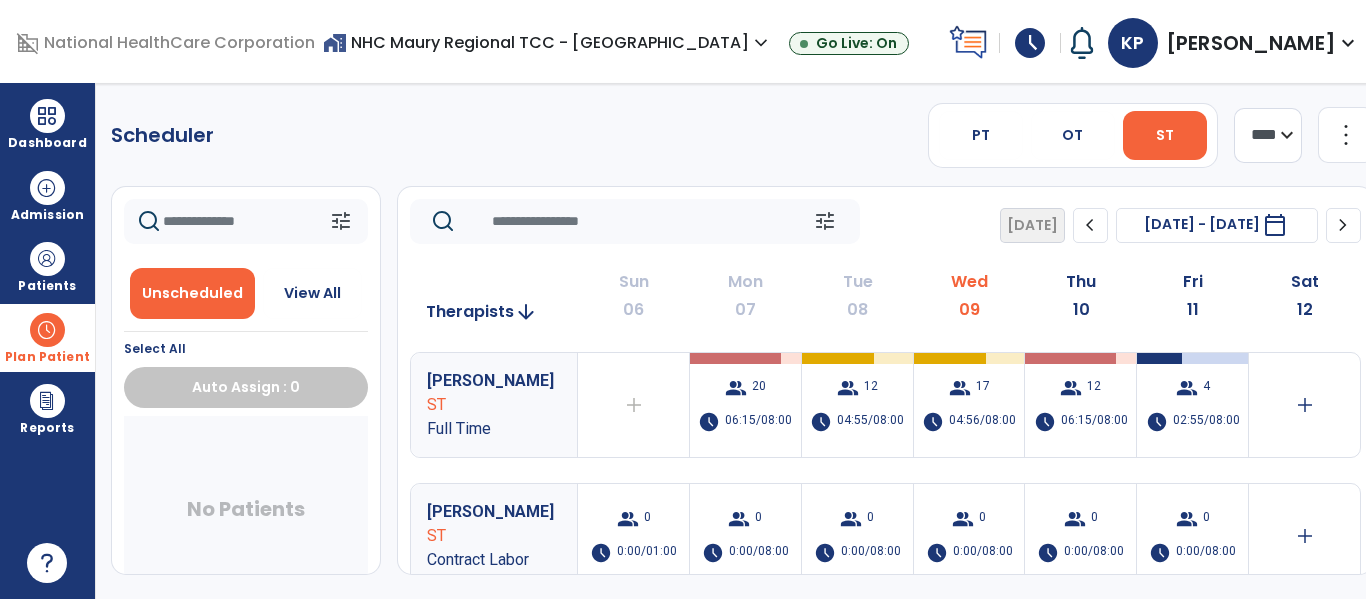 click on "Scheduler   PT   OT   ST  **** *** more_vert  Manage Labor   View All Therapists   Print" 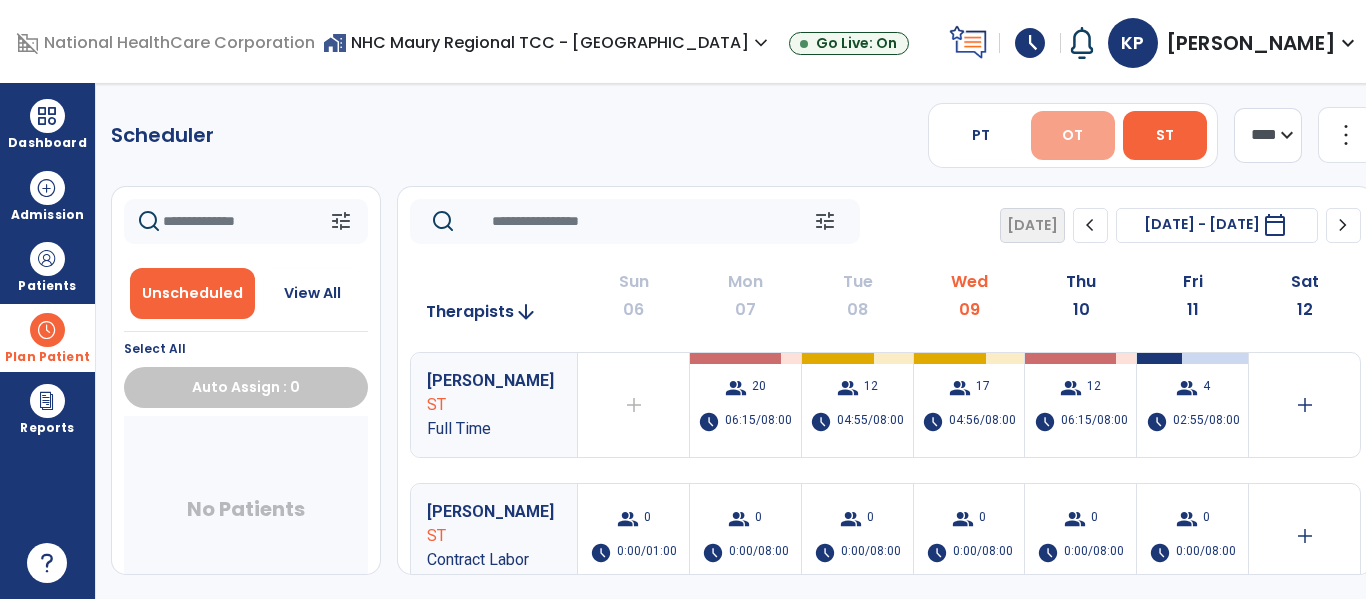click on "OT" at bounding box center [1073, 135] 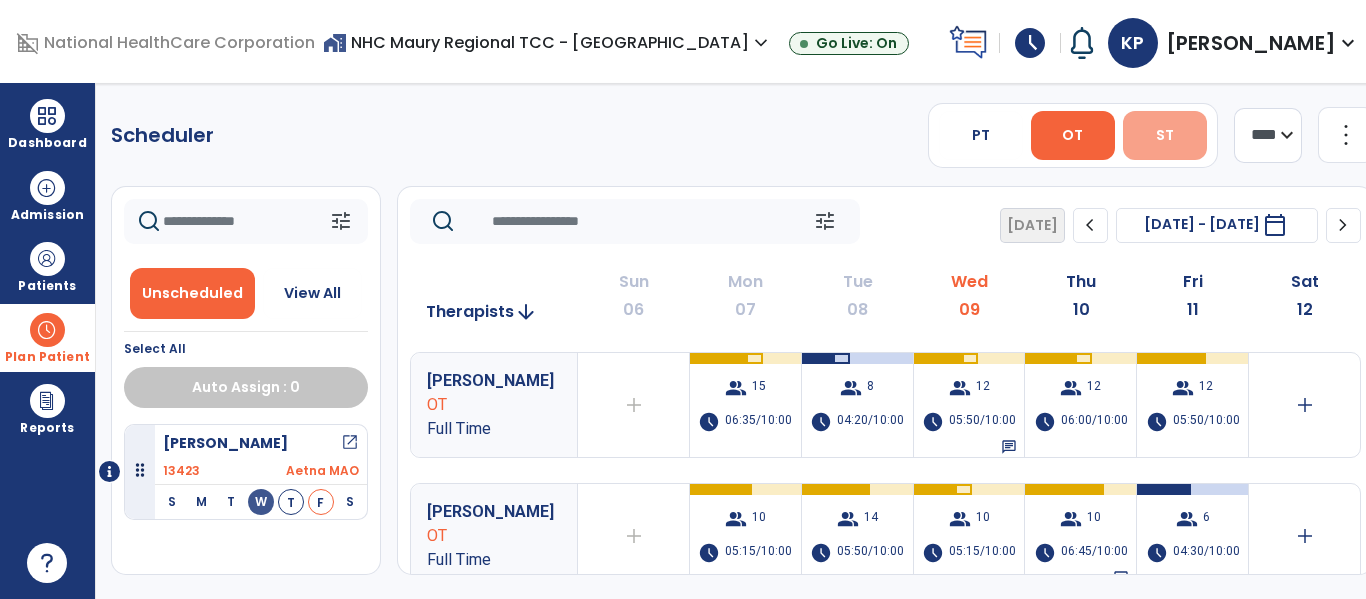 click on "ST" at bounding box center [1165, 135] 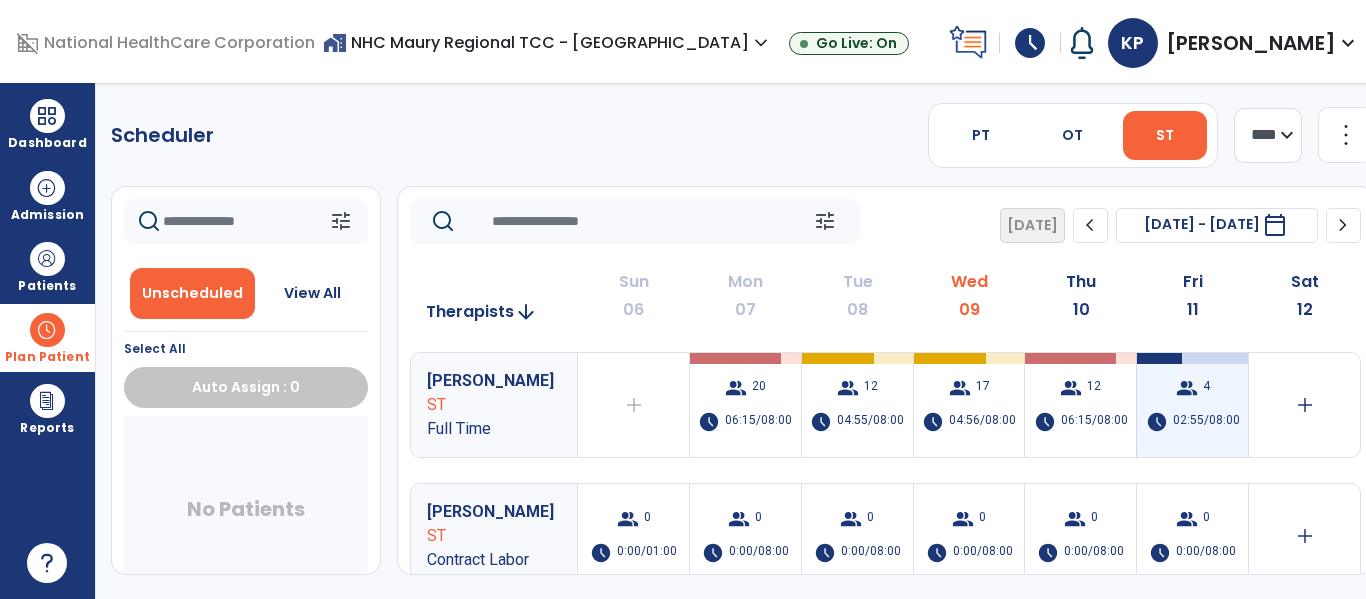 click on "group  4  schedule  02:55/08:00" at bounding box center (1192, 405) 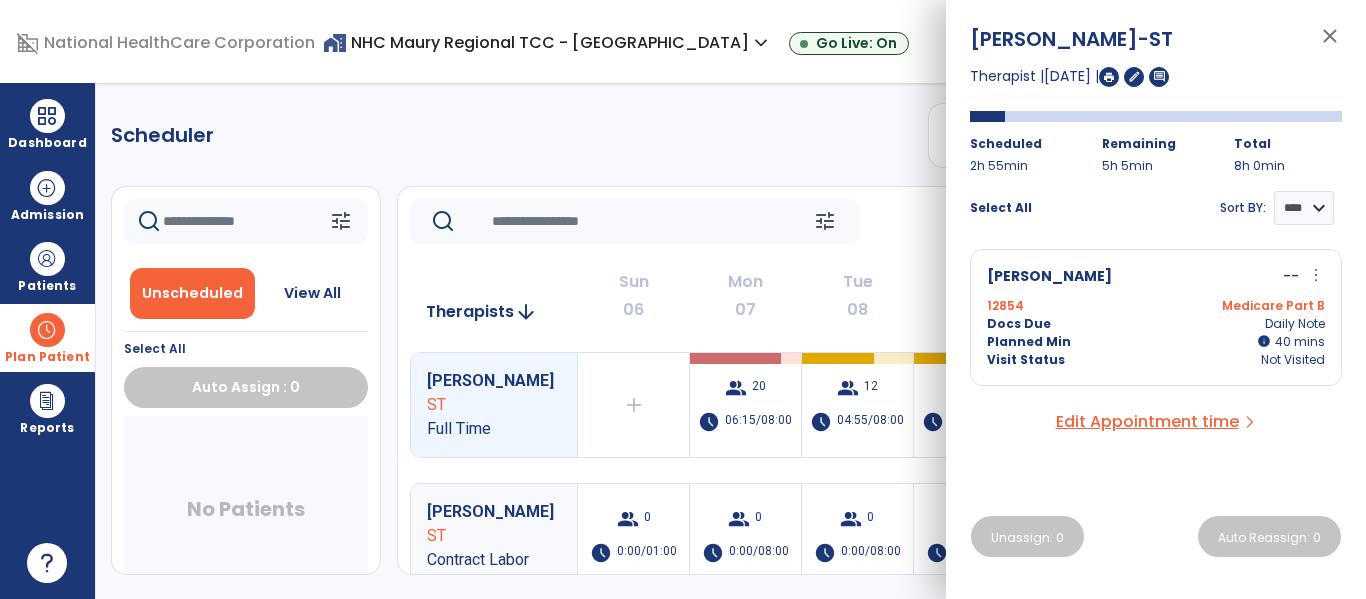 click on "domain_disabled   National HealthCare Corporation   home_work   NHC Maury Regional TCC - TN   expand_more   NHC HealthCare Columbia   NHC HealthCare Milan - TN   NHC HealthCare Smithville   NHC HealthCare Somerville  Show All Go Live: On schedule My Time:   Wednesday, Jul 9    ***** stop  Stop   Open your timecard  arrow_right Notifications Mark as read Co-Treatment Conflict: Spain, Terry Tue Oct 01 2024 at 11:41 AM | NHC HealthCare Milan - TN See all Notifications  KP   Powell, Krystal   expand_more   home   Home   person   Profile   help   Help   logout   Log out  Dashboard  dashboard  Therapist Dashboard Admission Patients  format_list_bulleted  Patient List  space_dashboard  Patient Board  insert_chart  PDPM Board Plan Patient  event_note  Planner  content_paste_go  Scheduler  content_paste_go  Whiteboard Reports  export_notes  Billing Exports  note_alt  EOM Report  event_note  Minutes By Payor  inbox_customize  Service Log  playlist_add_check  Triple Check Report  Scheduler   PT   OT   ST  ***" at bounding box center (683, 299) 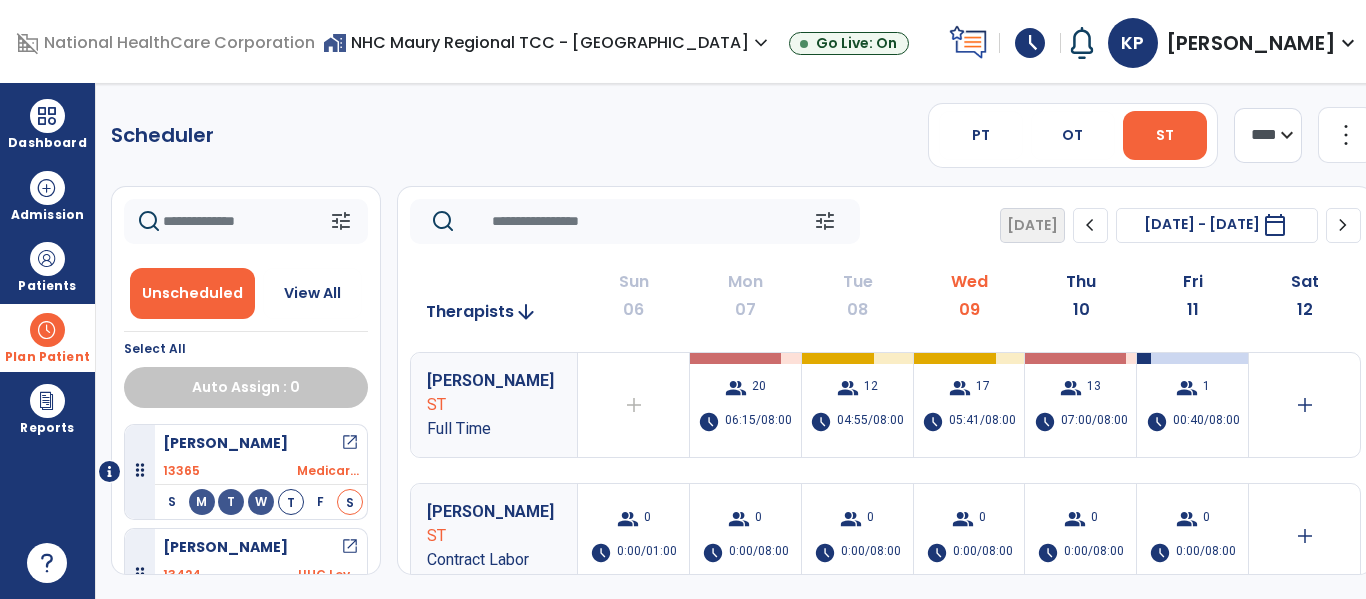 click 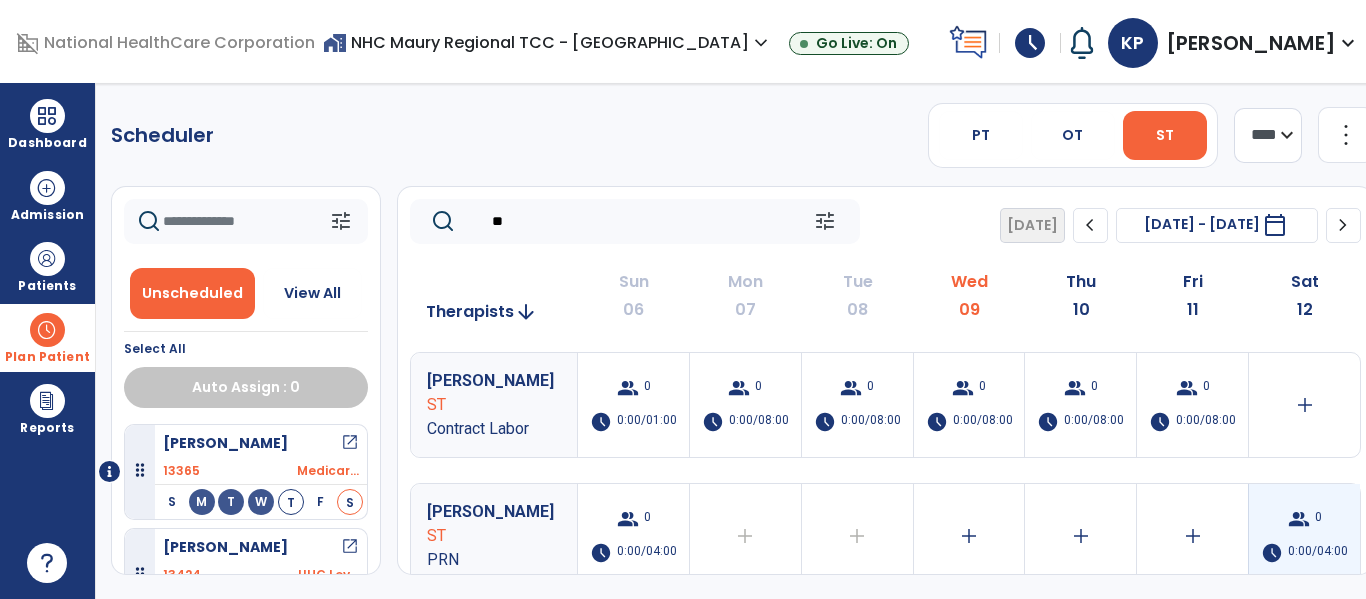 type on "**" 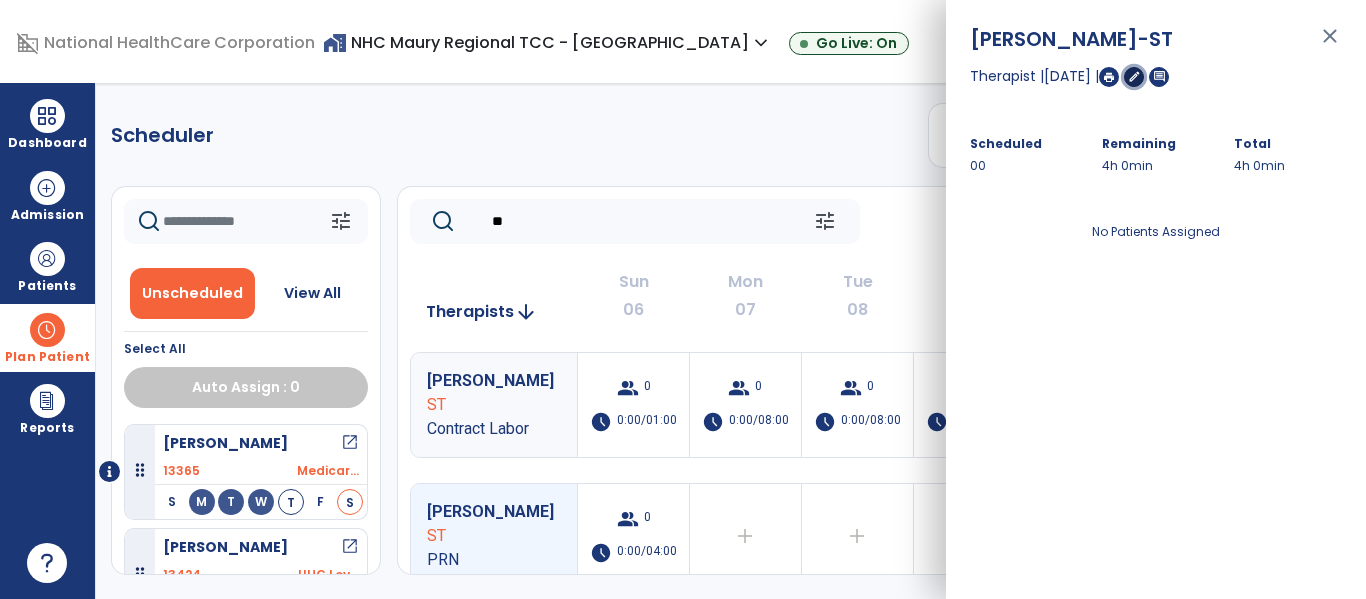 click on "edit" at bounding box center (1134, 77) 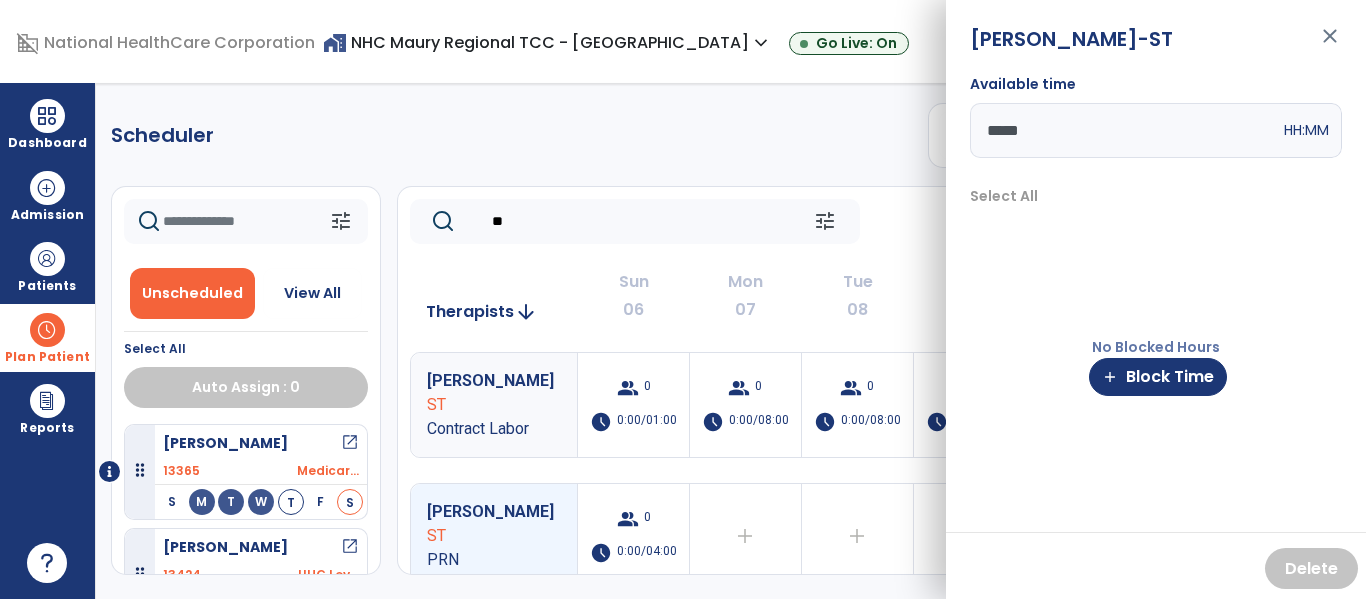 click on "*****" at bounding box center [1125, 130] 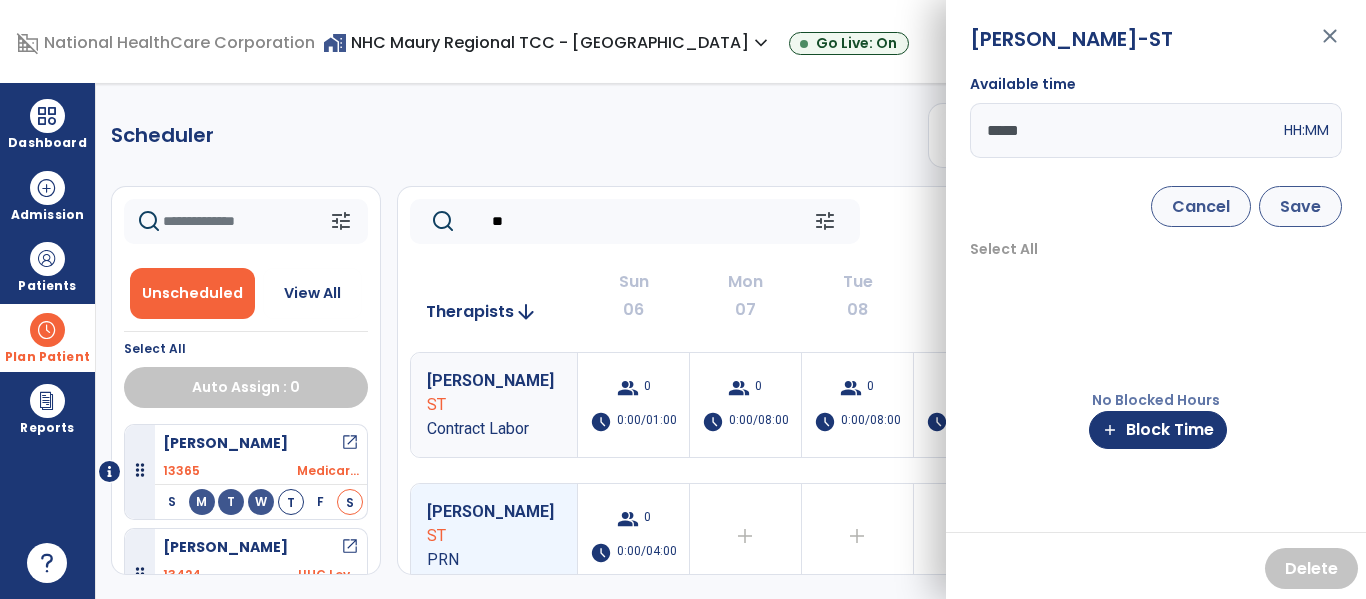 type on "*****" 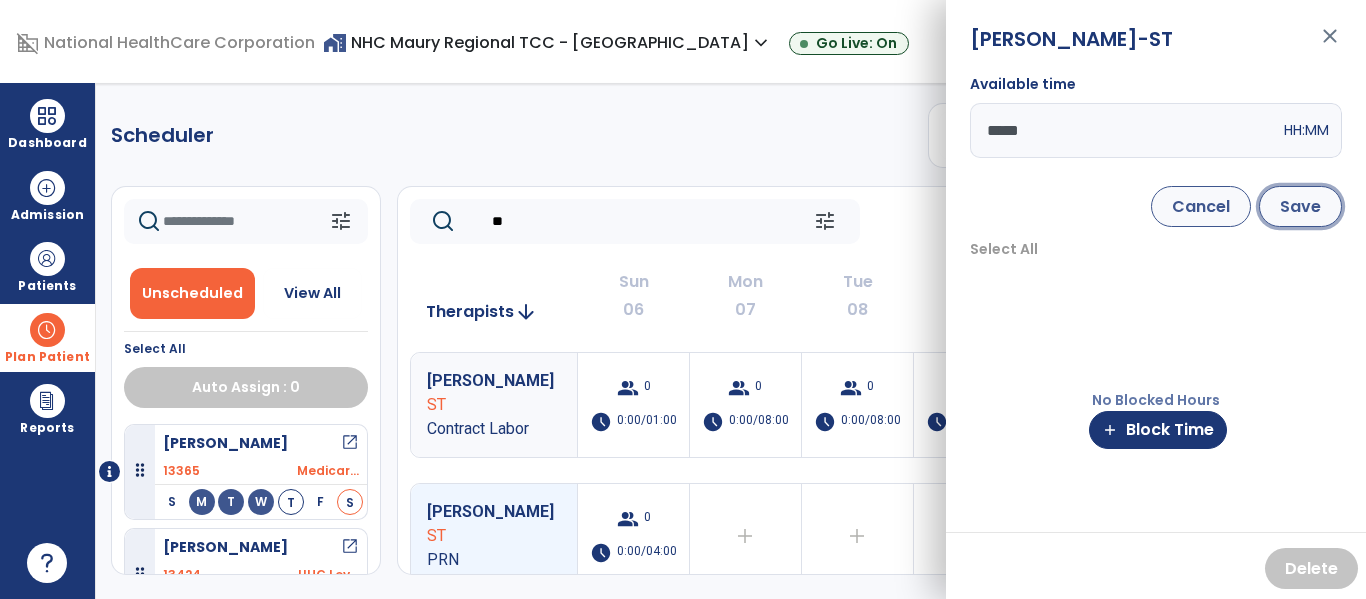 click on "Save" at bounding box center [1300, 206] 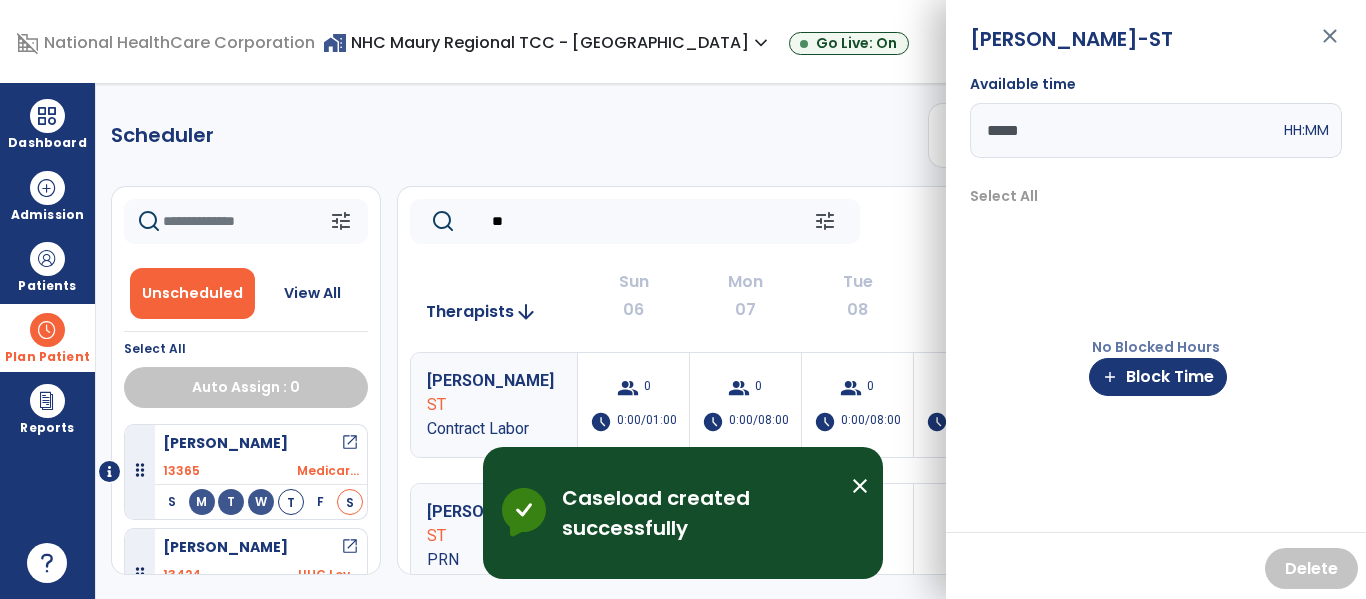 click on "Scheduler   PT   OT   ST  **** *** more_vert  Manage Labor   View All Therapists   Print" 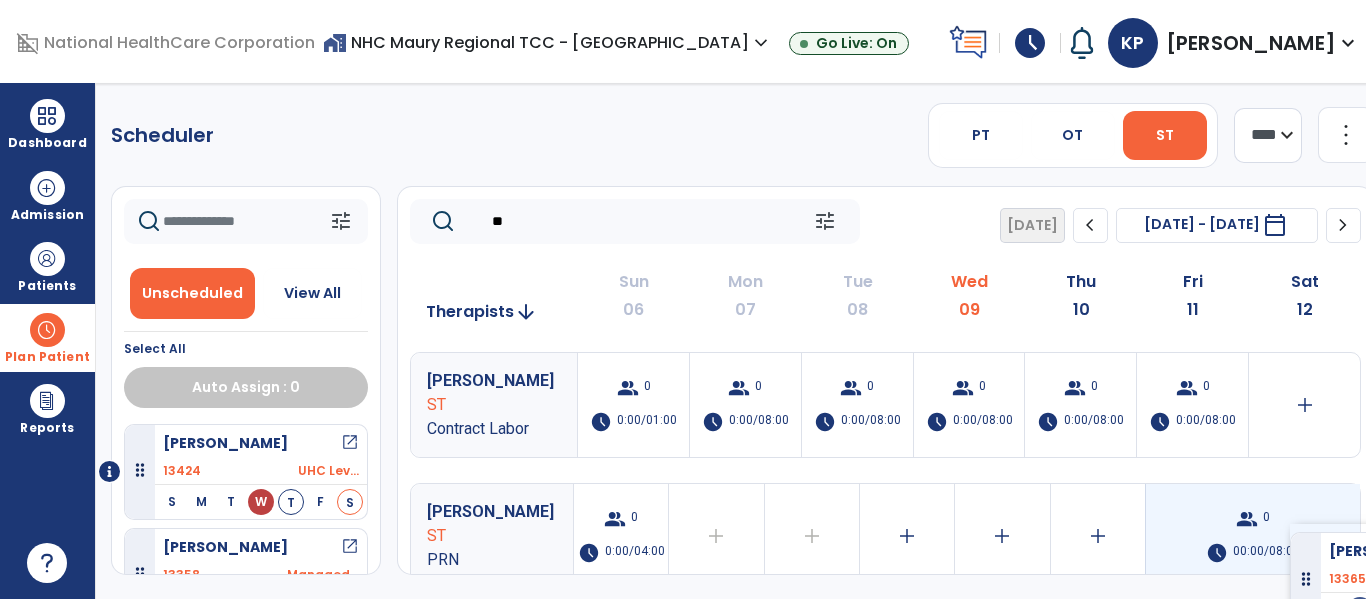 drag, startPoint x: 252, startPoint y: 449, endPoint x: 1290, endPoint y: 524, distance: 1040.706 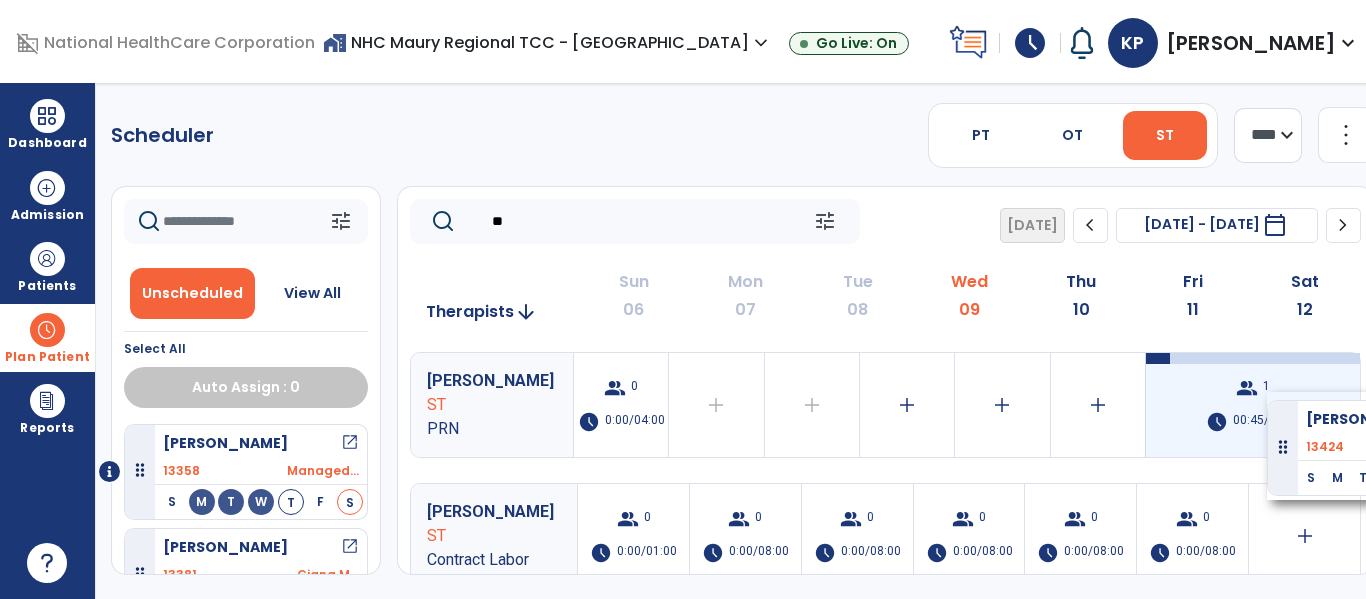 drag, startPoint x: 240, startPoint y: 468, endPoint x: 1266, endPoint y: 392, distance: 1028.8109 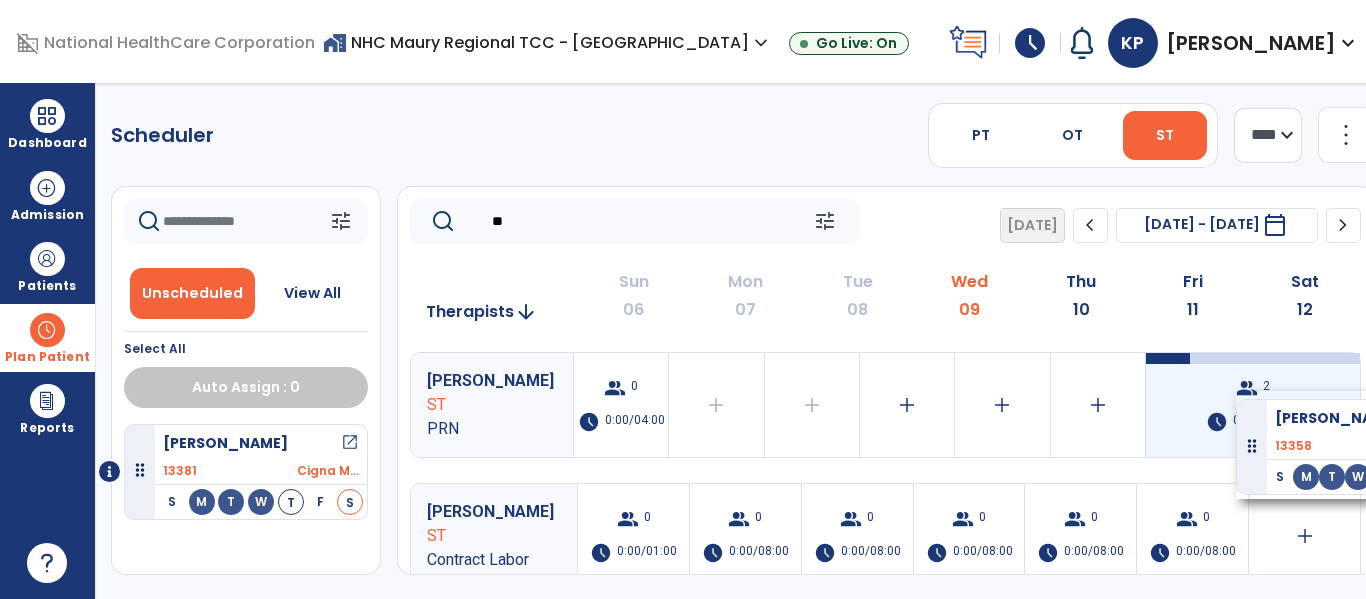drag, startPoint x: 269, startPoint y: 457, endPoint x: 1236, endPoint y: 391, distance: 969.2497 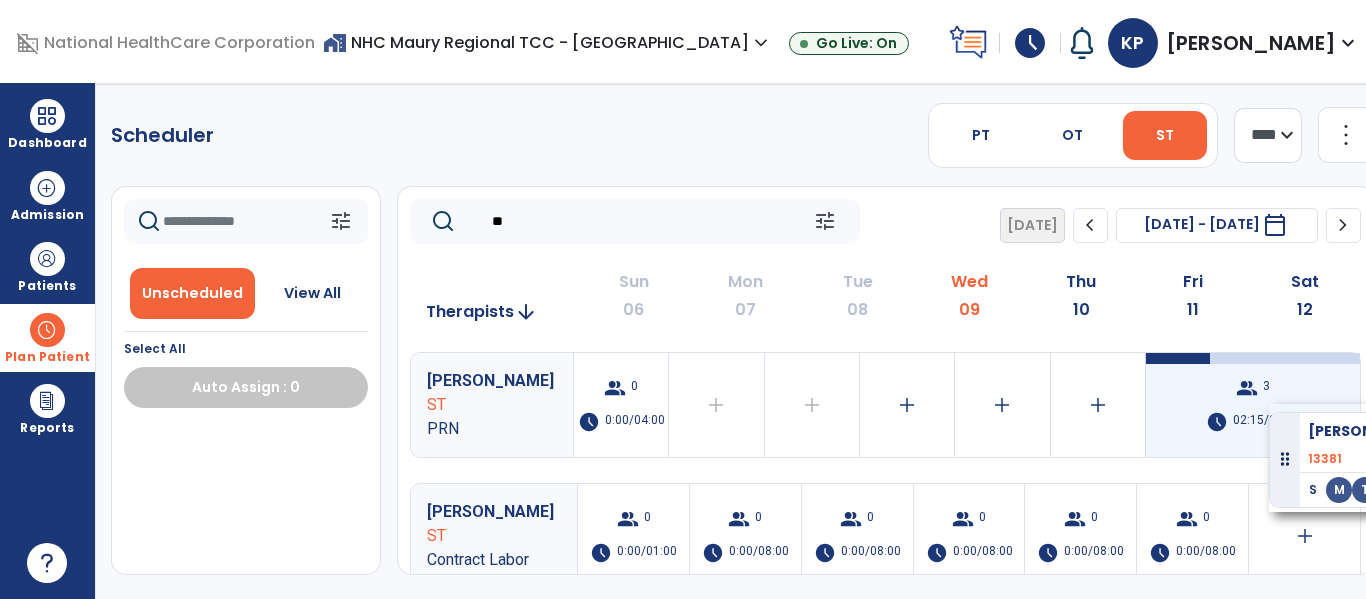 drag, startPoint x: 232, startPoint y: 465, endPoint x: 1269, endPoint y: 404, distance: 1038.7926 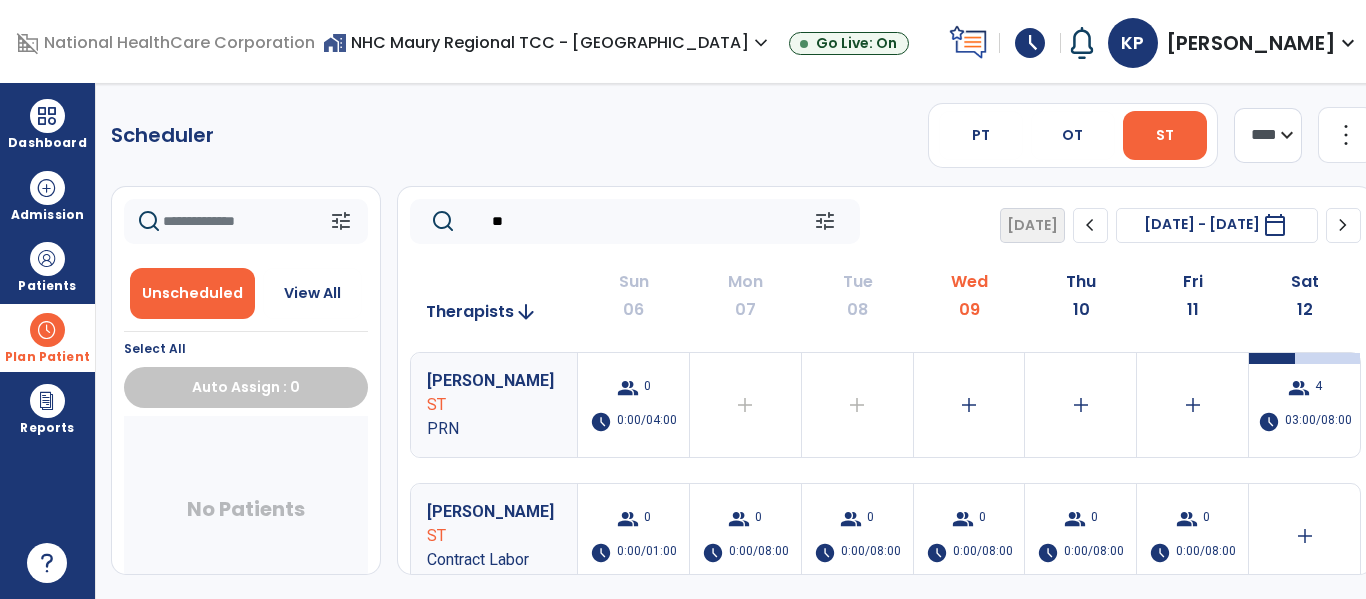 click on "**" 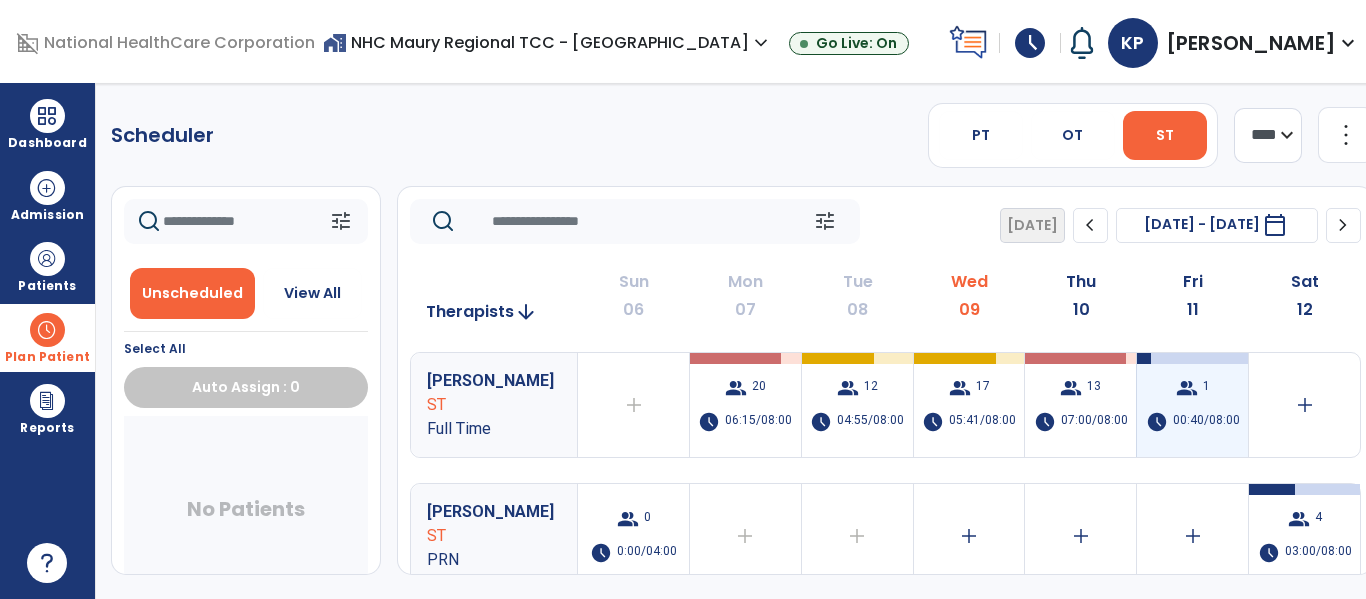 type 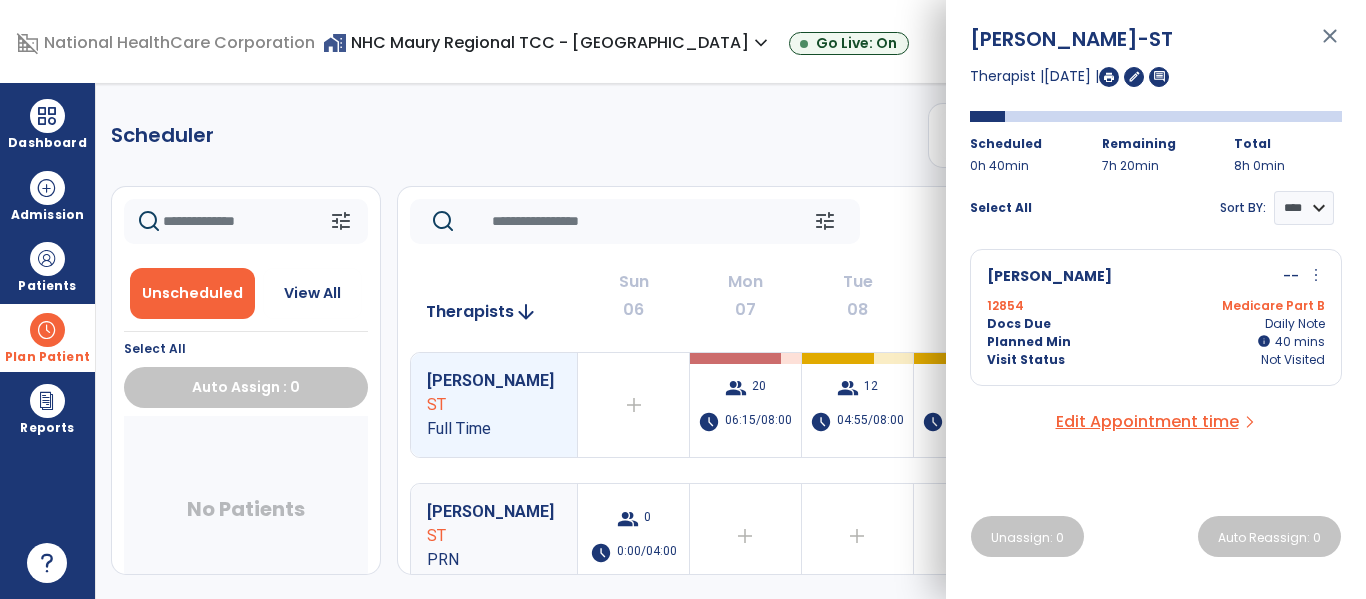 click on "more_vert" at bounding box center [1316, 275] 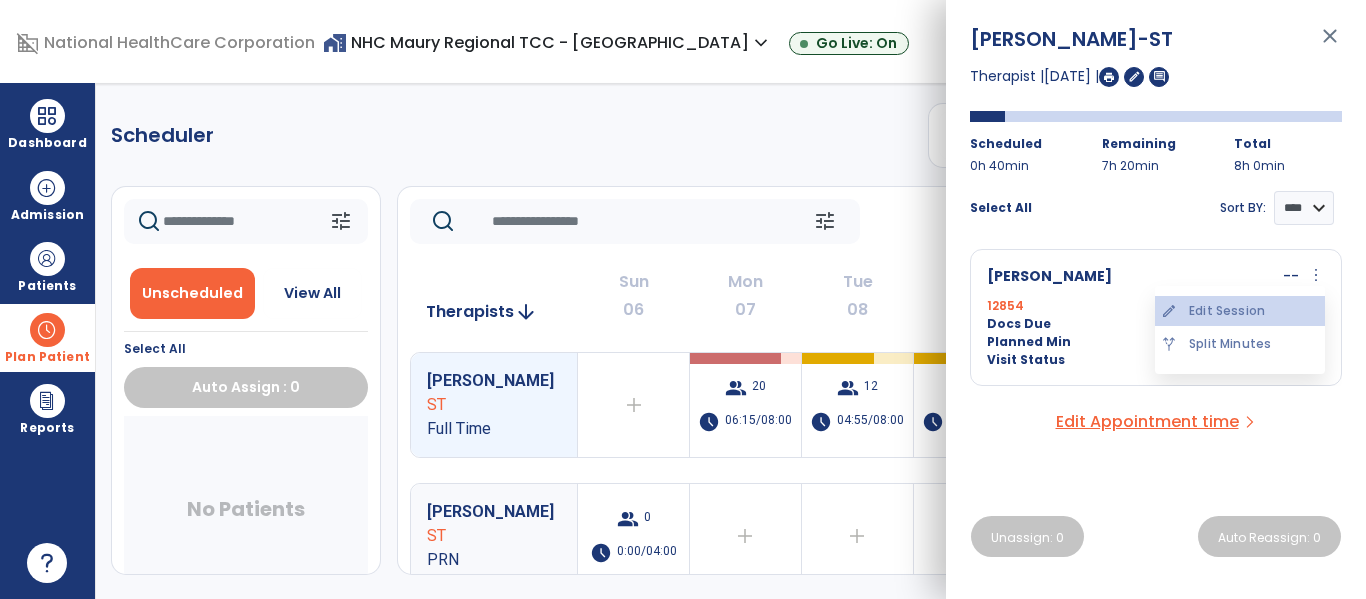 click on "edit   Edit Session" at bounding box center (1240, 311) 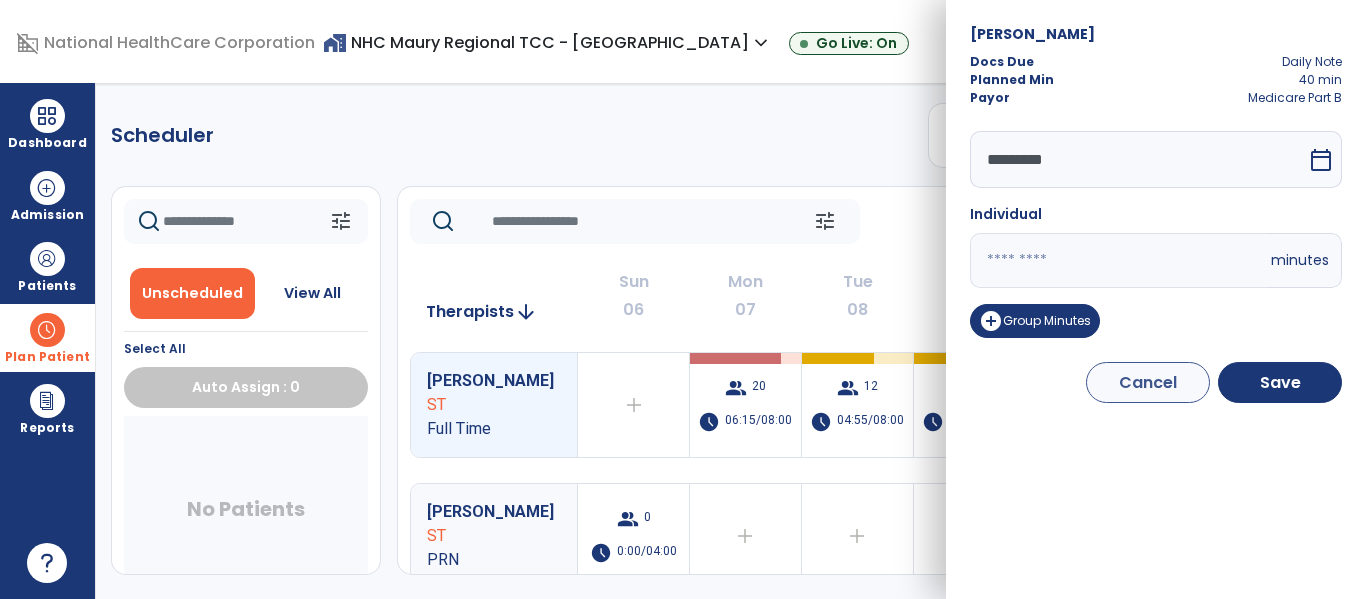 drag, startPoint x: 1074, startPoint y: 259, endPoint x: 897, endPoint y: 266, distance: 177.13837 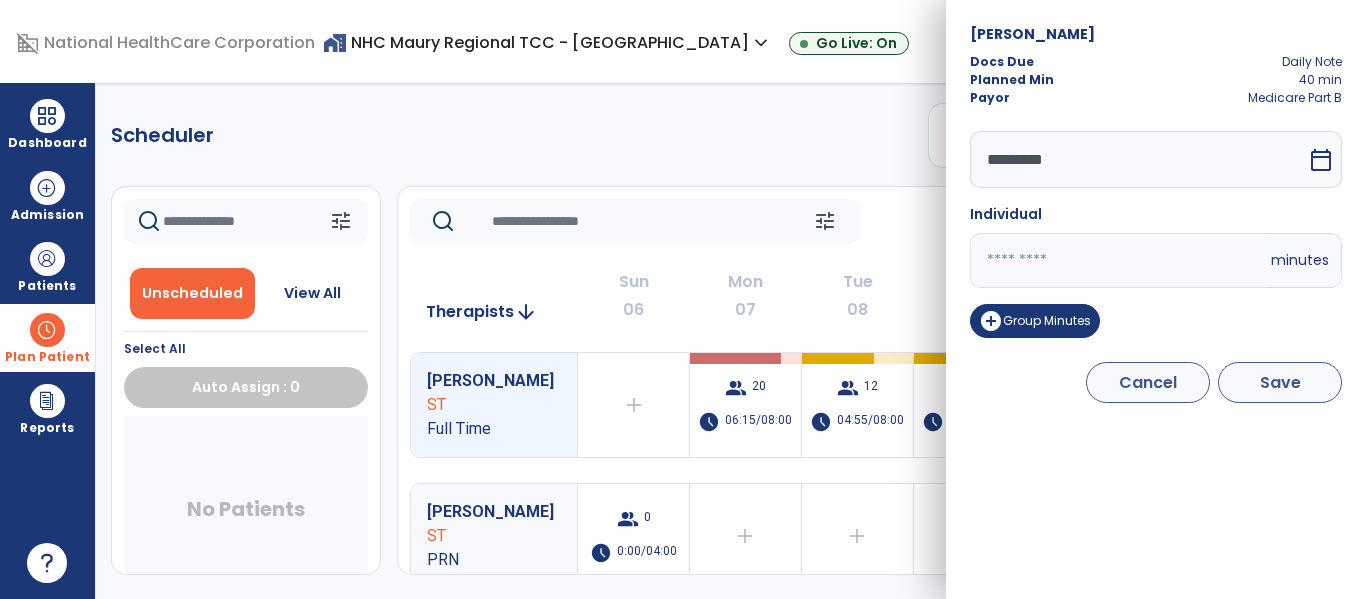 type on "*" 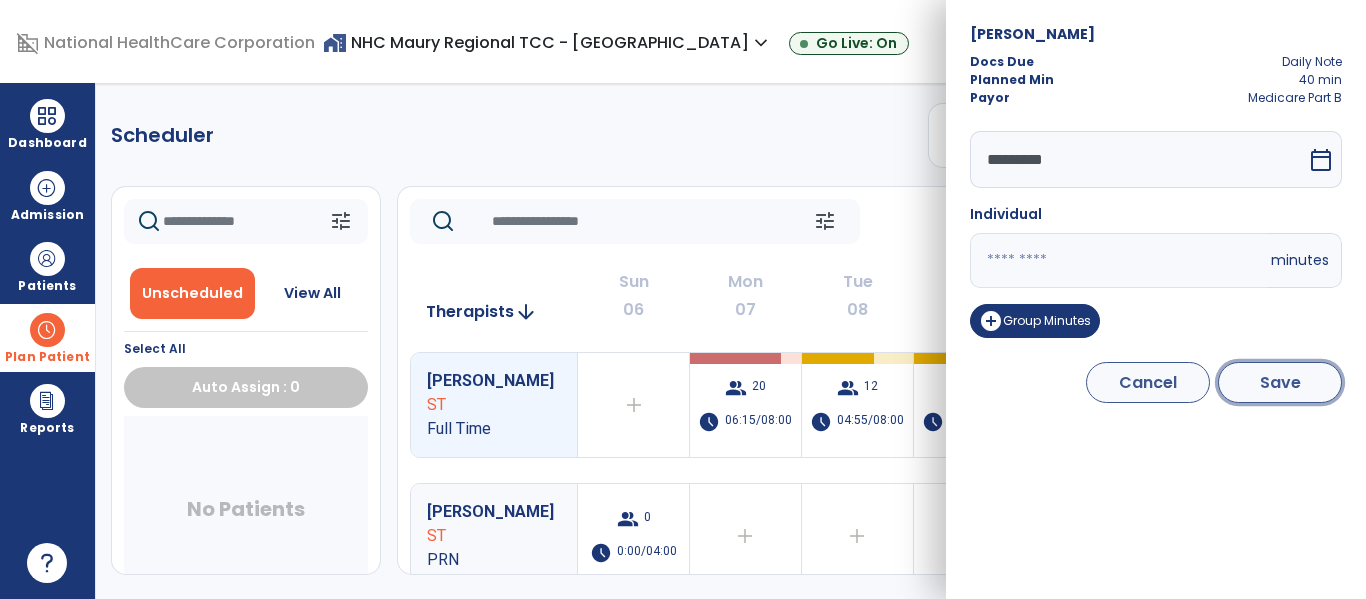 click on "Save" at bounding box center [1280, 382] 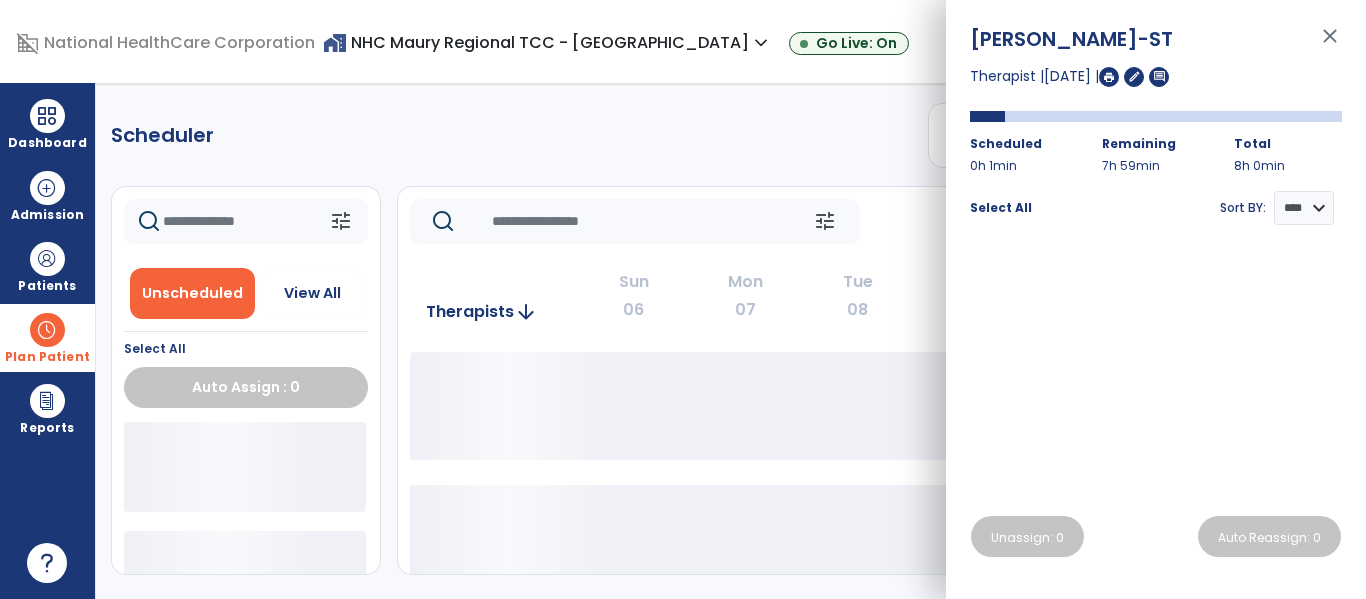 click on "Scheduler   PT   OT   ST  **** *** more_vert  Manage Labor   View All Therapists   Print" 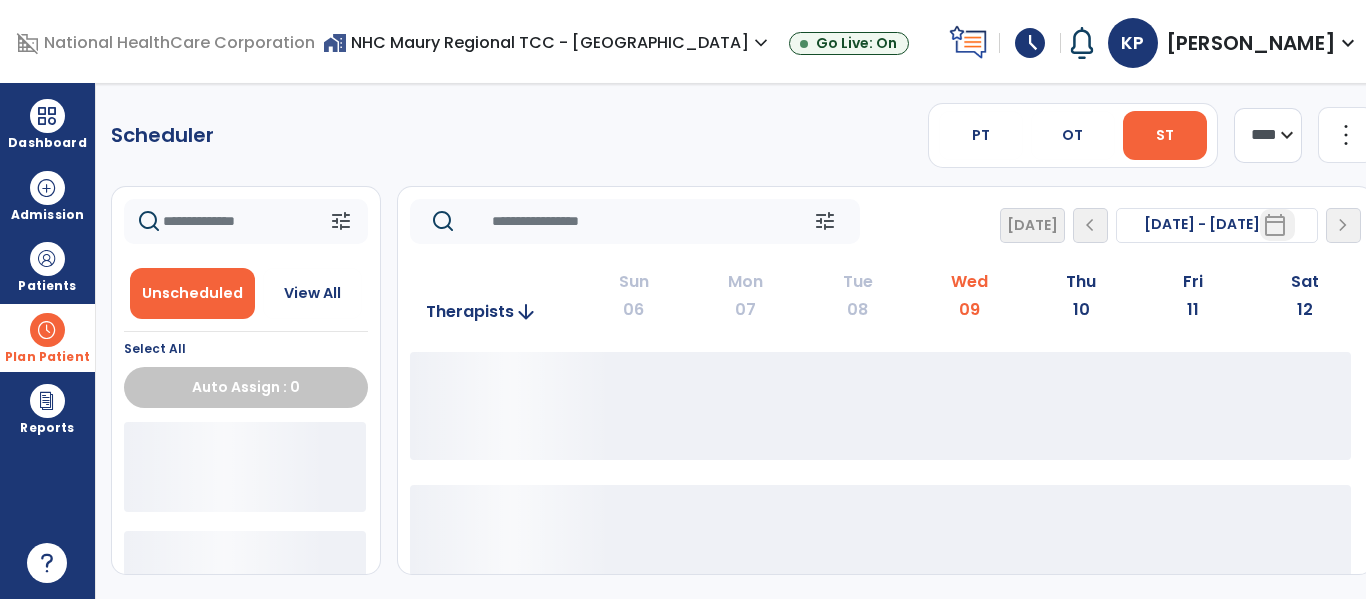 click on "Scheduler   PT   OT   ST  **** *** more_vert  Manage Labor   View All Therapists   Print" 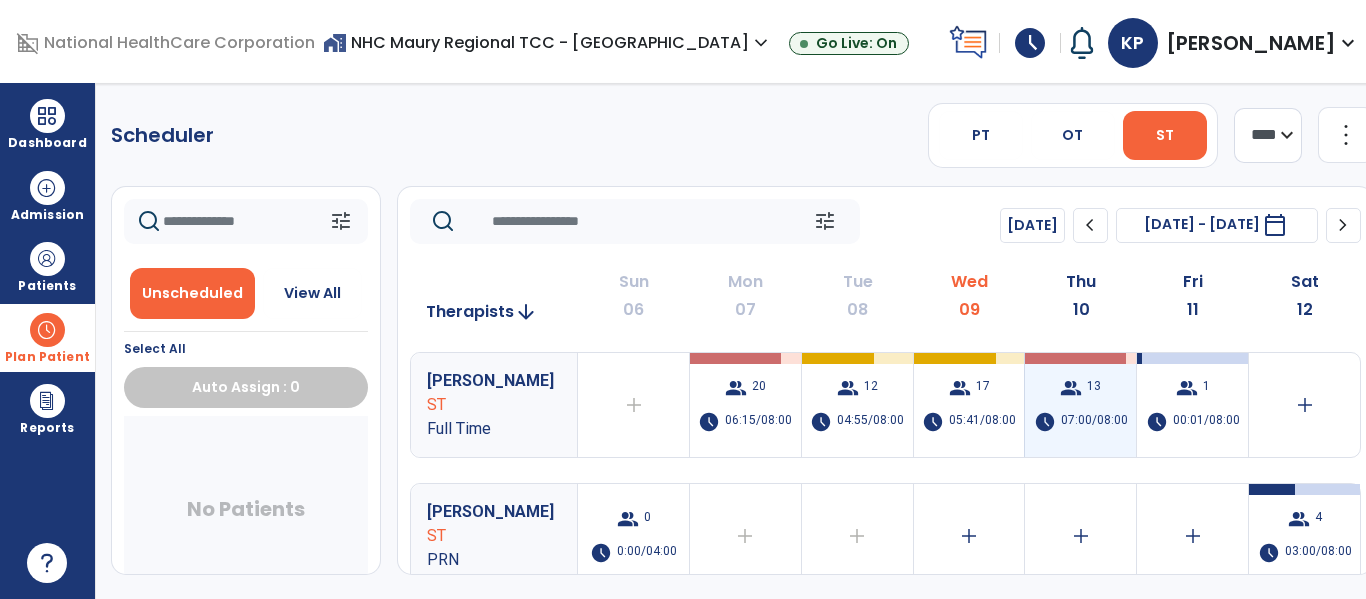 click on "group  13  schedule  07:00/08:00" at bounding box center [1080, 405] 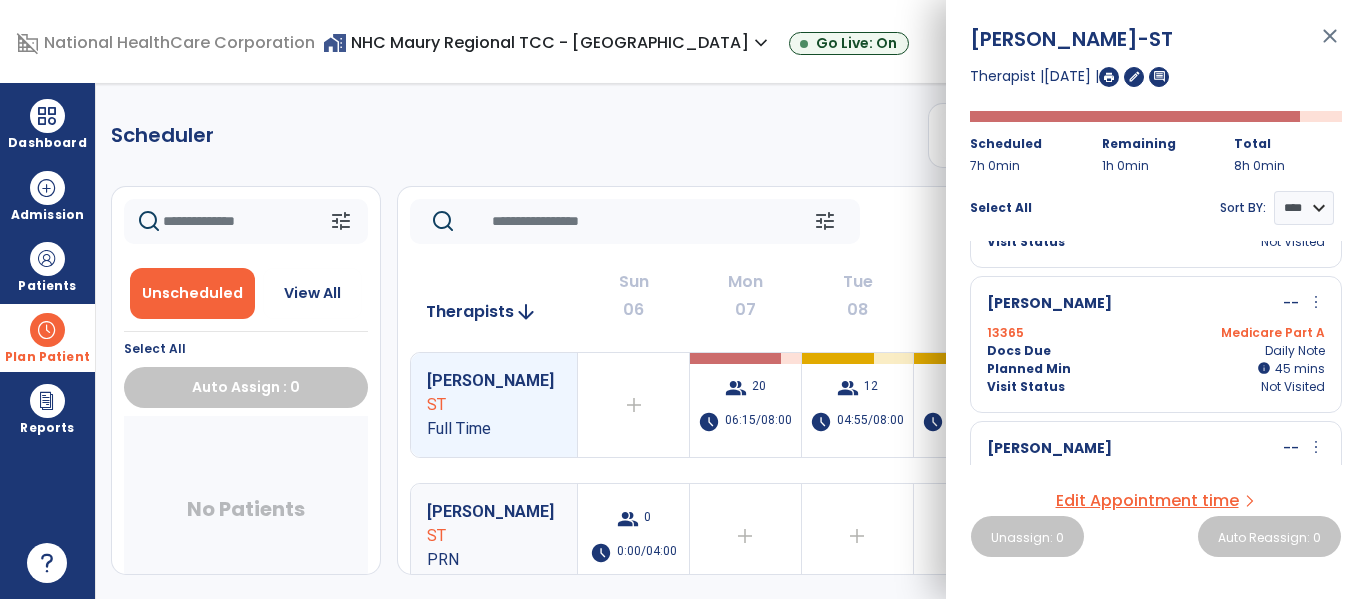 scroll, scrollTop: 126, scrollLeft: 0, axis: vertical 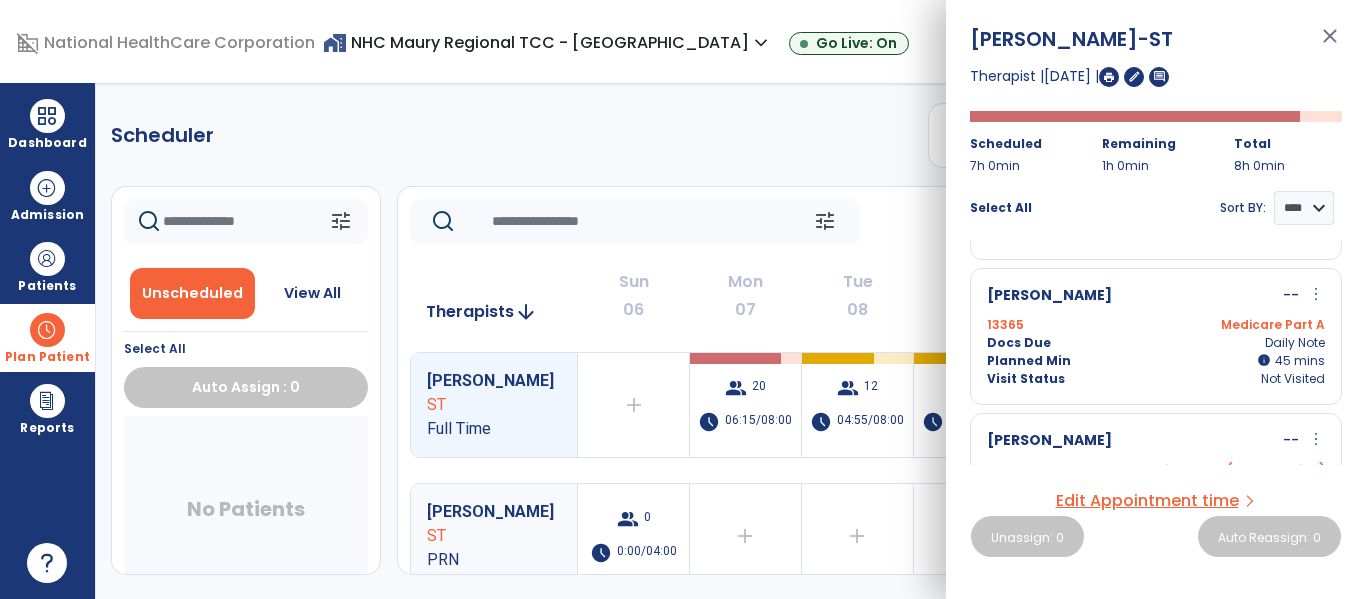 click on "Medicare Part A" at bounding box center [1240, 325] 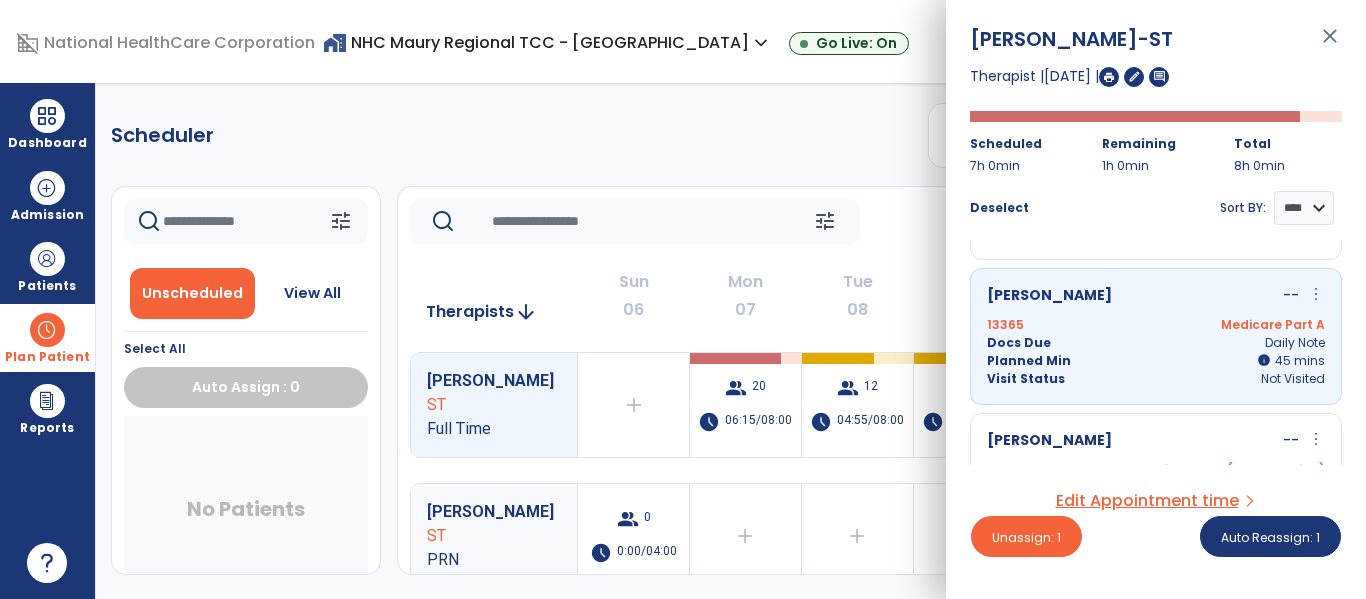click on "Werda, Mark   --  more_vert  edit   Edit Session   alt_route   Split Minutes  13381 Cigna MAO(HealthSpring)  Docs Due Daily Note   Planned Min  info   45 I 45 mins  Visit Status  Not Visited" at bounding box center [1156, 481] 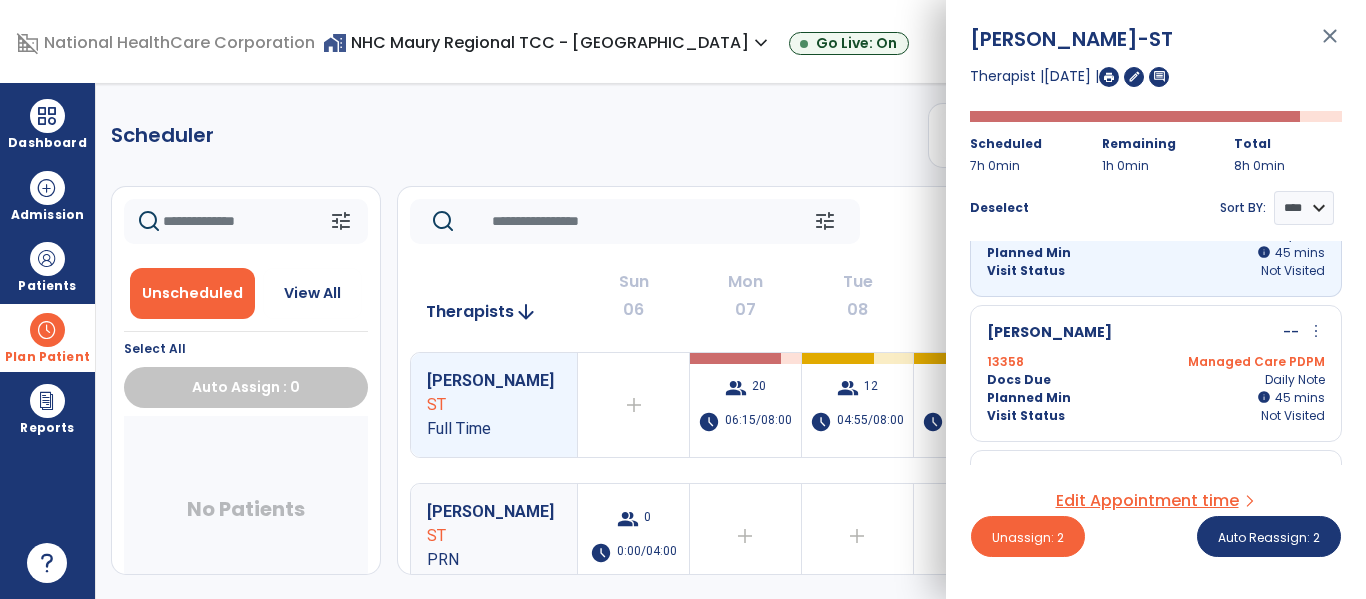 scroll, scrollTop: 396, scrollLeft: 0, axis: vertical 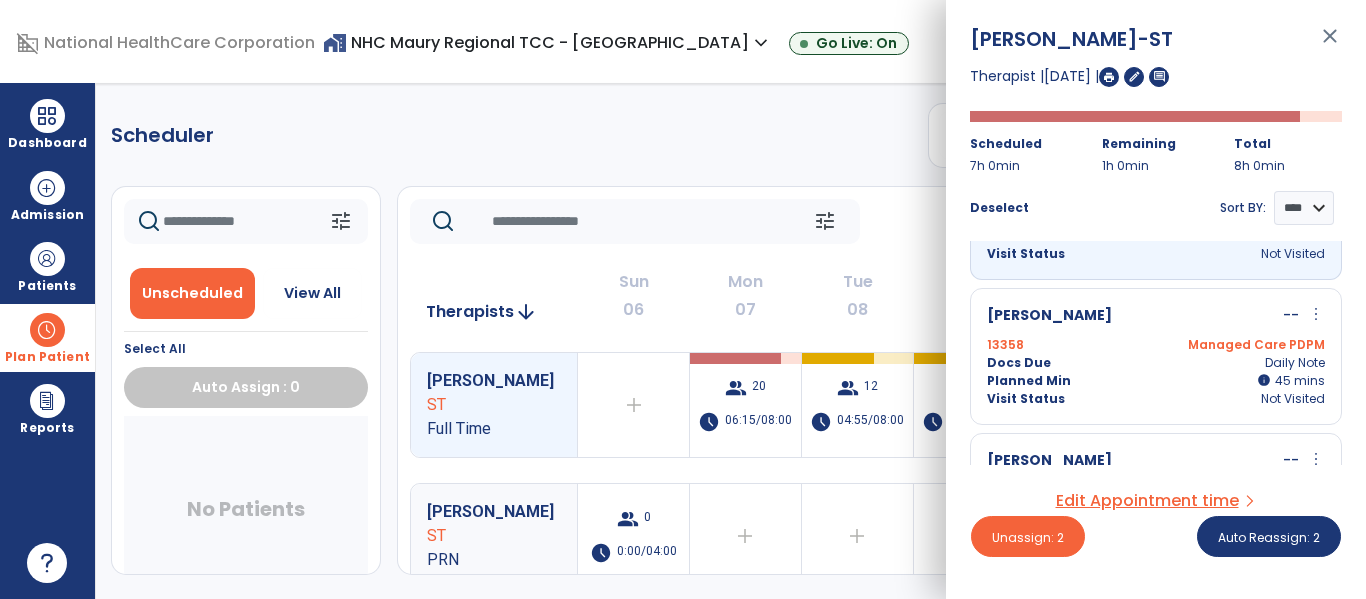 click on "Wallbaum, Randall   --  more_vert  edit   Edit Session   alt_route   Split Minutes  13358 Managed Care PDPM  Docs Due Daily Note   Planned Min  info   45 I 45 mins  Visit Status  Not Visited" at bounding box center (1156, 356) 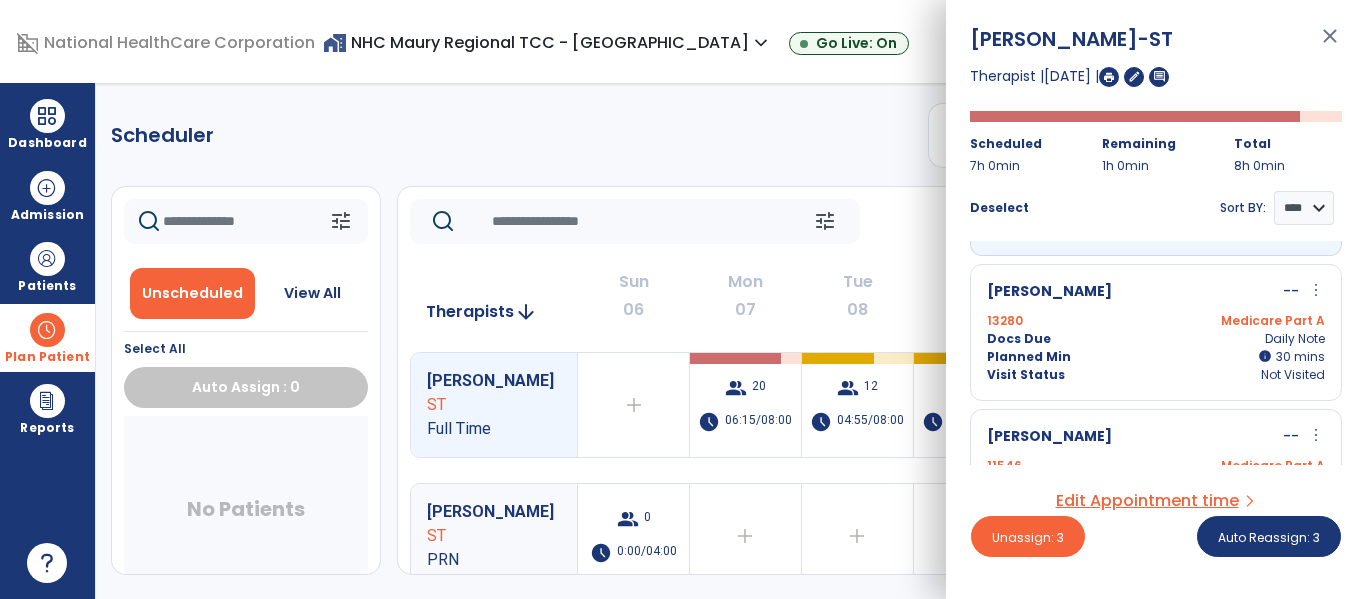 scroll, scrollTop: 581, scrollLeft: 0, axis: vertical 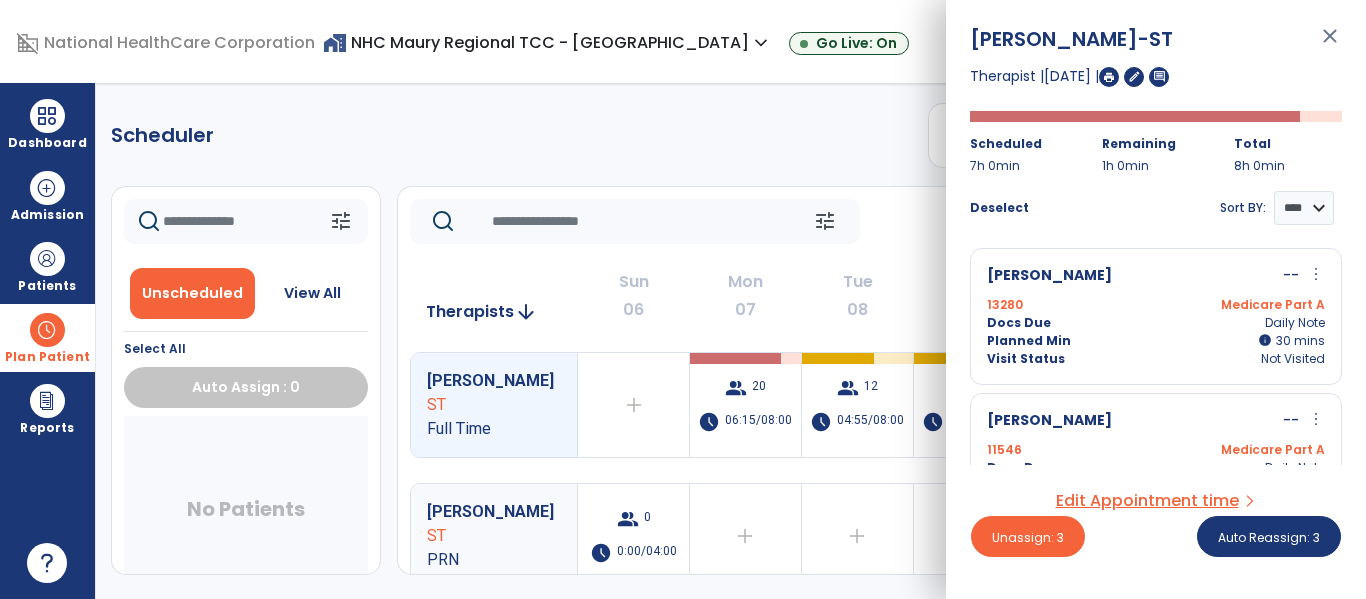 click on "Docs Due Daily Note" at bounding box center [1156, 323] 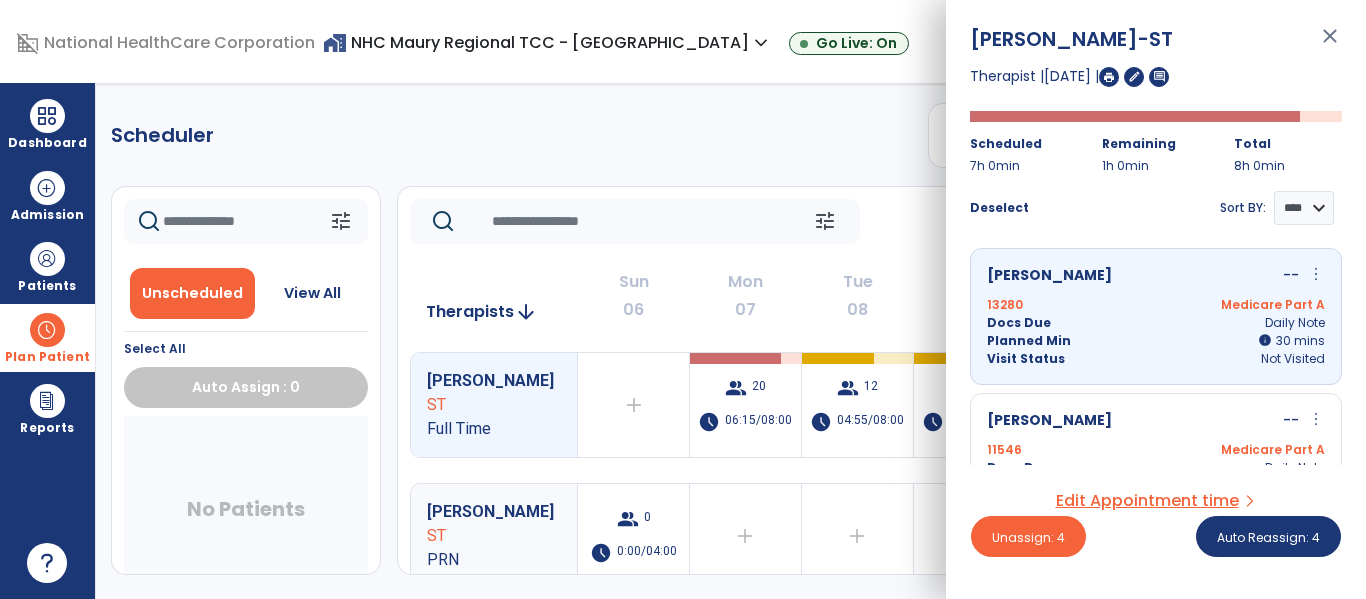 click on "Armstrong, Gregory   --  more_vert  edit   Edit Session   alt_route   Split Minutes" at bounding box center [1156, 421] 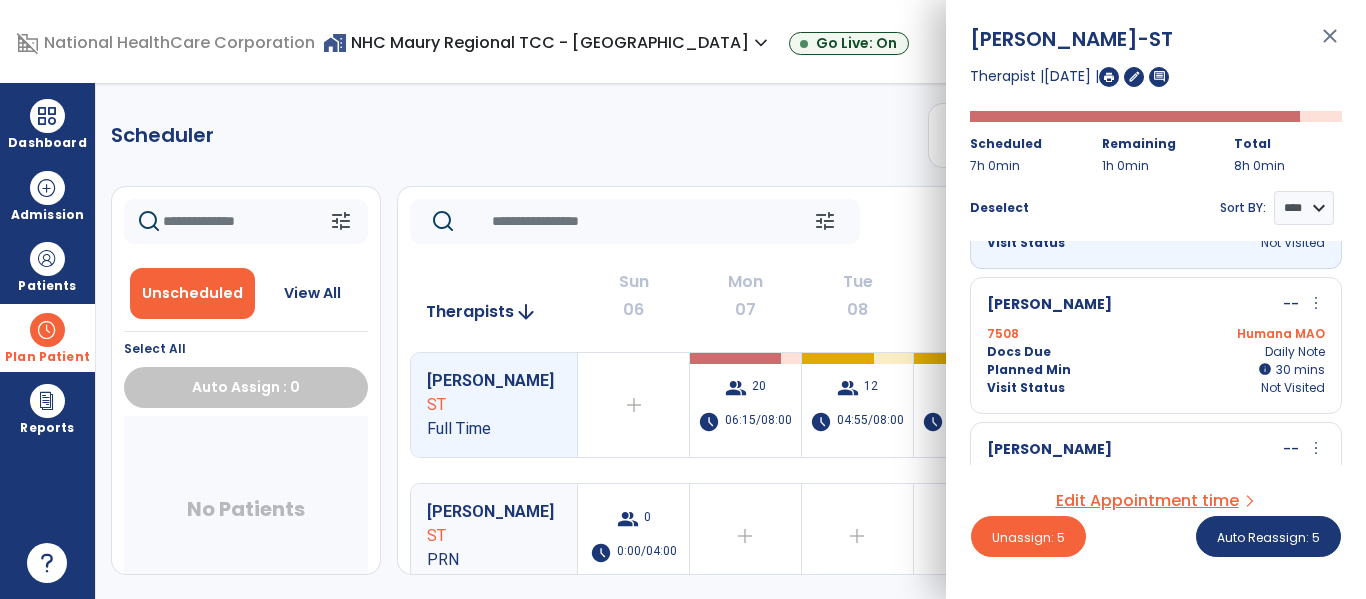 scroll, scrollTop: 867, scrollLeft: 0, axis: vertical 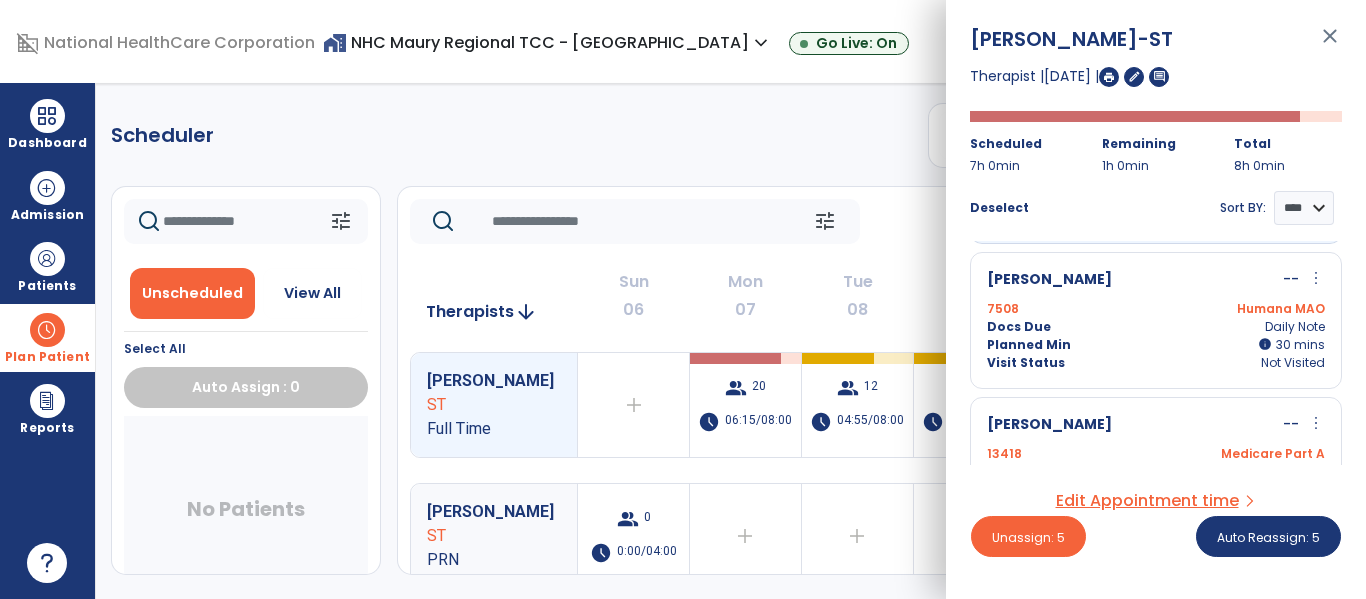 click on "Docs Due Daily Note" at bounding box center [1156, 327] 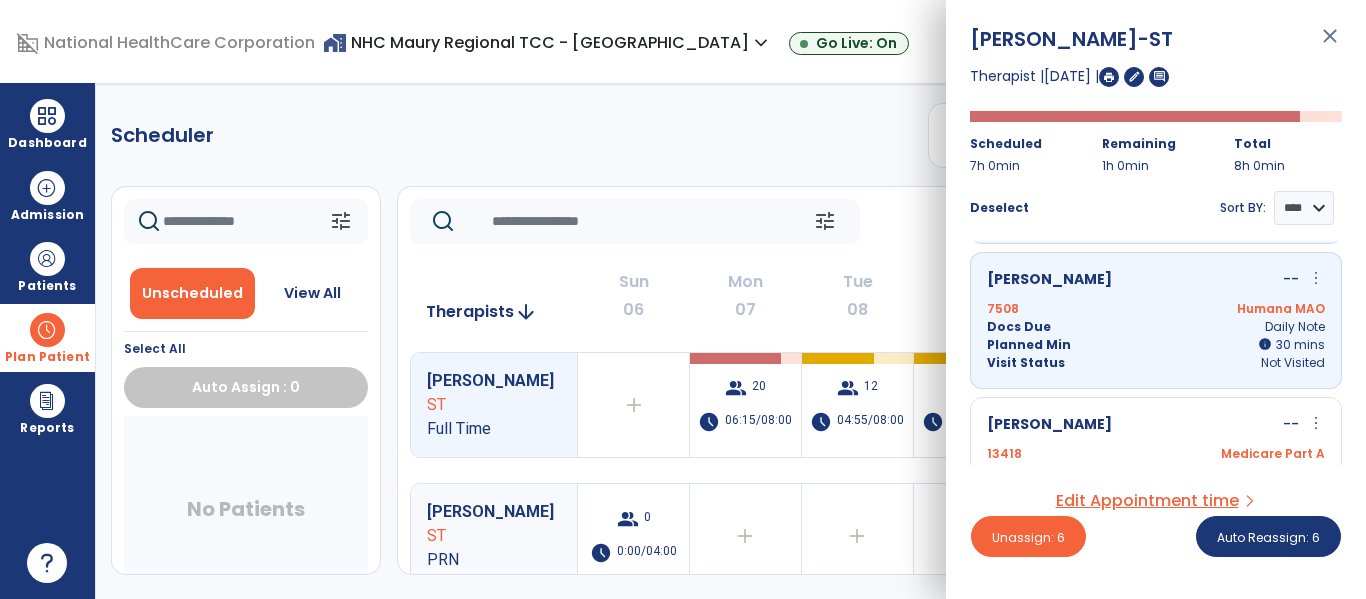 click on "Fleming, Linda   --  more_vert  edit   Edit Session   alt_route   Split Minutes" at bounding box center (1156, 425) 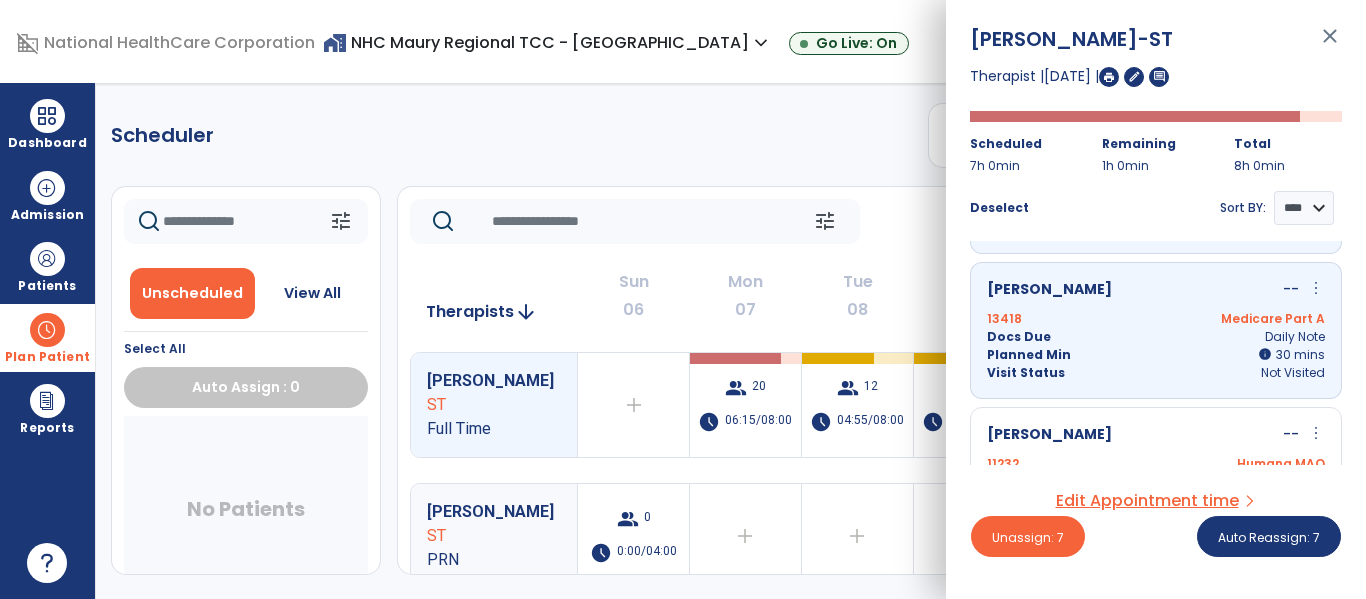 scroll, scrollTop: 985, scrollLeft: 0, axis: vertical 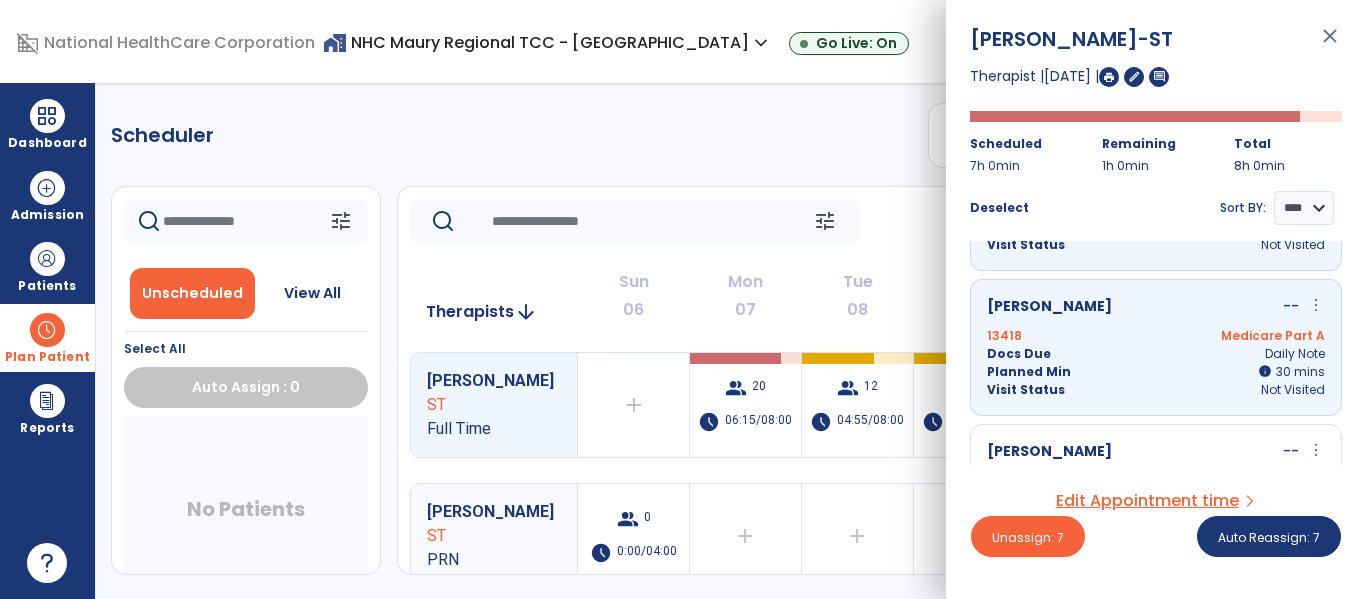click on "Medicare Part A" at bounding box center [1240, 336] 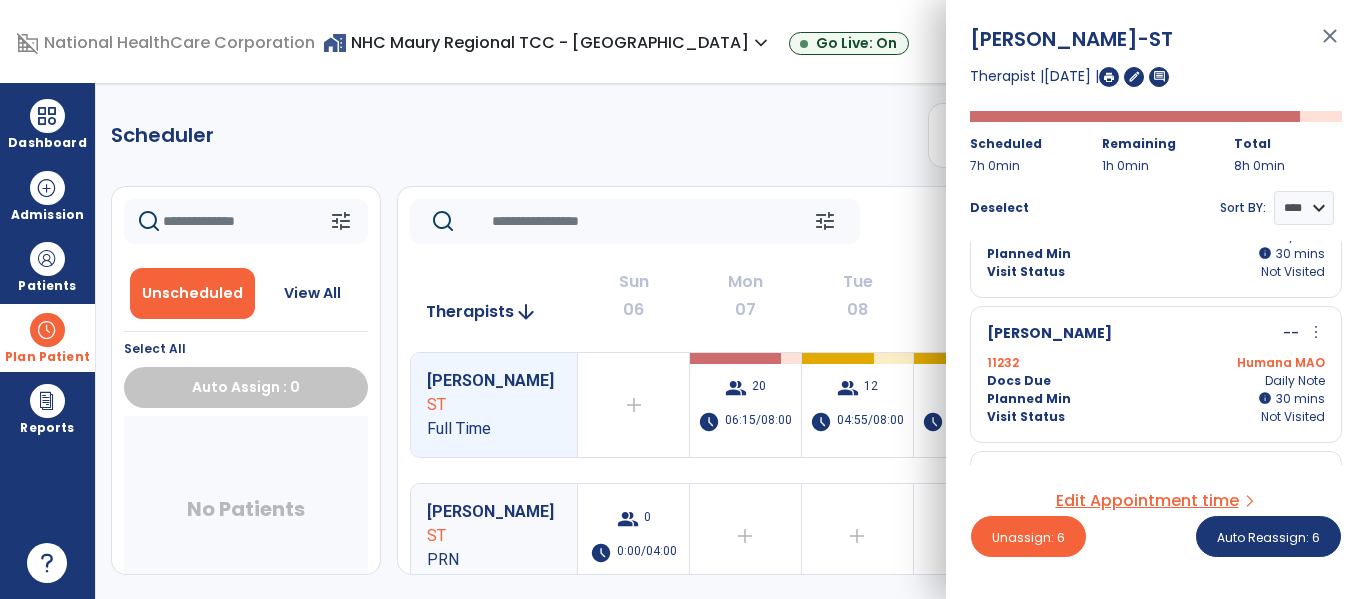 scroll, scrollTop: 1145, scrollLeft: 0, axis: vertical 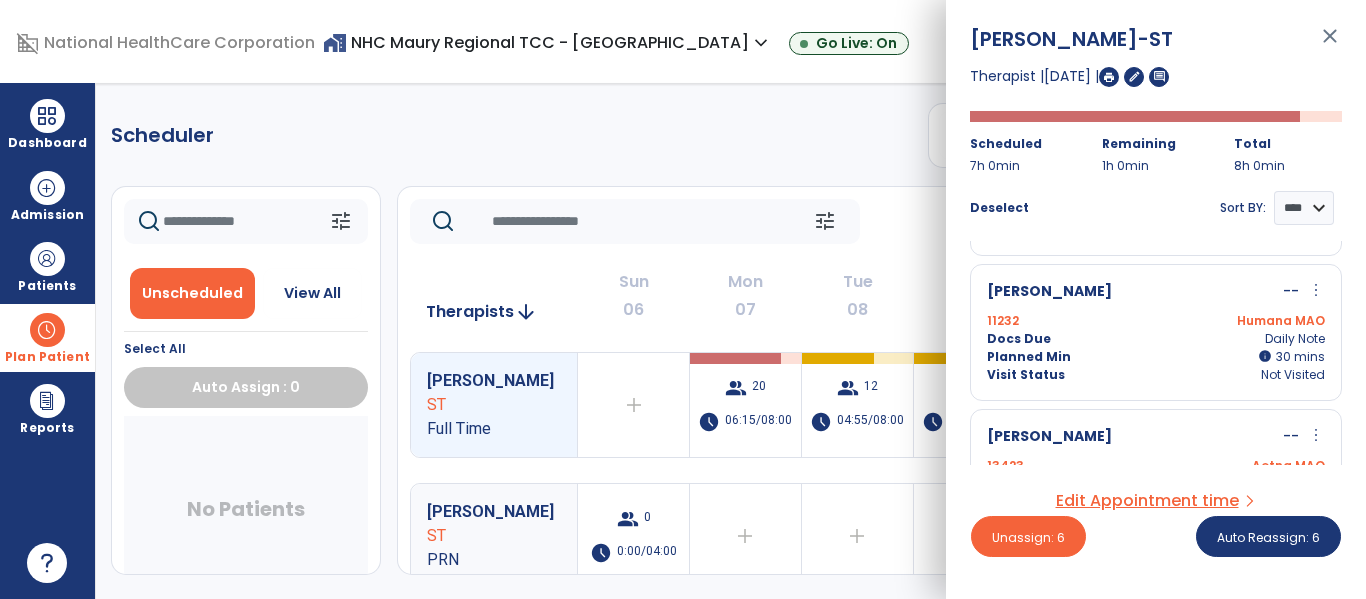 click on "Docs Due Daily Note" at bounding box center (1156, 339) 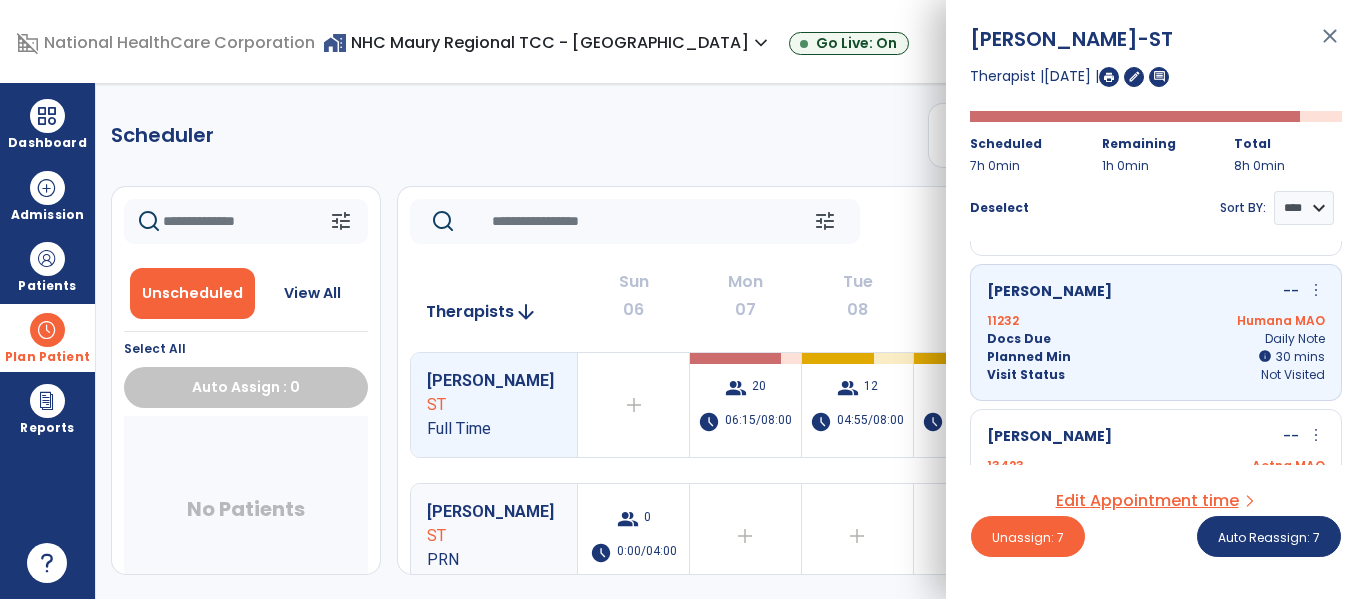 click on "Reedy, Betty   --  more_vert  edit   Edit Session   alt_route   Split Minutes" at bounding box center (1156, 437) 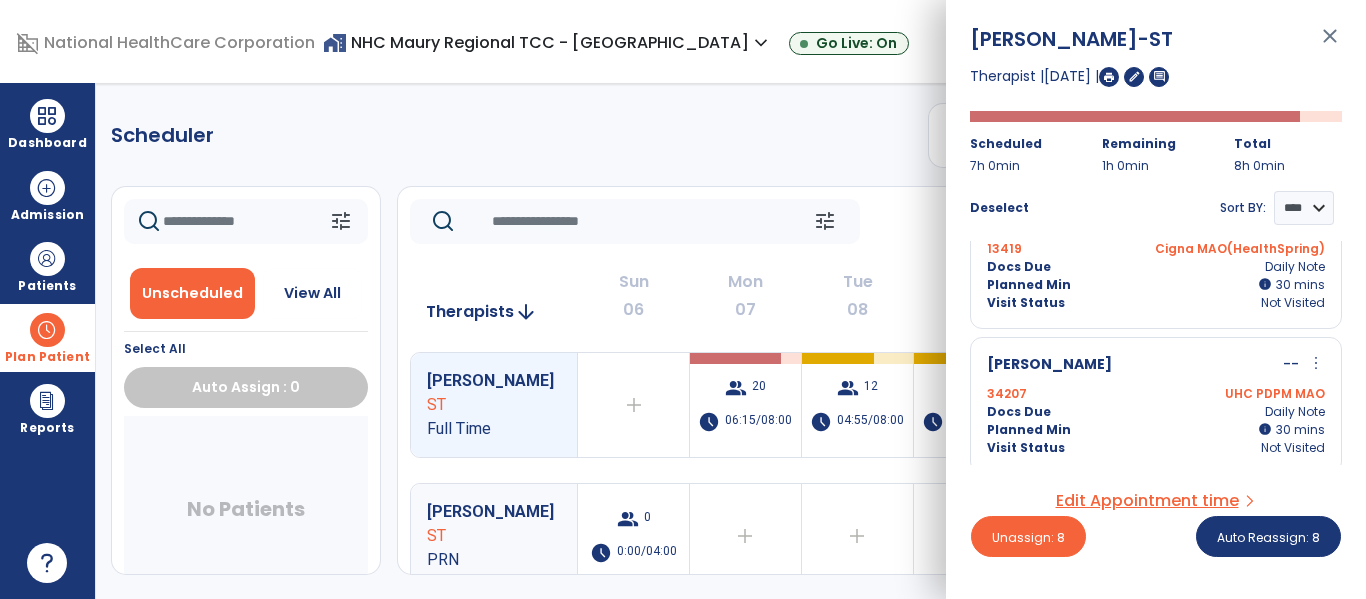scroll, scrollTop: 1567, scrollLeft: 0, axis: vertical 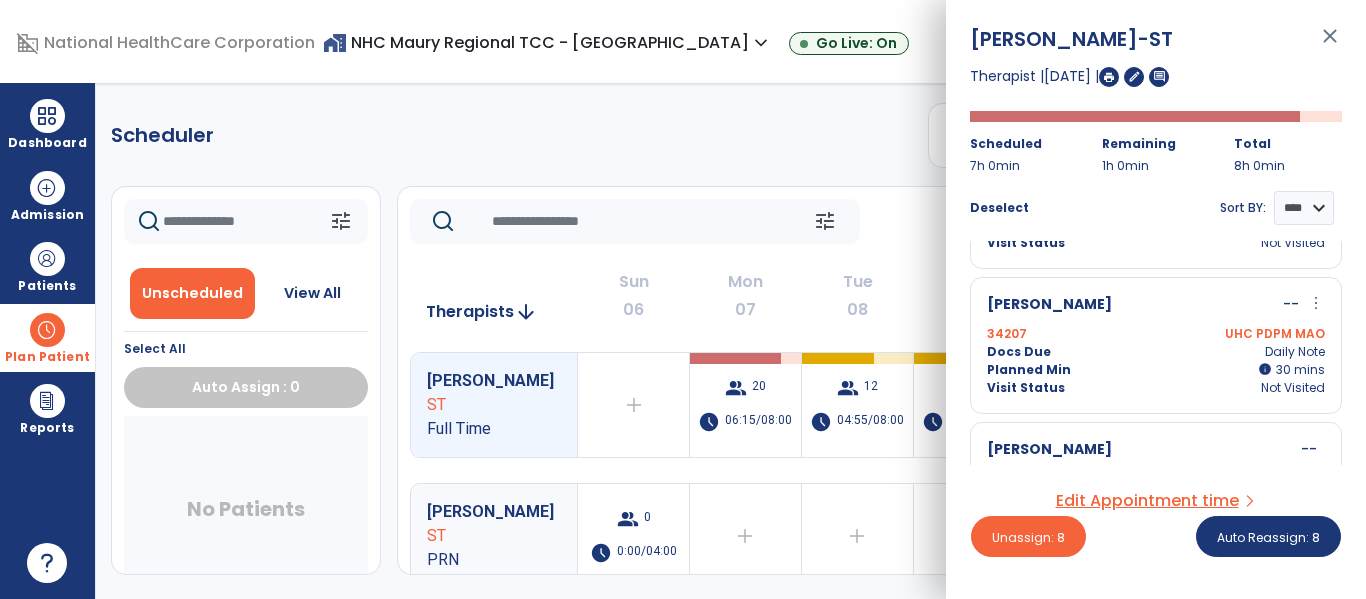 click on "Planned Min  info   30 I 30 mins" at bounding box center (1156, 370) 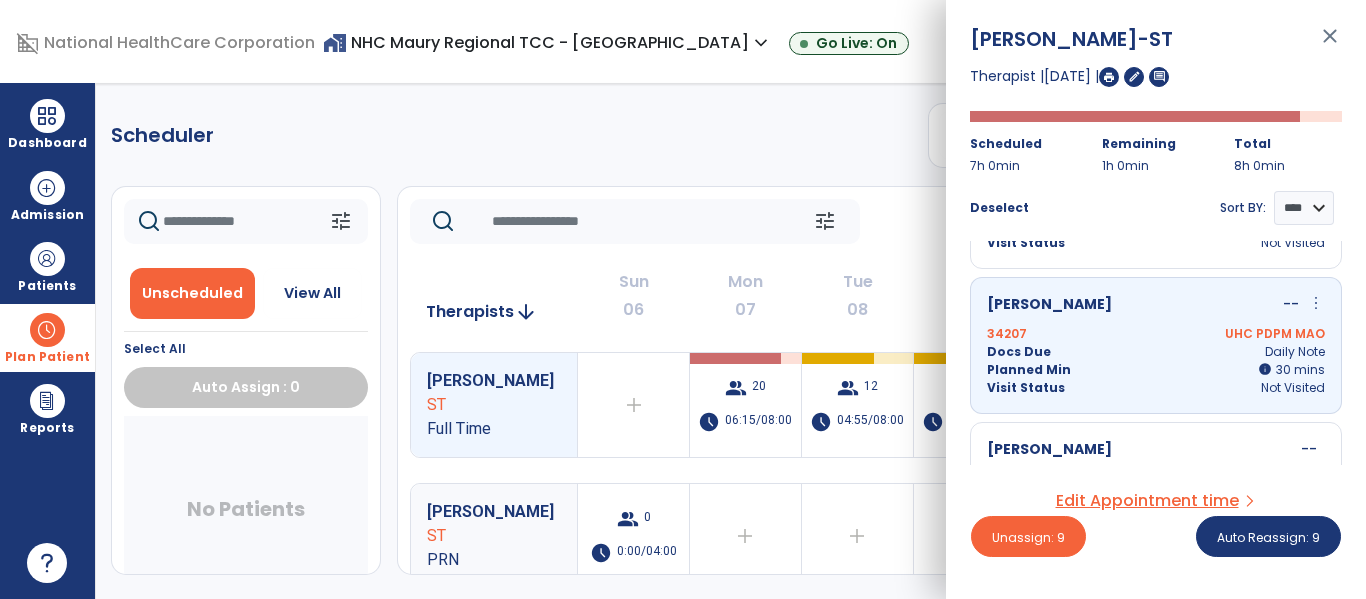 click on "Davis, Annette   --" at bounding box center [1156, 449] 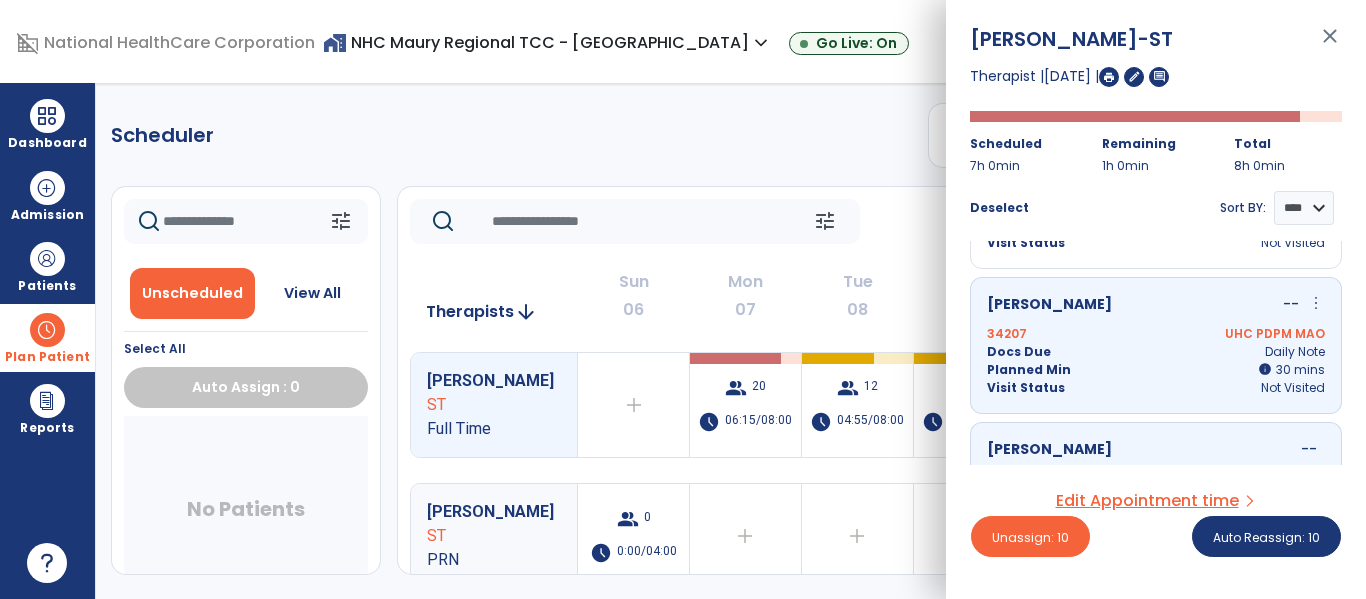 scroll, scrollTop: 1659, scrollLeft: 0, axis: vertical 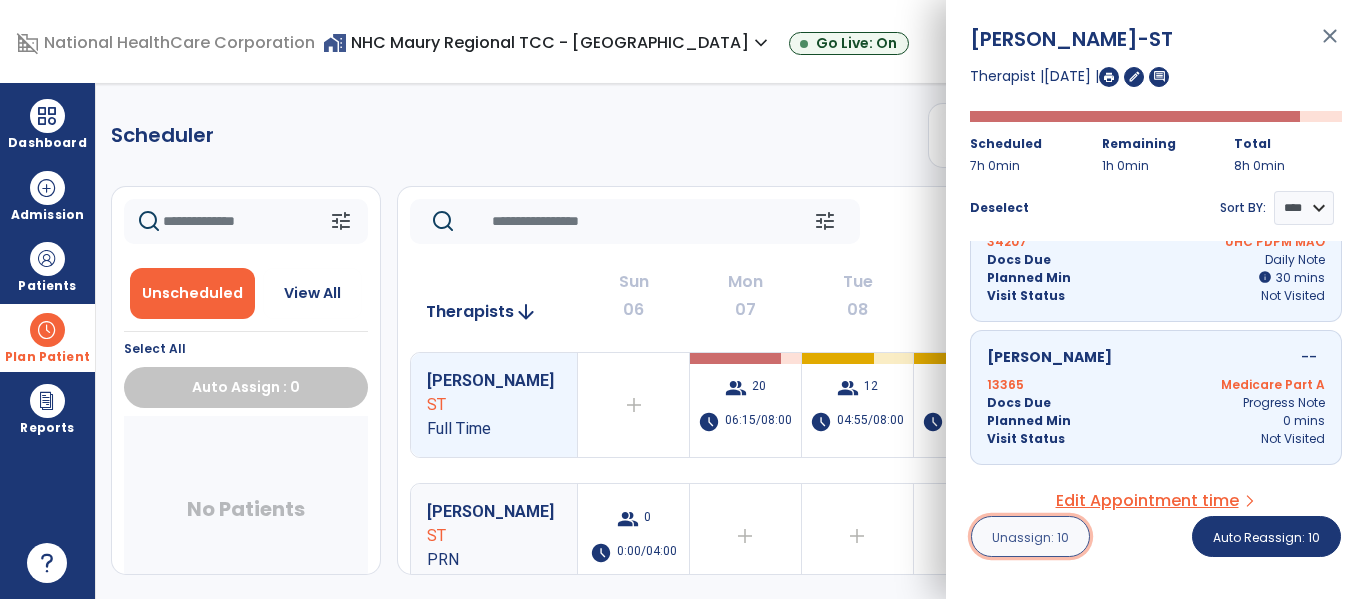 click on "Unassign: 10" at bounding box center (1030, 537) 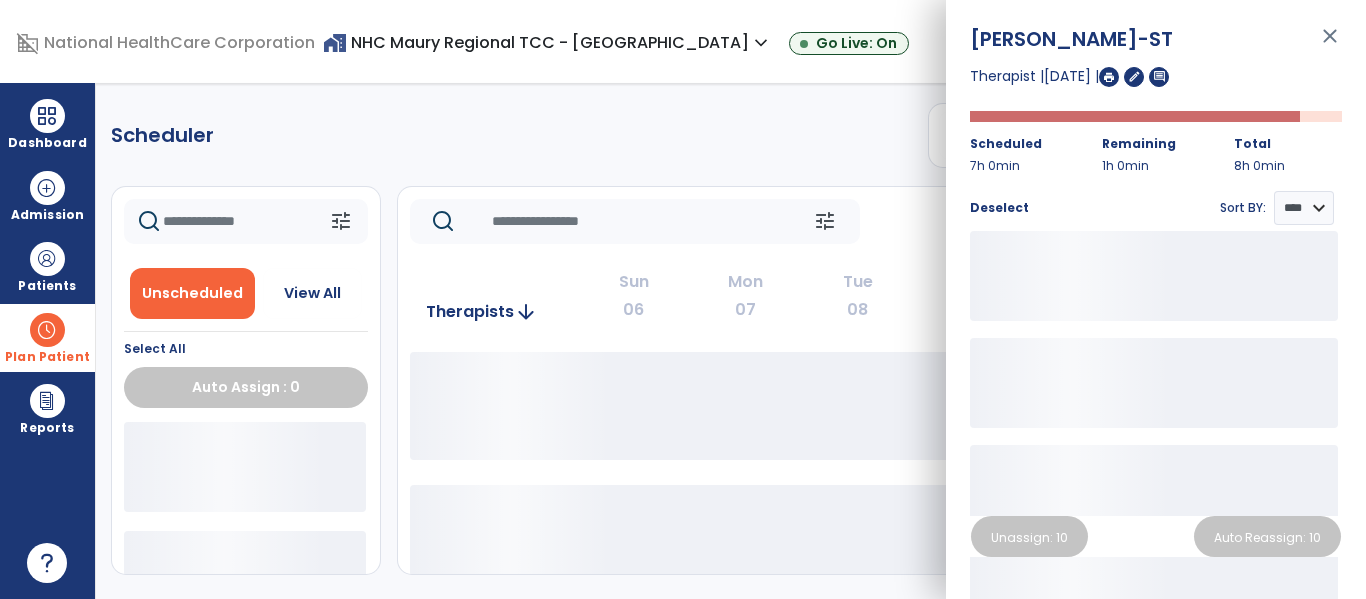 click on "Scheduler   PT   OT   ST  **** *** more_vert  Manage Labor   View All Therapists   Print" 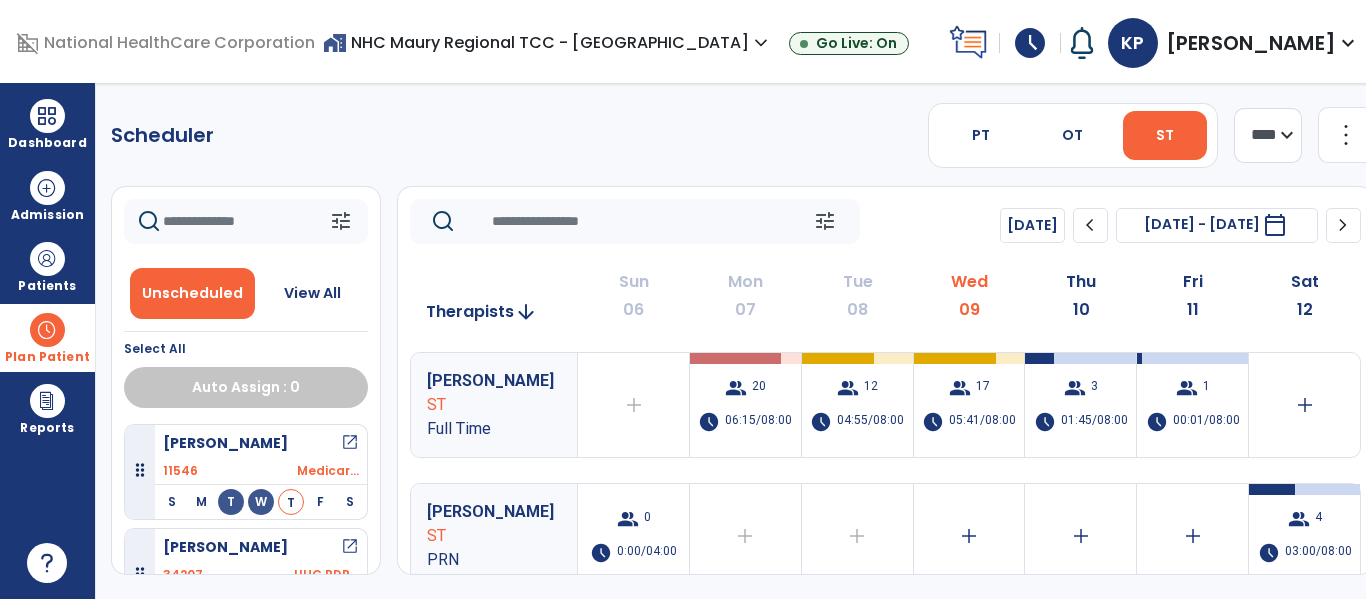 click 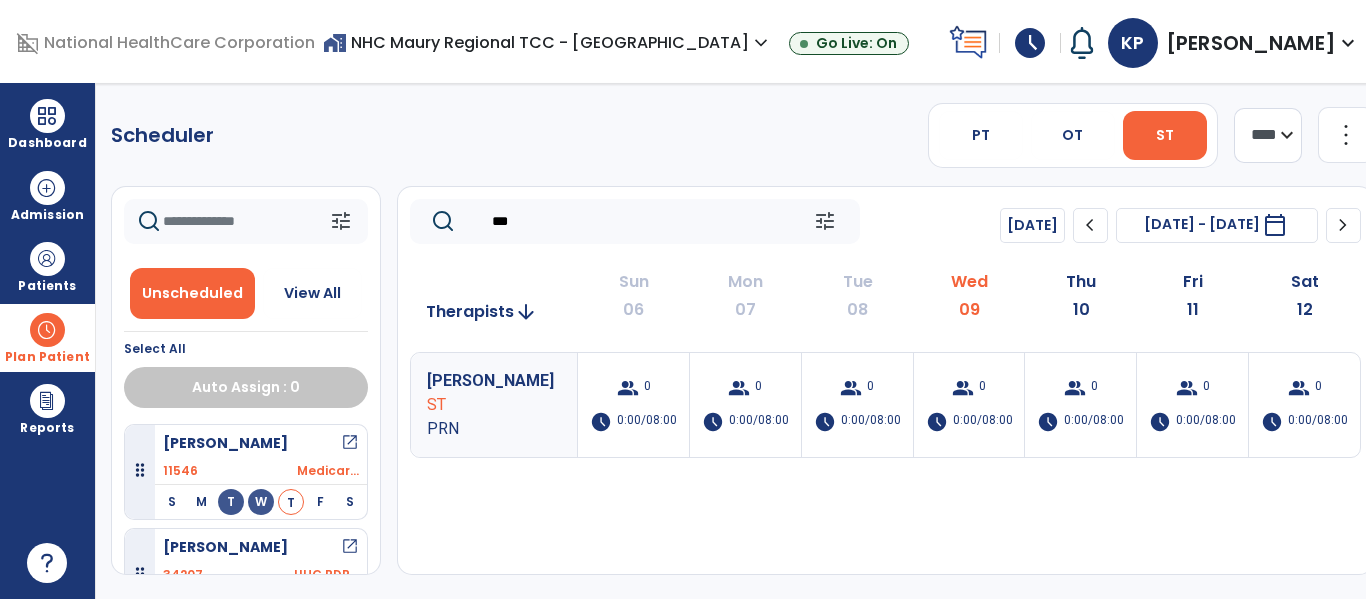 type on "***" 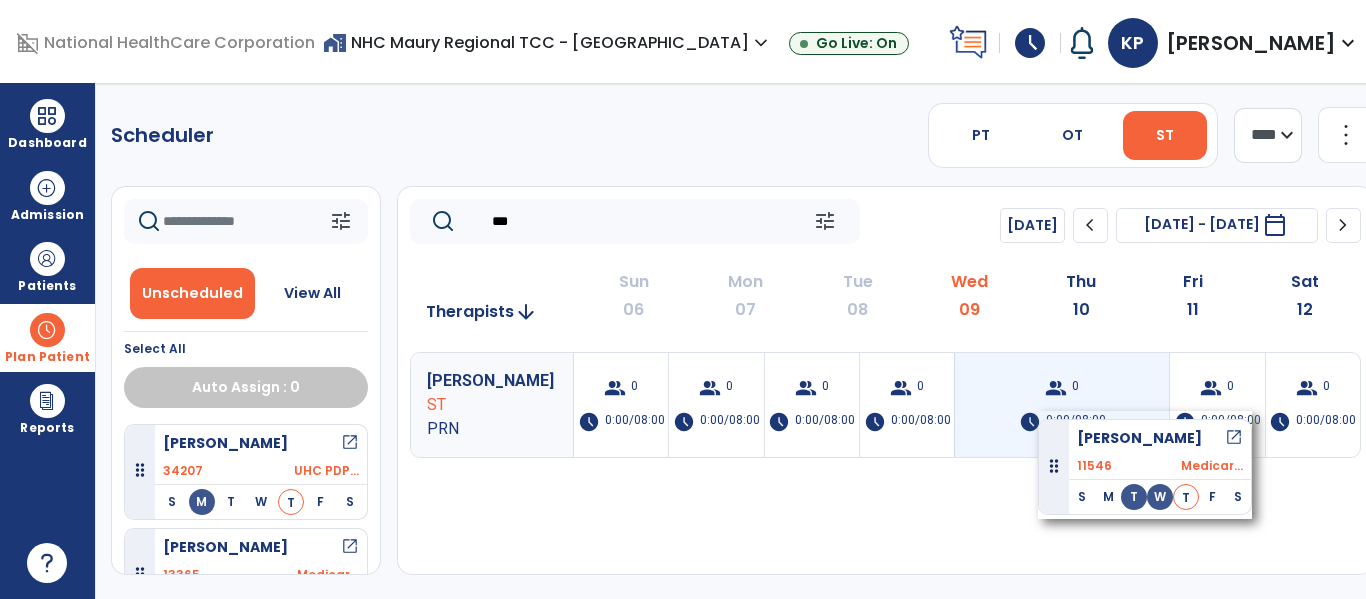 drag, startPoint x: 222, startPoint y: 451, endPoint x: 1038, endPoint y: 411, distance: 816.9798 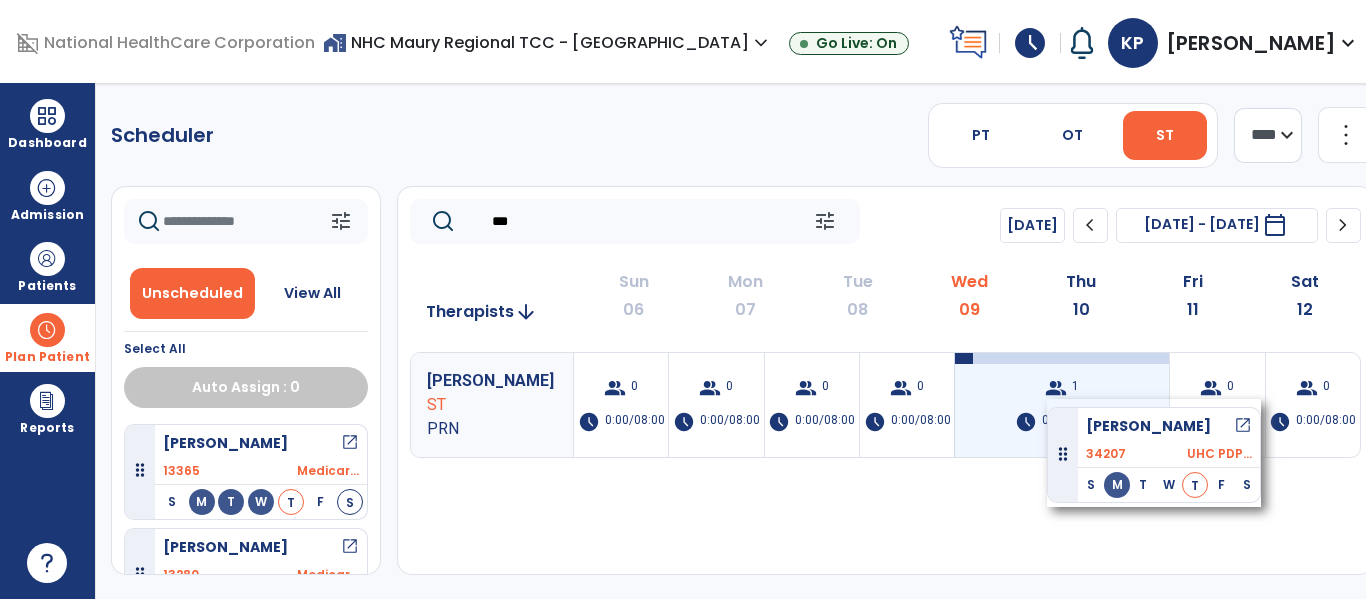 drag, startPoint x: 266, startPoint y: 454, endPoint x: 1047, endPoint y: 399, distance: 782.9342 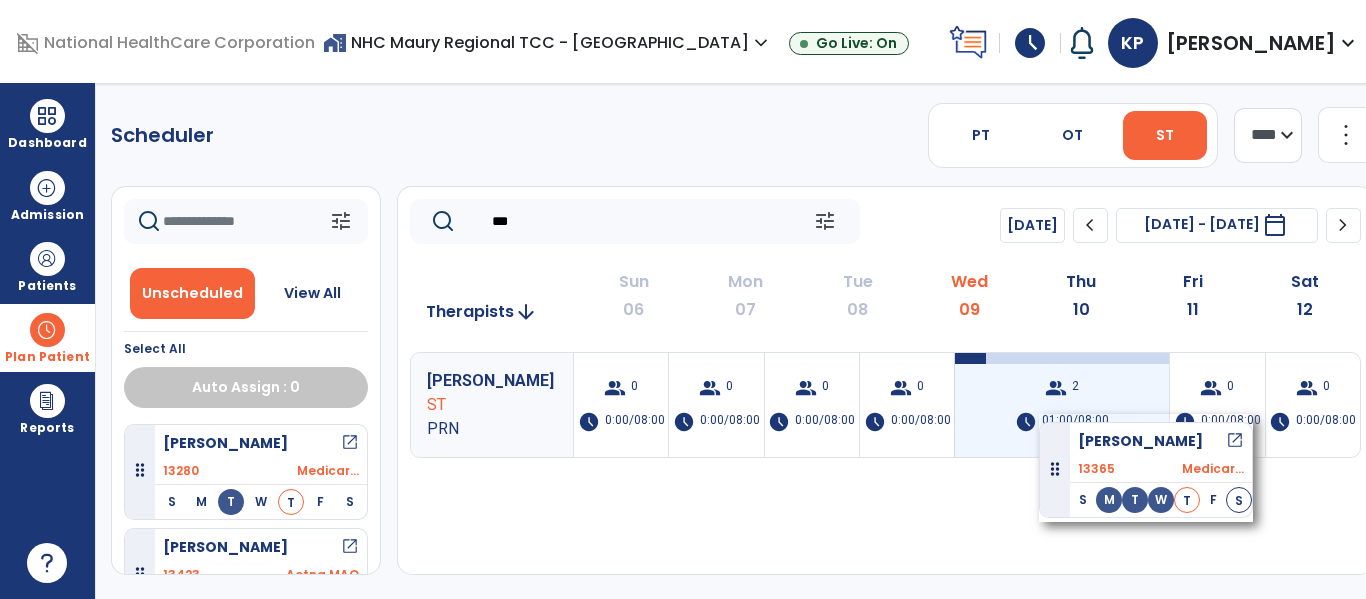 drag, startPoint x: 214, startPoint y: 454, endPoint x: 1038, endPoint y: 413, distance: 825.0194 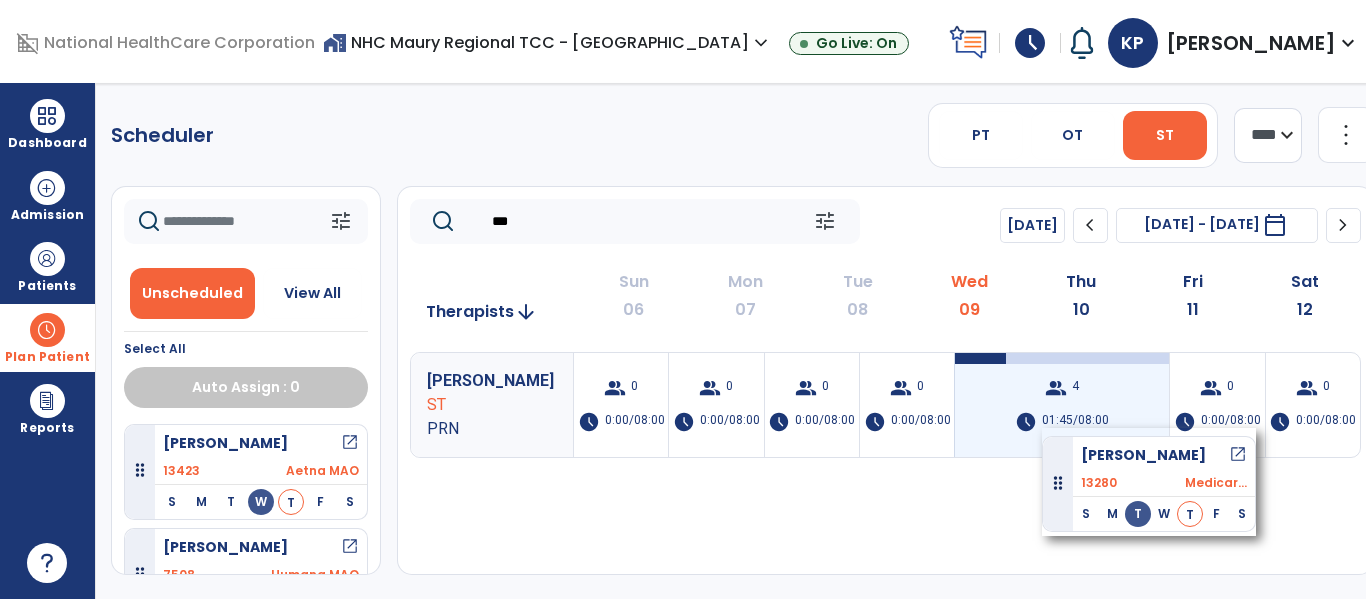 drag, startPoint x: 309, startPoint y: 466, endPoint x: 1042, endPoint y: 428, distance: 733.9843 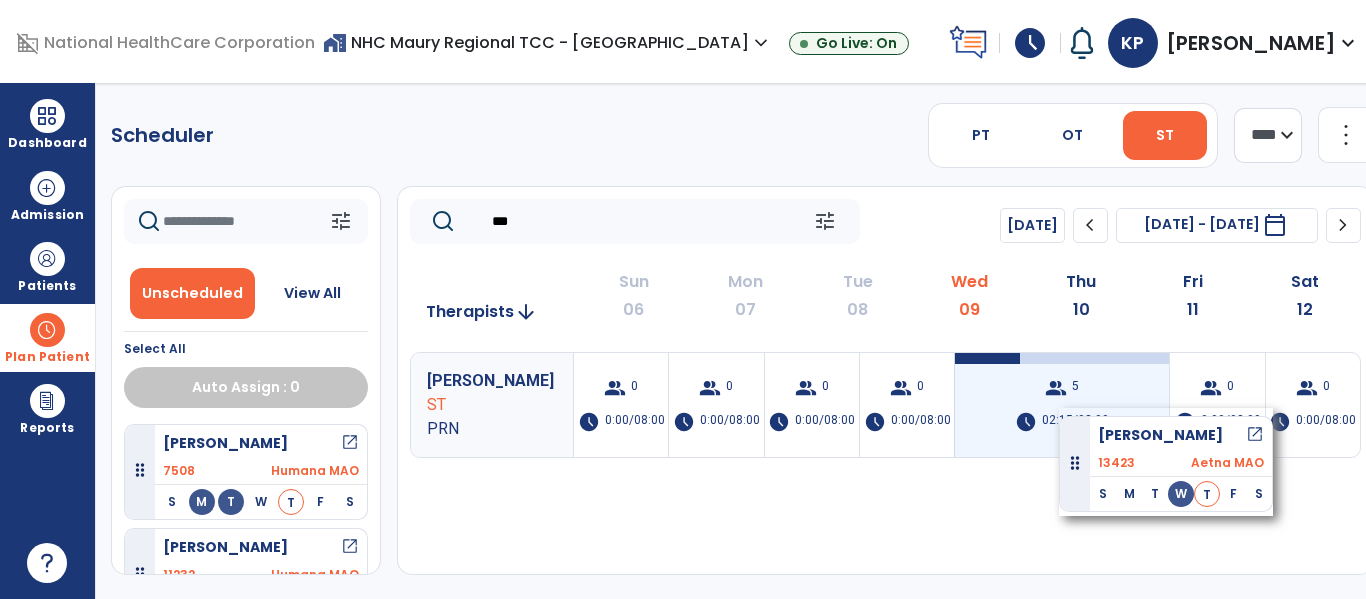 drag, startPoint x: 152, startPoint y: 468, endPoint x: 1057, endPoint y: 407, distance: 907.05347 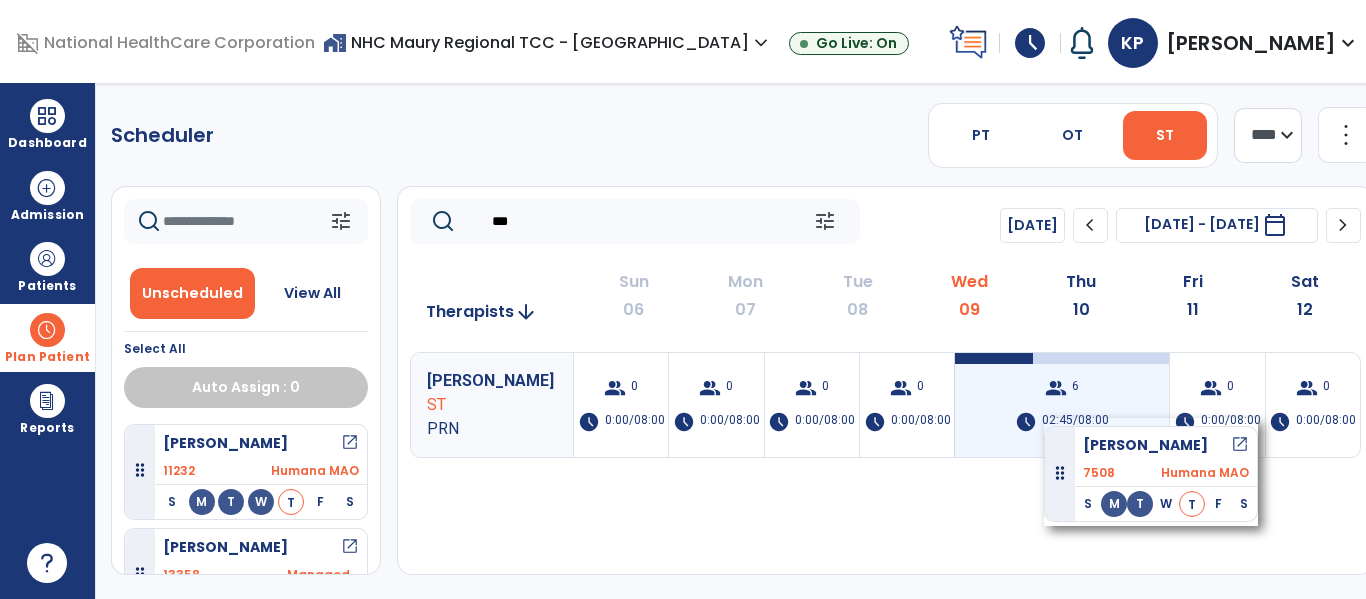 drag, startPoint x: 639, startPoint y: 433, endPoint x: 1044, endPoint y: 418, distance: 405.27768 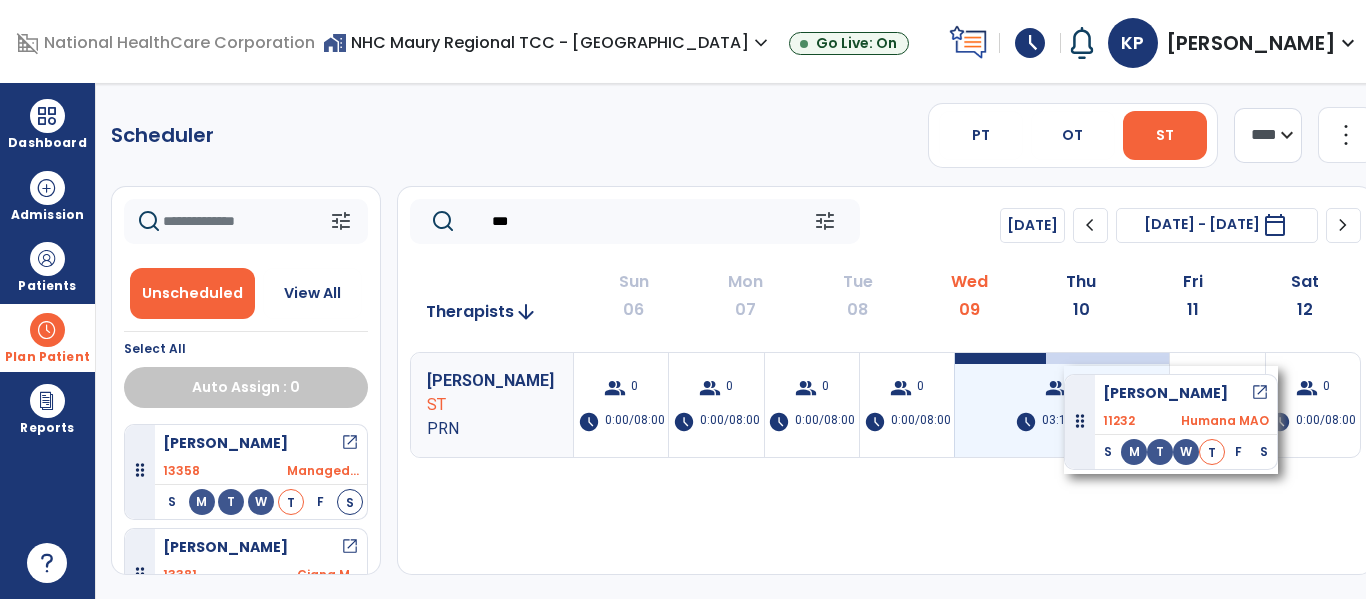 drag, startPoint x: 236, startPoint y: 471, endPoint x: 1063, endPoint y: 366, distance: 833.63904 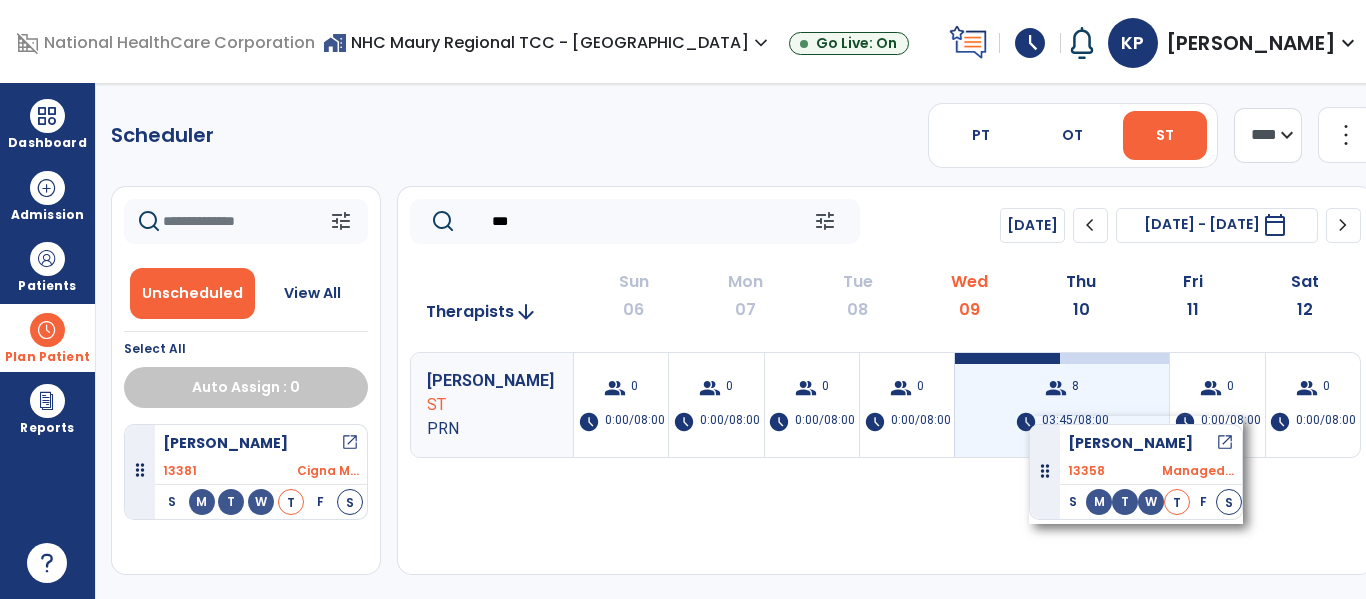 drag, startPoint x: 190, startPoint y: 473, endPoint x: 1029, endPoint y: 416, distance: 840.934 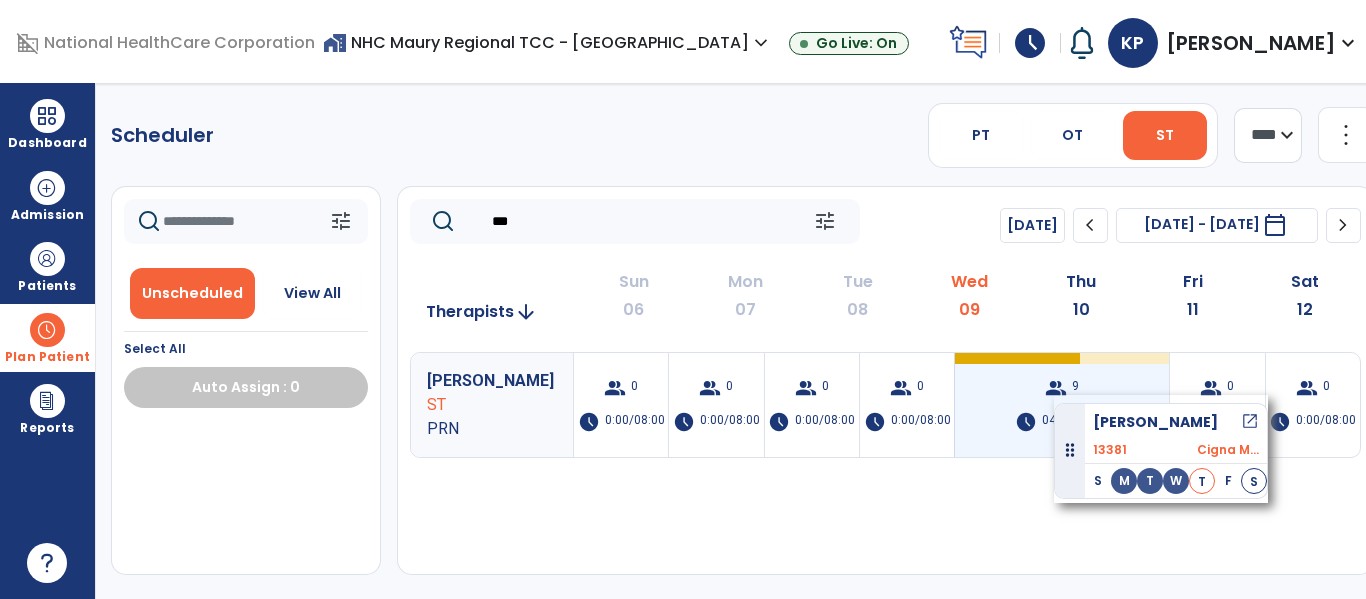 drag, startPoint x: 235, startPoint y: 451, endPoint x: 1050, endPoint y: 393, distance: 817.0612 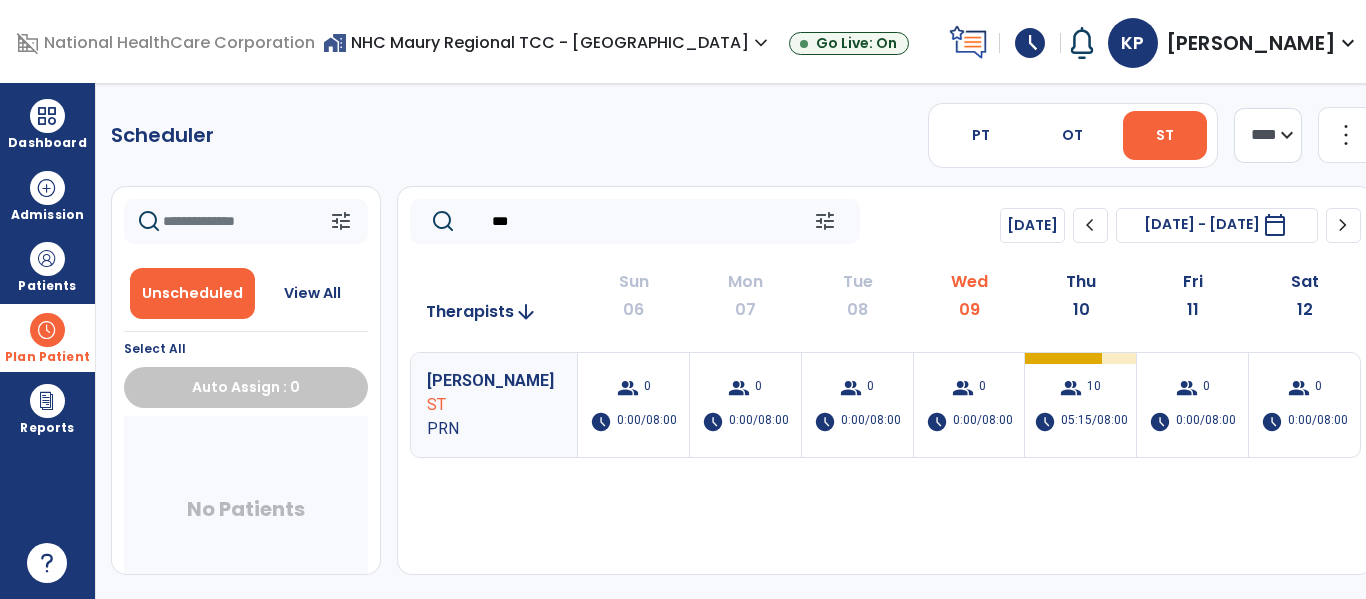 click on "group" at bounding box center [1071, 388] 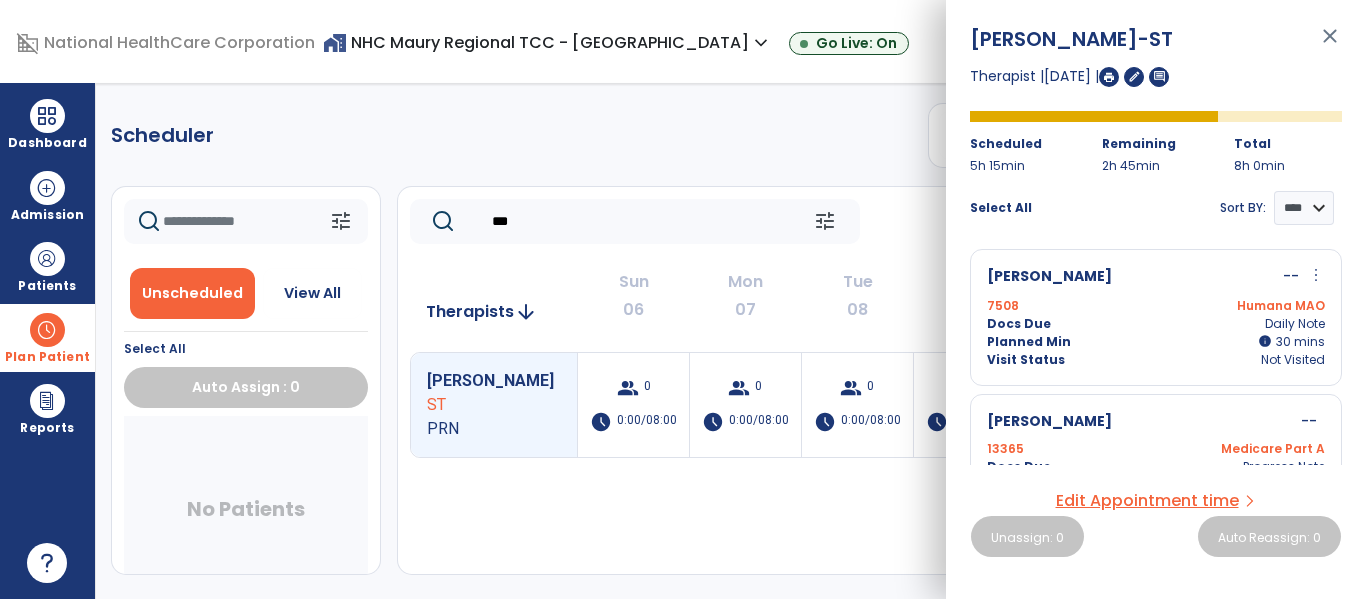 scroll, scrollTop: 1224, scrollLeft: 0, axis: vertical 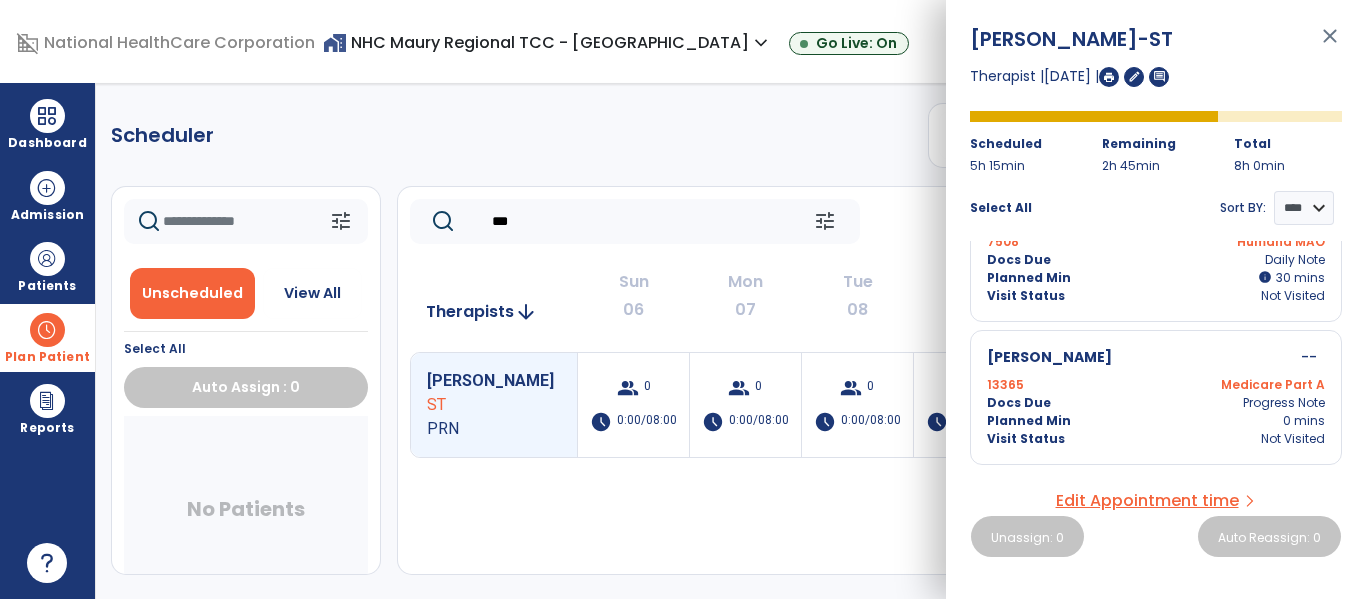 click on "Planned Min 0 mins" at bounding box center [1156, 421] 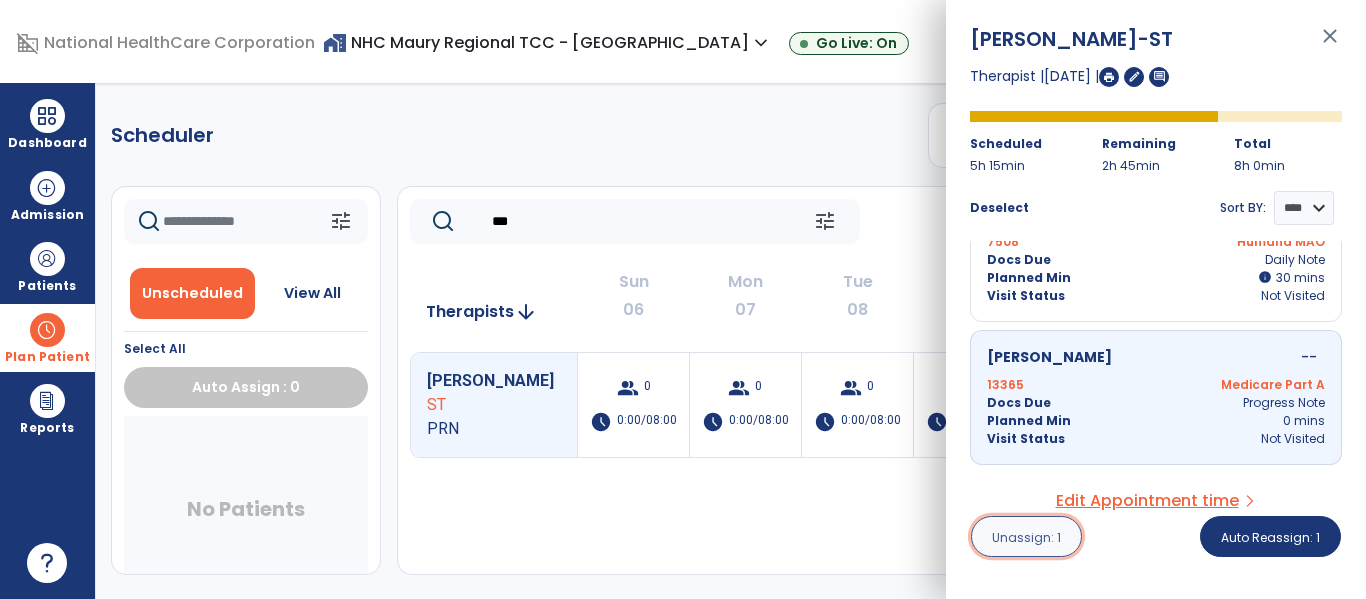 click on "Unassign: 1" at bounding box center [1026, 537] 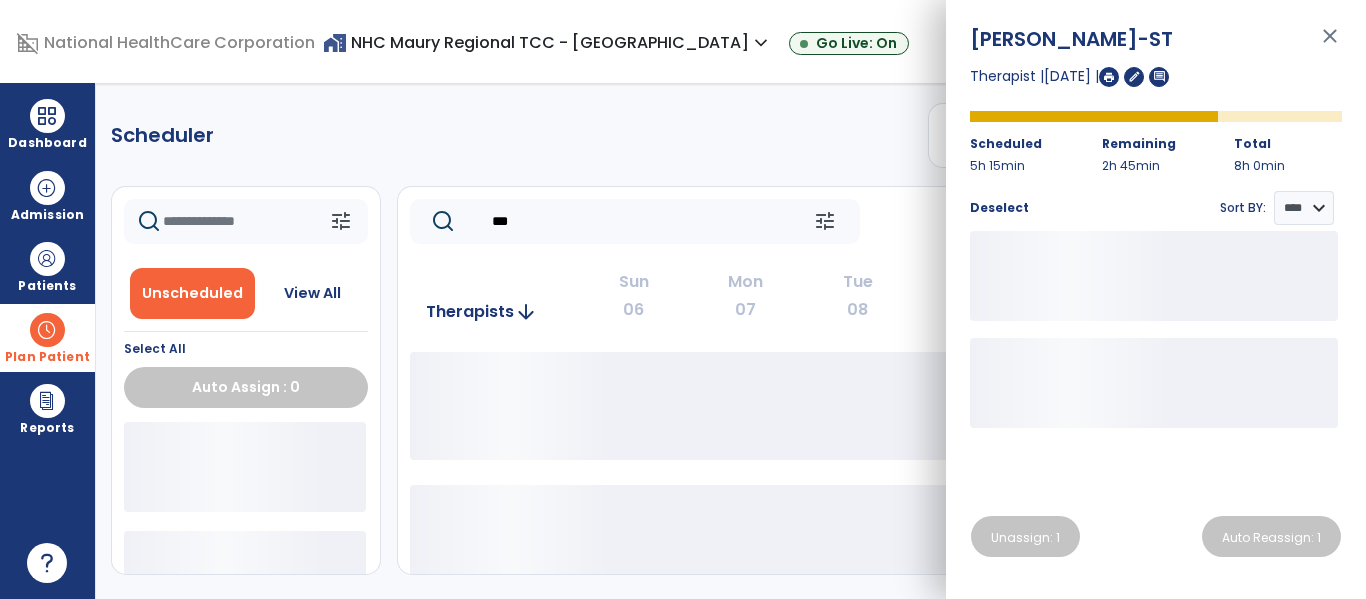 click on "Scheduler   PT   OT   ST  **** *** more_vert  Manage Labor   View All Therapists   Print" 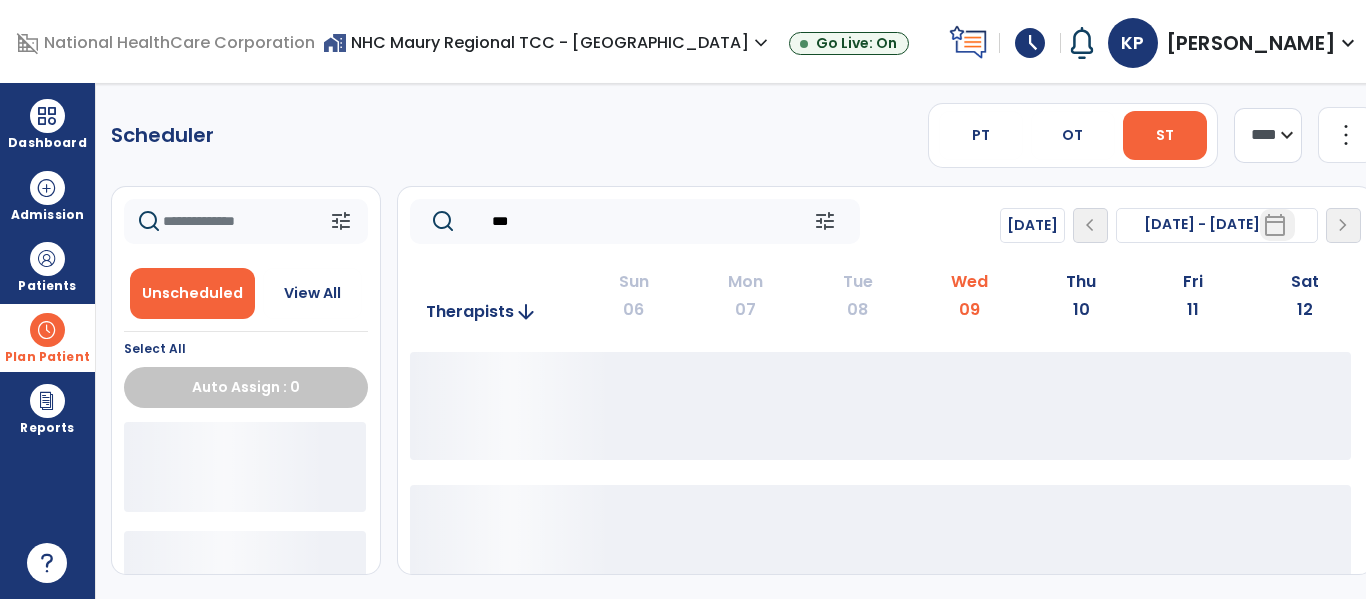 click on "***" 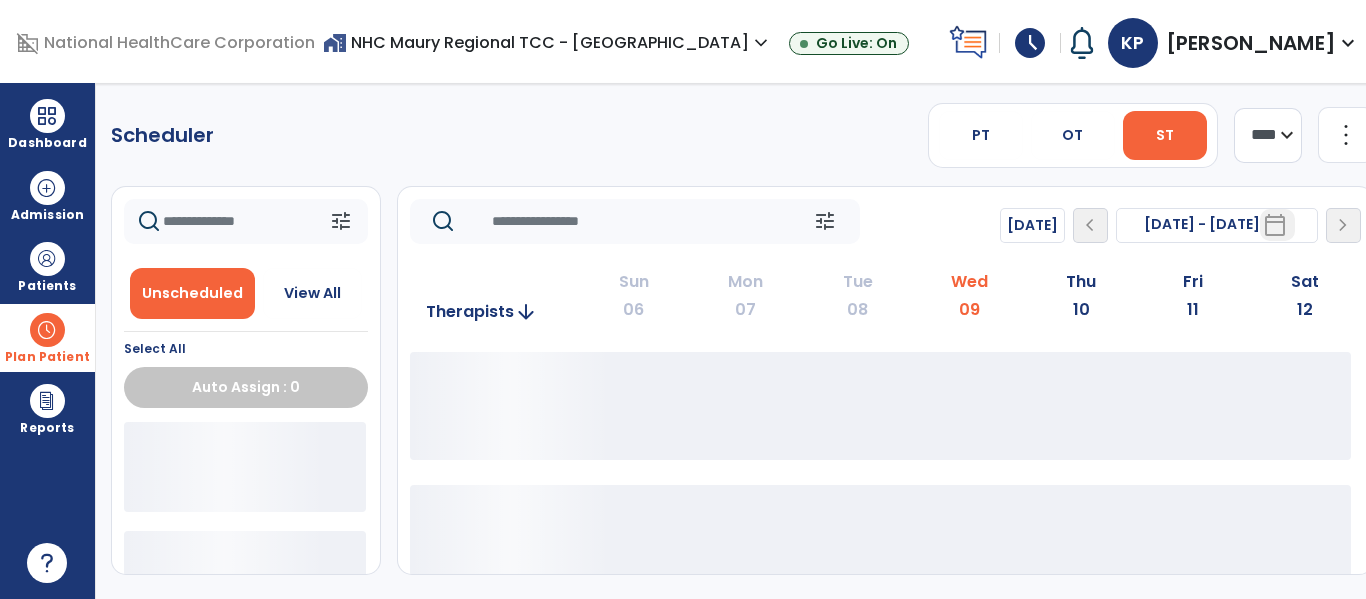 type 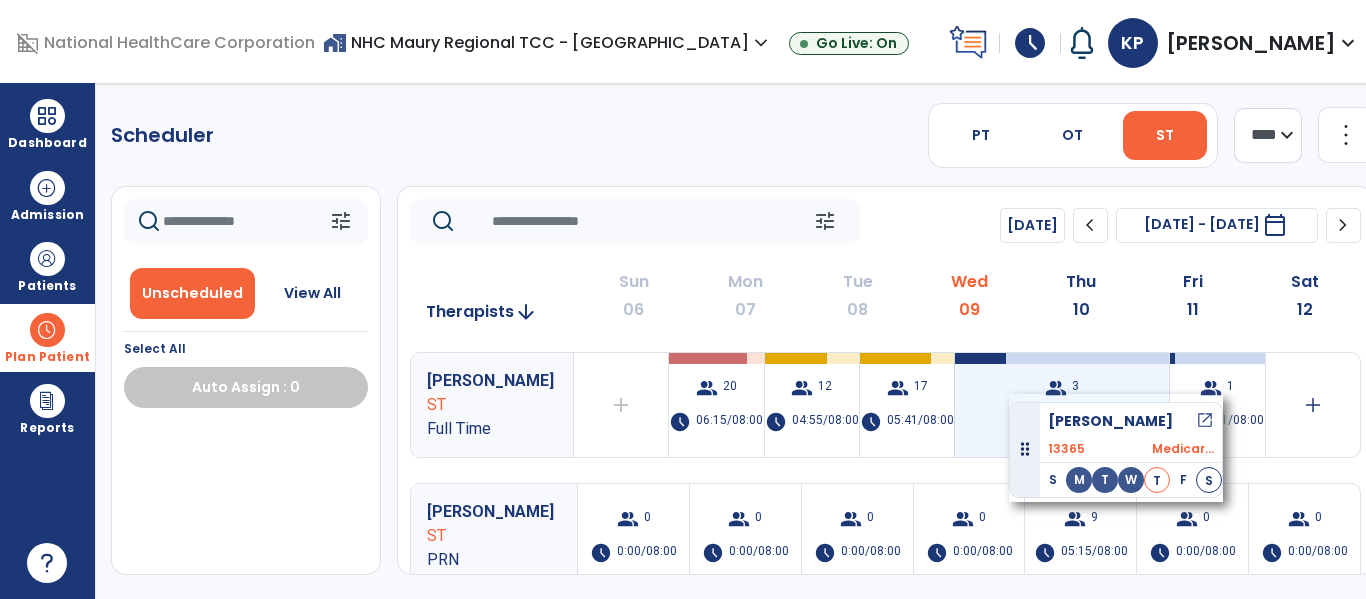 drag, startPoint x: 262, startPoint y: 461, endPoint x: 1009, endPoint y: 394, distance: 749.99866 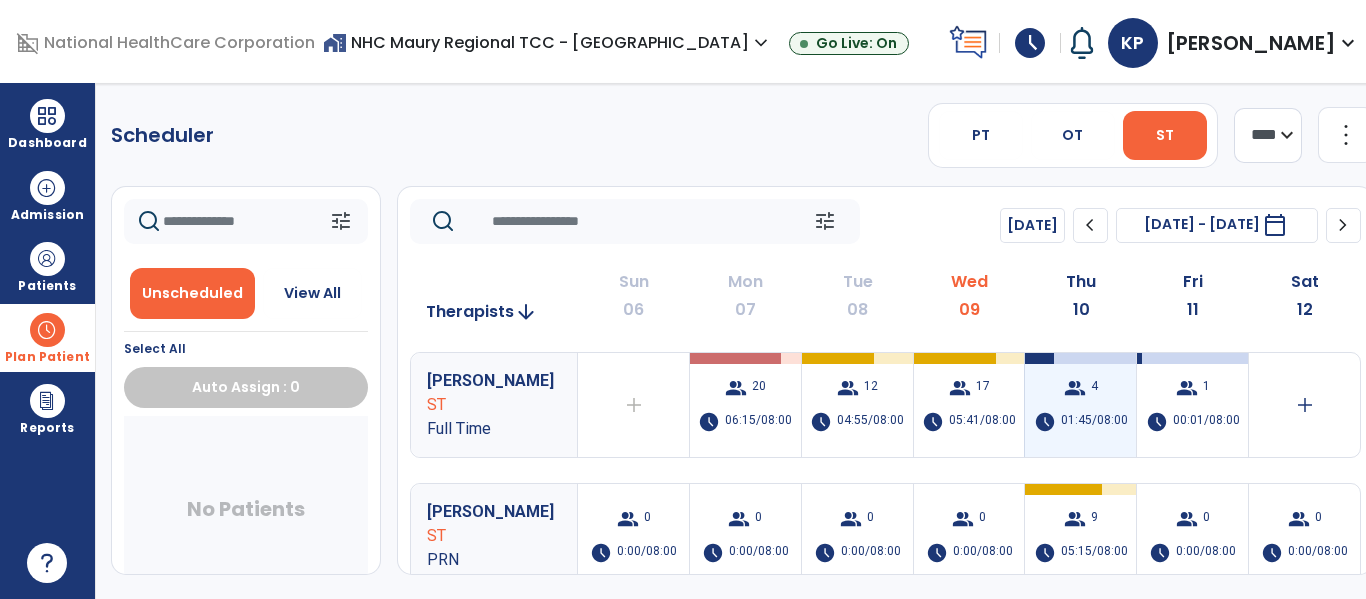 click on "4" at bounding box center (1094, 388) 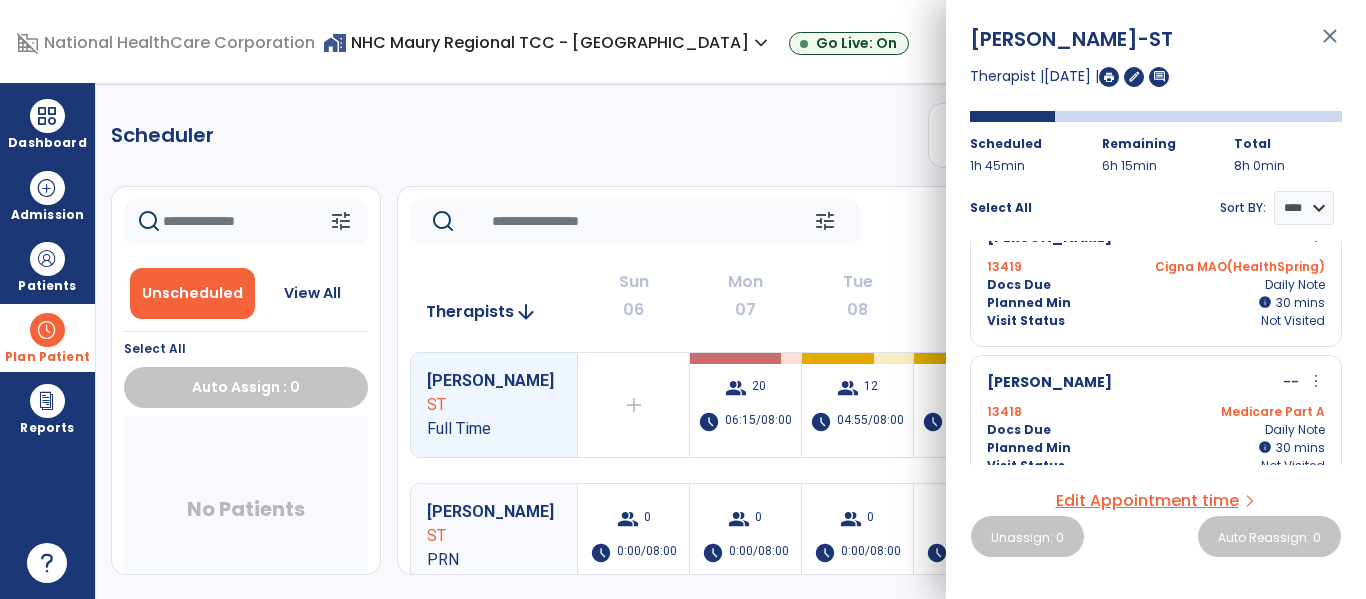 scroll, scrollTop: 235, scrollLeft: 0, axis: vertical 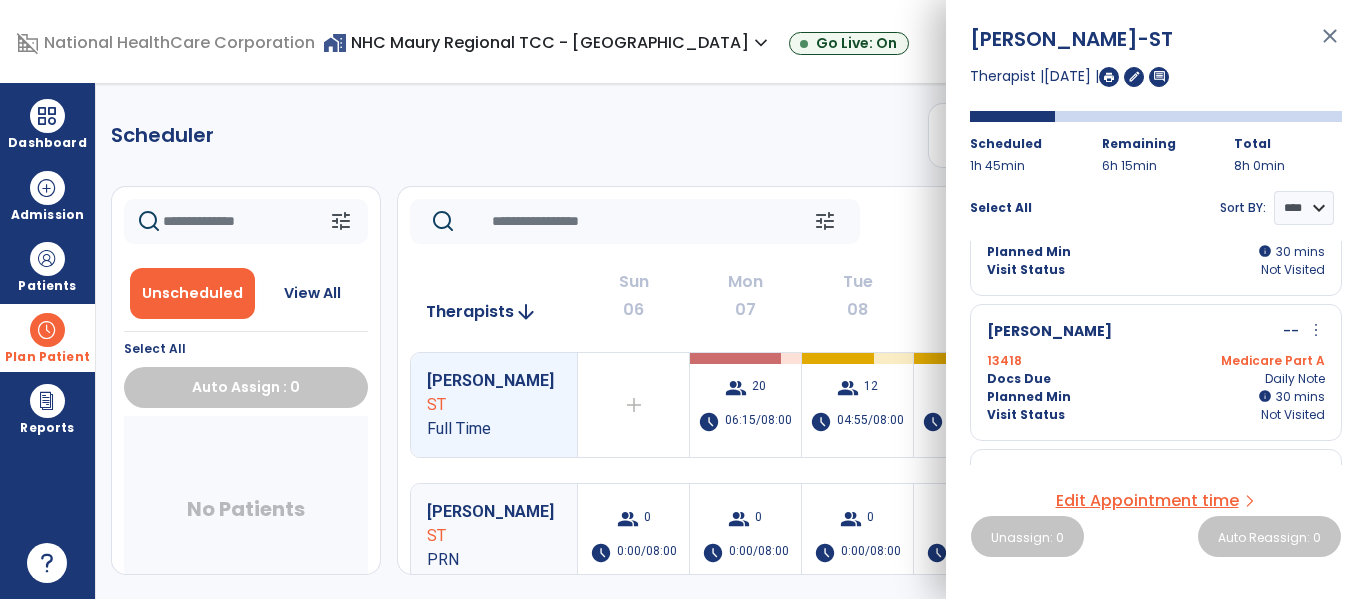 click on "more_vert" at bounding box center [1316, 330] 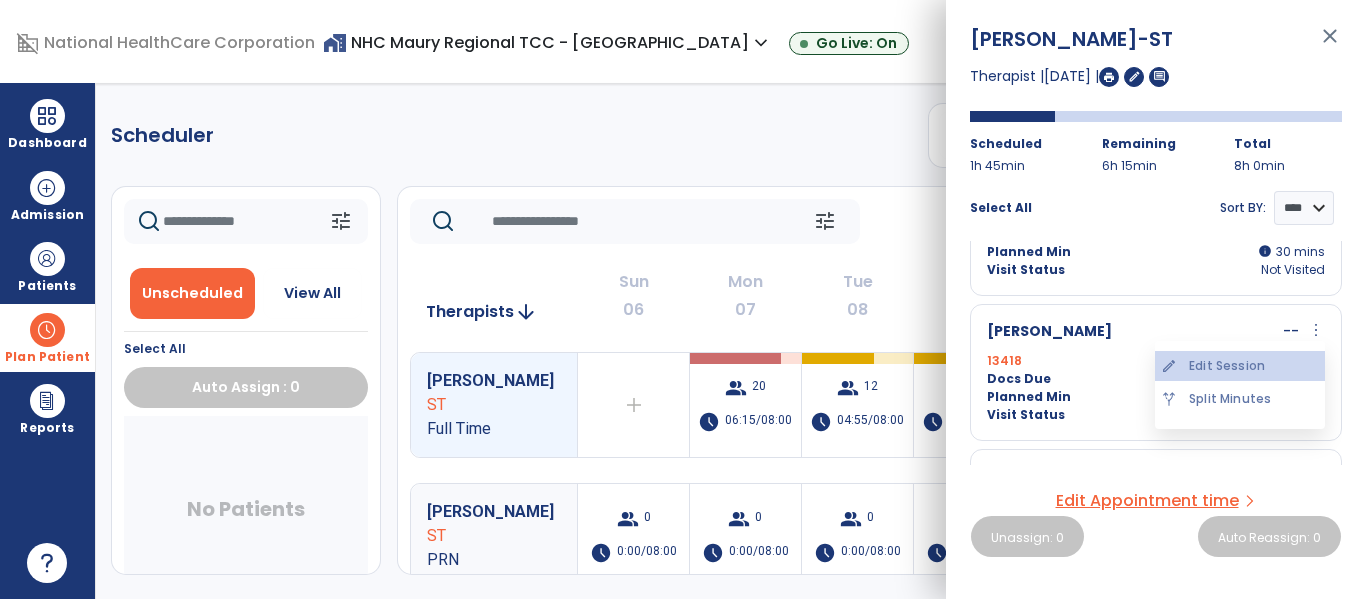 click on "edit   Edit Session" at bounding box center (1240, 366) 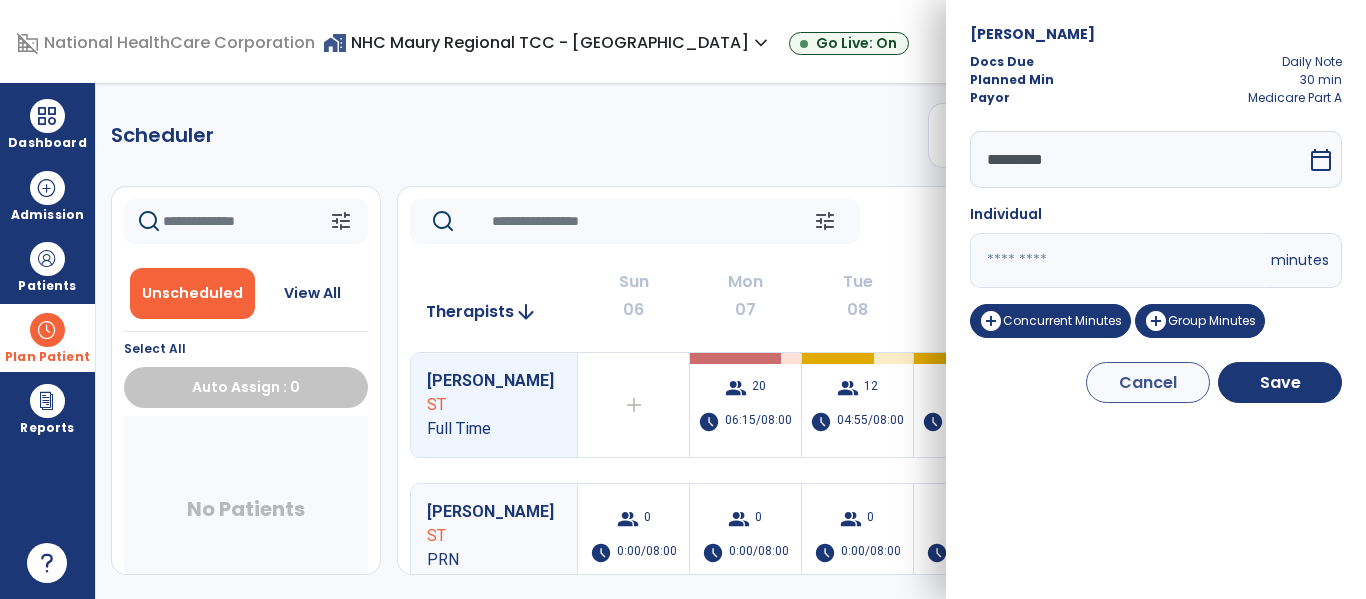 click on "domain_disabled   National HealthCare Corporation   home_work   NHC Maury Regional TCC - TN   expand_more   NHC HealthCare Columbia   NHC HealthCare Milan - TN   NHC HealthCare Smithville   NHC HealthCare Somerville  Show All Go Live: On schedule My Time:   Wednesday, Jul 9    ***** stop  Stop   Open your timecard  arrow_right Notifications Mark as read Co-Treatment Conflict: Spain, Terry Tue Oct 01 2024 at 11:41 AM | NHC HealthCare Milan - TN See all Notifications  KP   Powell, Krystal   expand_more   home   Home   person   Profile   help   Help   logout   Log out  Dashboard  dashboard  Therapist Dashboard Admission Patients  format_list_bulleted  Patient List  space_dashboard  Patient Board  insert_chart  PDPM Board Plan Patient  event_note  Planner  content_paste_go  Scheduler  content_paste_go  Whiteboard Reports  export_notes  Billing Exports  note_alt  EOM Report  event_note  Minutes By Payor  inbox_customize  Service Log  playlist_add_check  Triple Check Report  Scheduler   PT   OT   ST  ***" at bounding box center [683, 299] 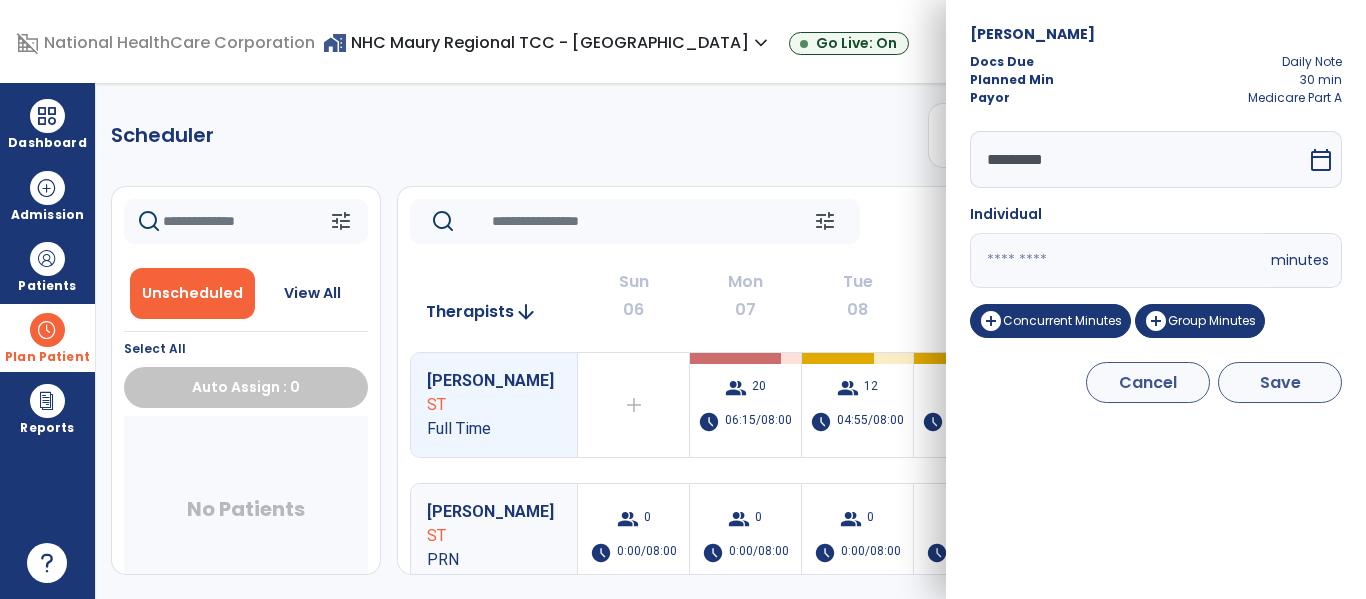 type on "*" 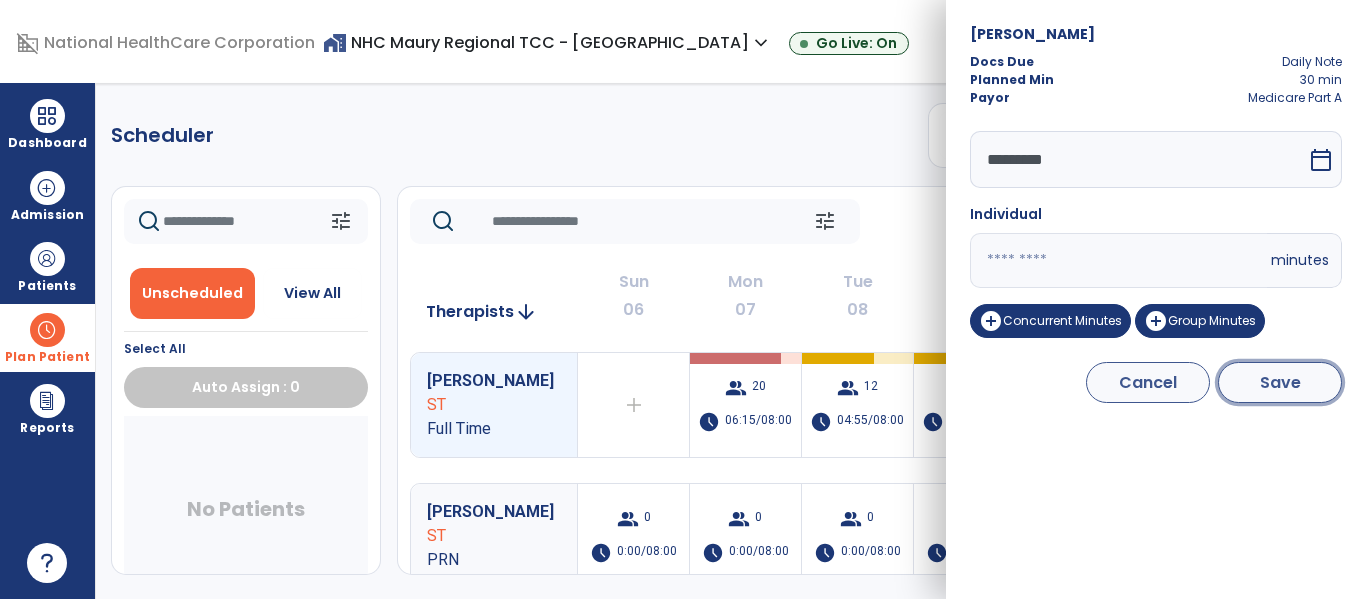 click on "Save" at bounding box center (1280, 382) 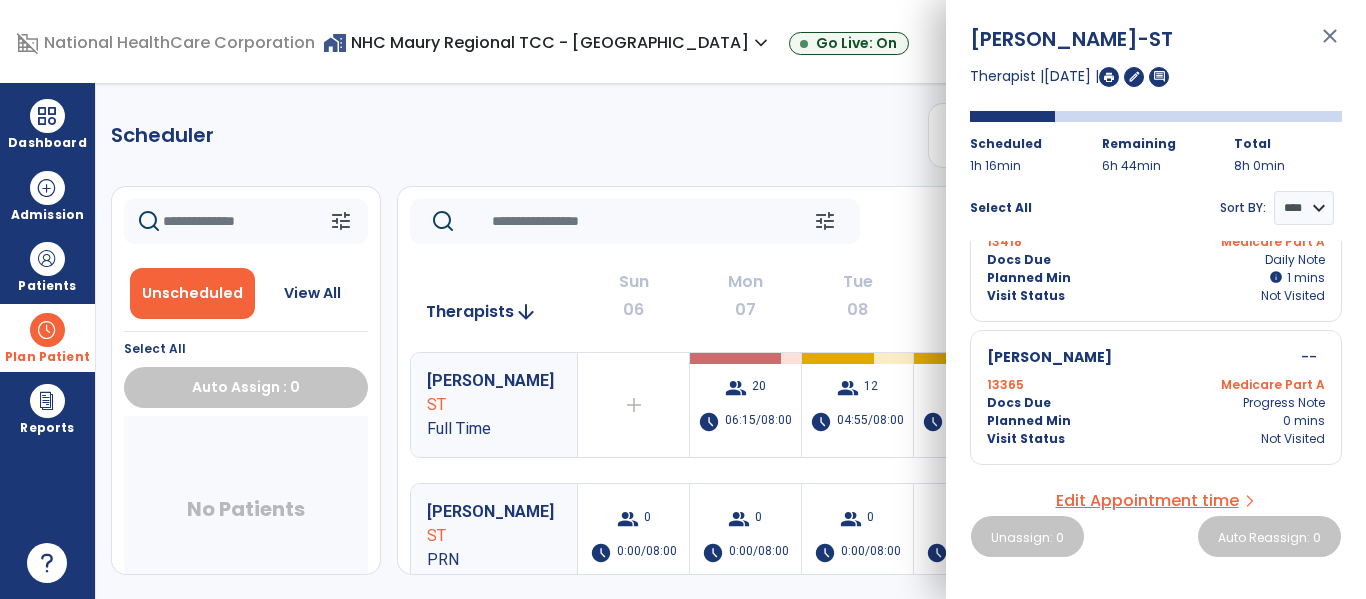 scroll, scrollTop: 0, scrollLeft: 0, axis: both 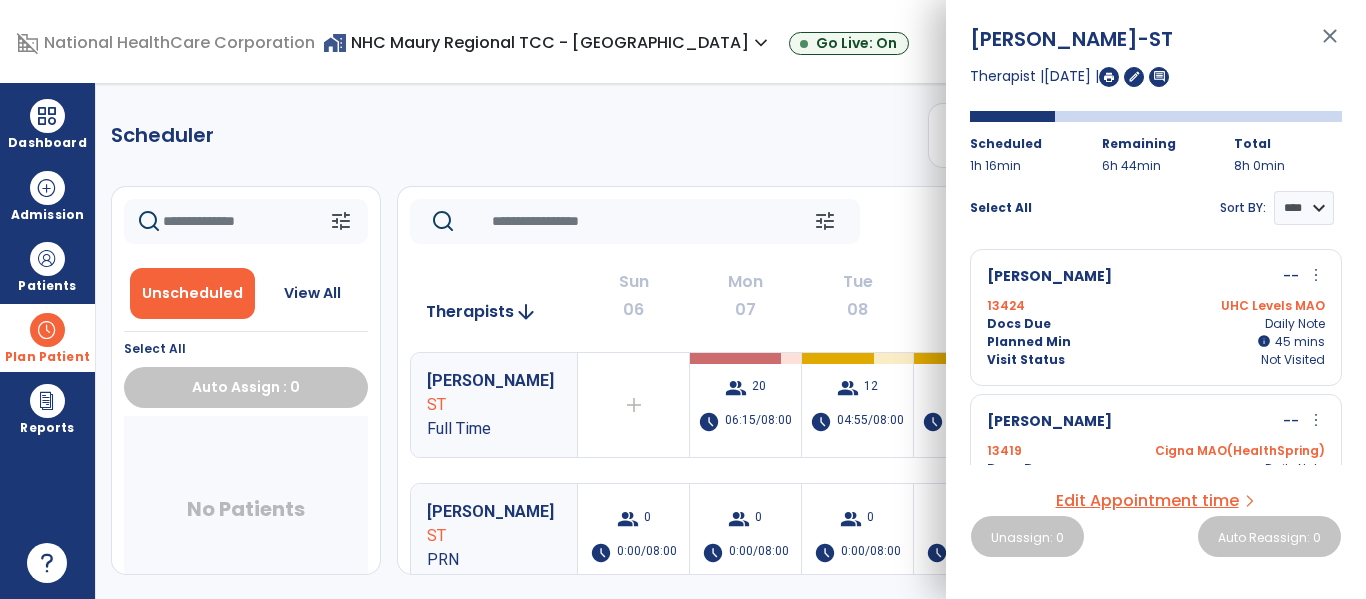 click on "Scheduler   PT   OT   ST  **** *** more_vert  Manage Labor   View All Therapists   Print" 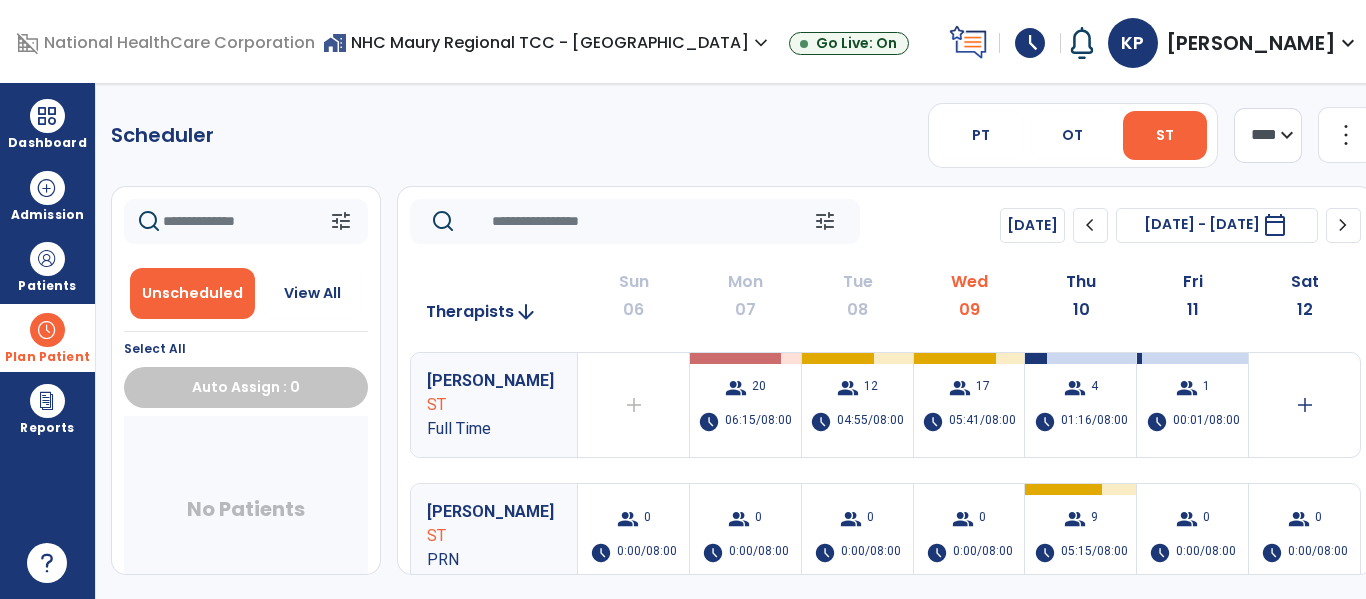 click on "schedule" at bounding box center (1030, 43) 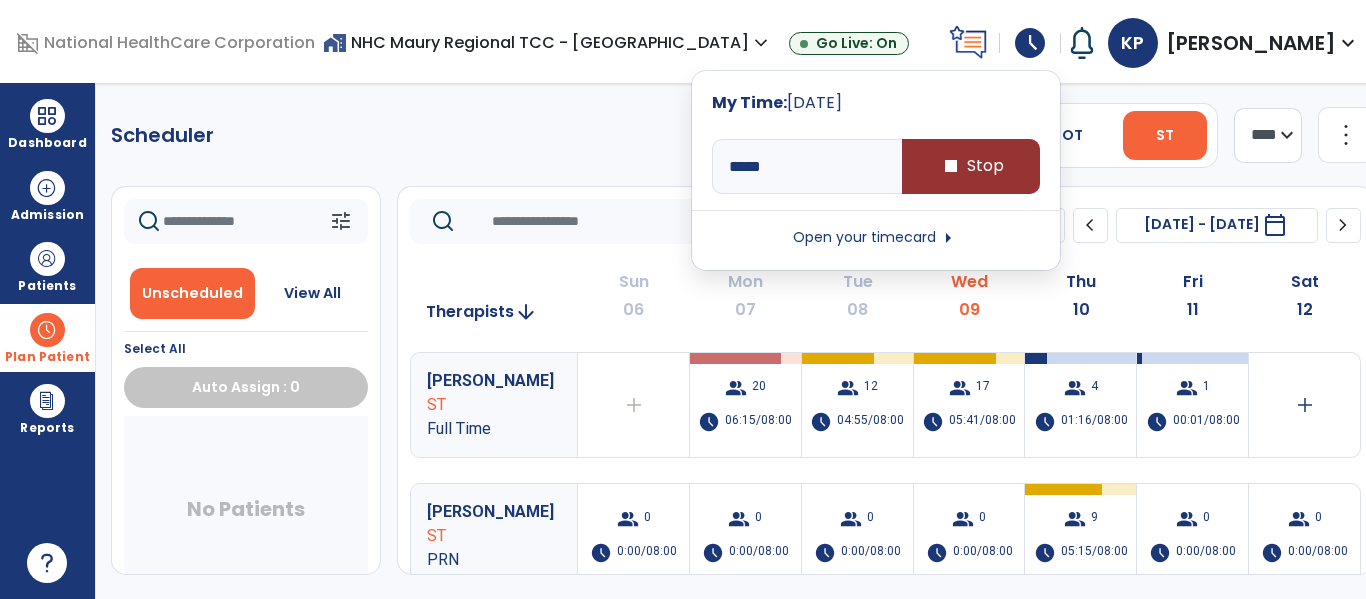 click on "stop  Stop" at bounding box center [971, 166] 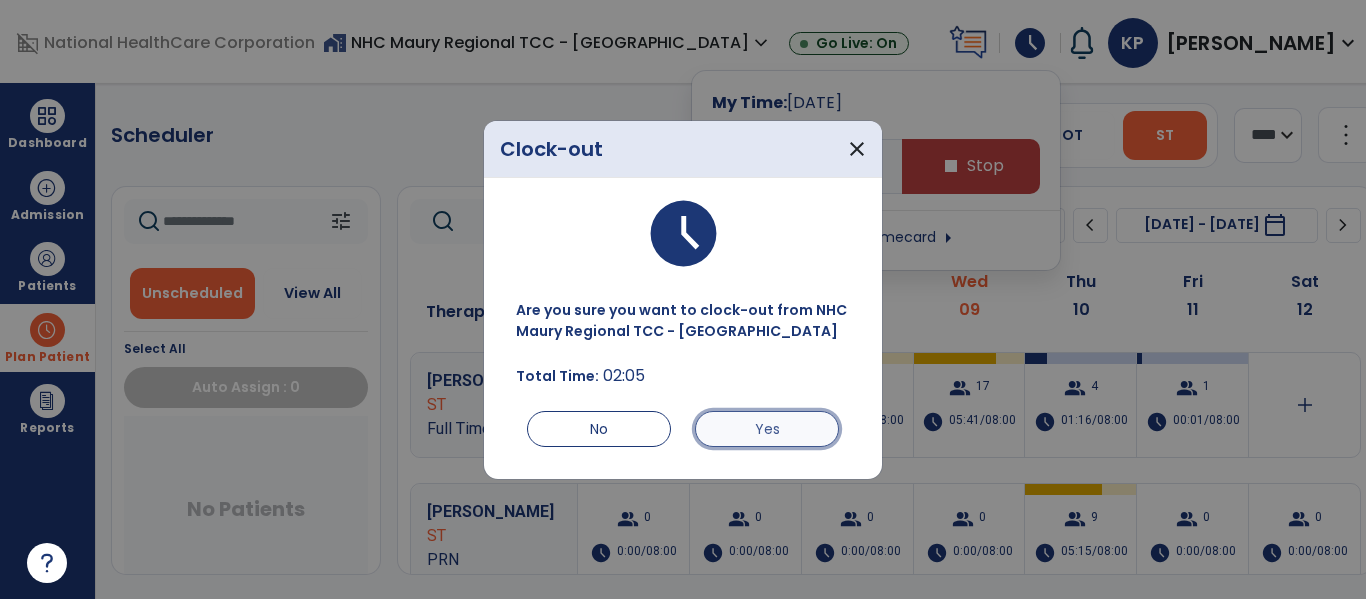 click on "Yes" at bounding box center (767, 429) 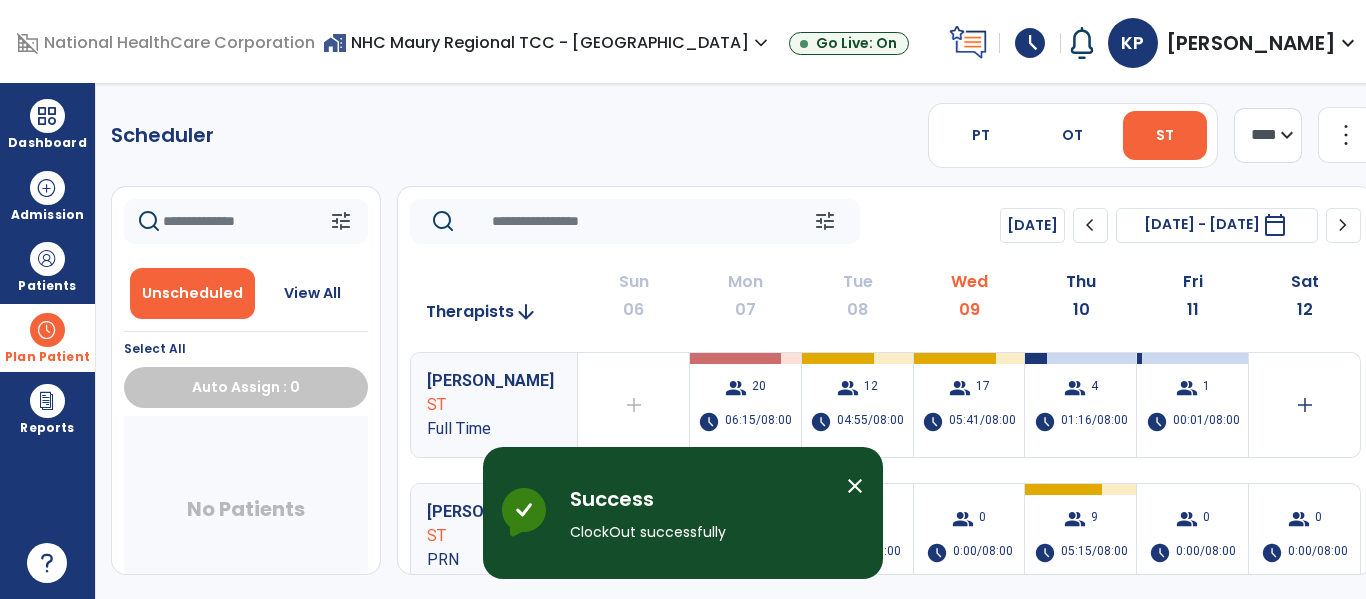 type on "****" 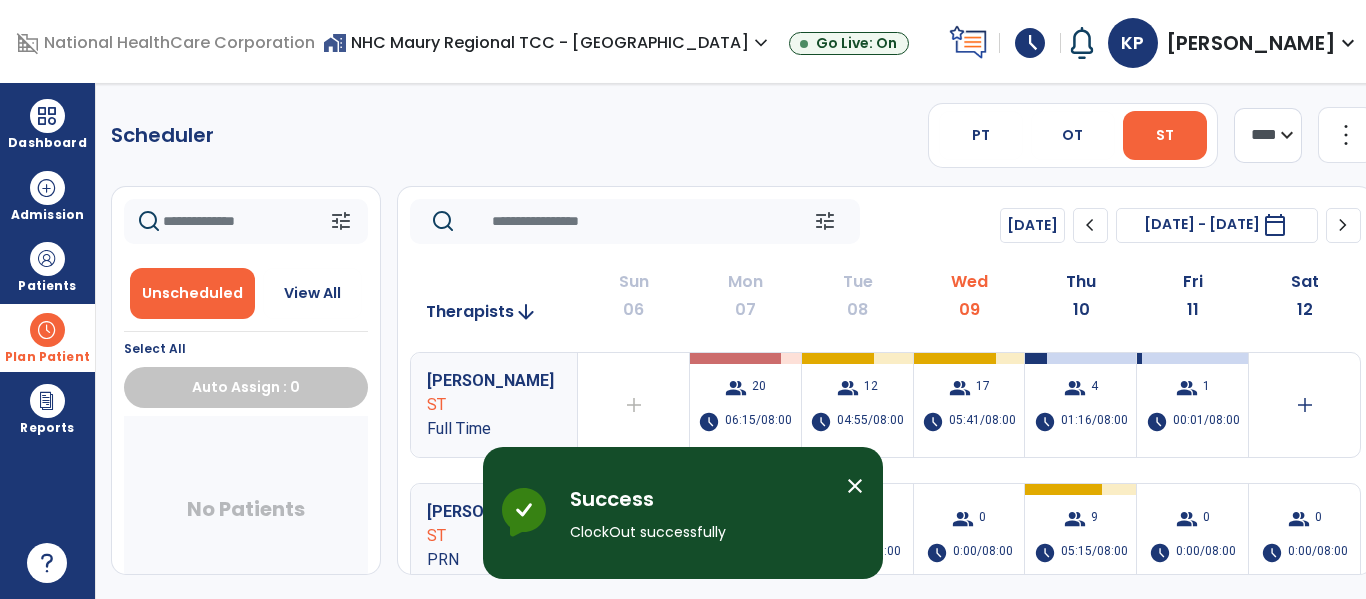 click on "schedule" at bounding box center [1030, 43] 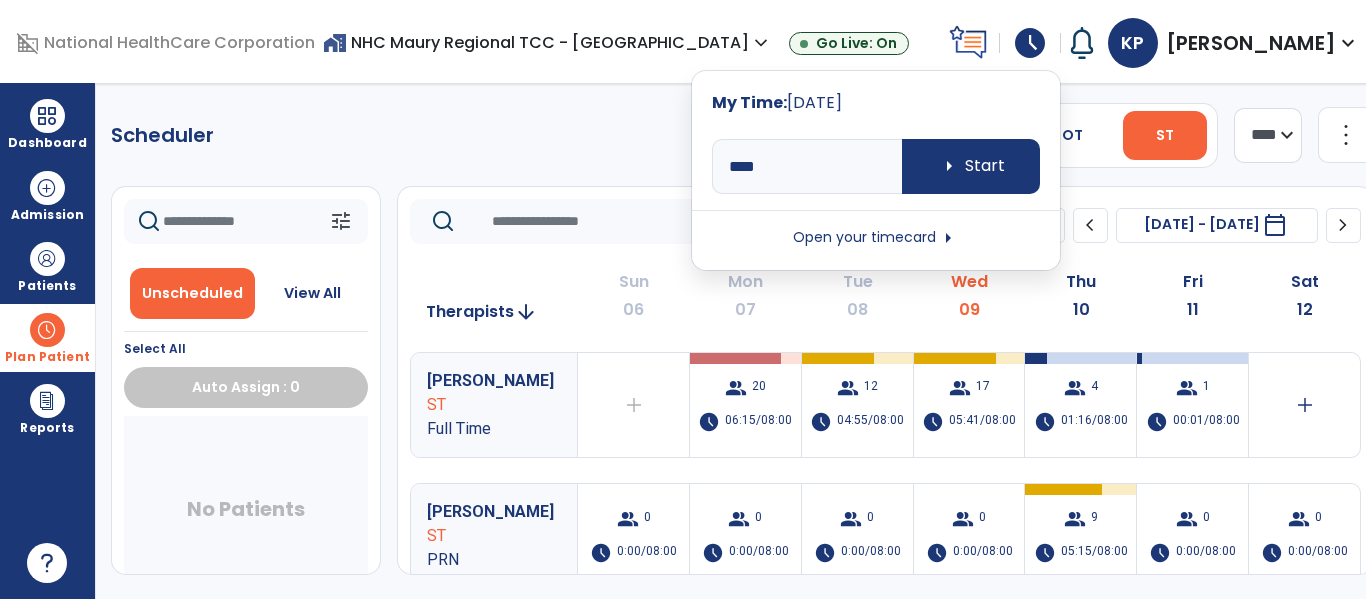 click on "Open your timecard  arrow_right" at bounding box center [876, 238] 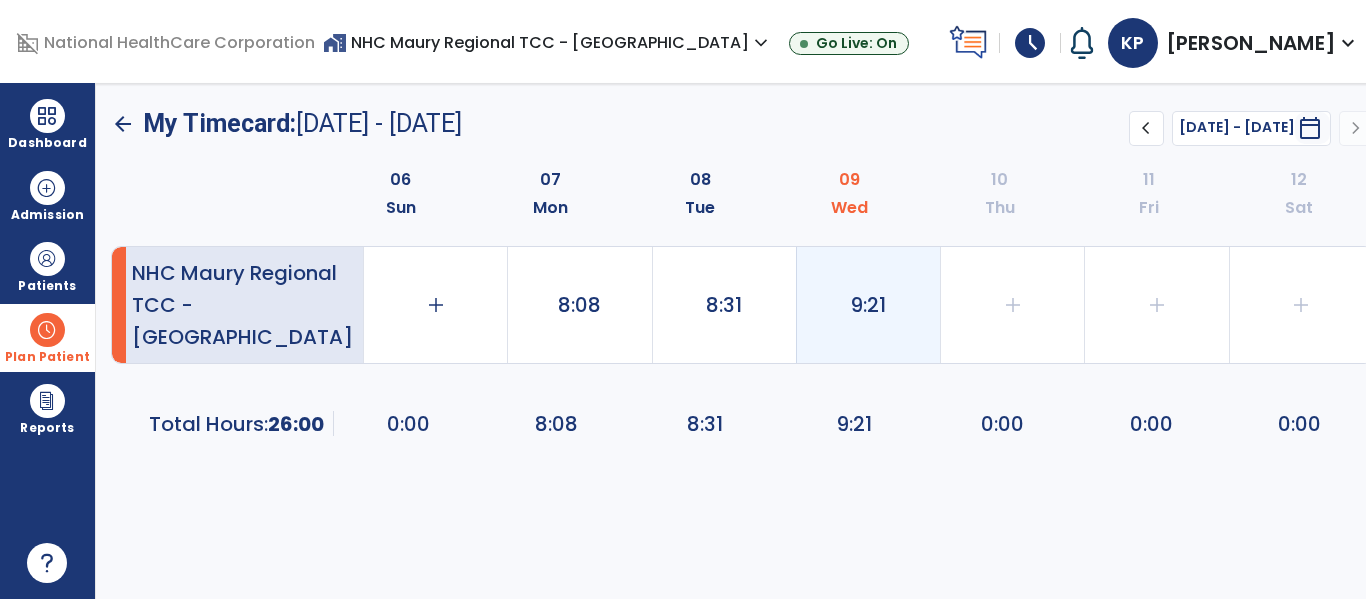 click on "9:21" 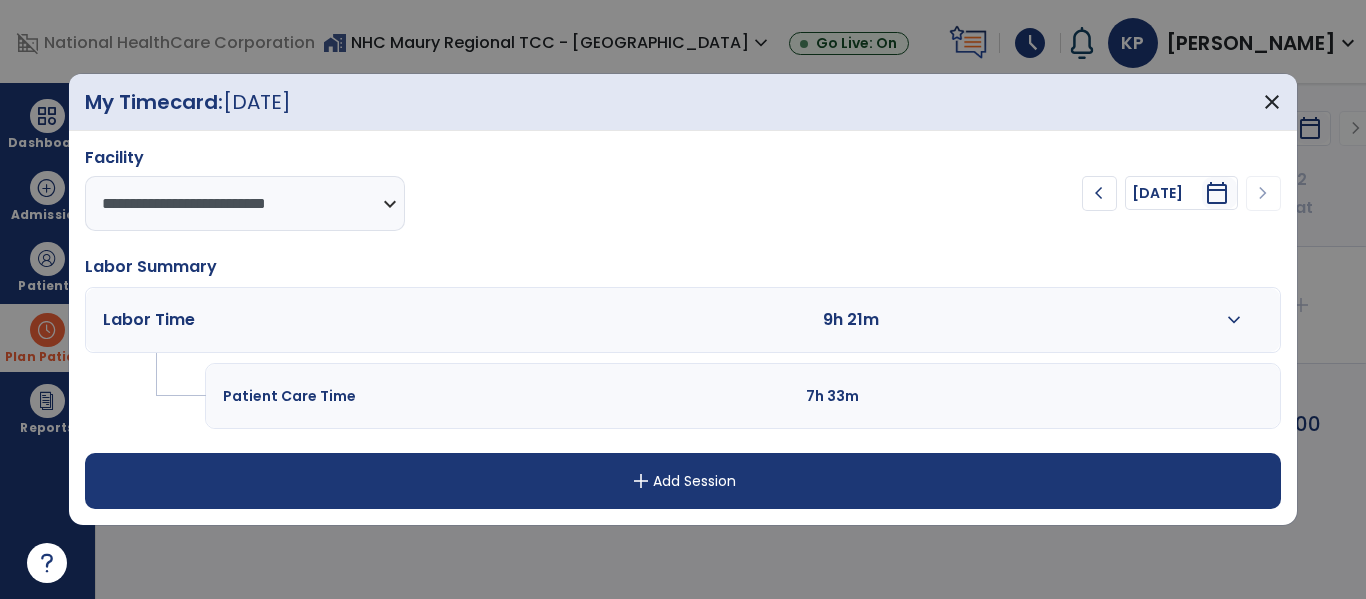 click on "expand_more" at bounding box center (1234, 320) 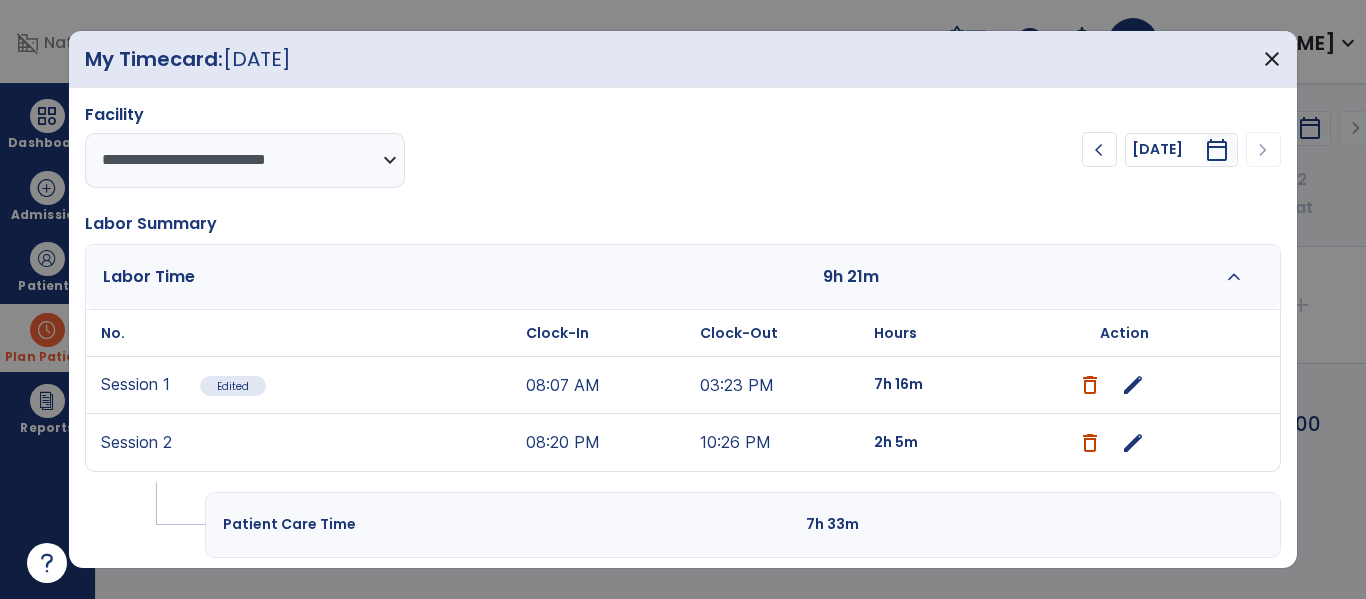 click on "edit" at bounding box center [1133, 443] 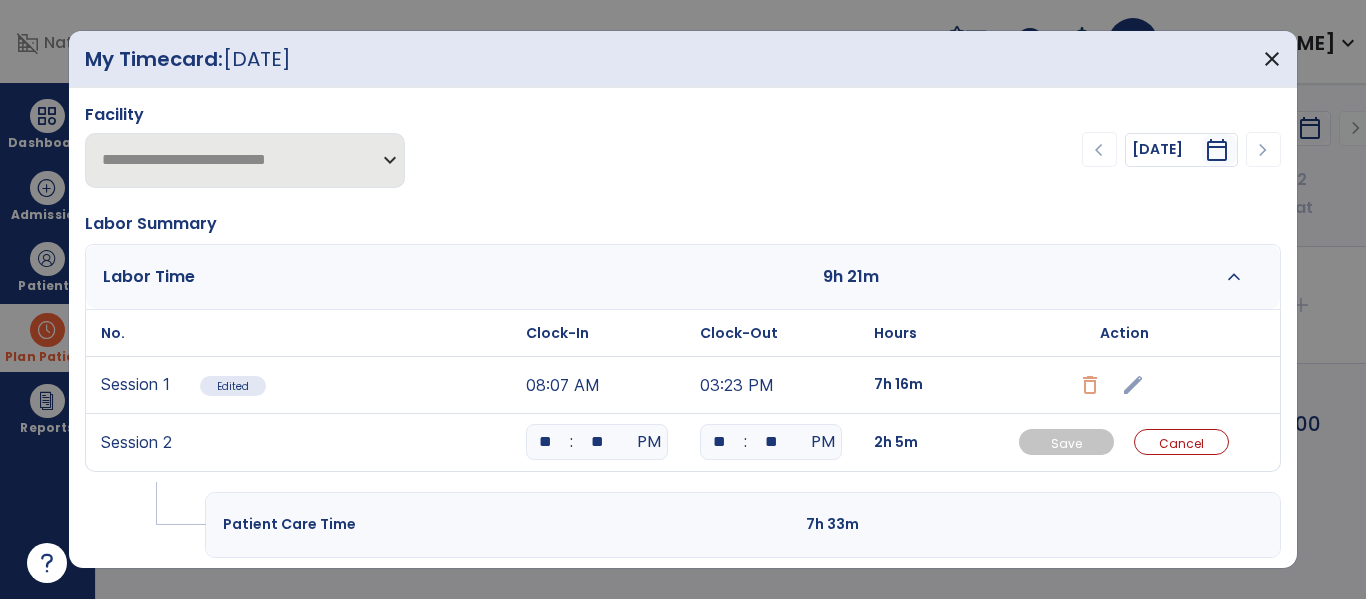 click on "**" at bounding box center (771, 442) 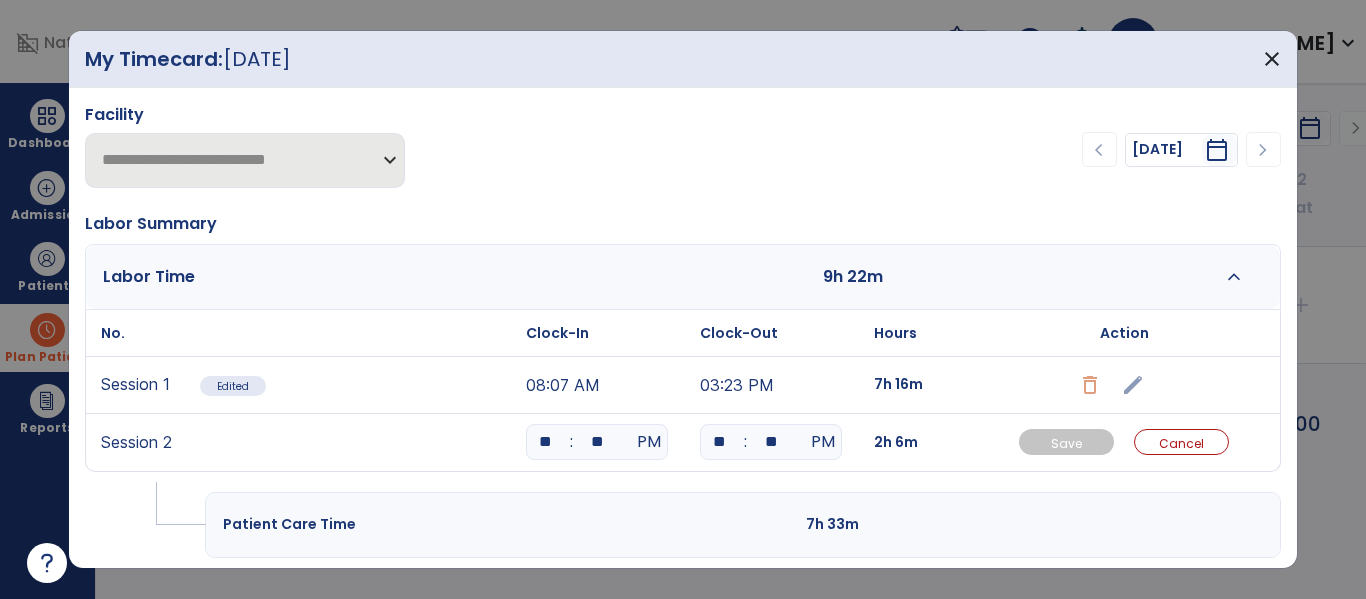 click on "**" at bounding box center [771, 442] 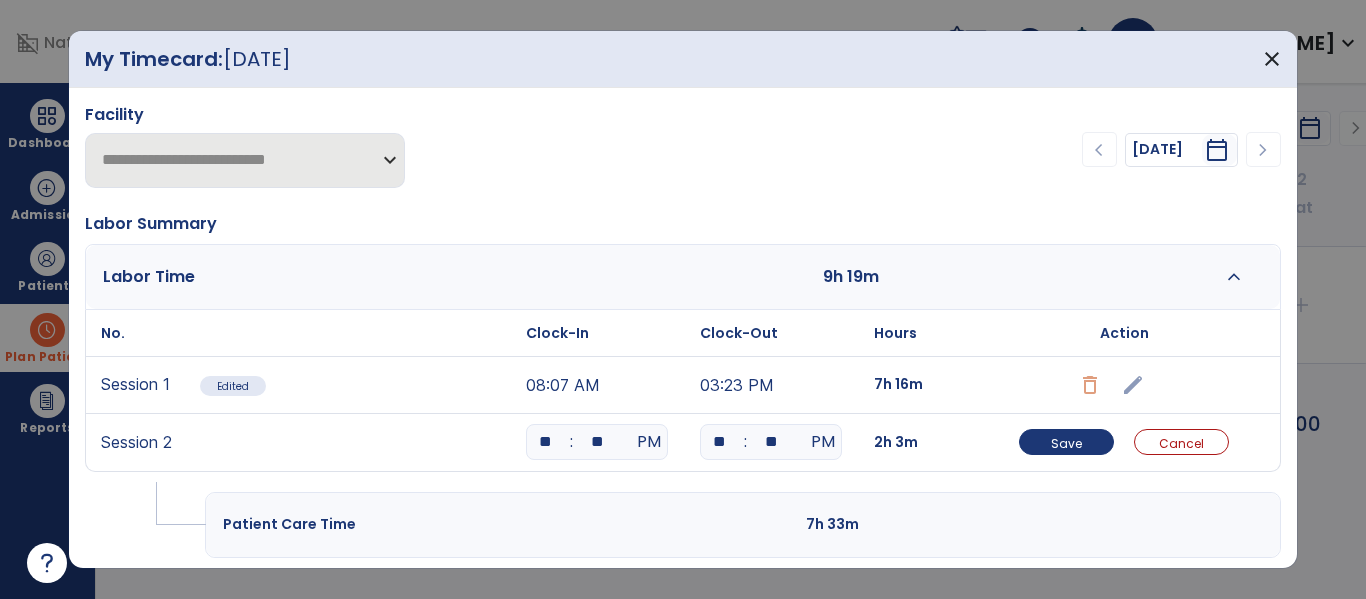 click on "**" at bounding box center [597, 442] 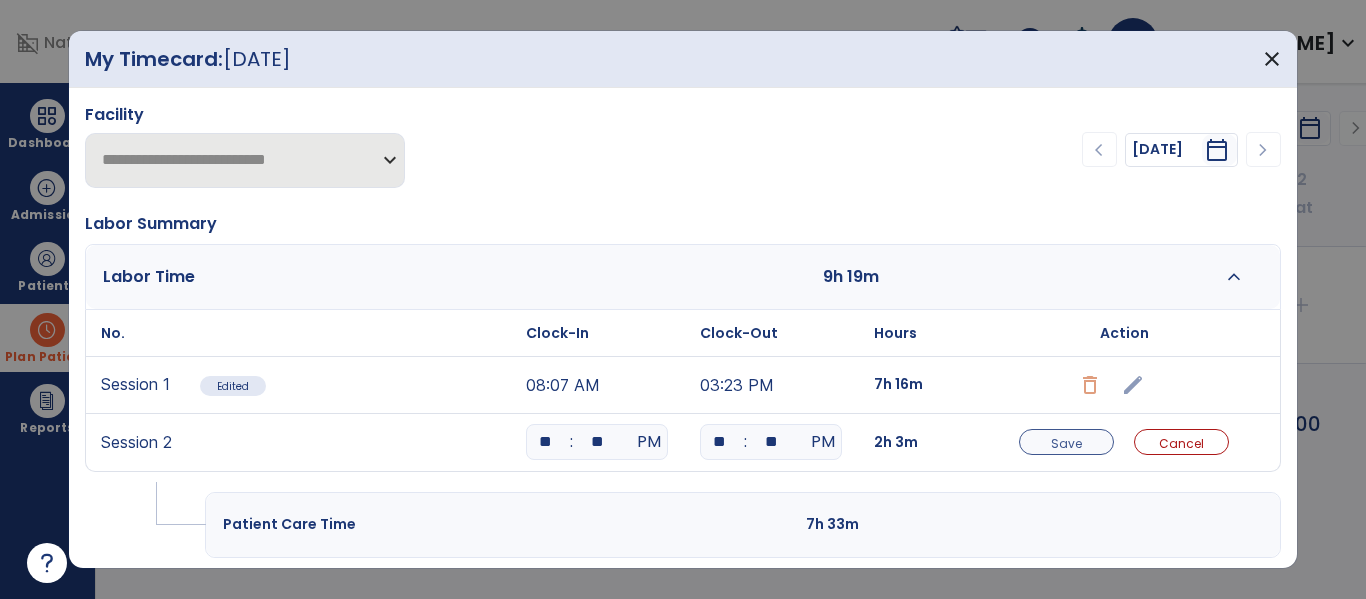 type on "**" 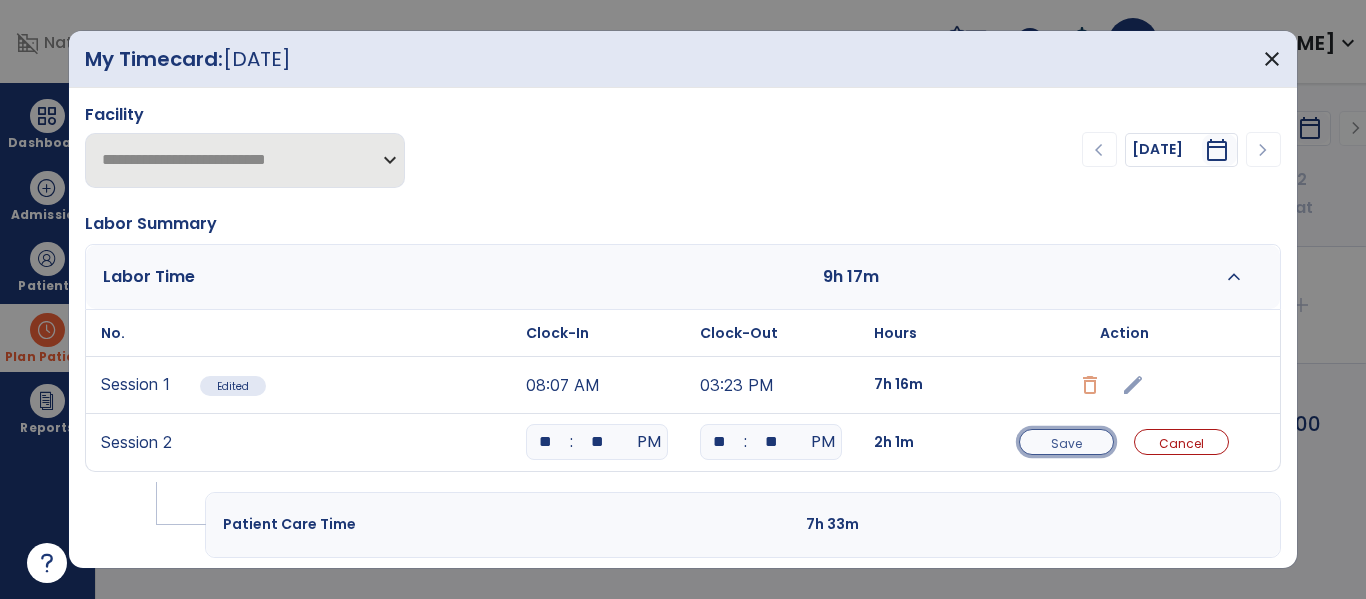 click on "Save" at bounding box center (1066, 442) 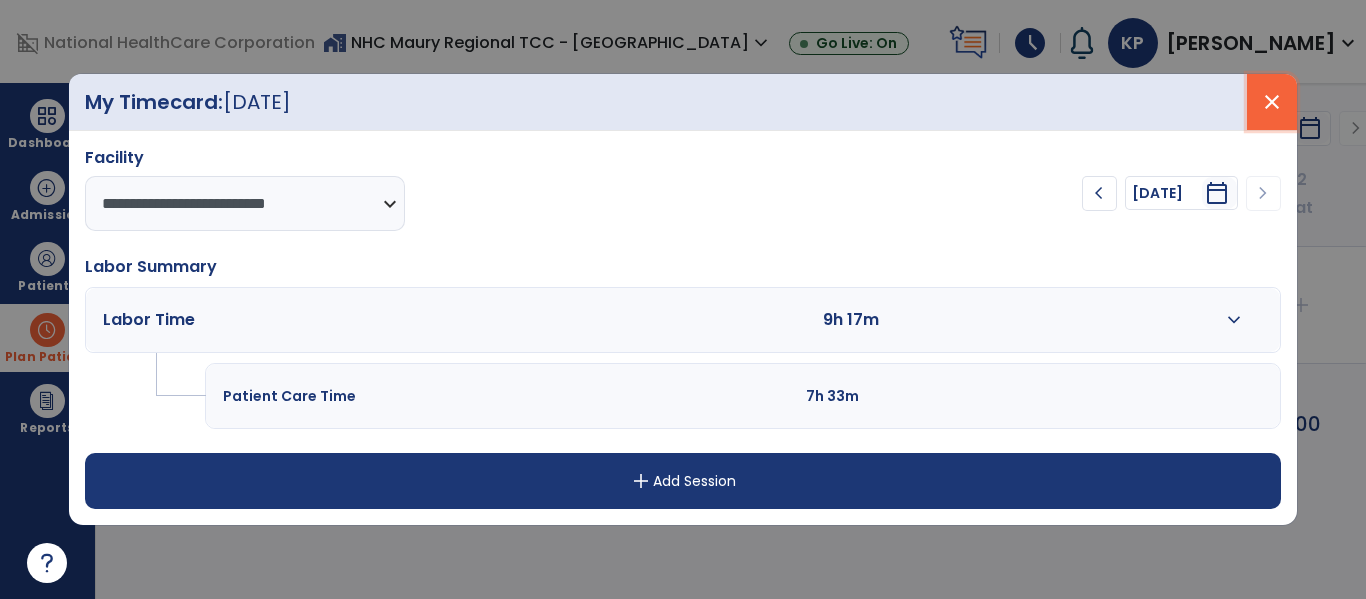 click on "close" at bounding box center (1272, 102) 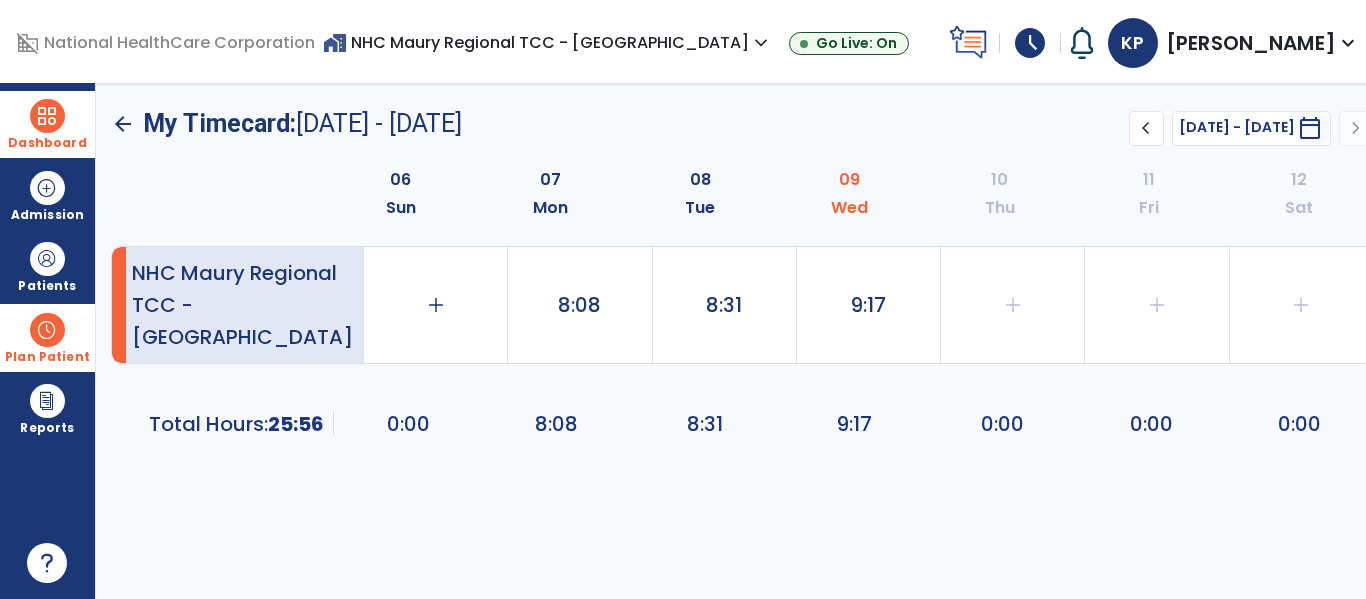click on "Dashboard" at bounding box center (47, 124) 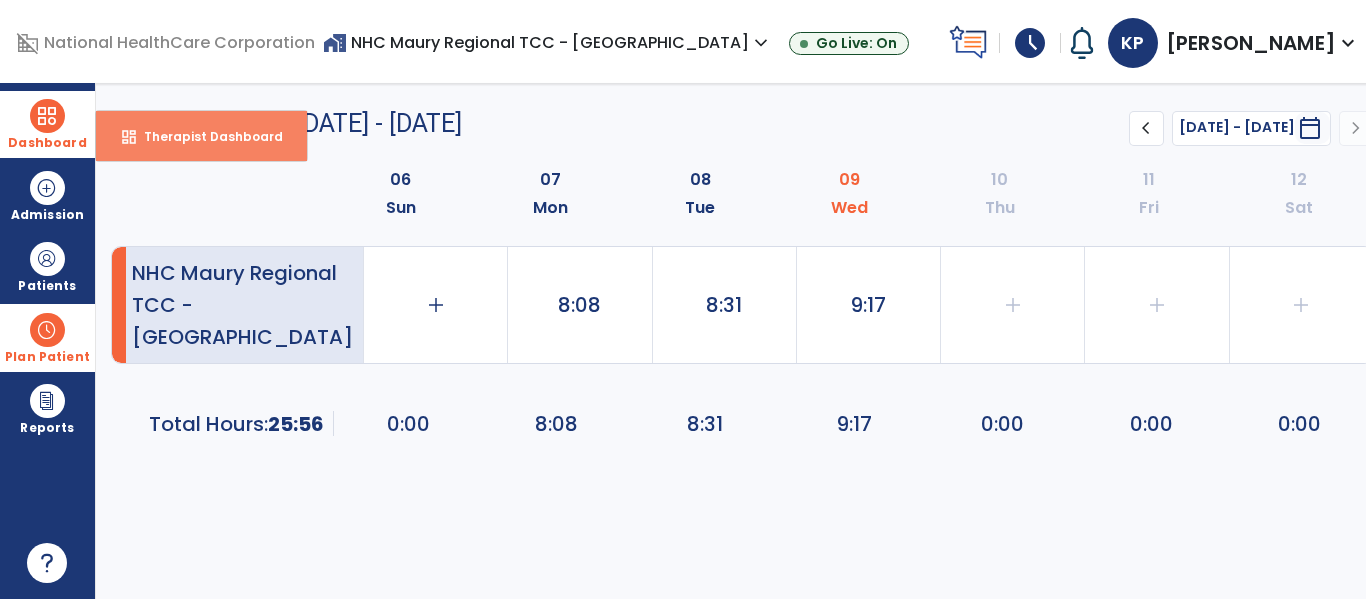 click on "dashboard  Therapist Dashboard" at bounding box center [201, 136] 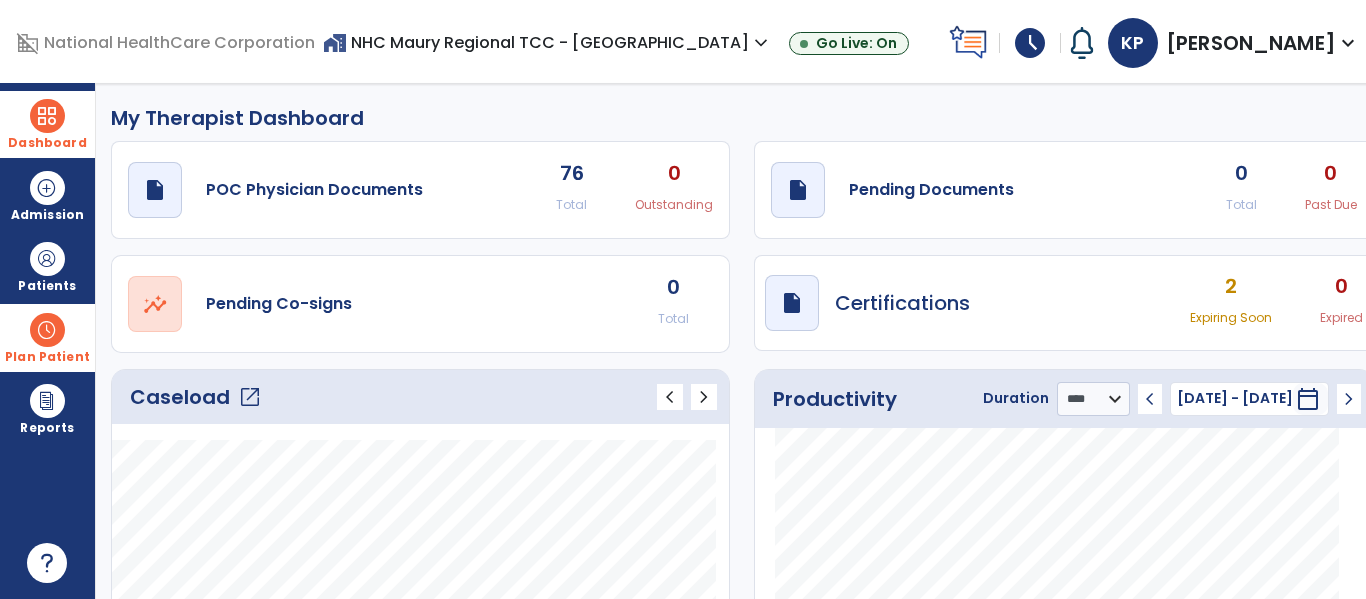 click on "open_in_new" 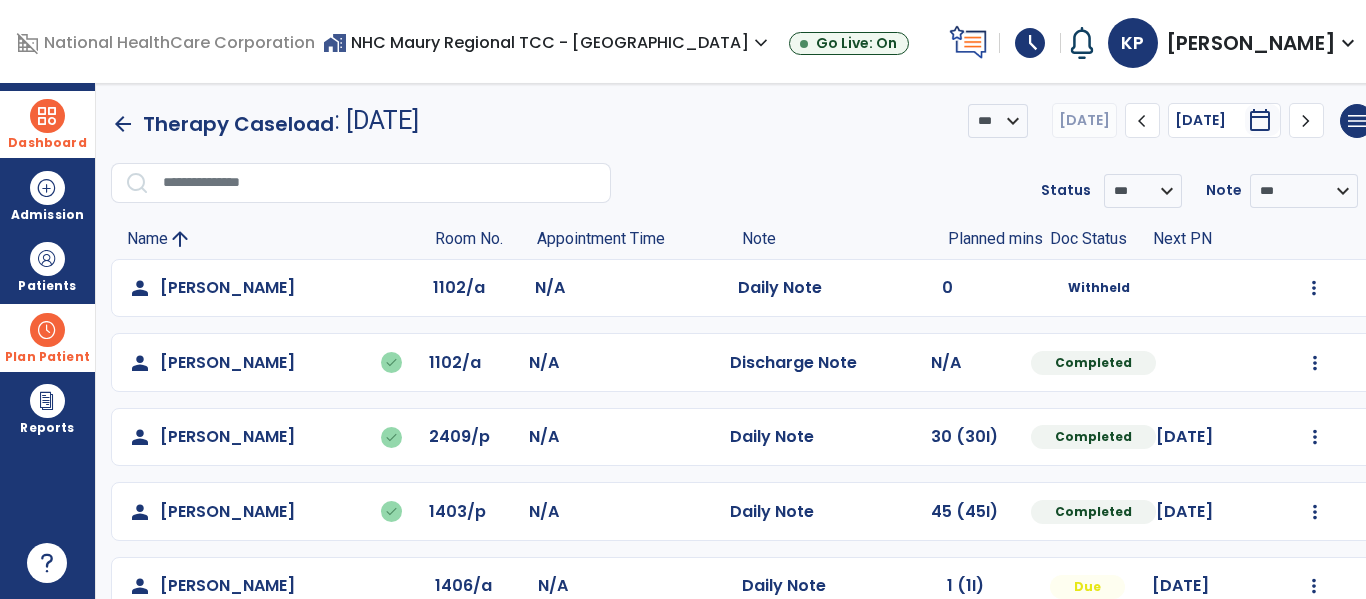 scroll, scrollTop: 40, scrollLeft: 0, axis: vertical 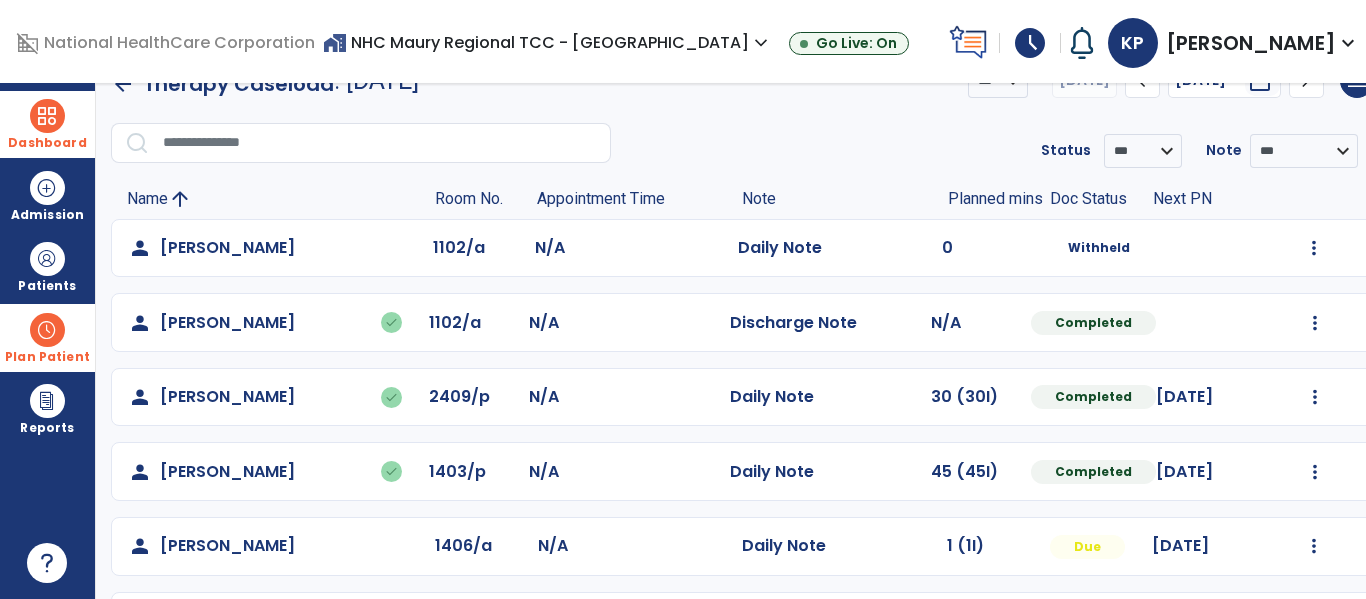 click on "chevron_left" 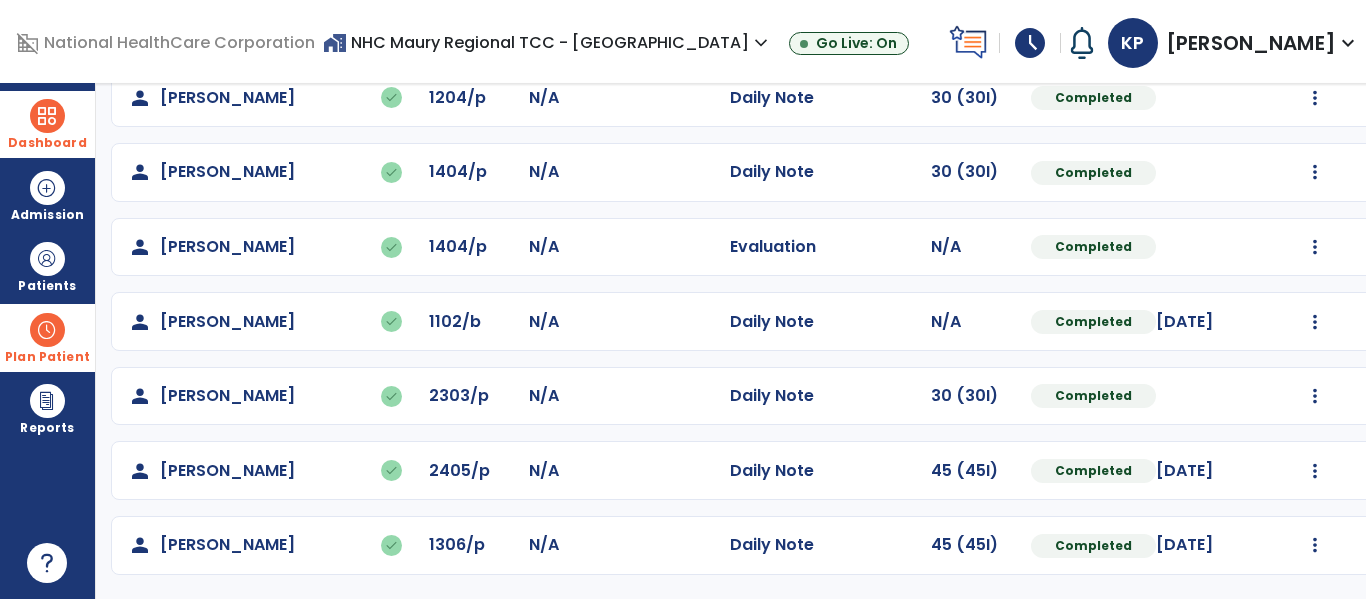 scroll, scrollTop: 0, scrollLeft: 0, axis: both 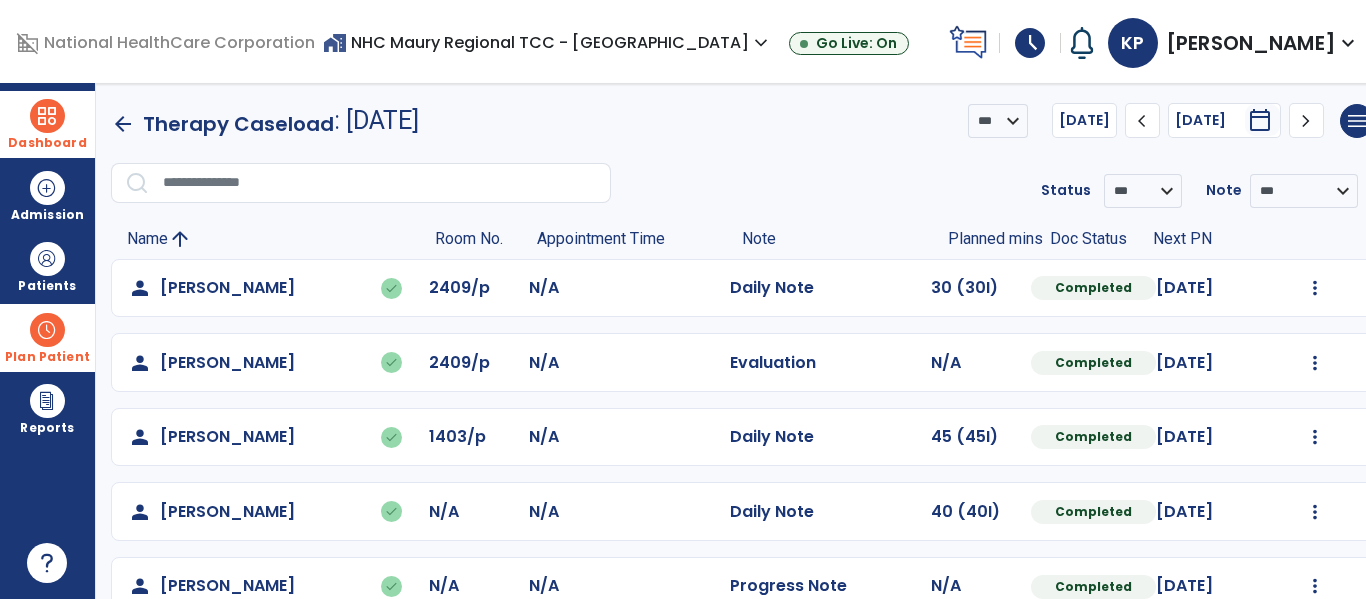 click at bounding box center (47, 116) 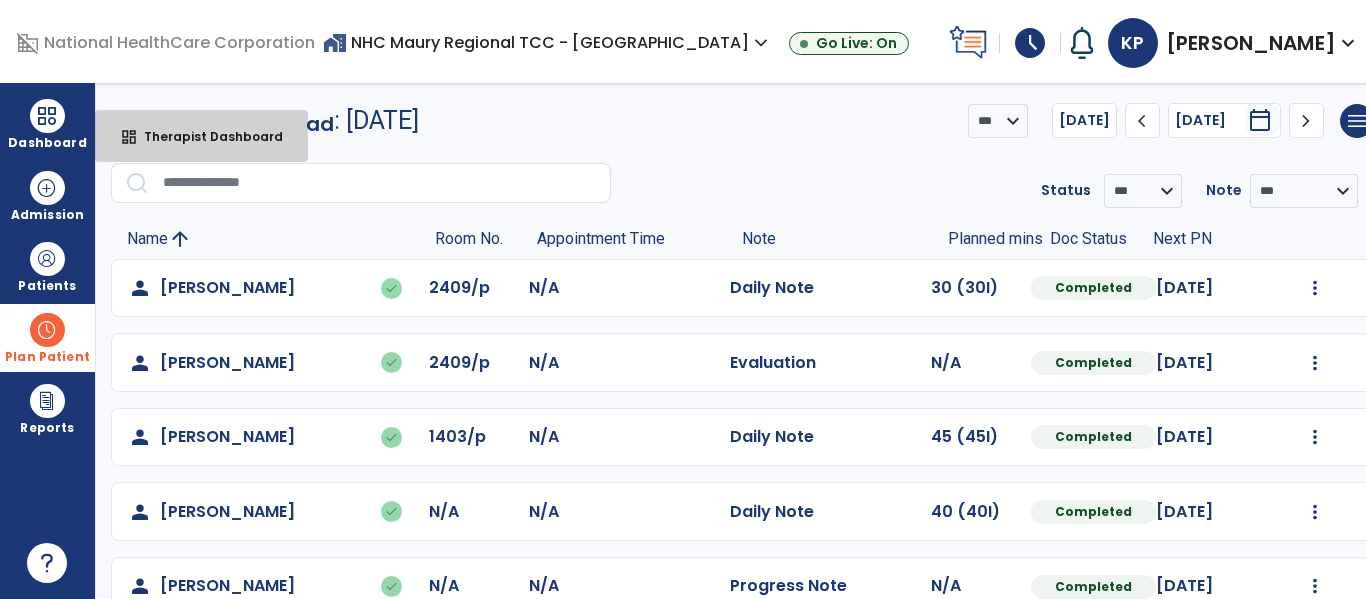 click on "Therapist Dashboard" at bounding box center [205, 136] 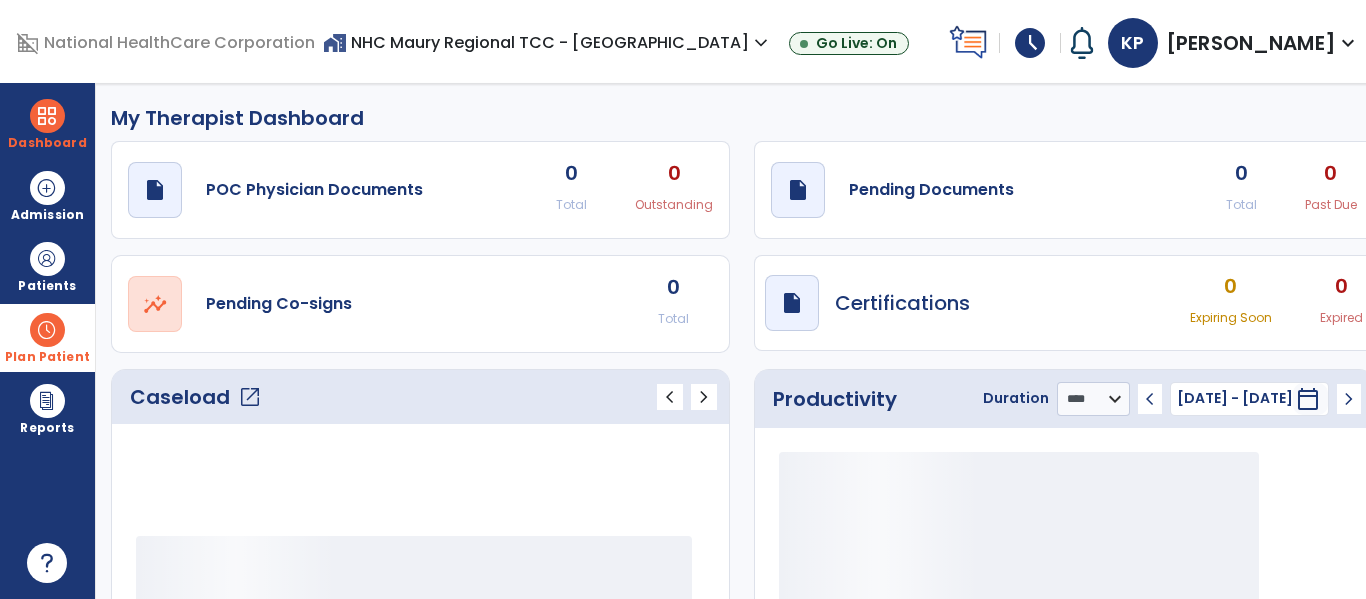 scroll, scrollTop: 210, scrollLeft: 0, axis: vertical 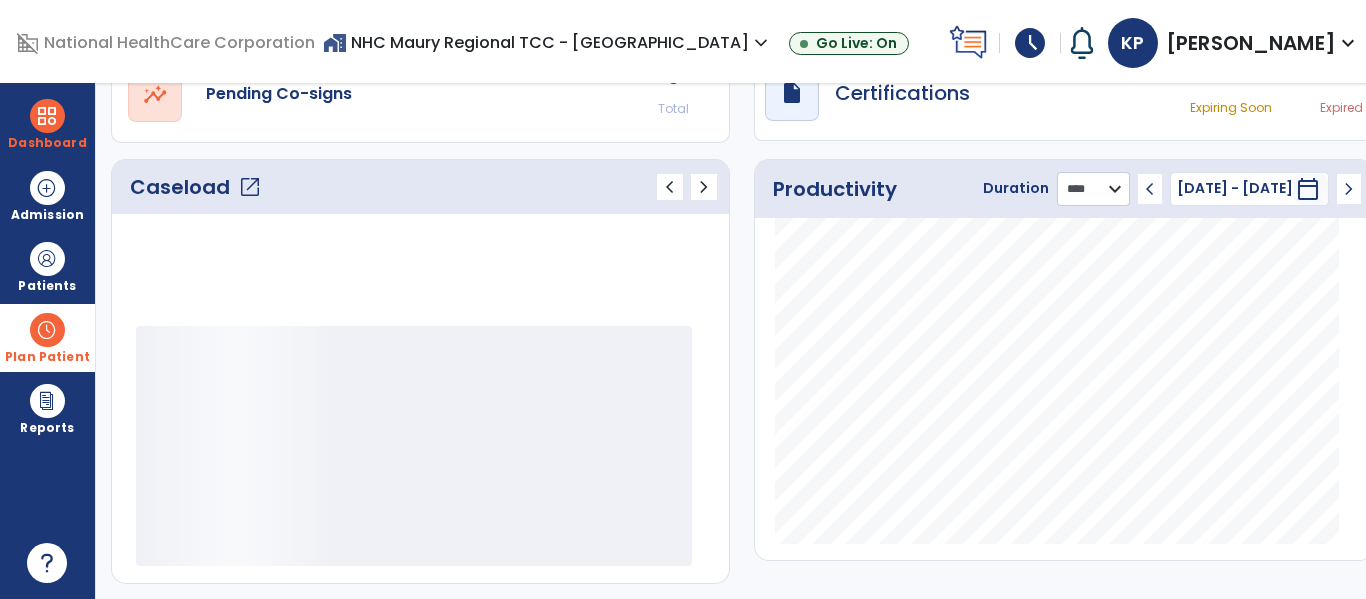 click on "******** **** ***" 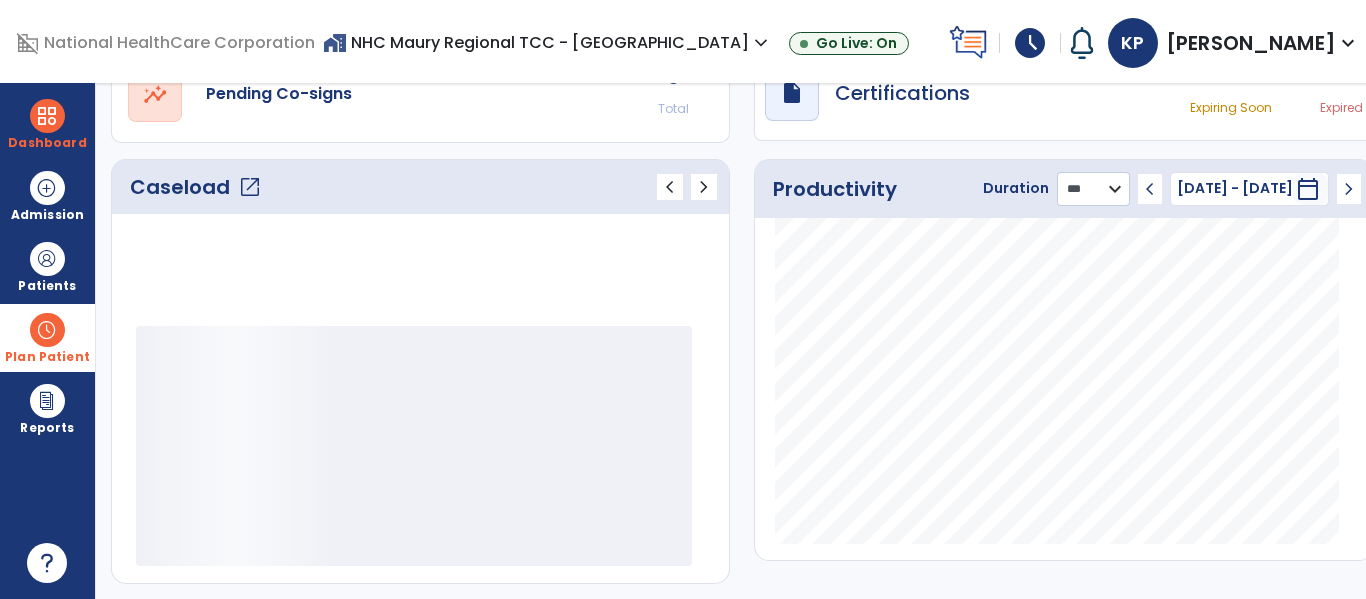 click on "******** **** ***" 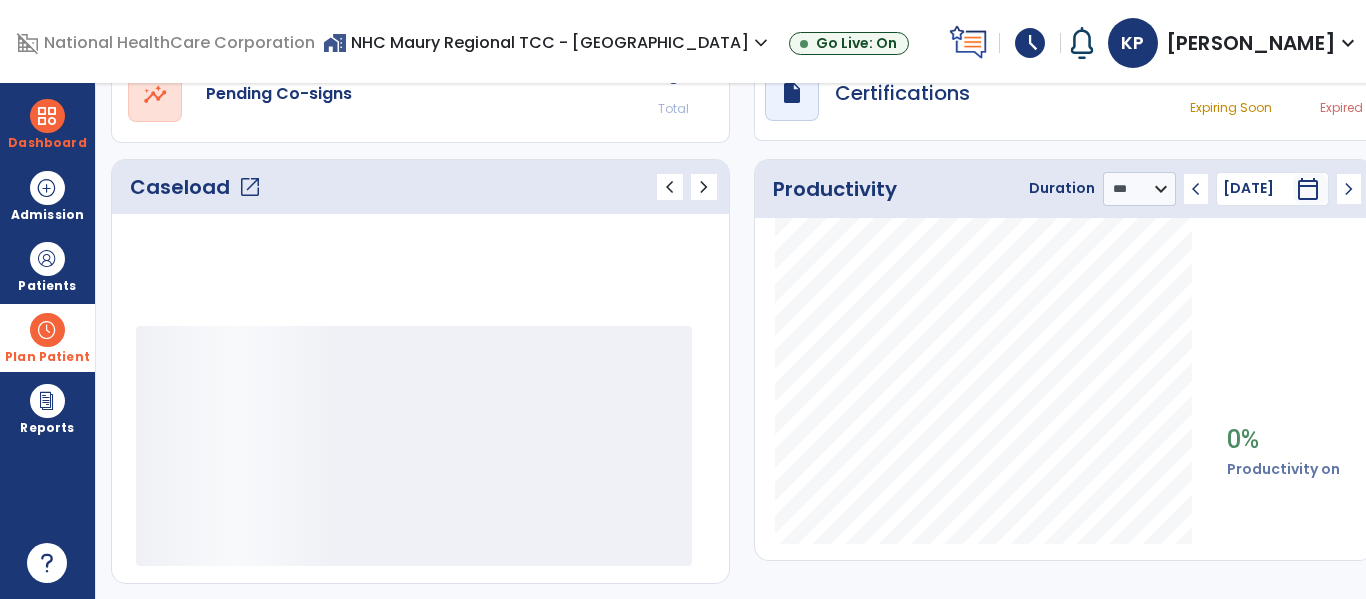 click on "chevron_left" 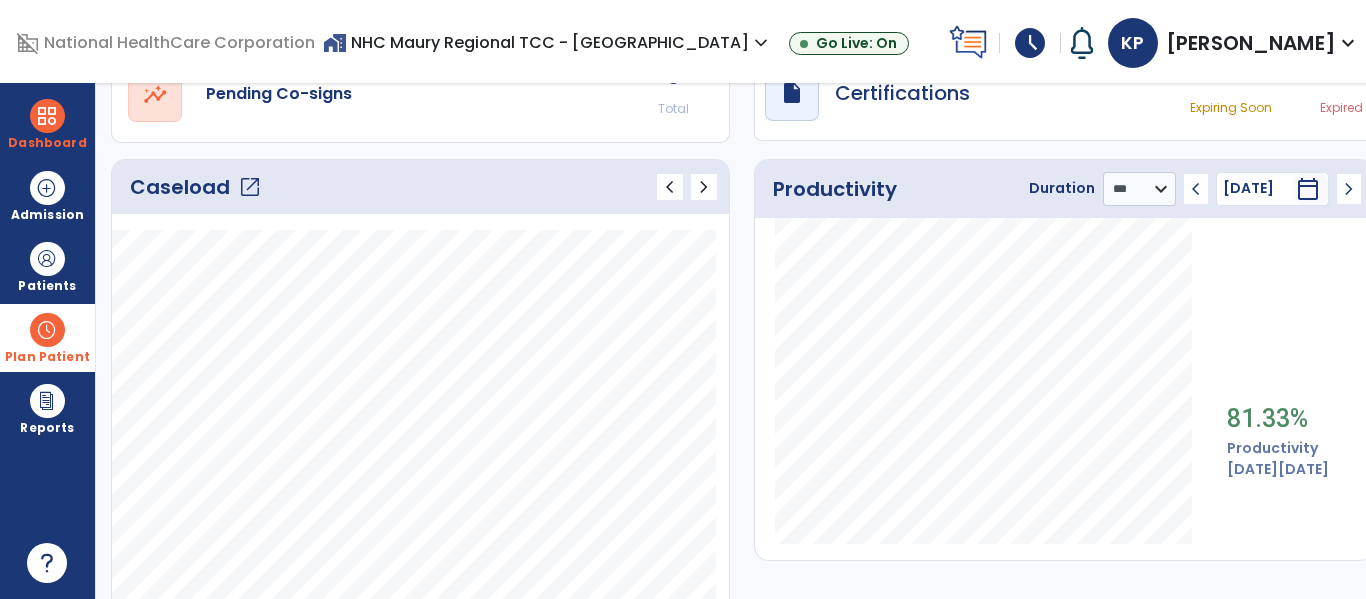 click on "Caseload   open_in_new   chevron_left   chevron_right" 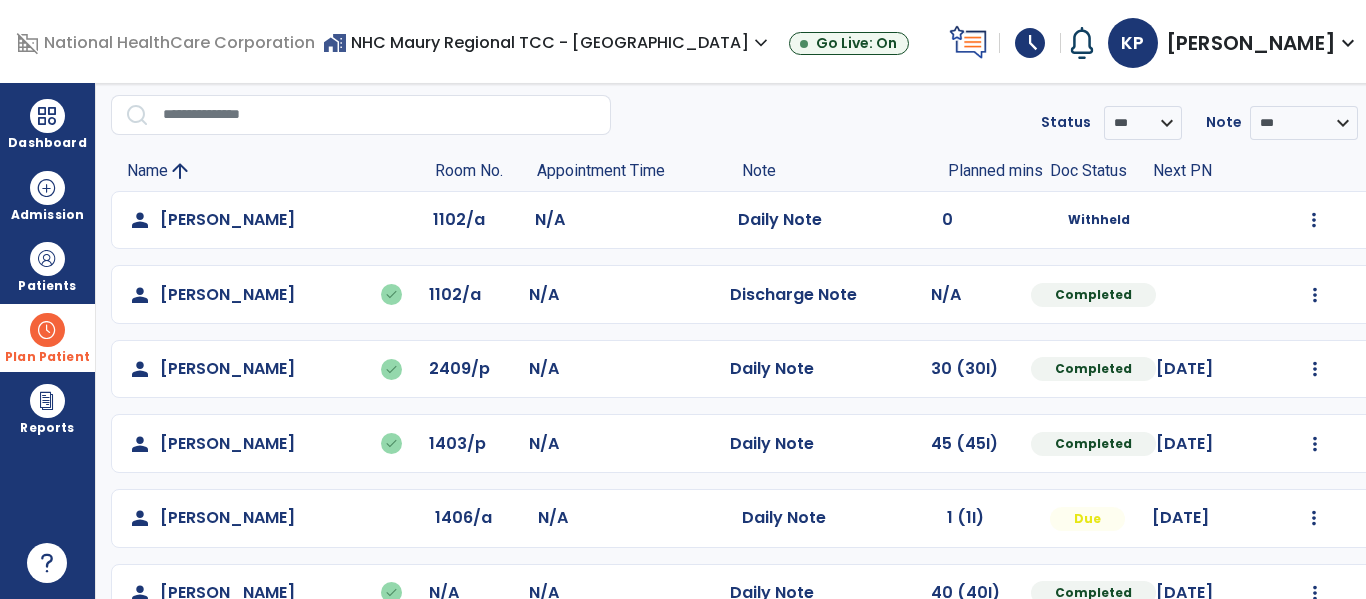 scroll, scrollTop: 0, scrollLeft: 0, axis: both 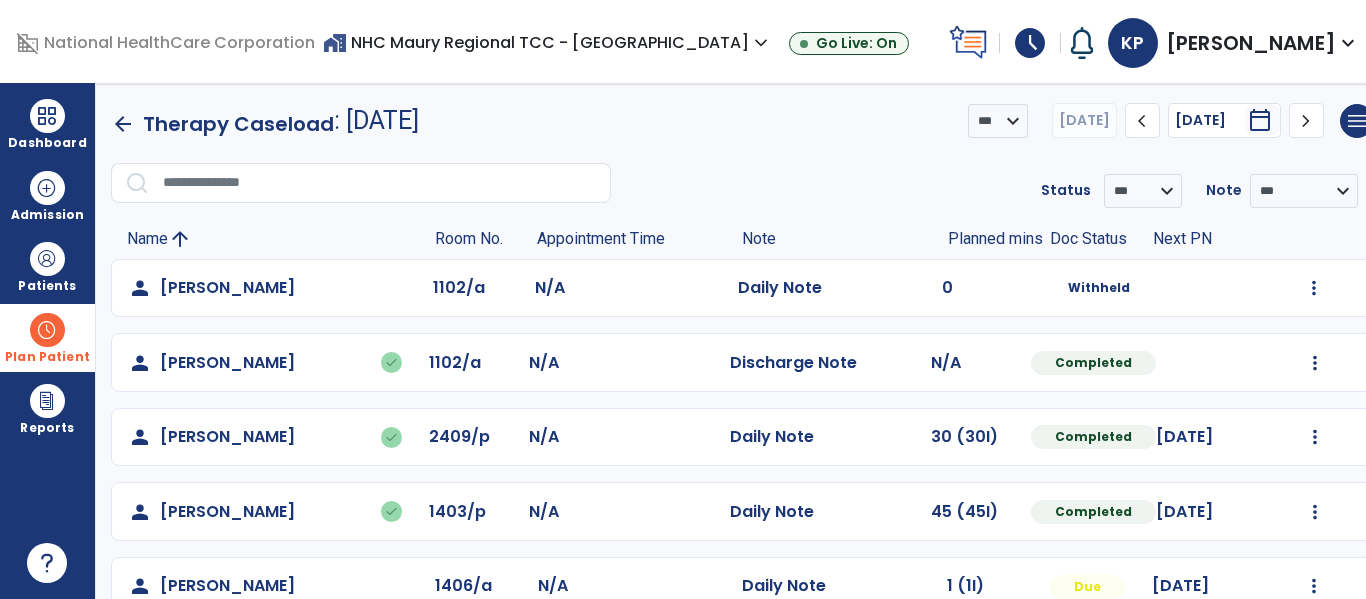 click on "chevron_left" 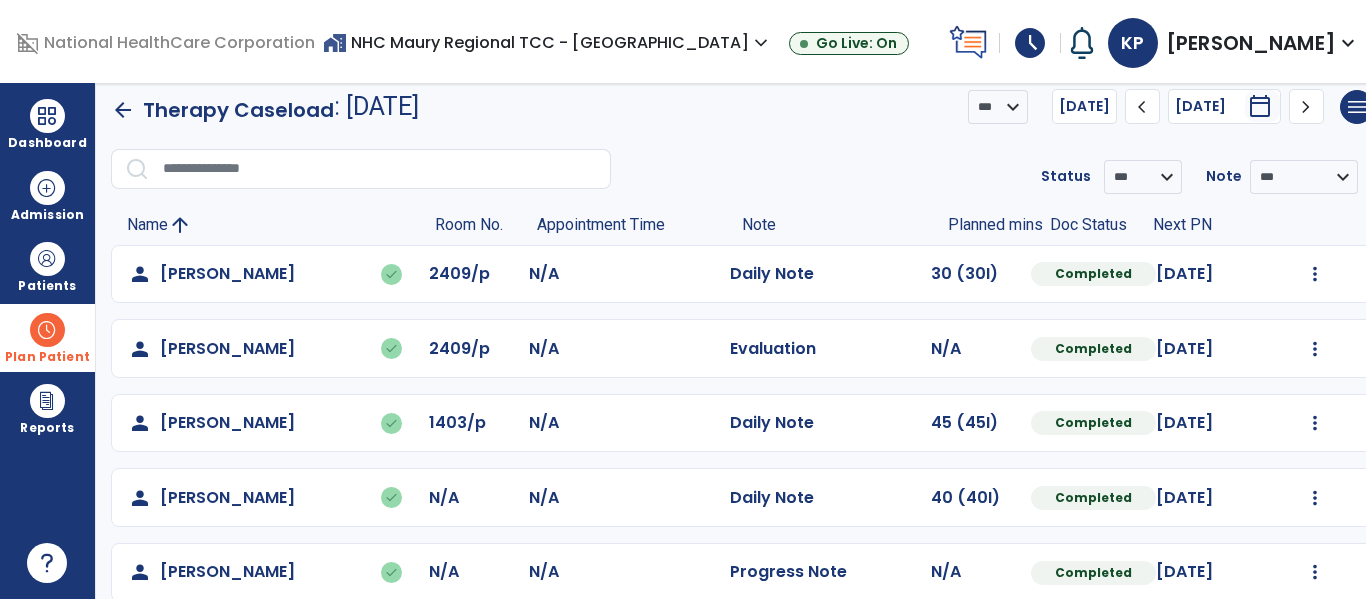 scroll, scrollTop: 0, scrollLeft: 0, axis: both 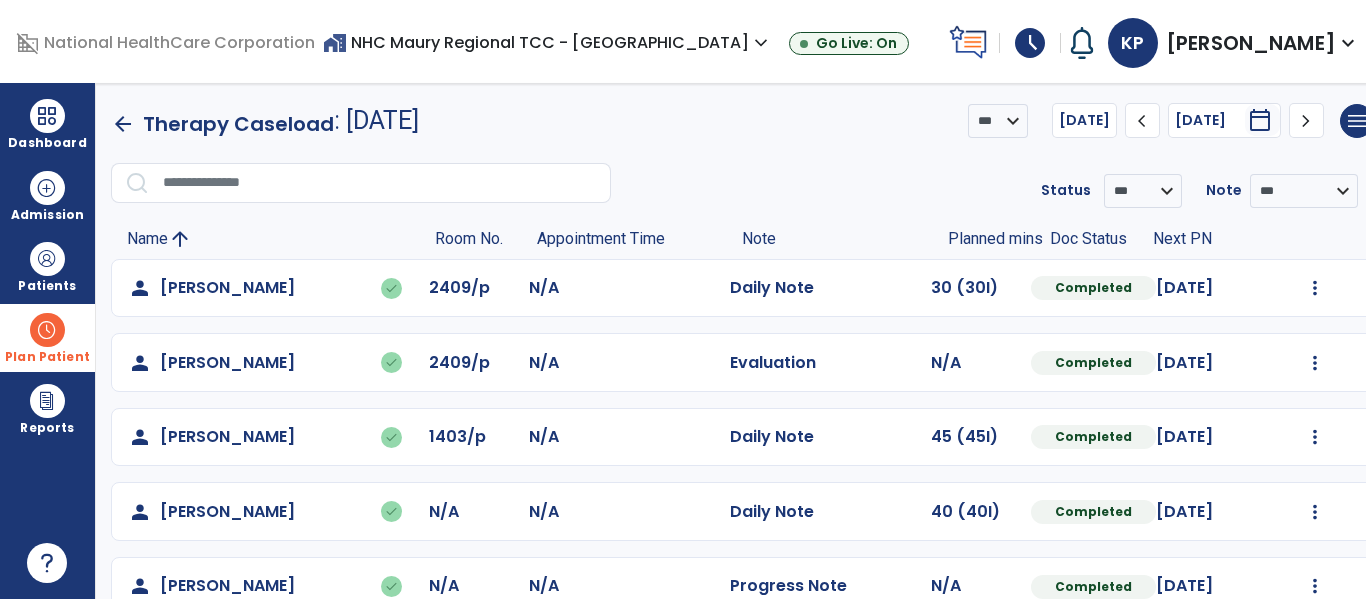 click on "chevron_left" 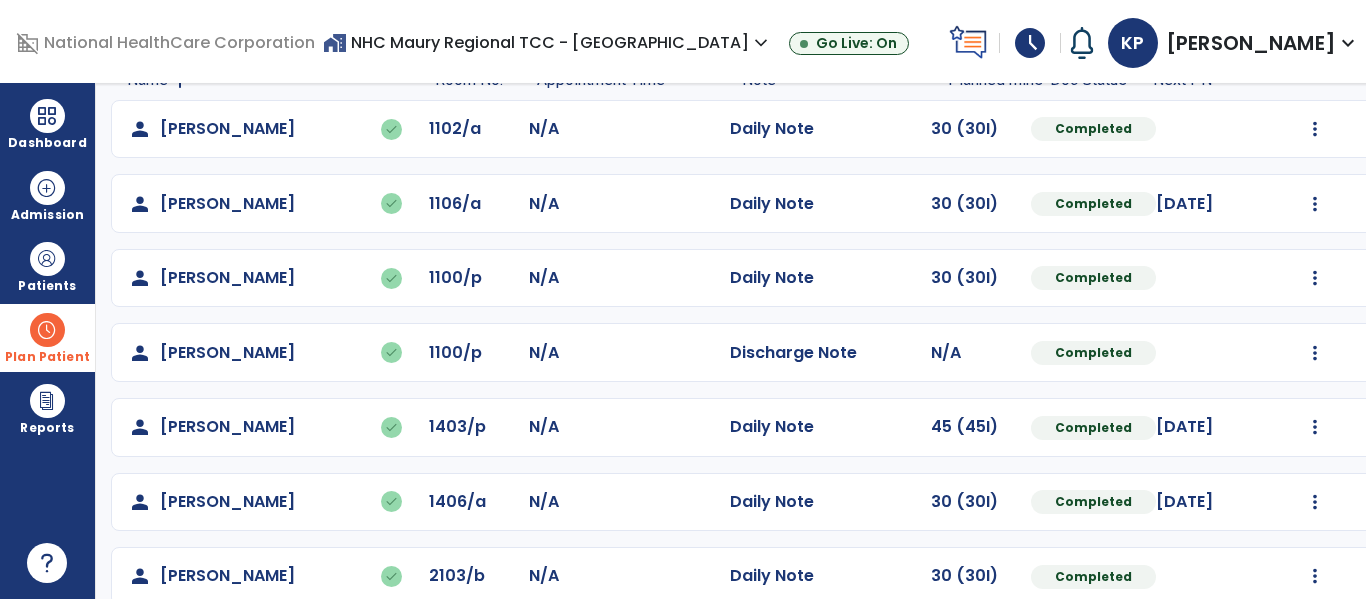 scroll, scrollTop: 0, scrollLeft: 0, axis: both 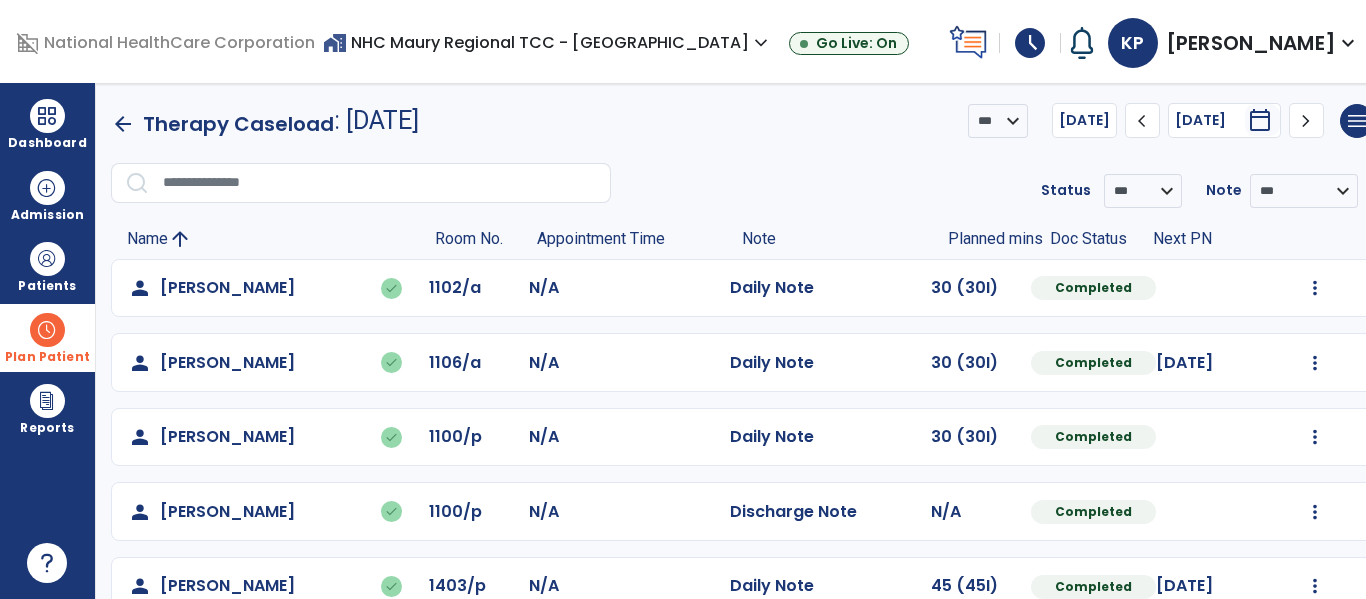 click on "chevron_left" 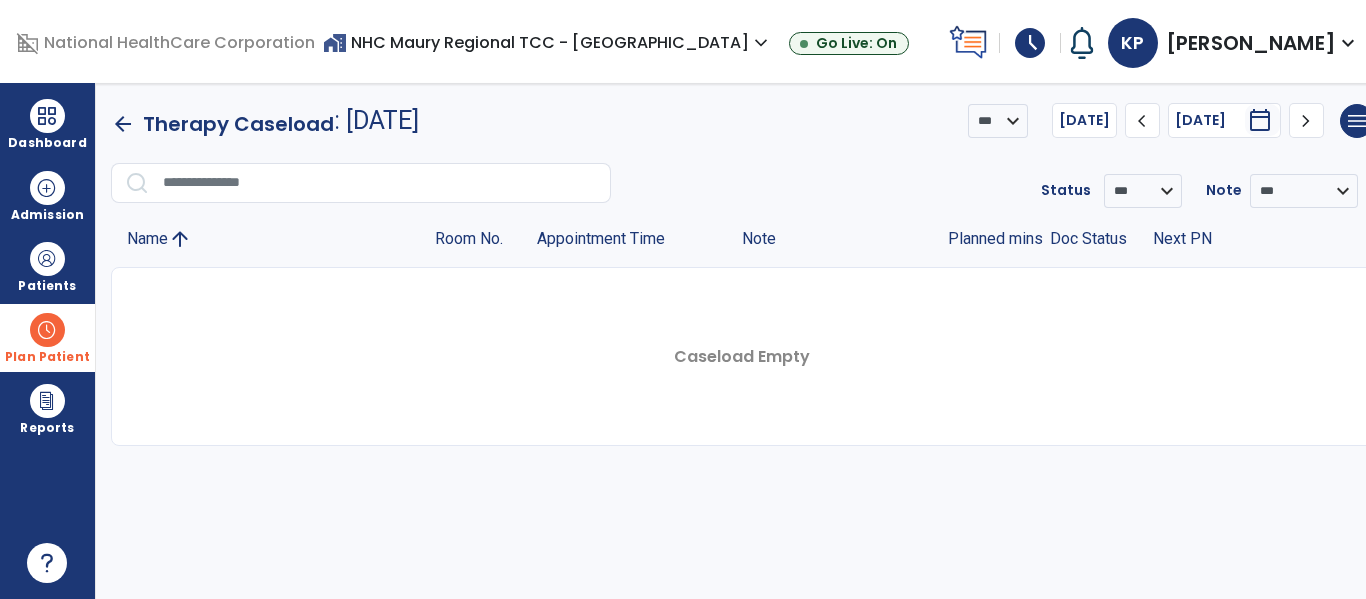 click on "chevron_right" 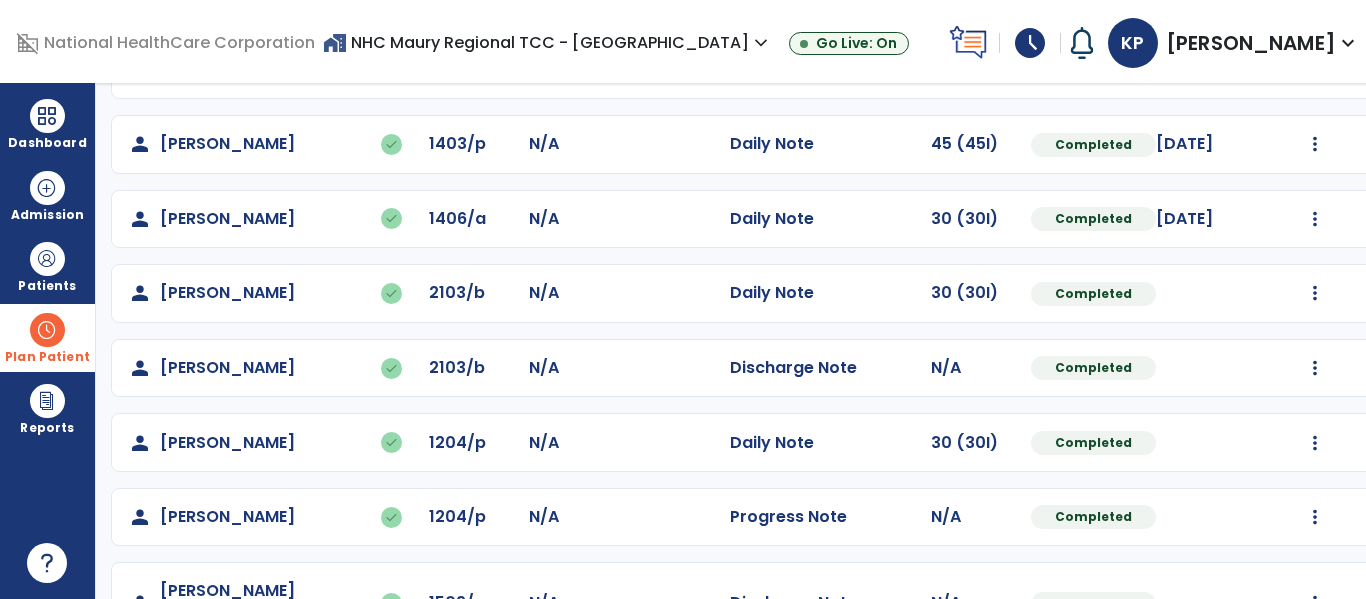 scroll, scrollTop: 0, scrollLeft: 0, axis: both 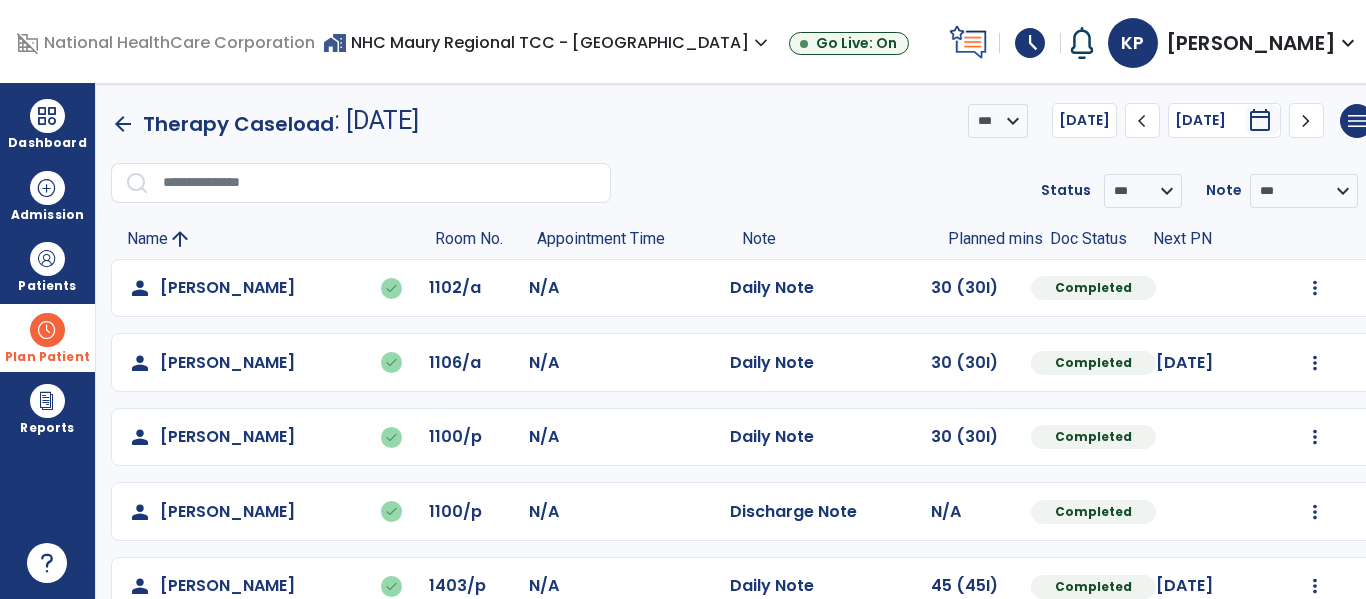 click on "chevron_right" 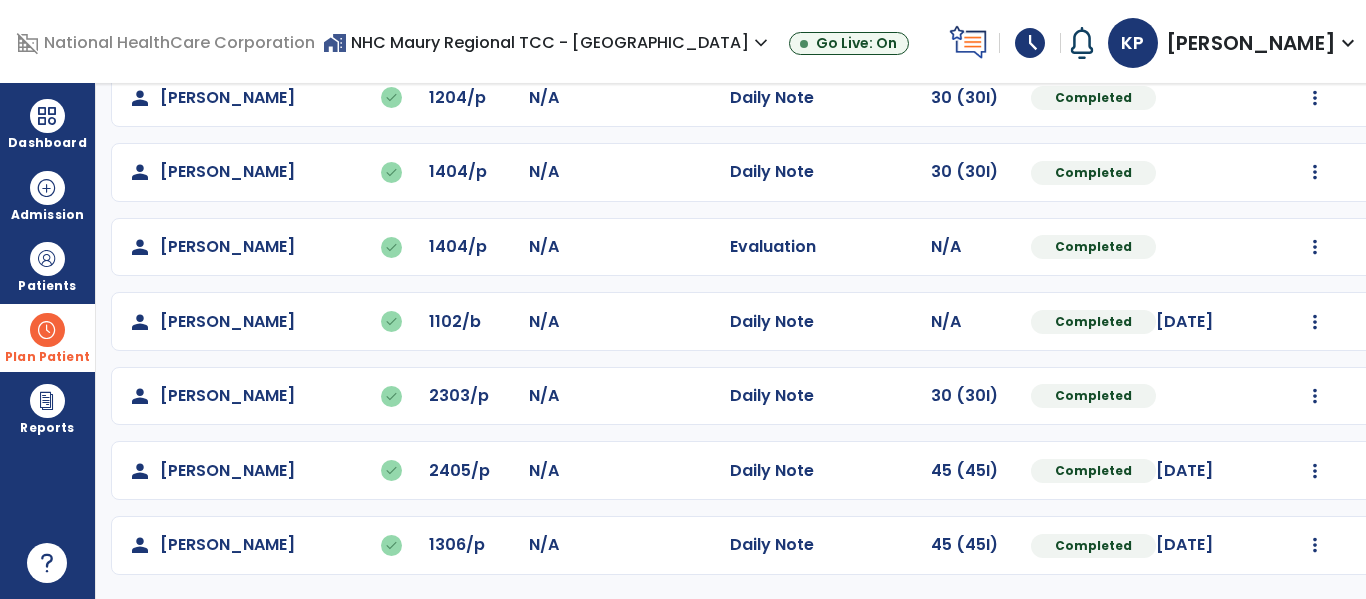 scroll, scrollTop: 0, scrollLeft: 0, axis: both 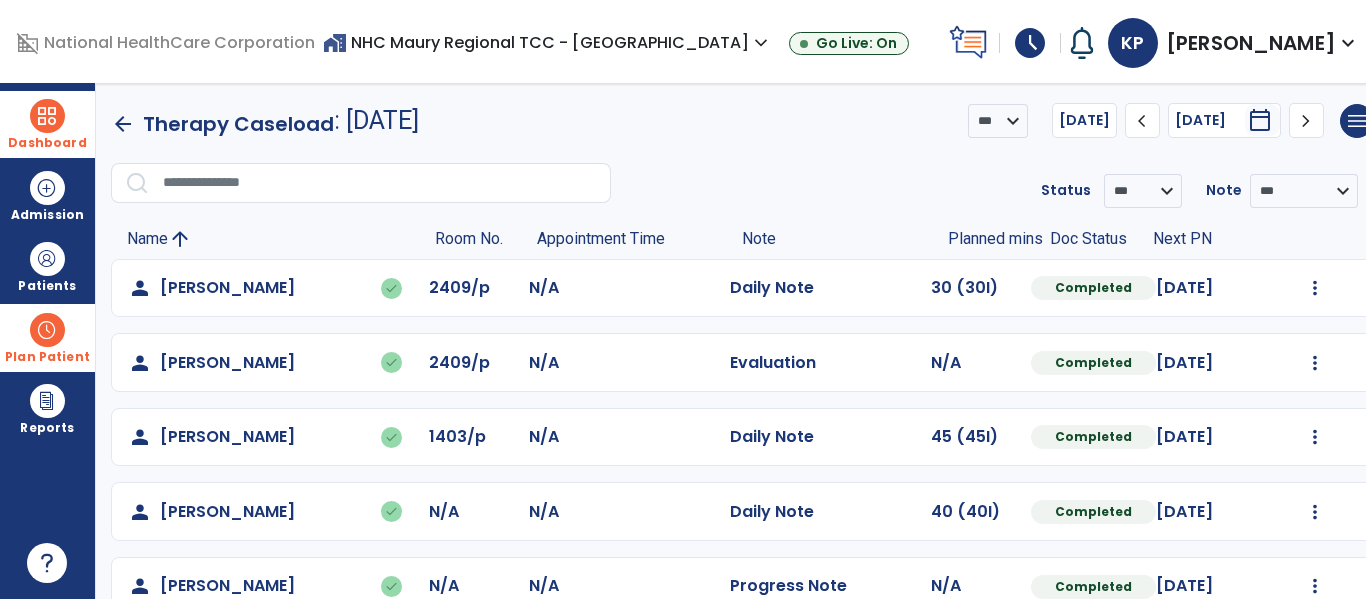 click at bounding box center [47, 116] 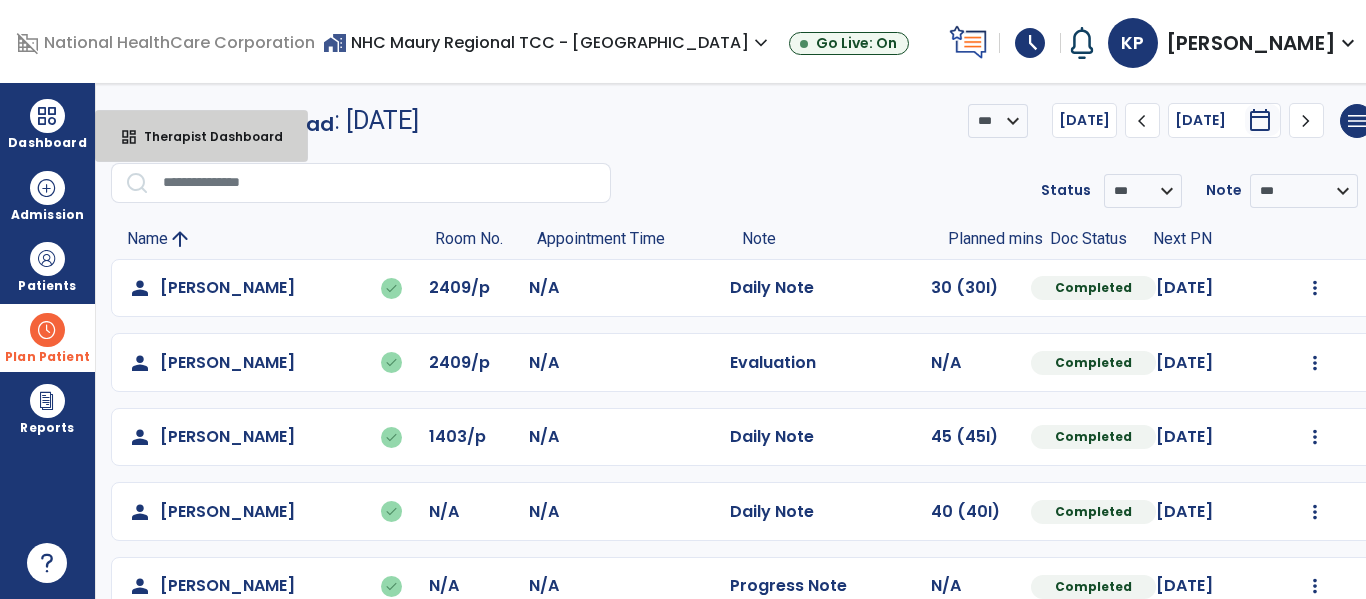 click on "dashboard  Therapist Dashboard" at bounding box center (201, 136) 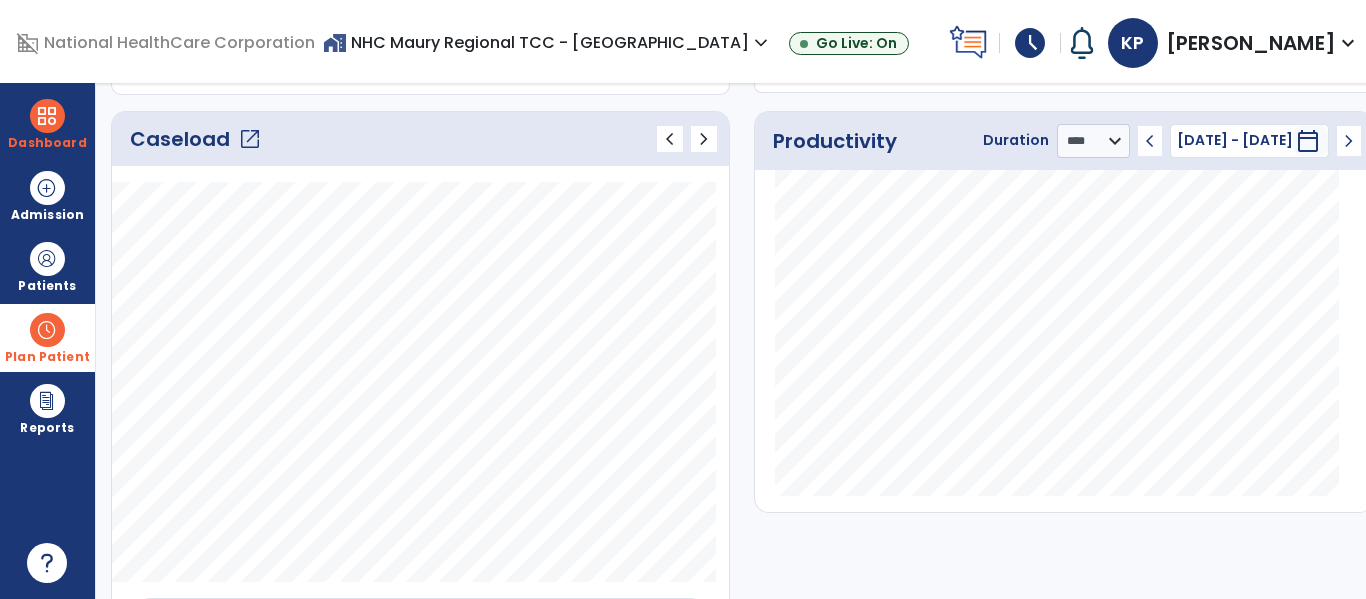scroll, scrollTop: 265, scrollLeft: 0, axis: vertical 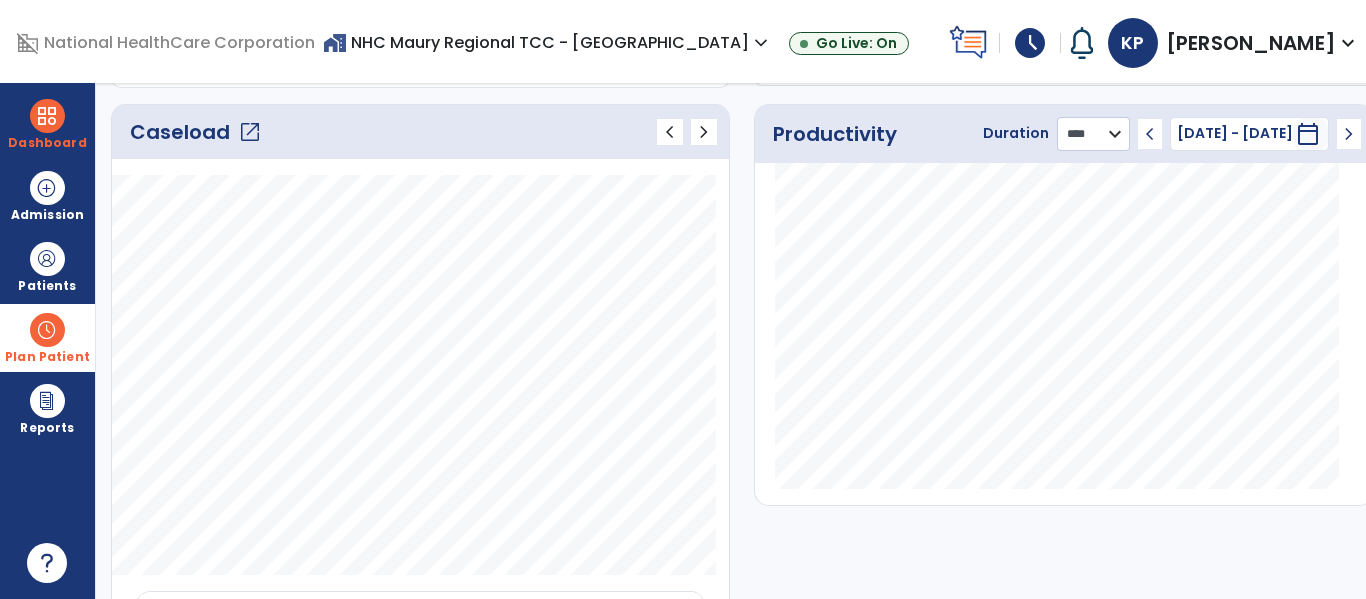 click on "******** **** ***" 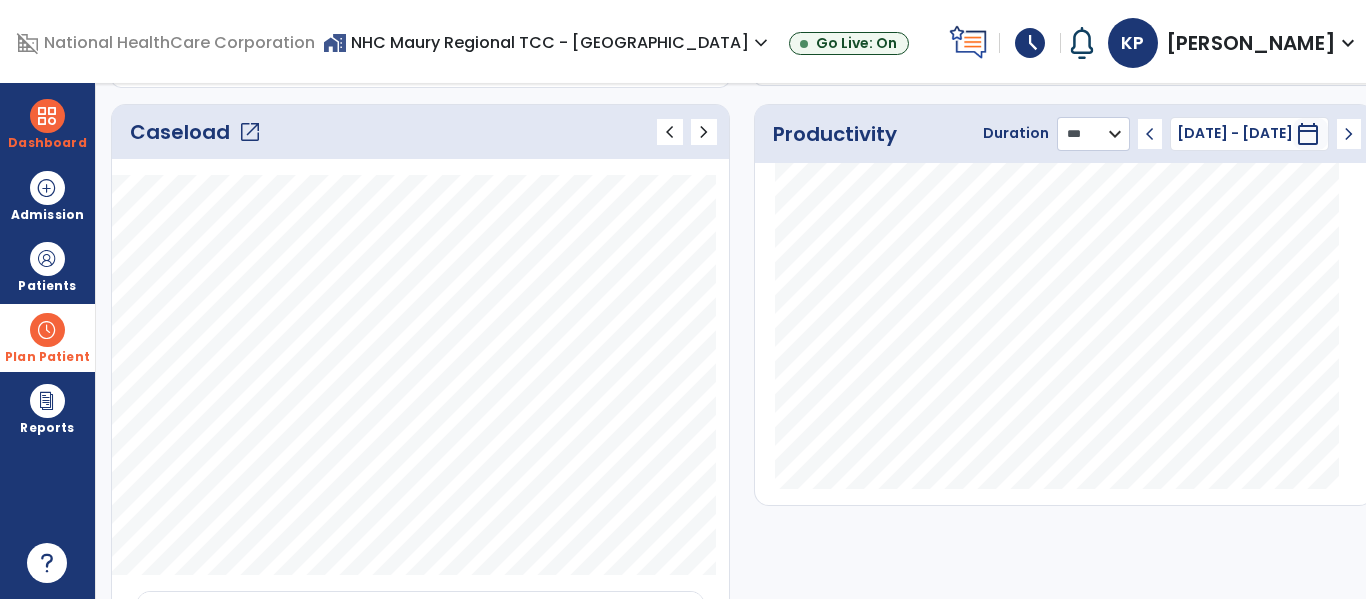 click on "******** **** ***" 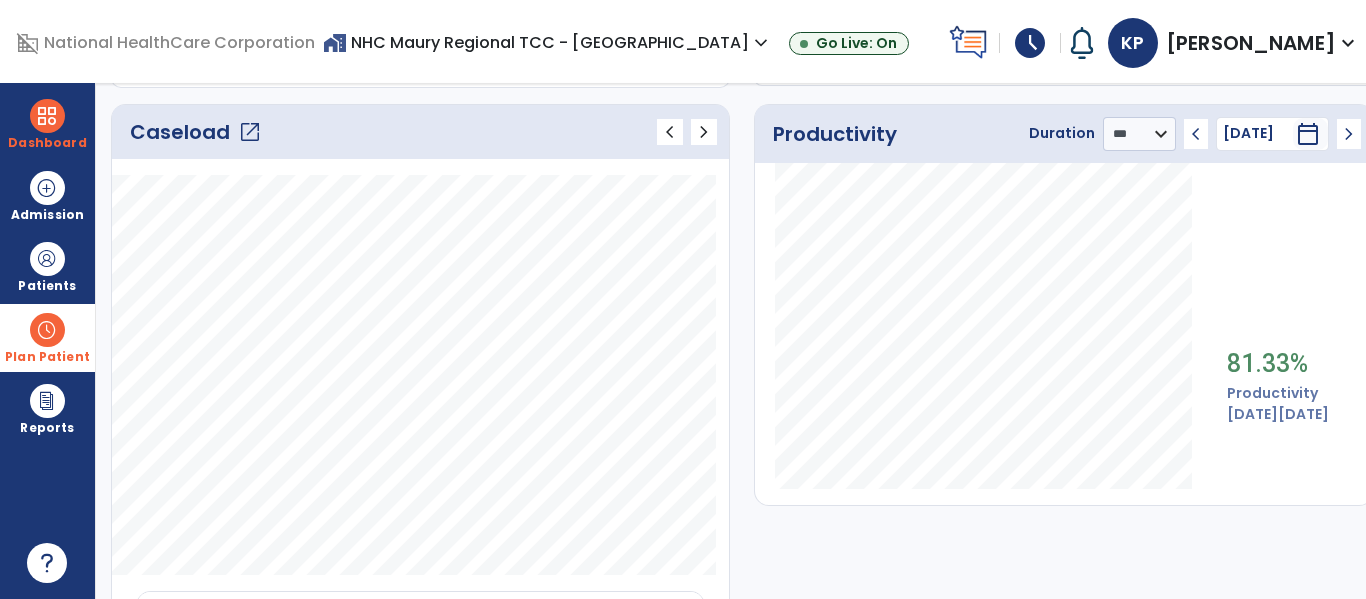 click on "chevron_left" 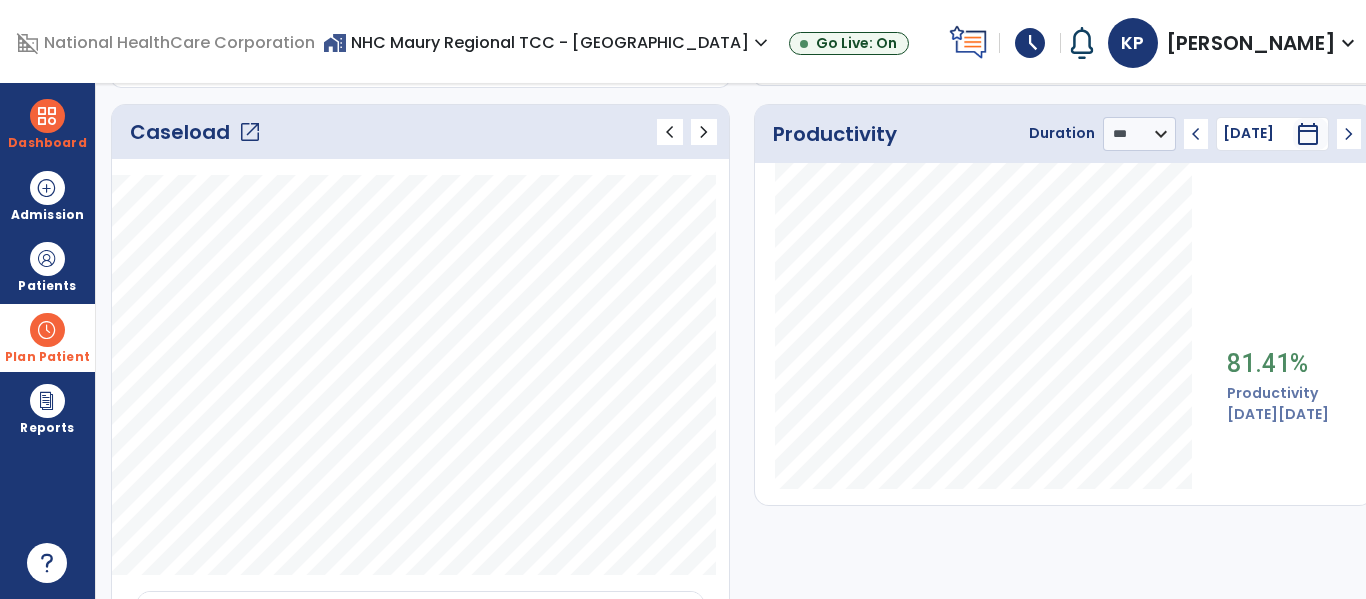click on "chevron_left" 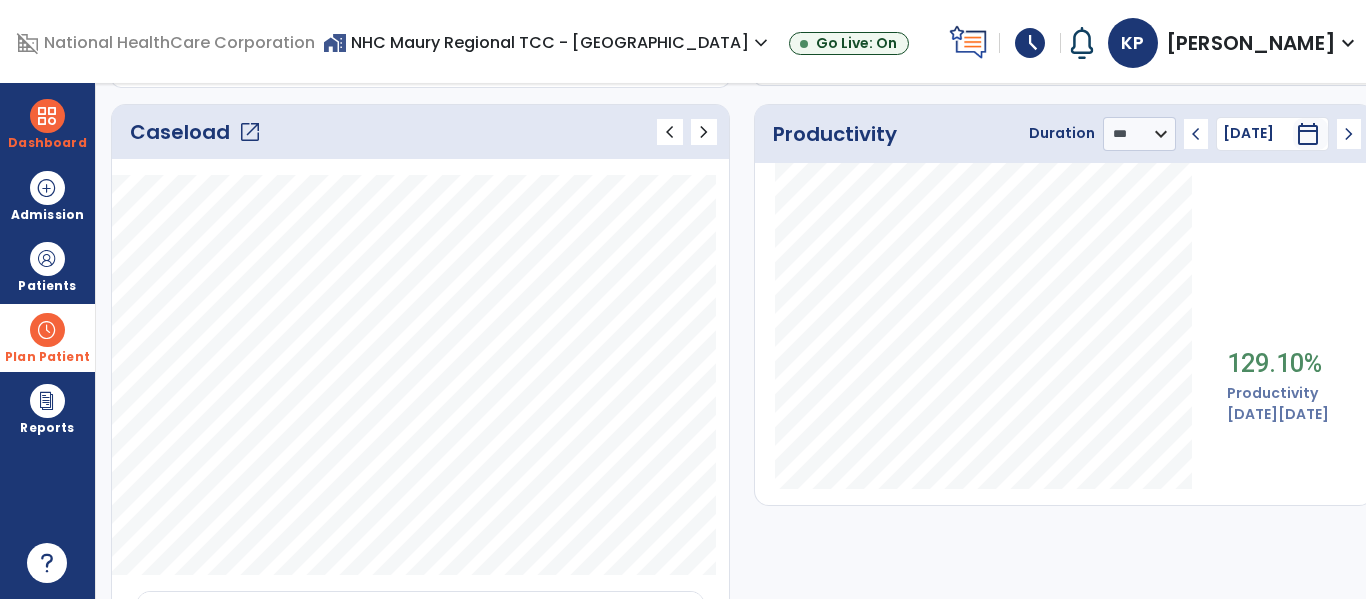 click on "chevron_left" 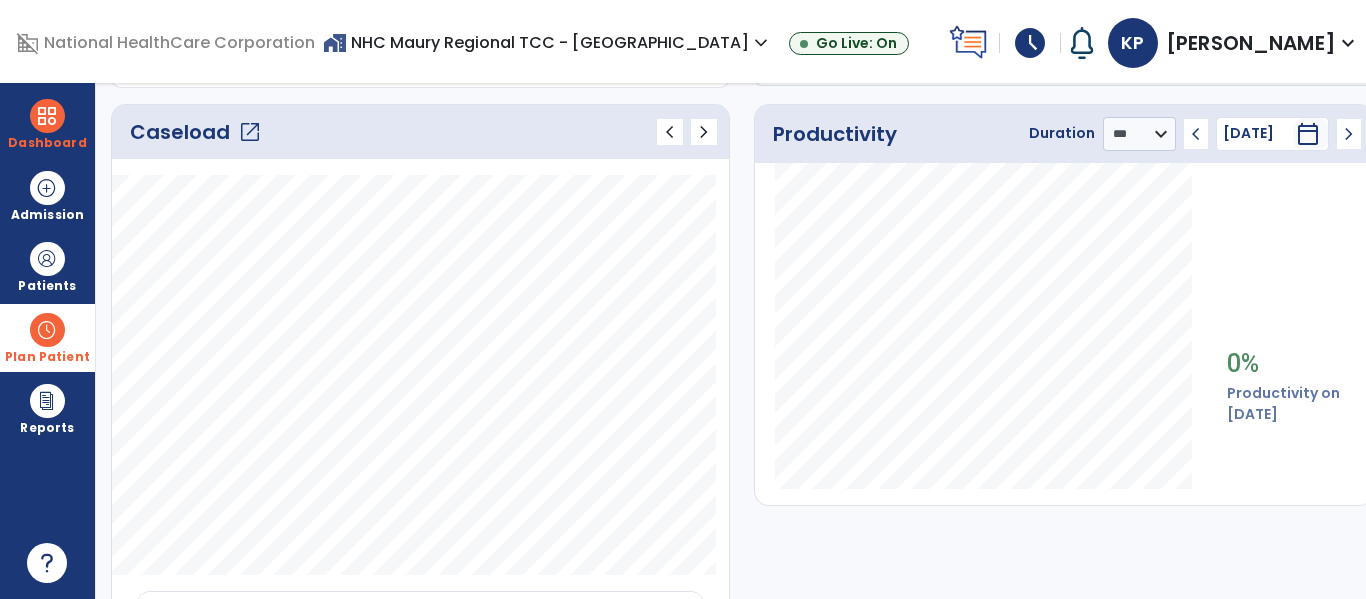click on "chevron_right" 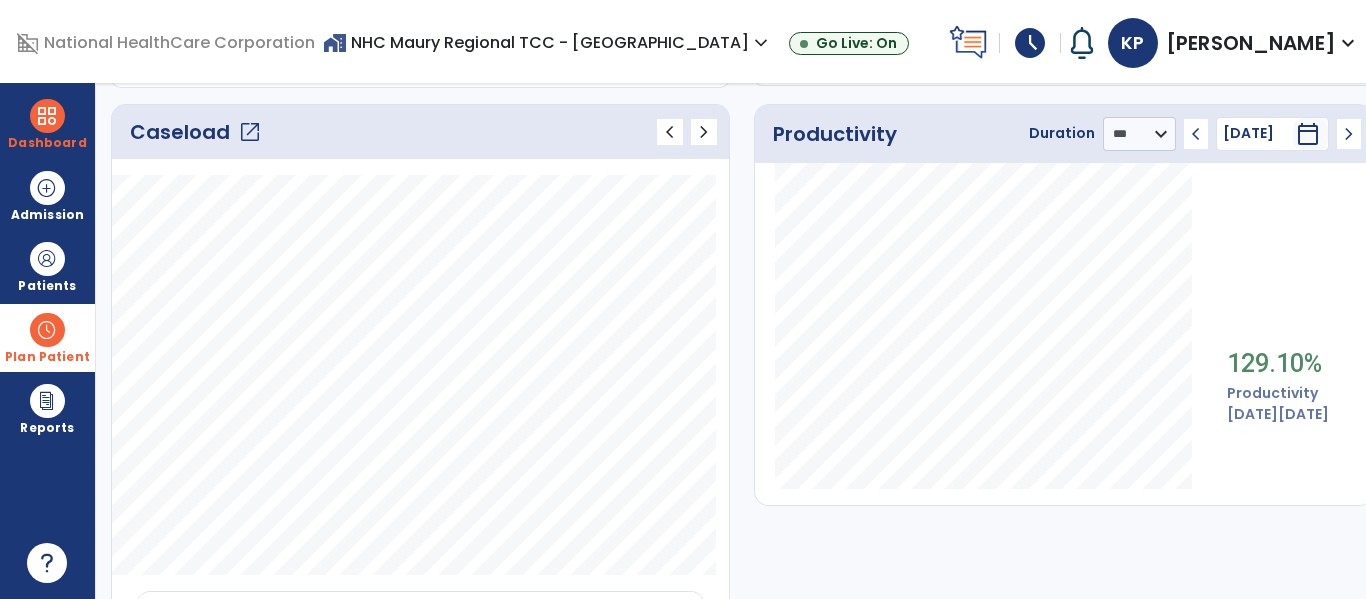 click on "chevron_right" 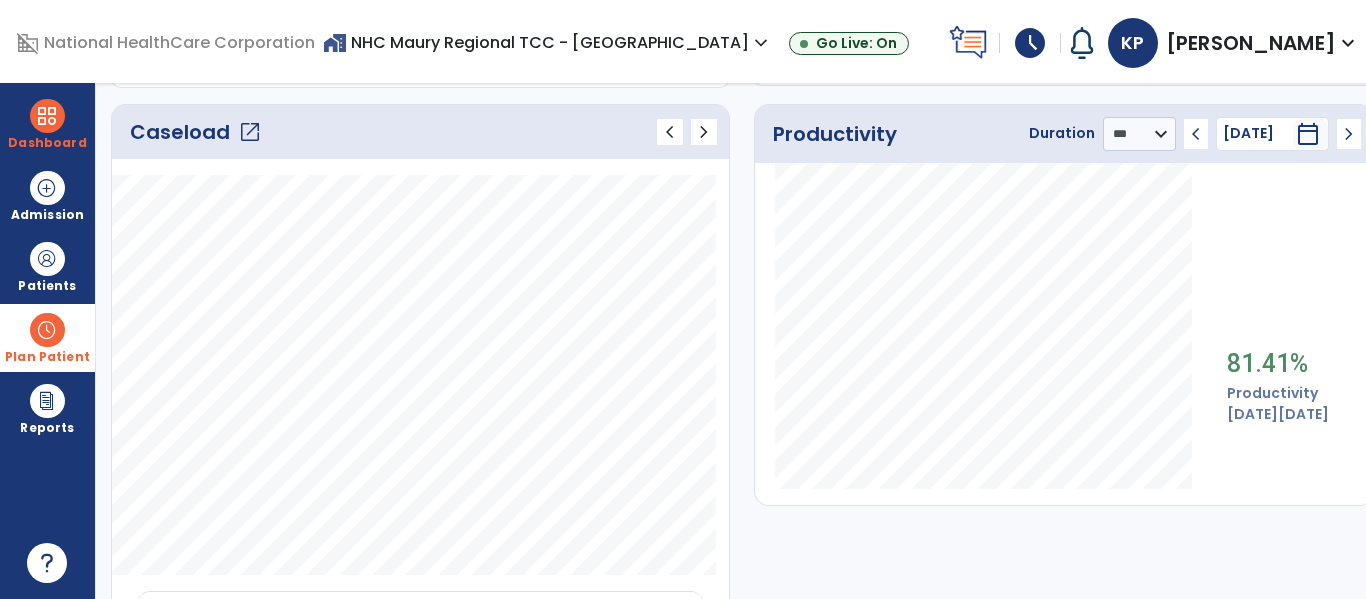 click on "chevron_right" 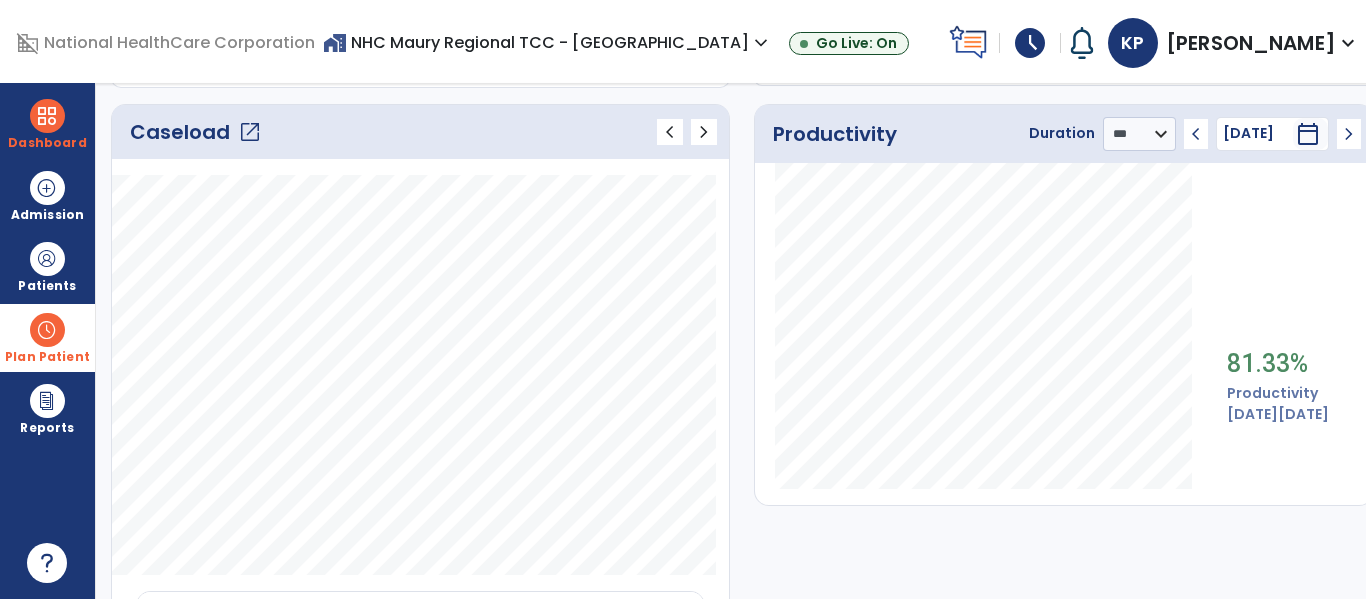 click on "chevron_right" 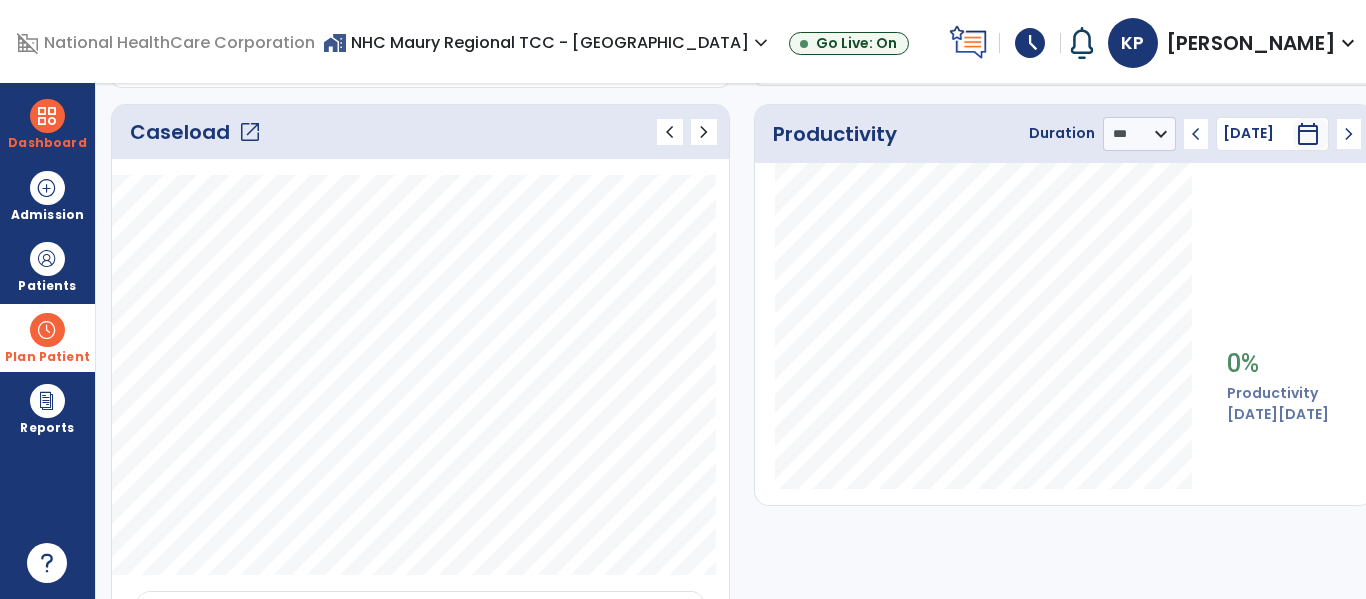 click at bounding box center (47, 330) 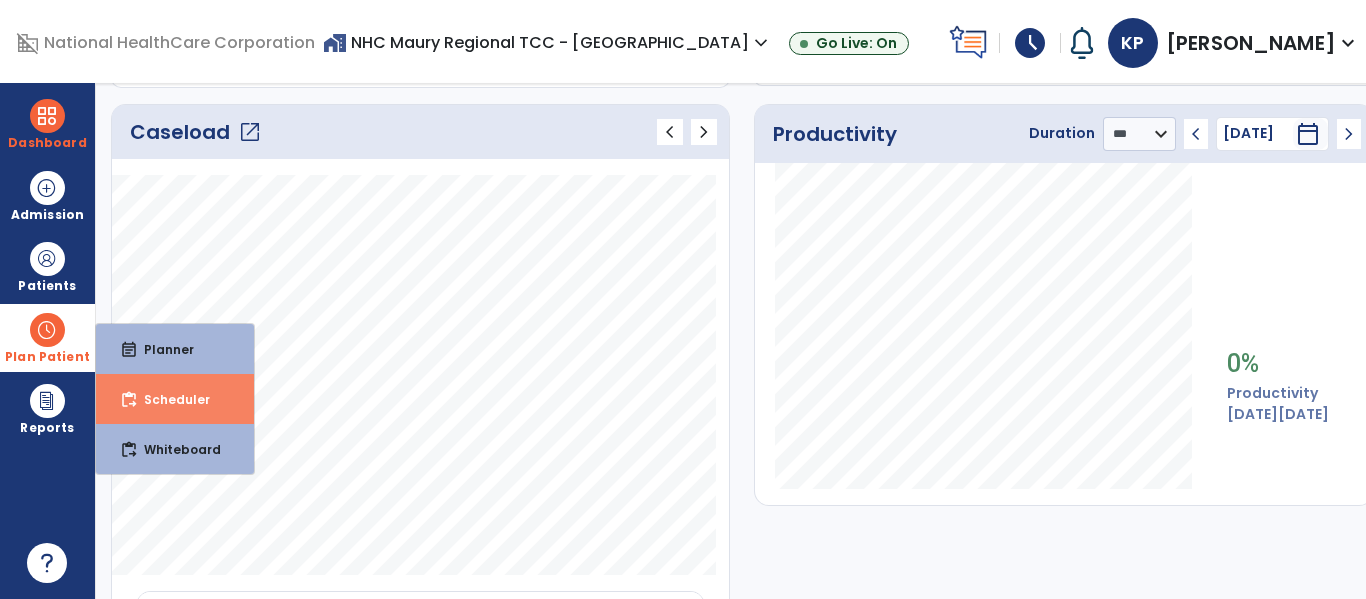 click on "Scheduler" at bounding box center (169, 399) 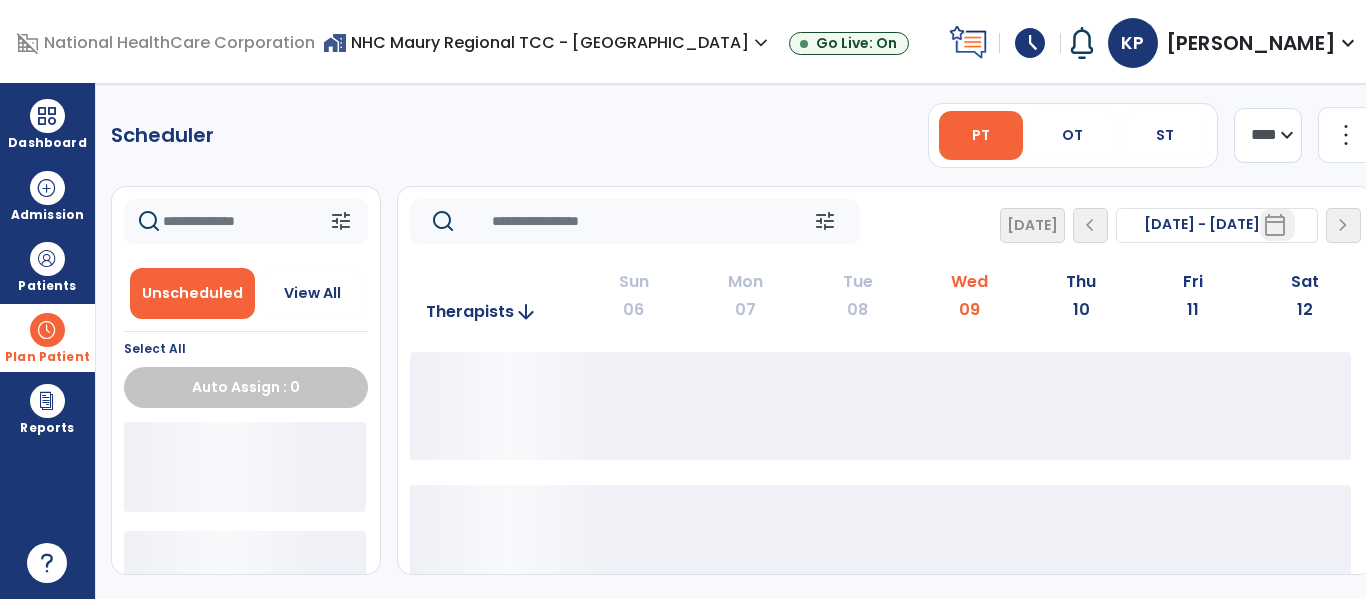 scroll, scrollTop: 0, scrollLeft: 0, axis: both 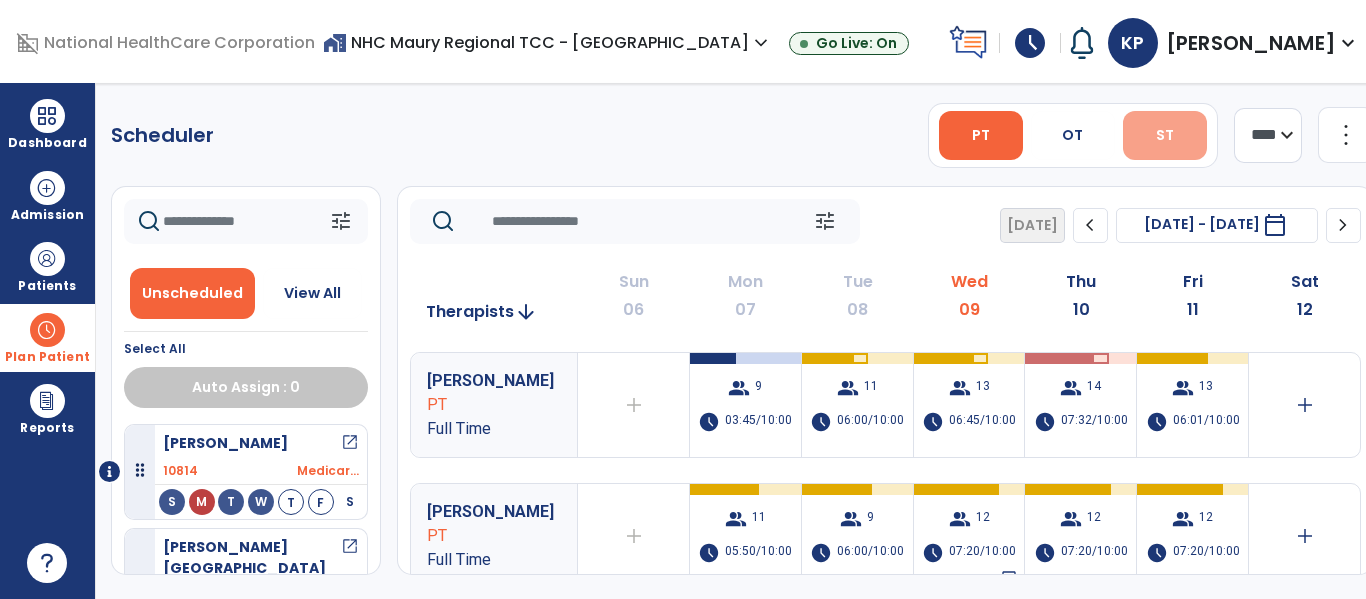 click on "ST" at bounding box center [1165, 135] 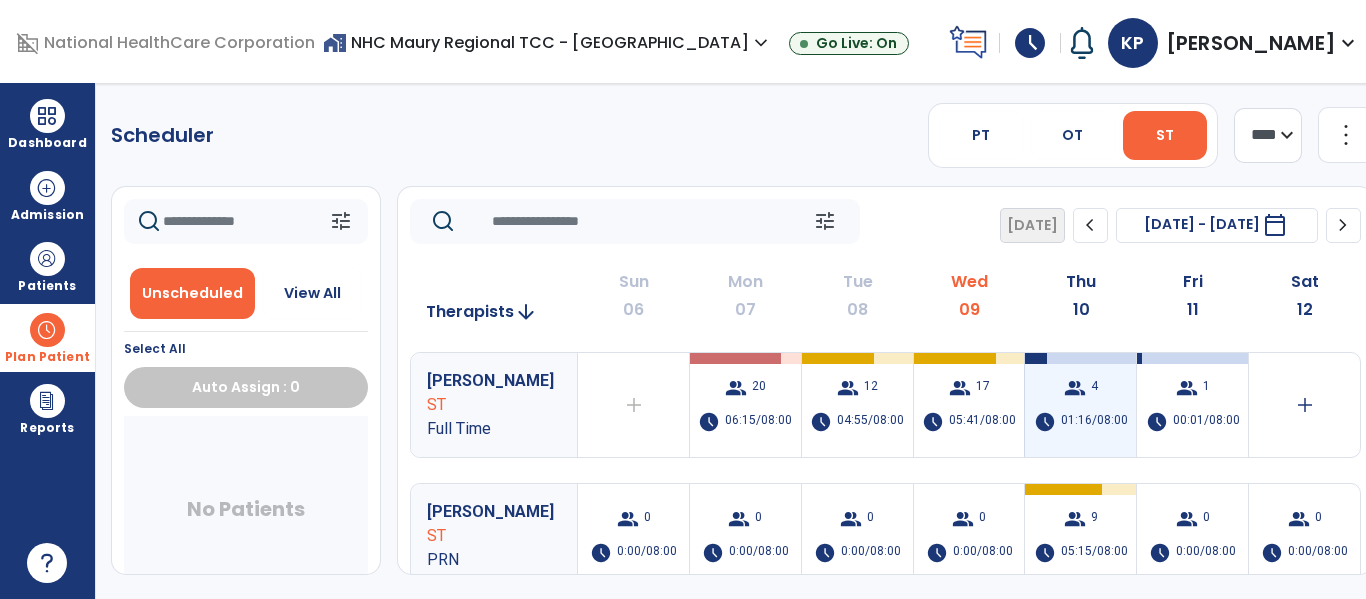 click on "01:16/08:00" at bounding box center [1094, 422] 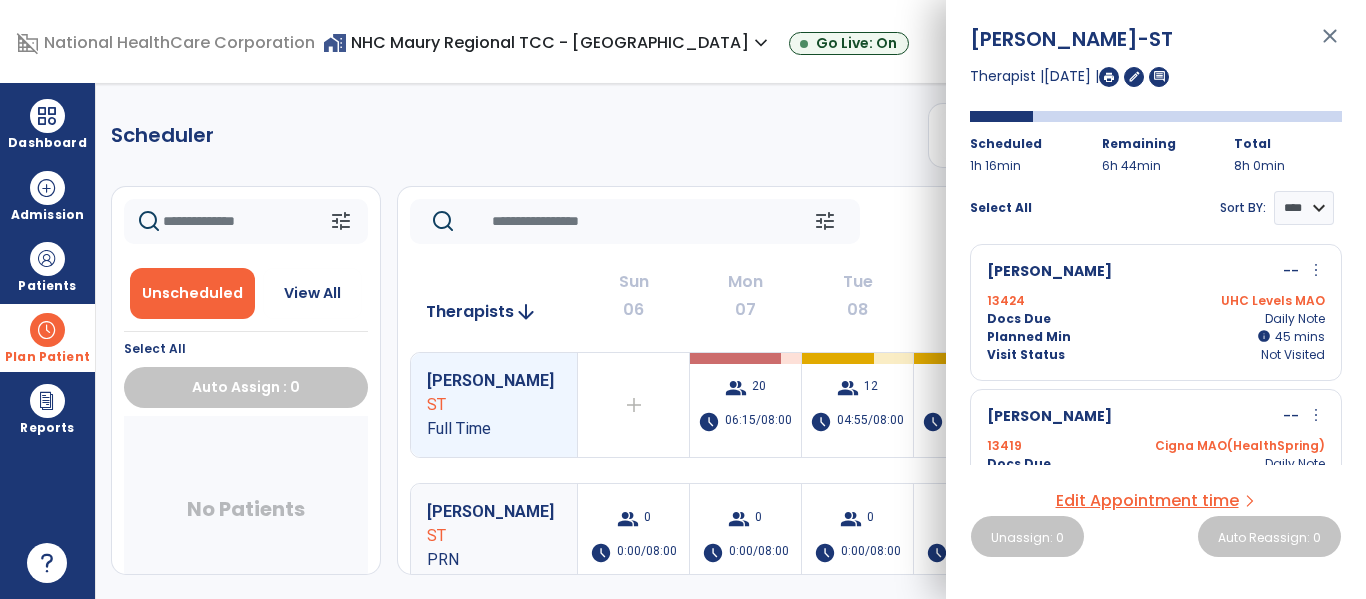 scroll, scrollTop: 0, scrollLeft: 0, axis: both 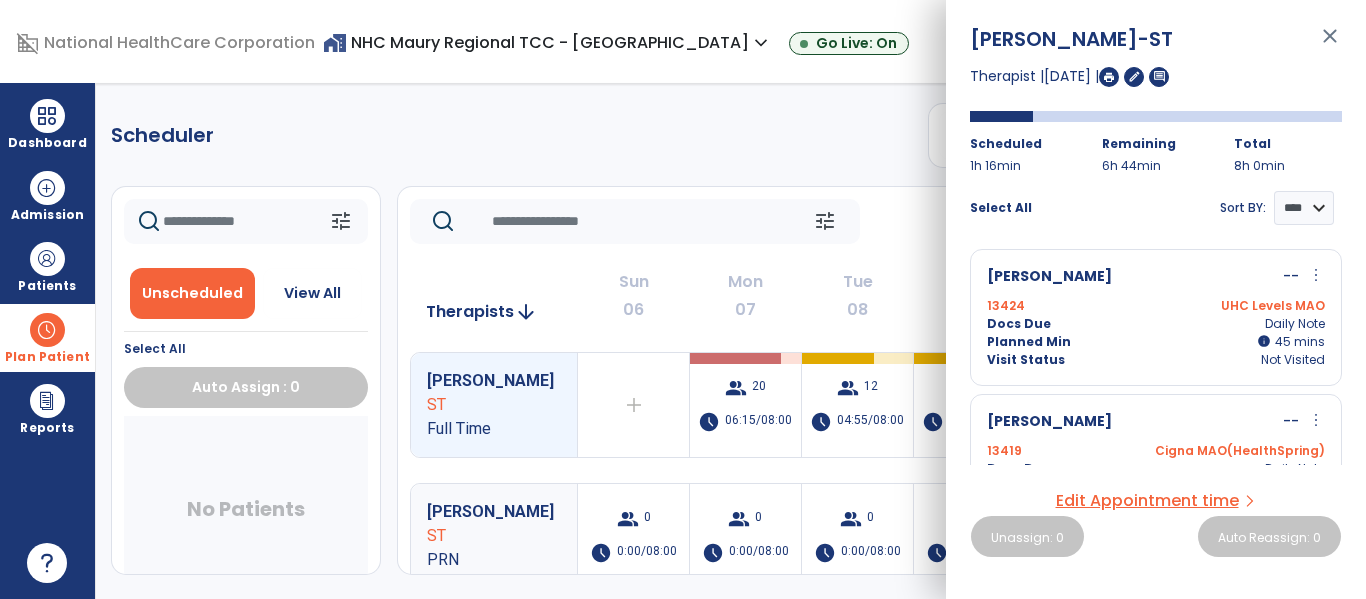 click on "Visit Status  Not Visited" at bounding box center (1156, 360) 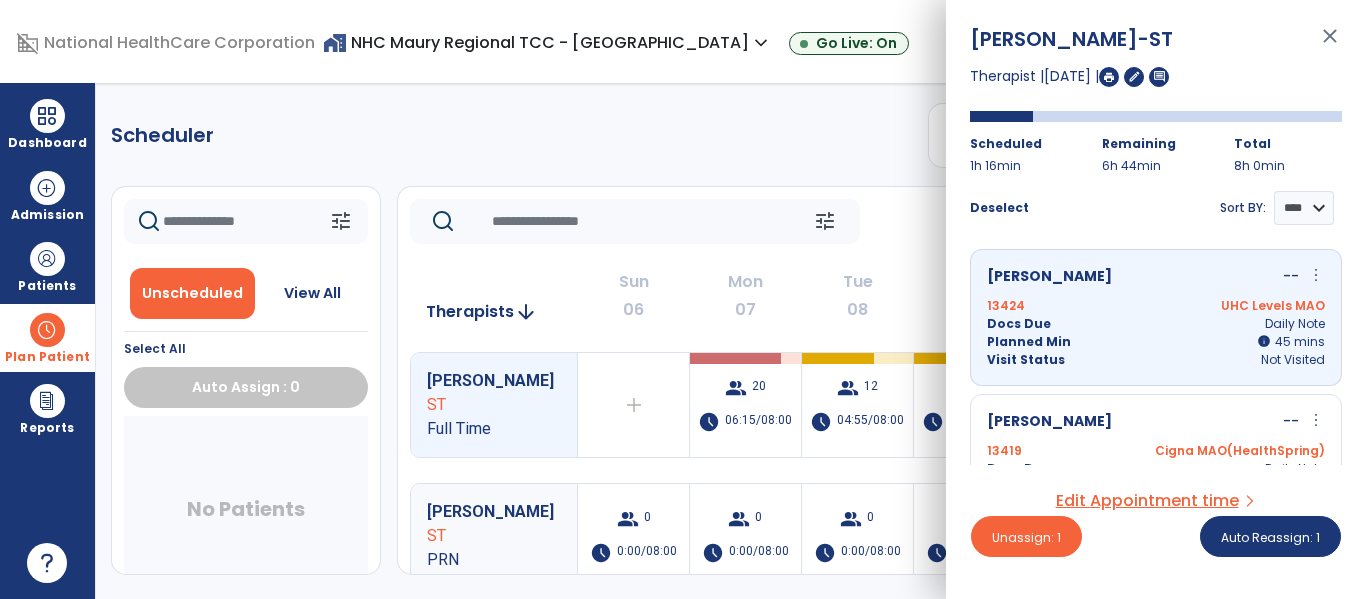 click on "UHC Levels MAO" at bounding box center (1240, 306) 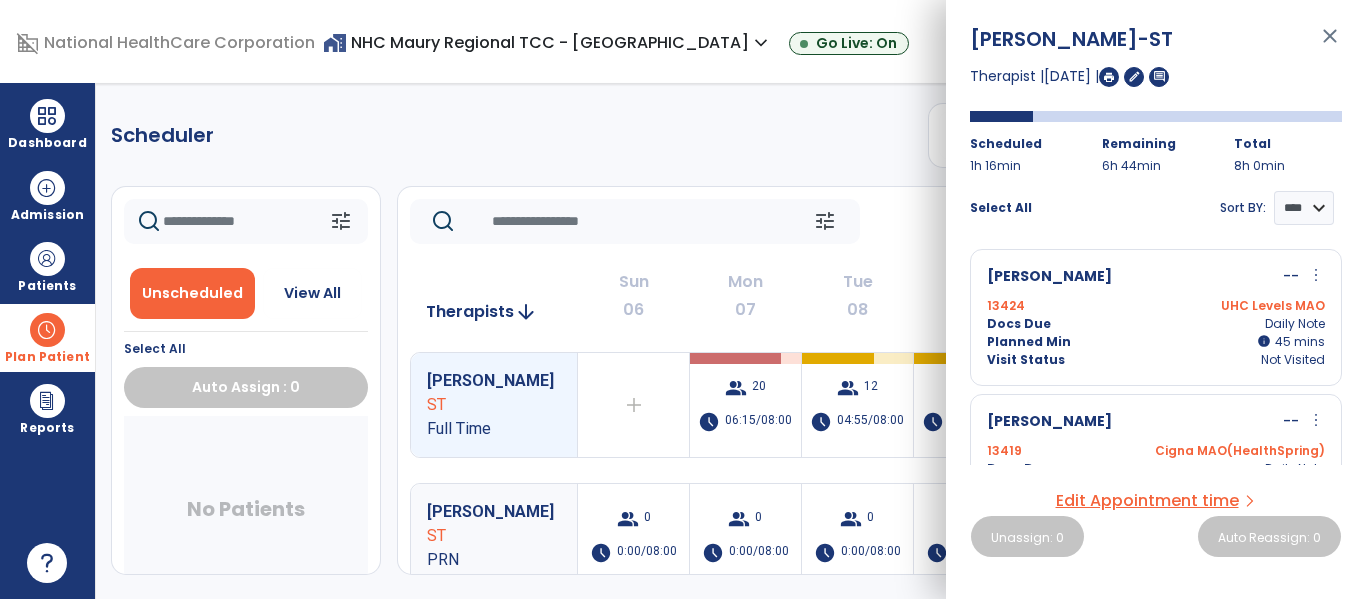 click on "Patton, Sharon   --  more_vert  edit   Edit Session   alt_route   Split Minutes  13419 Cigna MAO(HealthSpring)  Docs Due Daily Note   Planned Min  info   30 I 30 mins  Visit Status  Not Visited" at bounding box center [1156, 462] 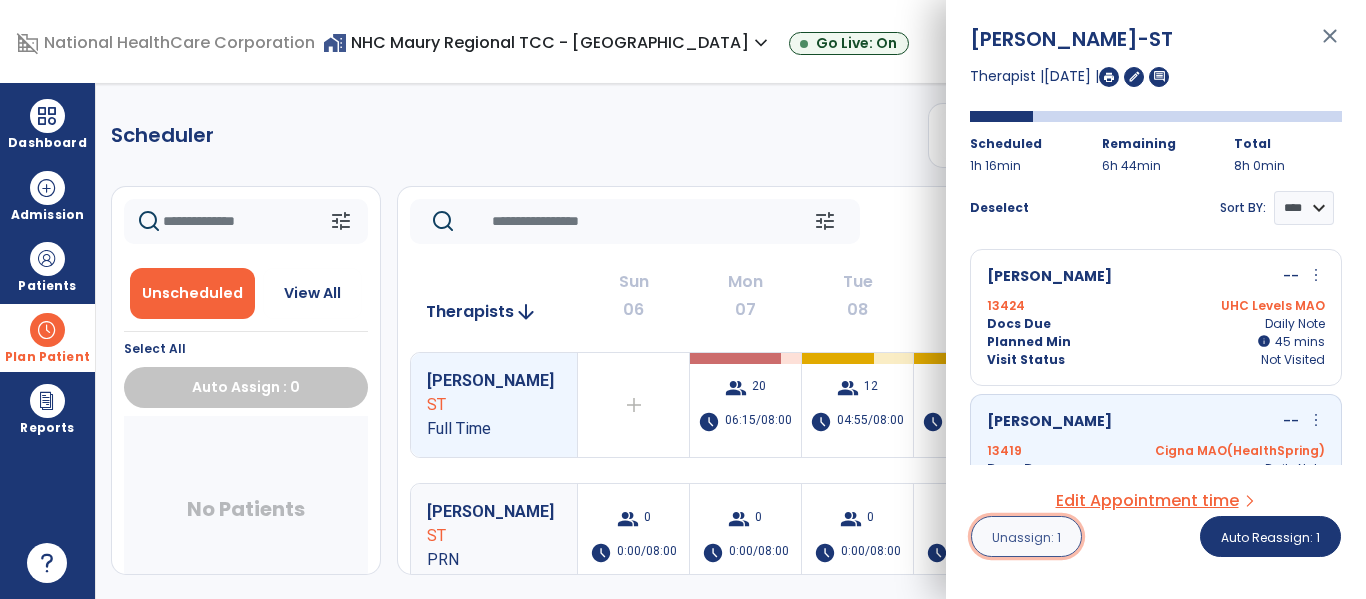 click on "Unassign: 1" at bounding box center (1026, 537) 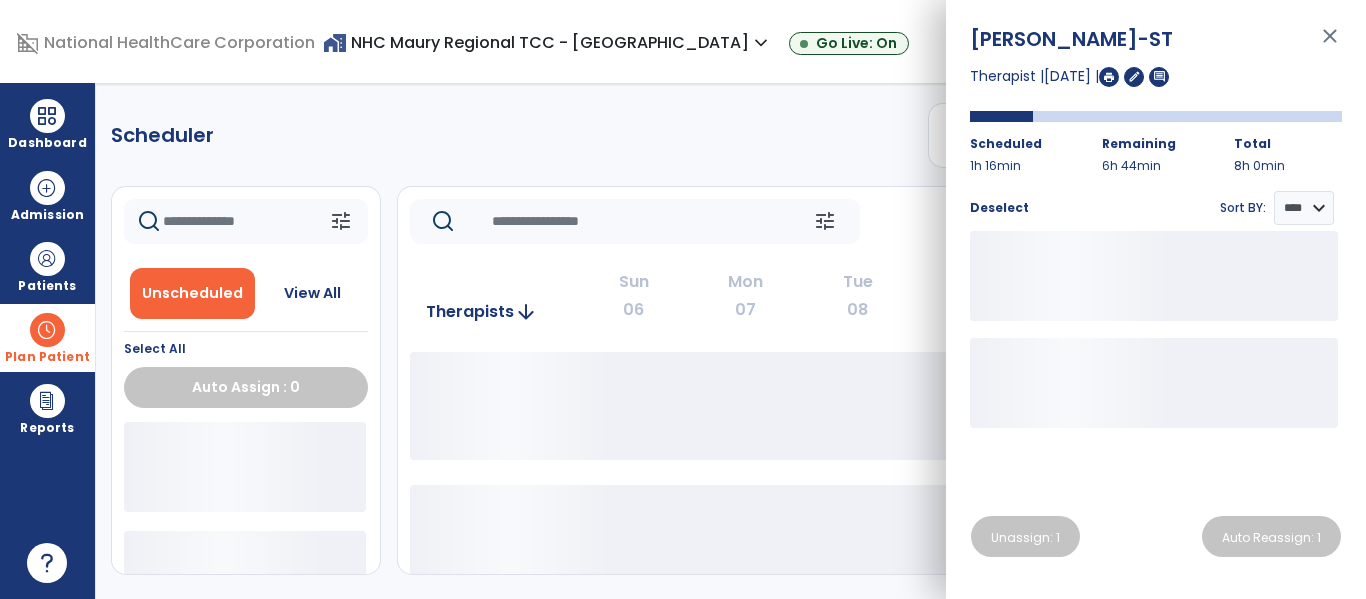 click on "Scheduler   PT   OT   ST  **** *** more_vert  Manage Labor   View All Therapists   Print" 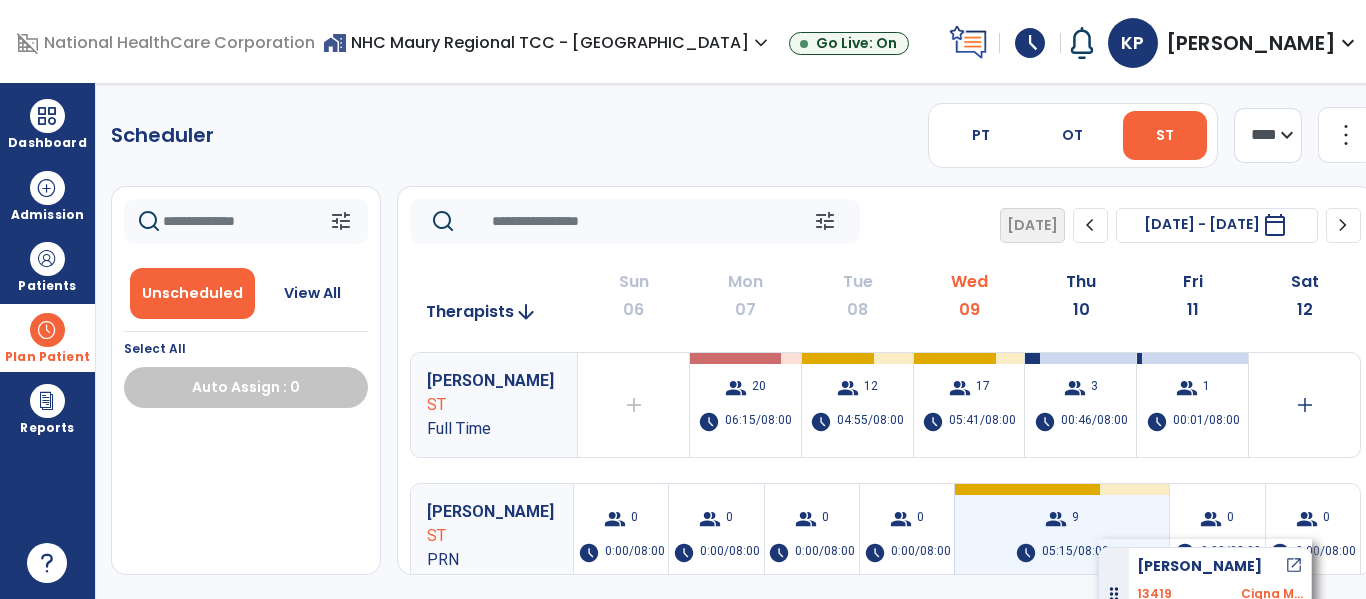 drag, startPoint x: 232, startPoint y: 465, endPoint x: 1098, endPoint y: 538, distance: 869.07135 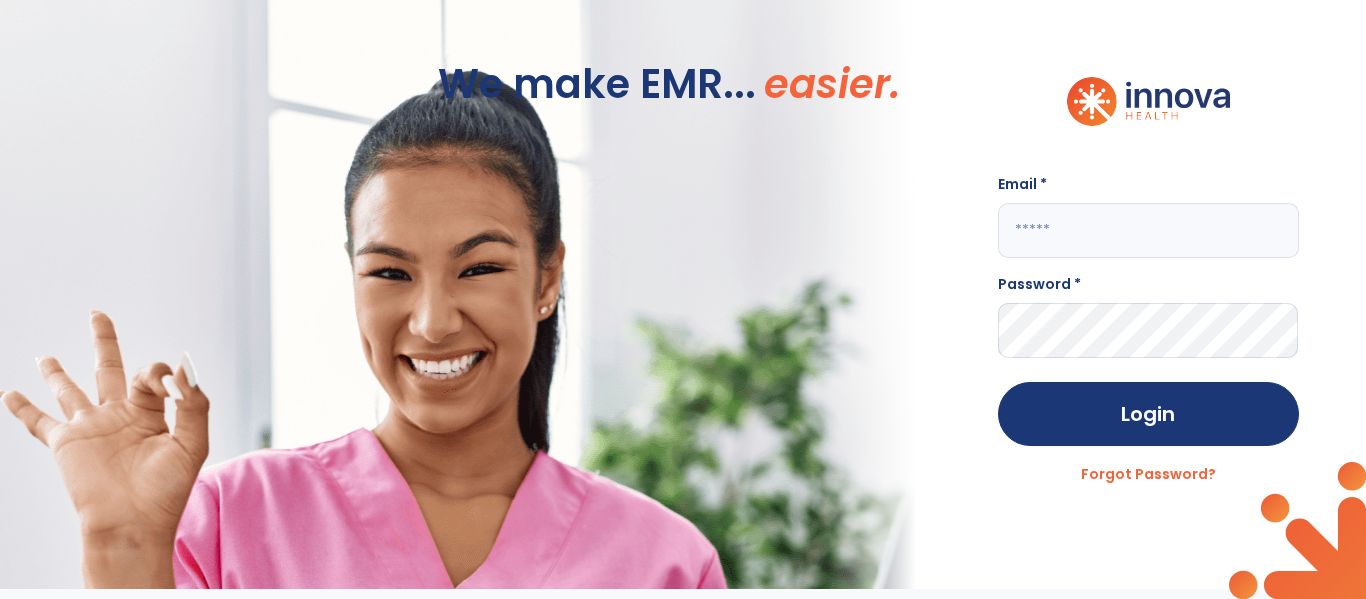 type on "**********" 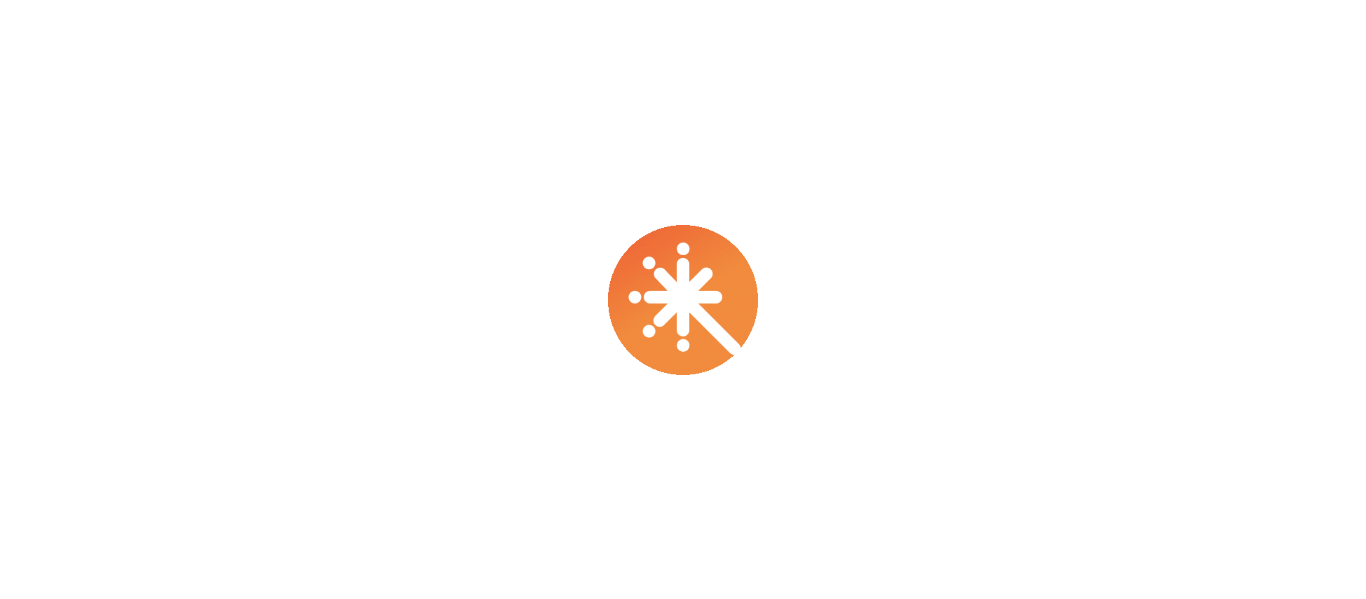 scroll, scrollTop: 0, scrollLeft: 0, axis: both 